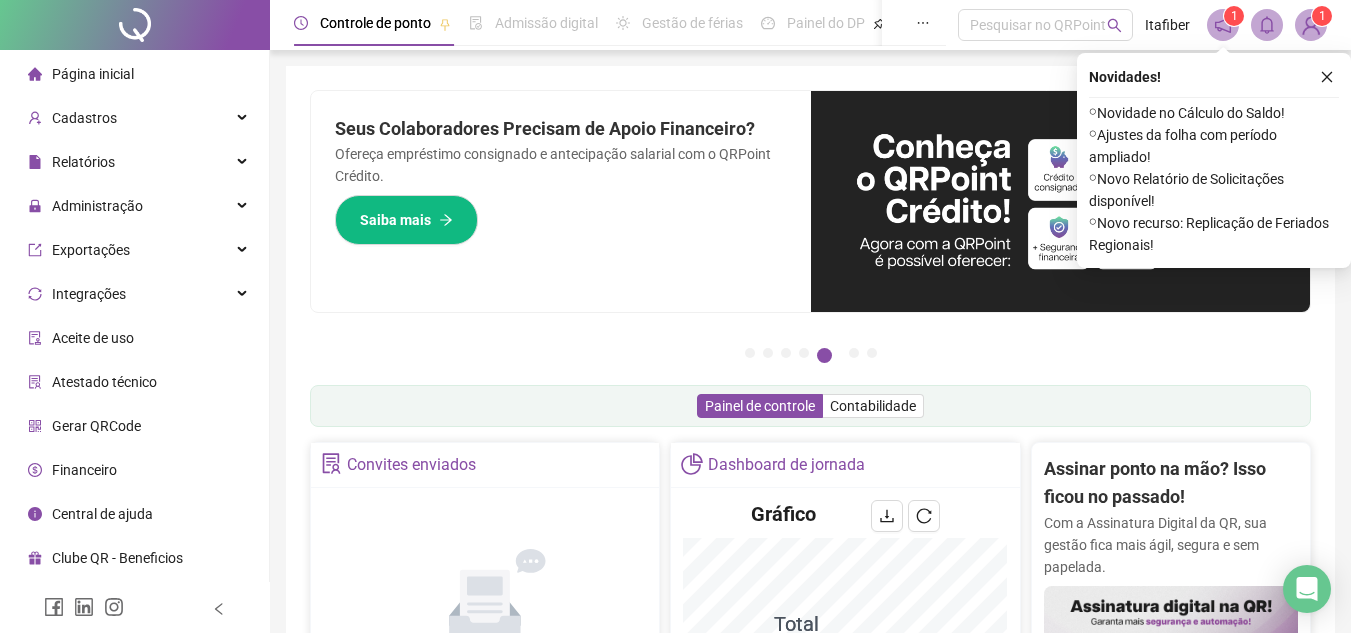 scroll, scrollTop: 0, scrollLeft: 0, axis: both 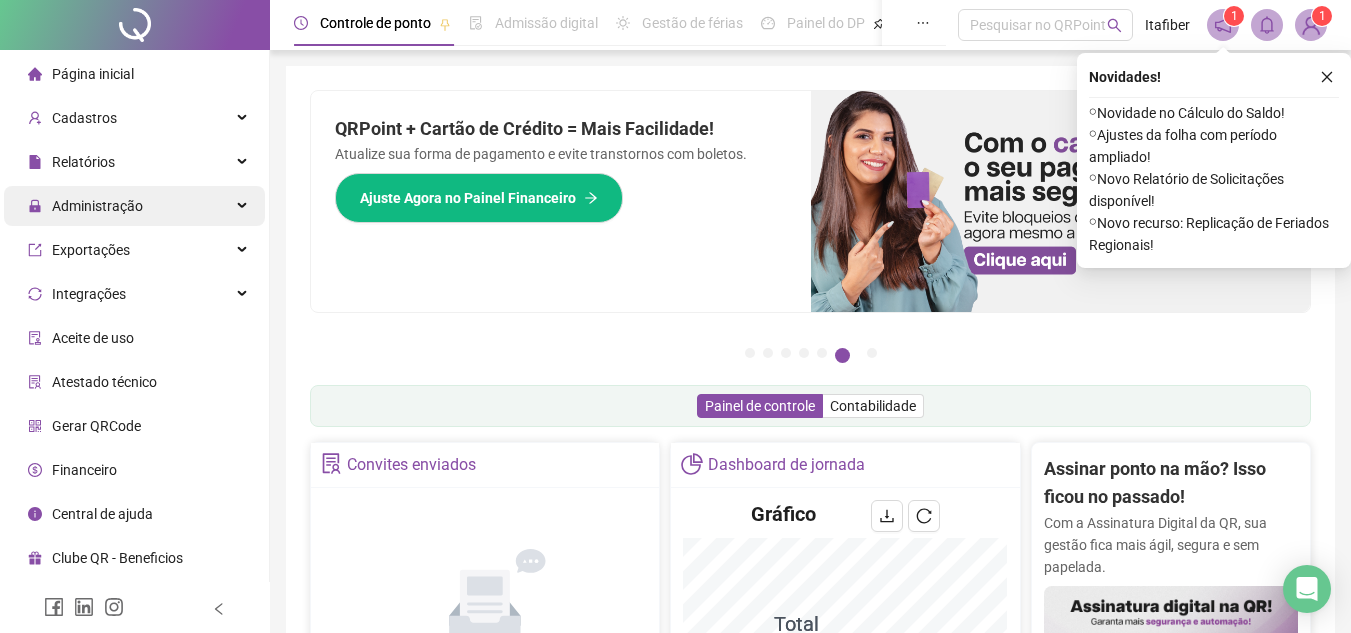 click on "Administração" at bounding box center (134, 206) 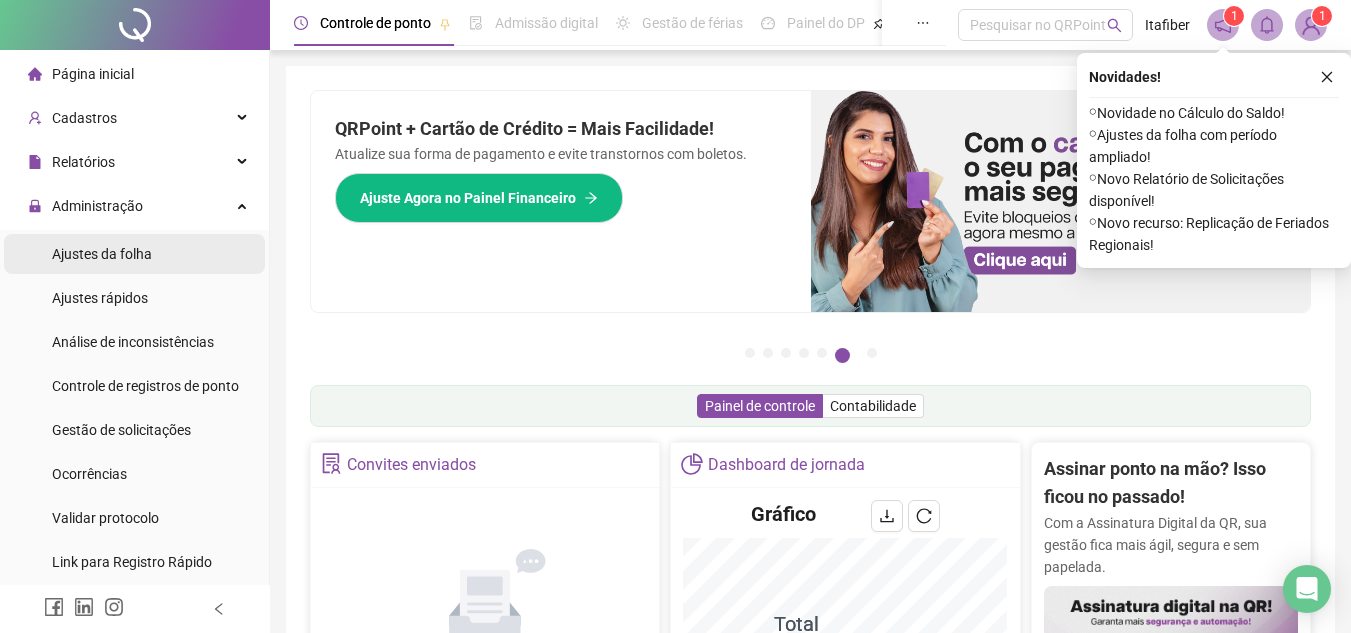 click on "Ajustes da folha" at bounding box center [134, 254] 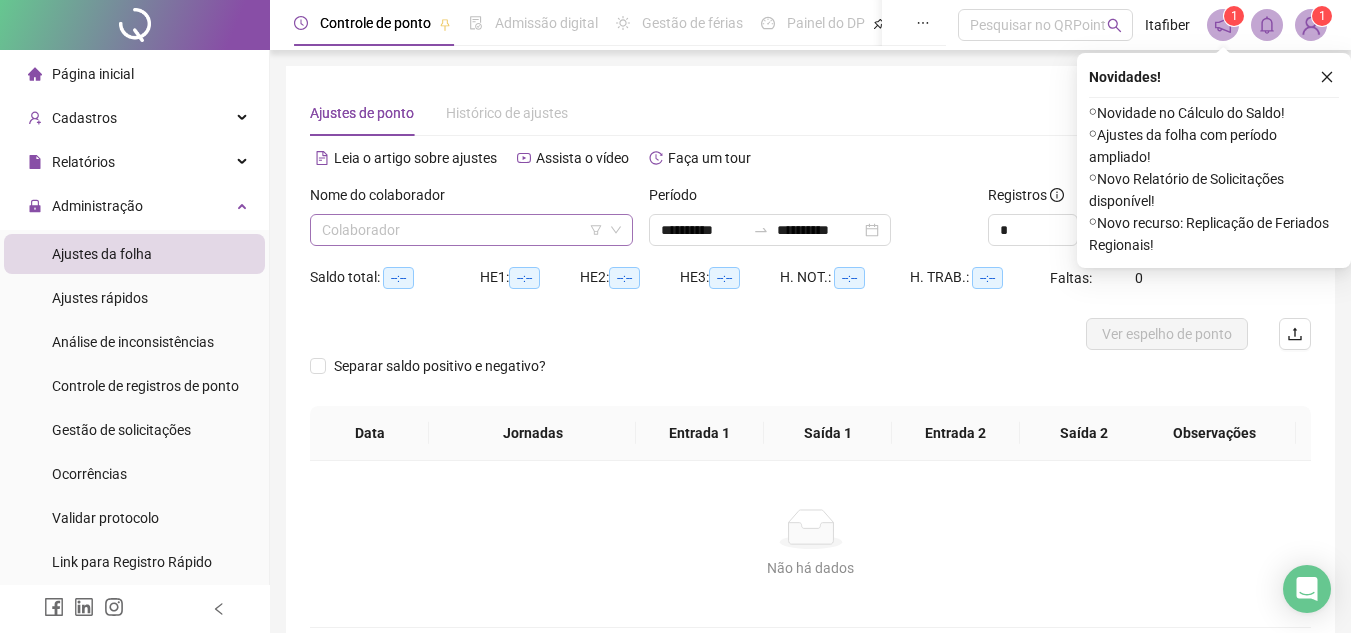 click at bounding box center (465, 230) 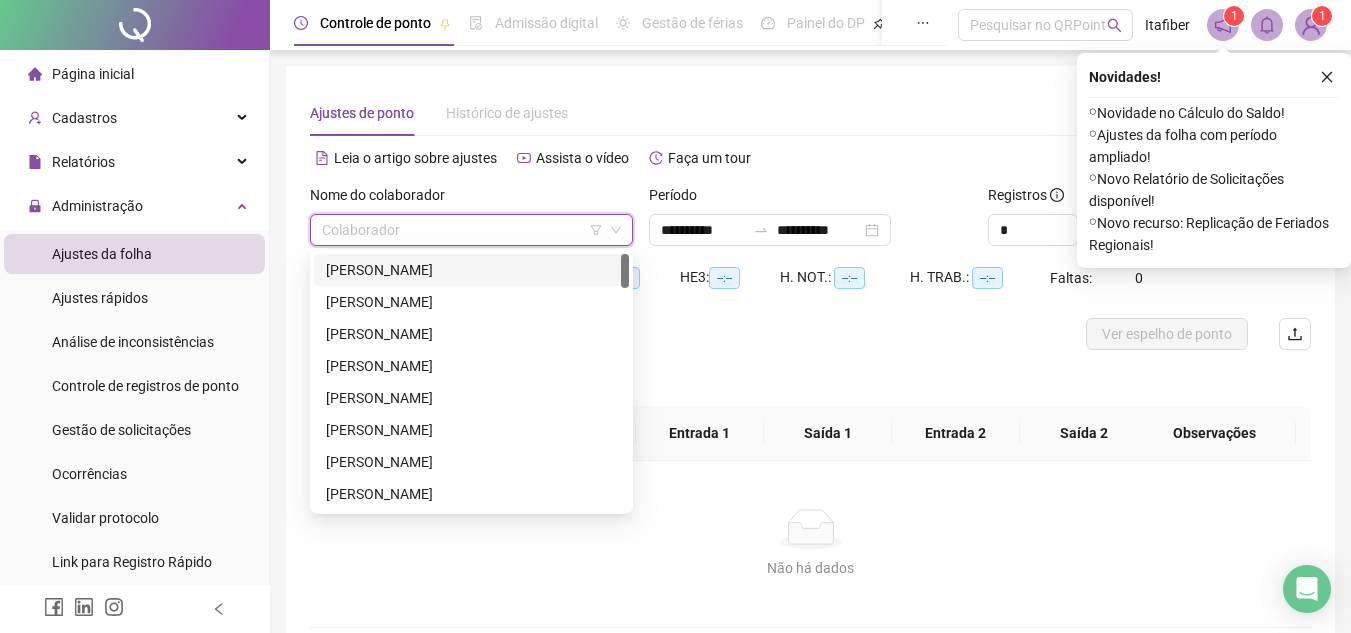 click on "[PERSON_NAME]" at bounding box center [471, 270] 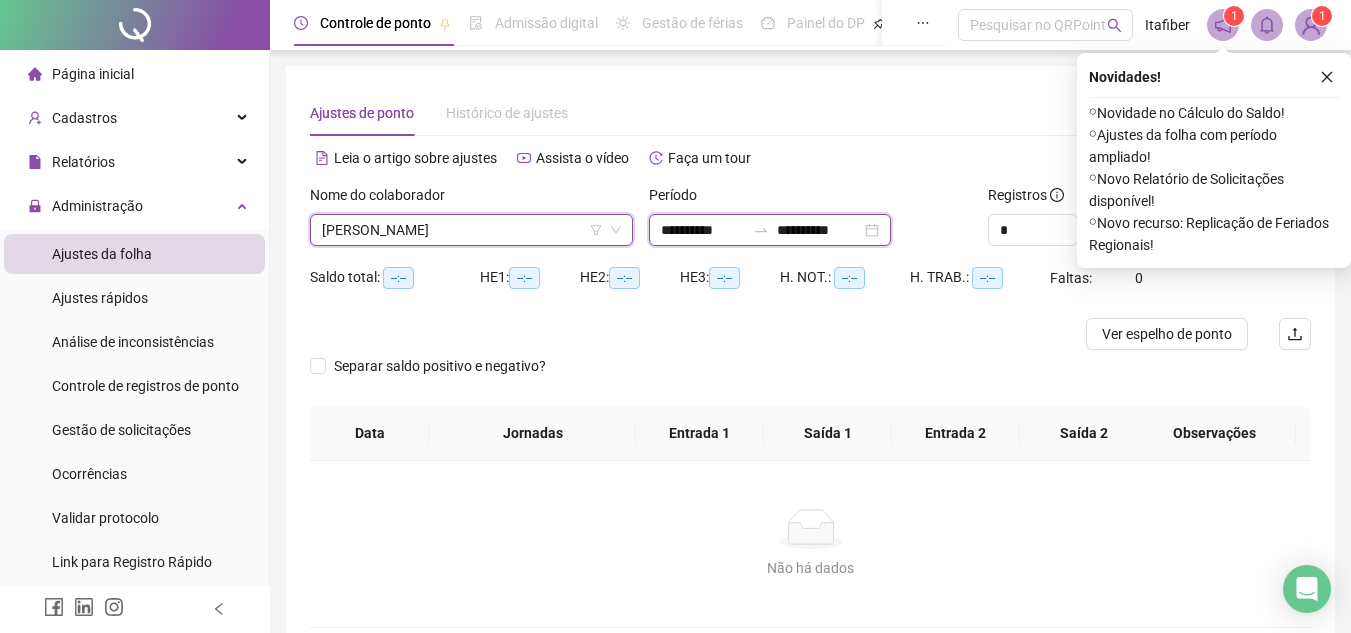 click on "**********" at bounding box center [703, 230] 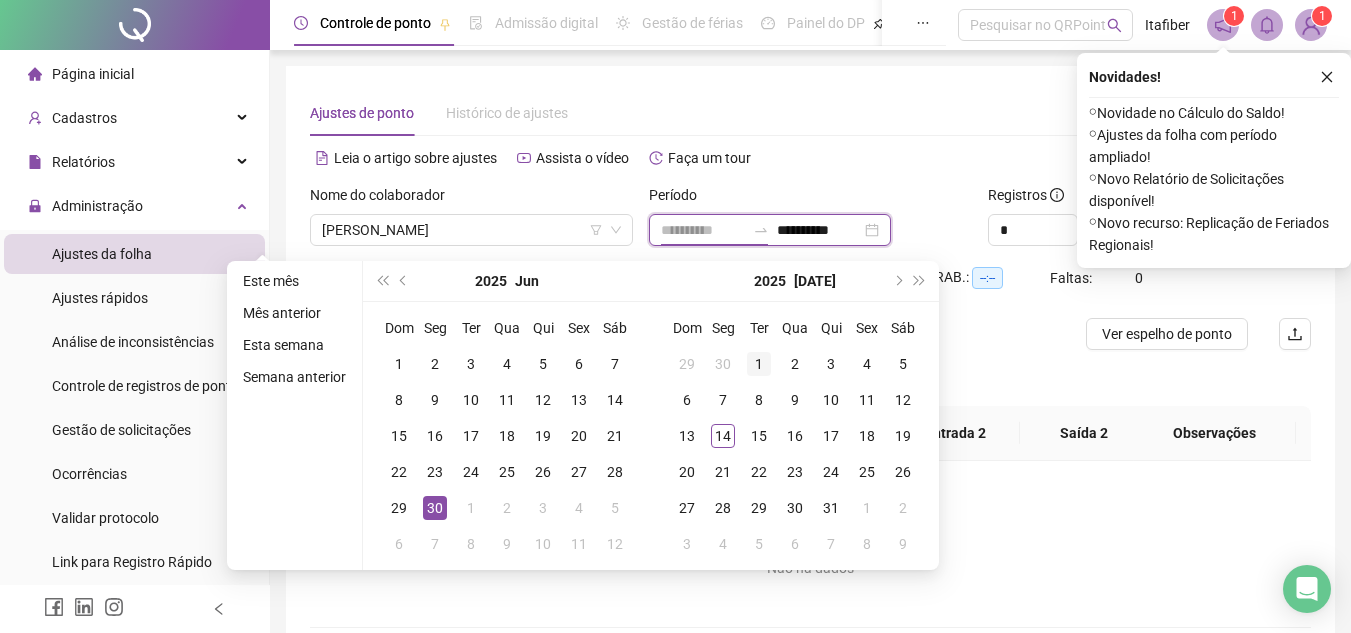 type on "**********" 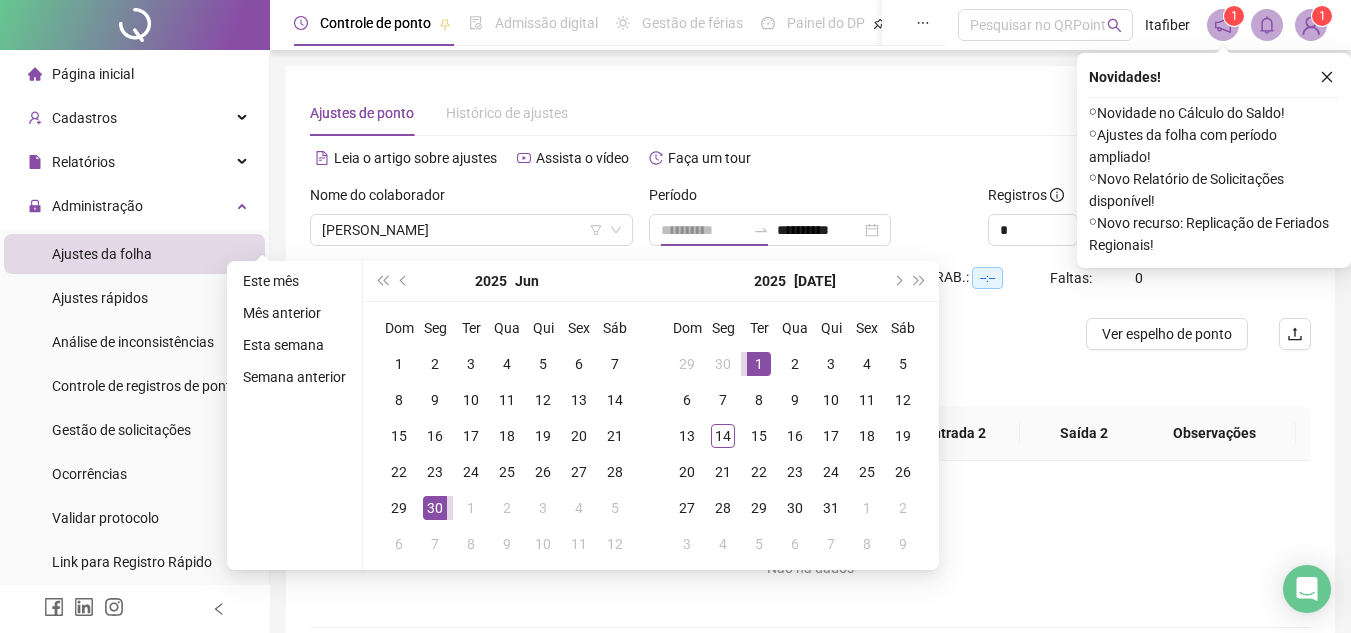 click on "1" at bounding box center [759, 364] 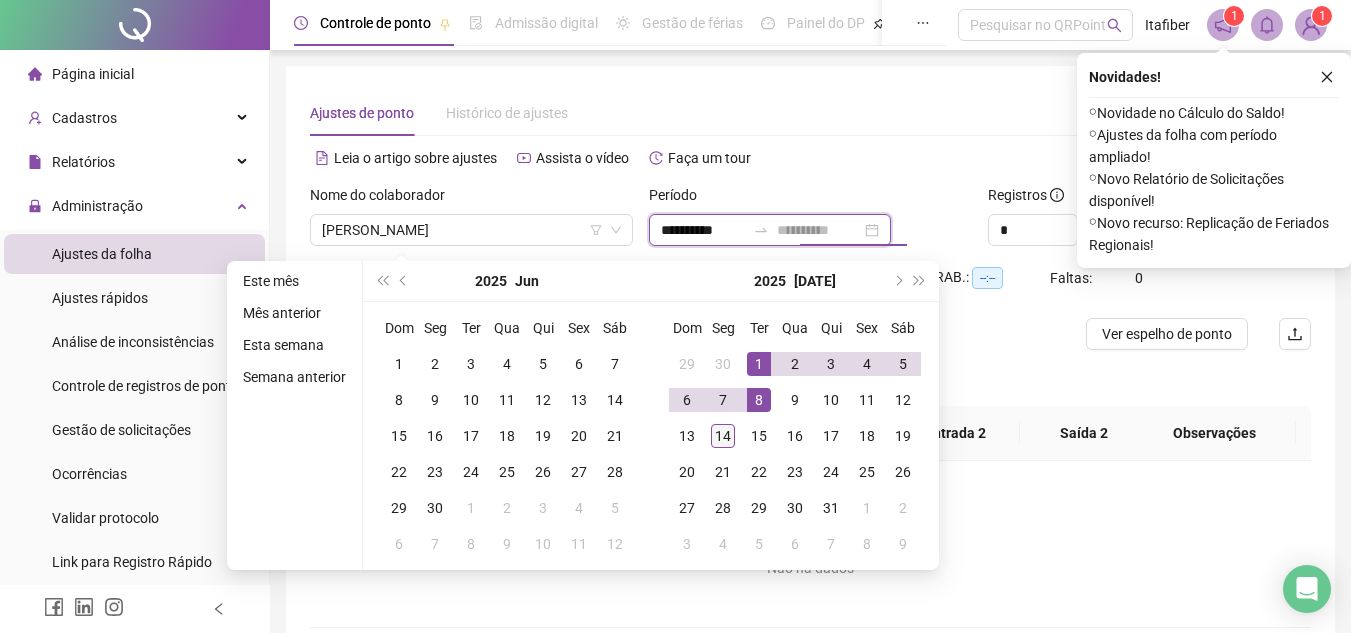 type on "**********" 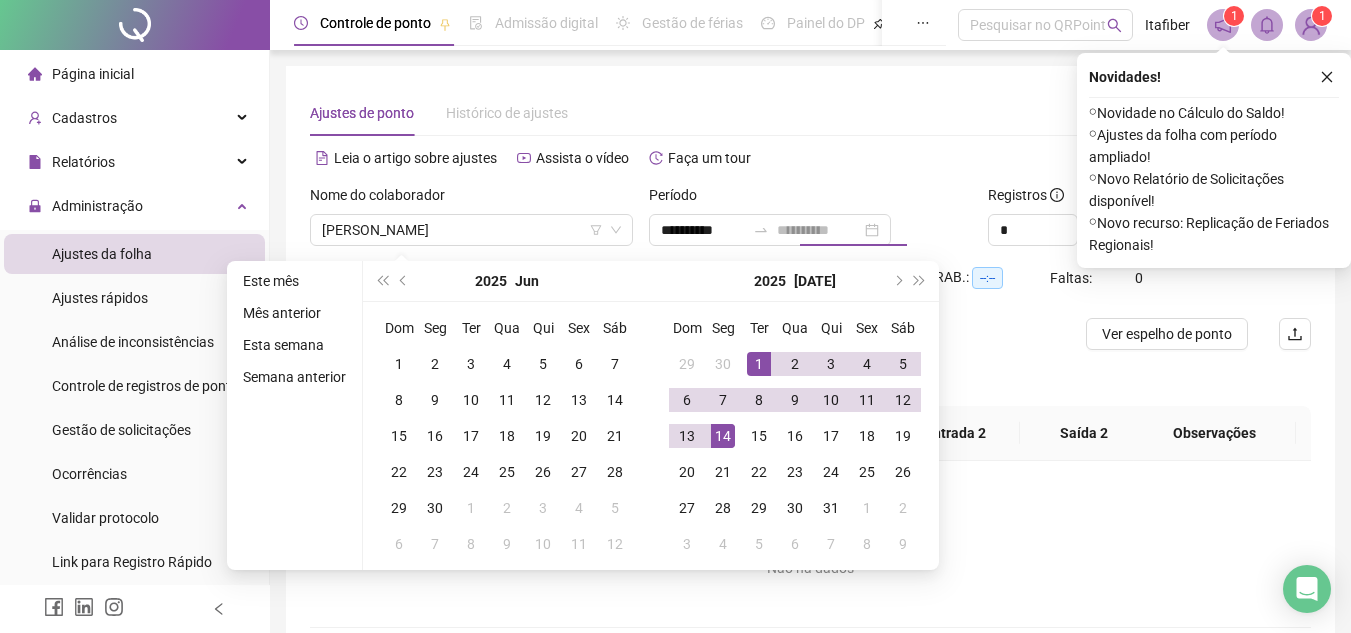 click on "14" at bounding box center [723, 436] 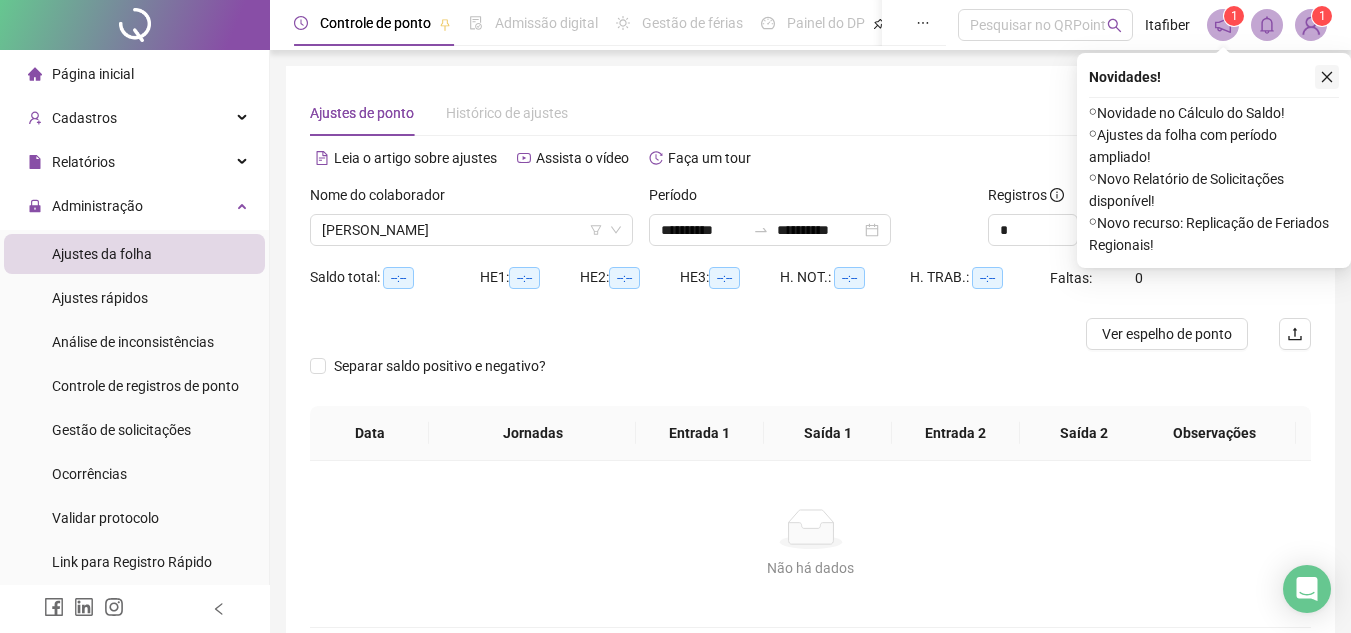 click 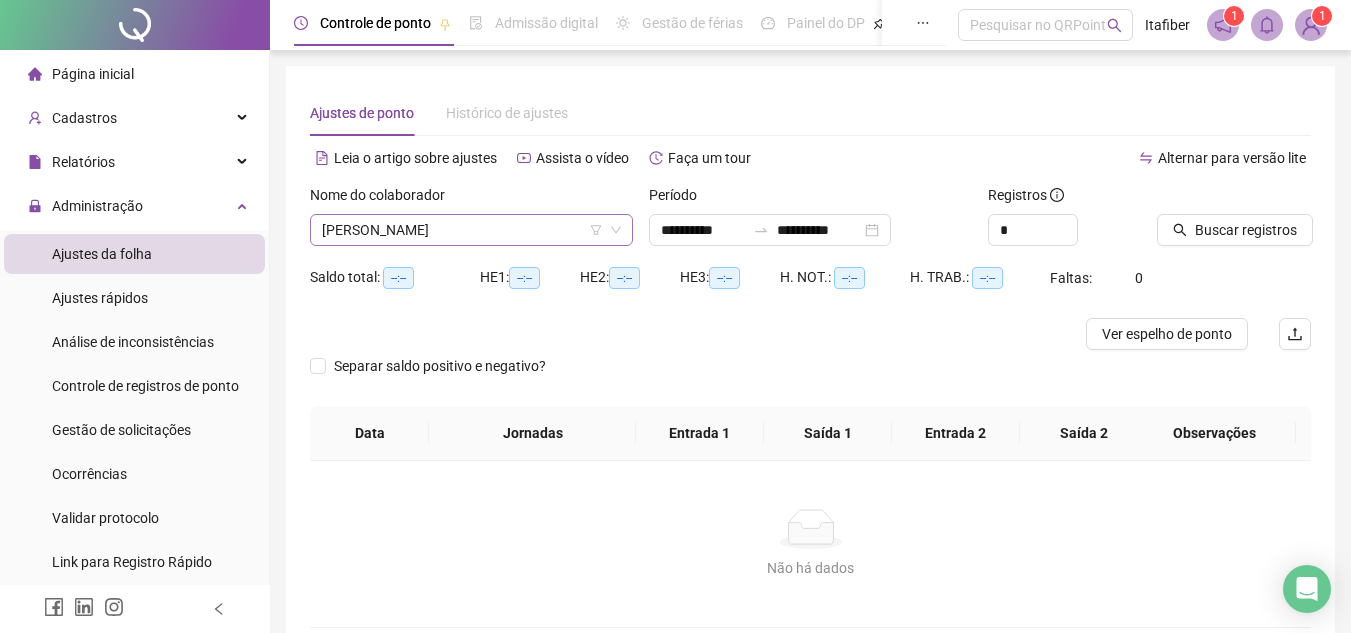 click 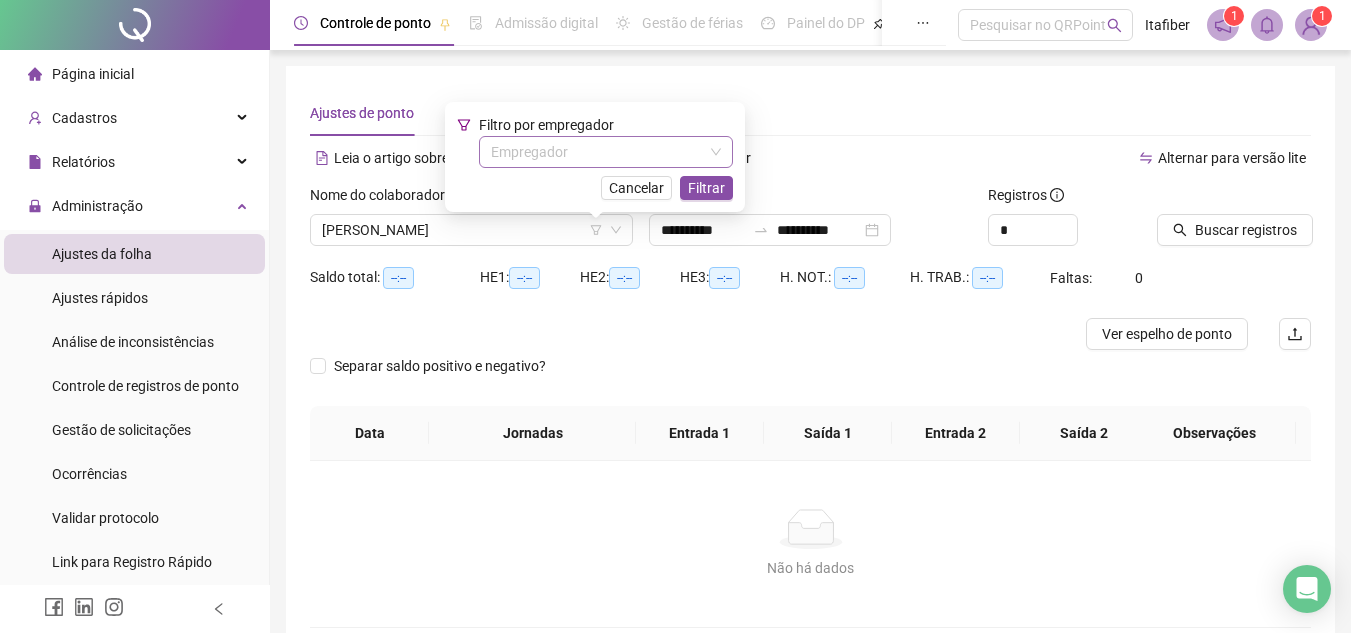 click at bounding box center (600, 152) 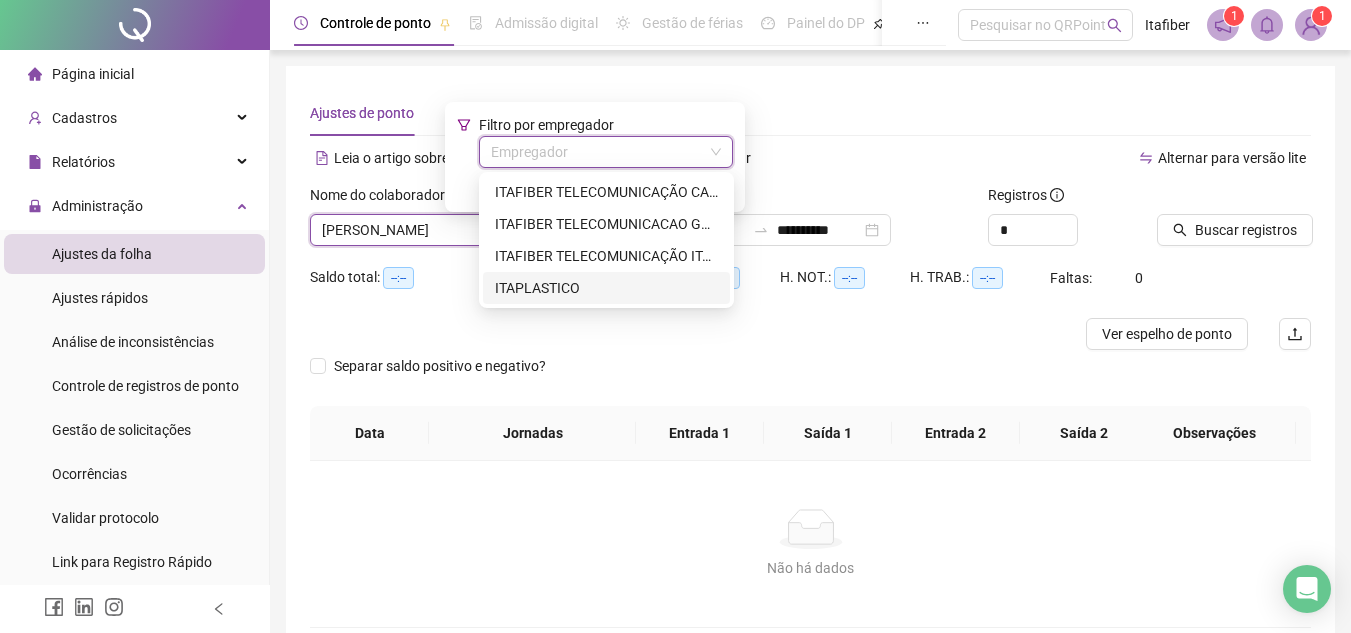 click on "ITAPLASTICO" at bounding box center [606, 288] 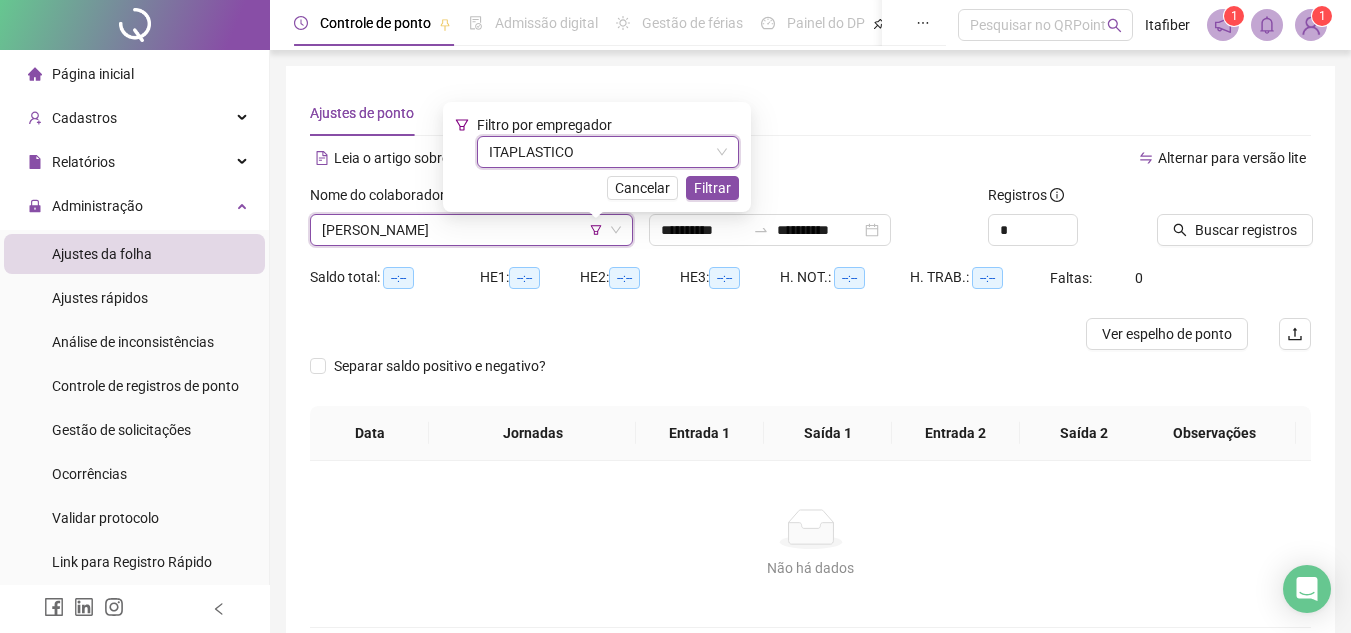 click on "Filtrar" at bounding box center [712, 188] 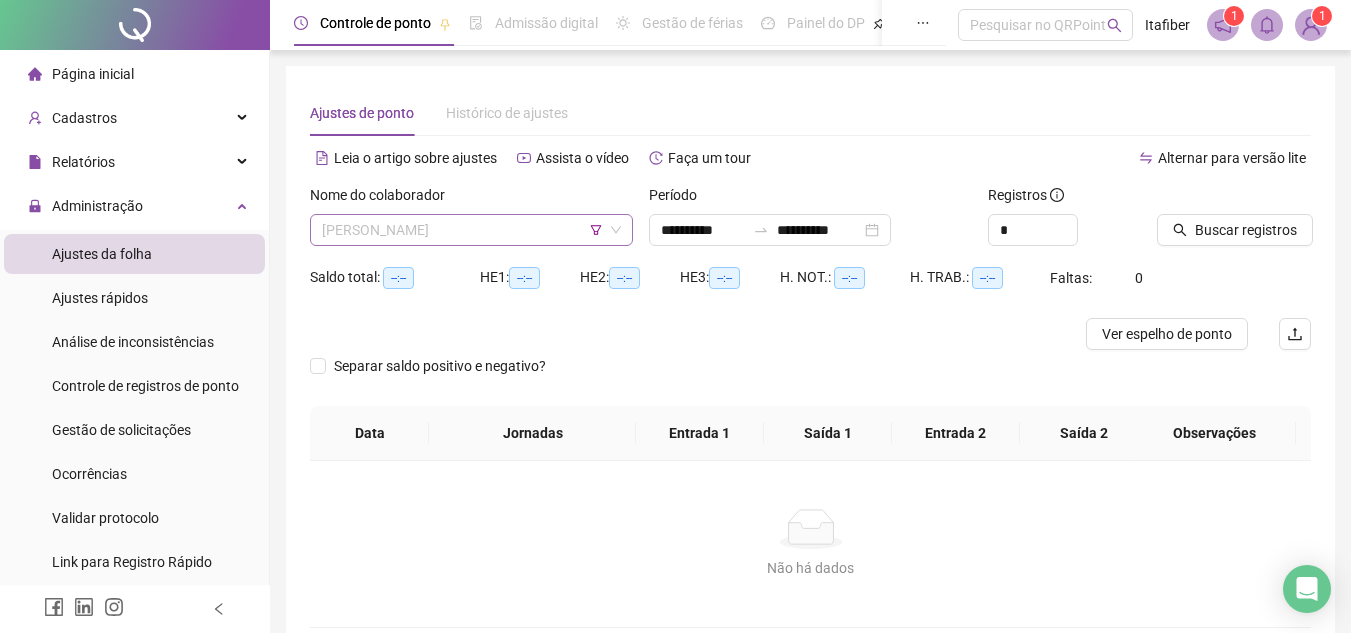 click on "[PERSON_NAME]" at bounding box center (471, 230) 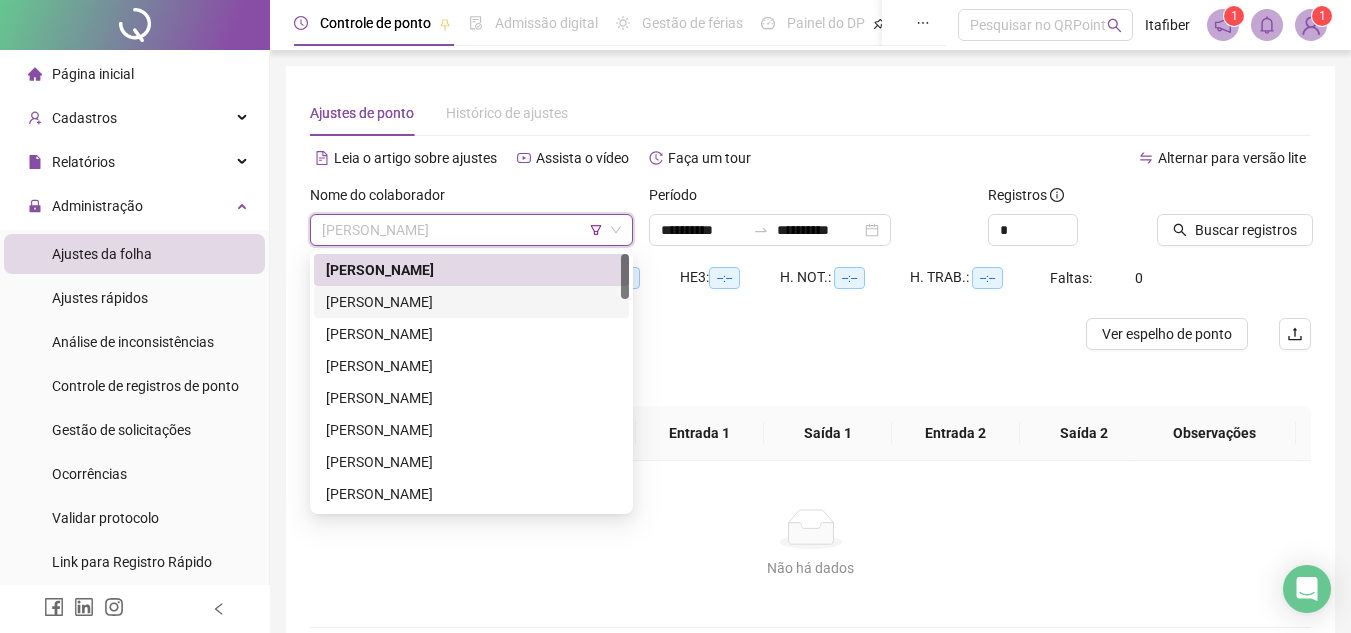 click on "[PERSON_NAME]" at bounding box center [471, 270] 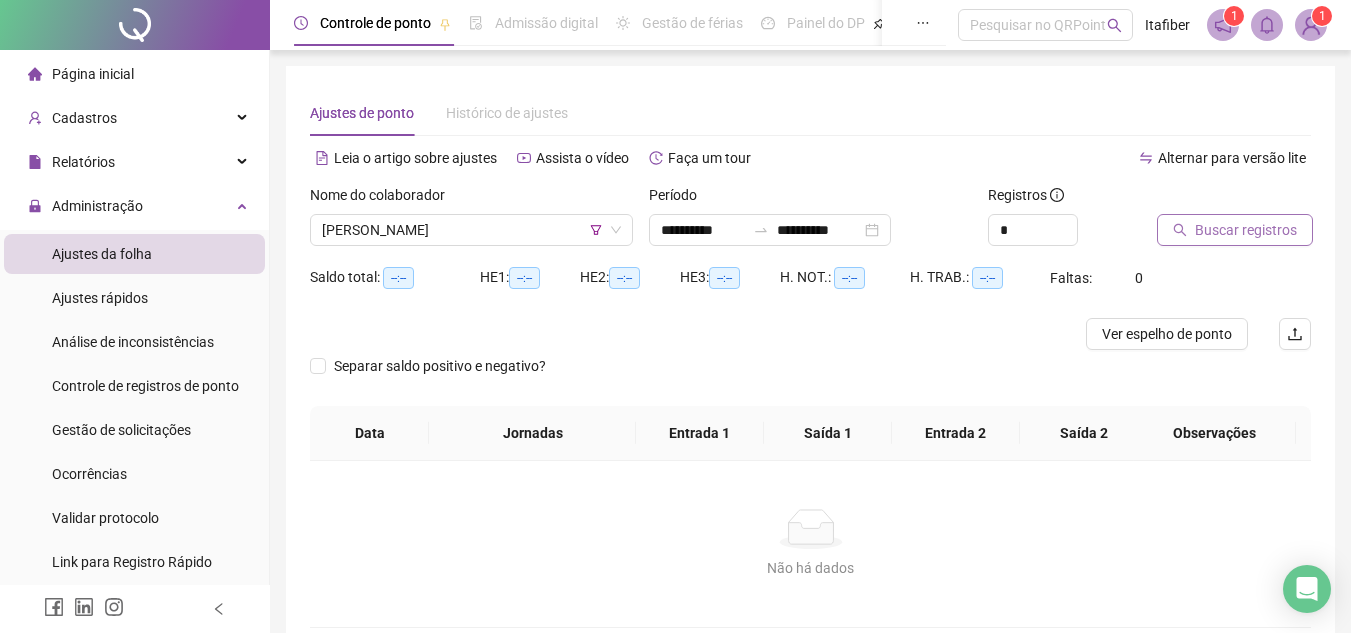 click on "Buscar registros" at bounding box center [1246, 230] 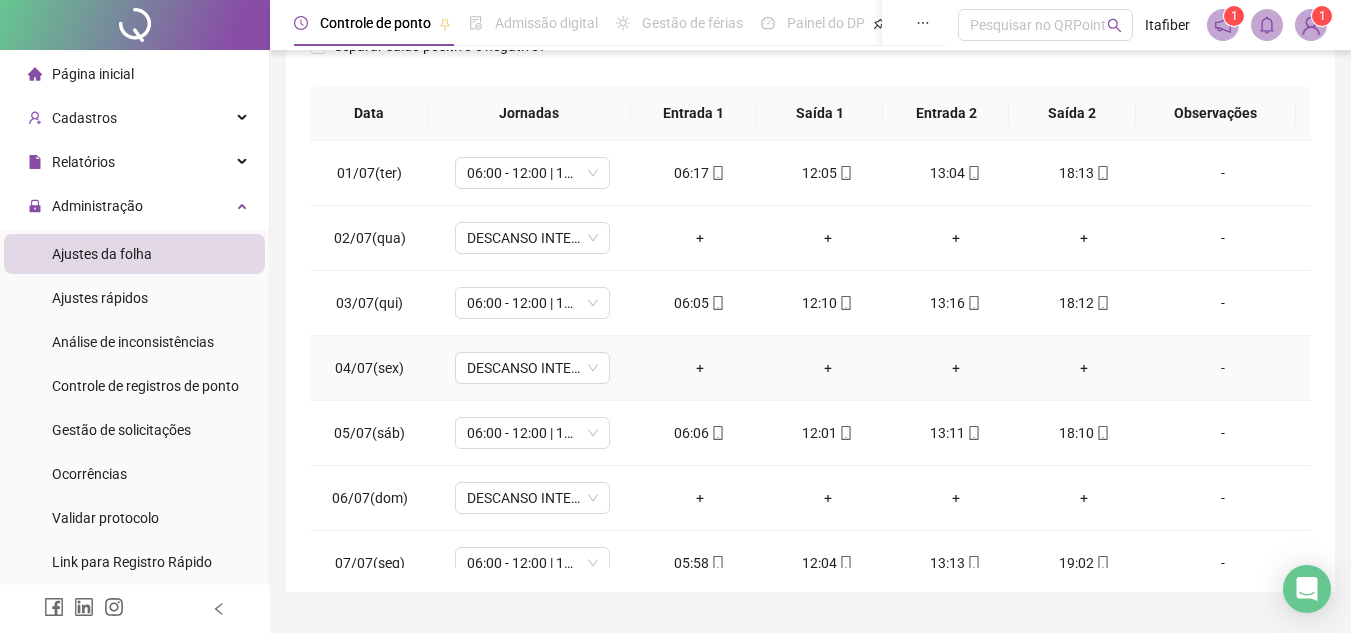 scroll, scrollTop: 445, scrollLeft: 0, axis: vertical 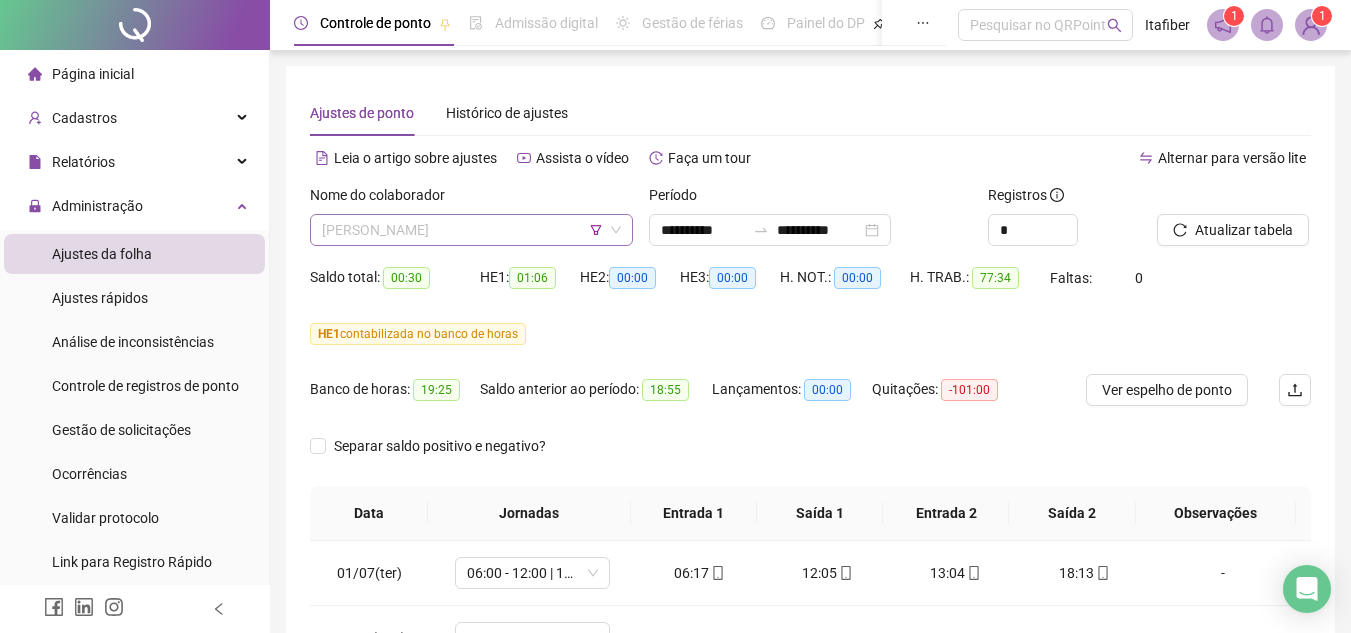 click on "[PERSON_NAME]" at bounding box center (471, 230) 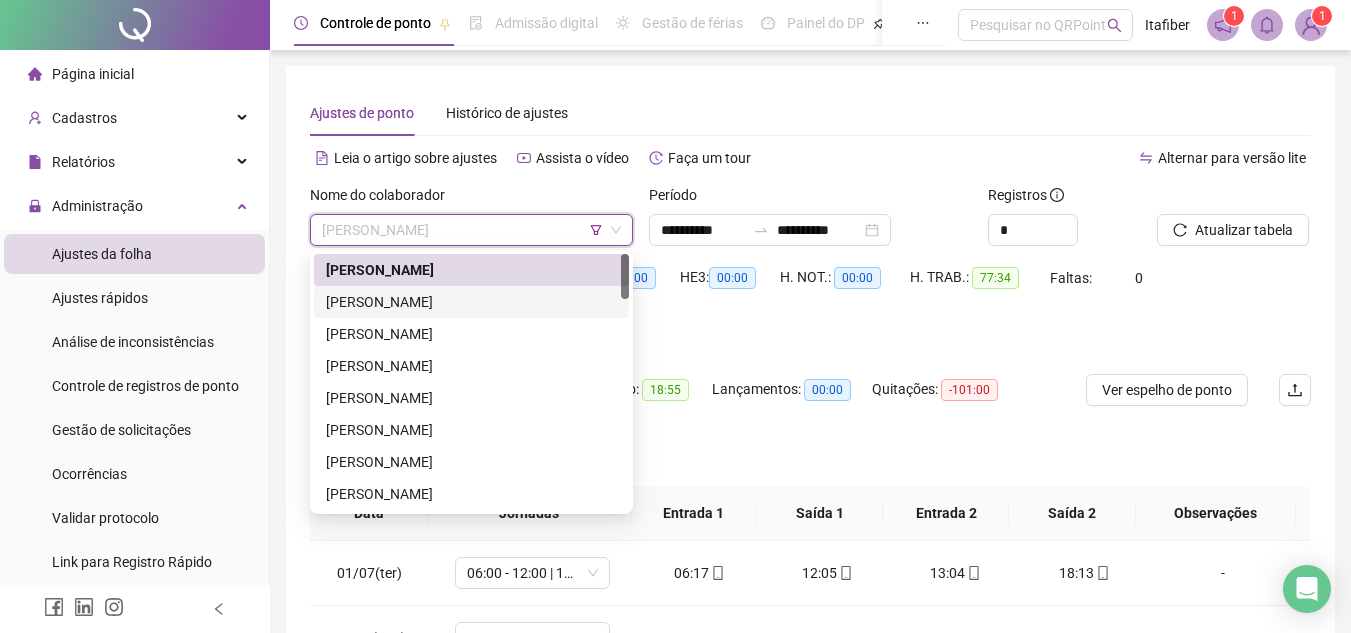 click on "[PERSON_NAME]" at bounding box center (471, 302) 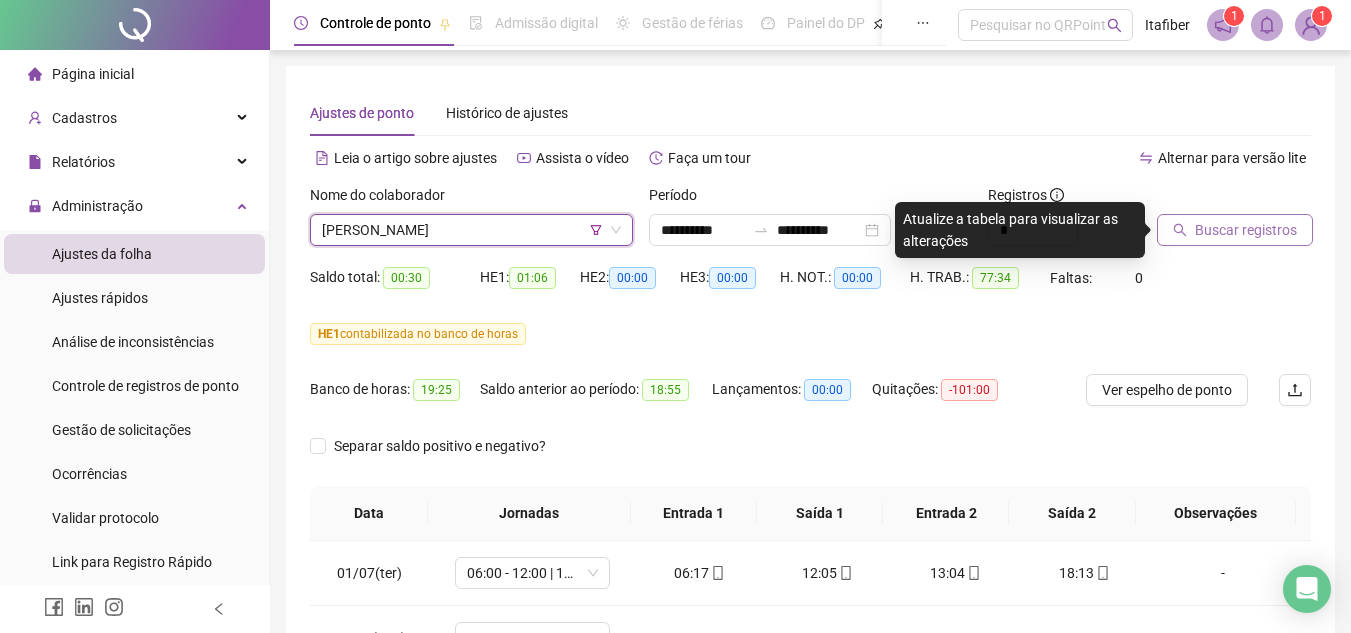 click on "Buscar registros" at bounding box center [1235, 230] 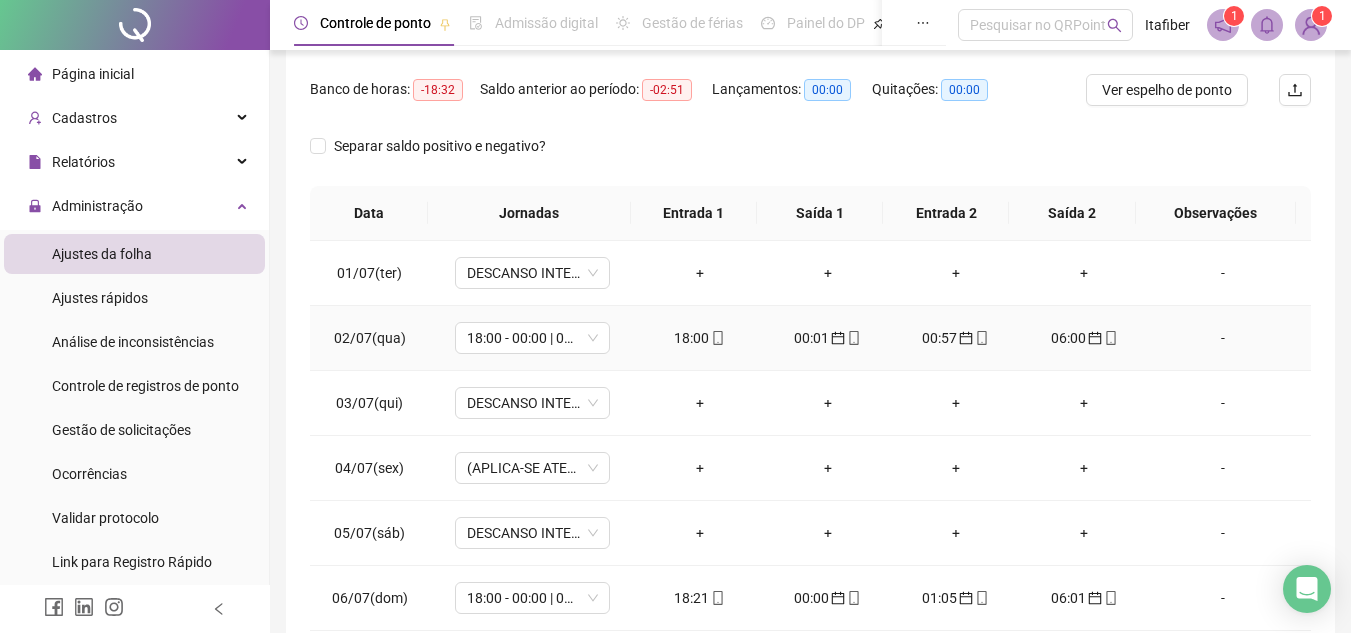 scroll, scrollTop: 400, scrollLeft: 0, axis: vertical 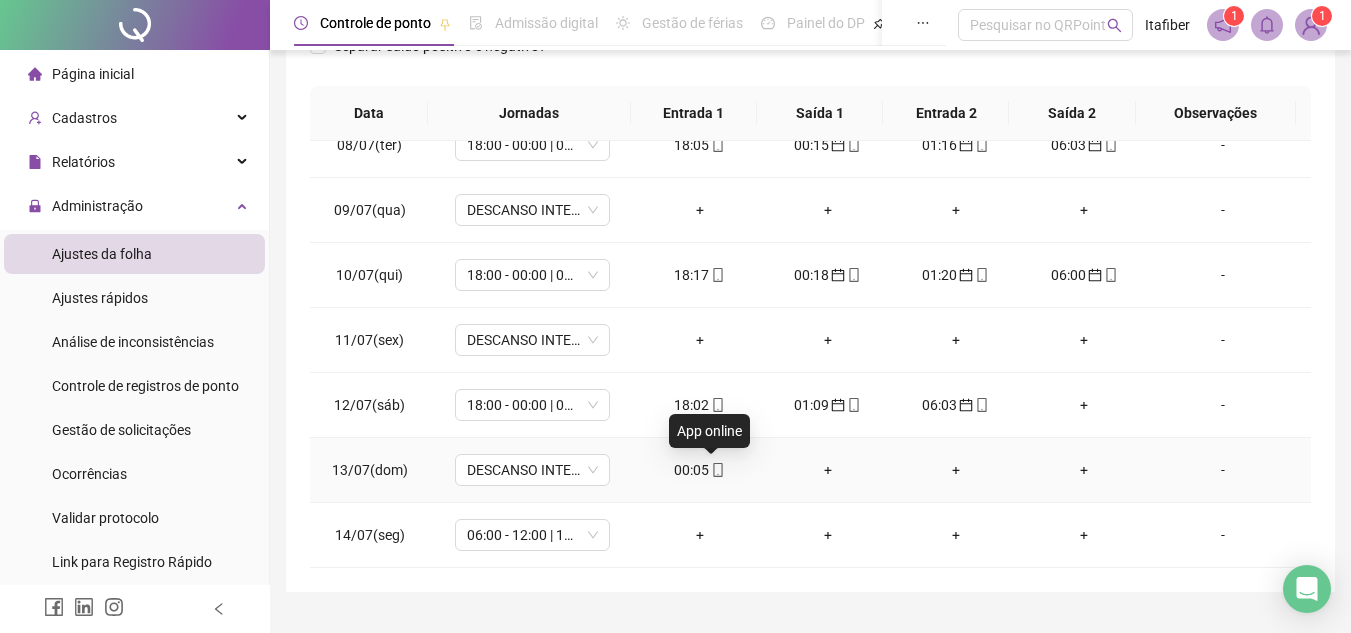 click 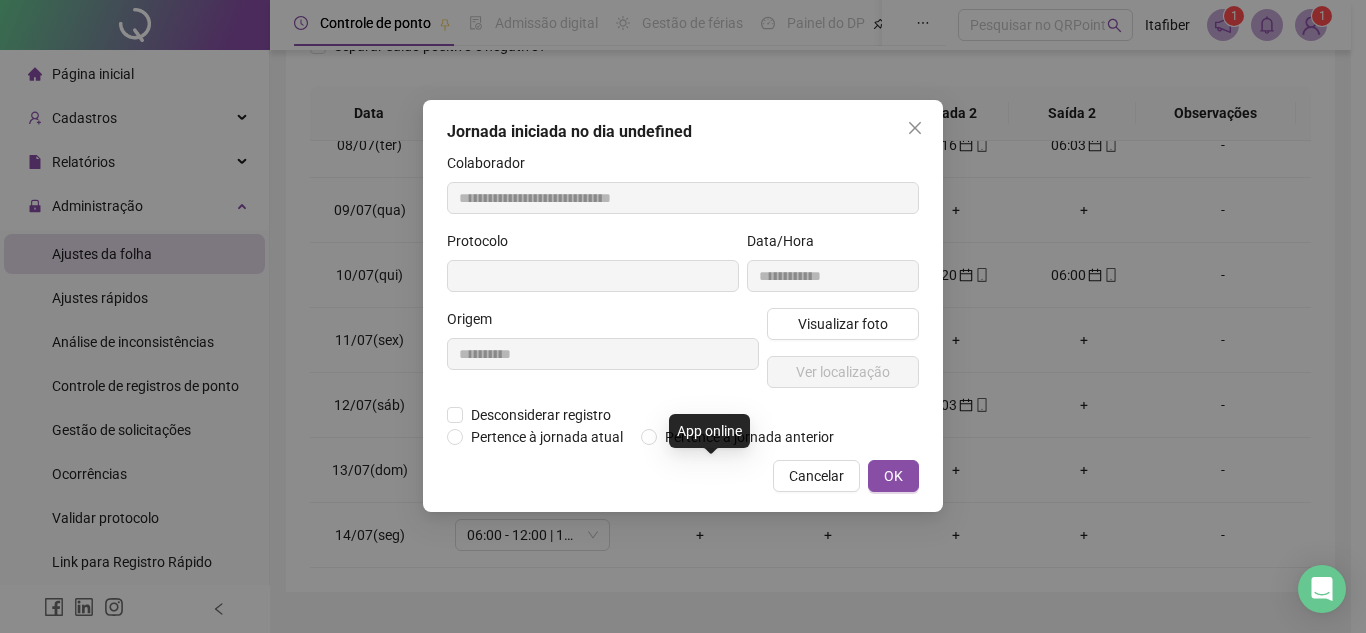 type on "**********" 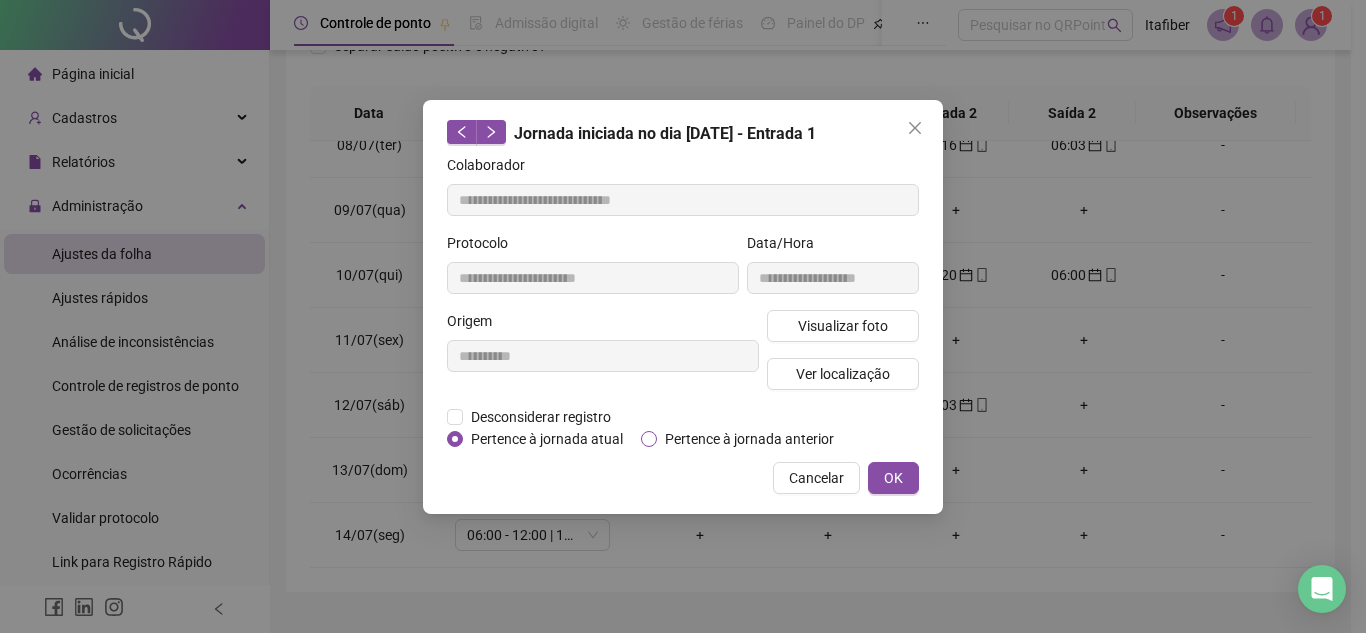 click on "Pertence à jornada anterior" at bounding box center (749, 439) 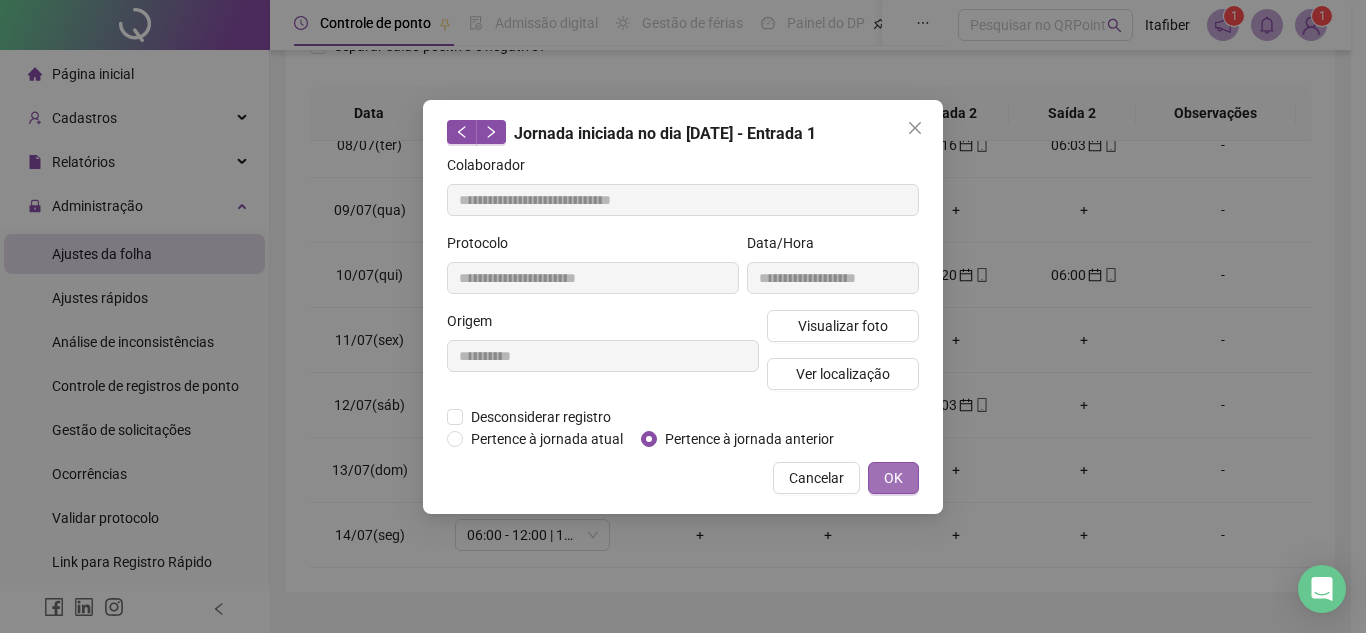 click on "OK" at bounding box center [893, 478] 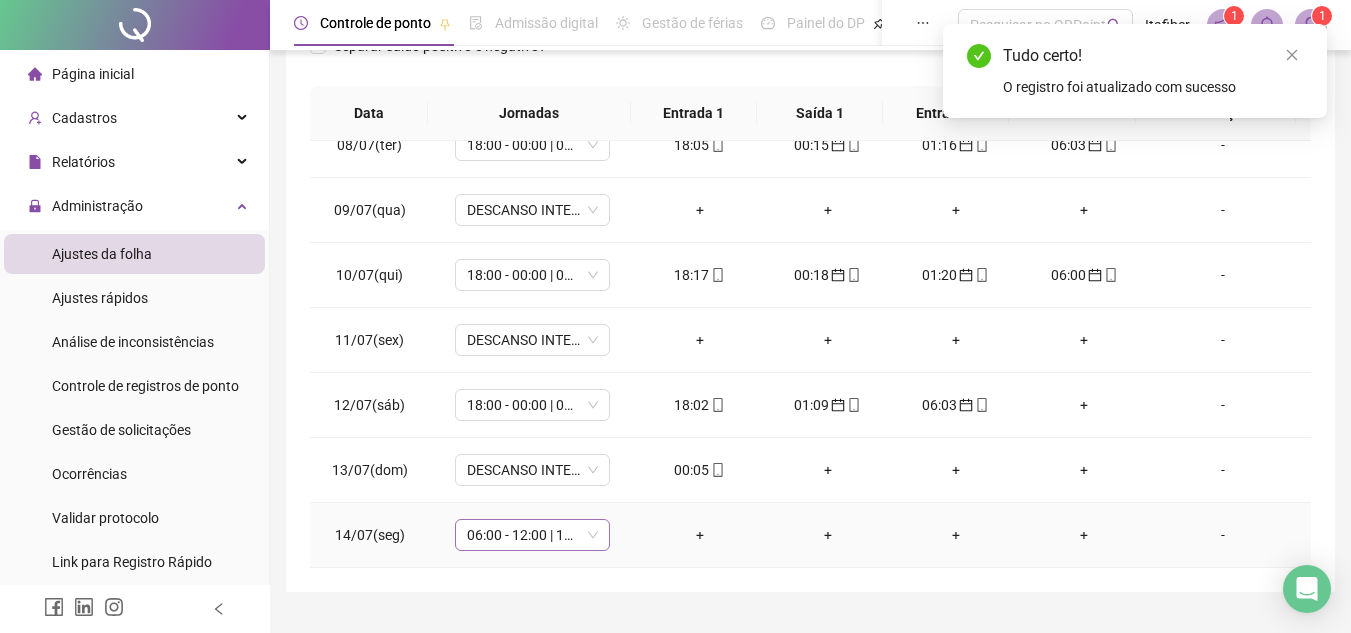 drag, startPoint x: 555, startPoint y: 549, endPoint x: 572, endPoint y: 529, distance: 26.24881 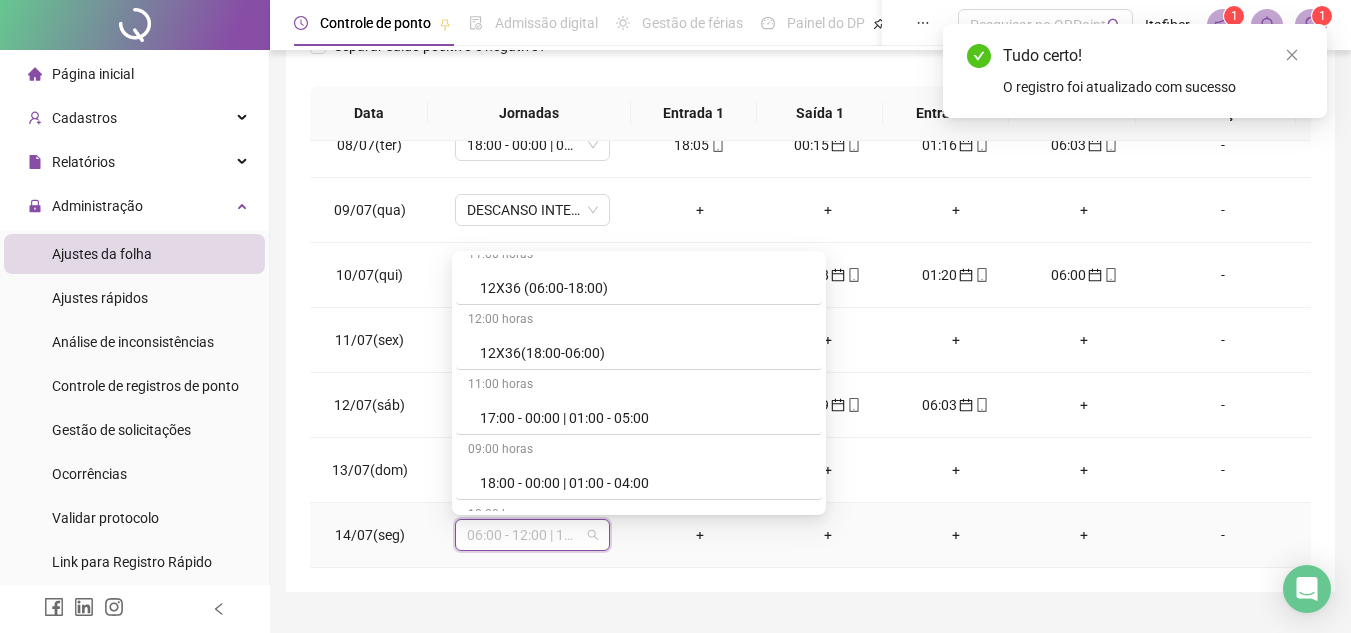 scroll, scrollTop: 800, scrollLeft: 0, axis: vertical 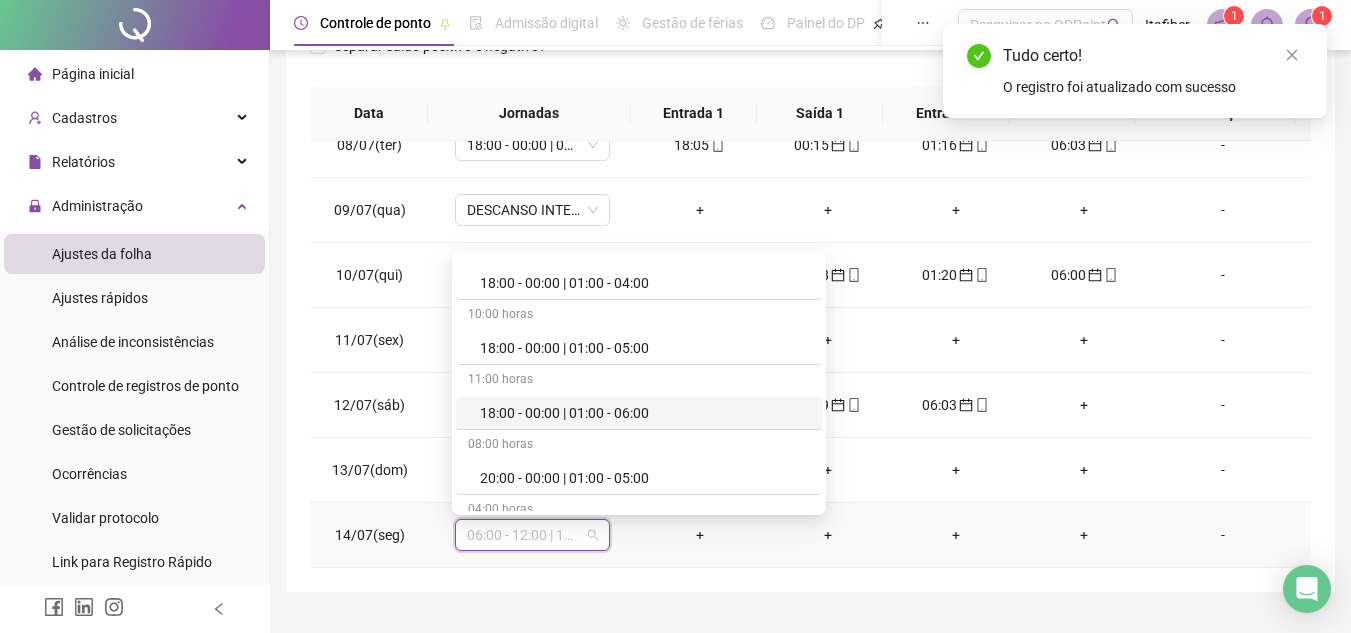 click on "18:00 - 00:00 | 01:00 - 06:00" at bounding box center (645, 413) 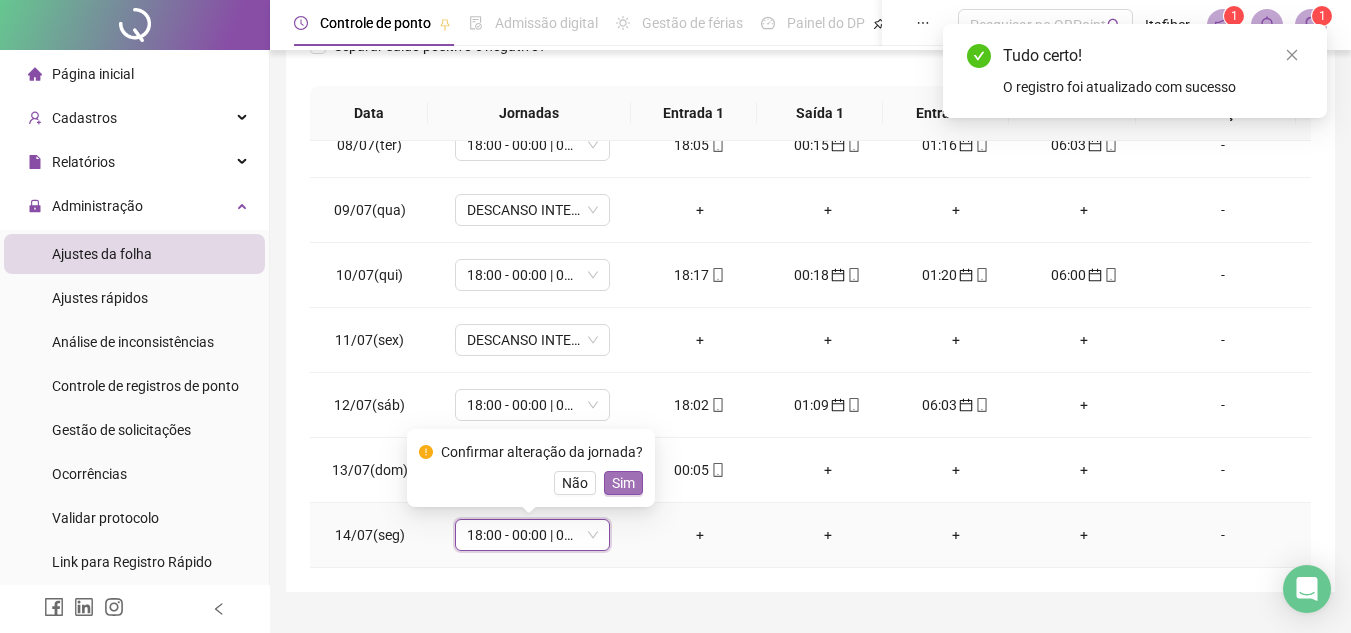 click on "Sim" at bounding box center [623, 483] 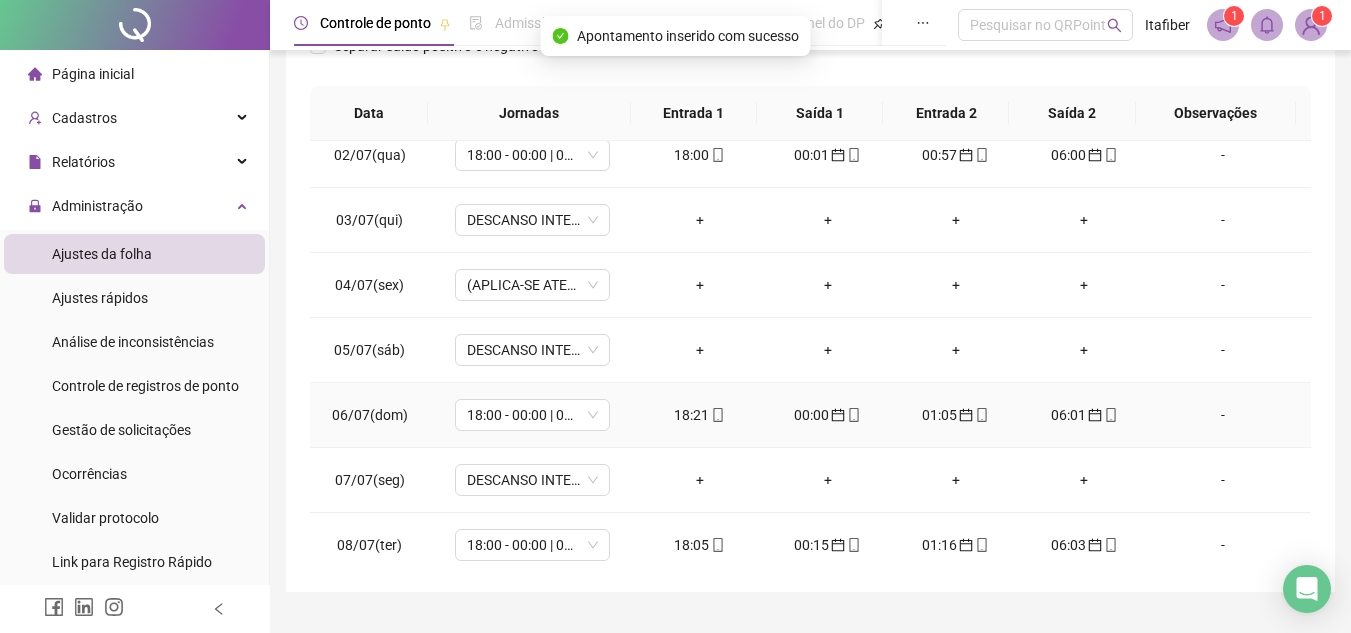 scroll, scrollTop: 0, scrollLeft: 0, axis: both 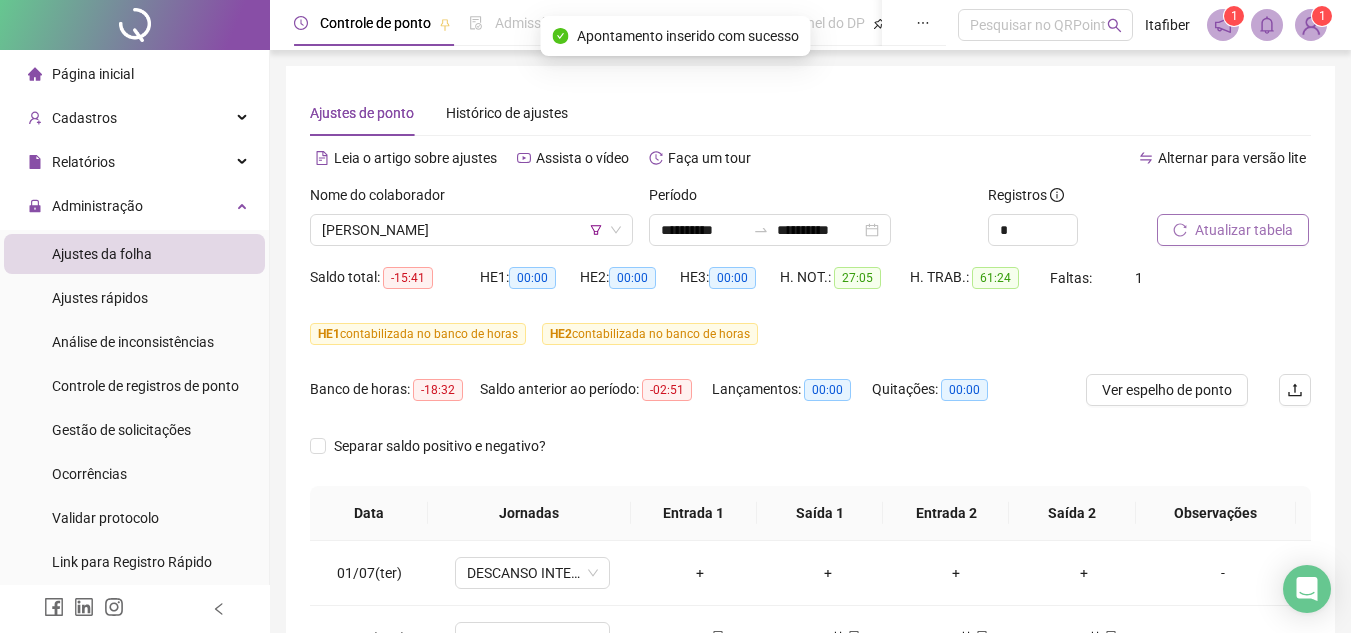 click on "Atualizar tabela" at bounding box center (1233, 230) 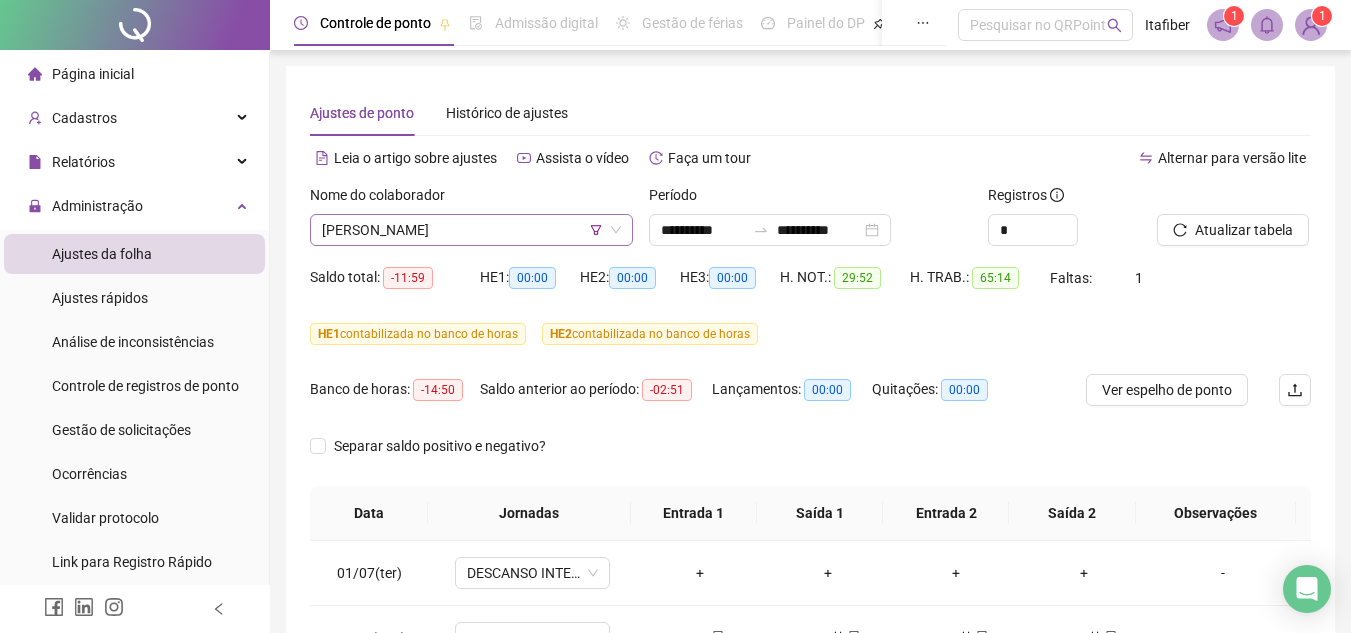 click on "[PERSON_NAME]" at bounding box center (471, 230) 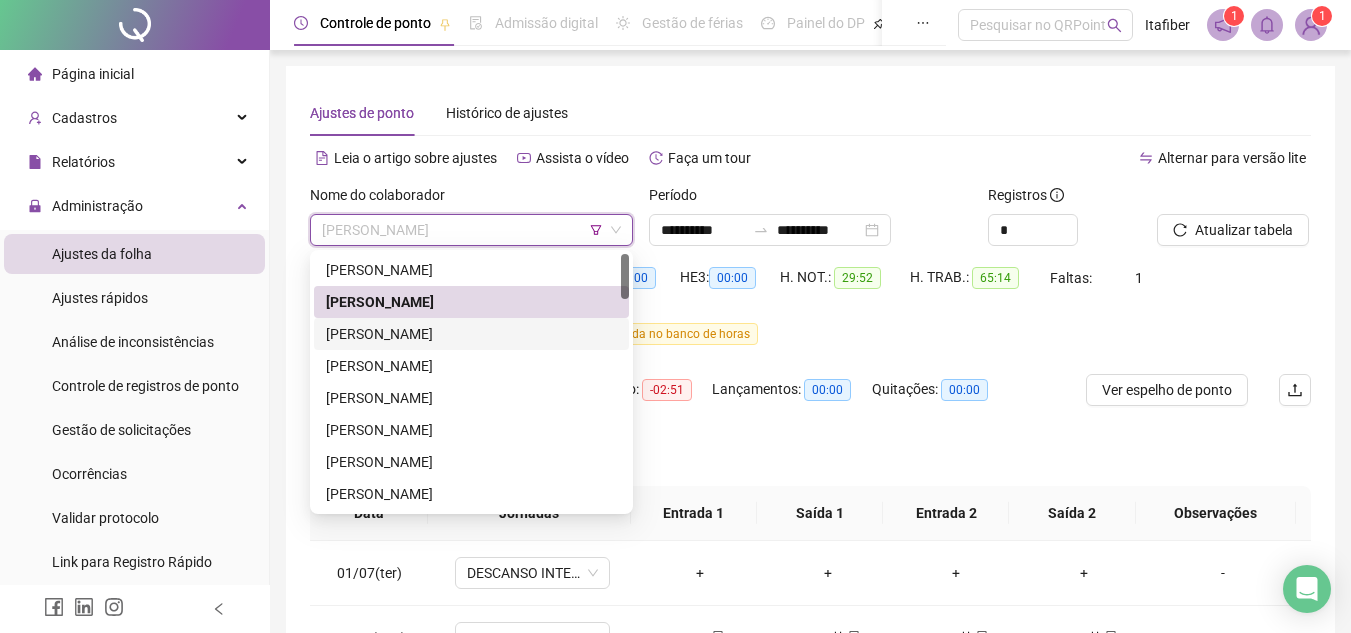 click on "[PERSON_NAME]" at bounding box center [471, 334] 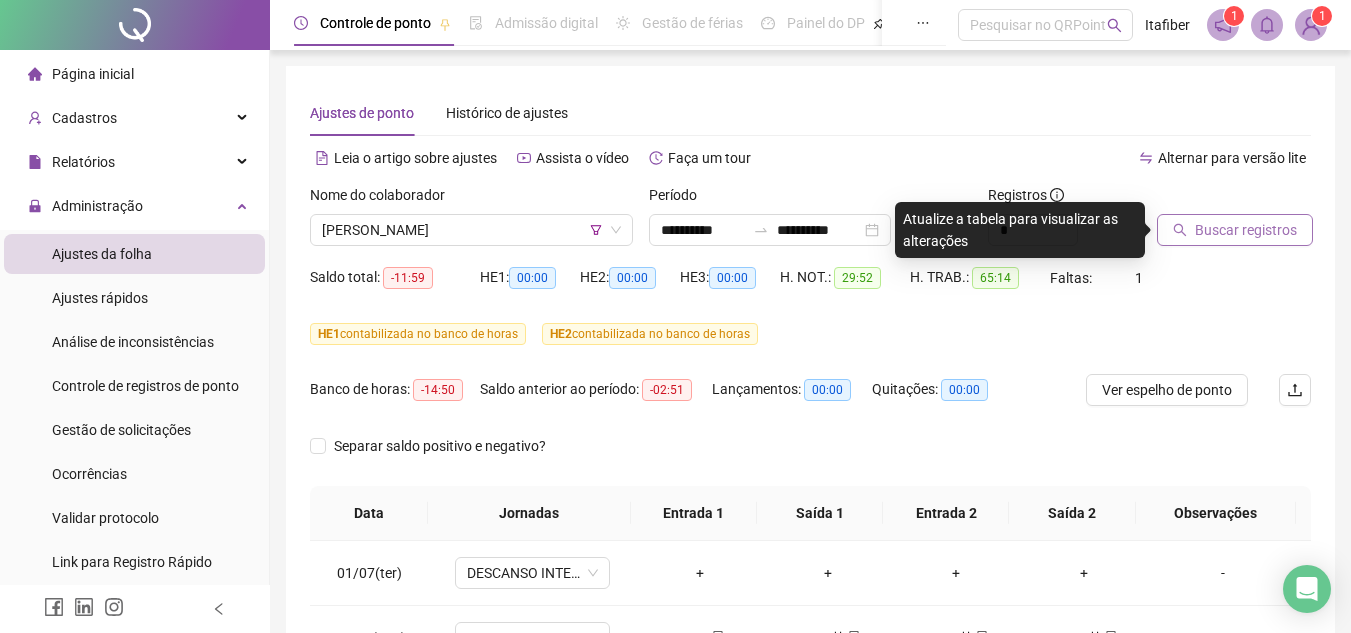 click on "Buscar registros" at bounding box center [1235, 230] 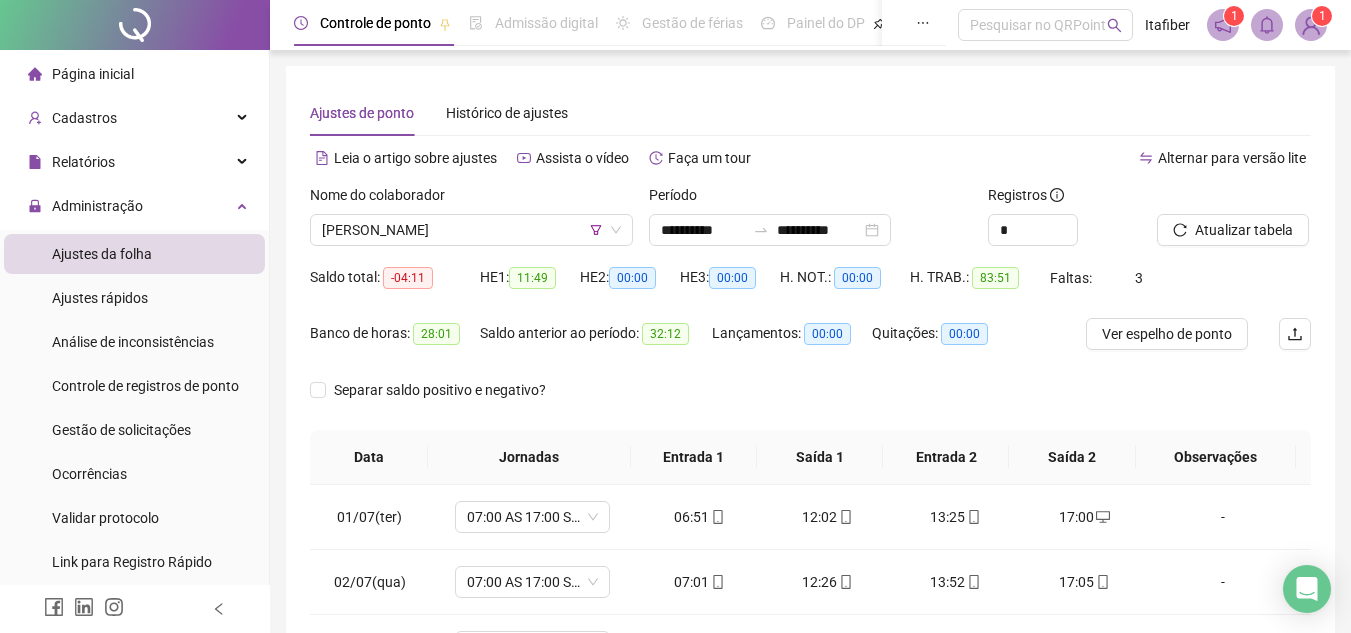 scroll, scrollTop: 100, scrollLeft: 0, axis: vertical 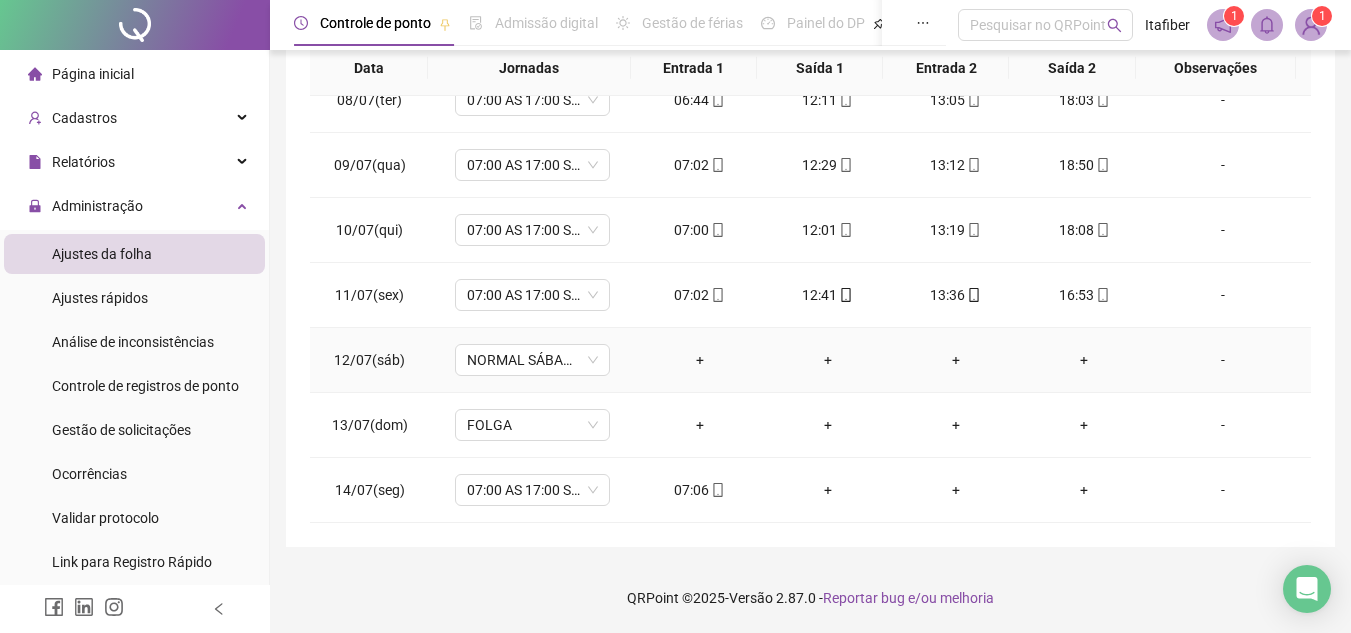 click on "-" at bounding box center (1223, 360) 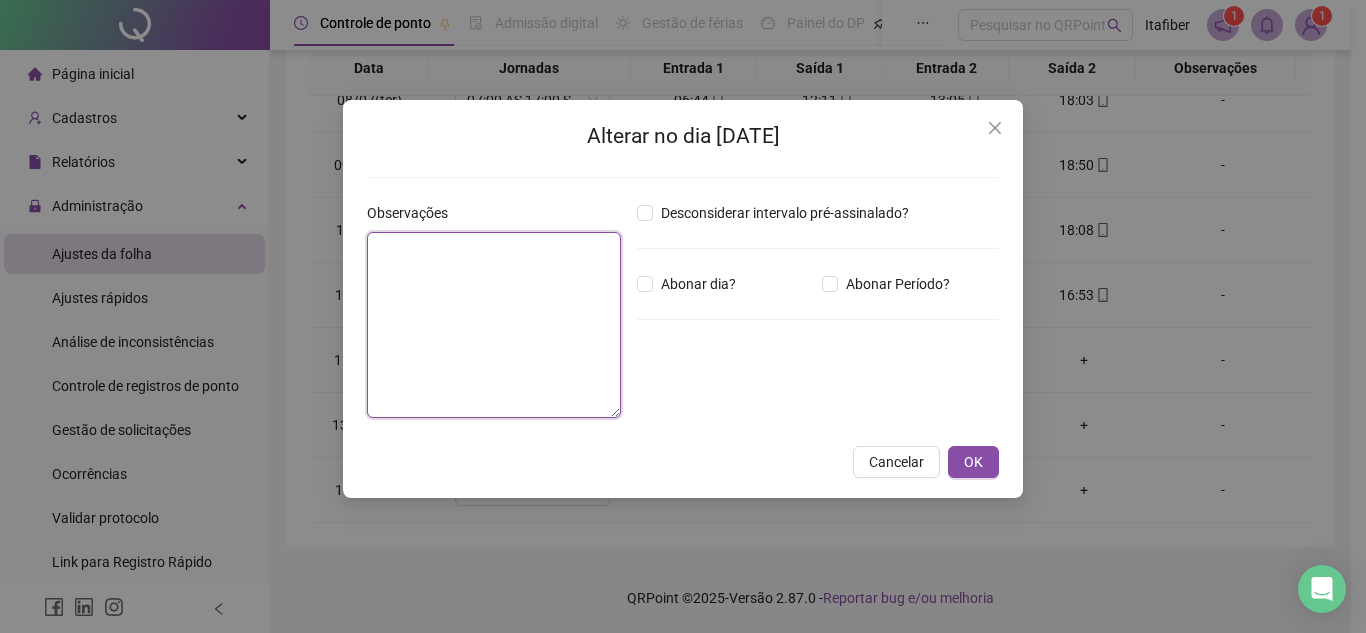 click at bounding box center [494, 325] 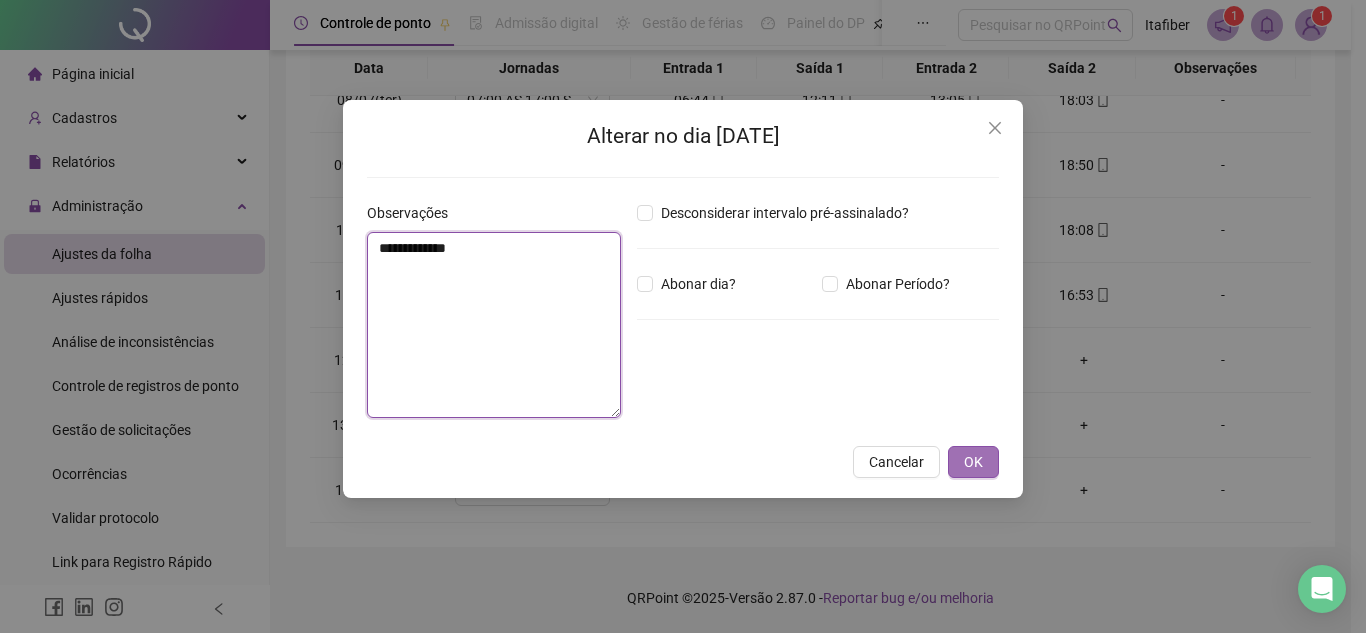 type on "**********" 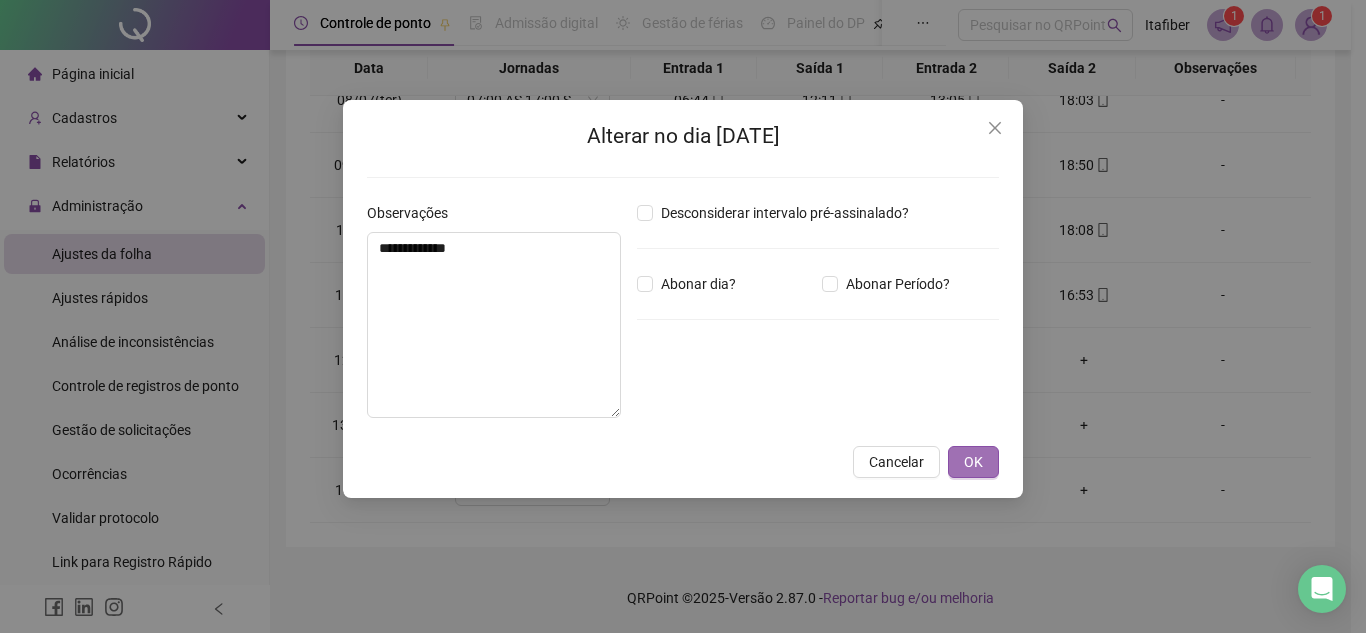 click on "OK" at bounding box center [973, 462] 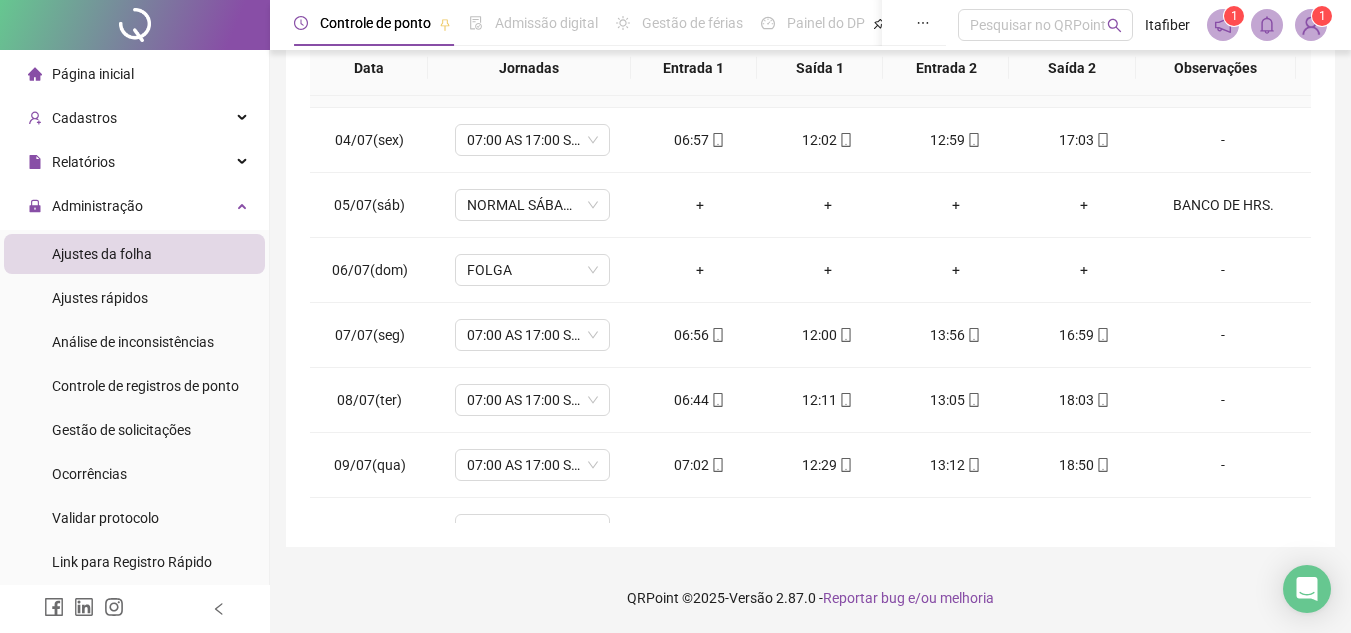 scroll, scrollTop: 0, scrollLeft: 0, axis: both 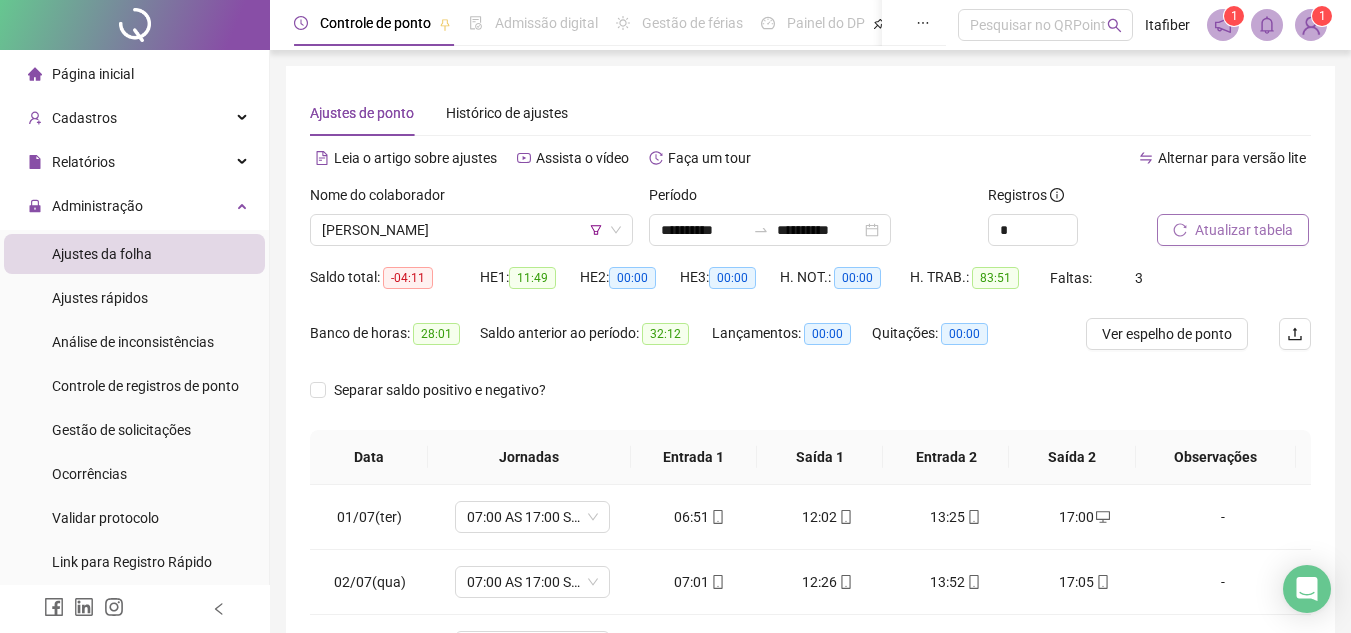 click on "Atualizar tabela" at bounding box center [1244, 230] 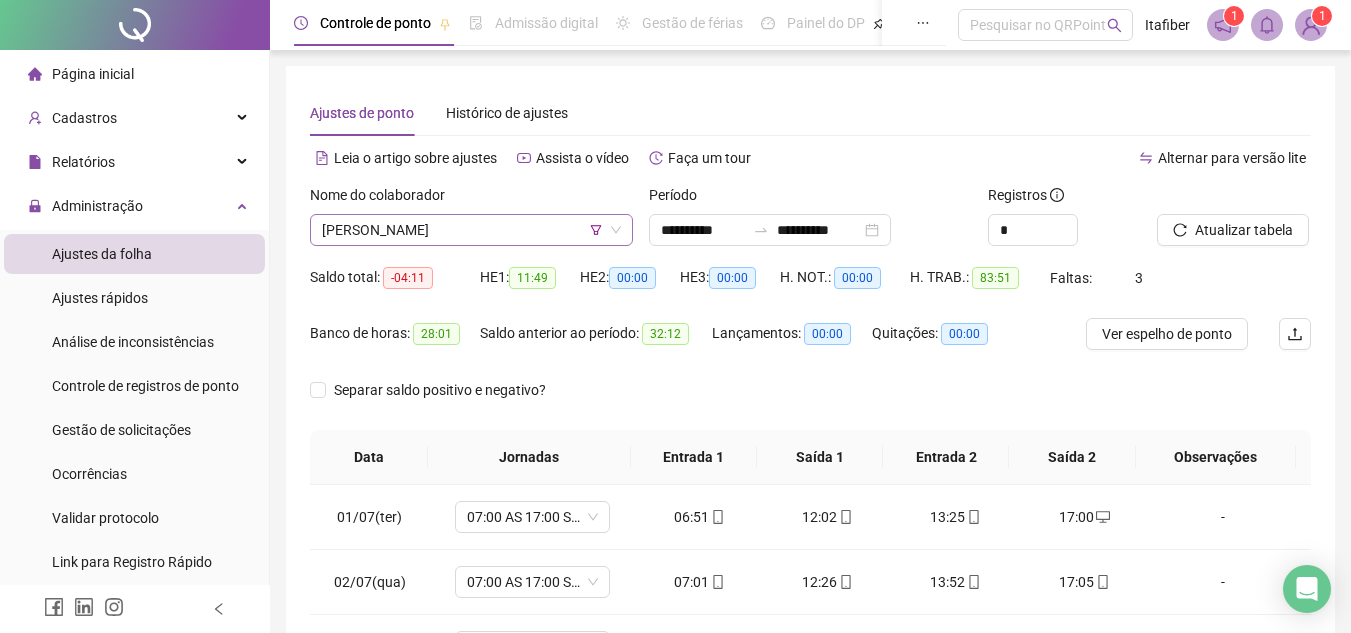 click on "[PERSON_NAME]" at bounding box center (471, 230) 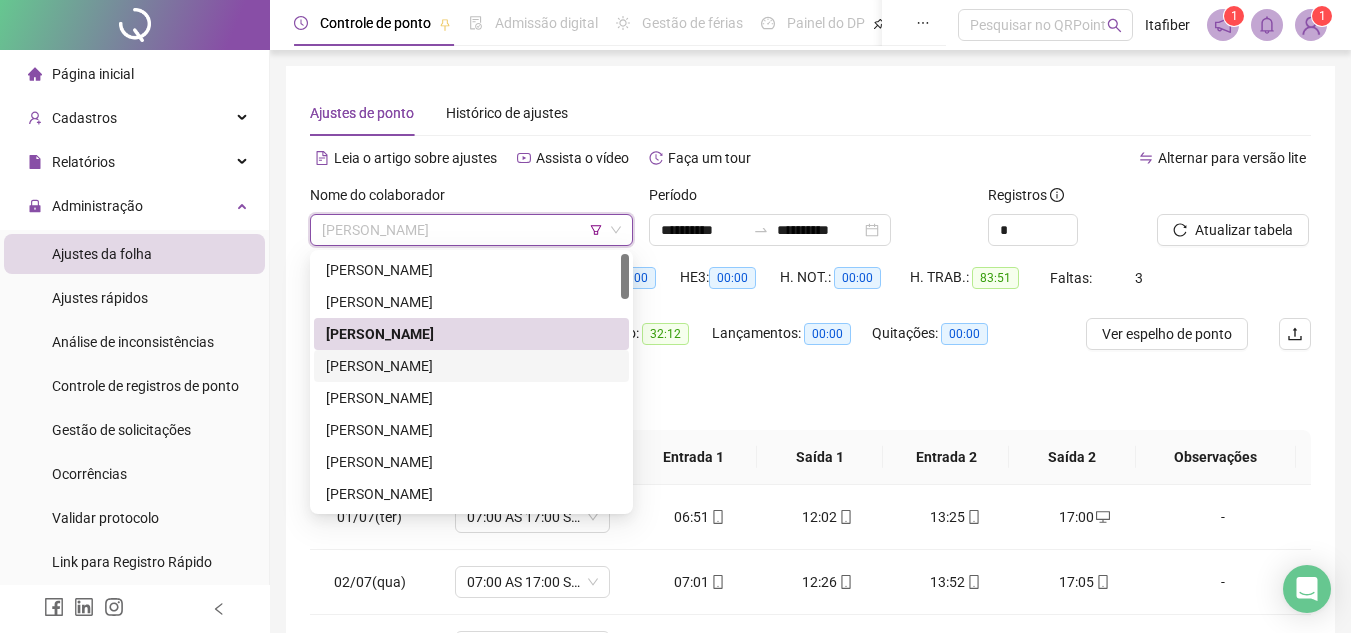 click on "[PERSON_NAME]" at bounding box center [471, 366] 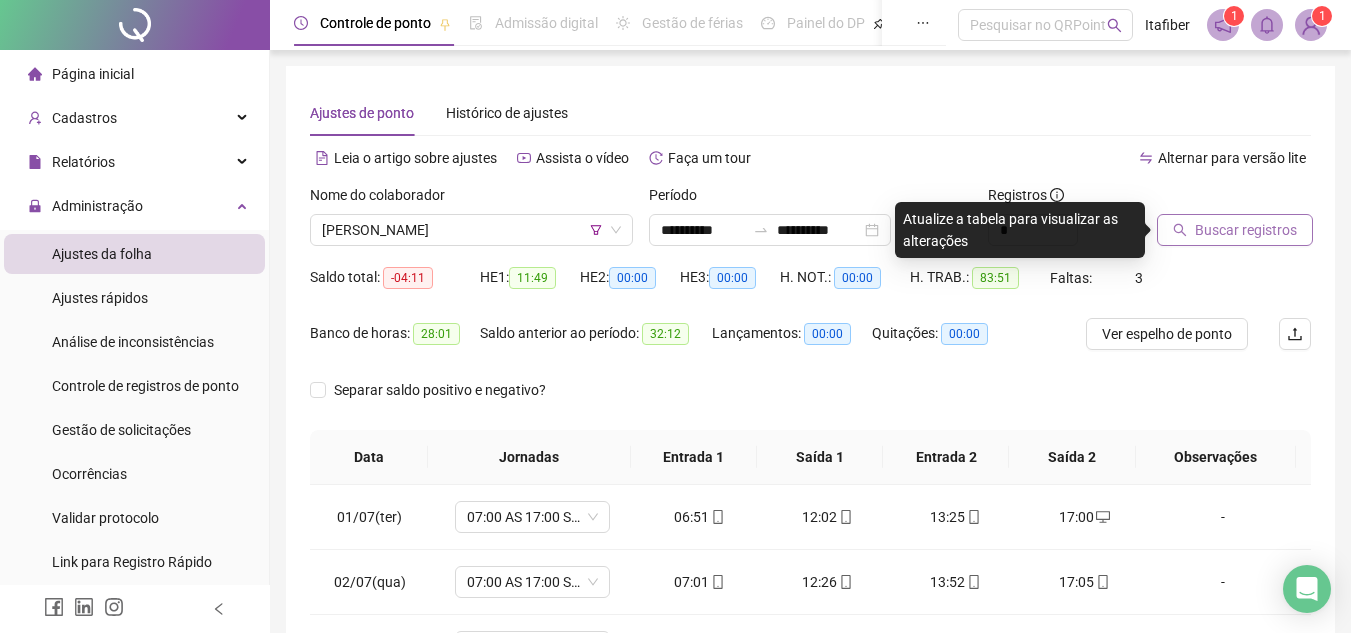 click 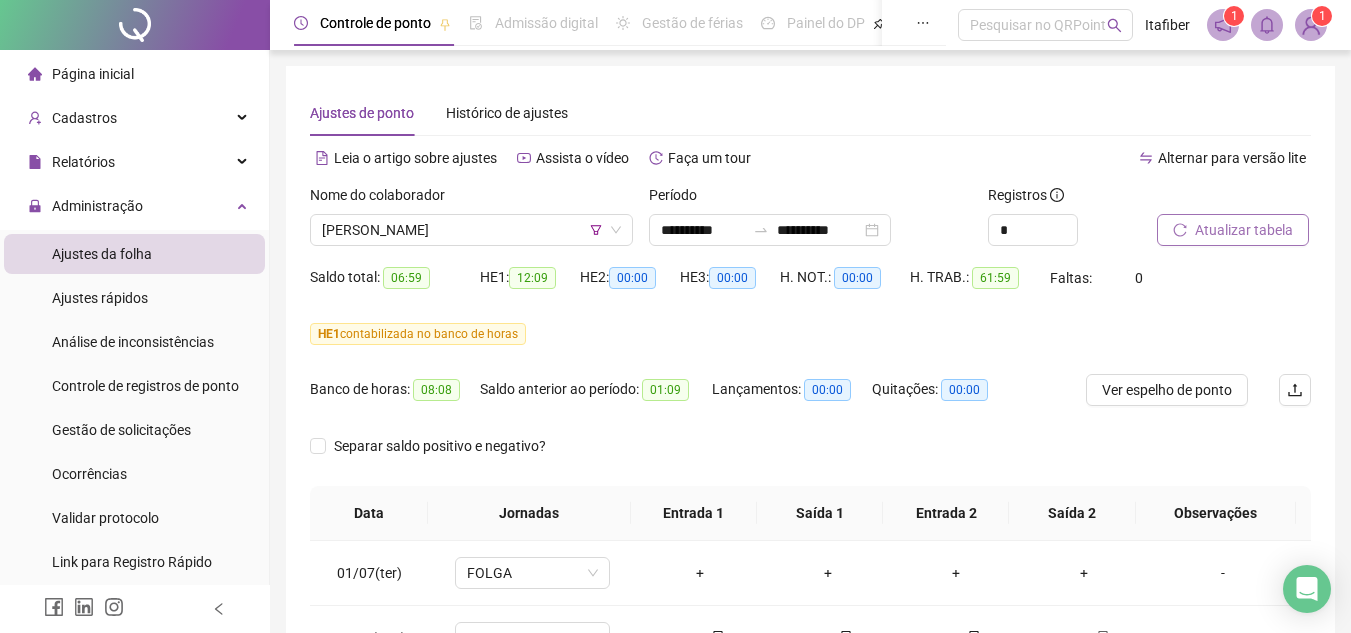 scroll, scrollTop: 300, scrollLeft: 0, axis: vertical 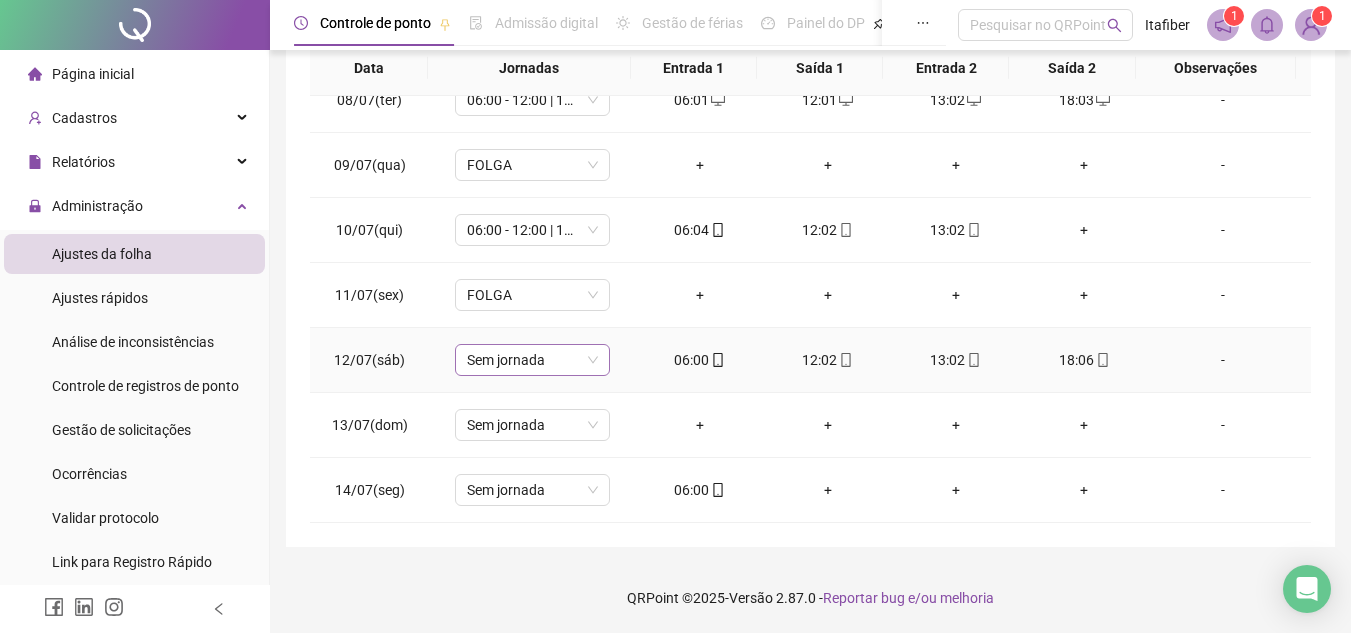 click on "Sem jornada" at bounding box center (532, 360) 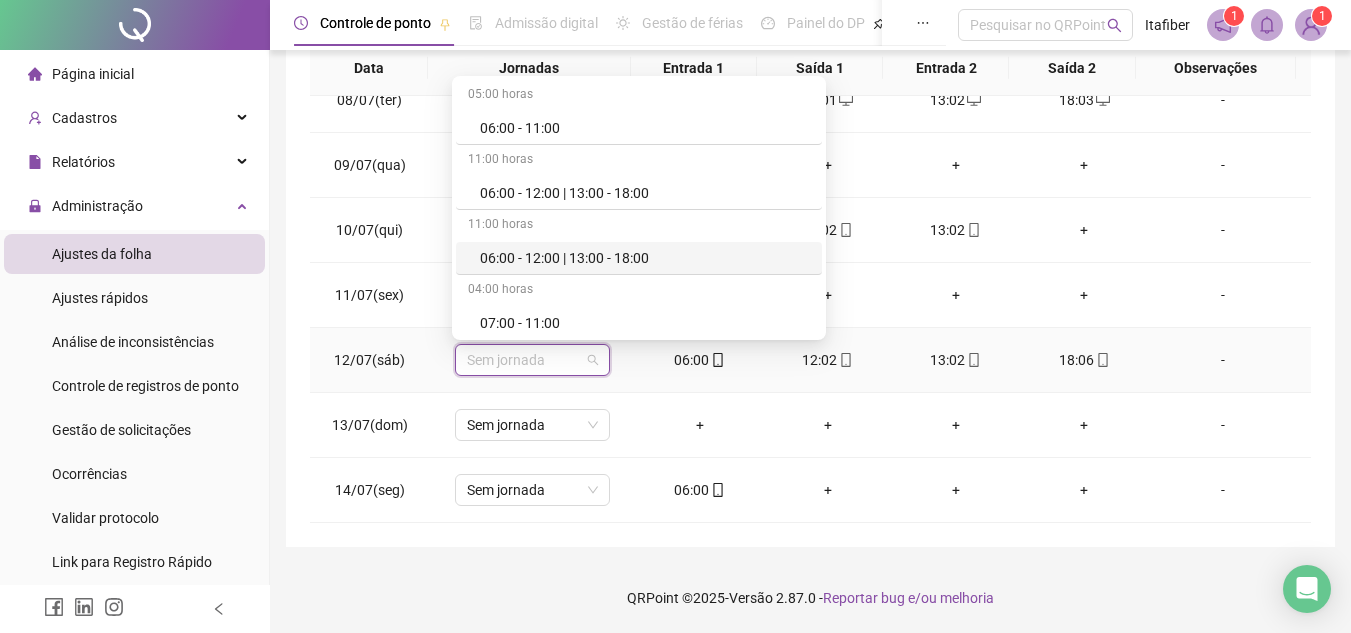 click on "06:00 - 12:00 | 13:00 - 18:00" at bounding box center [645, 258] 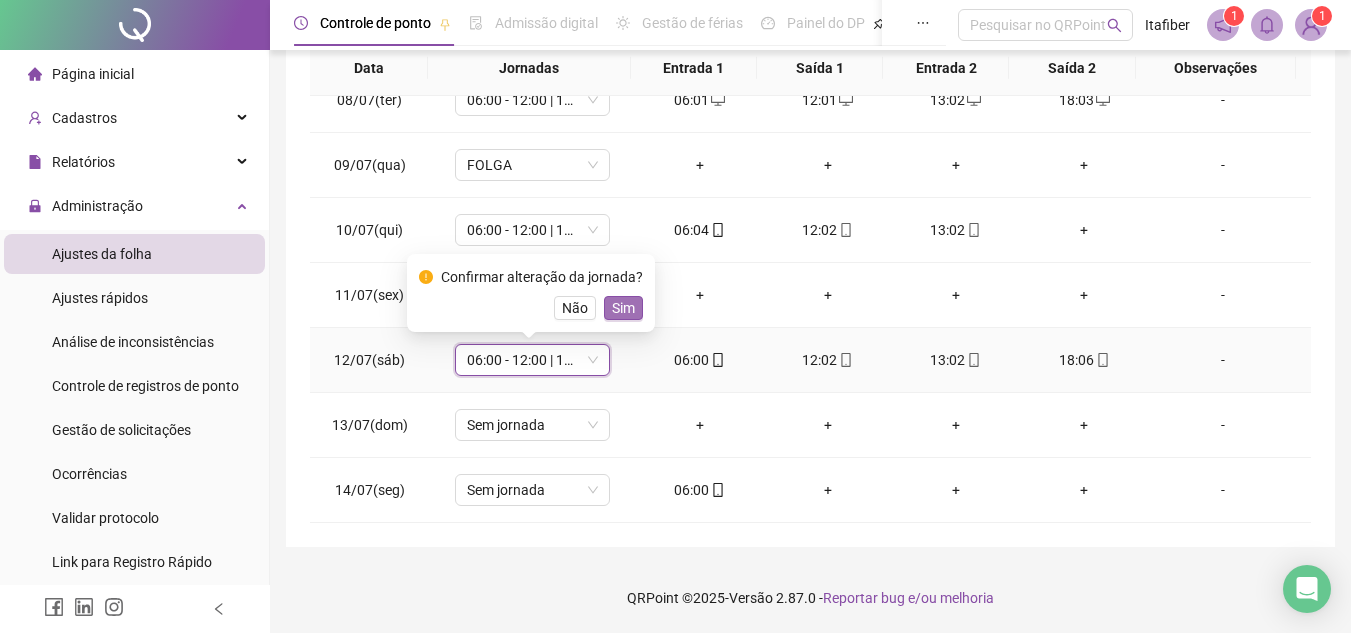 click on "Sim" at bounding box center [623, 308] 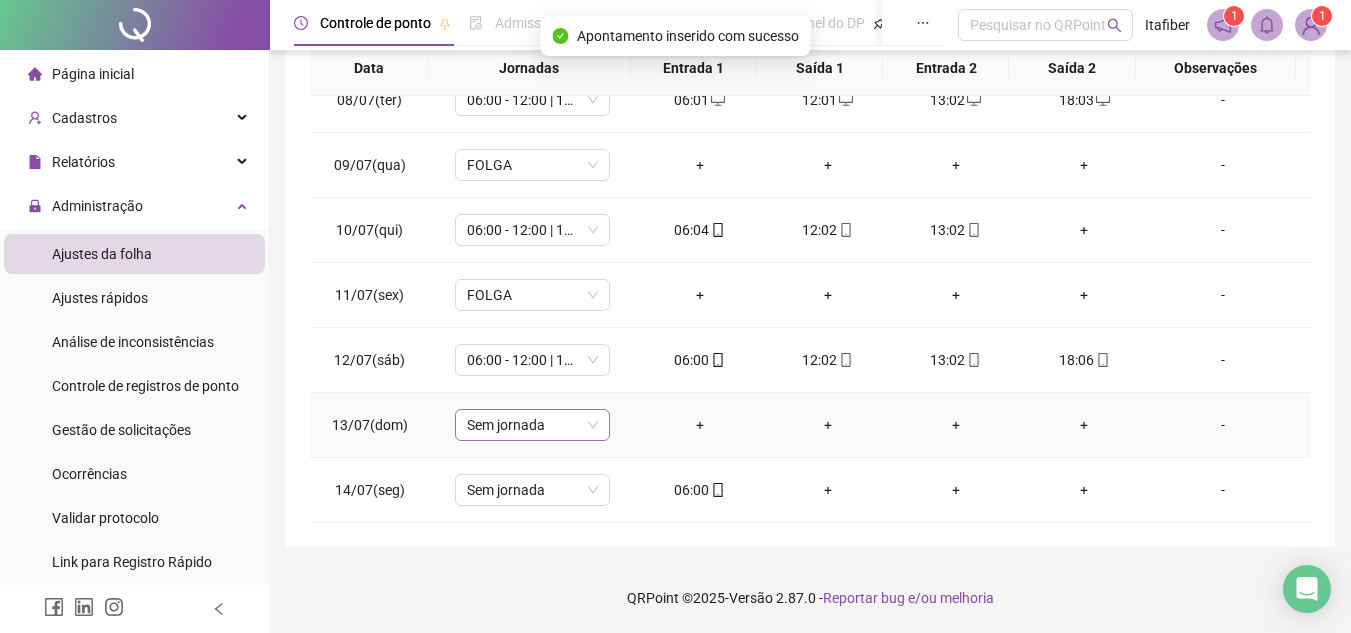click on "Sem jornada" at bounding box center (532, 425) 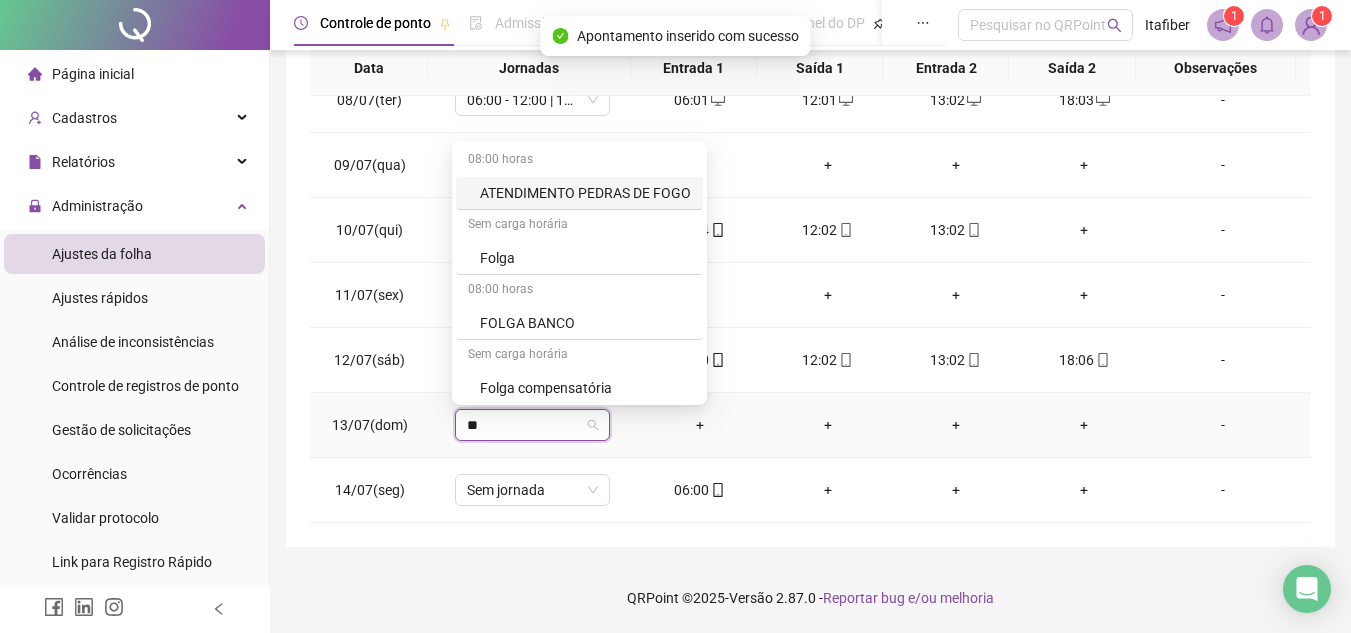 type on "***" 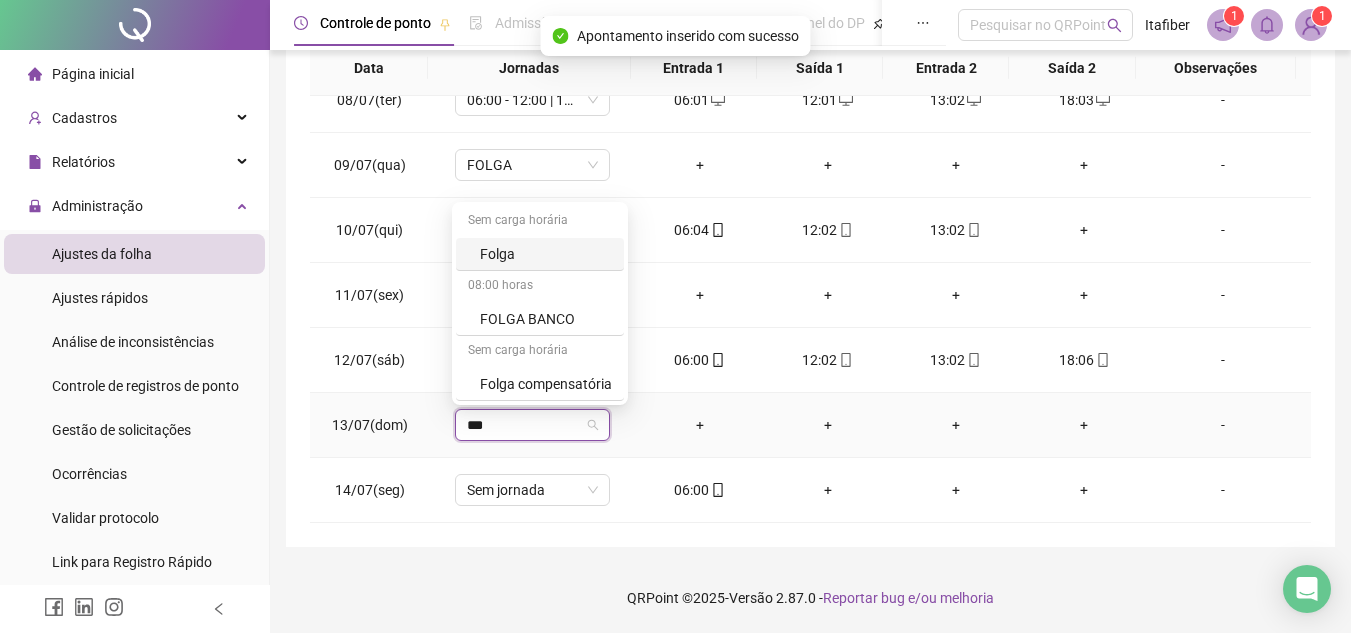 click on "Folga" at bounding box center [540, 254] 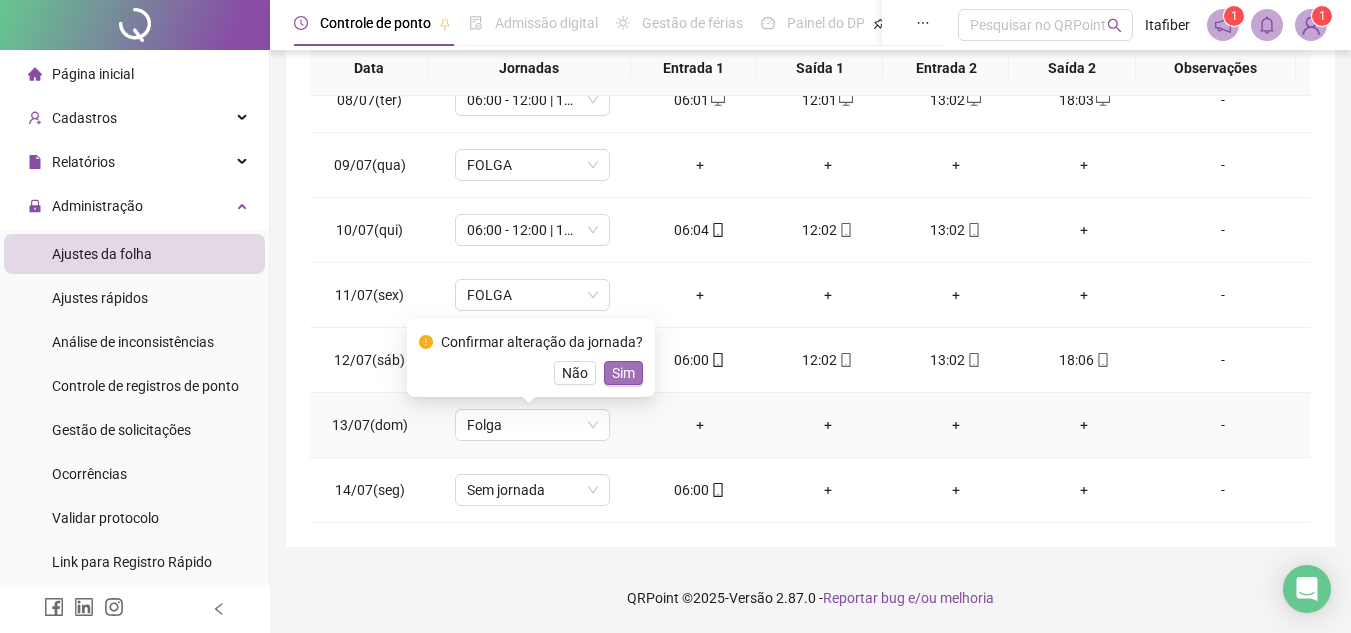 click on "Sim" at bounding box center (623, 373) 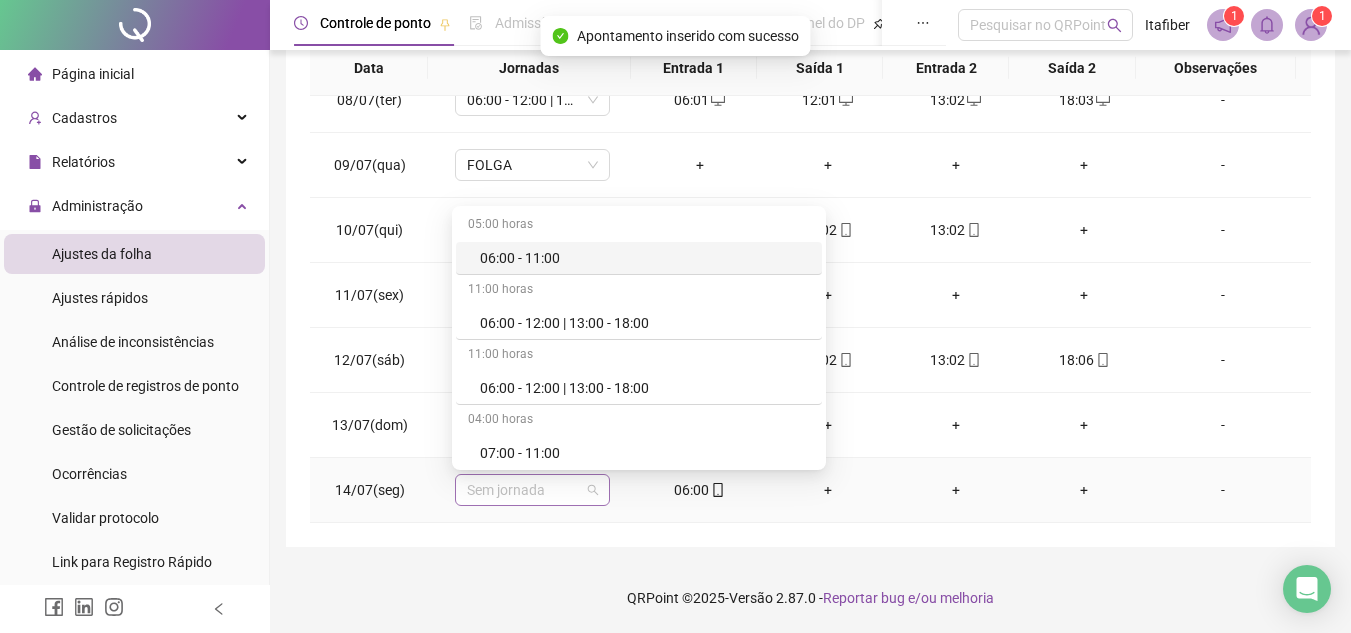 click on "Sem jornada" at bounding box center (532, 490) 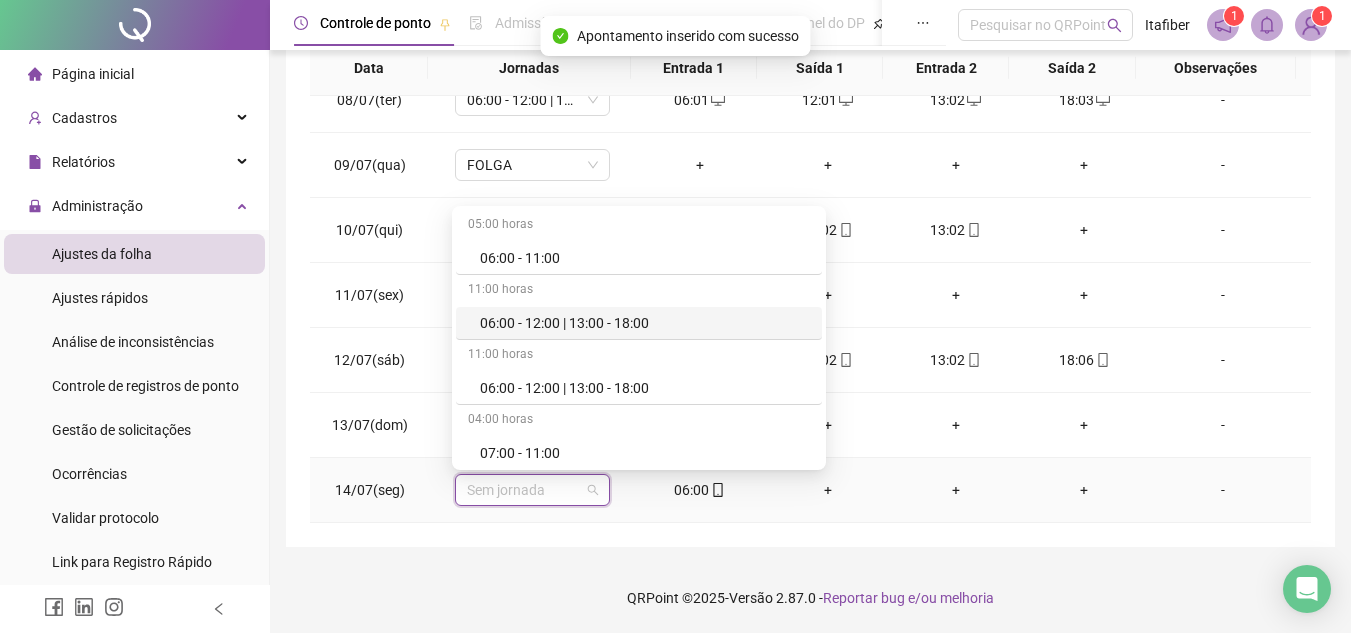 click on "06:00 - 12:00 | 13:00 - 18:00" at bounding box center (645, 323) 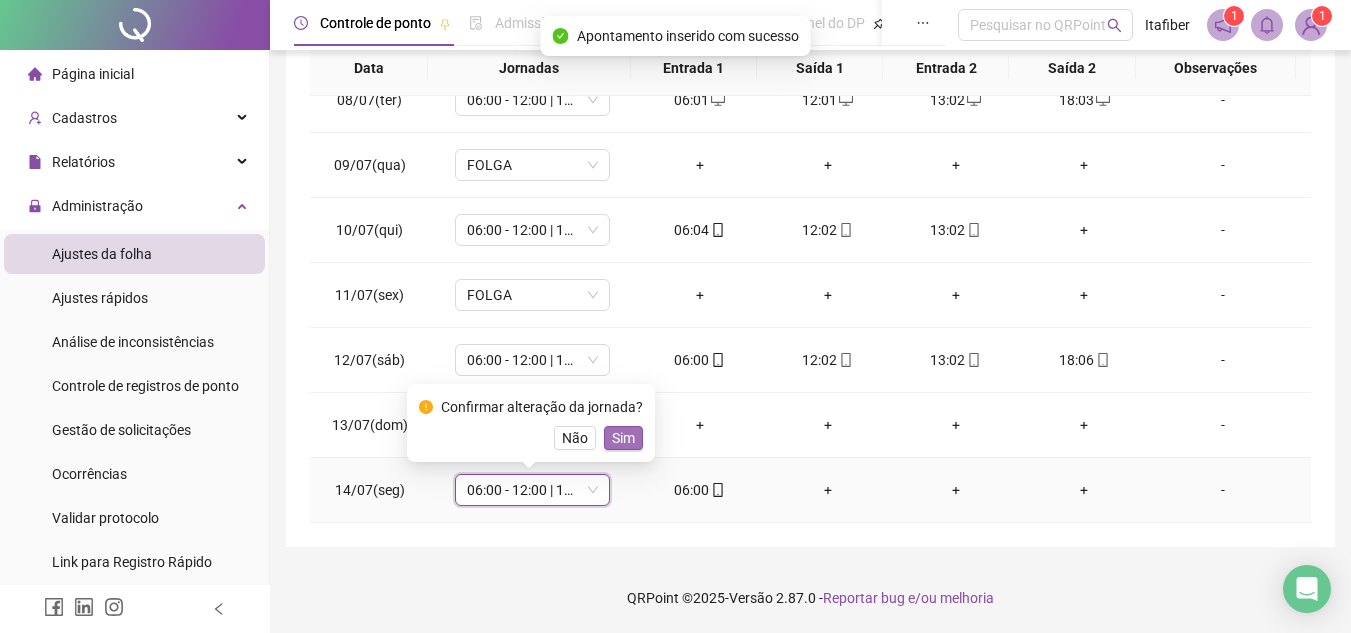 click on "Sim" at bounding box center (623, 438) 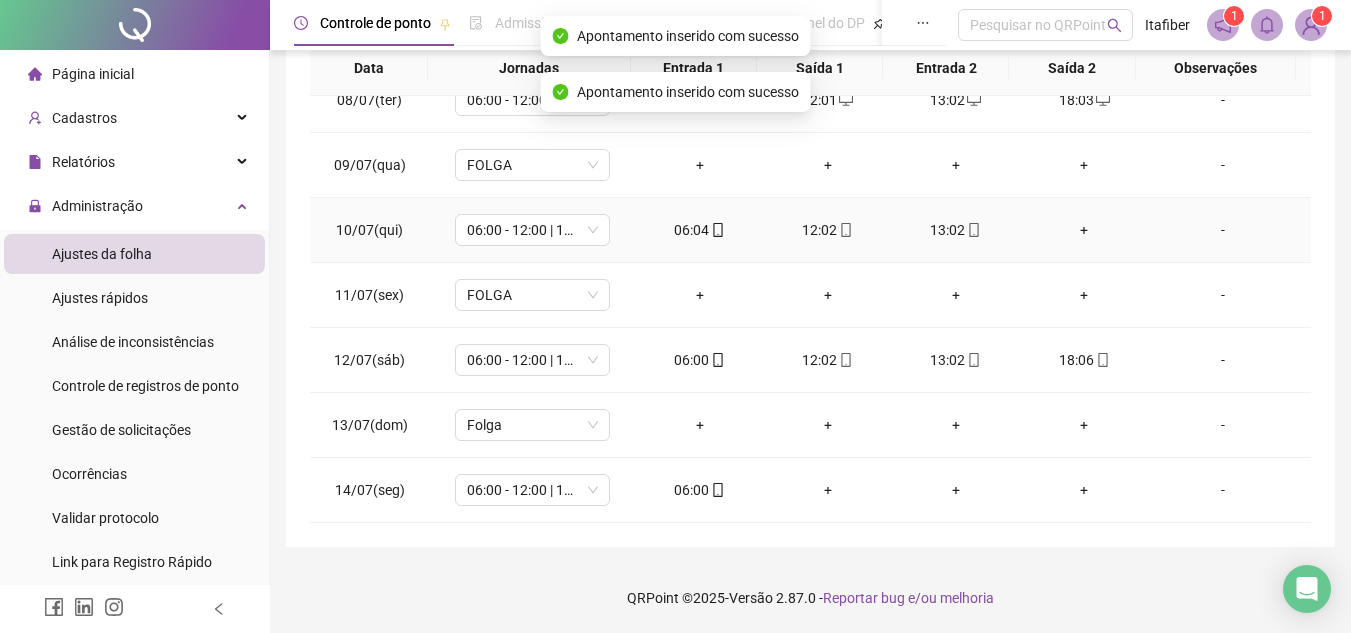 click on "+" at bounding box center [1084, 230] 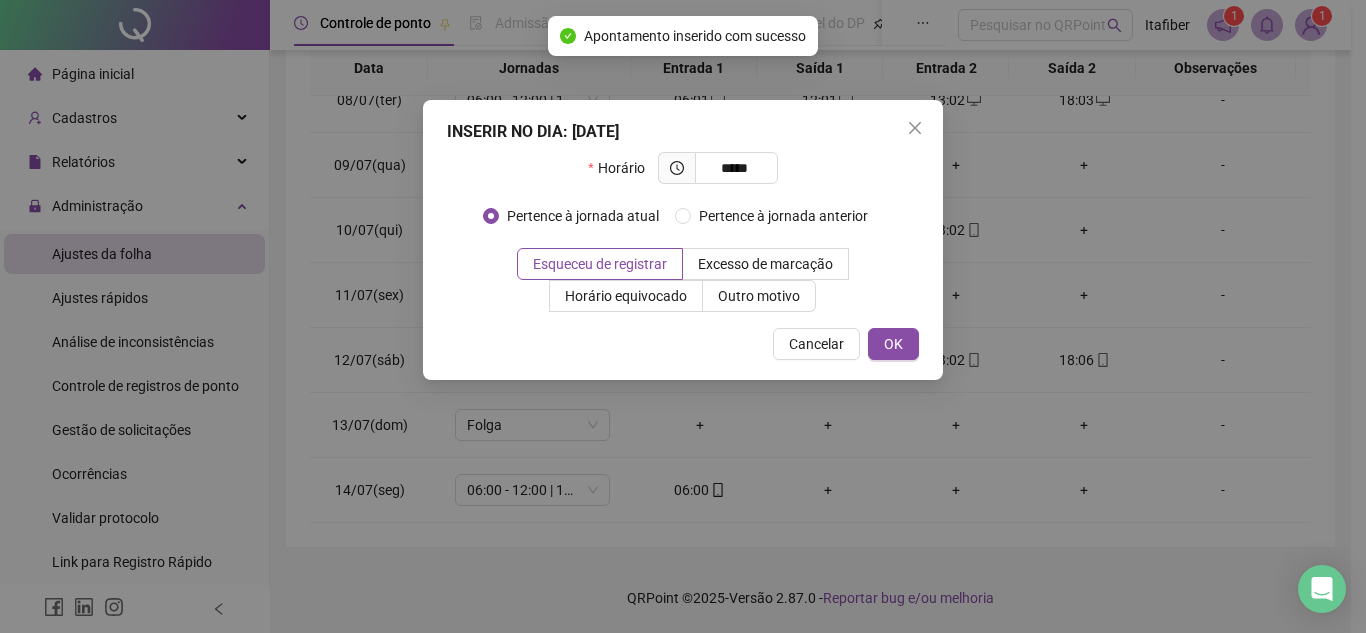 type on "*****" 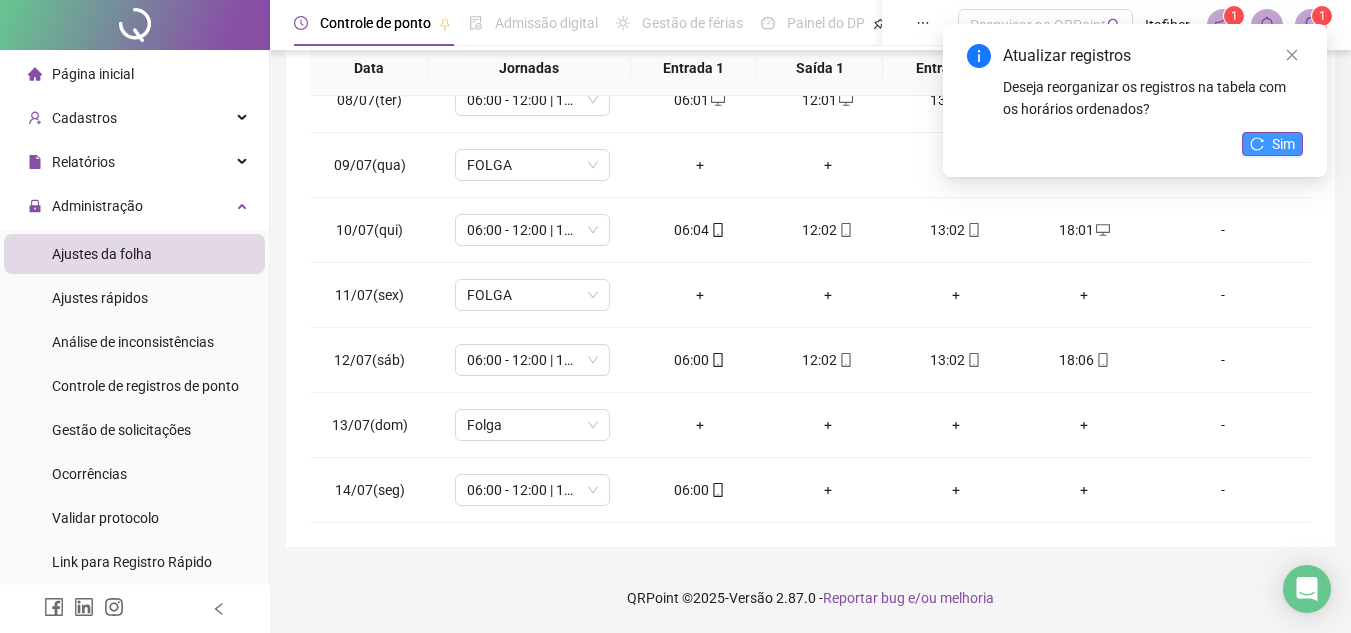 click 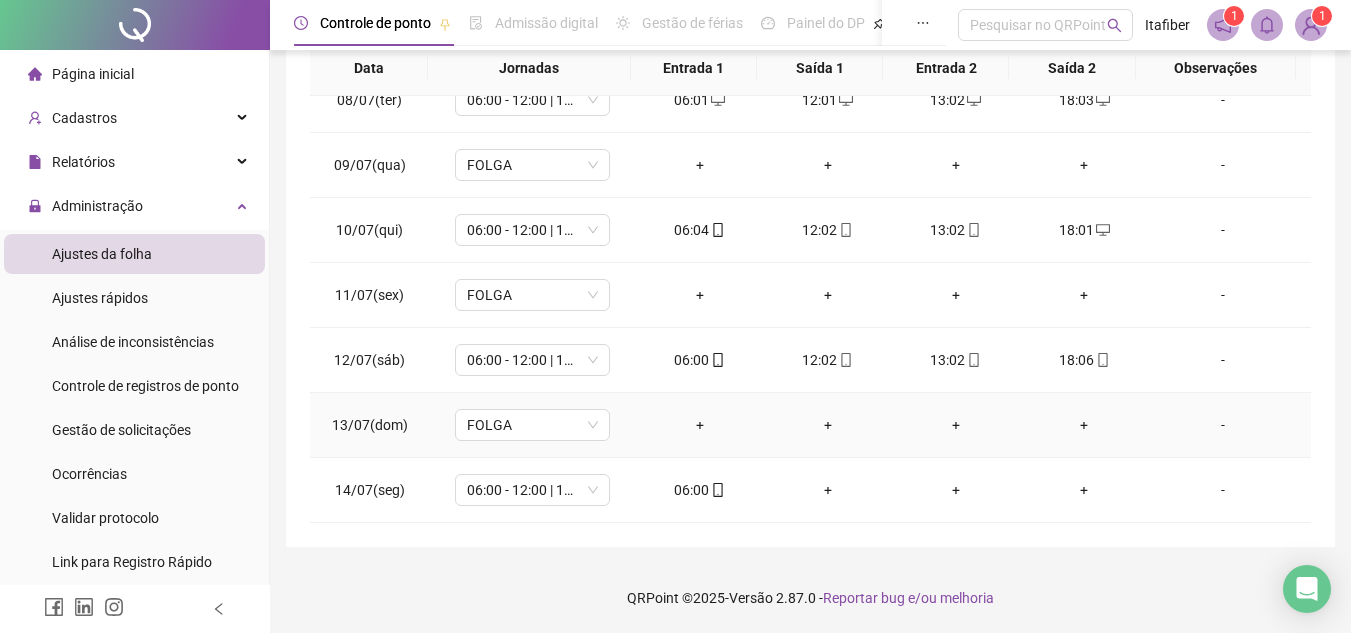 scroll, scrollTop: 0, scrollLeft: 0, axis: both 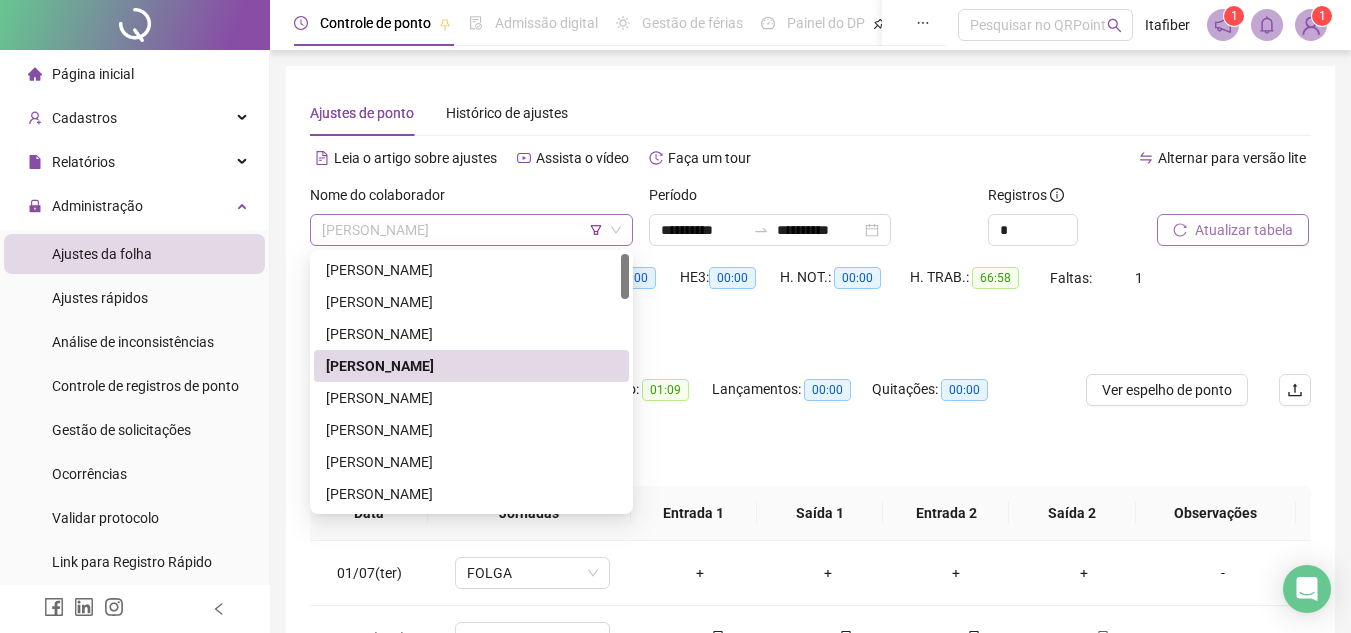 click on "[PERSON_NAME]" at bounding box center (471, 230) 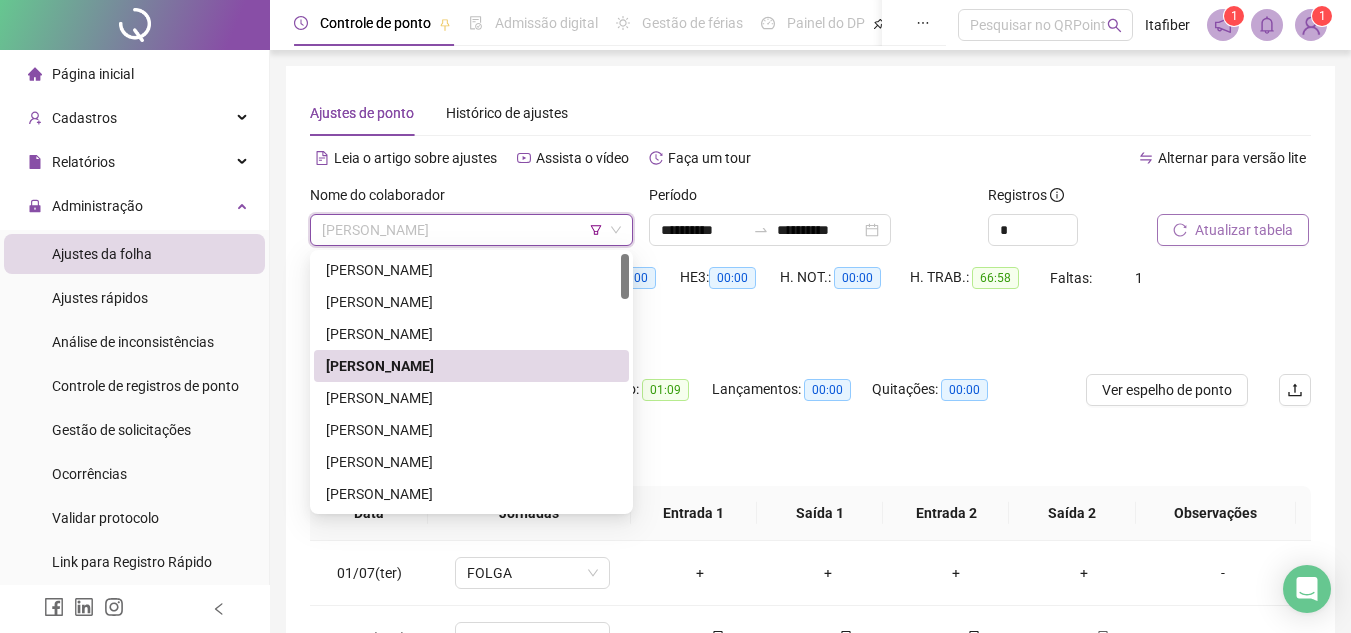 click on "[PERSON_NAME]" at bounding box center (471, 366) 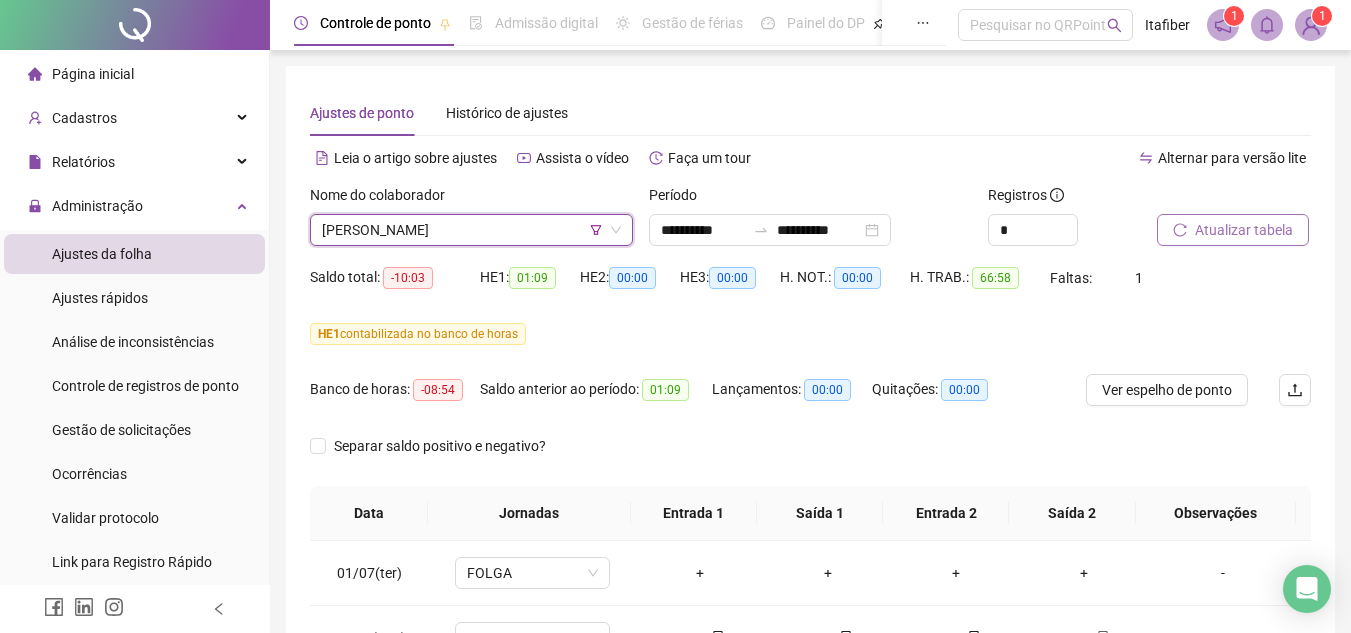 click on "[PERSON_NAME]" at bounding box center [471, 230] 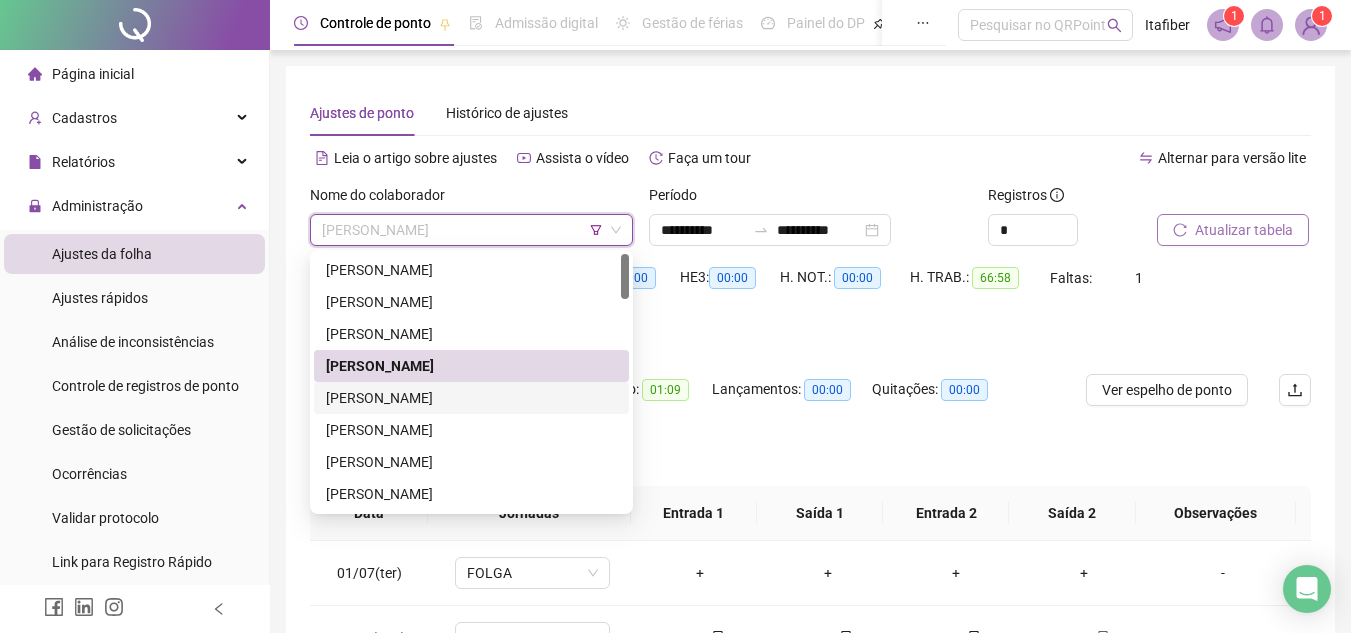 click on "[PERSON_NAME]" at bounding box center (471, 398) 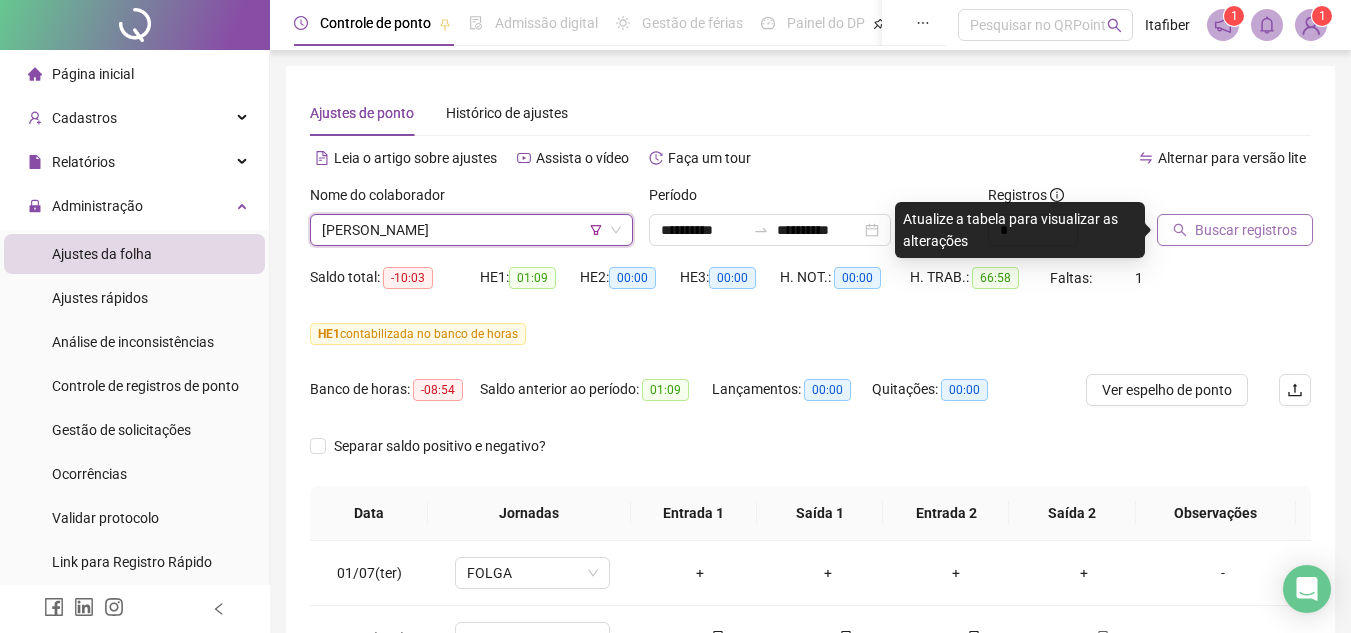 click on "Buscar registros" at bounding box center (1246, 230) 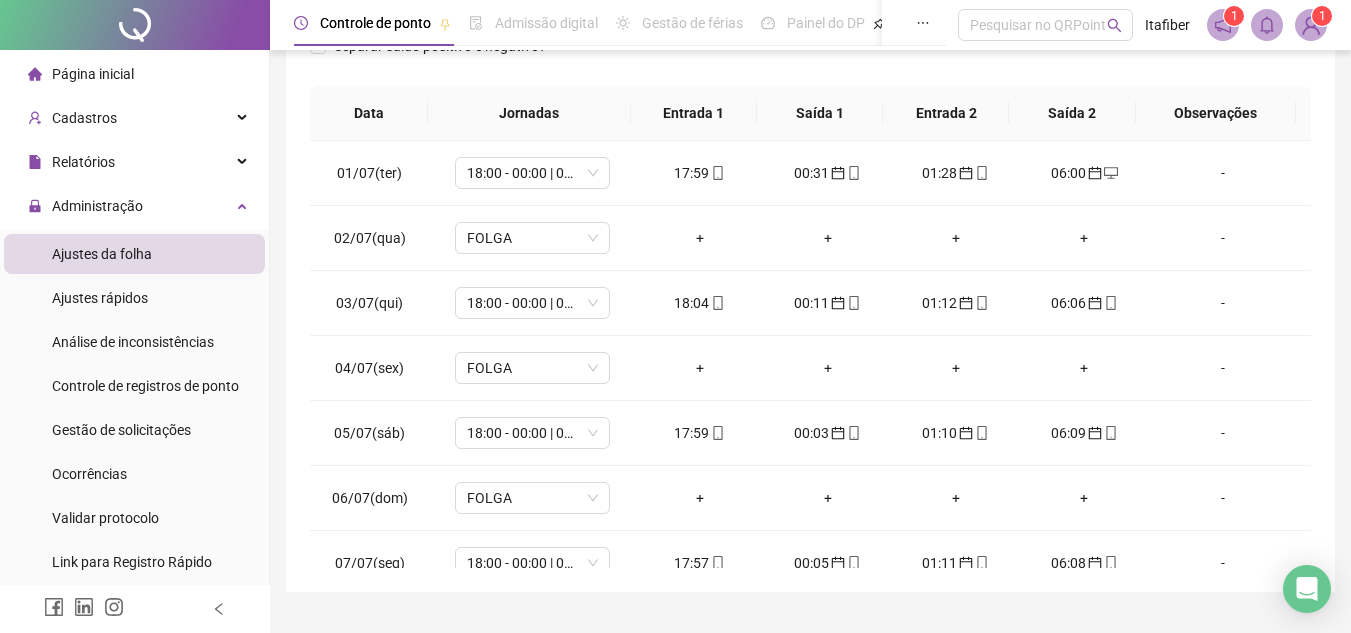 scroll, scrollTop: 445, scrollLeft: 0, axis: vertical 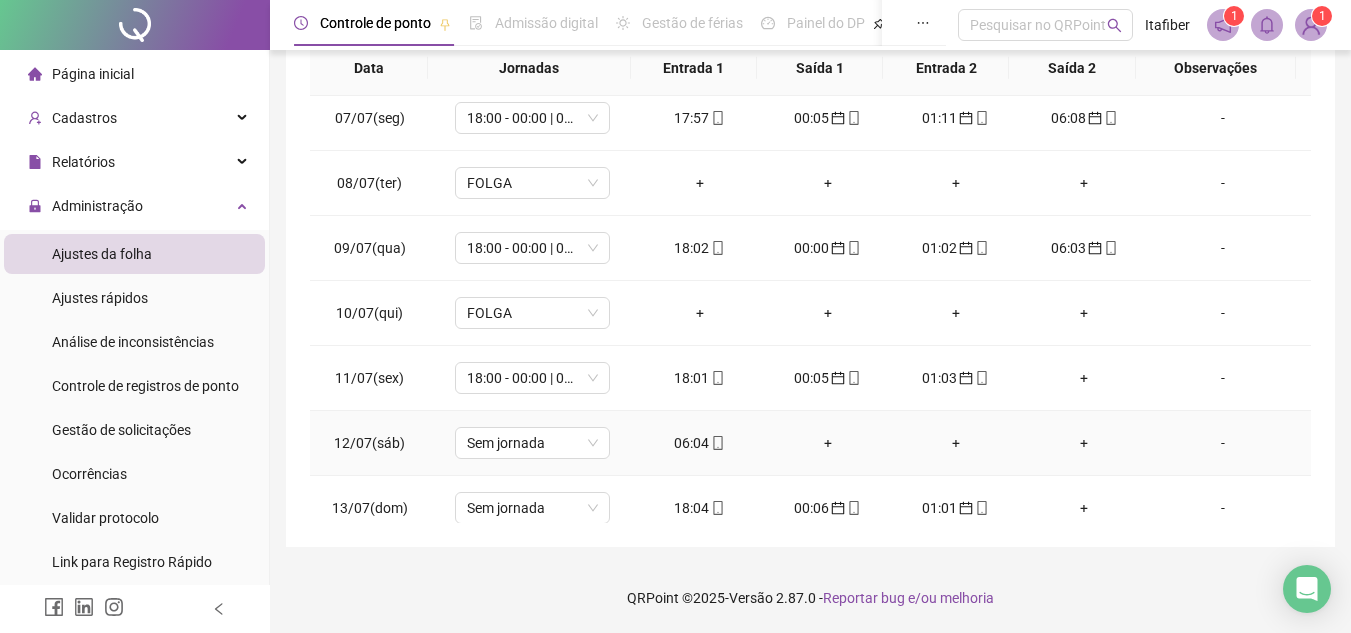 click on "06:04" at bounding box center (700, 443) 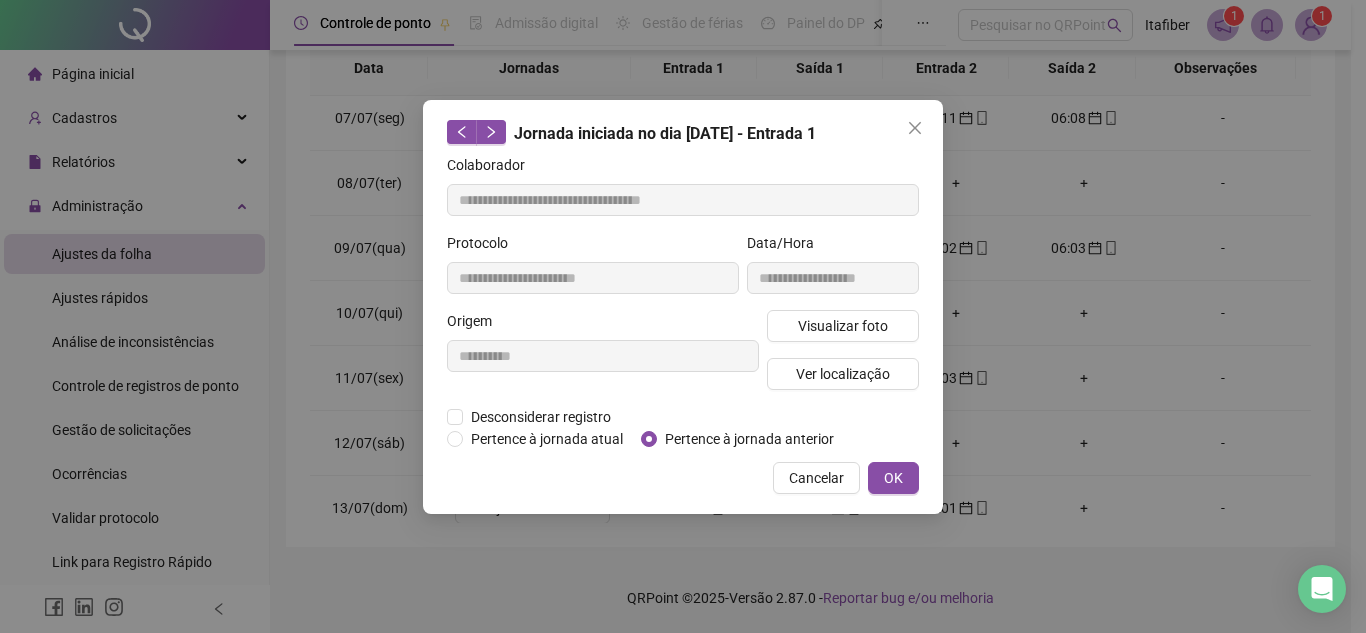type on "**********" 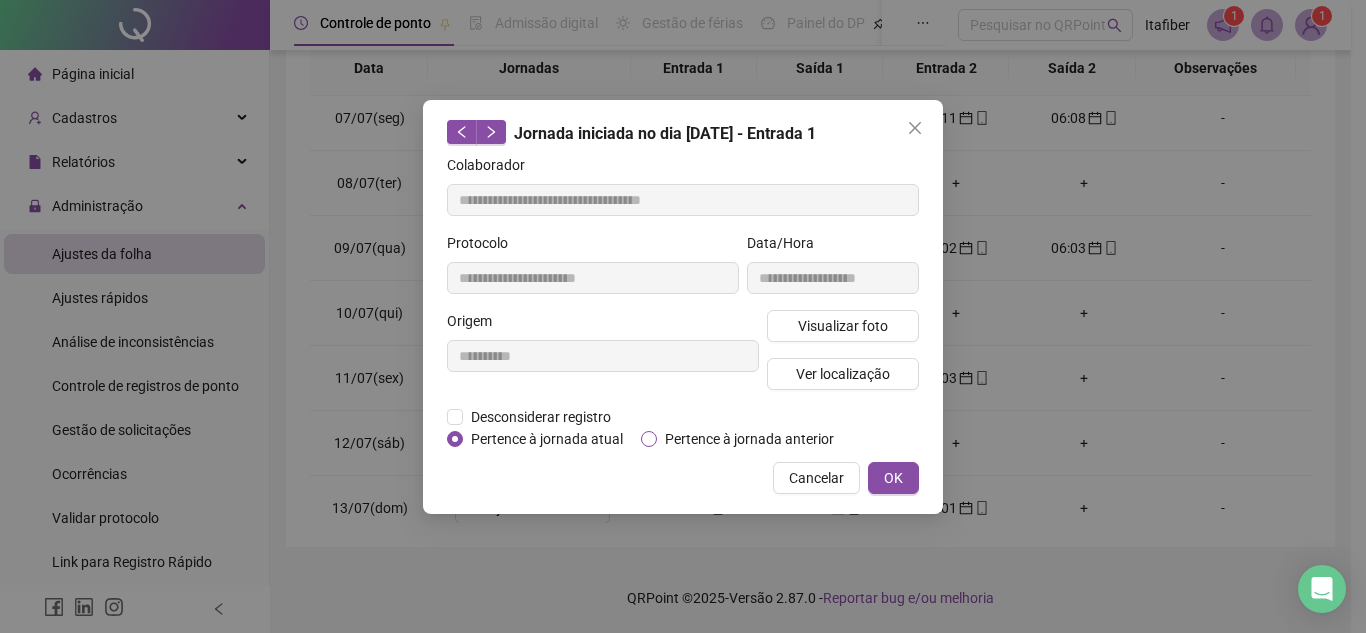 click on "Pertence à jornada anterior" at bounding box center (749, 439) 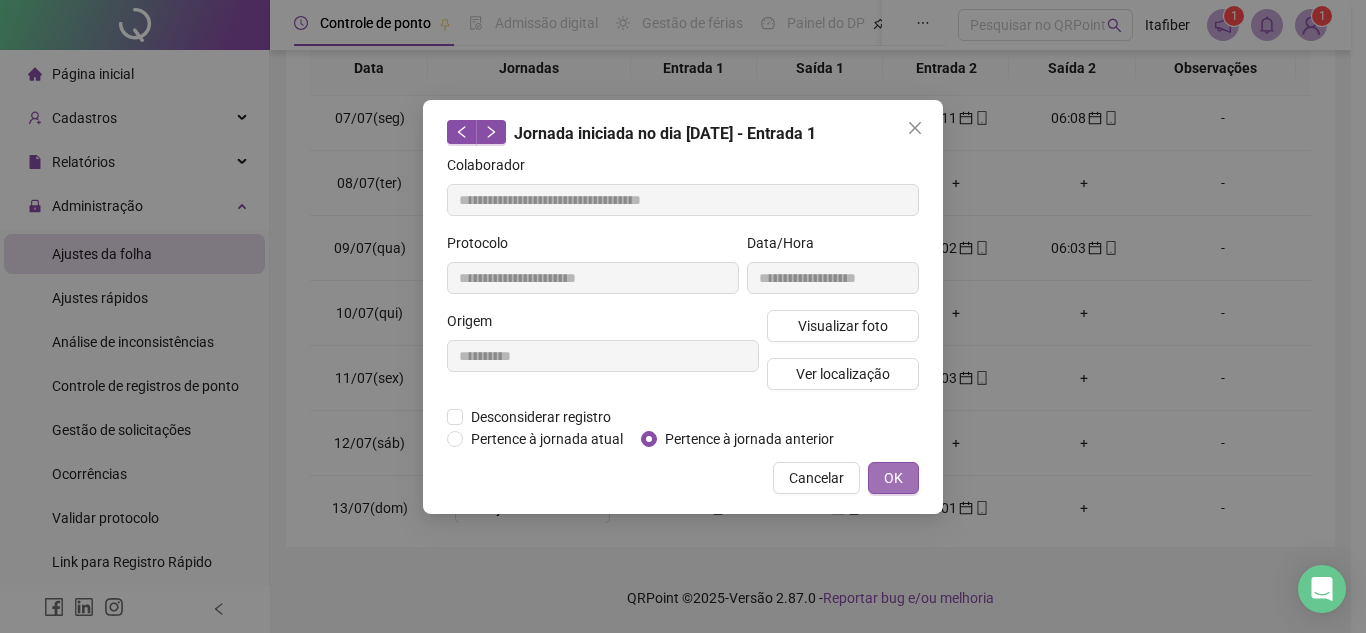 click on "OK" at bounding box center [893, 478] 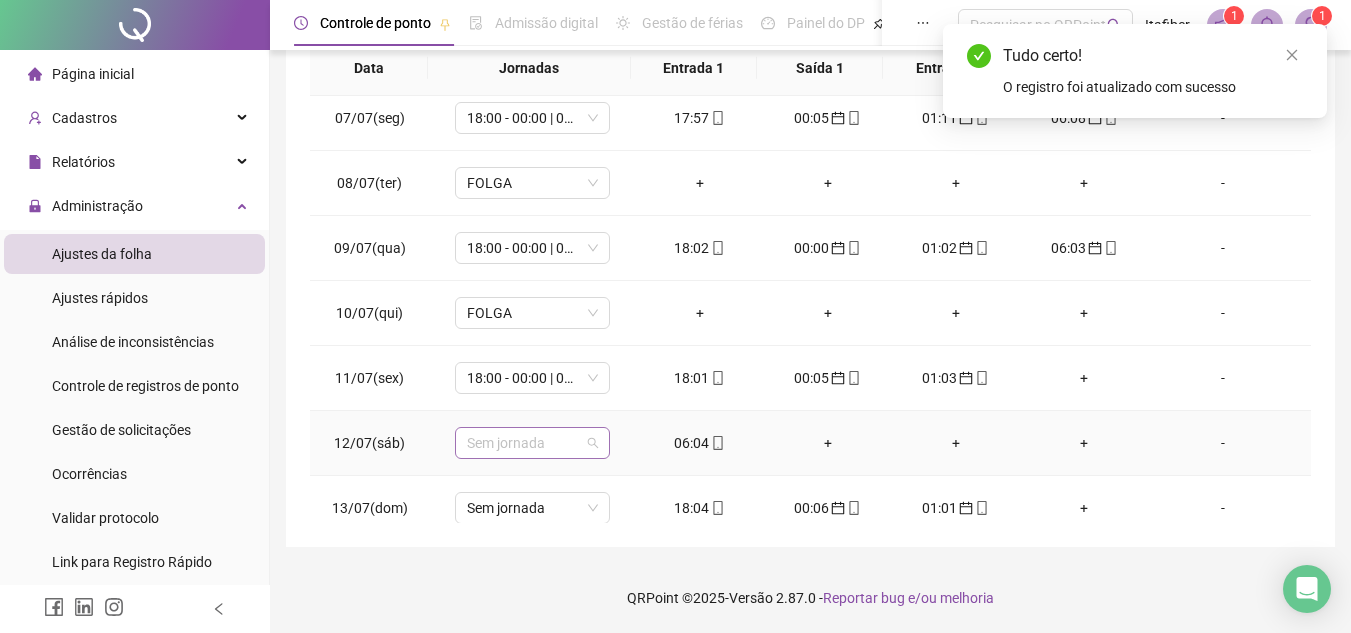 click on "Sem jornada" at bounding box center (532, 443) 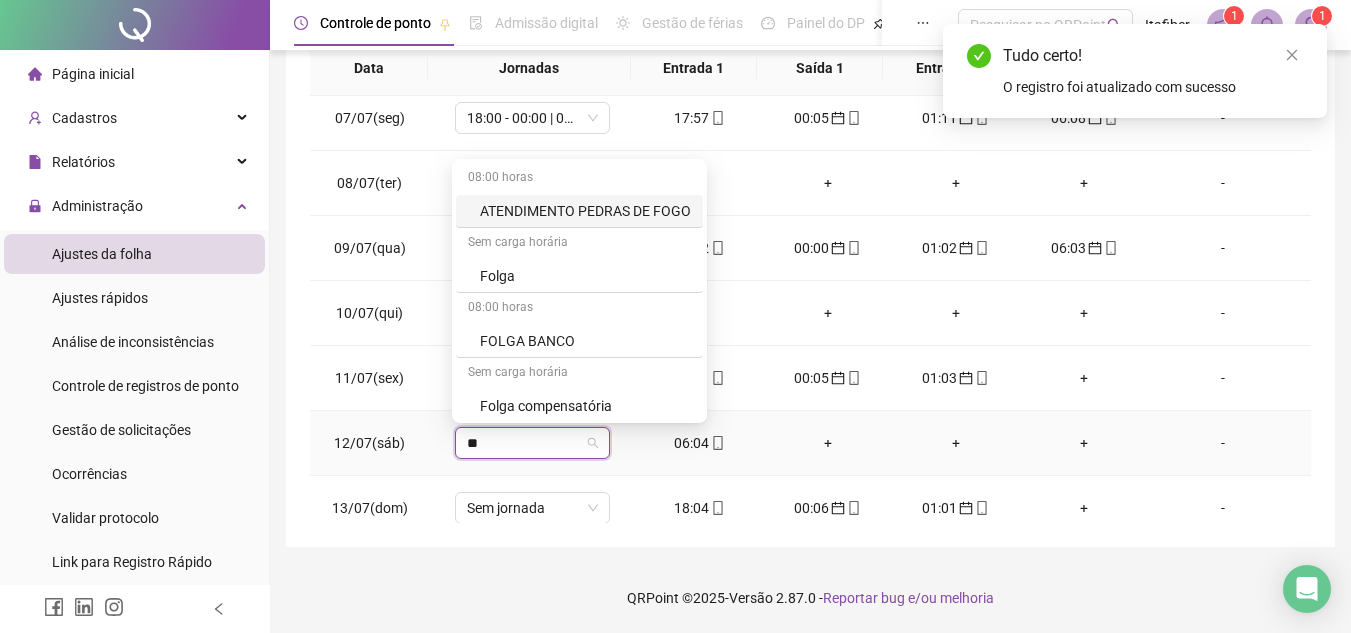 type on "***" 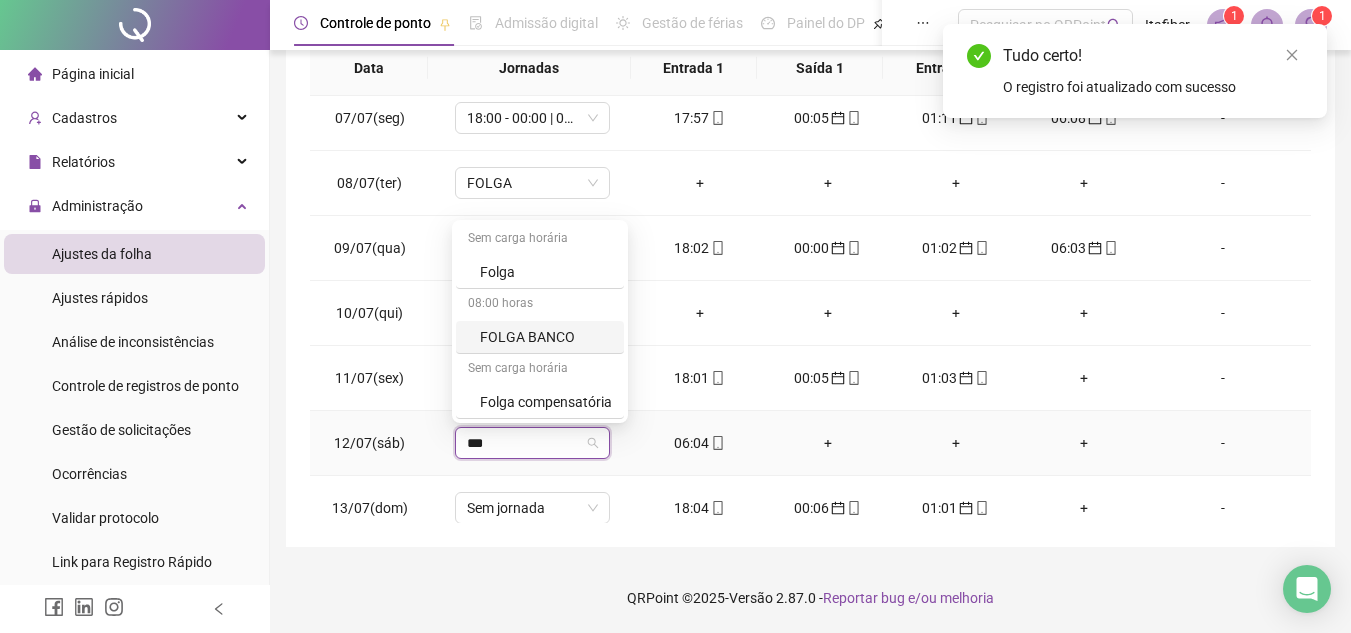 click on "Folga" at bounding box center (540, 272) 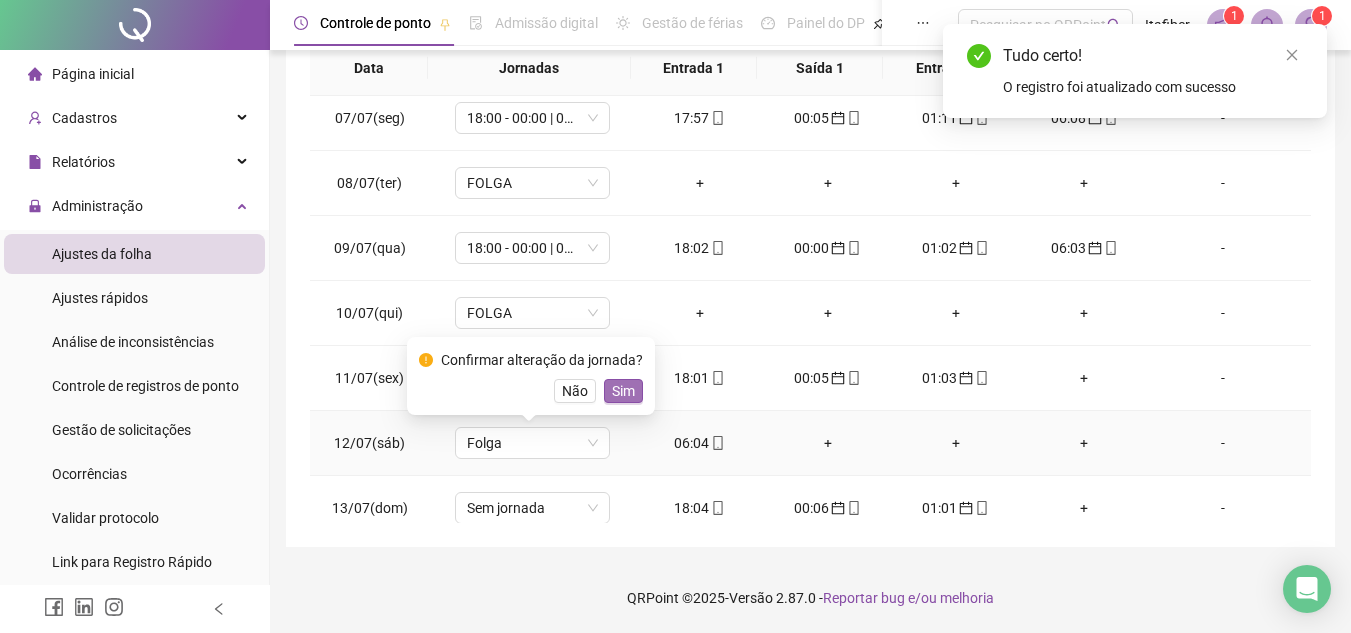 click on "Sim" at bounding box center (623, 391) 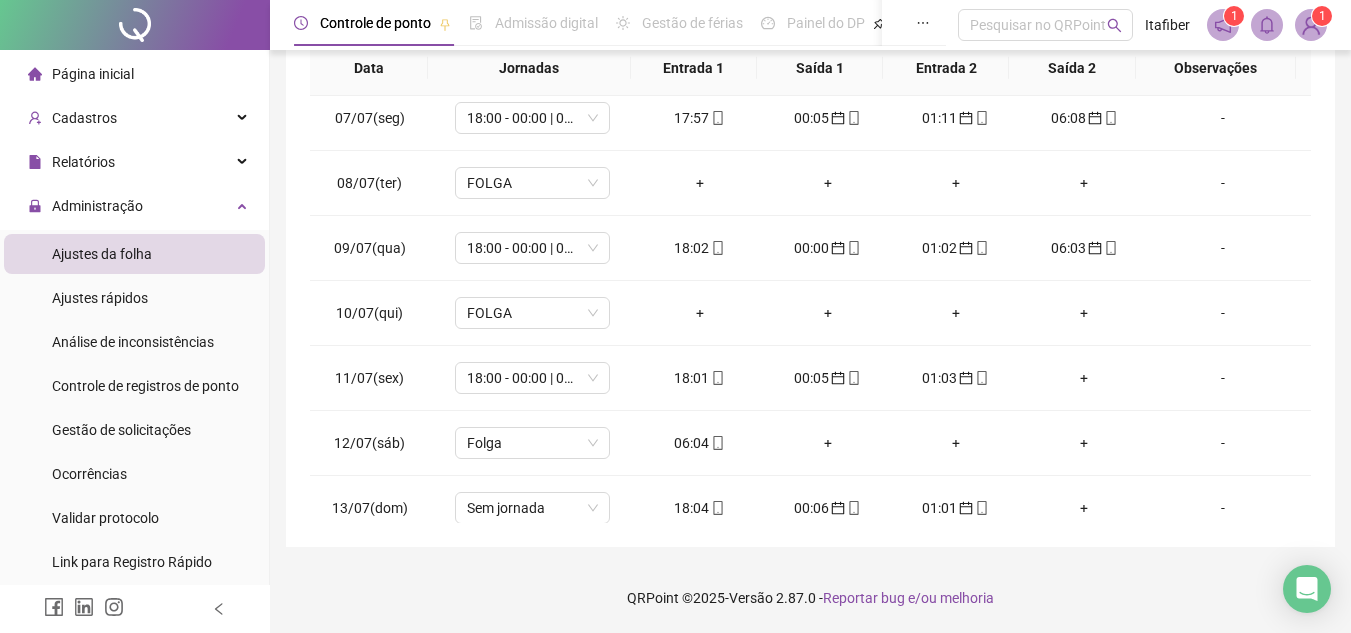 click on "**********" at bounding box center (810, 84) 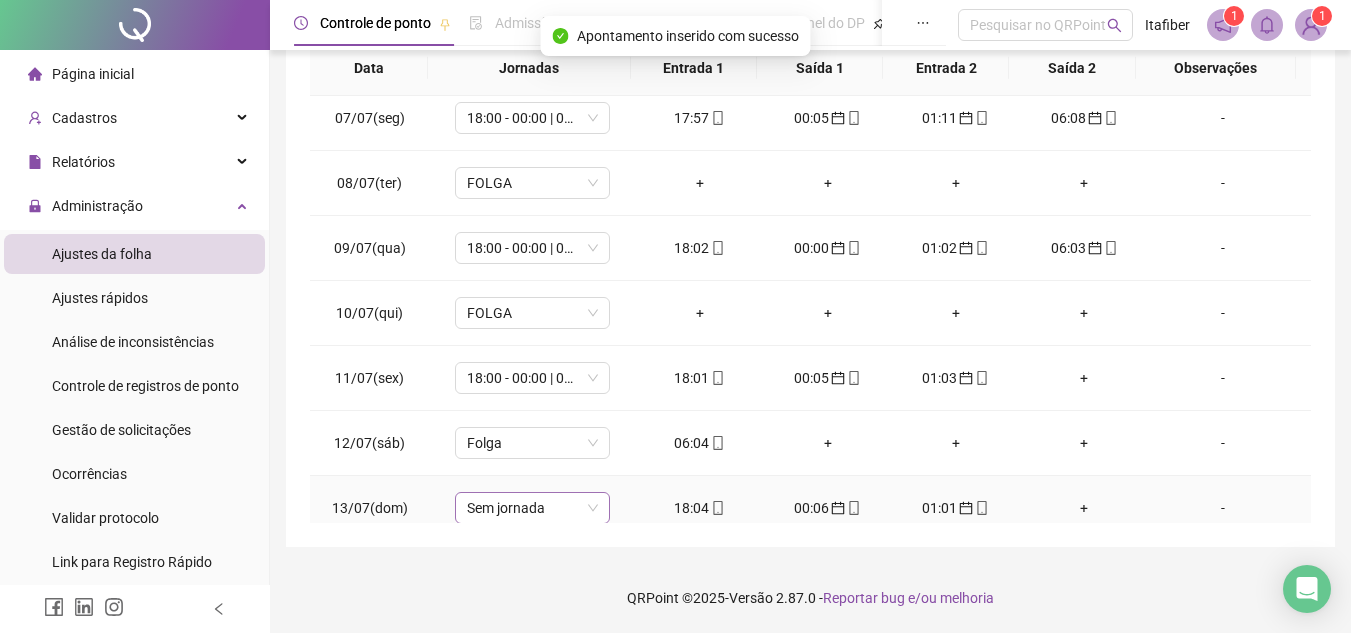 click on "Sem jornada" at bounding box center (532, 508) 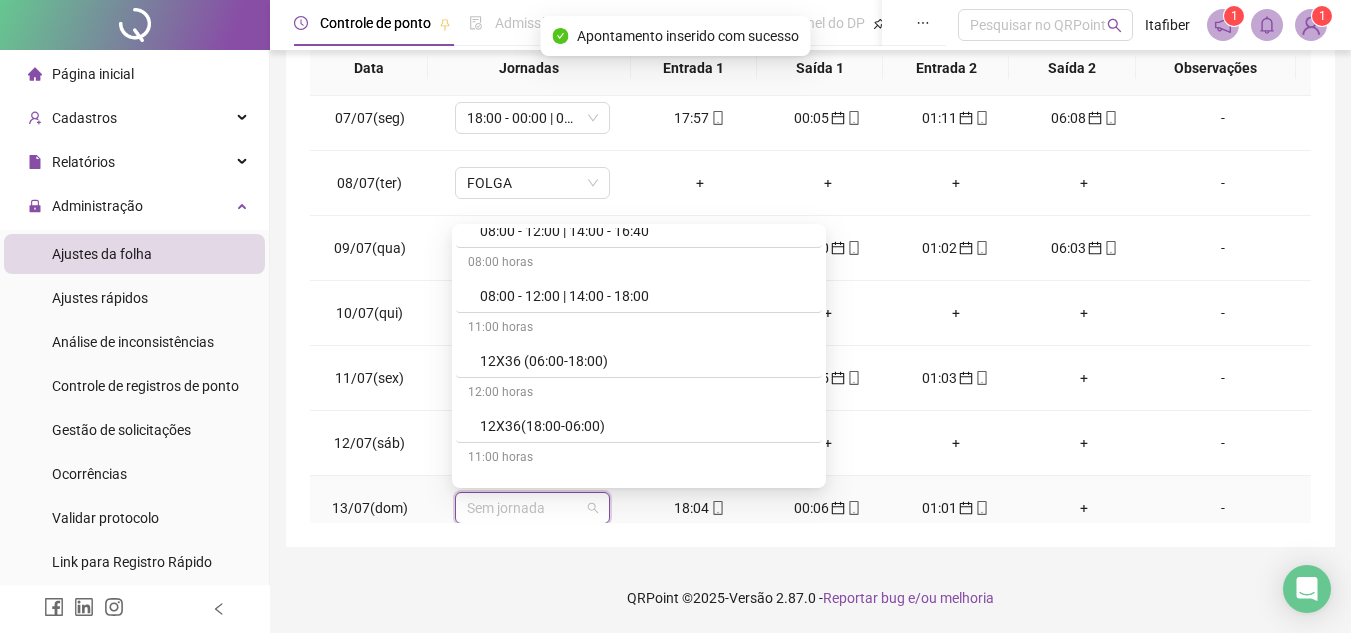 scroll, scrollTop: 800, scrollLeft: 0, axis: vertical 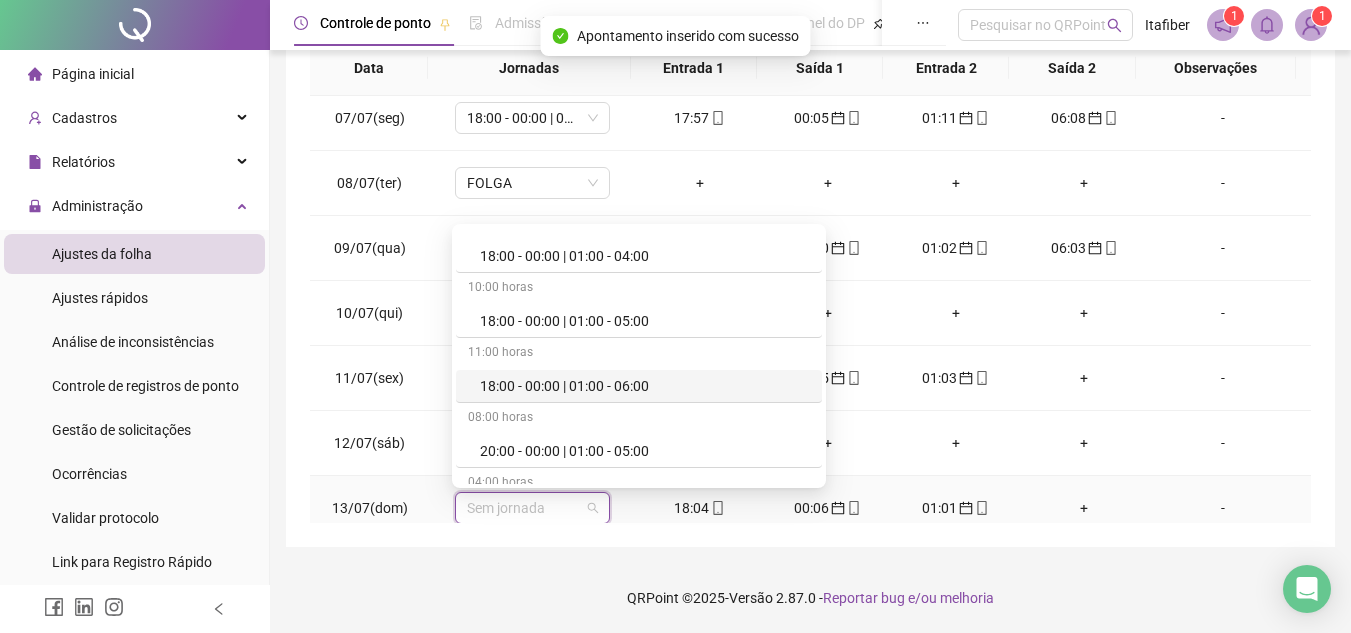 click on "18:00 - 00:00 | 01:00 - 06:00" at bounding box center (645, 386) 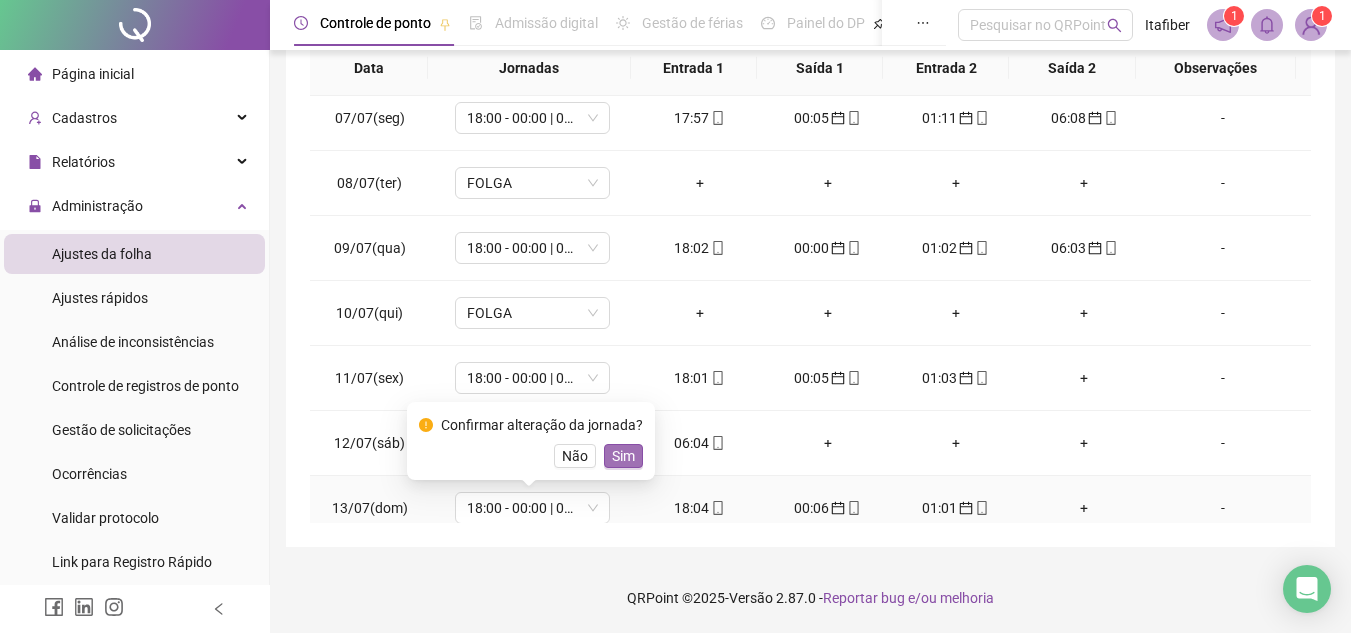 click on "Sim" at bounding box center (623, 456) 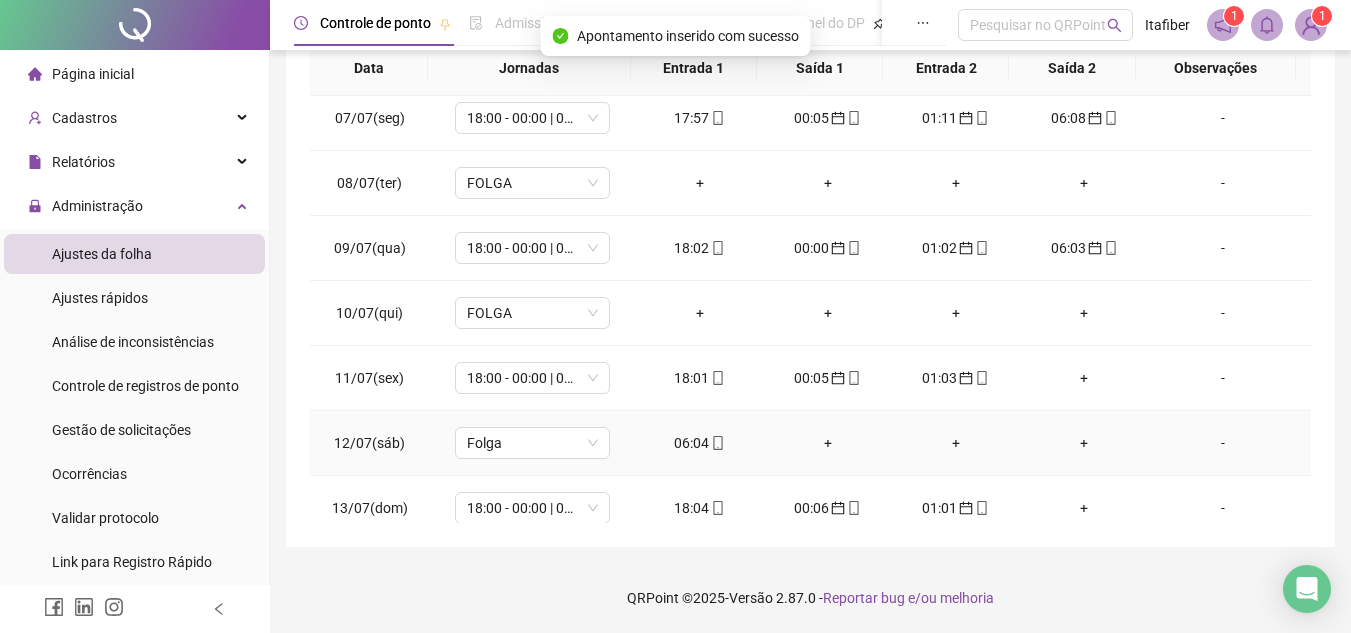 scroll, scrollTop: 483, scrollLeft: 0, axis: vertical 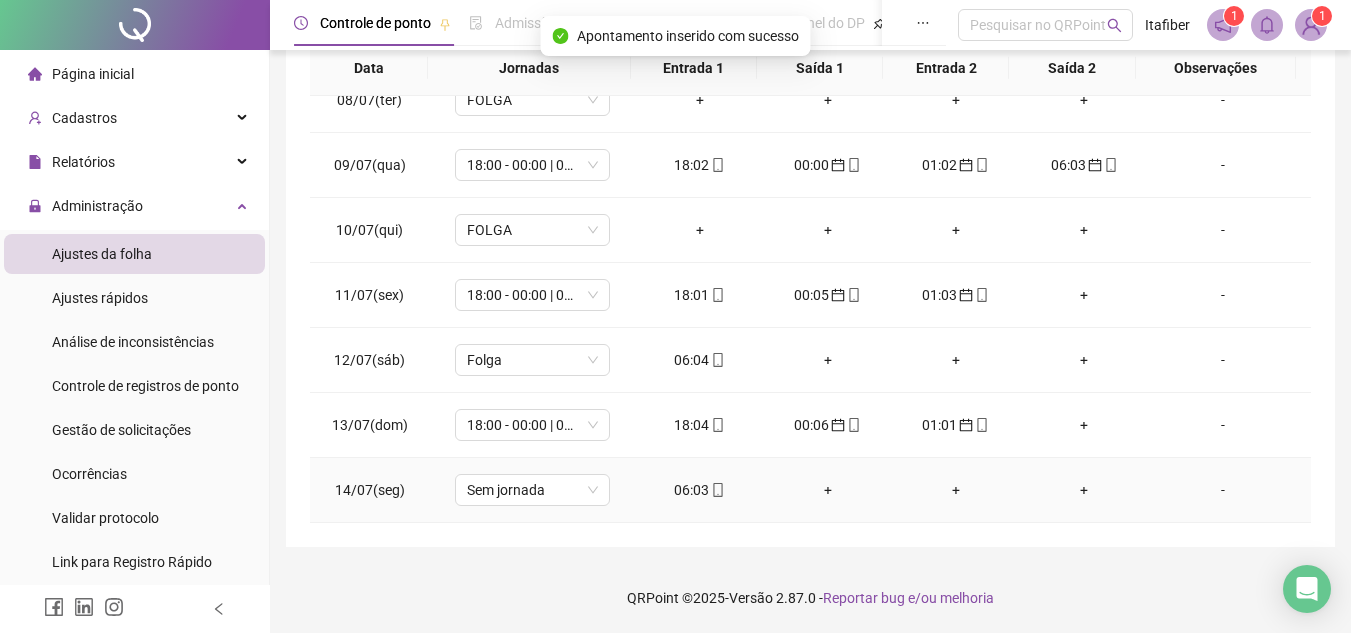 click on "06:03" at bounding box center [700, 490] 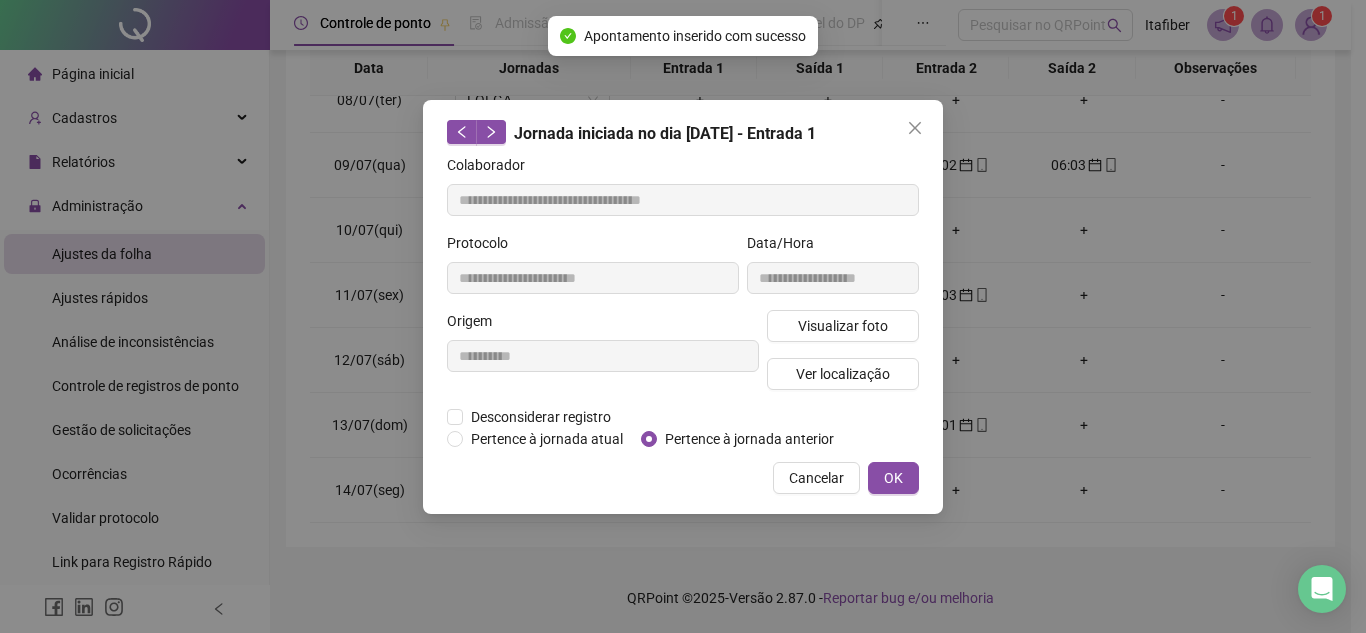 click on "Pertence à jornada anterior" at bounding box center (749, 439) 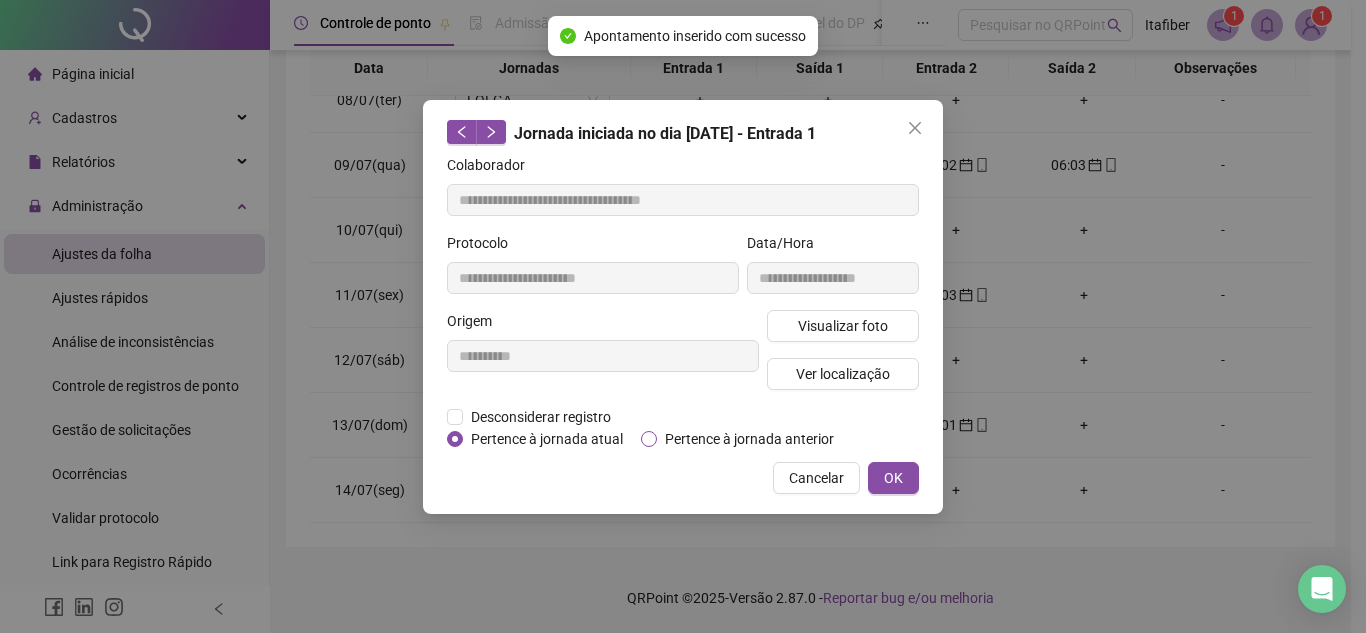 click on "Pertence à jornada anterior" at bounding box center (749, 439) 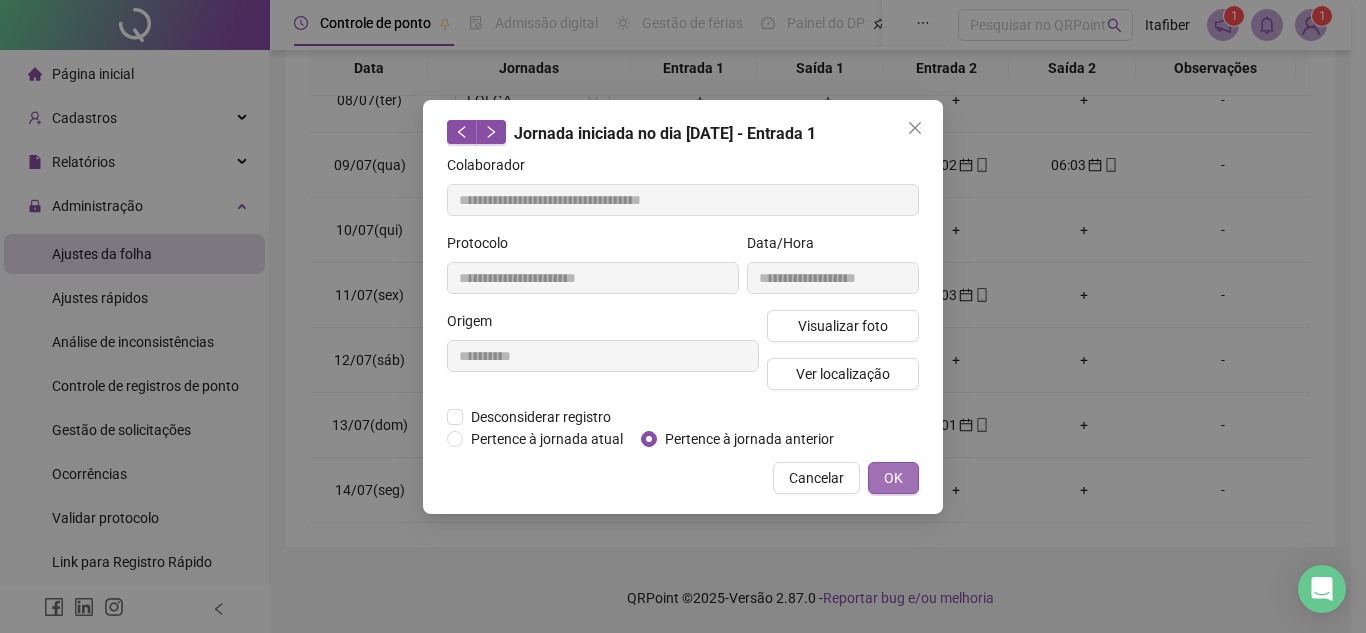 click on "OK" at bounding box center [893, 478] 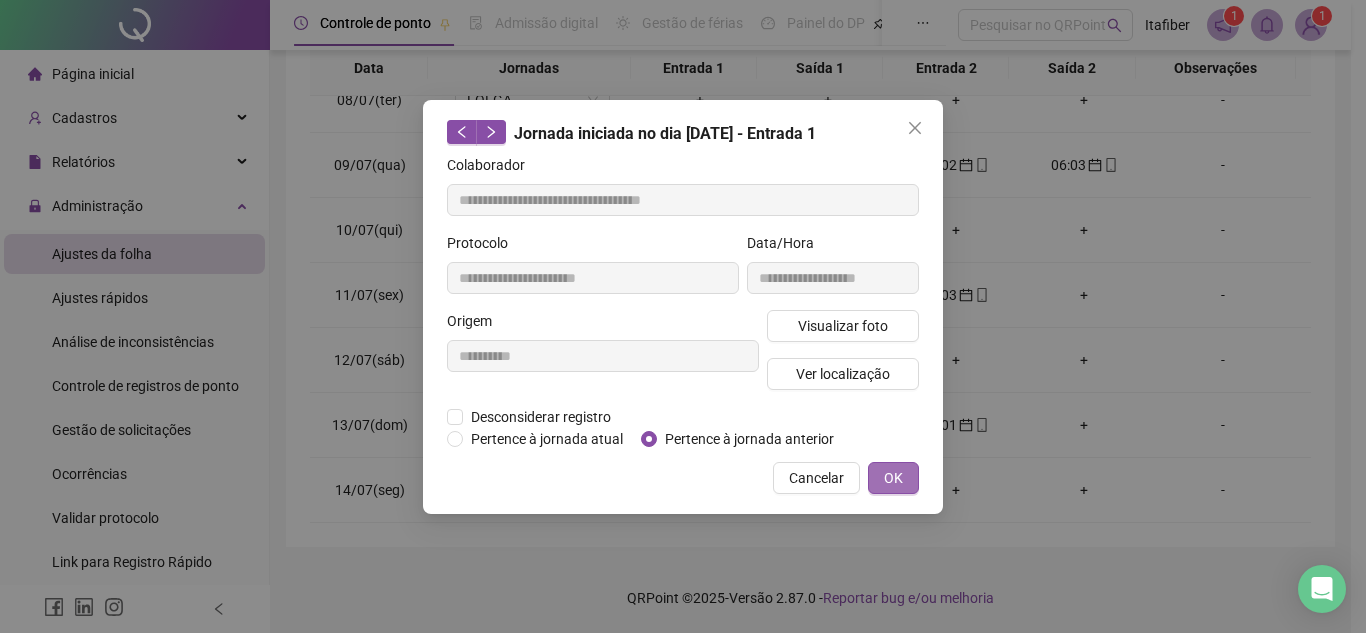 click on "OK" at bounding box center [893, 478] 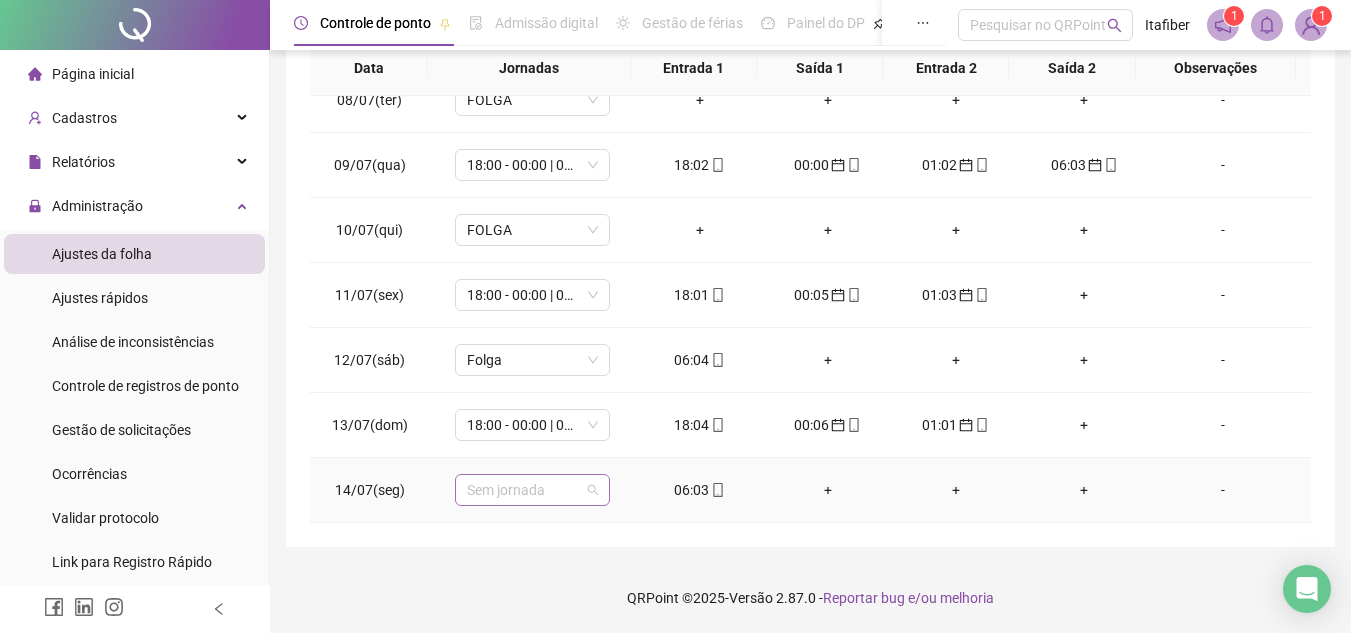 click on "Sem jornada" at bounding box center (532, 490) 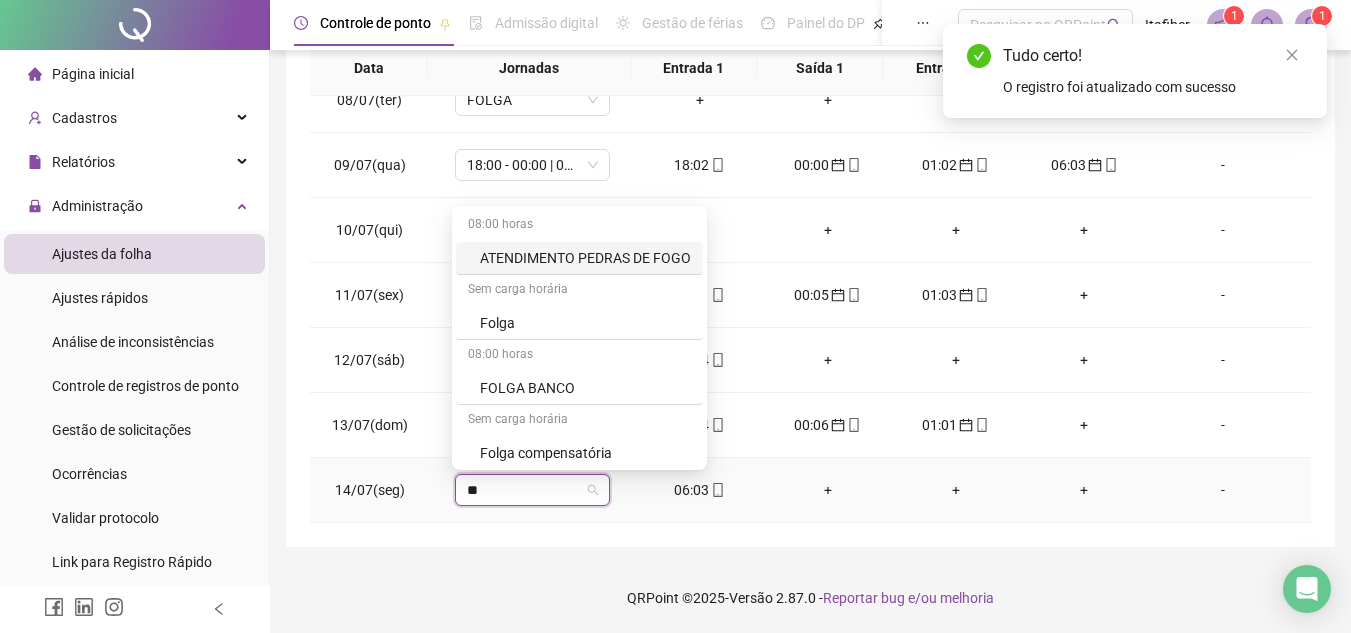 type on "***" 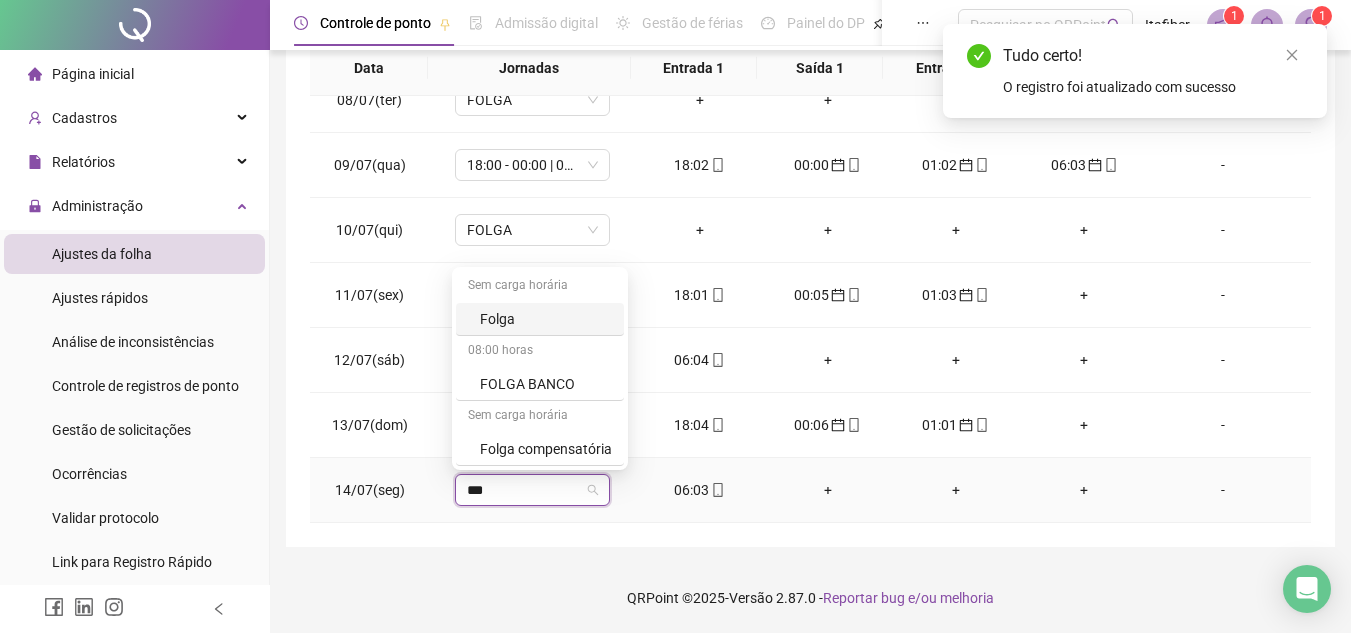 click on "Folga" at bounding box center (540, 319) 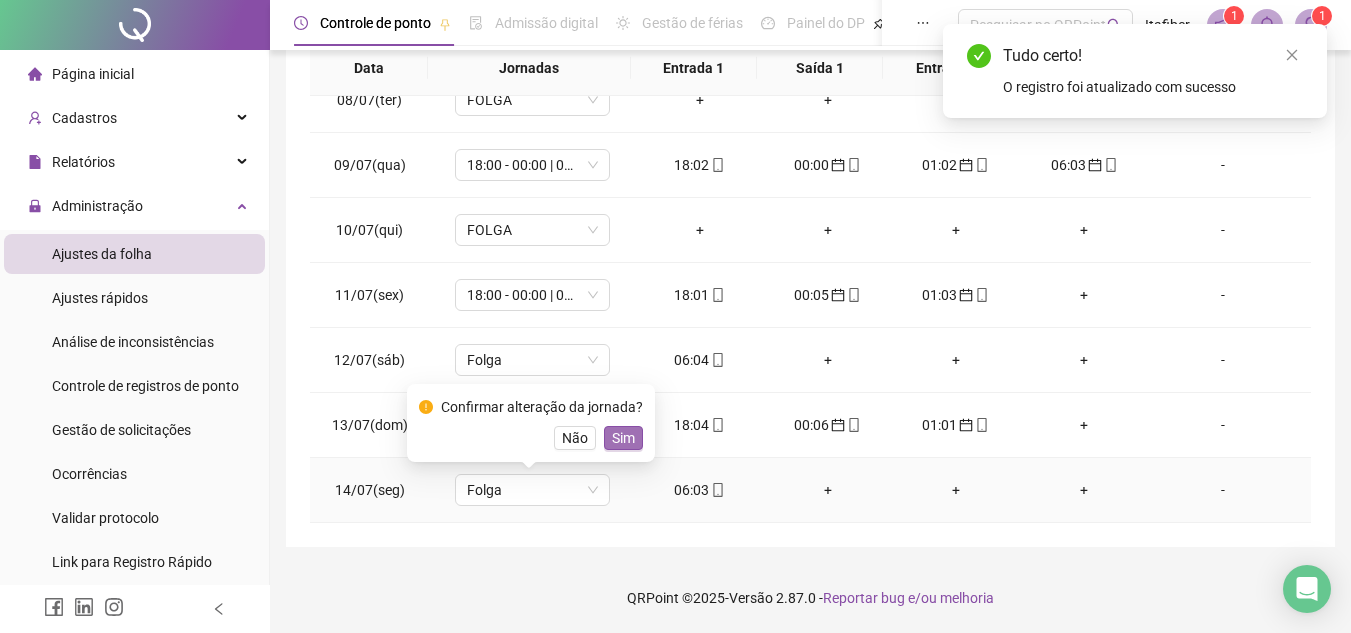 click on "Sim" at bounding box center [623, 438] 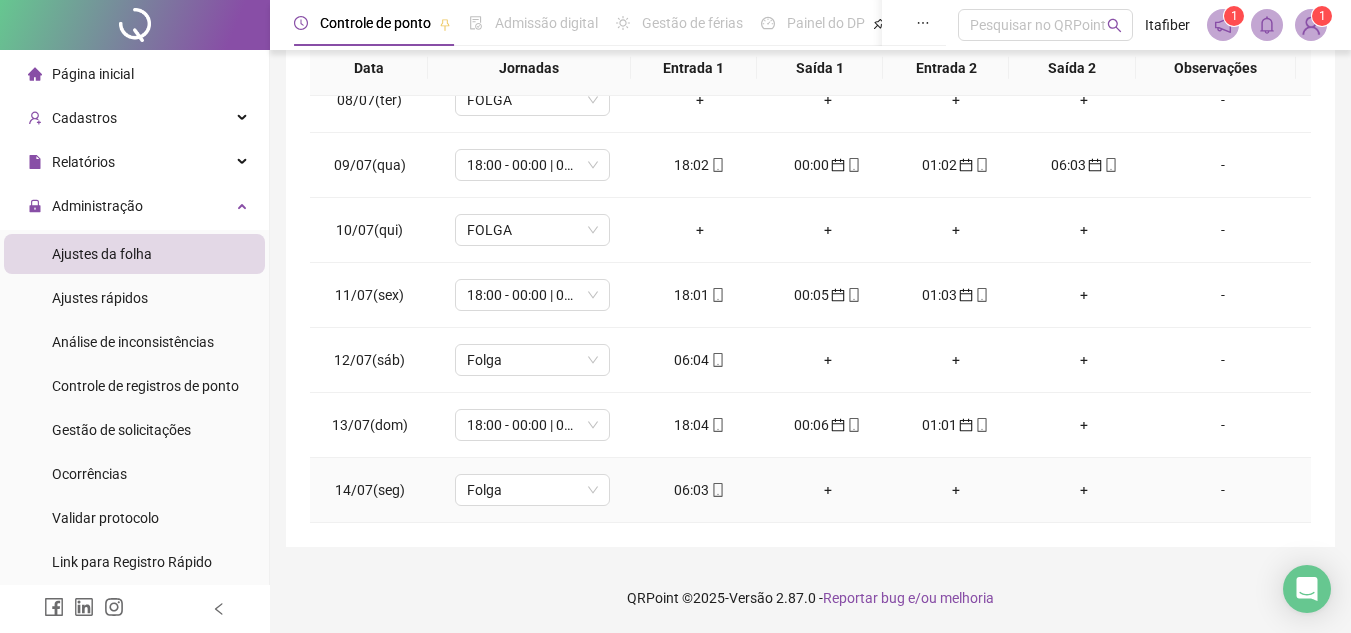 scroll, scrollTop: 0, scrollLeft: 0, axis: both 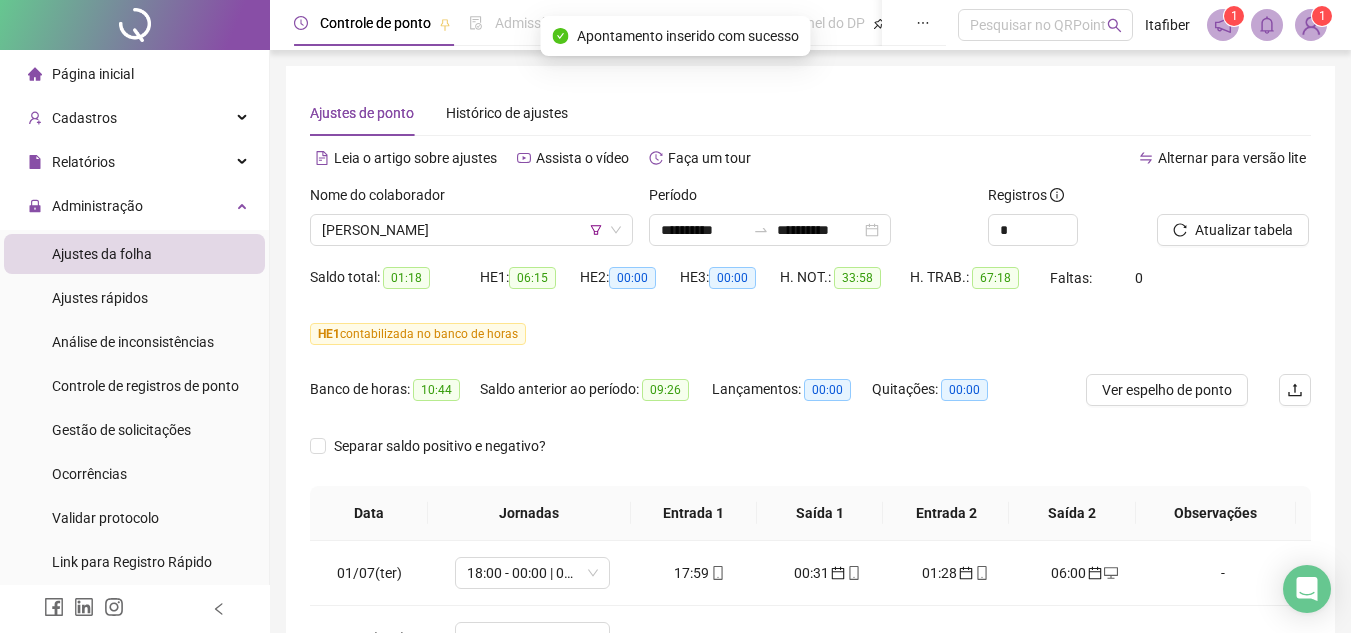 click 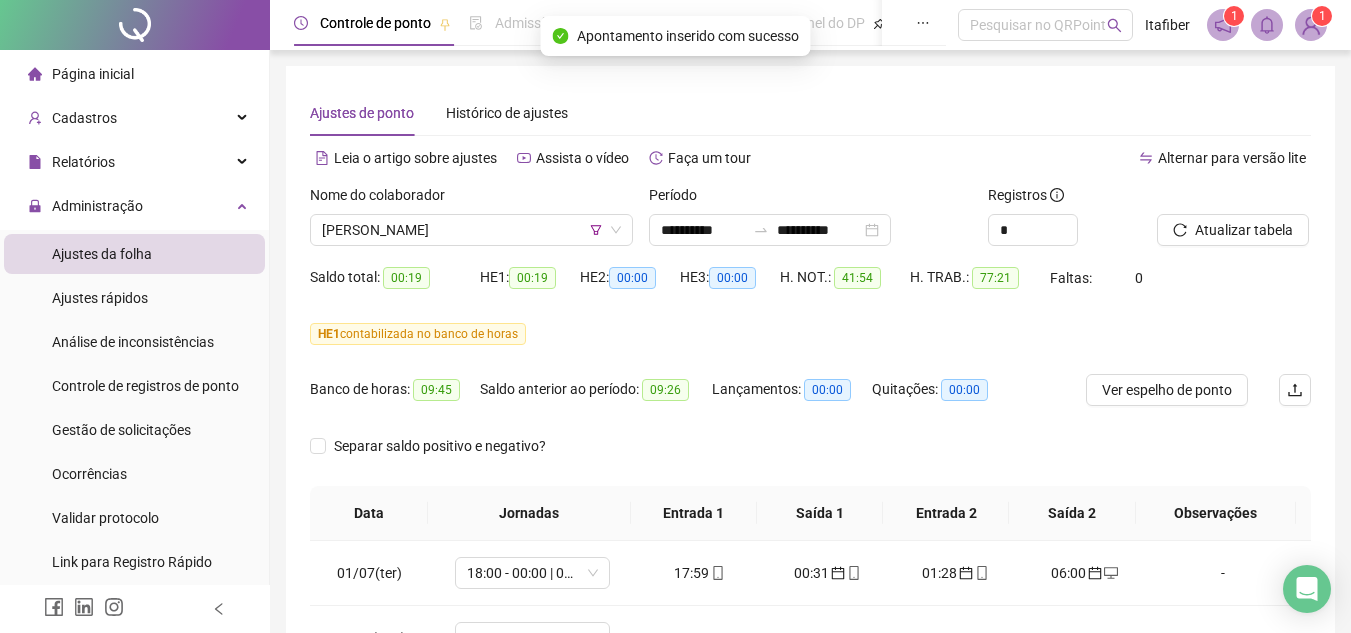 scroll, scrollTop: 445, scrollLeft: 0, axis: vertical 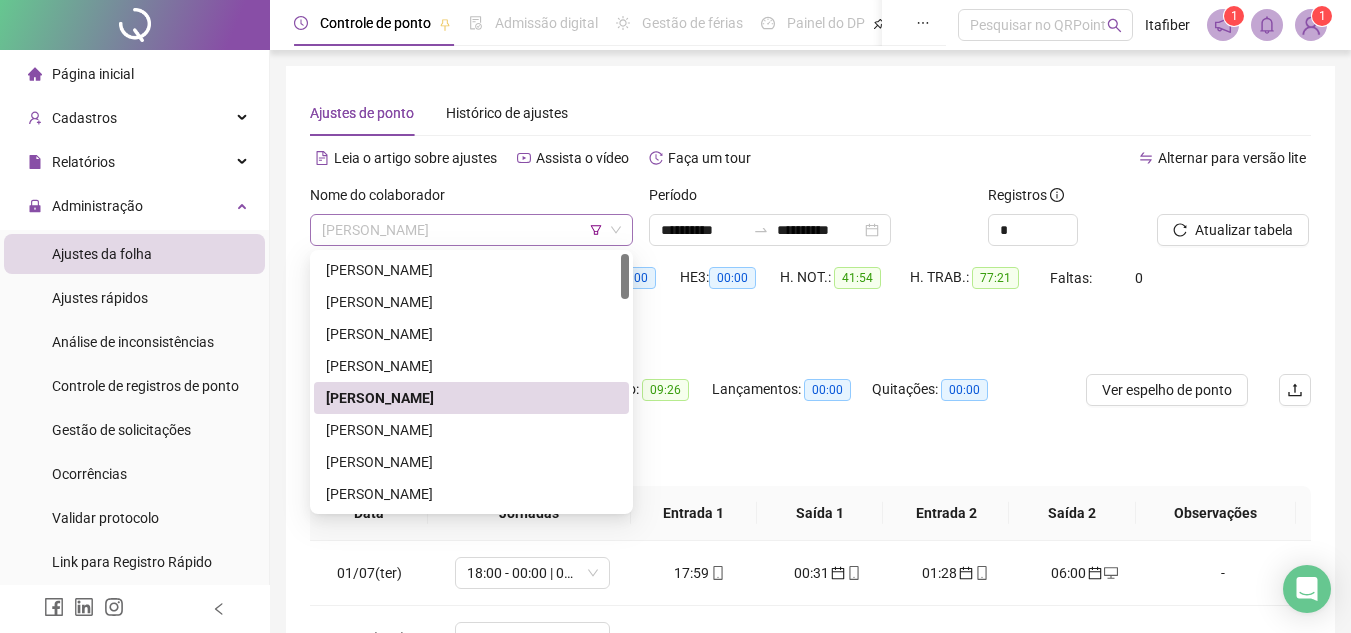 click on "[PERSON_NAME]" at bounding box center (471, 230) 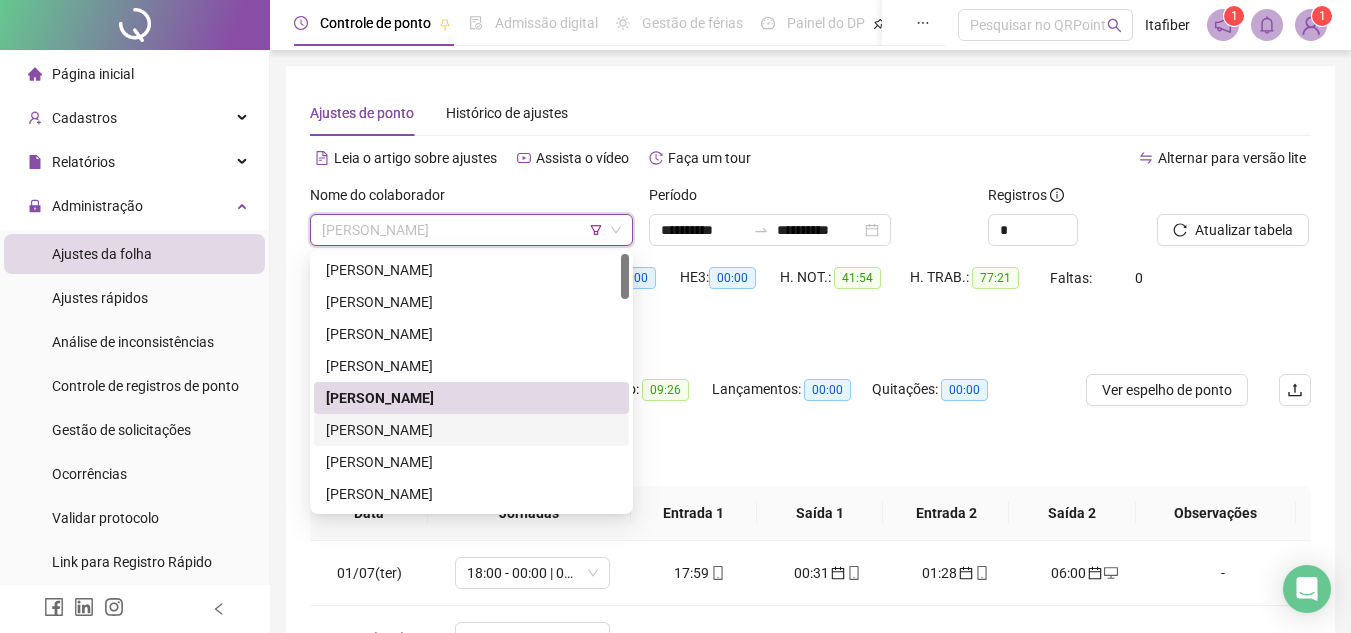 click on "[PERSON_NAME]" at bounding box center [471, 430] 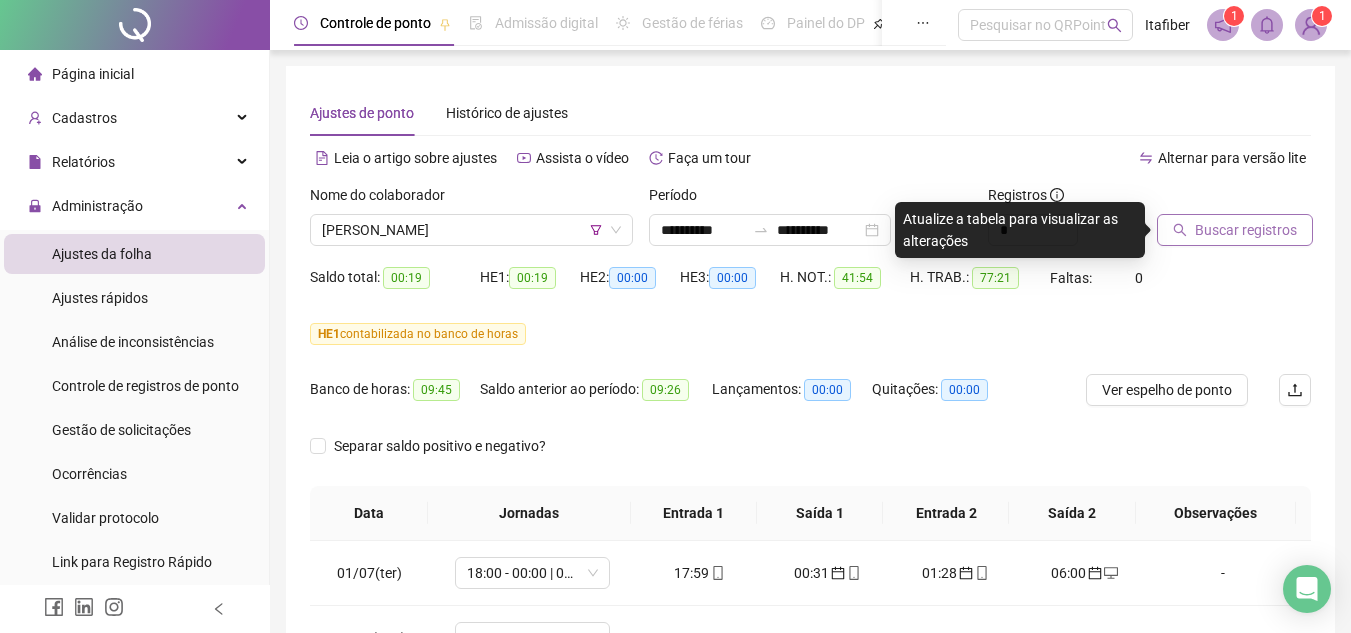 click on "Buscar registros" at bounding box center [1246, 230] 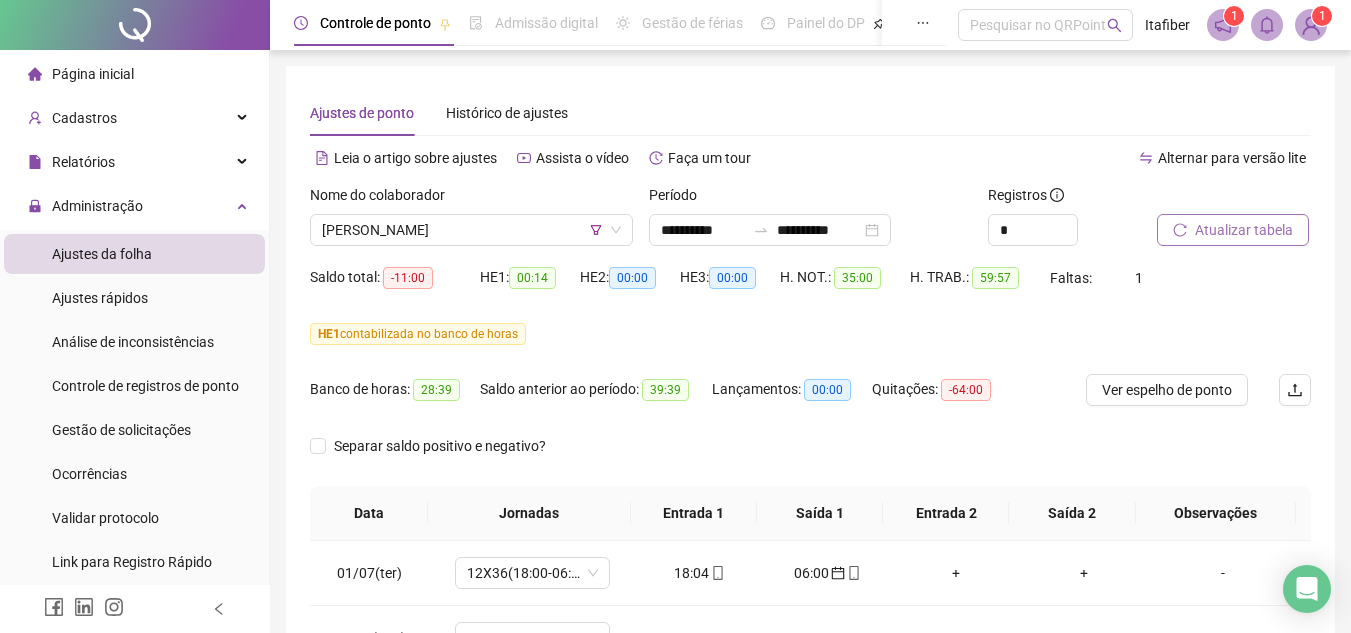 scroll, scrollTop: 253, scrollLeft: 0, axis: vertical 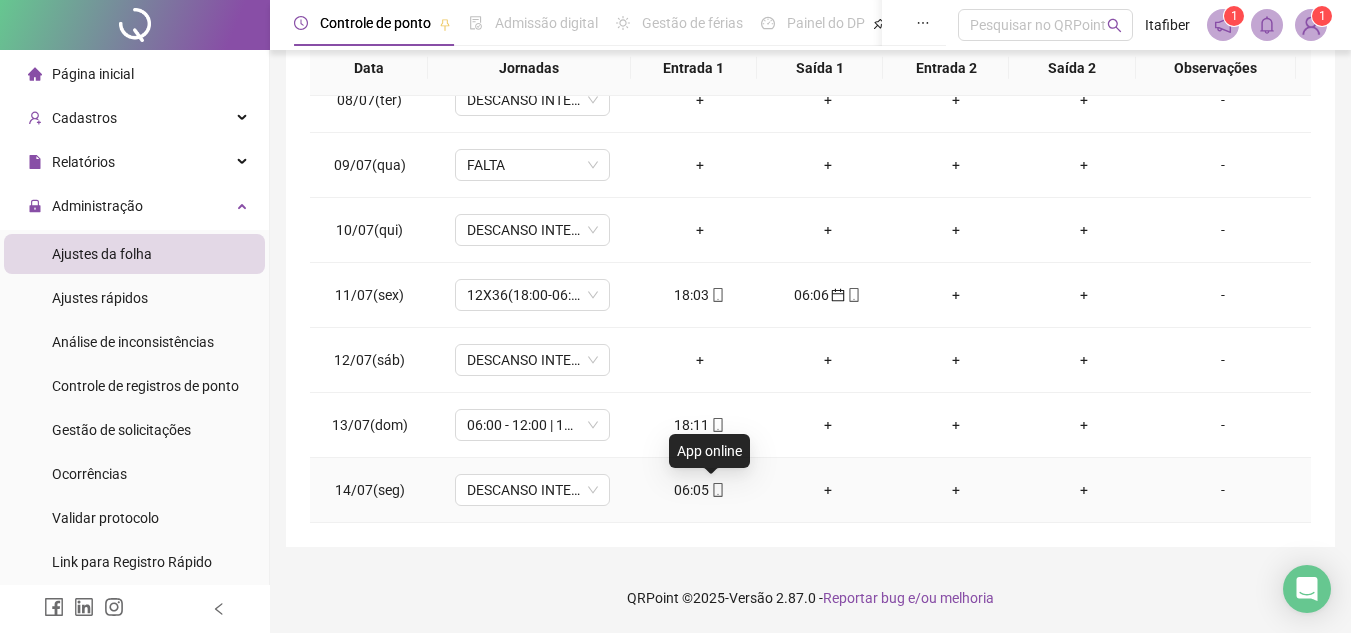 click 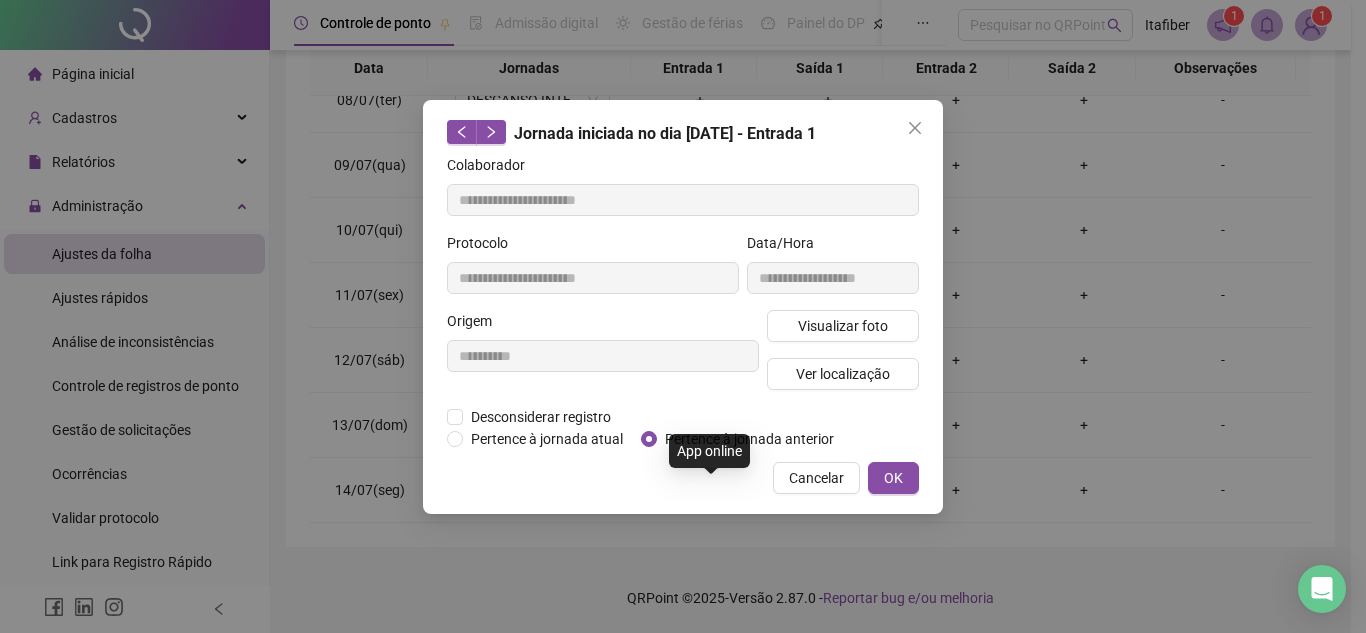 type on "**********" 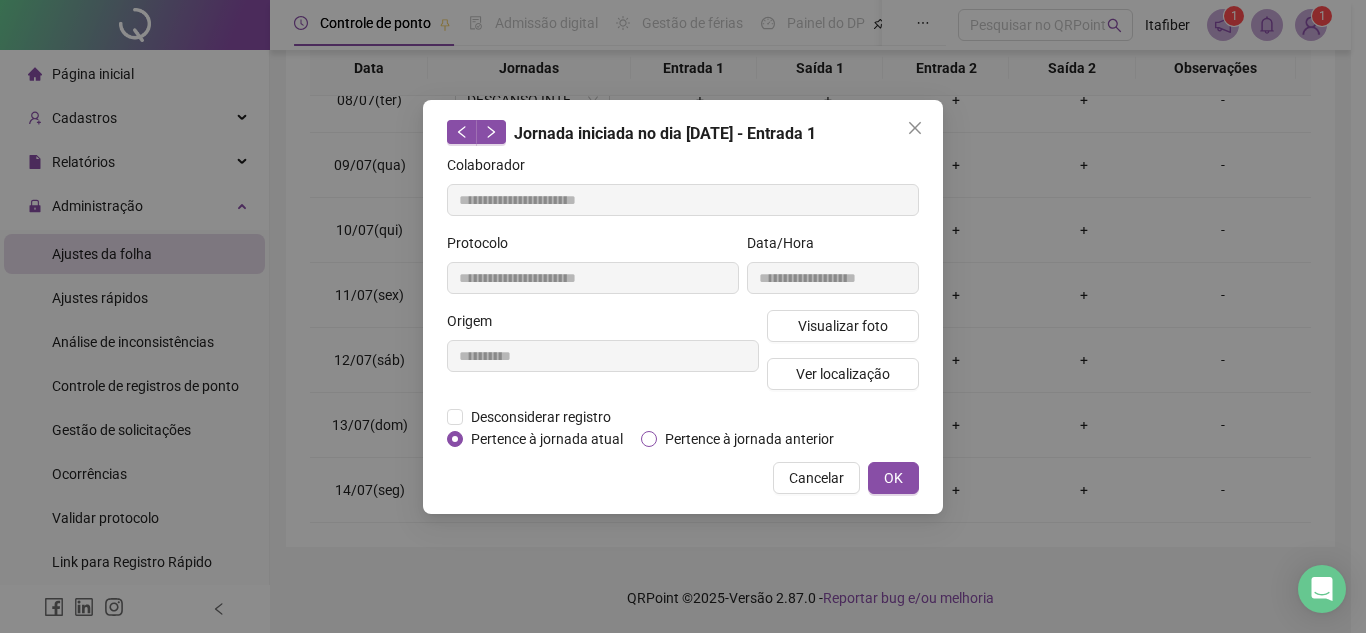 click on "Pertence à jornada anterior" at bounding box center (749, 439) 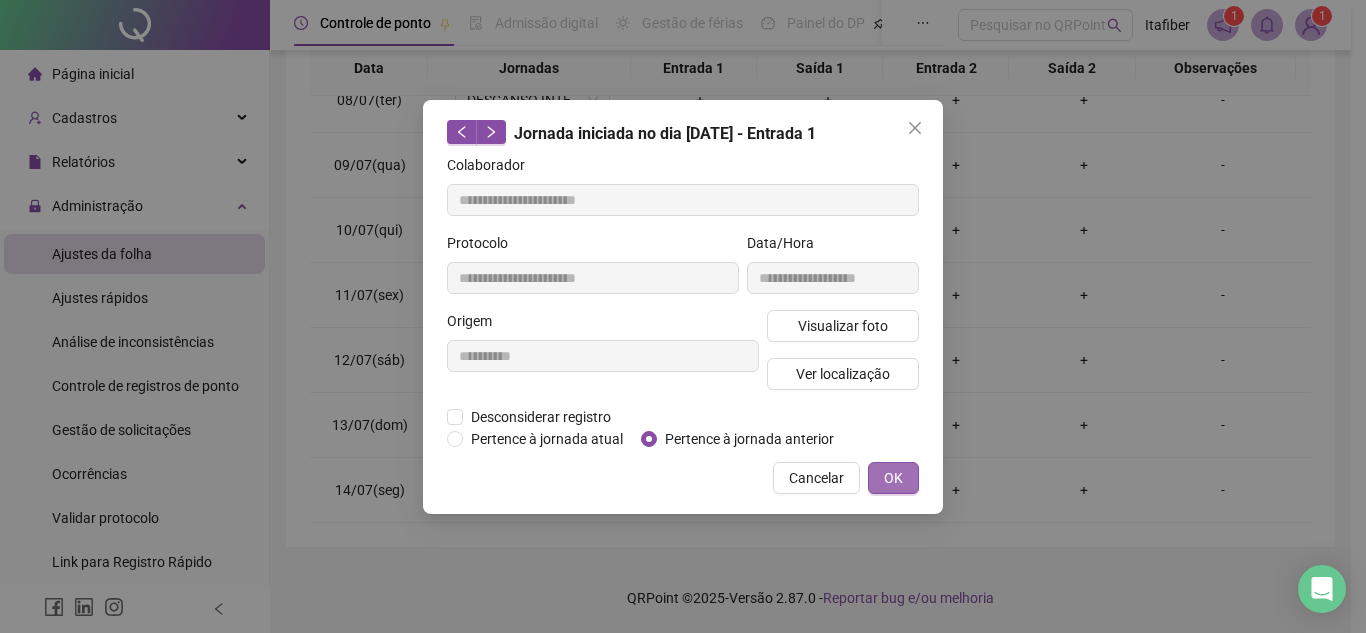 drag, startPoint x: 904, startPoint y: 462, endPoint x: 895, endPoint y: 470, distance: 12.0415945 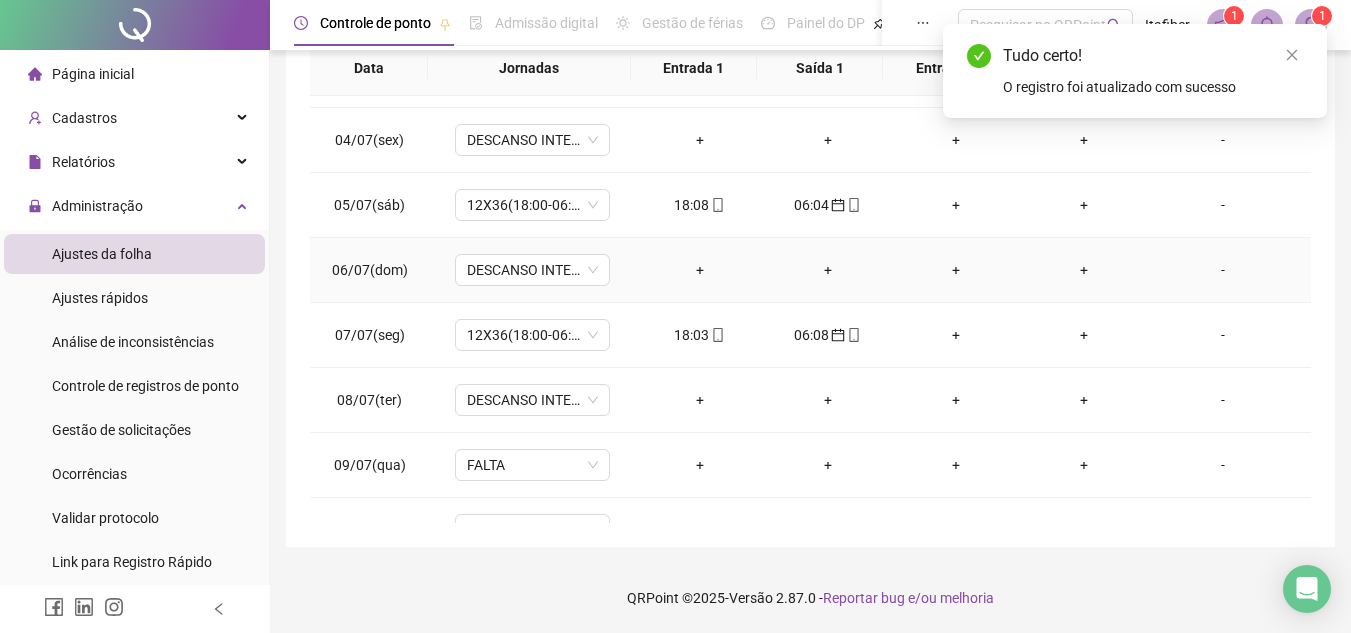 scroll, scrollTop: 0, scrollLeft: 0, axis: both 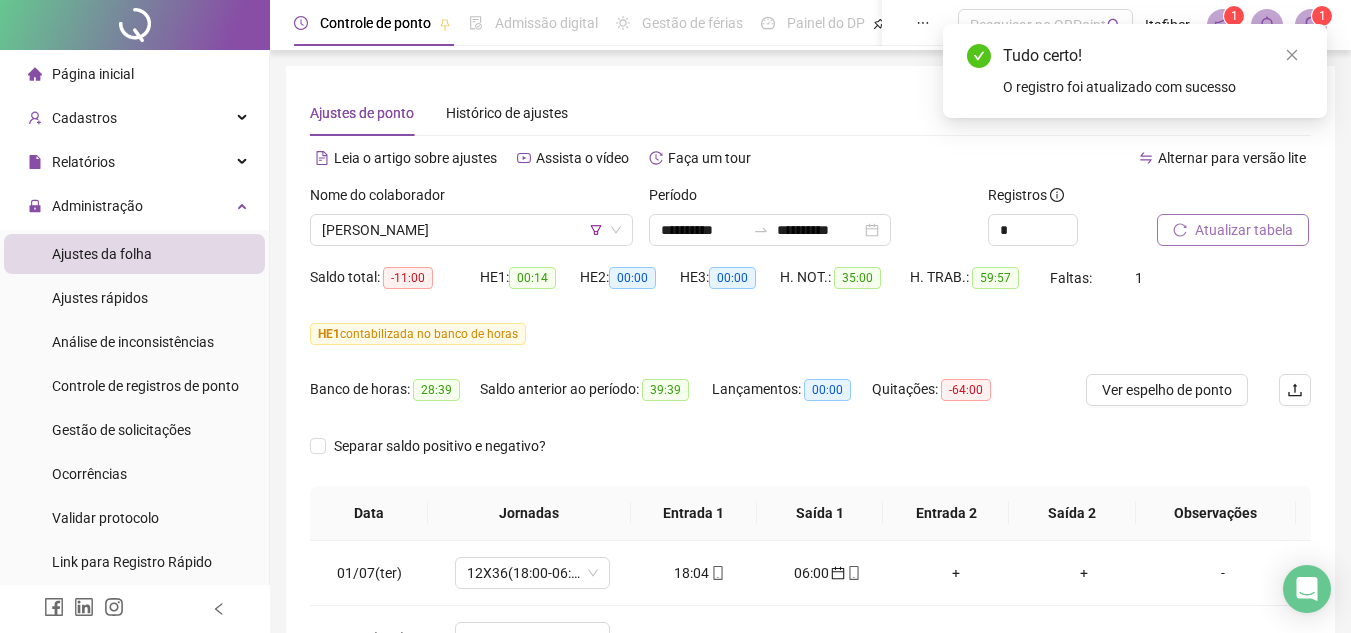 click 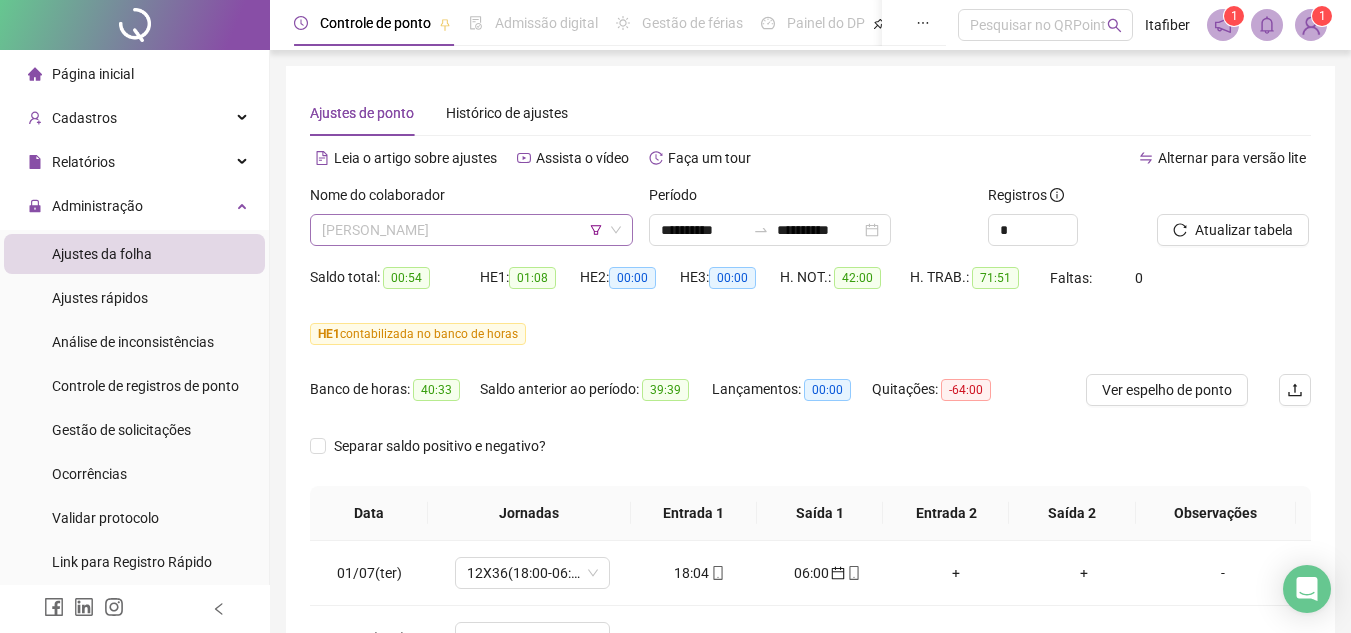 click on "[PERSON_NAME]" at bounding box center [471, 230] 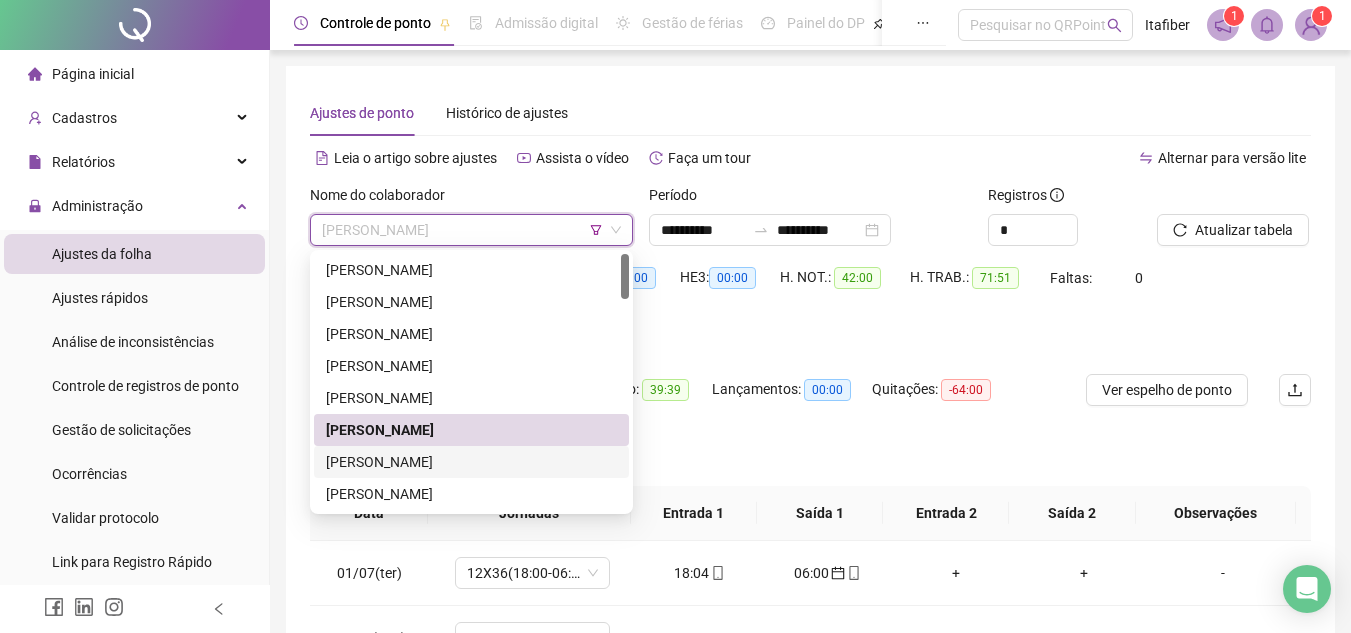 click on "[PERSON_NAME]" at bounding box center (471, 462) 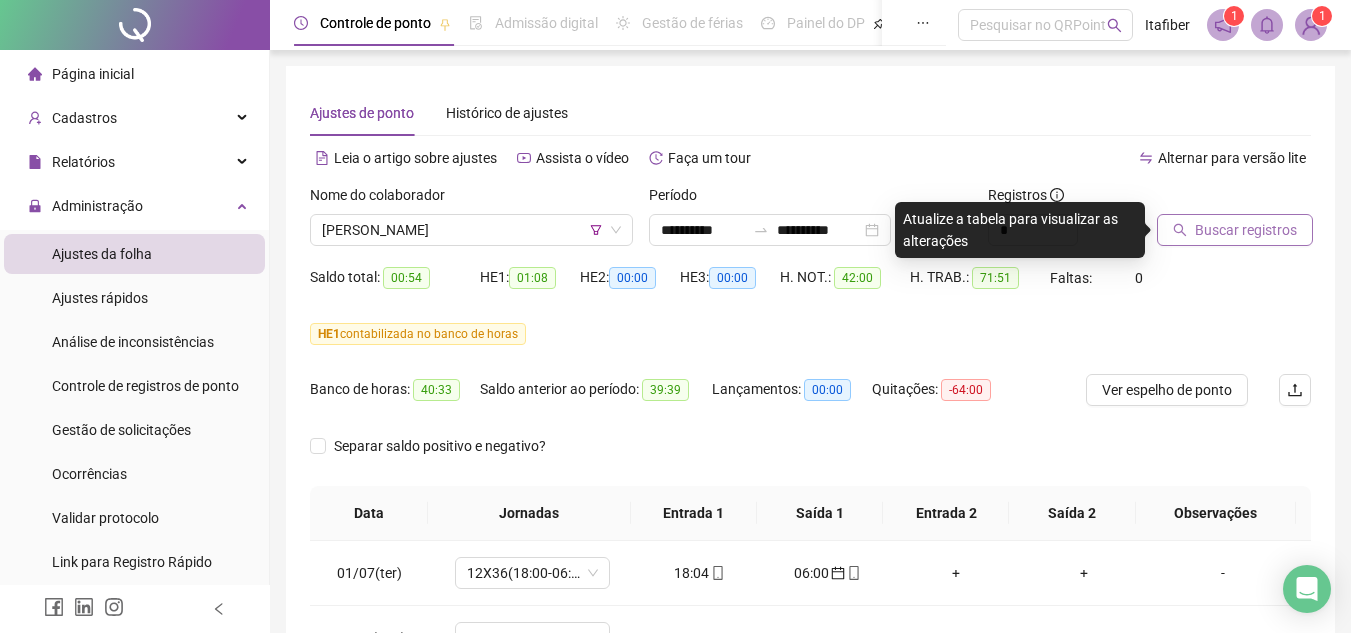 click on "Buscar registros" at bounding box center [1246, 230] 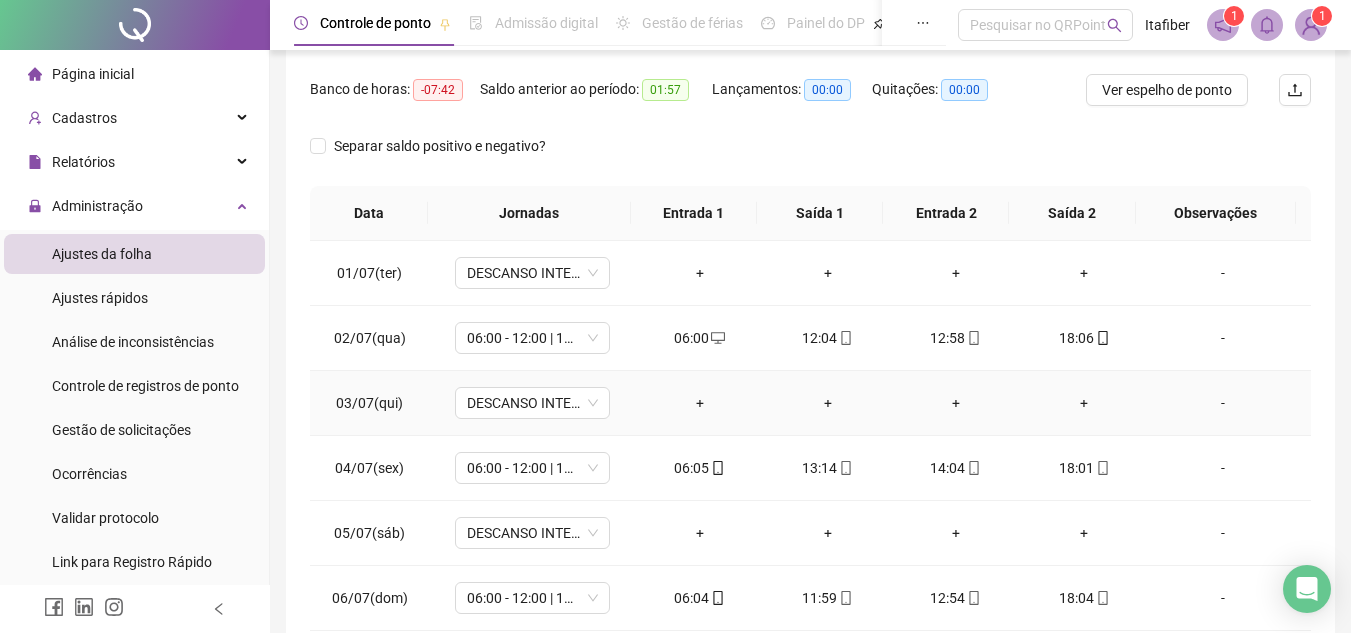 scroll, scrollTop: 445, scrollLeft: 0, axis: vertical 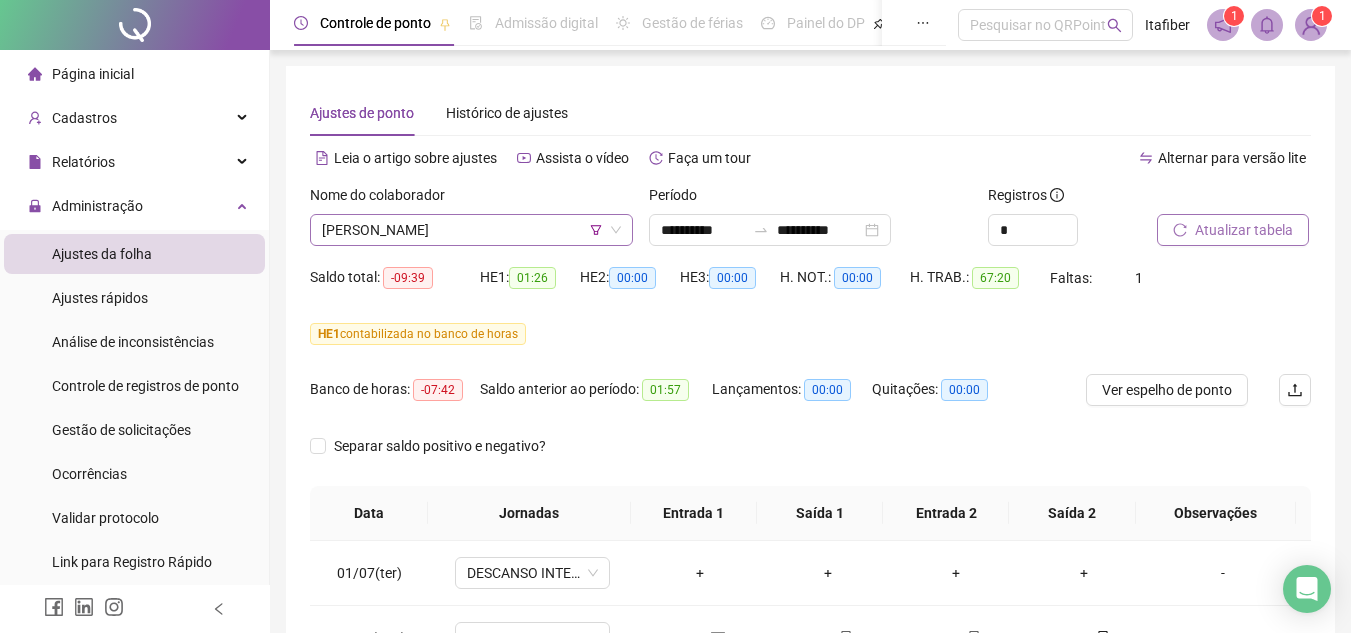 click on "[PERSON_NAME]" at bounding box center (471, 230) 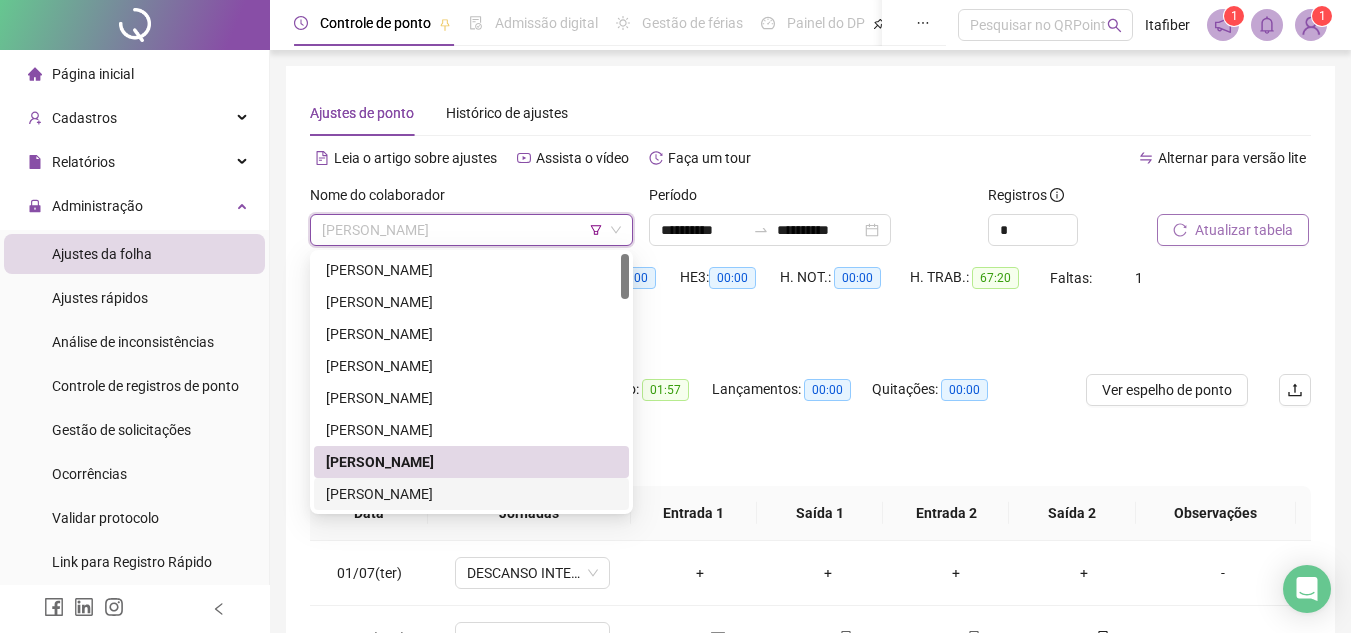 click on "[PERSON_NAME]" at bounding box center (471, 494) 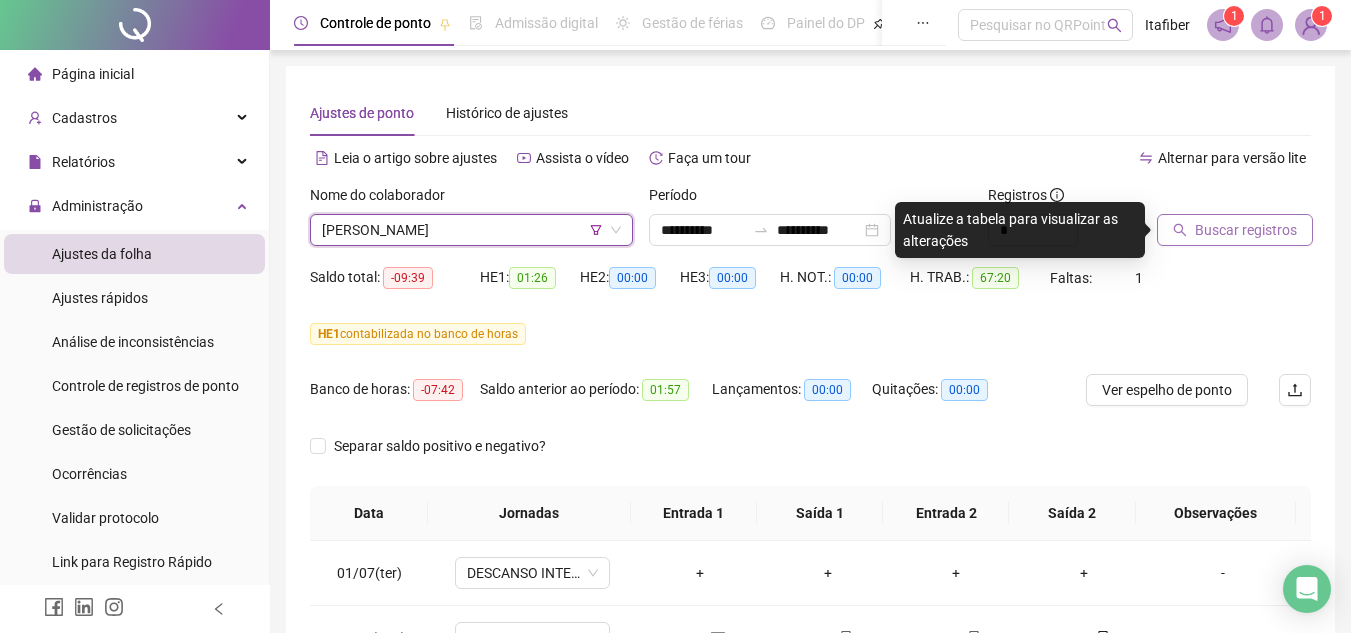 click on "Buscar registros" at bounding box center (1246, 230) 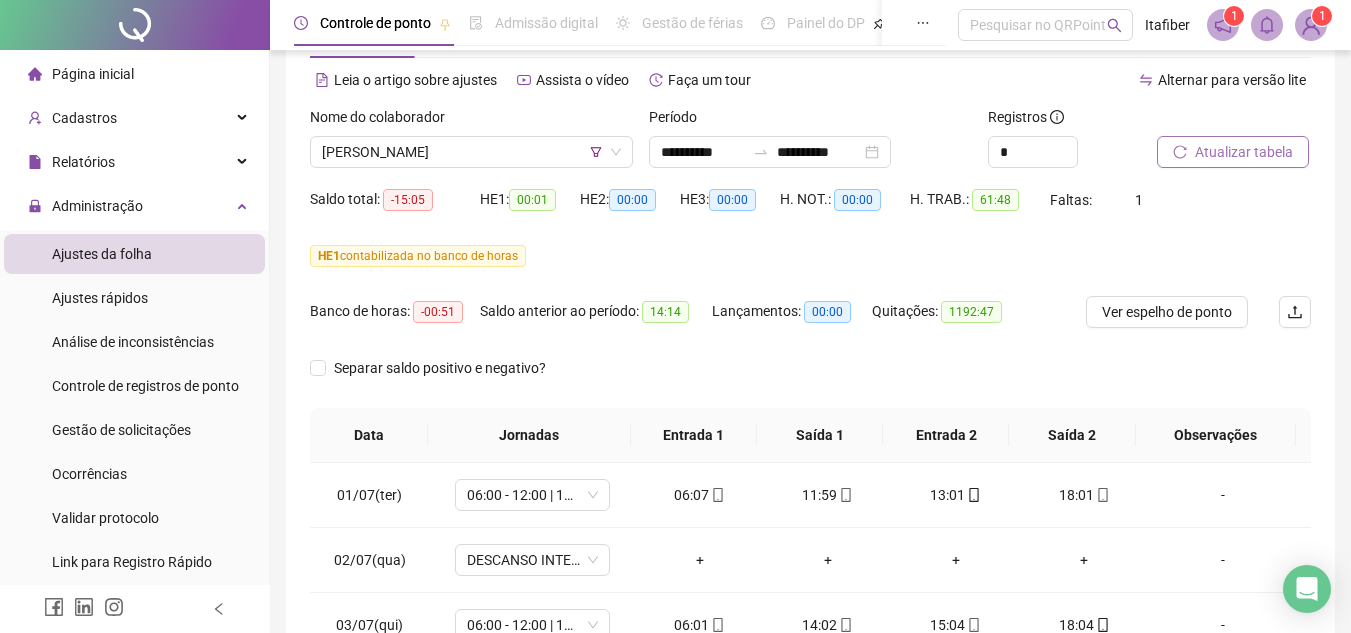 scroll, scrollTop: 445, scrollLeft: 0, axis: vertical 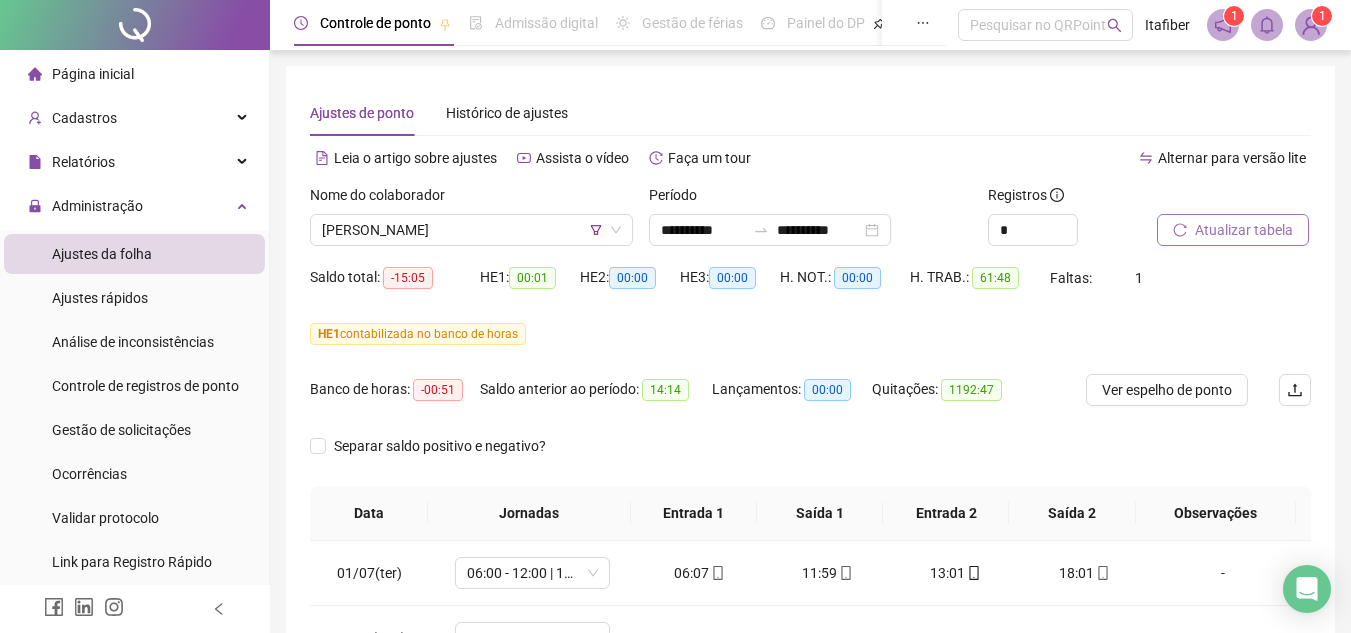 click 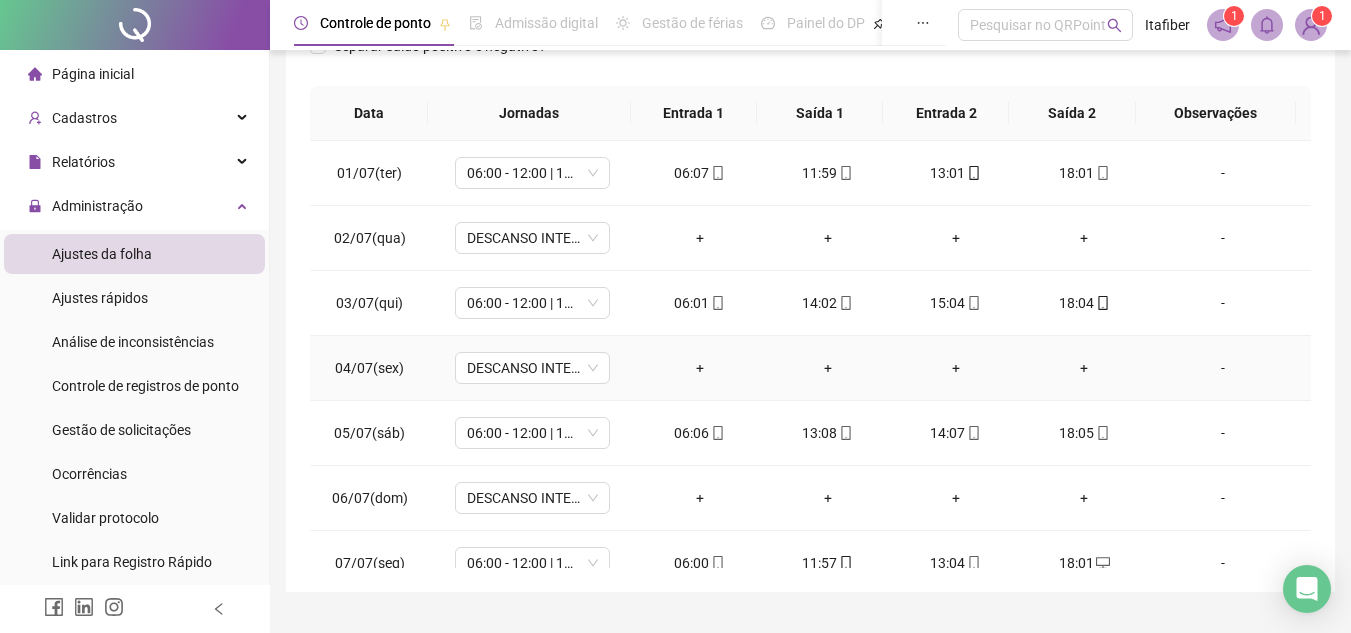 scroll, scrollTop: 445, scrollLeft: 0, axis: vertical 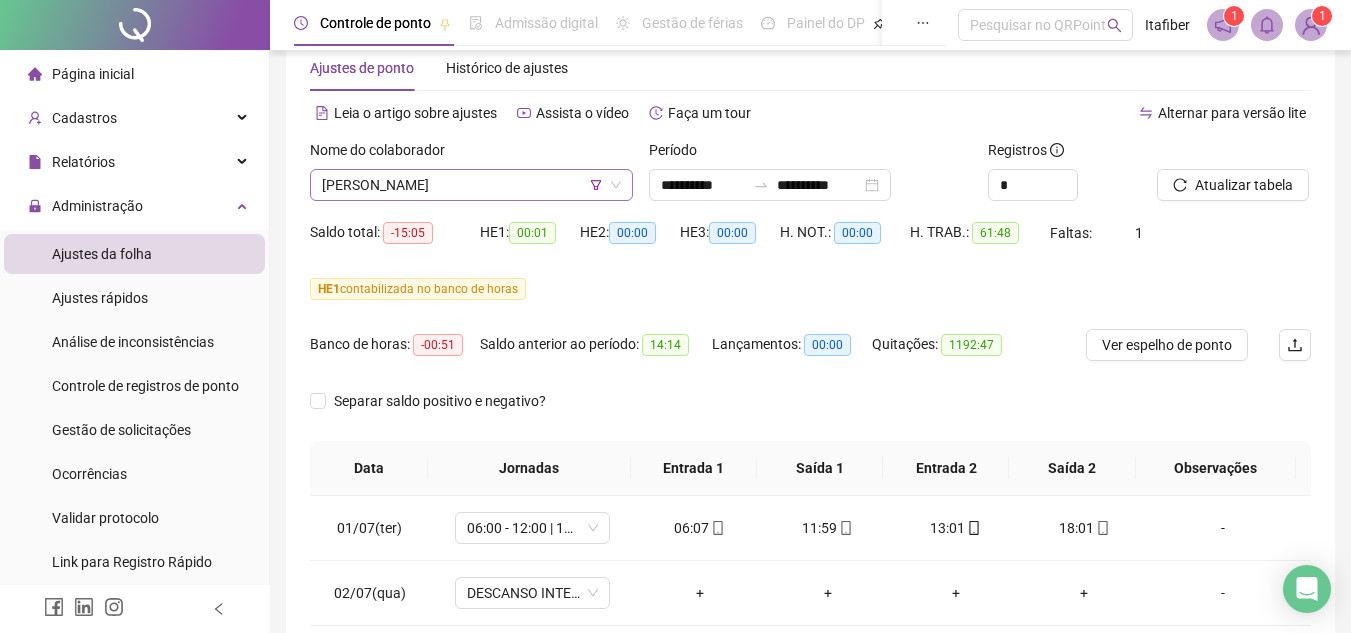 click on "[PERSON_NAME]" at bounding box center [471, 185] 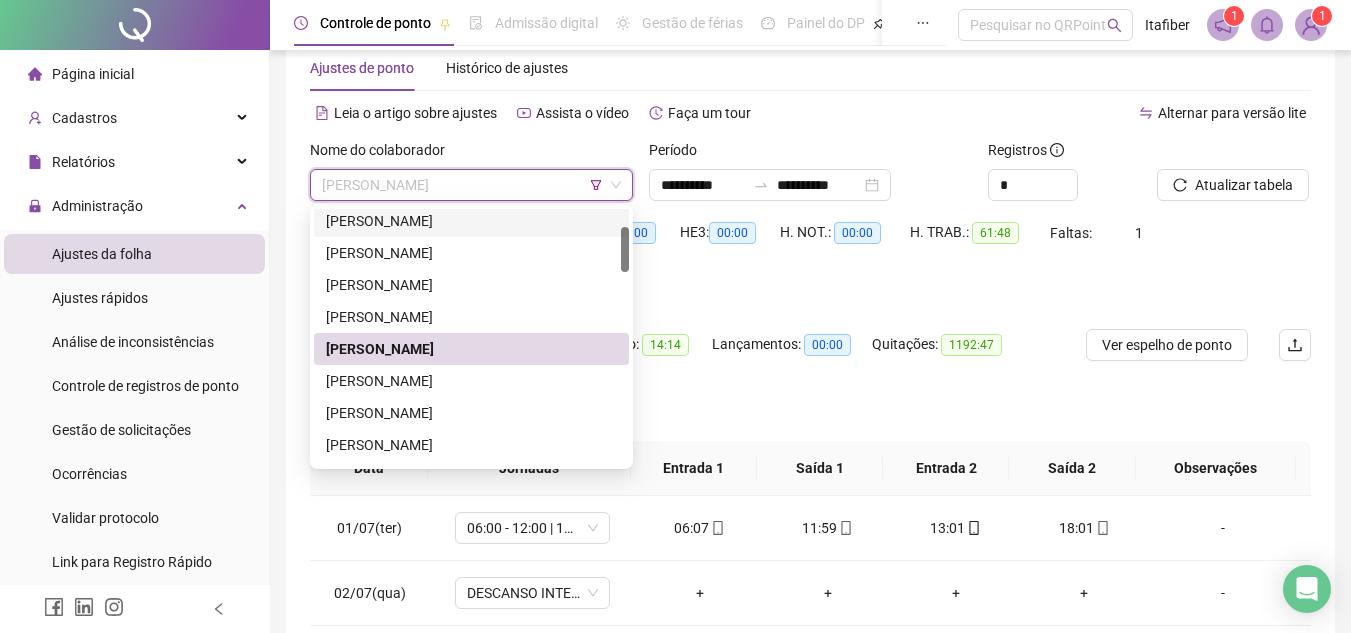 scroll, scrollTop: 200, scrollLeft: 0, axis: vertical 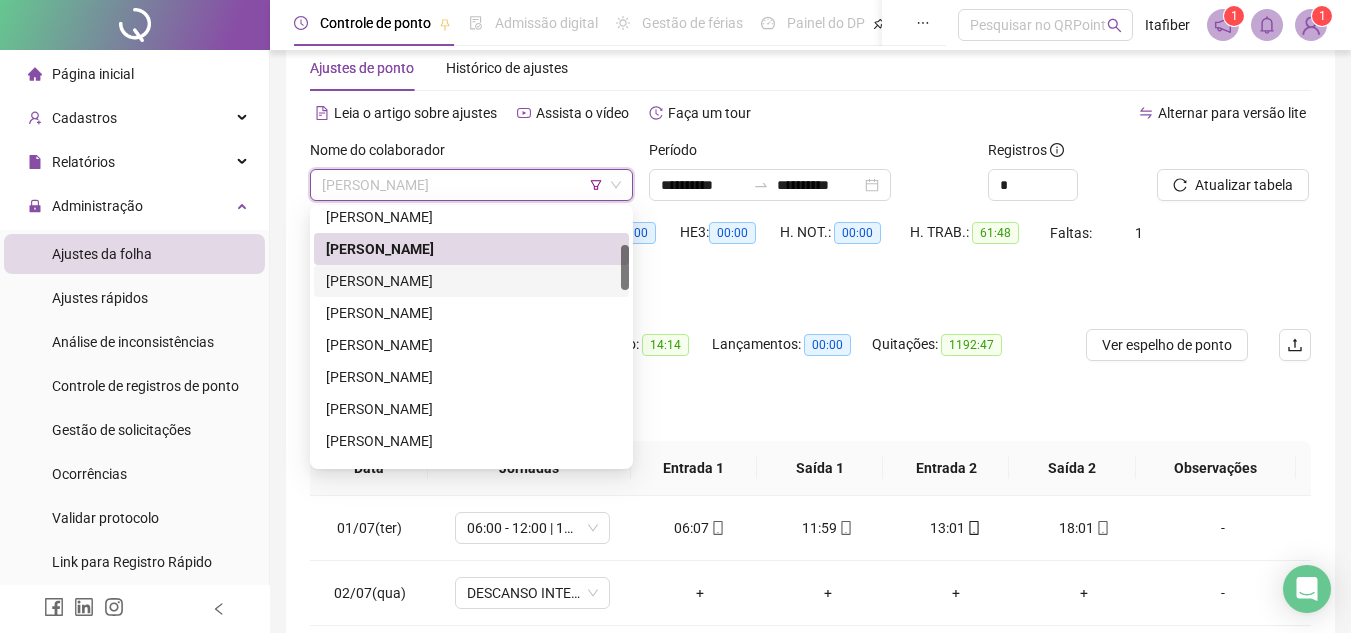 click on "[PERSON_NAME]" at bounding box center (471, 281) 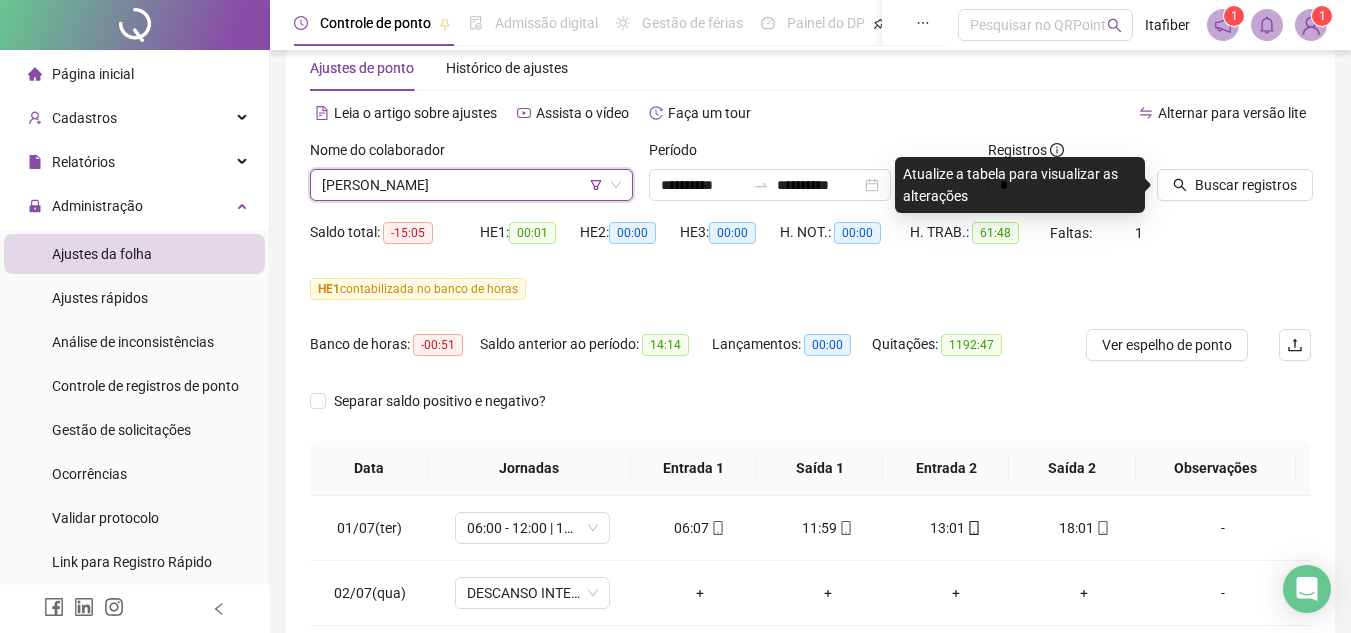 click on "Buscar registros" at bounding box center (1234, 178) 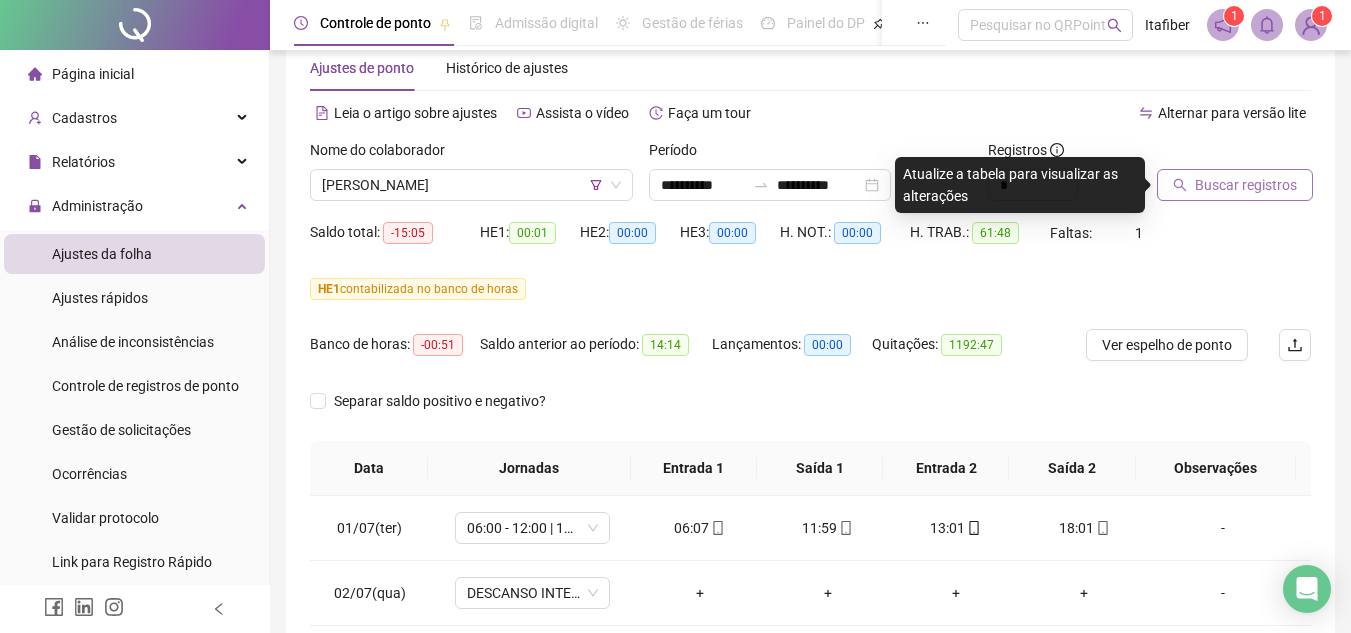 click on "Buscar registros" at bounding box center [1246, 185] 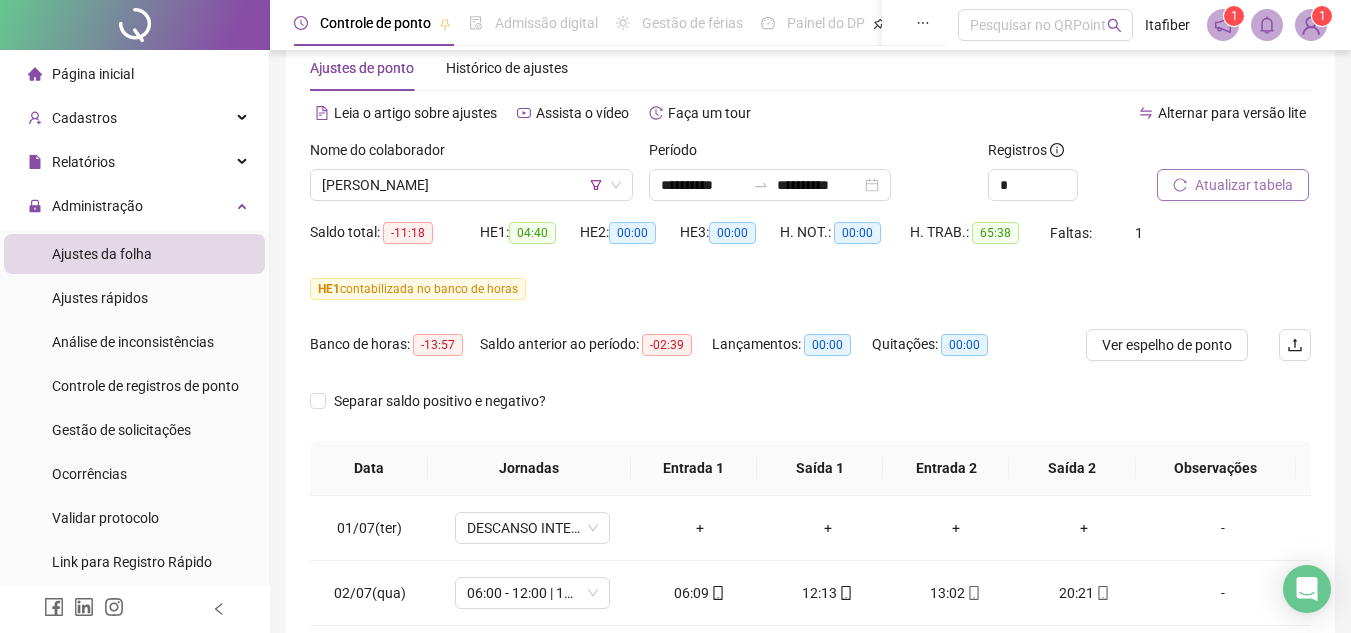 click on "Atualizar tabela" at bounding box center (1233, 185) 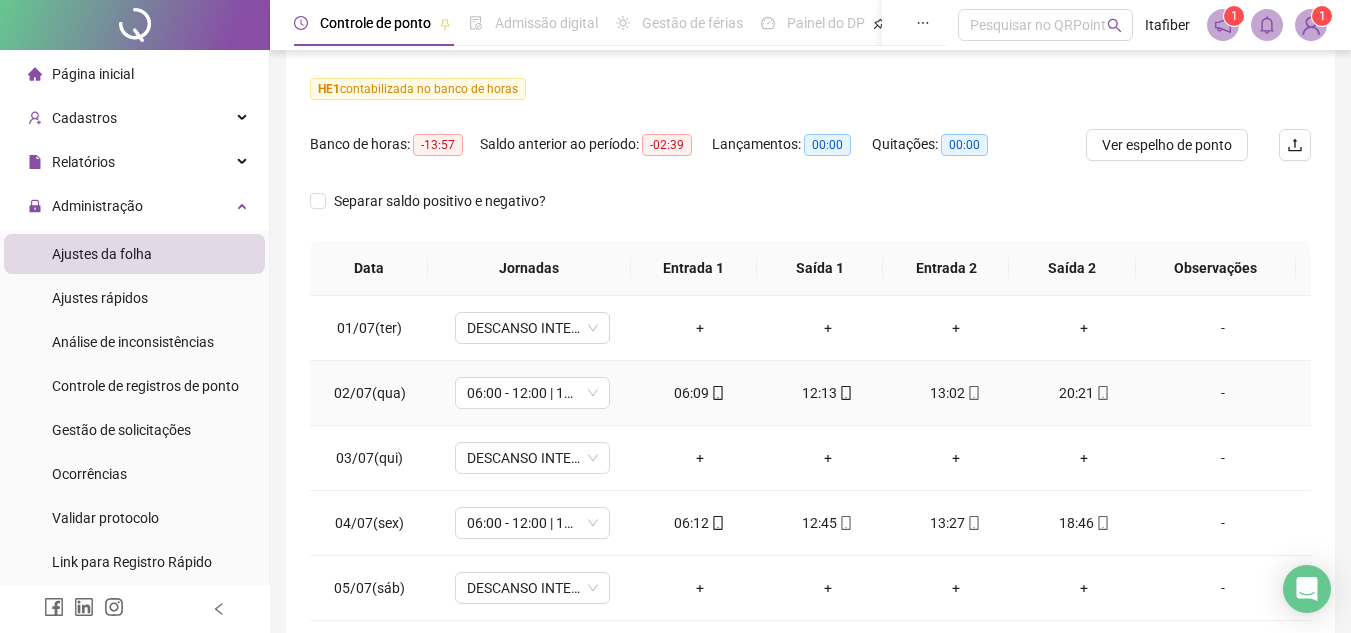 scroll, scrollTop: 345, scrollLeft: 0, axis: vertical 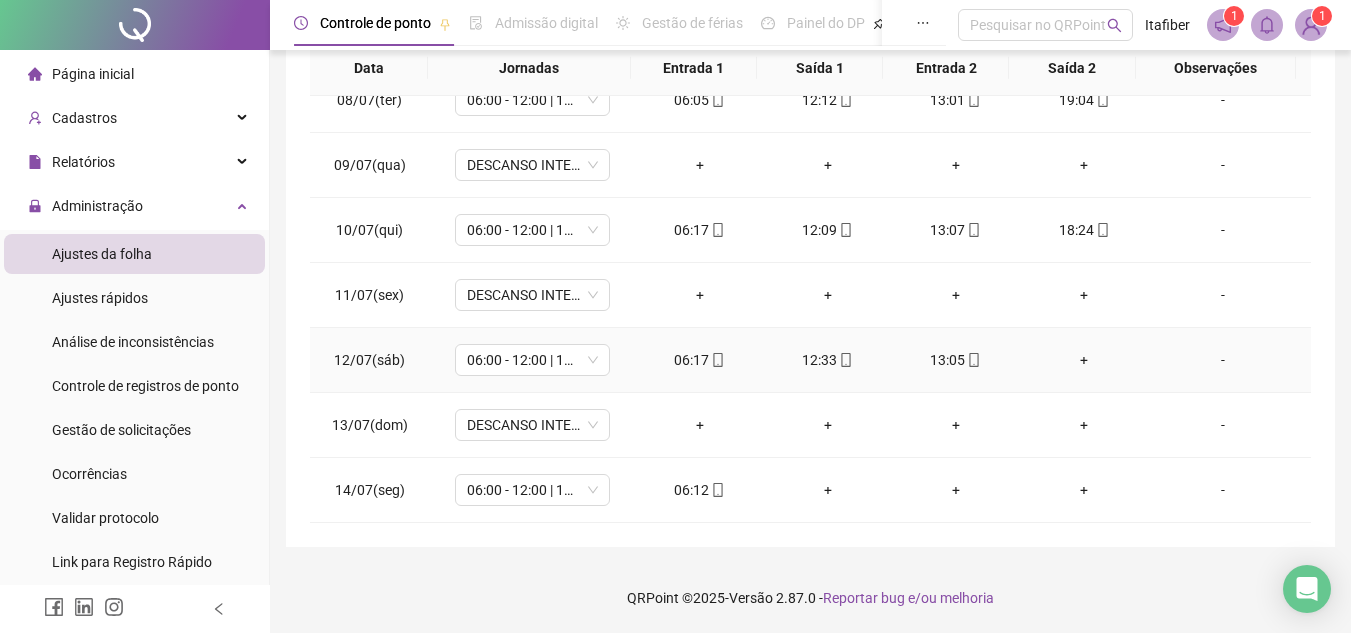 click on "+" at bounding box center (1084, 360) 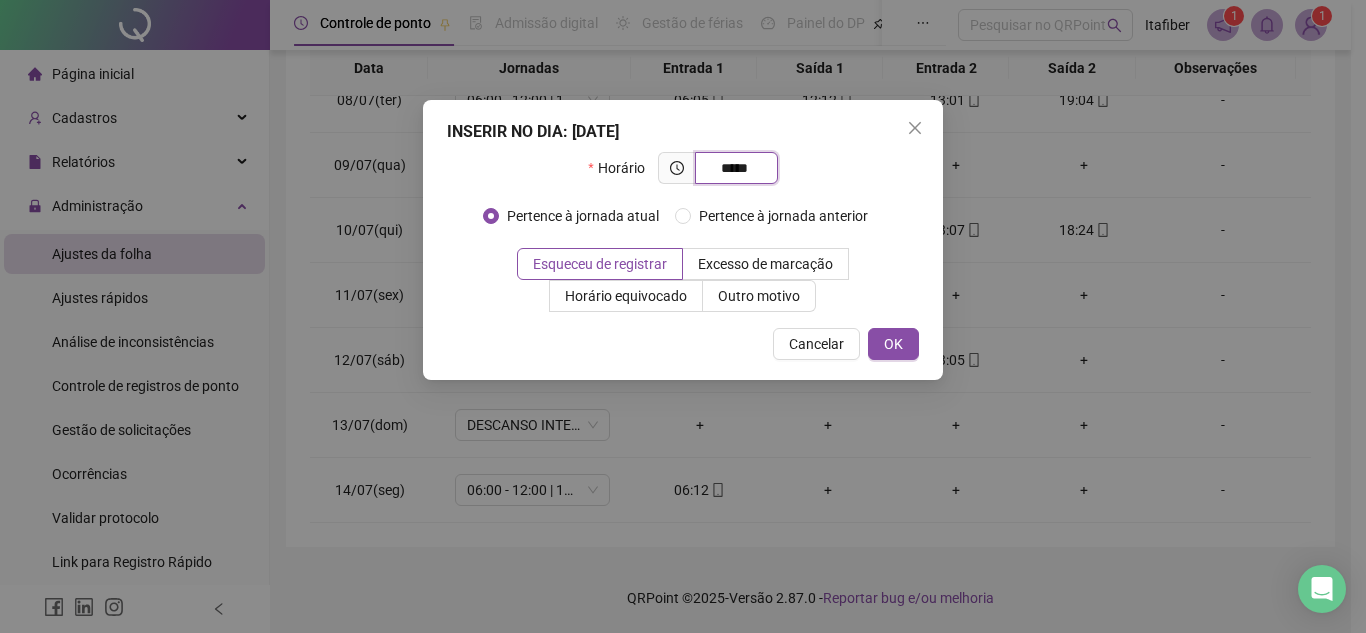 type on "*****" 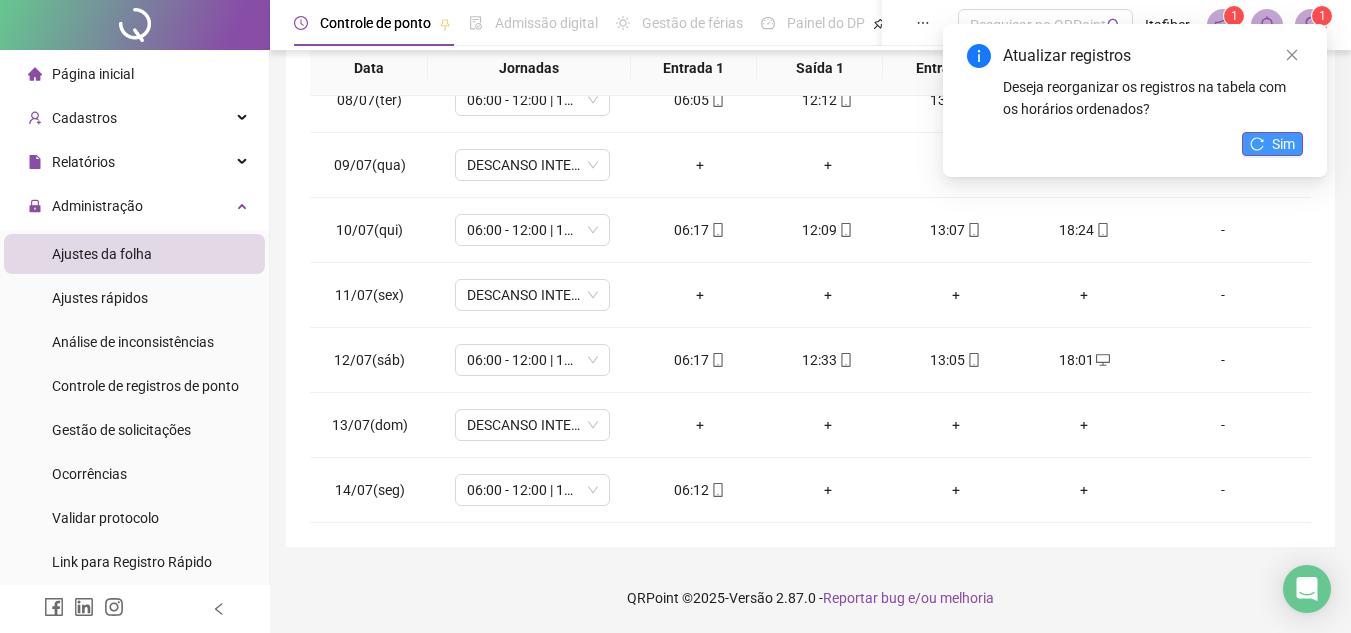 click on "Sim" at bounding box center [1272, 144] 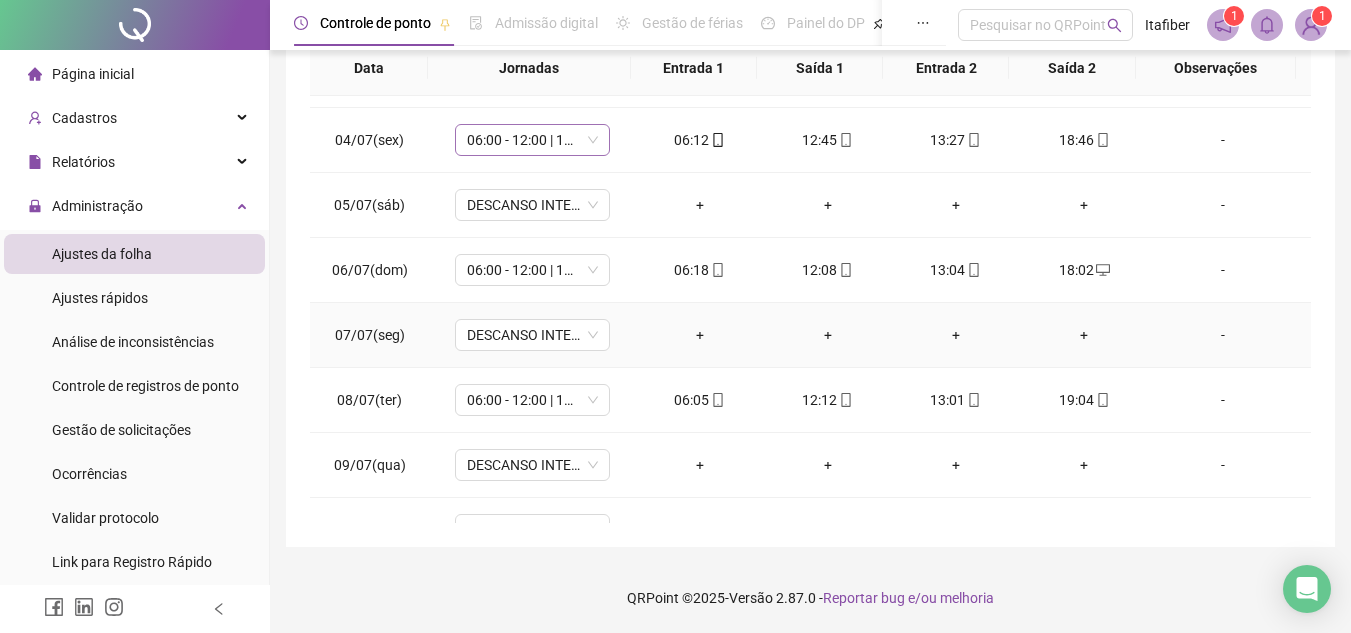 scroll, scrollTop: 0, scrollLeft: 0, axis: both 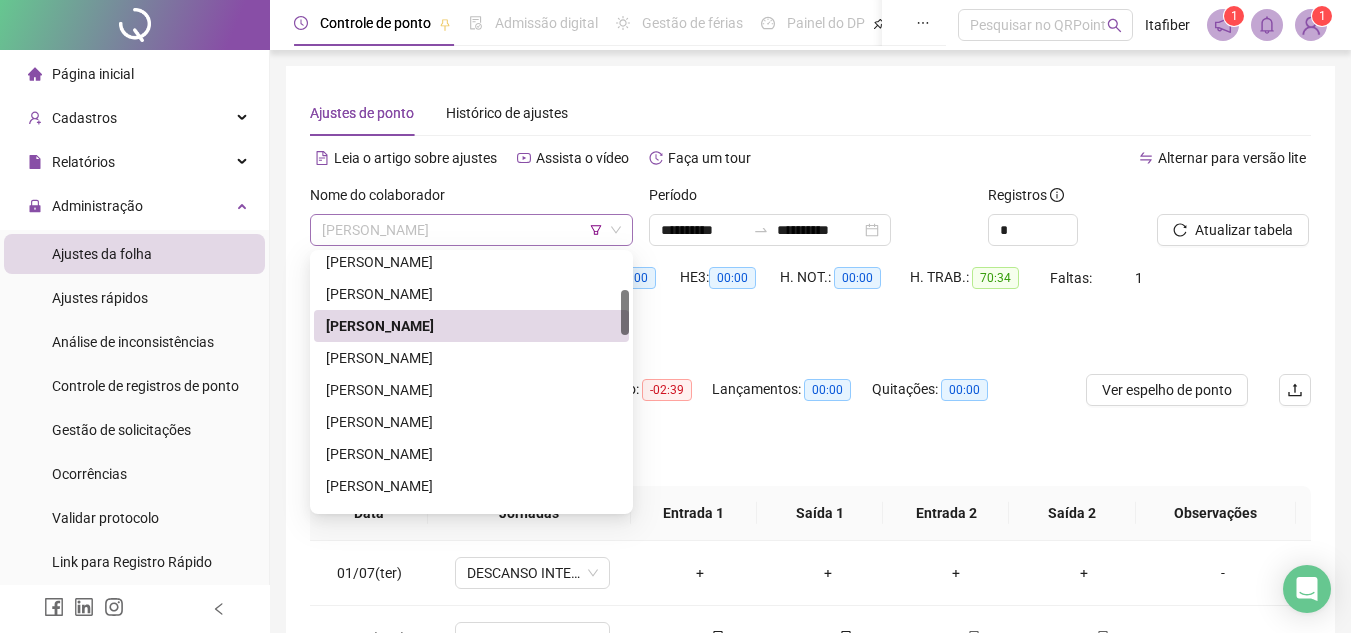 click on "[PERSON_NAME]" at bounding box center (471, 230) 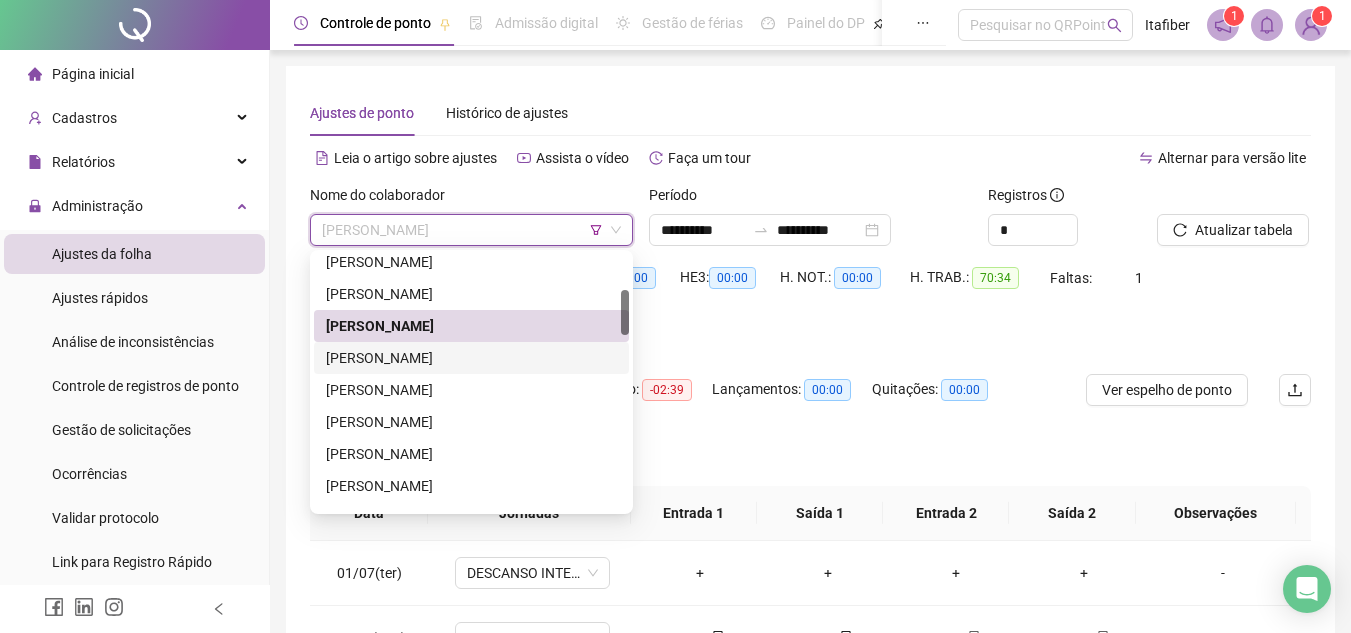 click on "[PERSON_NAME] DE [PERSON_NAME]" at bounding box center [471, 406] 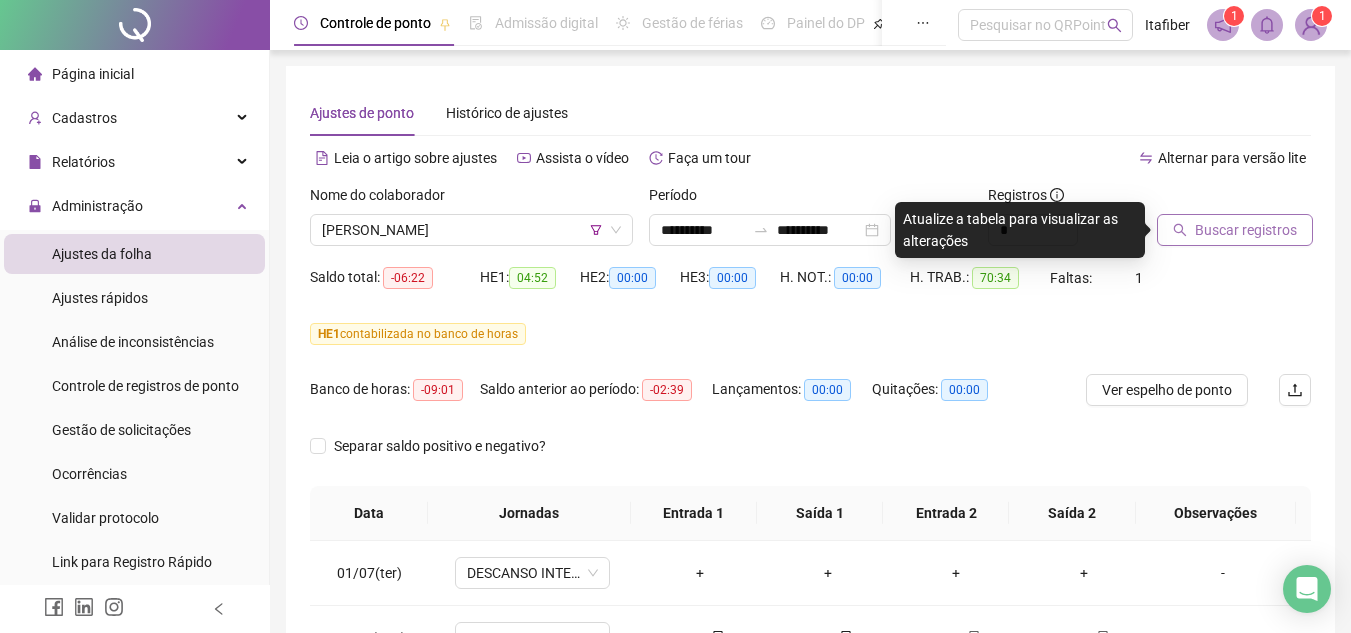 click on "Buscar registros" at bounding box center (1246, 230) 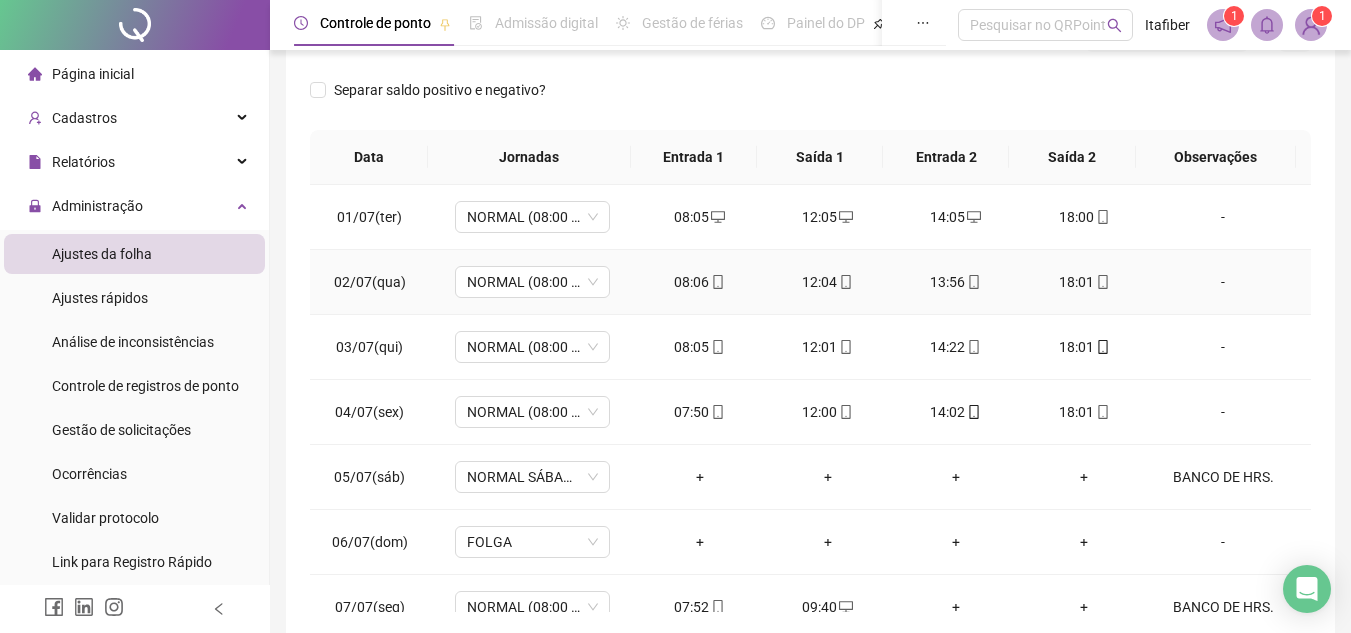 scroll, scrollTop: 389, scrollLeft: 0, axis: vertical 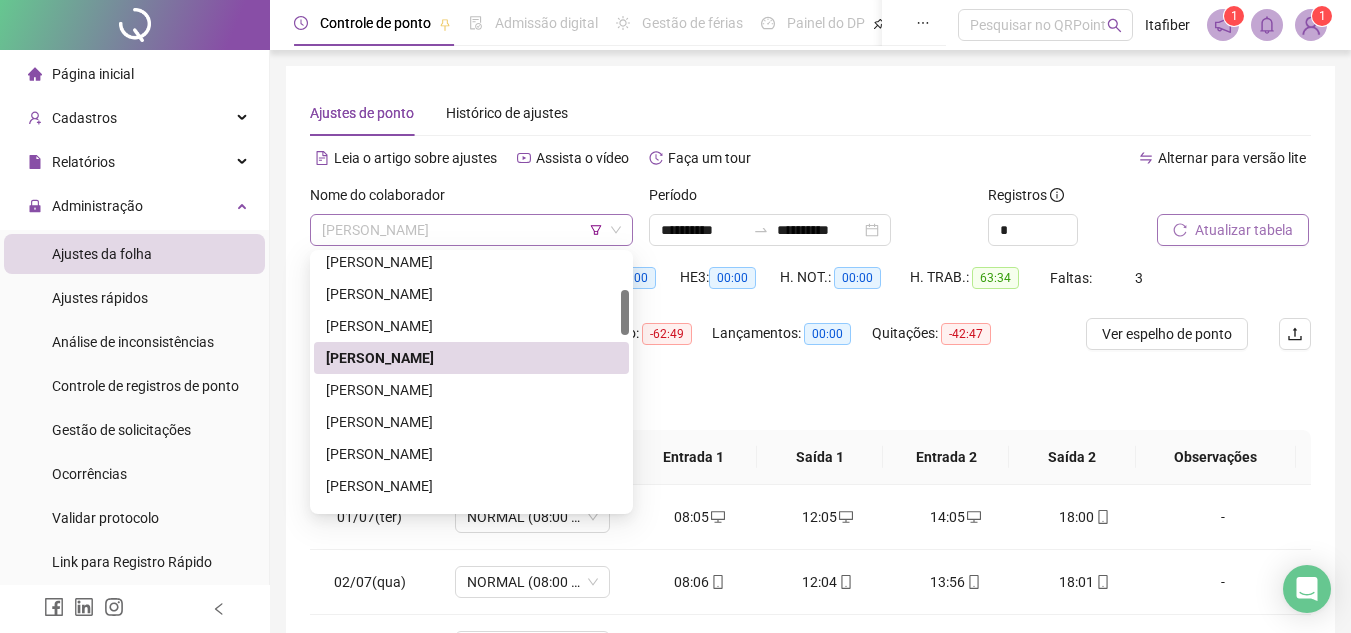 click on "[PERSON_NAME]" at bounding box center (471, 230) 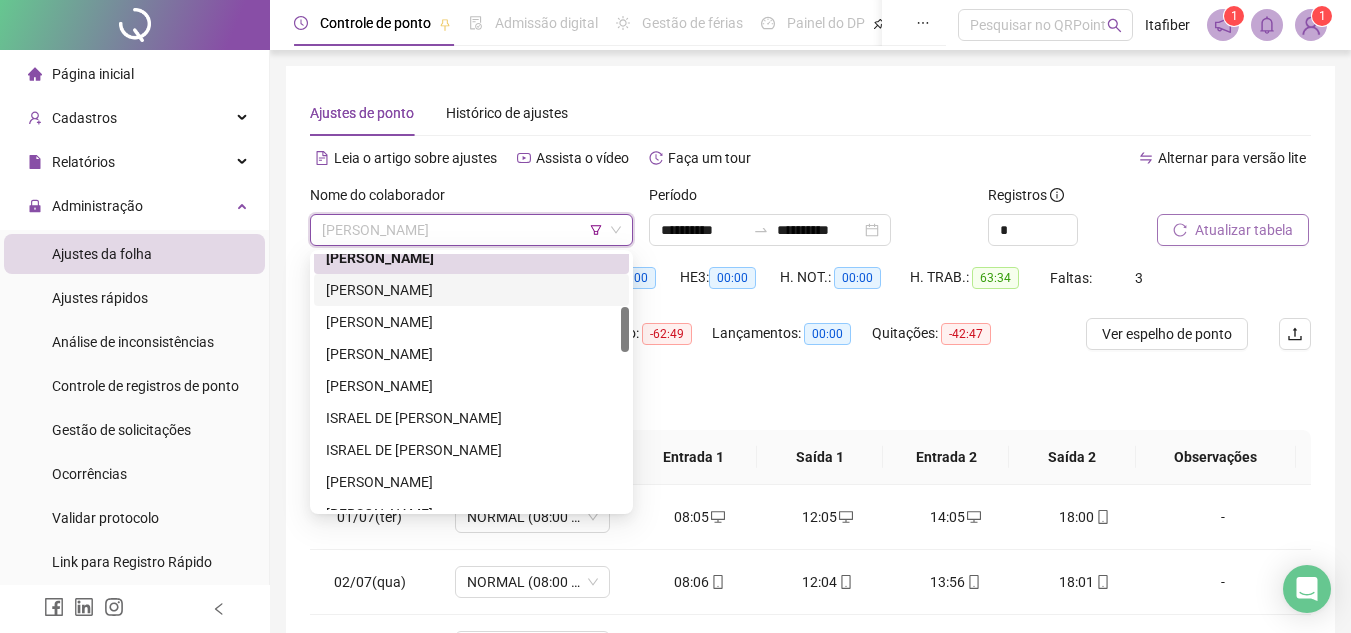 scroll, scrollTop: 400, scrollLeft: 0, axis: vertical 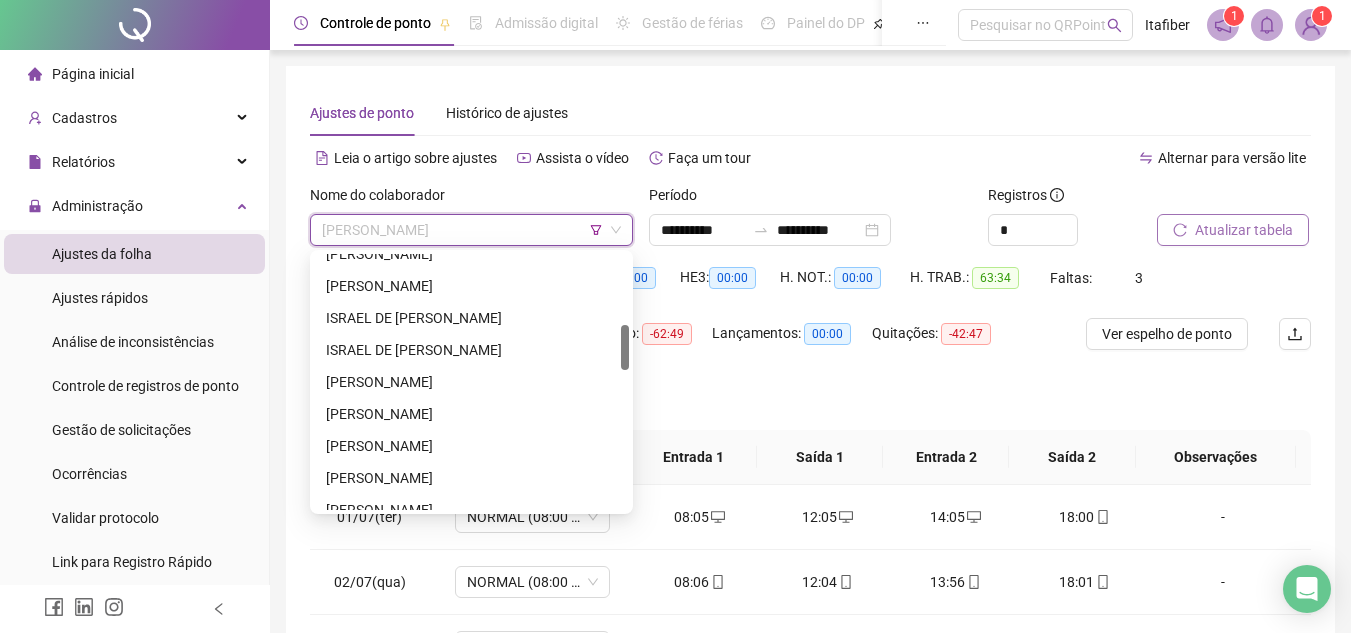 type on "*" 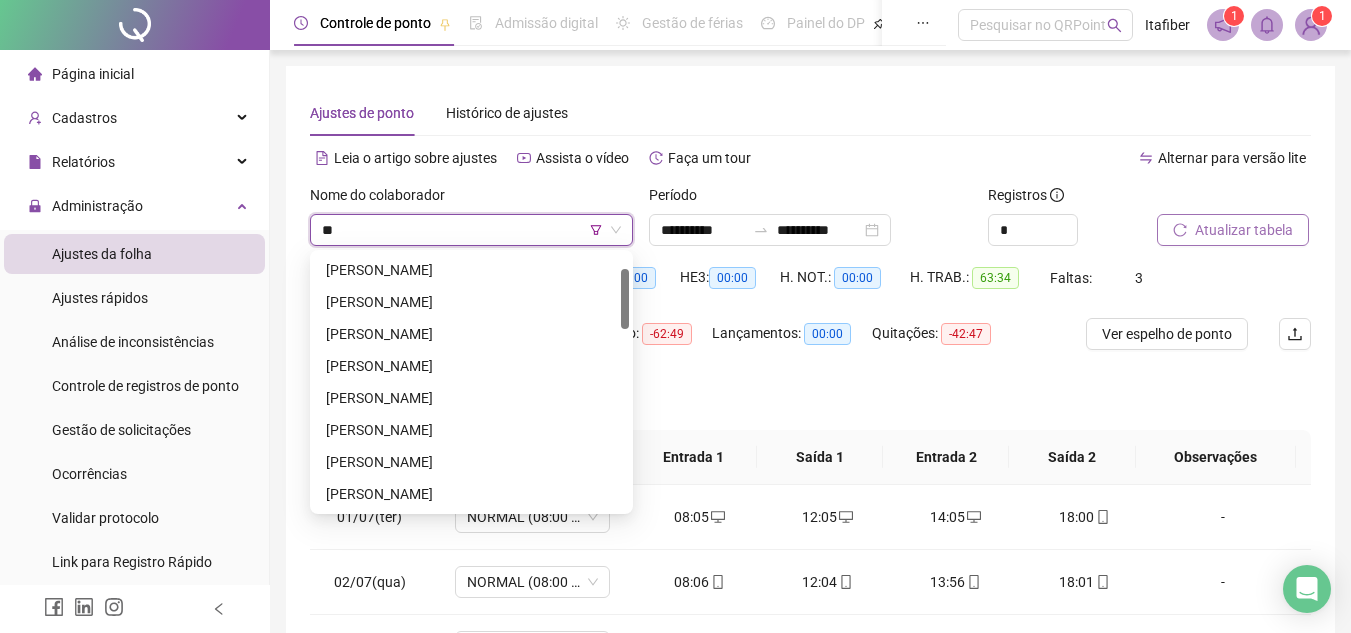 scroll, scrollTop: 0, scrollLeft: 0, axis: both 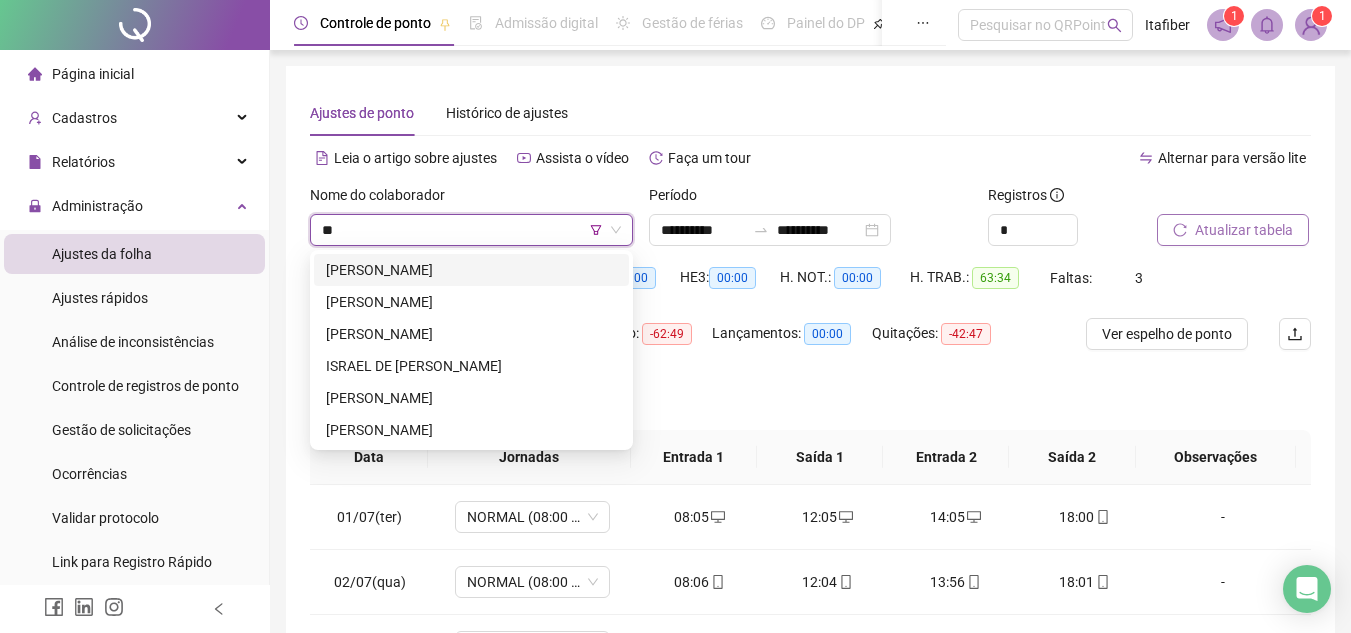 type on "***" 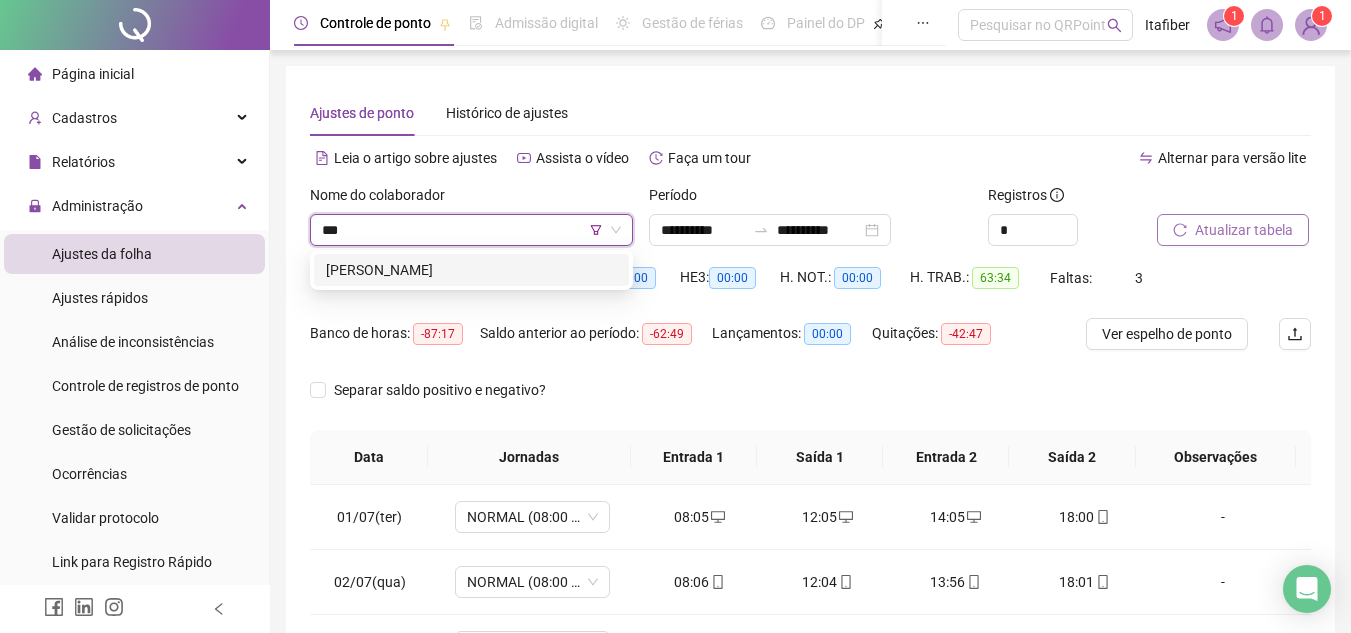 drag, startPoint x: 476, startPoint y: 278, endPoint x: 727, endPoint y: 274, distance: 251.03188 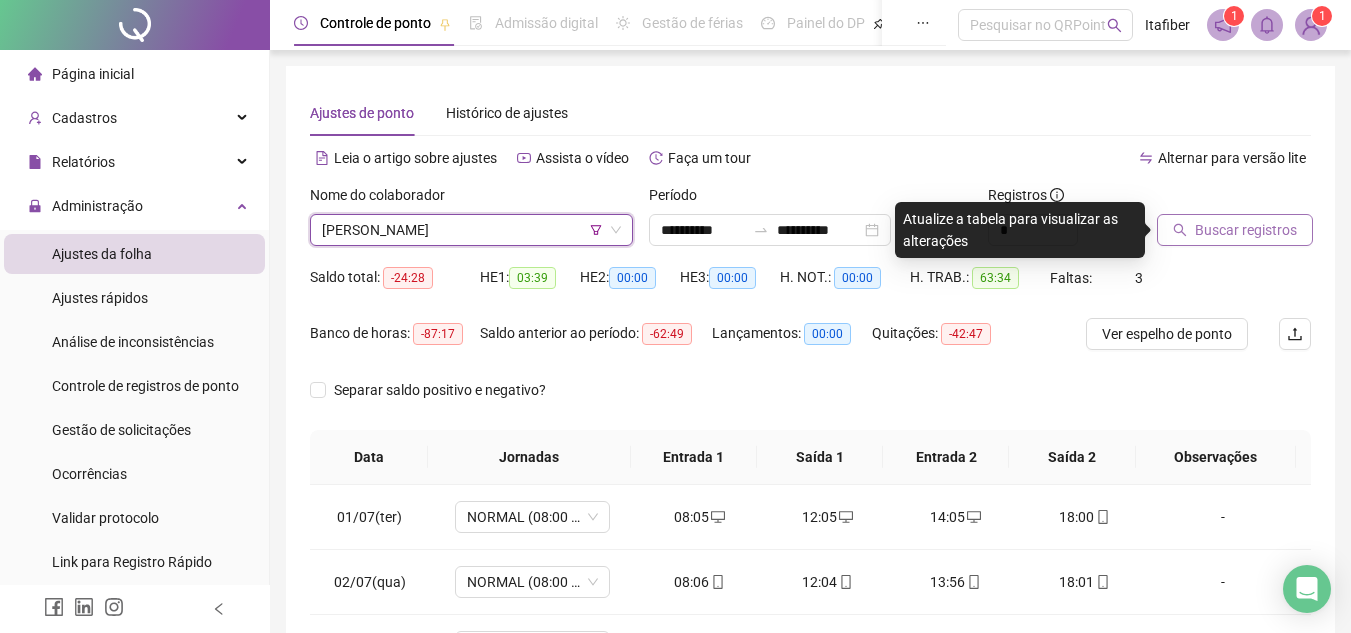 click on "Buscar registros" at bounding box center [1246, 230] 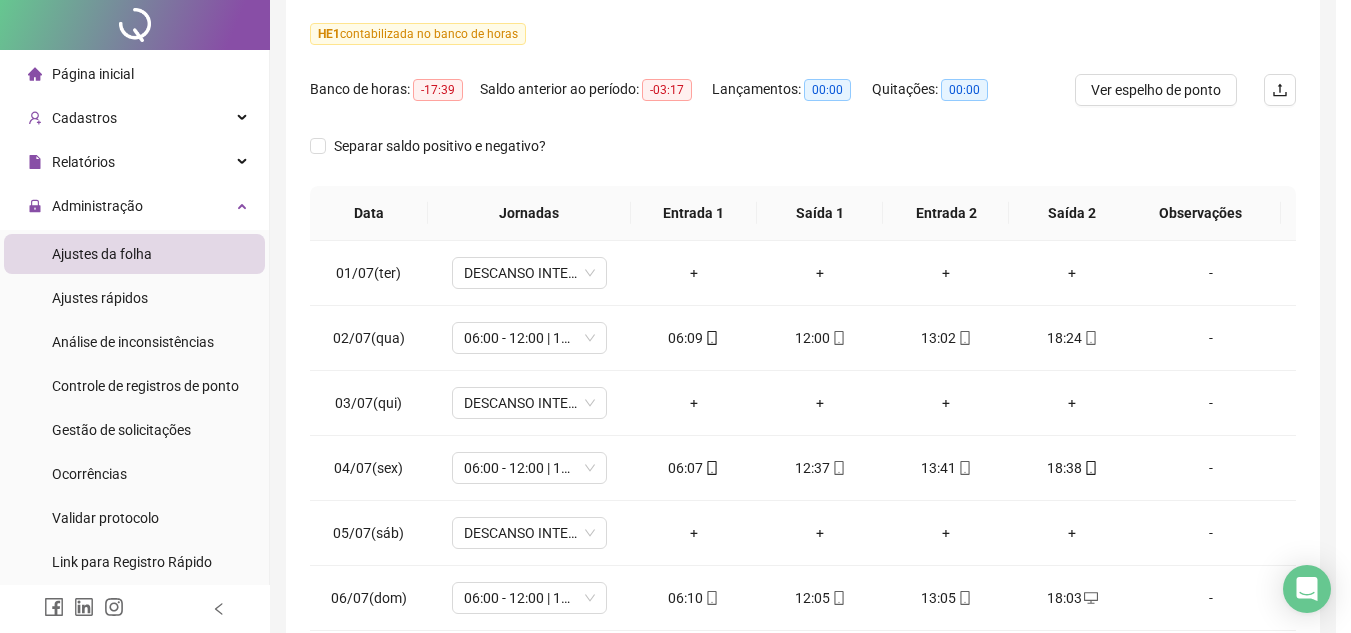 scroll, scrollTop: 445, scrollLeft: 0, axis: vertical 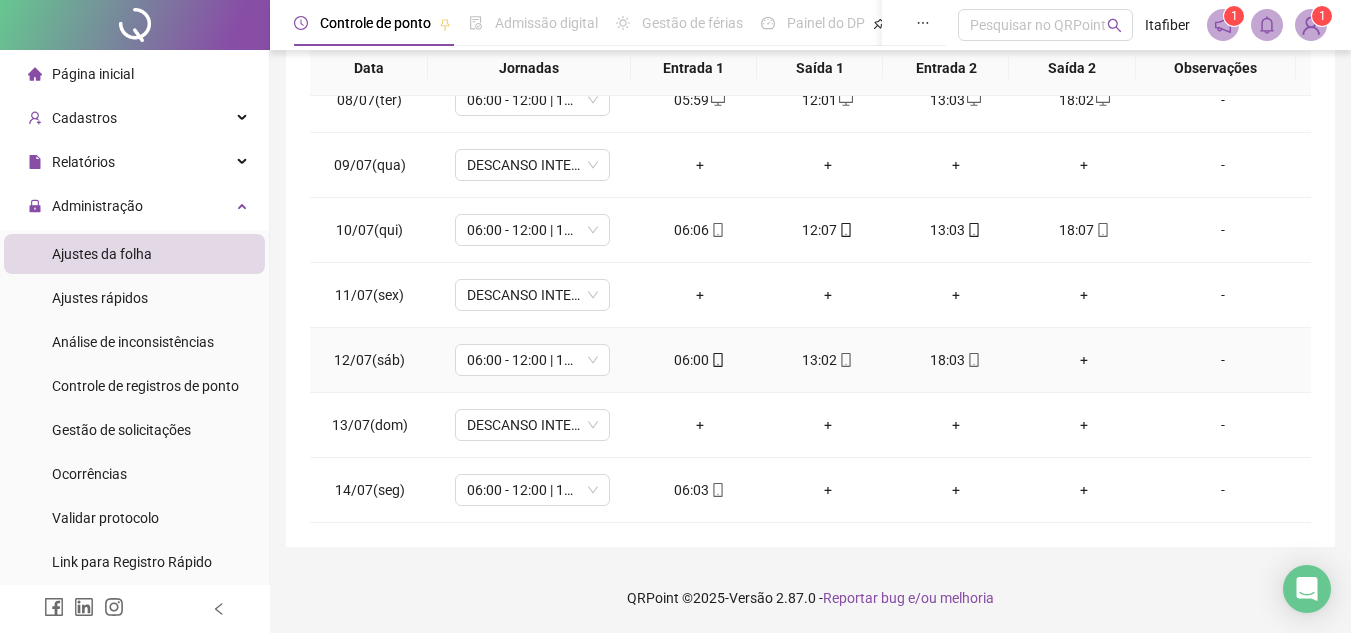 click on "+" at bounding box center (1084, 360) 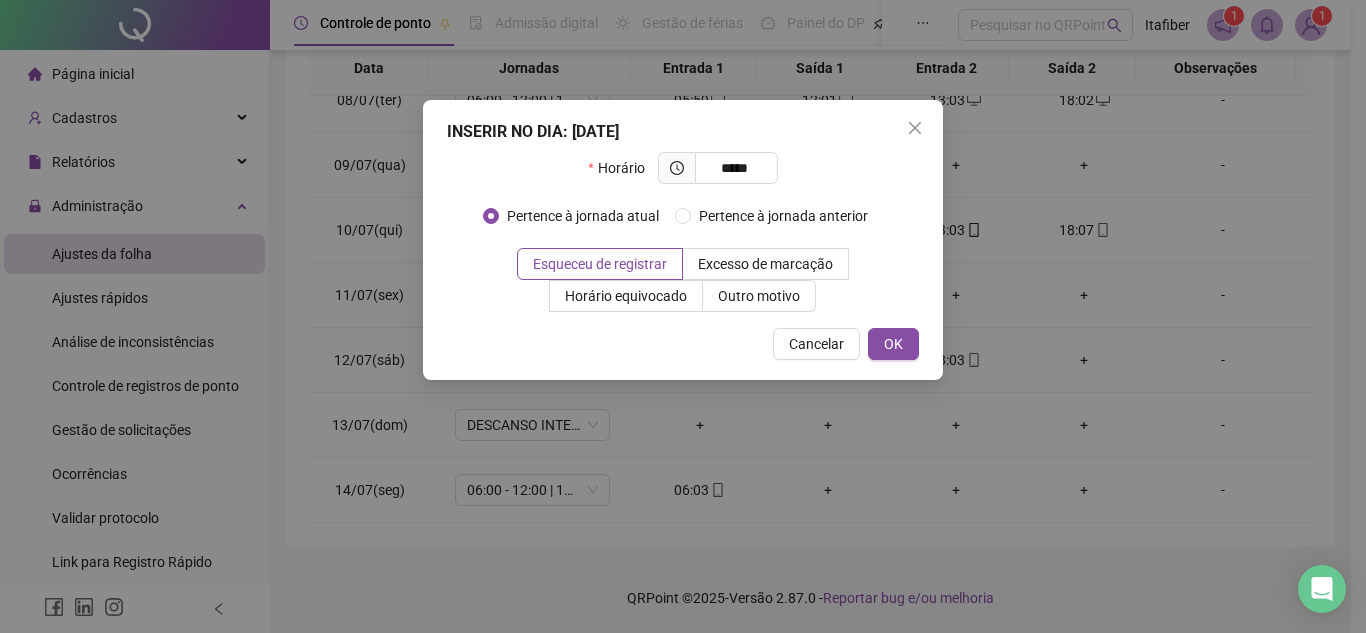 type on "*****" 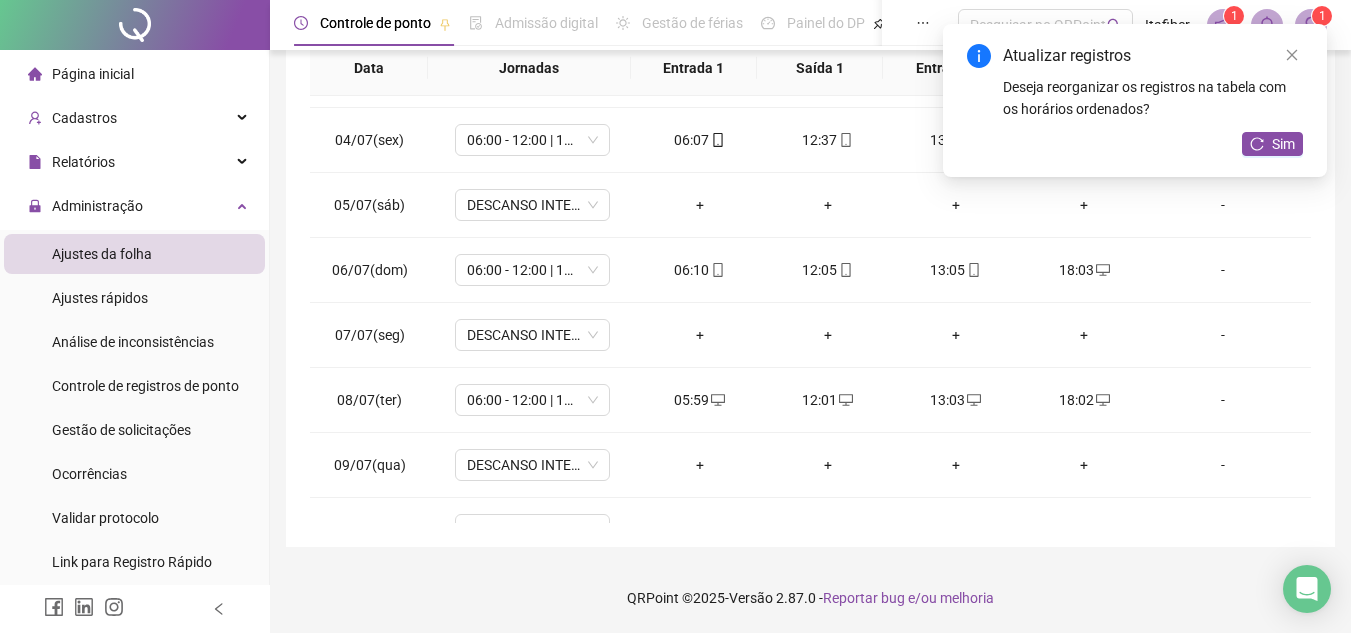 scroll, scrollTop: 0, scrollLeft: 0, axis: both 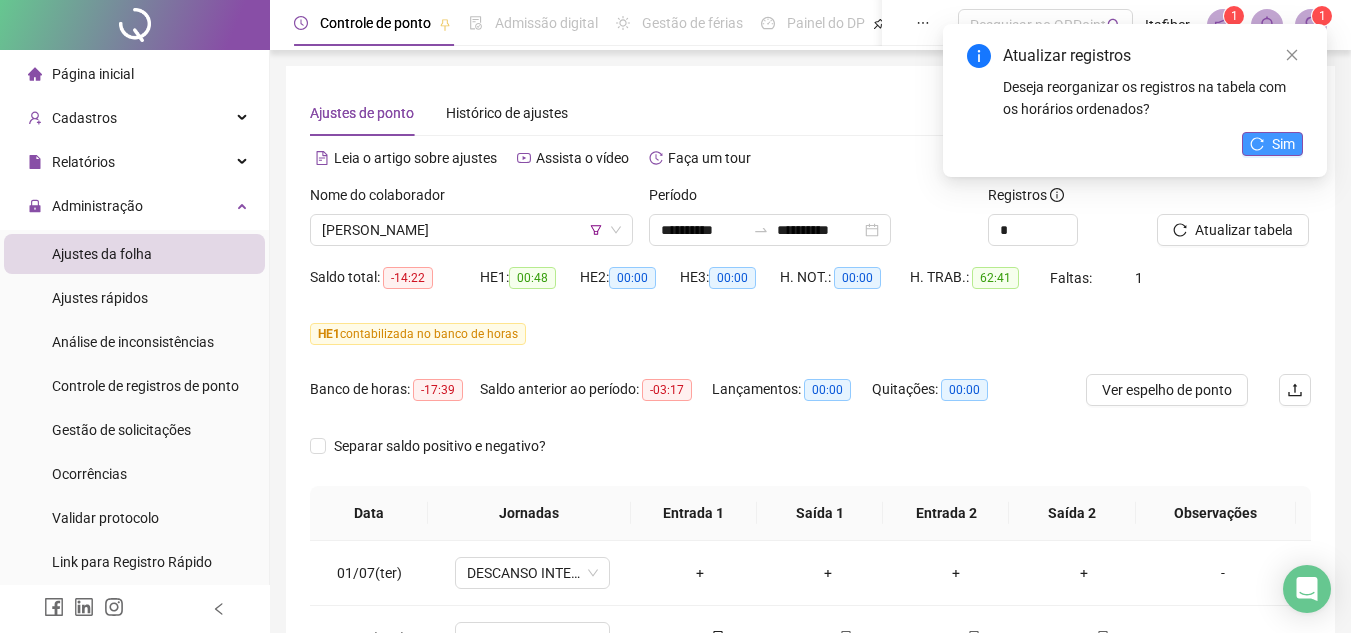 click on "Sim" at bounding box center (1283, 144) 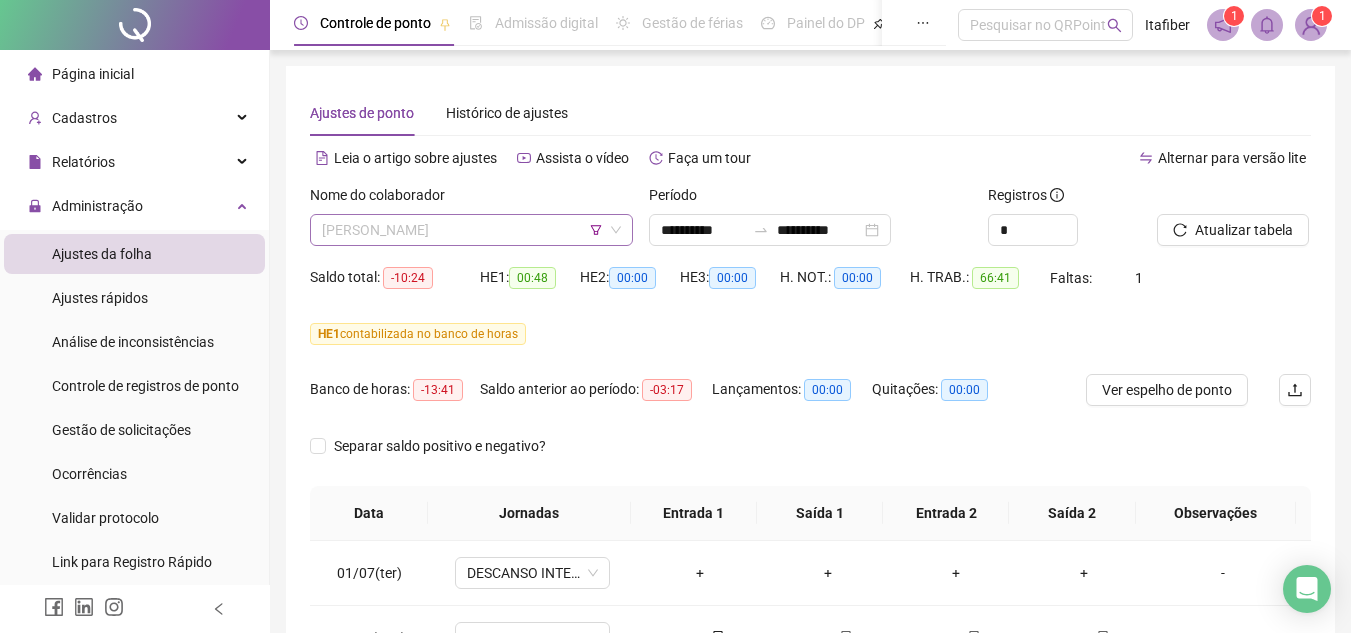 click on "[PERSON_NAME]" at bounding box center (471, 230) 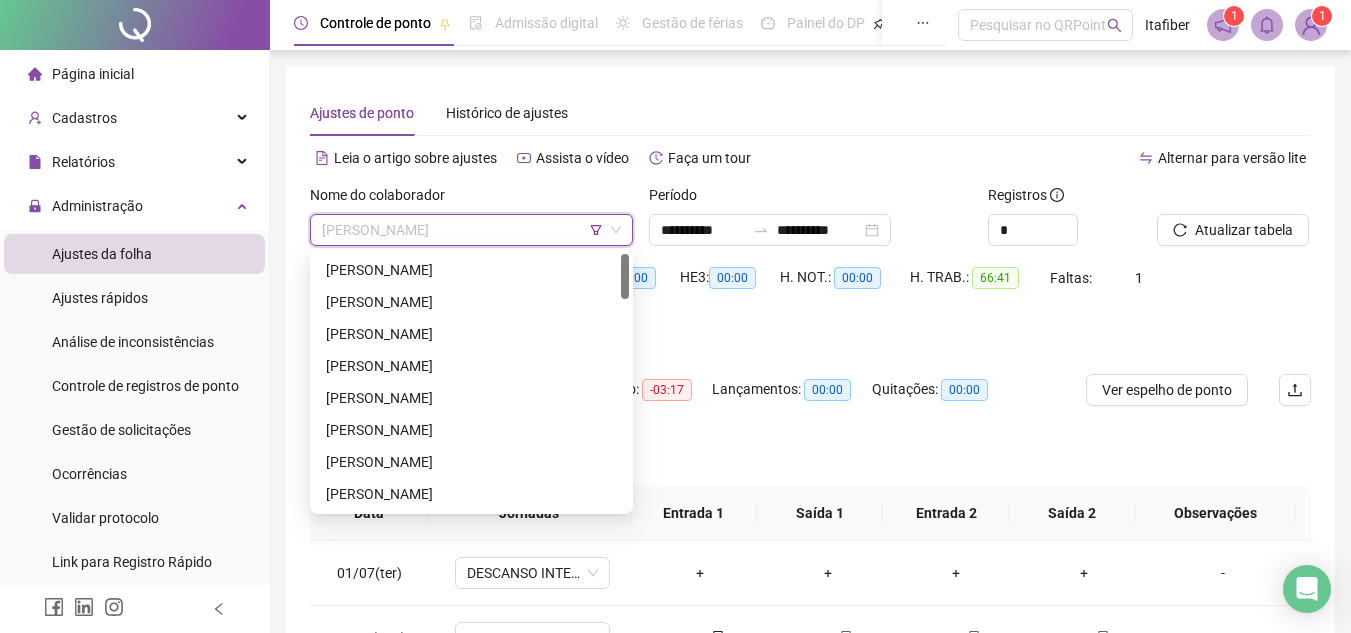 scroll, scrollTop: 100, scrollLeft: 0, axis: vertical 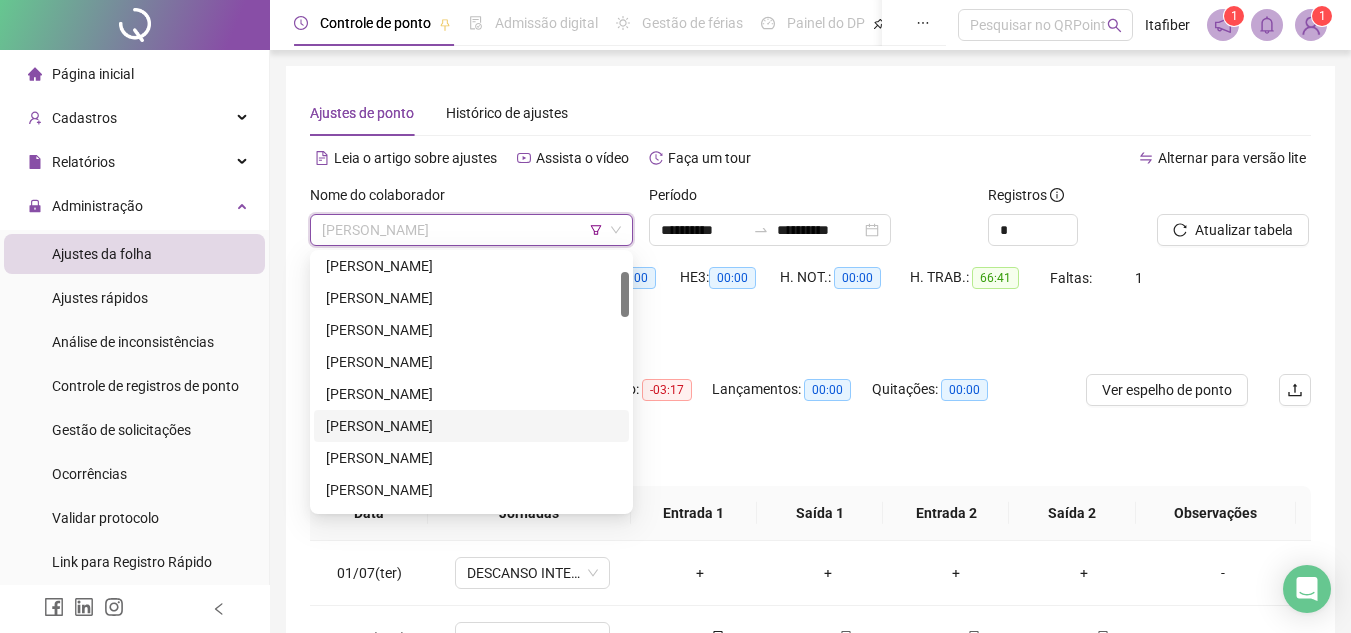 click on "[PERSON_NAME]" at bounding box center [471, 426] 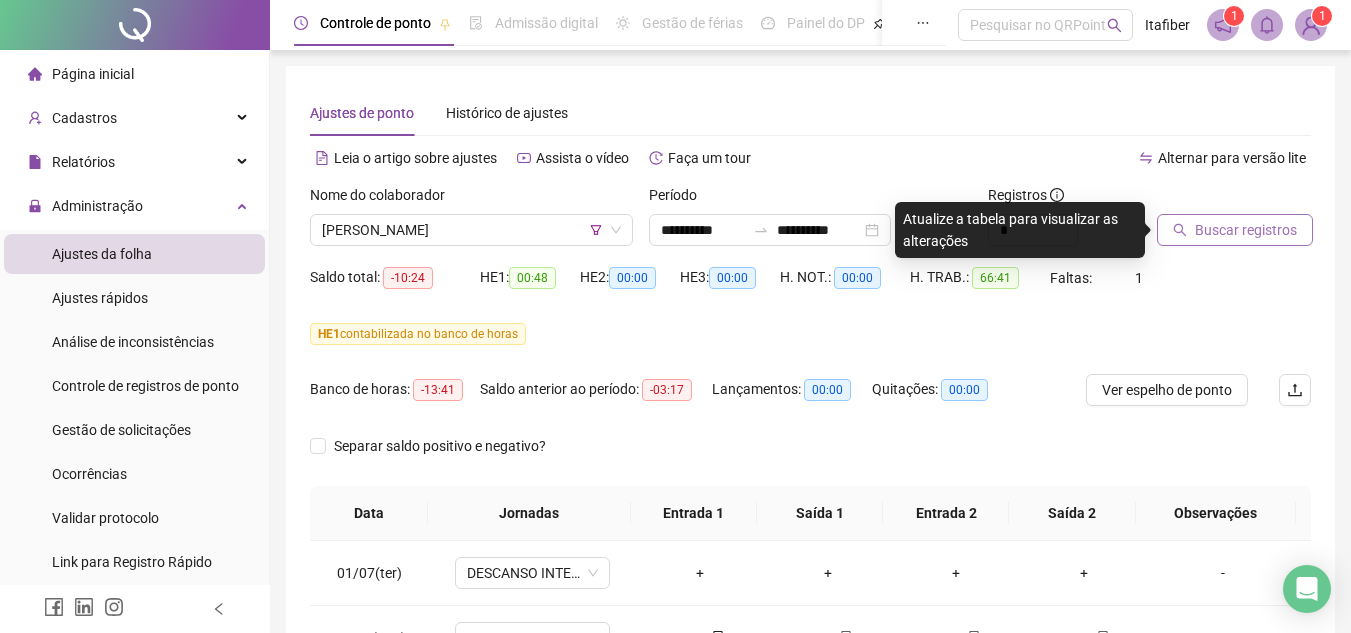 click on "Buscar registros" at bounding box center (1246, 230) 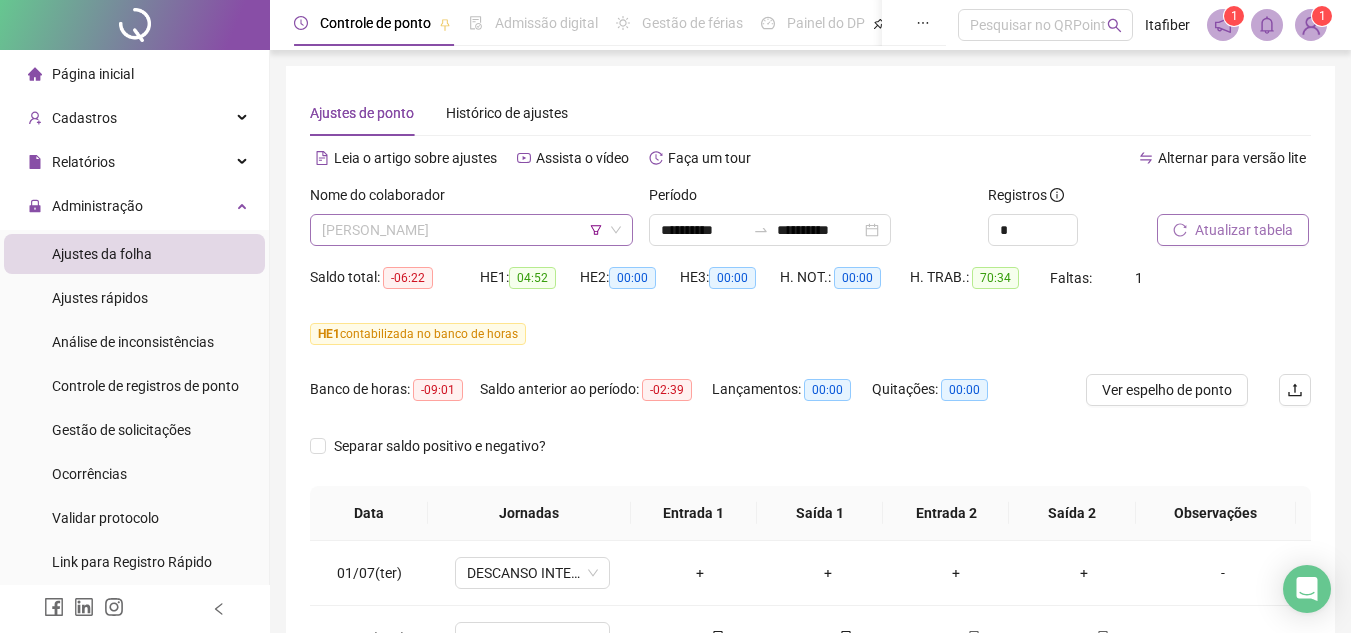 click on "[PERSON_NAME]" at bounding box center (471, 230) 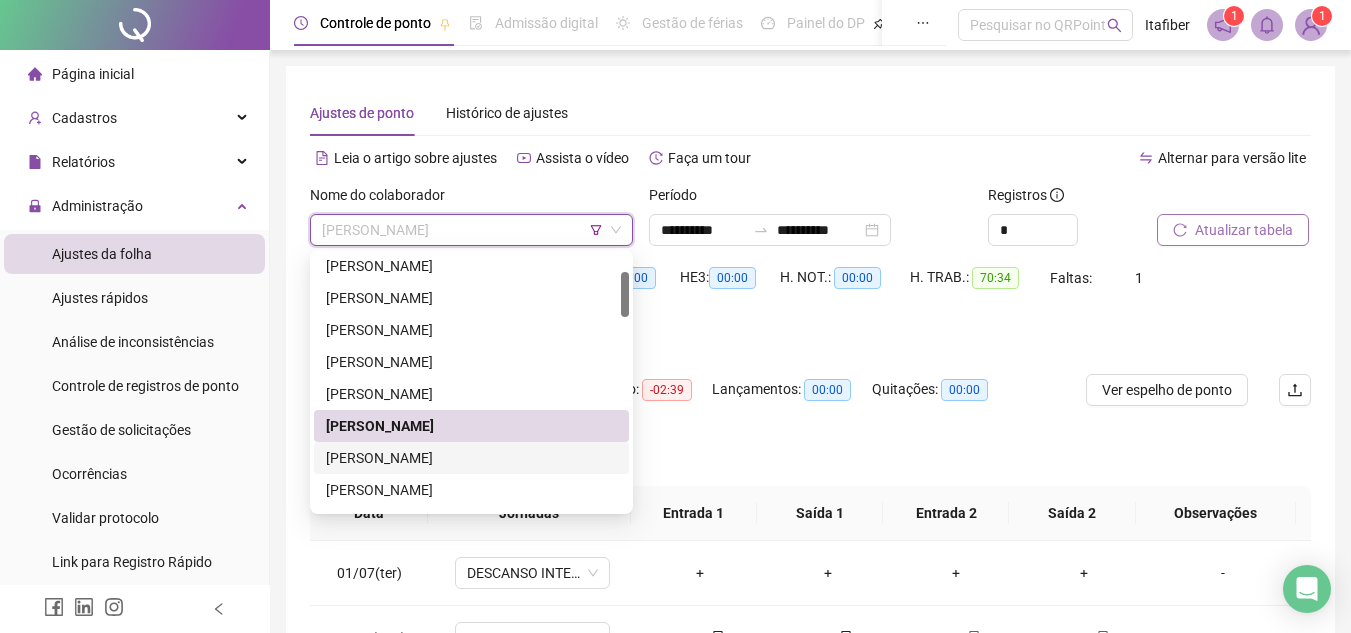 click on "[PERSON_NAME]" at bounding box center [471, 458] 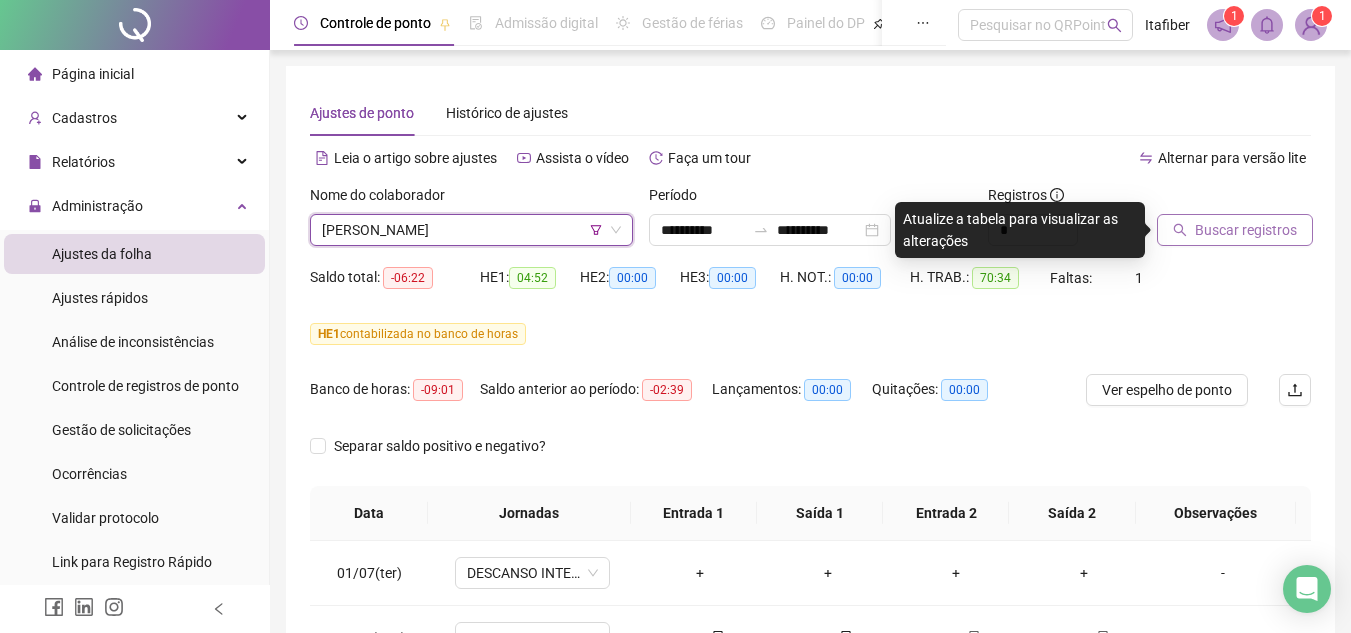 click on "Buscar registros" at bounding box center (1246, 230) 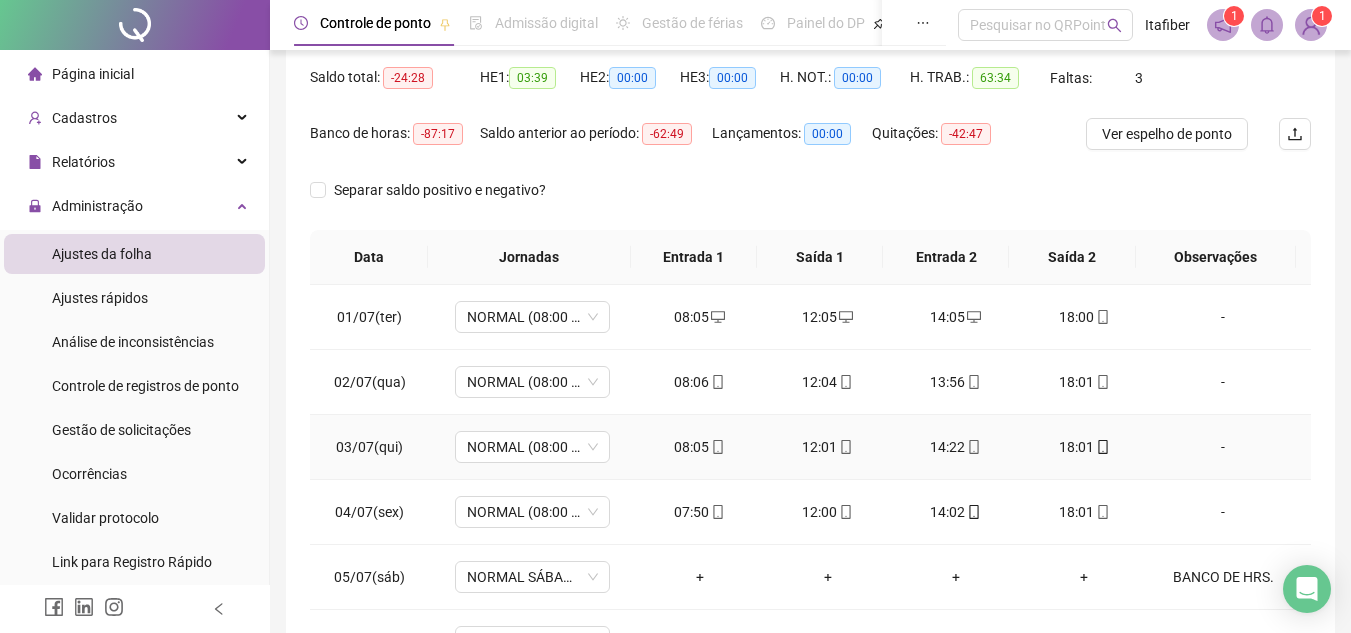 scroll, scrollTop: 389, scrollLeft: 0, axis: vertical 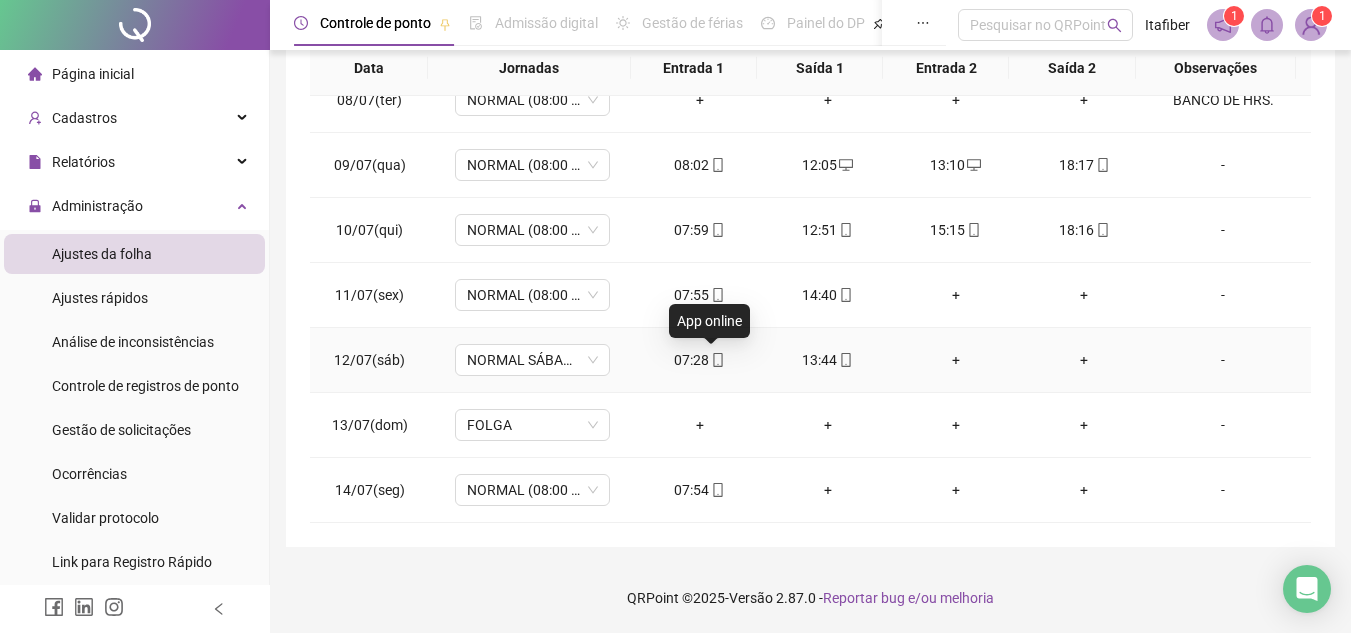 click 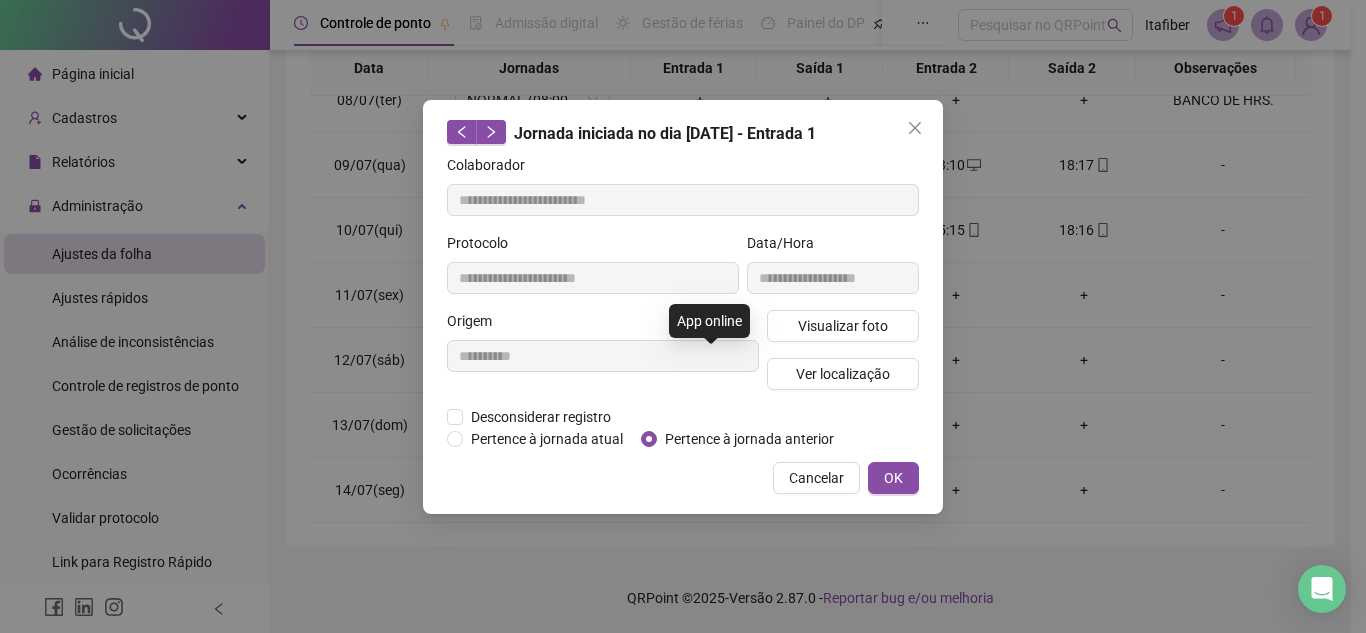 type on "**********" 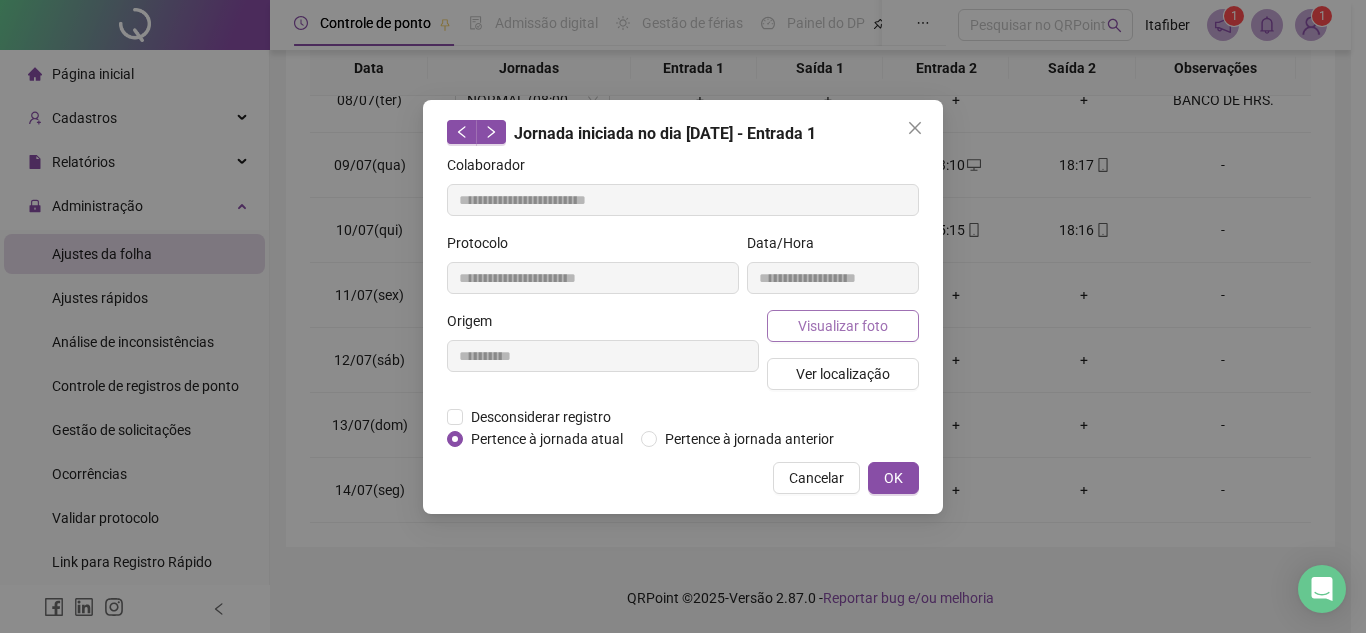 click on "Visualizar foto" at bounding box center [843, 326] 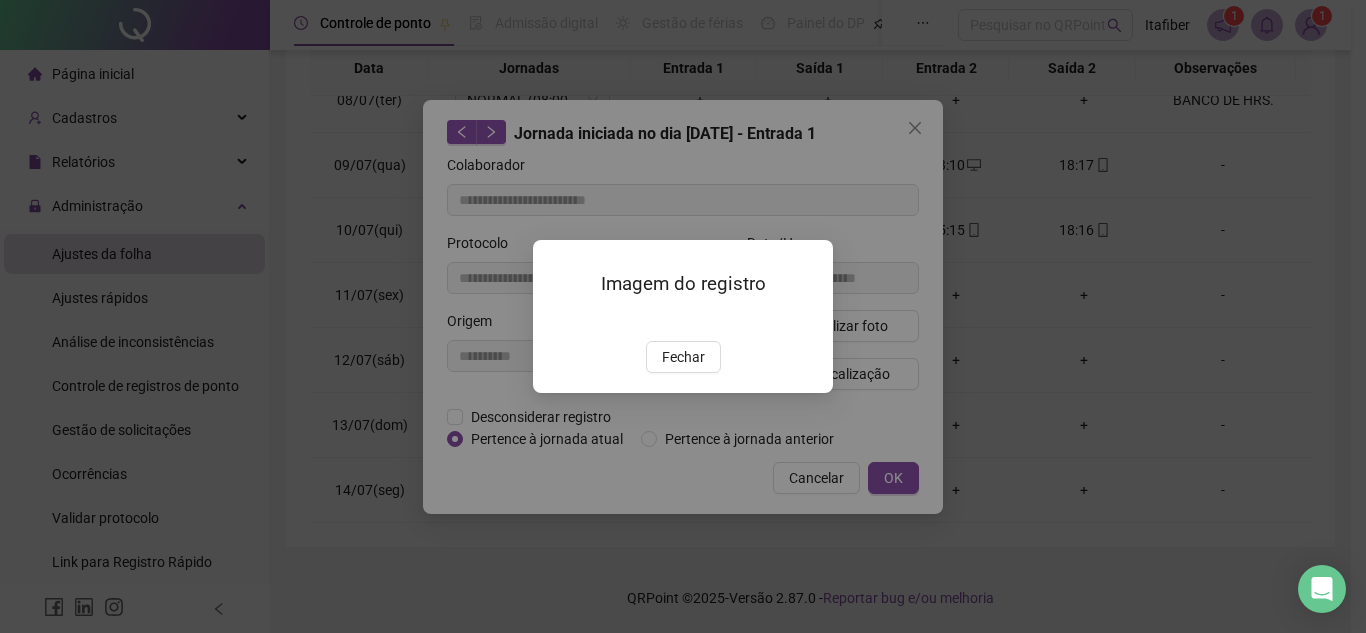 click on "Imagem do registro Fechar" at bounding box center (683, 316) 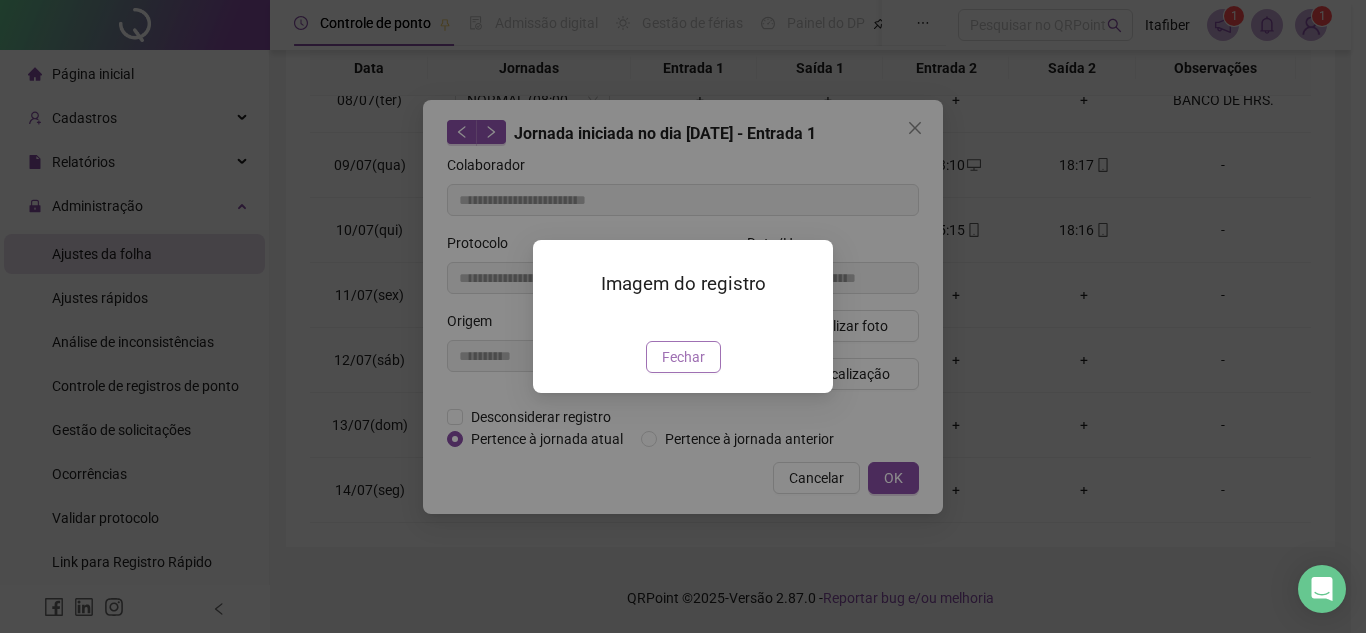 click on "Fechar" at bounding box center [683, 357] 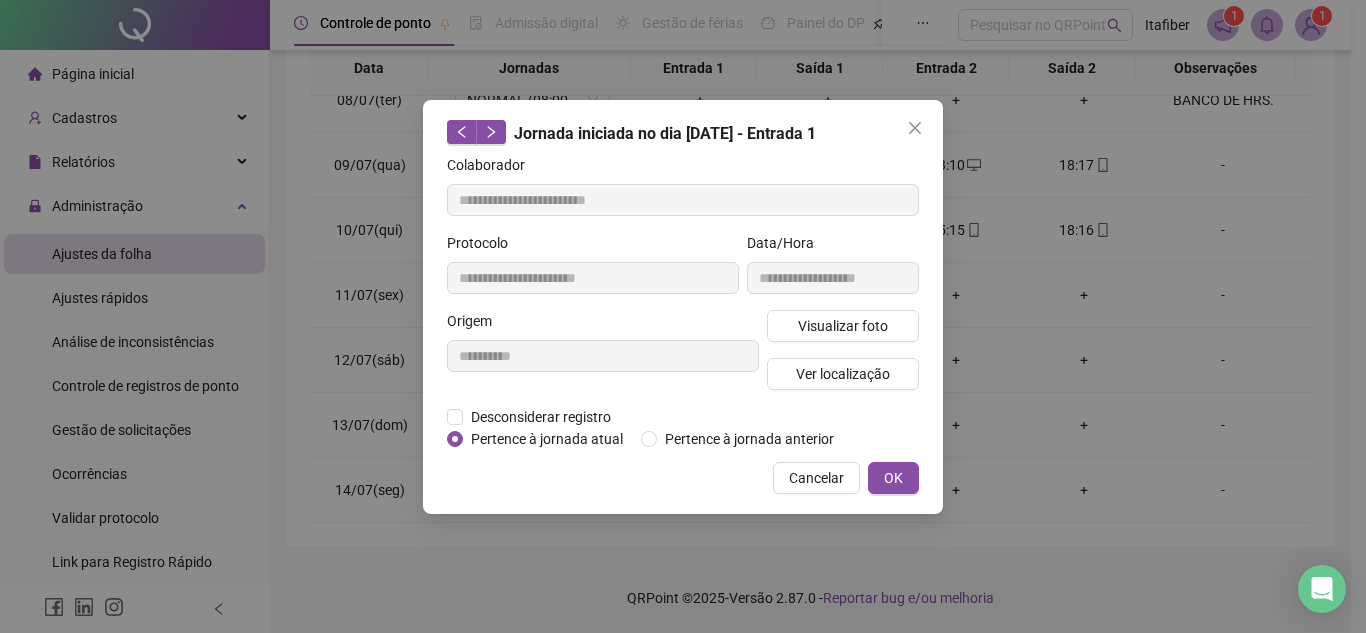 click on "Cancelar" at bounding box center (816, 478) 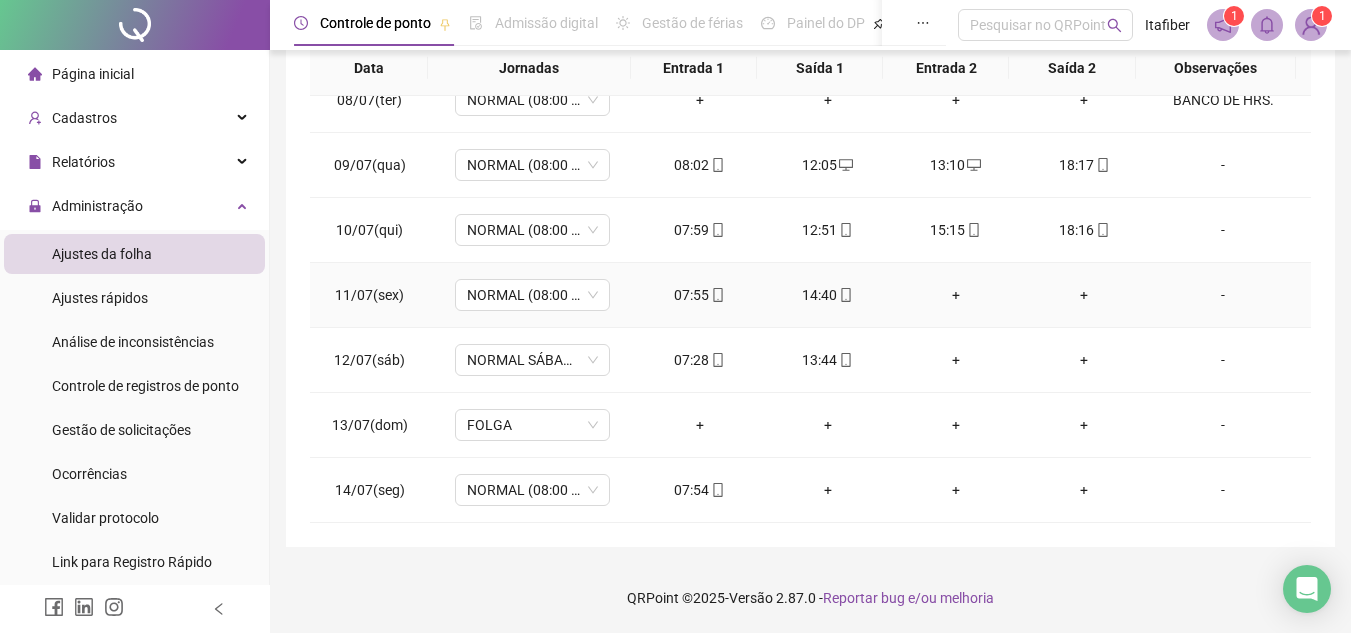 click on "14:40" at bounding box center [828, 295] 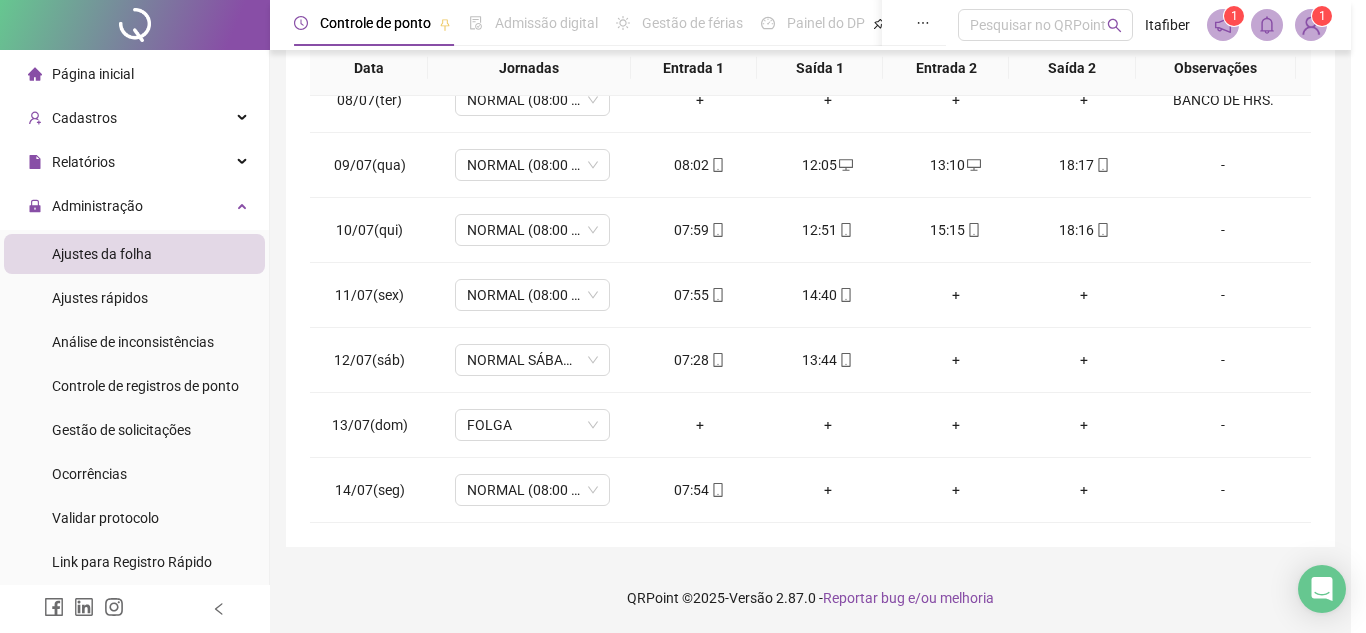 type on "**********" 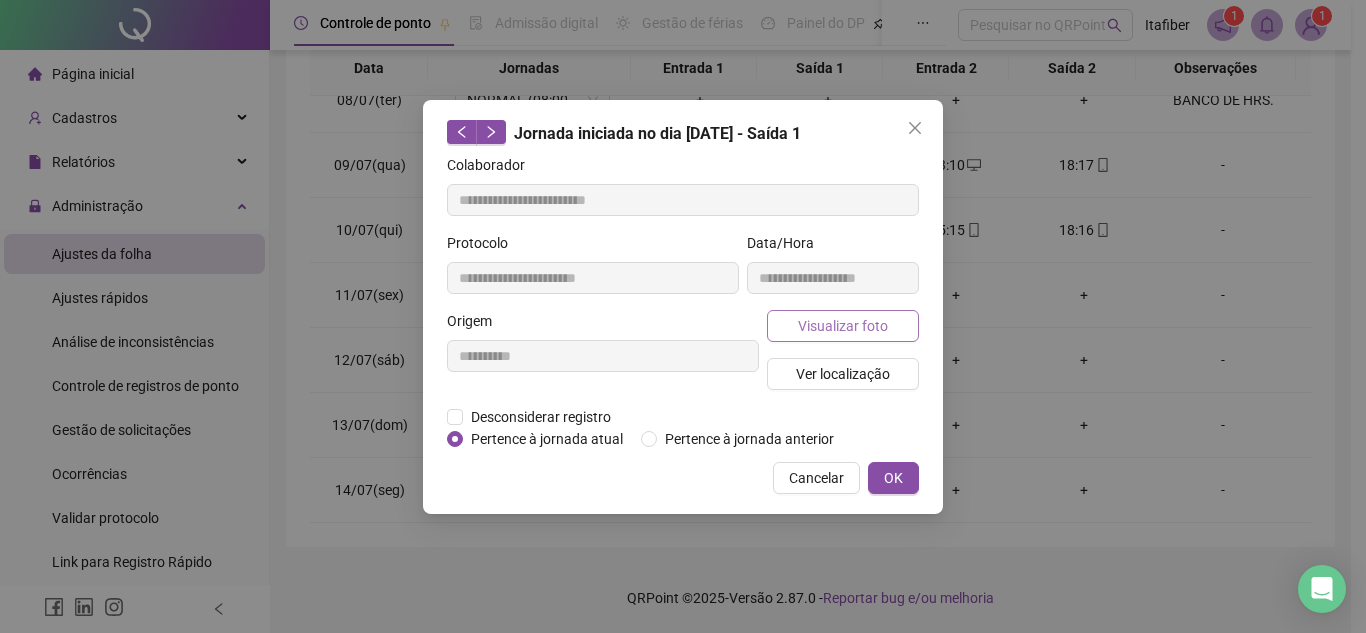 click on "Visualizar foto" at bounding box center [843, 326] 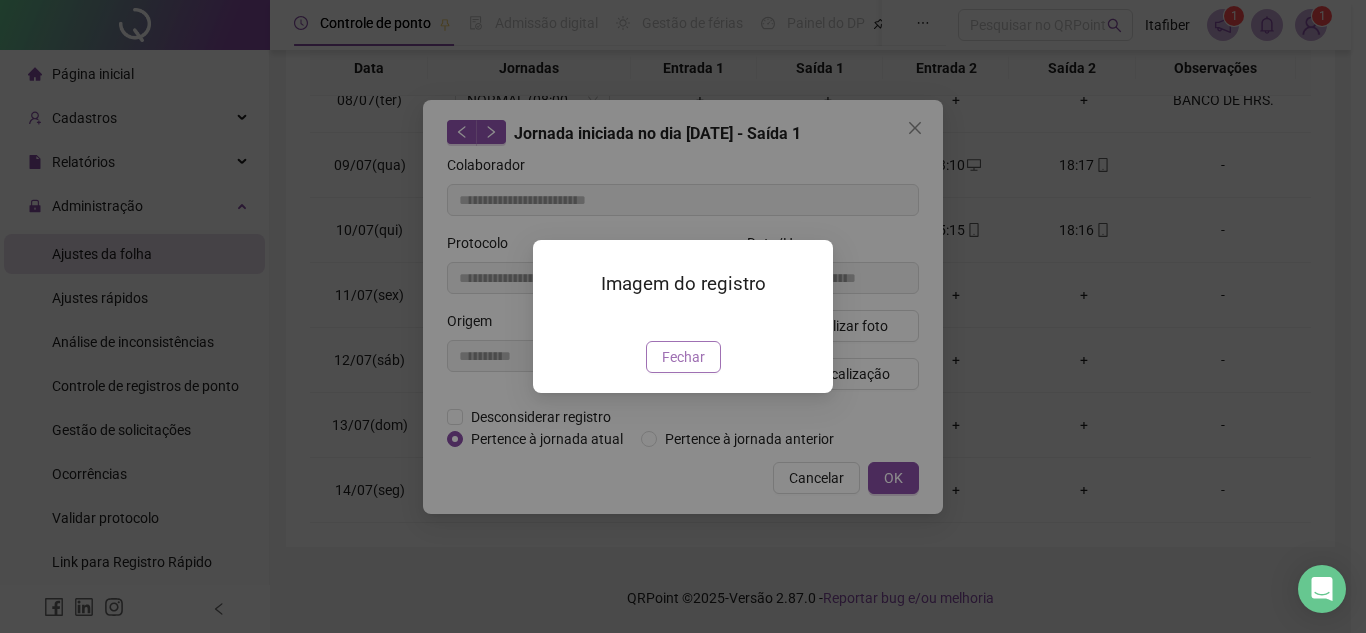 click on "Fechar" at bounding box center [683, 357] 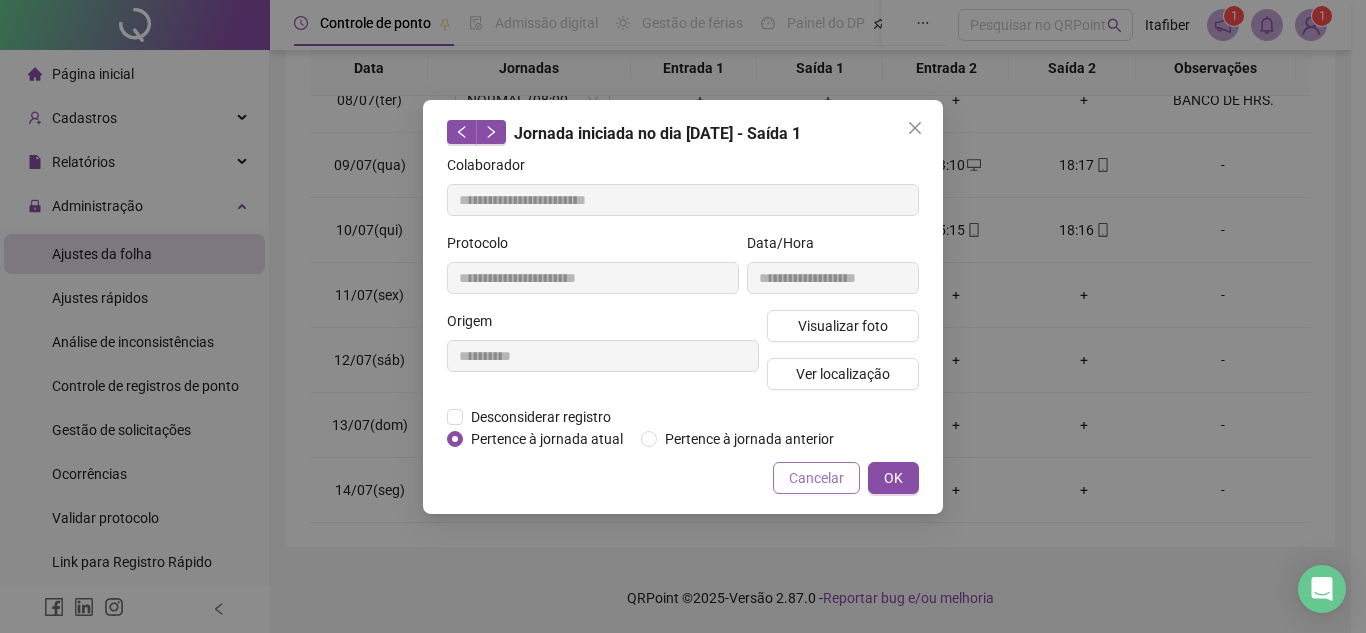 click on "Cancelar" at bounding box center [816, 478] 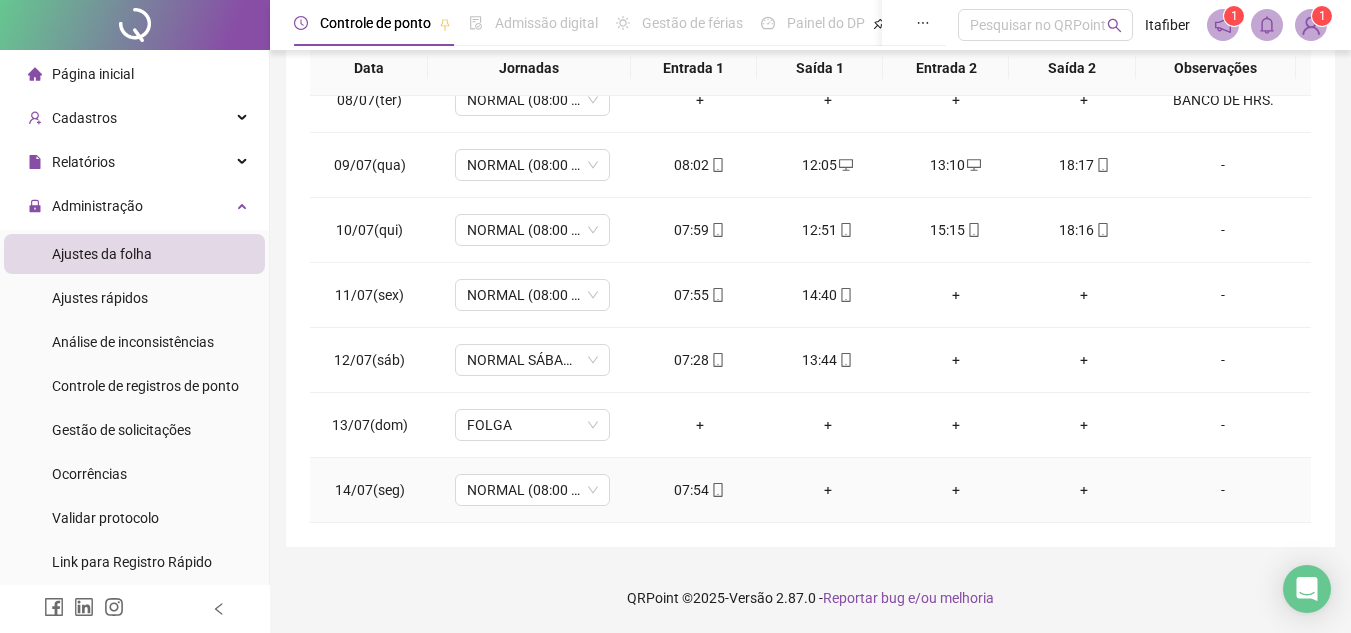 scroll, scrollTop: 183, scrollLeft: 0, axis: vertical 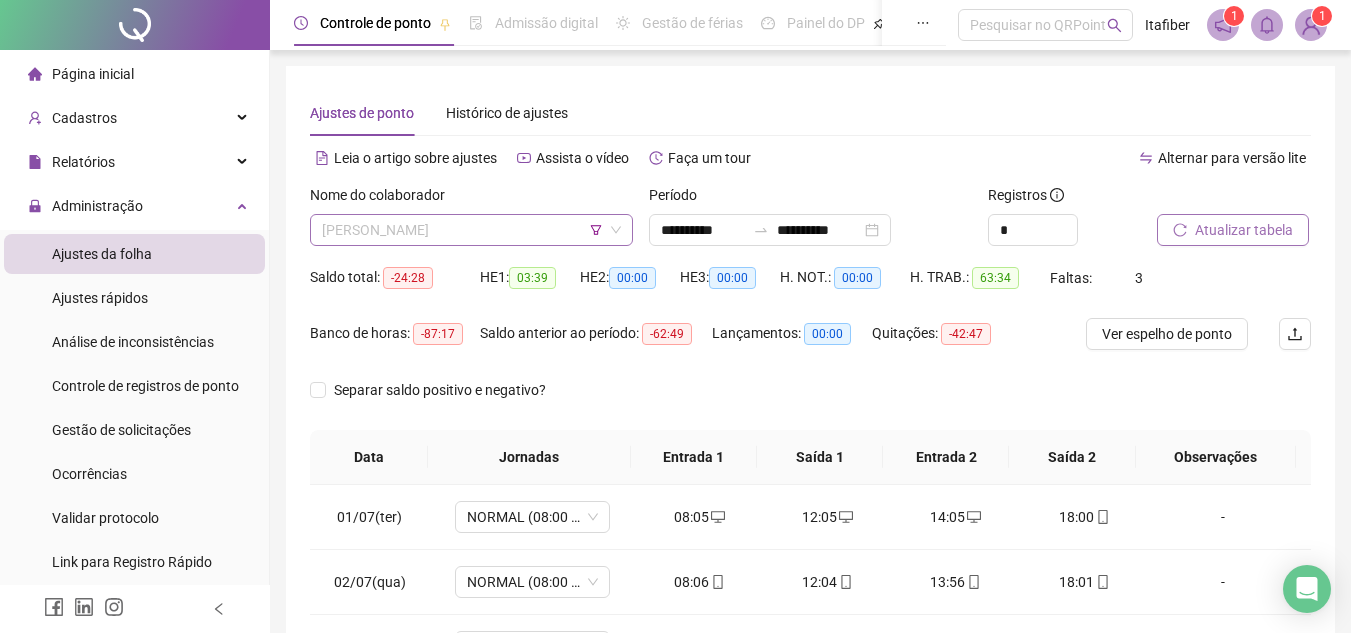 click on "[PERSON_NAME]" at bounding box center [471, 230] 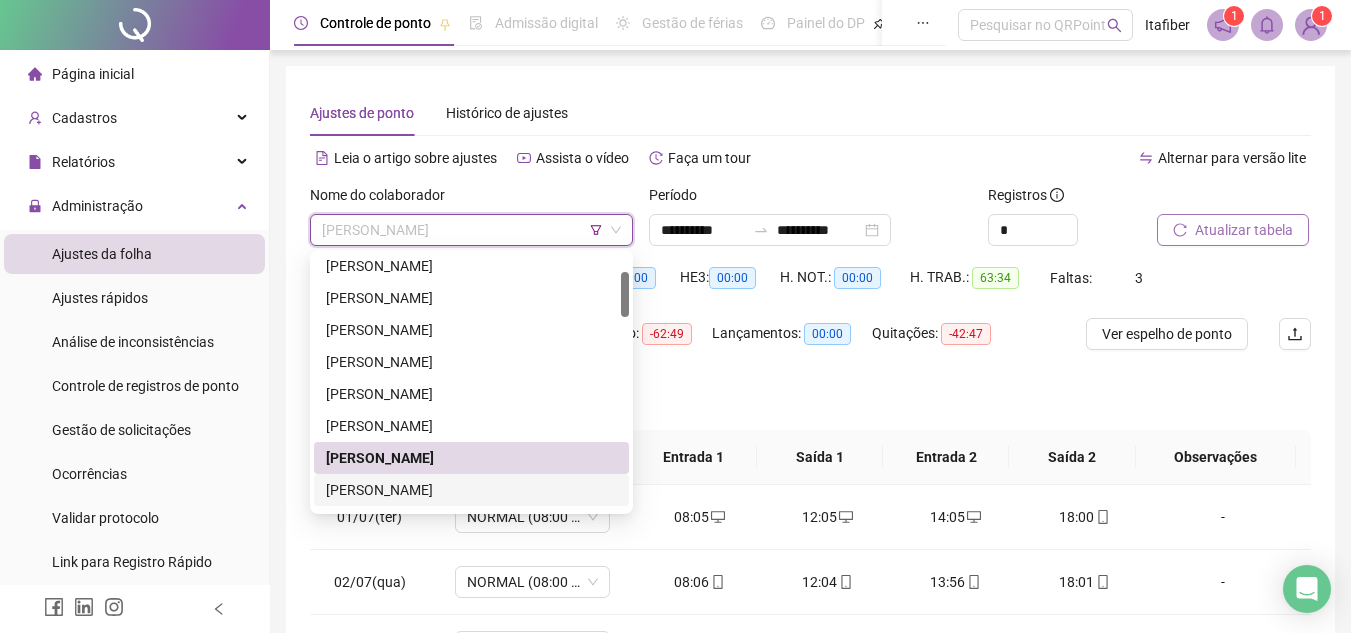 click on "[PERSON_NAME]" at bounding box center (471, 490) 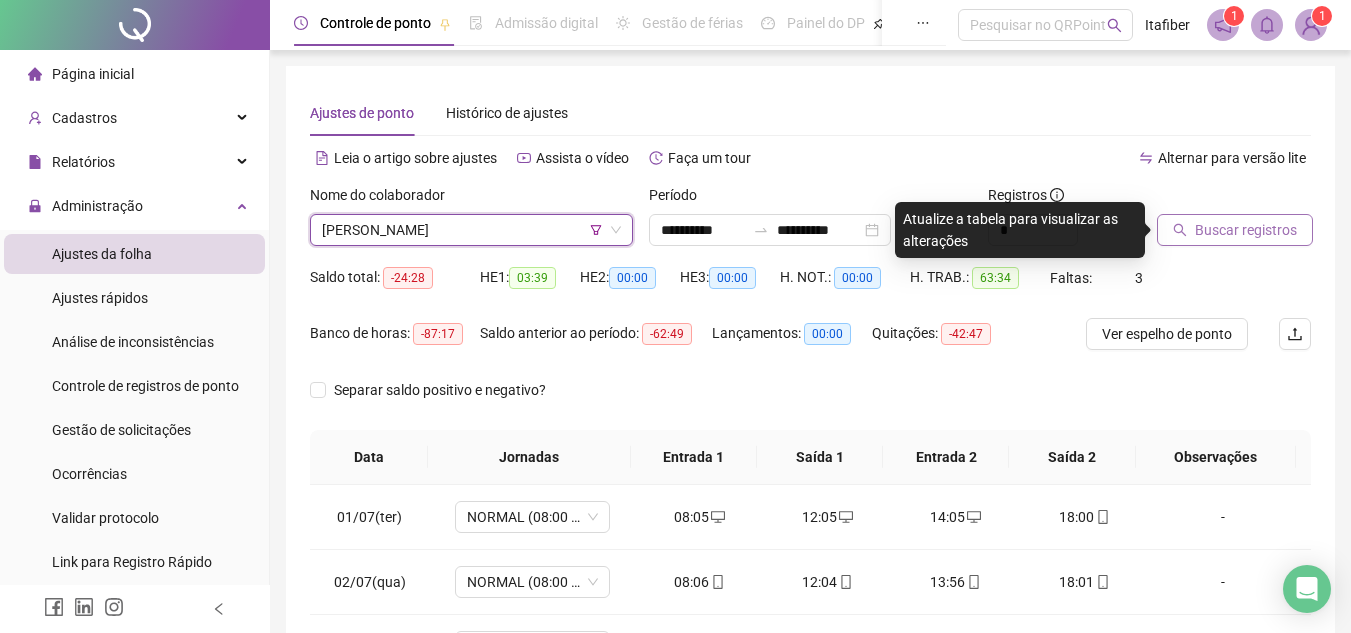 click on "Buscar registros" at bounding box center [1246, 230] 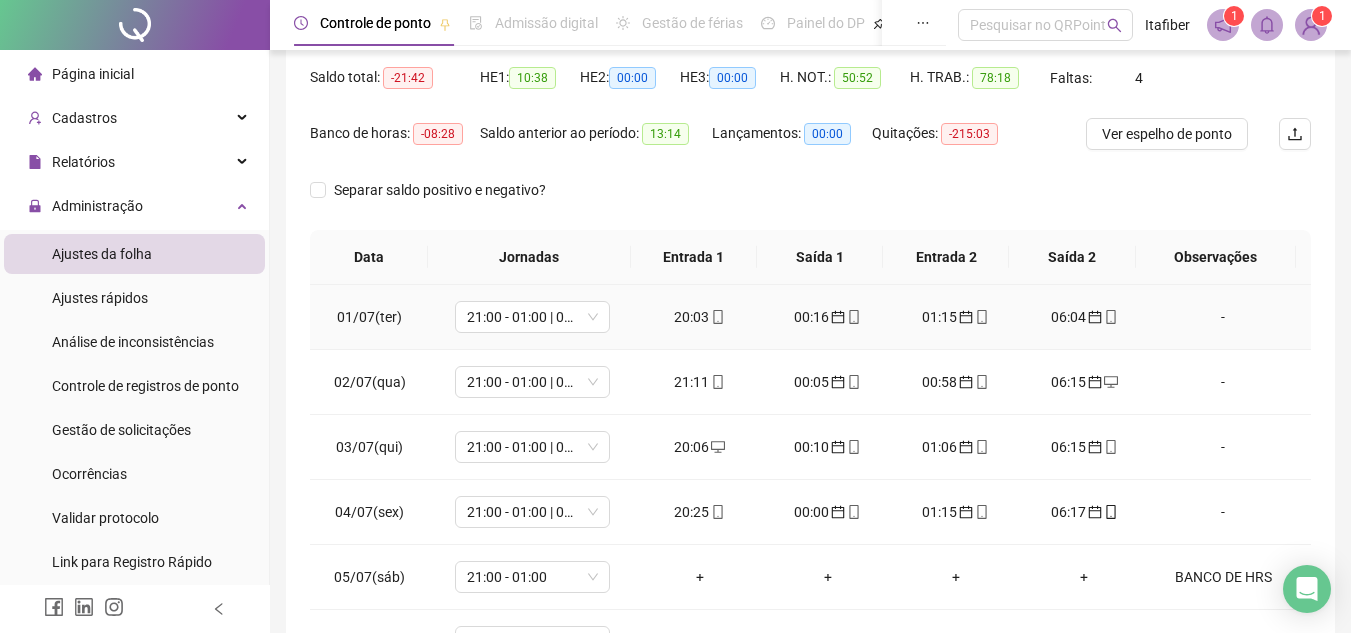 scroll, scrollTop: 389, scrollLeft: 0, axis: vertical 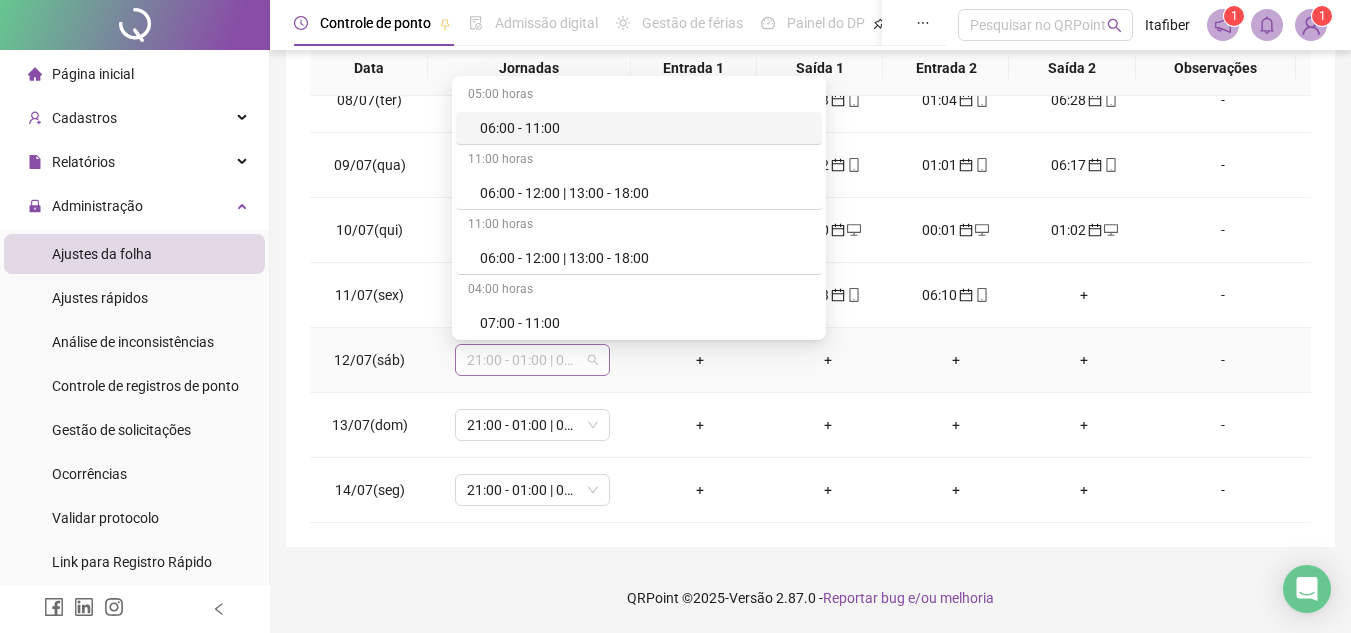 click on "21:00 - 01:00 | 02:00 - 06:00" at bounding box center [532, 360] 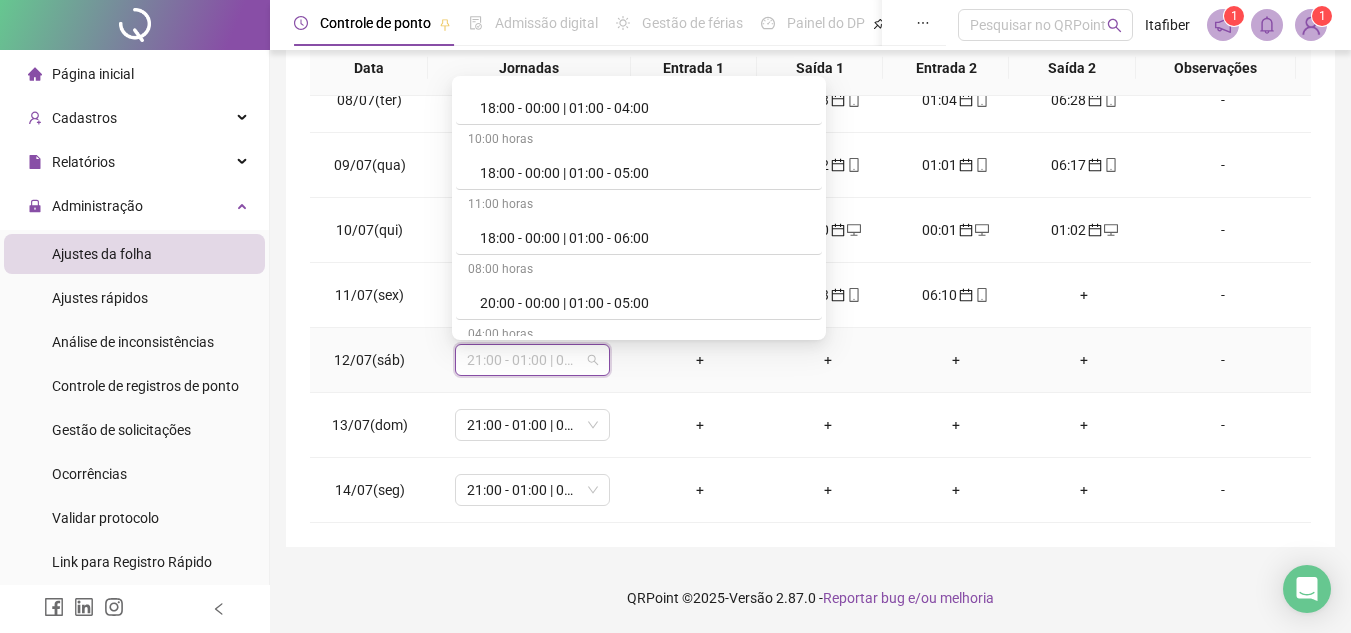 scroll, scrollTop: 900, scrollLeft: 0, axis: vertical 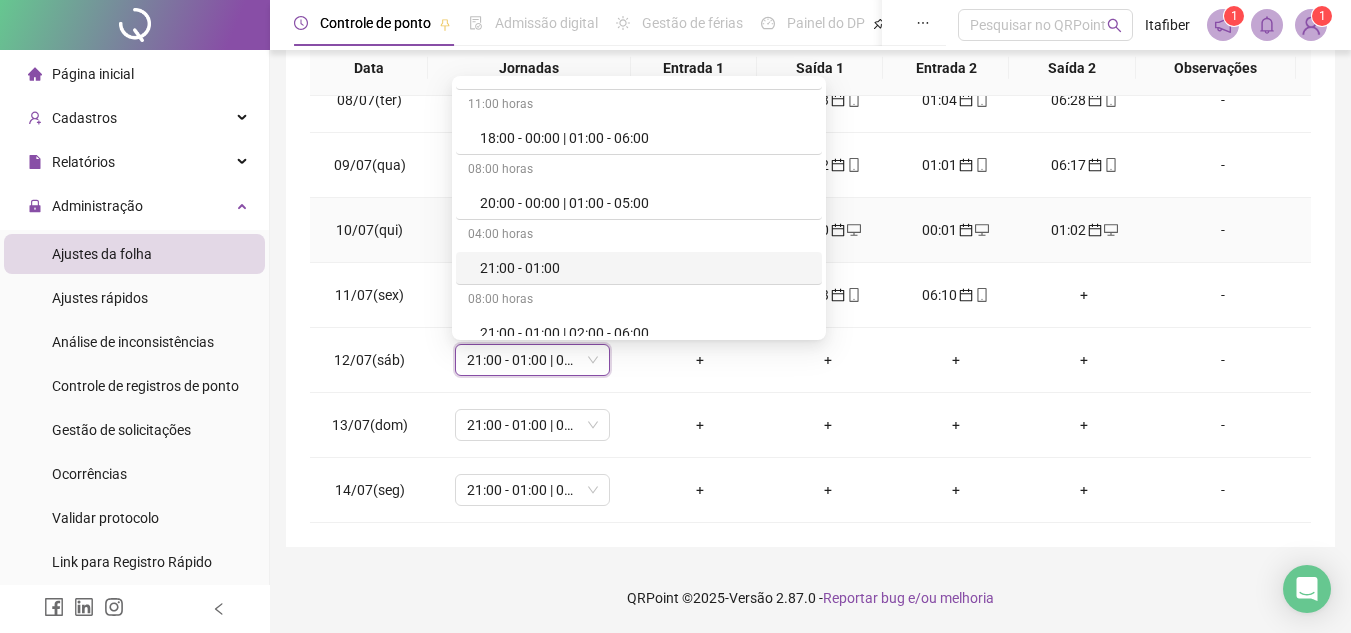 click on "21:00 - 01:00 | 02:00 - 06:00" at bounding box center [532, 230] 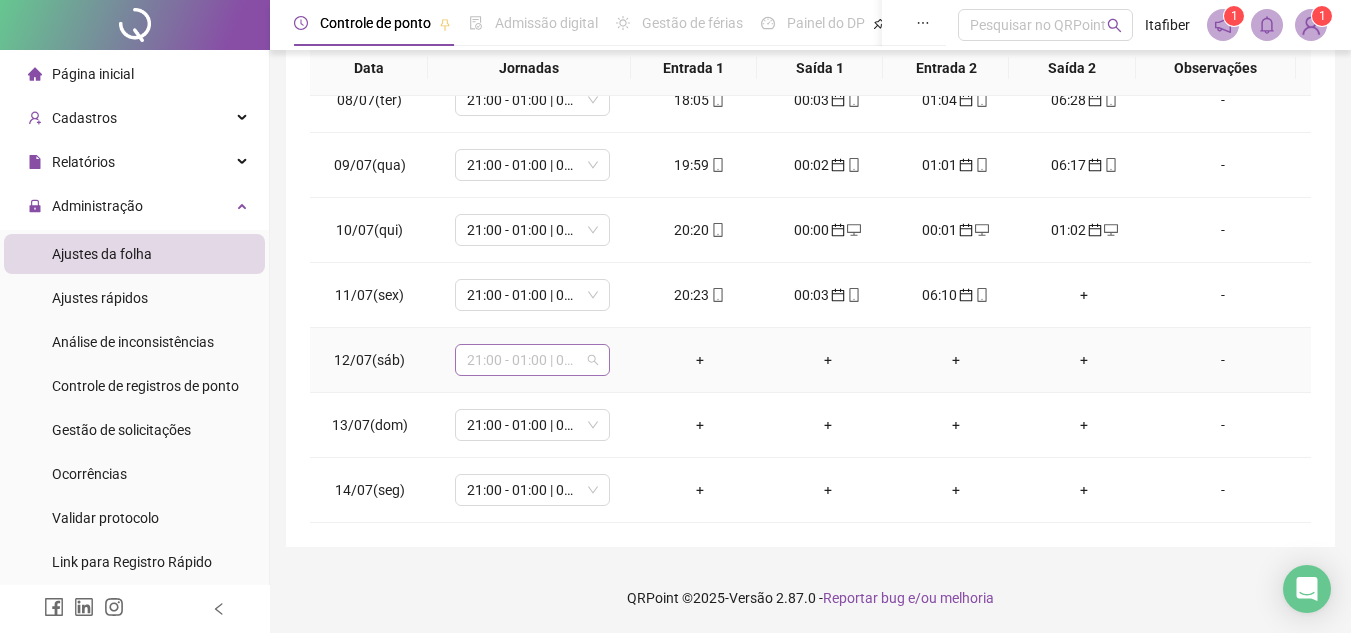 click on "21:00 - 01:00 | 02:00 - 06:00" at bounding box center [532, 360] 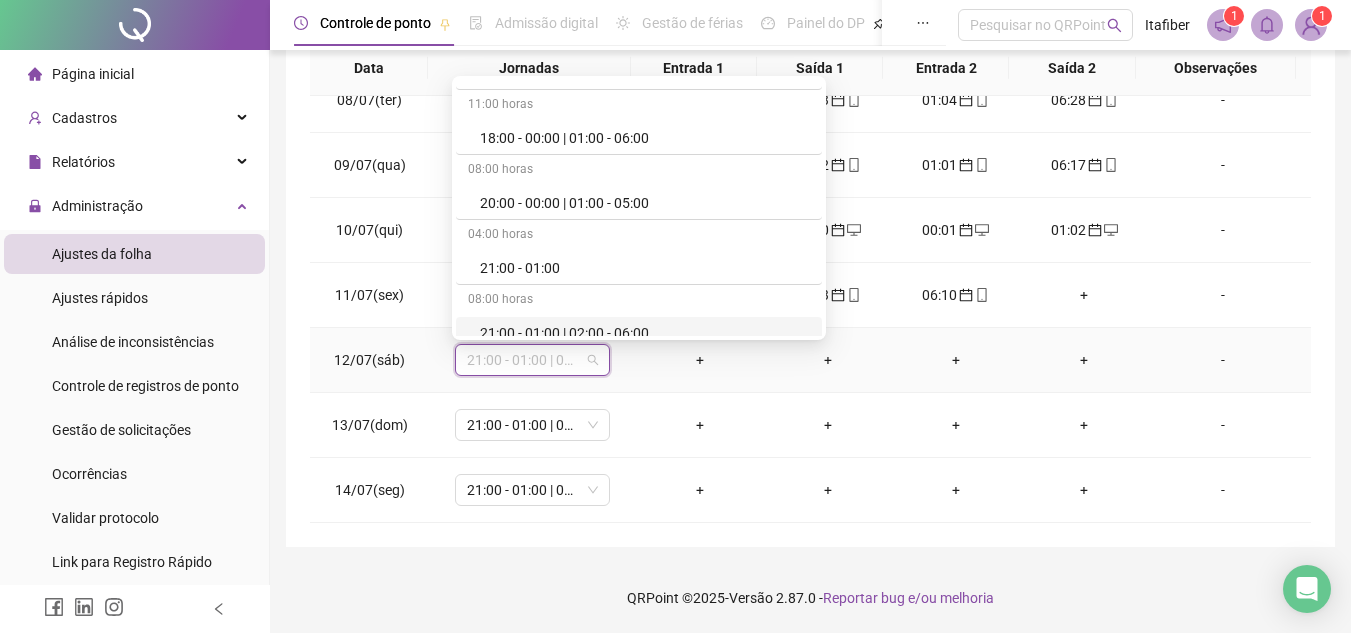 scroll, scrollTop: 1000, scrollLeft: 0, axis: vertical 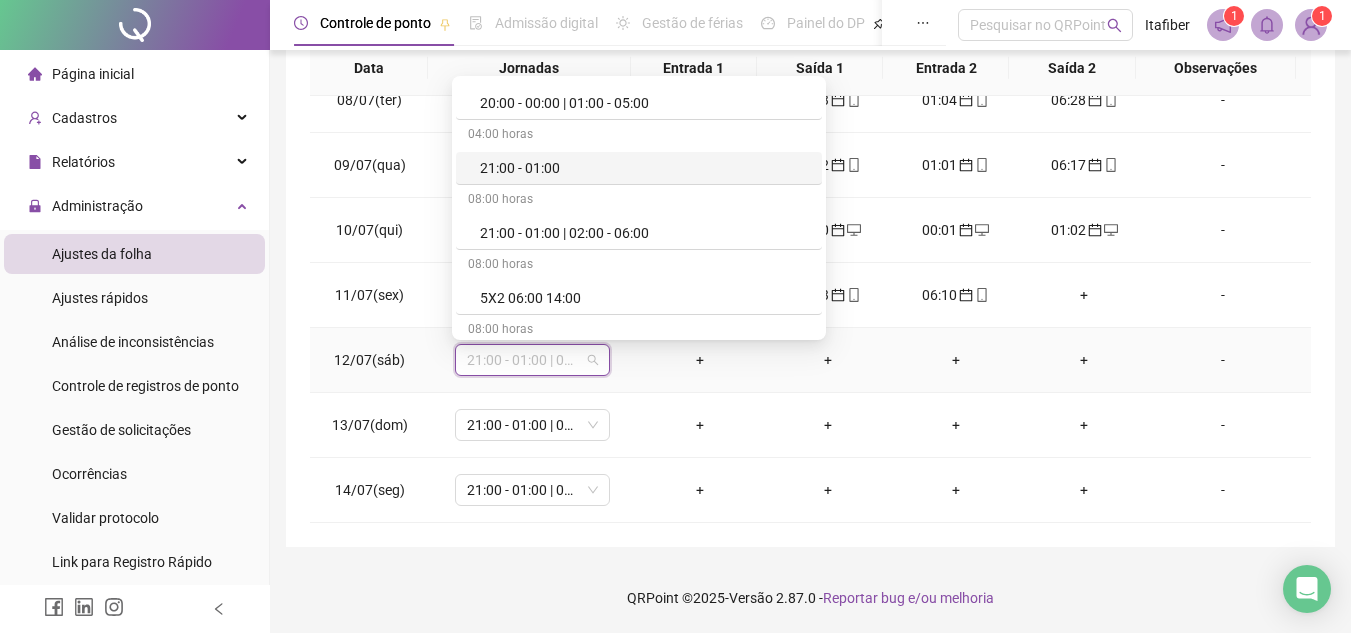 drag, startPoint x: 570, startPoint y: 167, endPoint x: 561, endPoint y: 213, distance: 46.872166 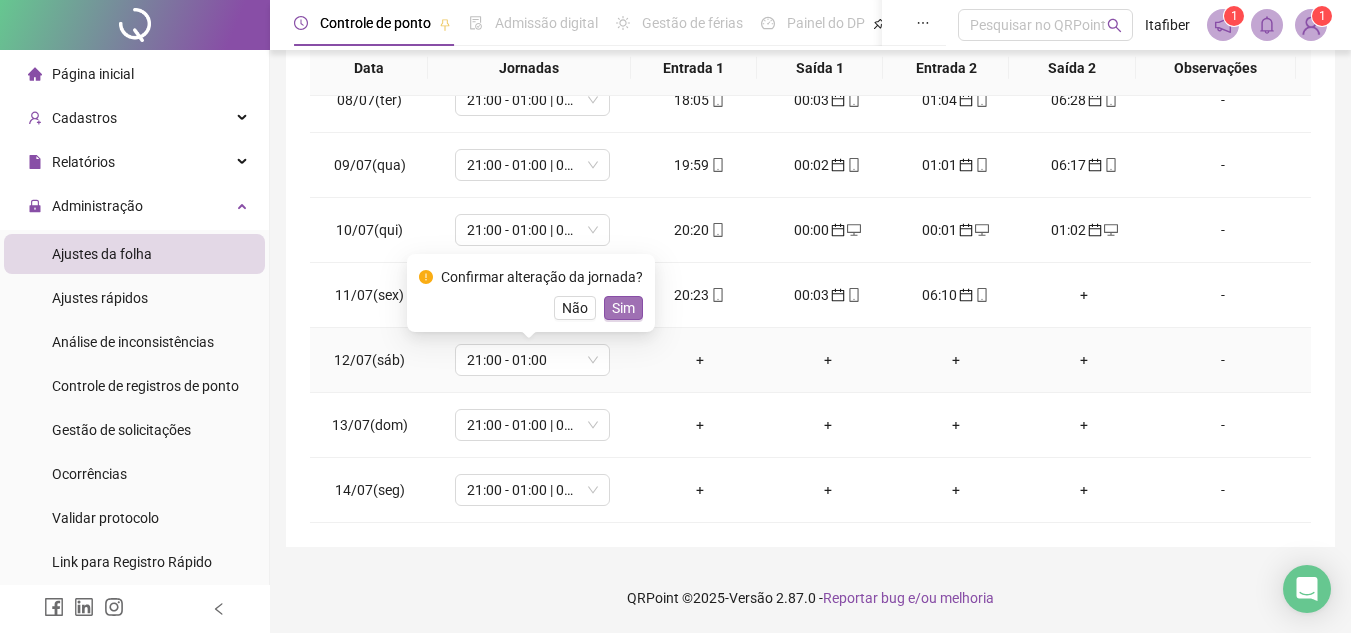 click on "Sim" at bounding box center [623, 308] 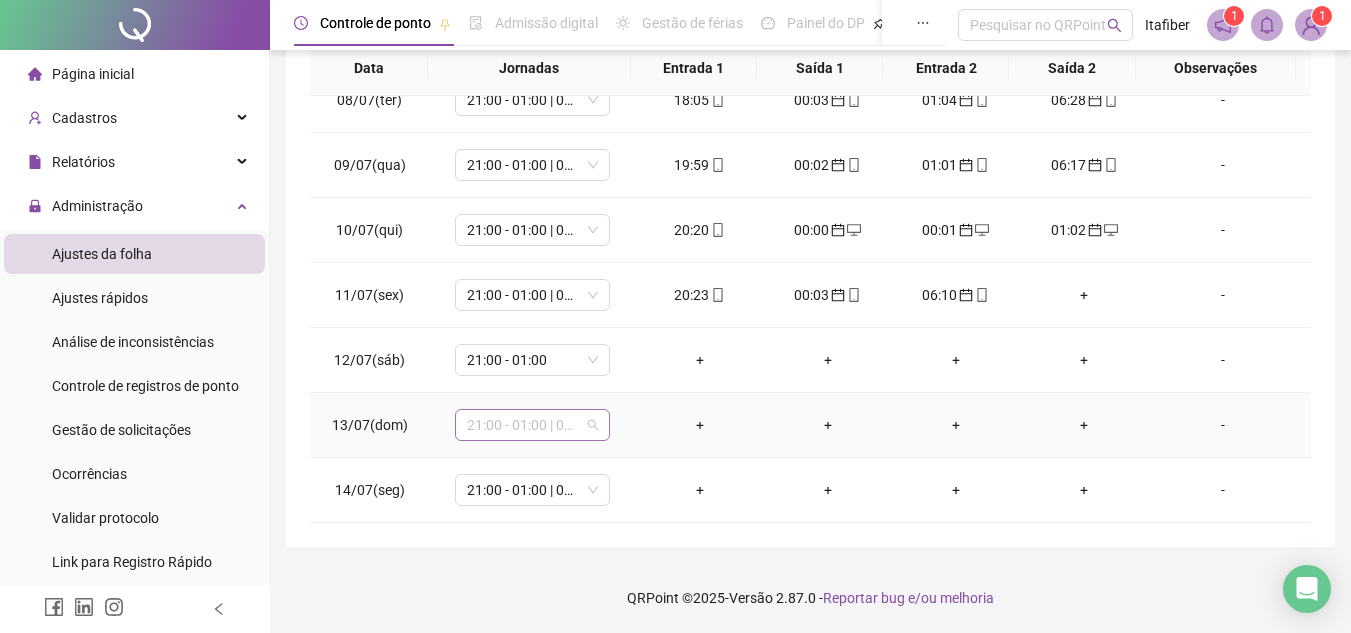 click on "21:00 - 01:00 | 02:00 - 06:00" at bounding box center (532, 425) 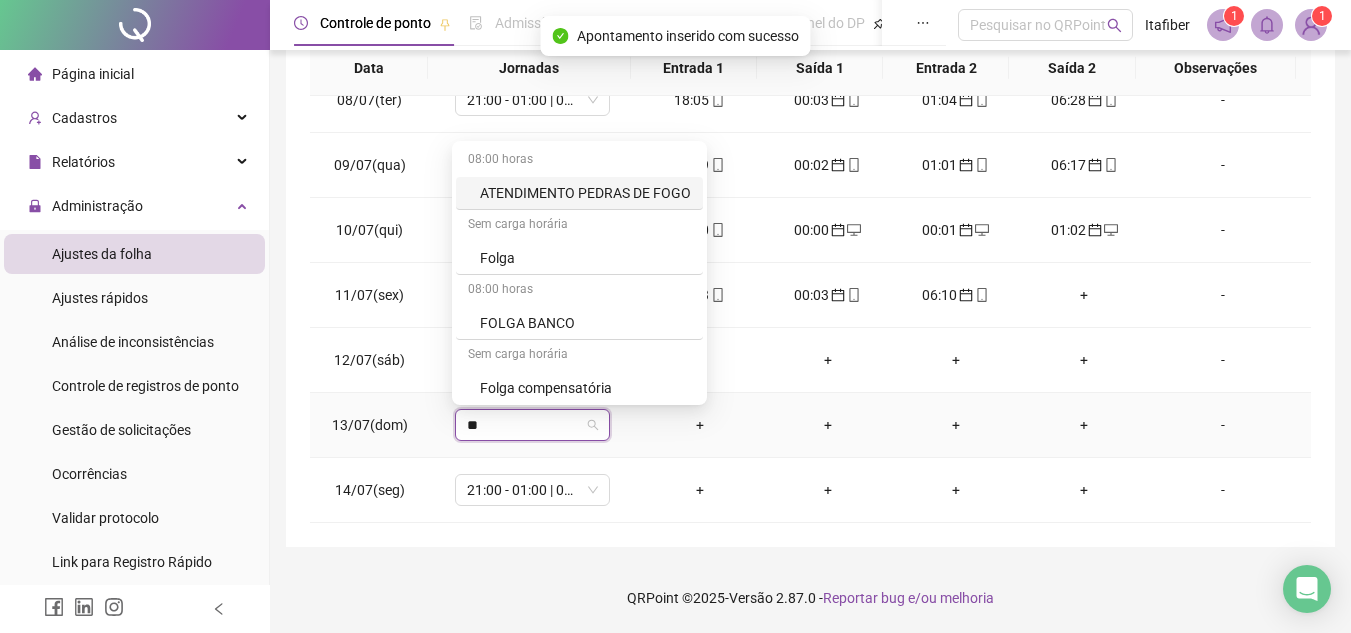 type on "***" 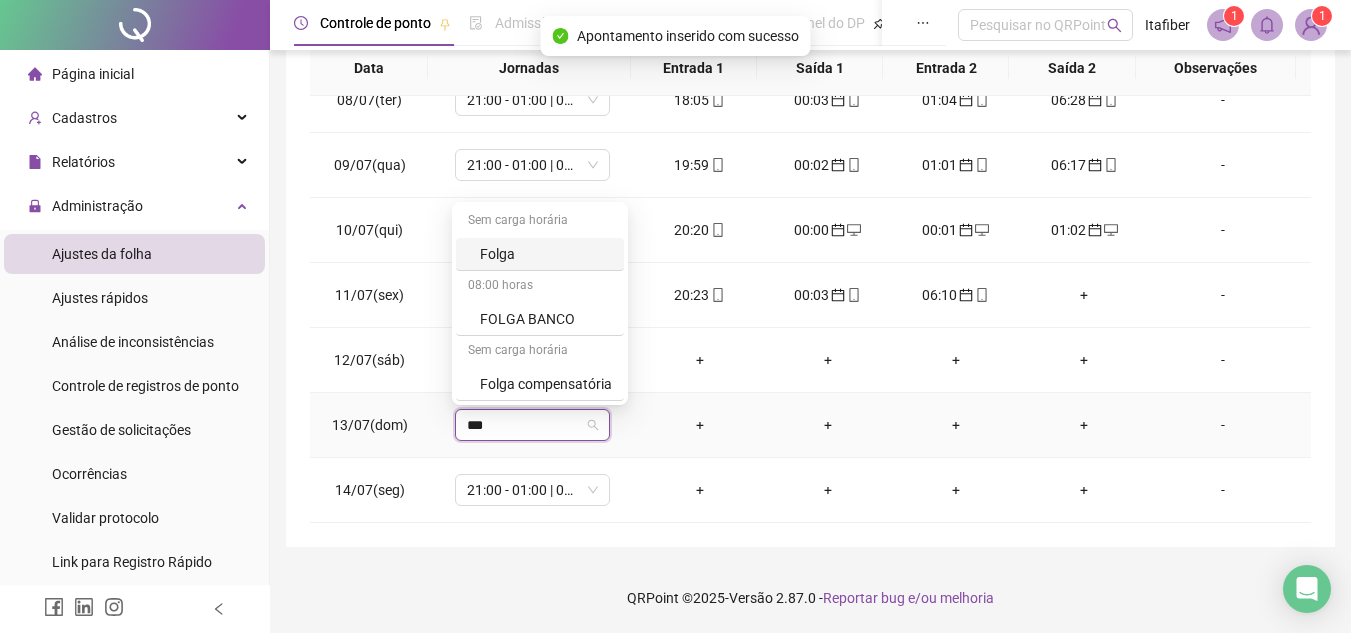 click on "Folga" at bounding box center (546, 254) 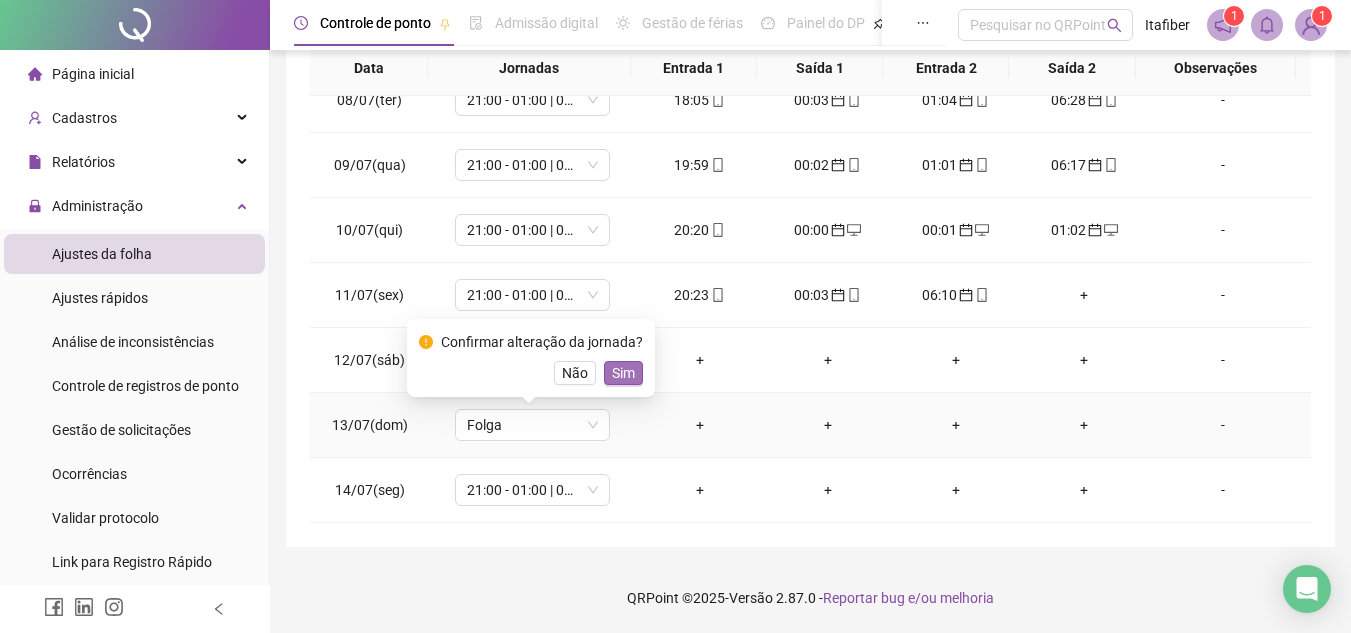 click on "Sim" at bounding box center (623, 373) 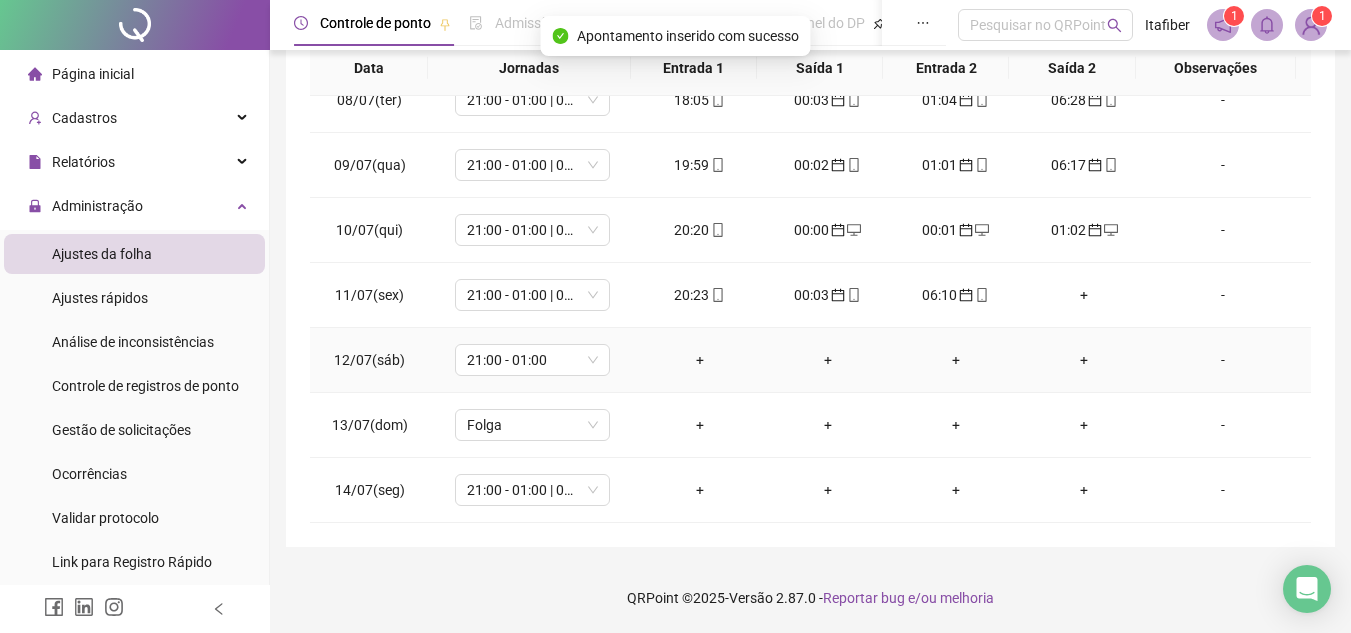 click on "-" at bounding box center [1223, 360] 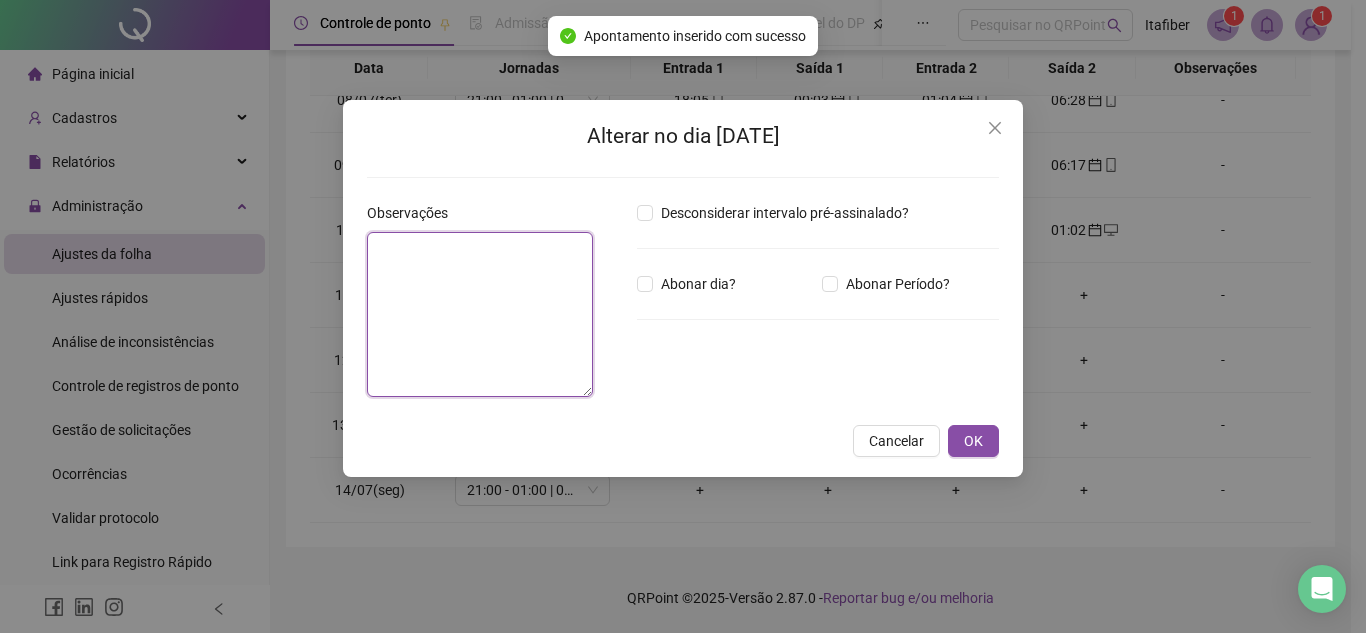 click at bounding box center (480, 314) 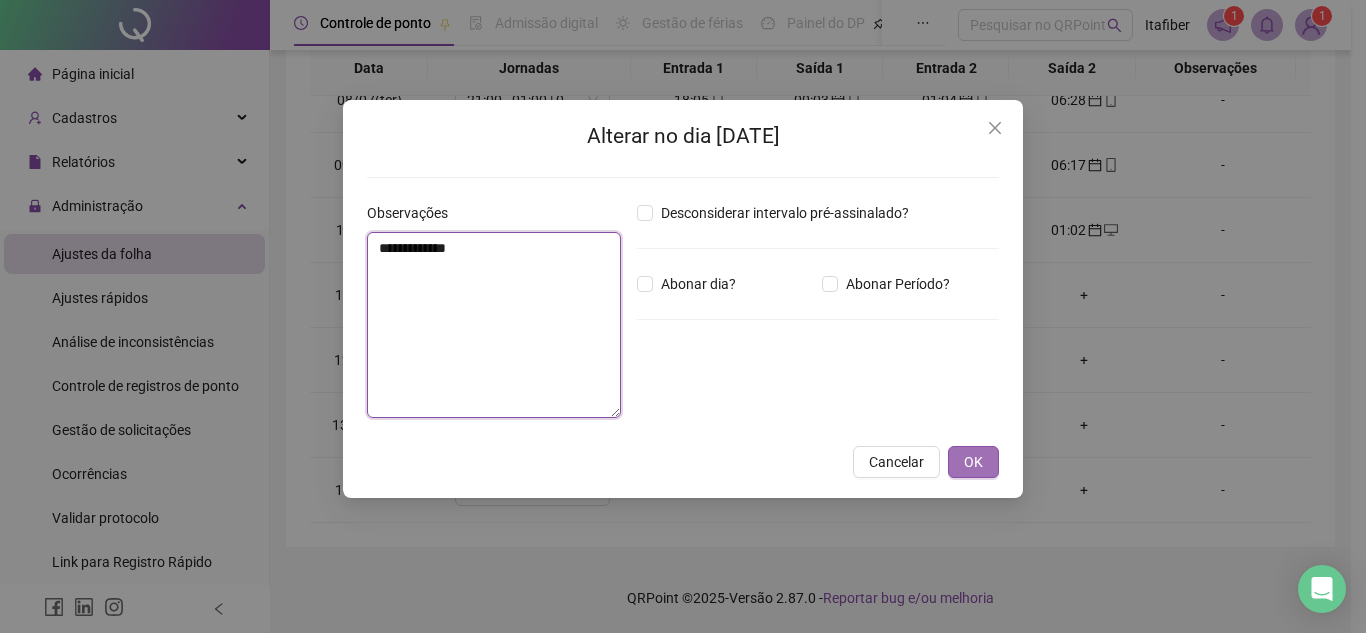 type on "**********" 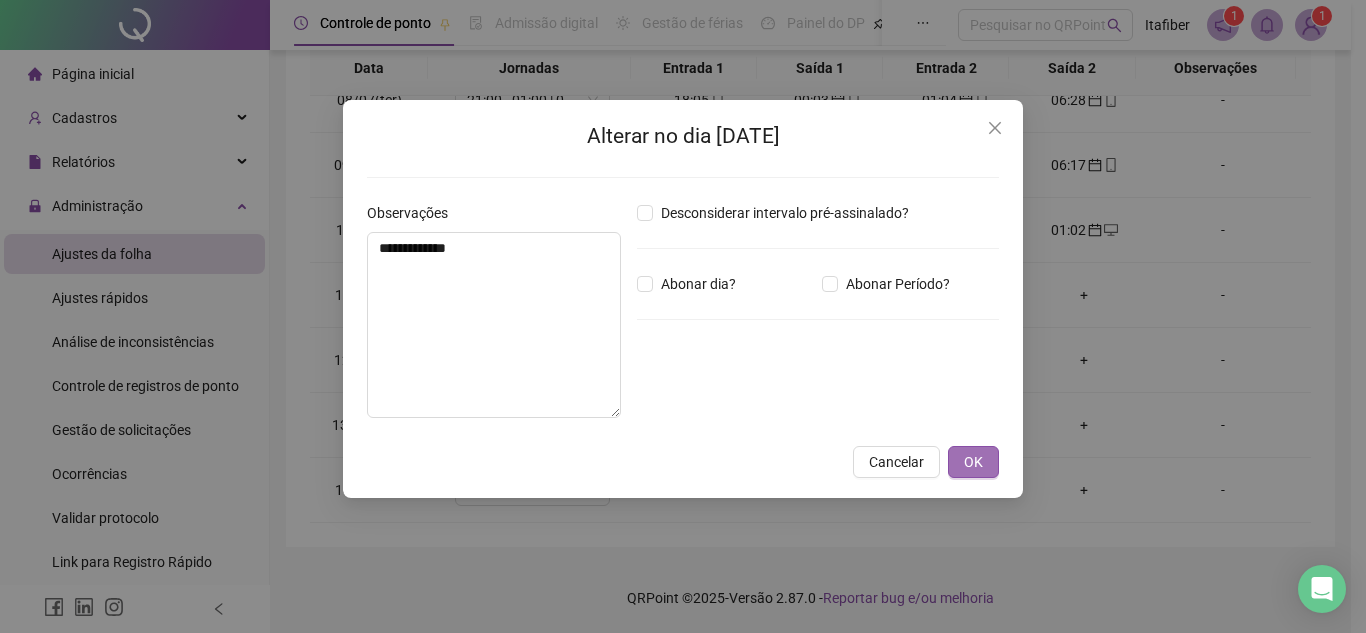 click on "OK" at bounding box center [973, 462] 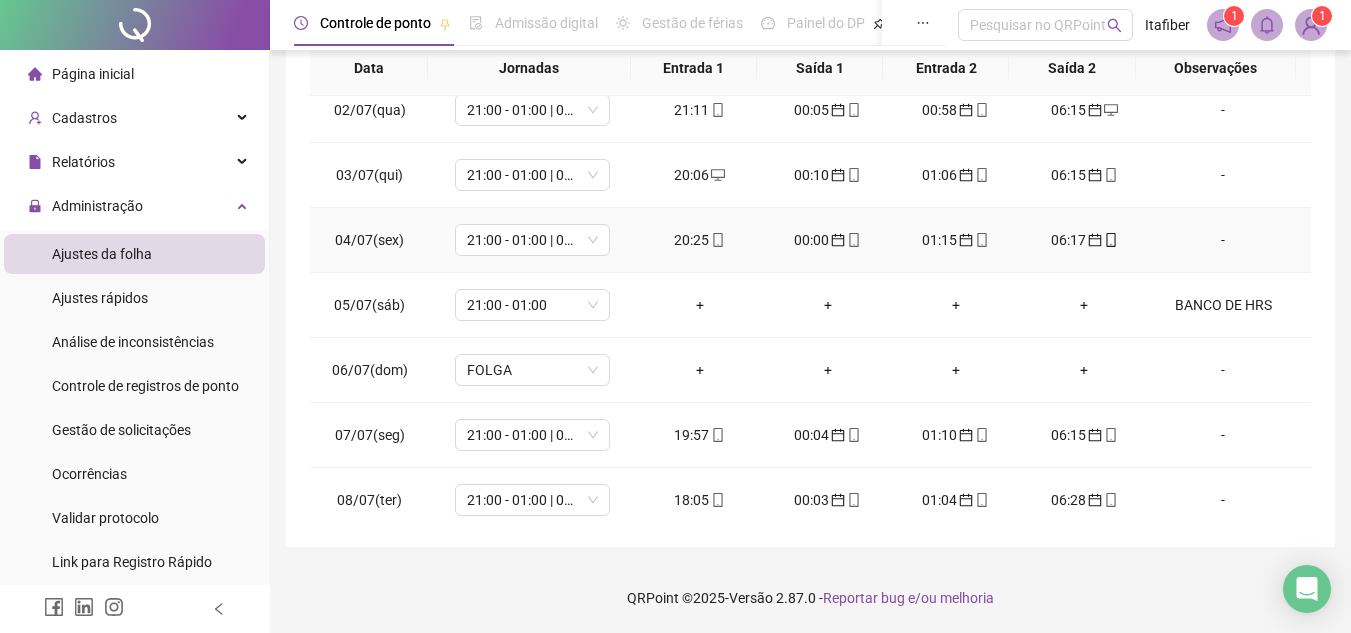 scroll, scrollTop: 0, scrollLeft: 0, axis: both 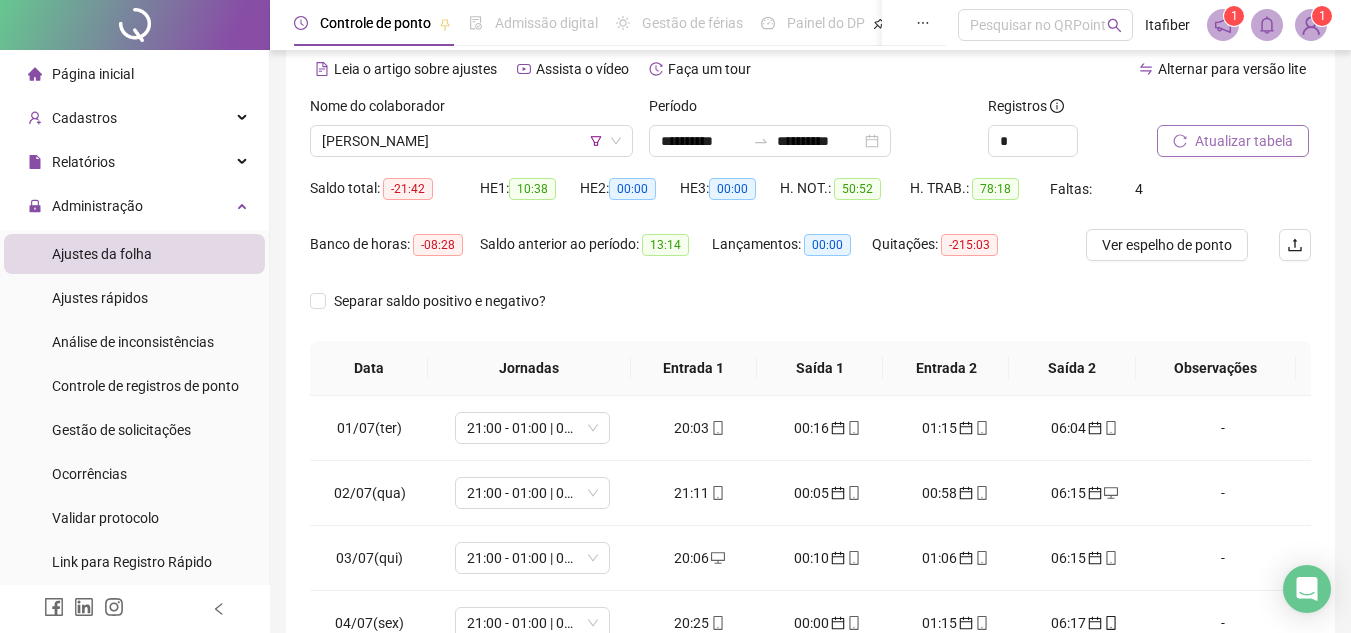 click 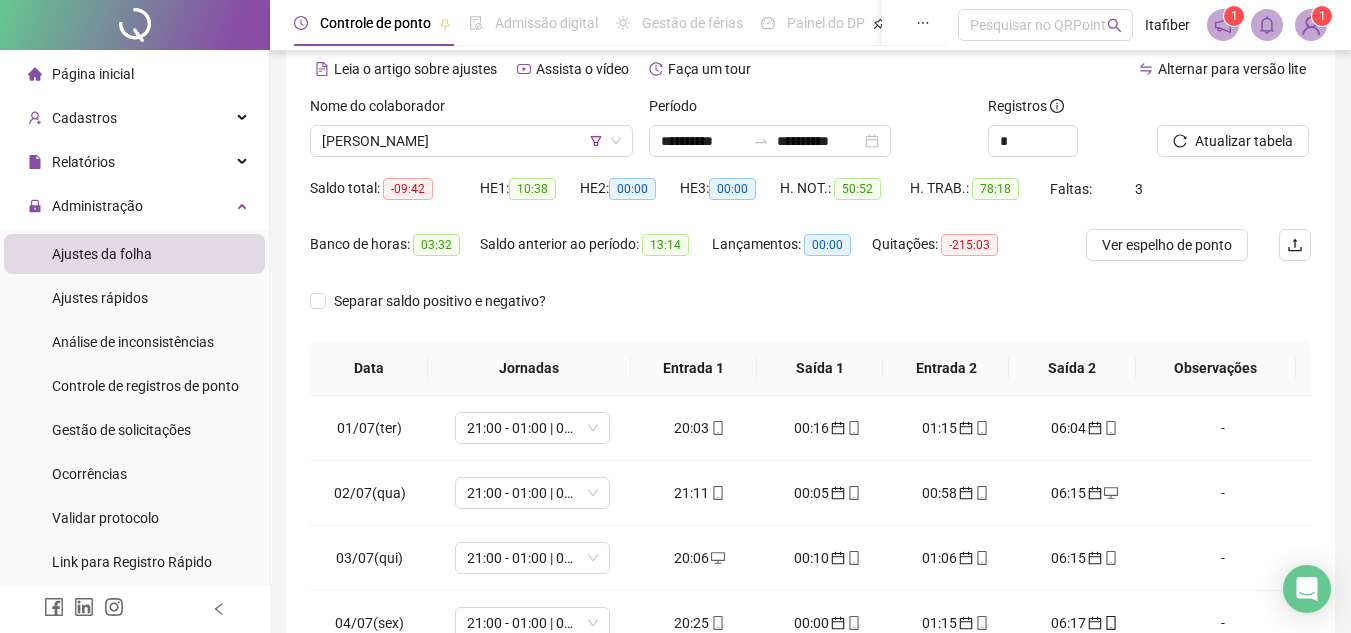 scroll, scrollTop: 0, scrollLeft: 0, axis: both 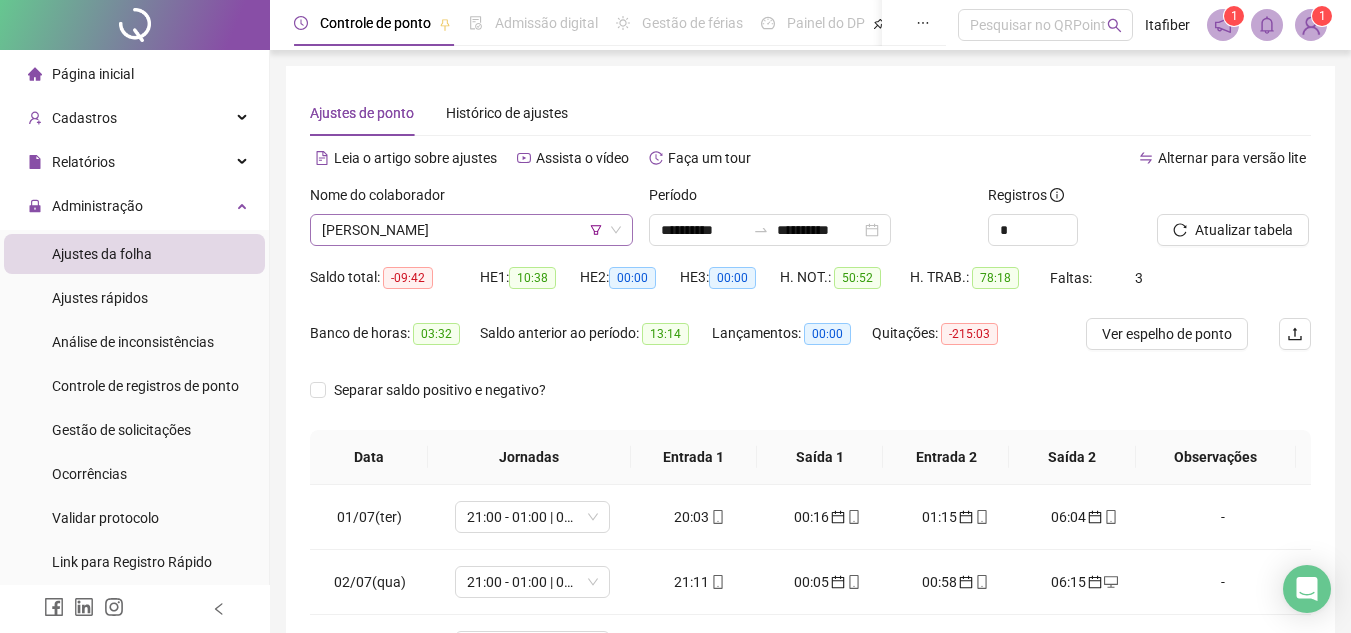 click on "[PERSON_NAME]" at bounding box center [471, 230] 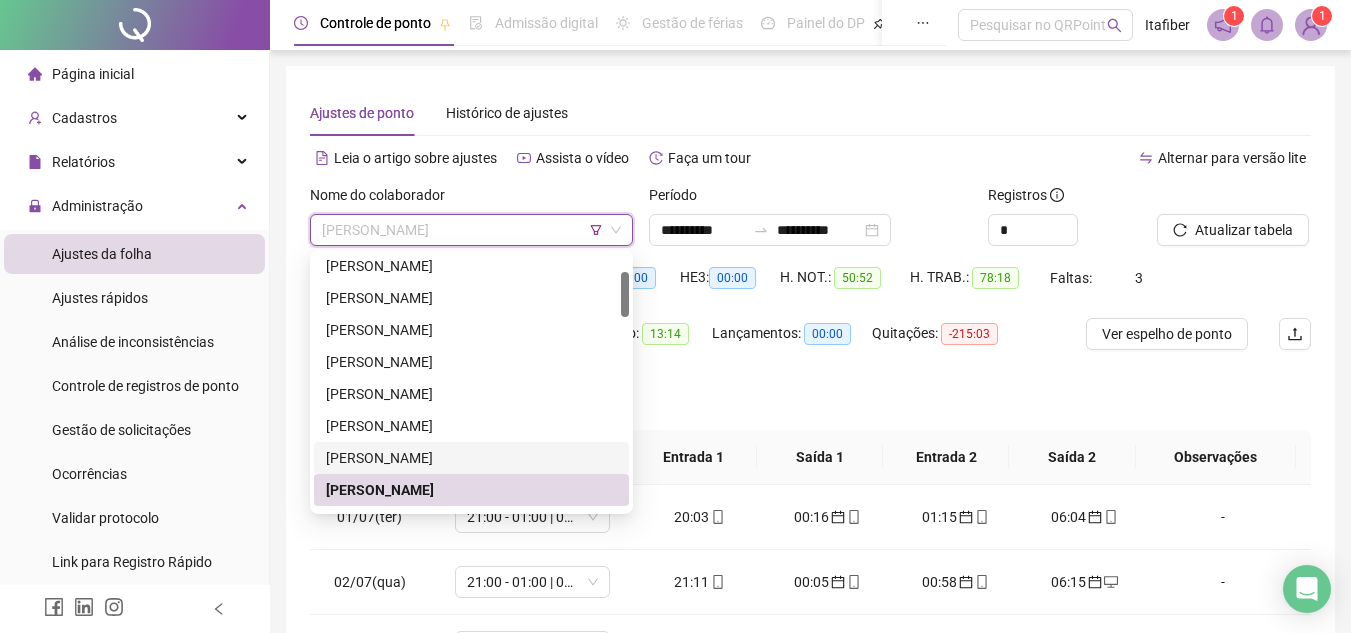 scroll, scrollTop: 200, scrollLeft: 0, axis: vertical 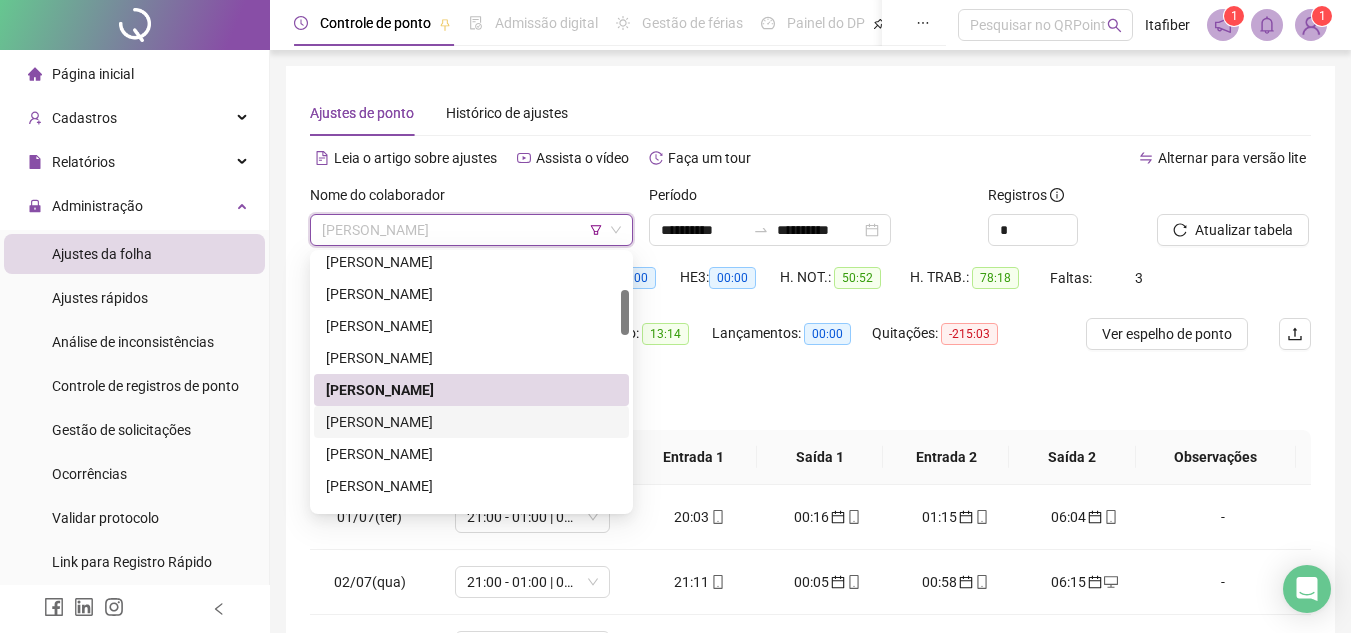 click on "[PERSON_NAME]" at bounding box center (471, 422) 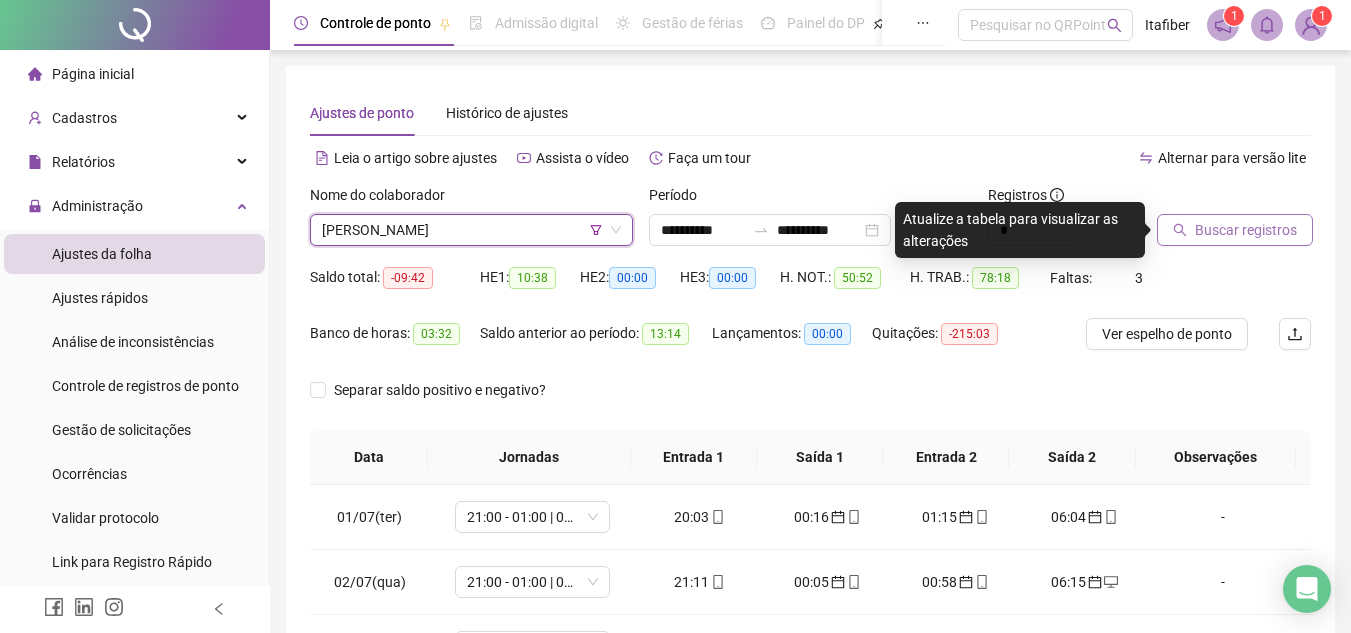 click on "Buscar registros" at bounding box center (1235, 230) 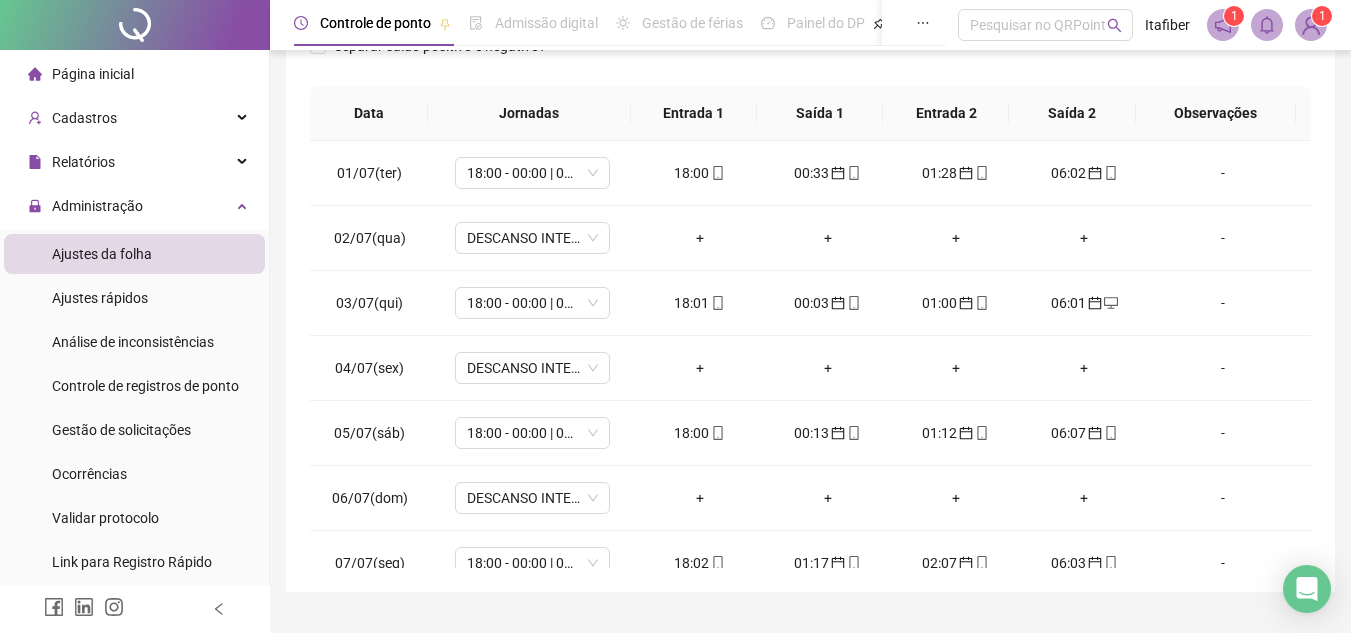 scroll, scrollTop: 445, scrollLeft: 0, axis: vertical 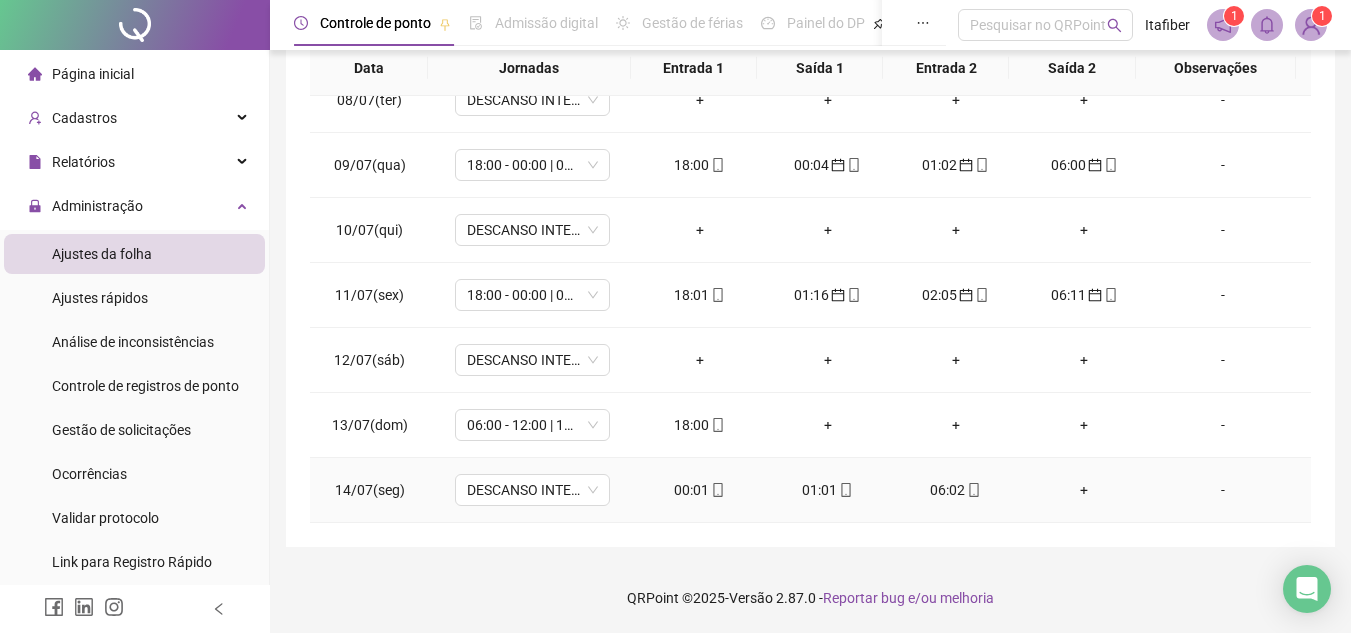 click on "00:01" at bounding box center (700, 490) 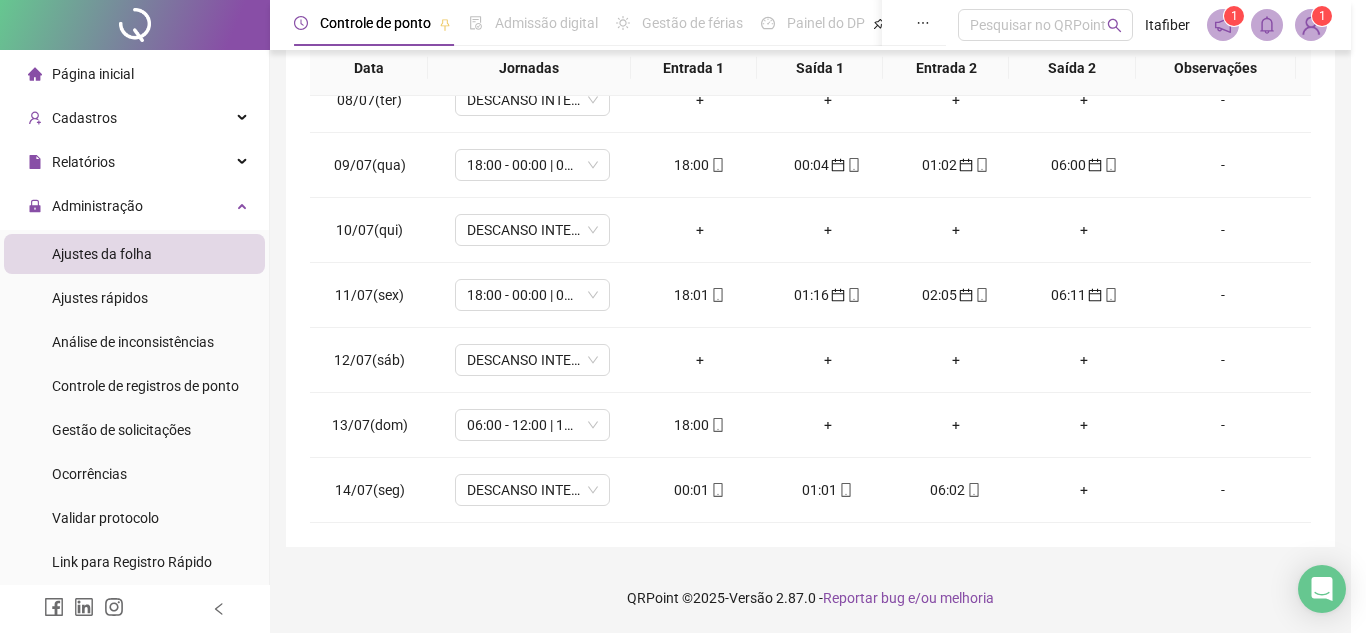 type on "**********" 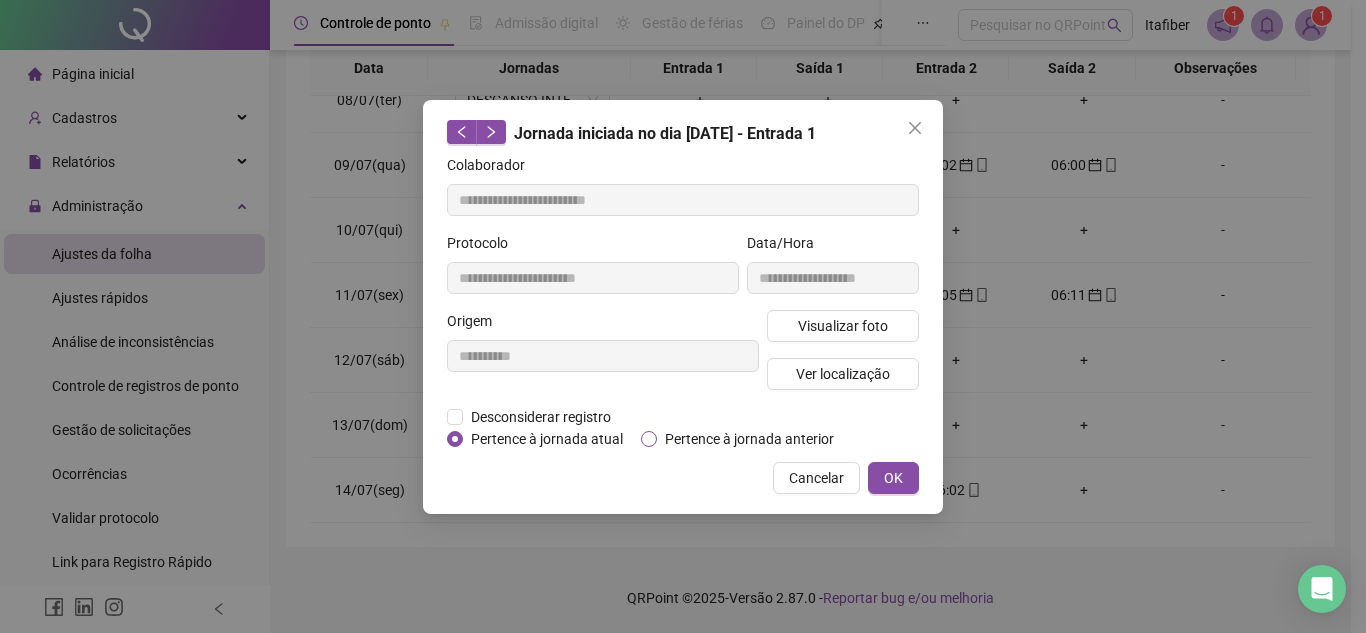click on "Pertence à jornada anterior" at bounding box center [749, 439] 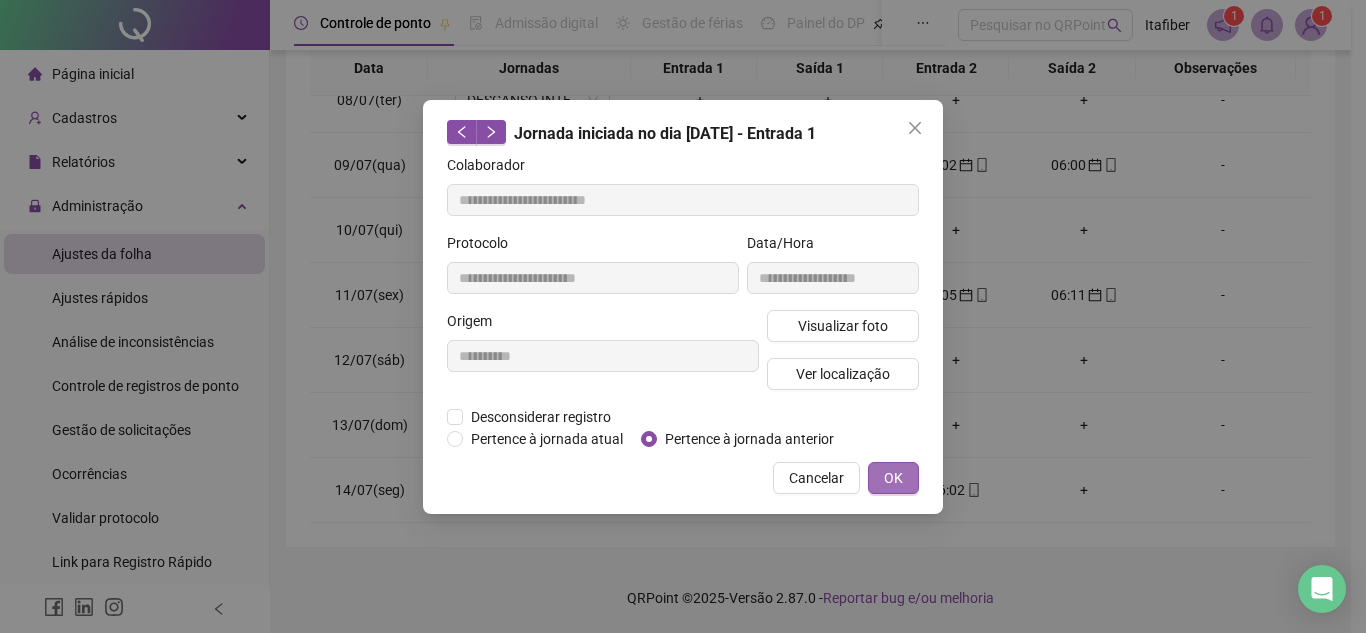 click on "OK" at bounding box center [893, 478] 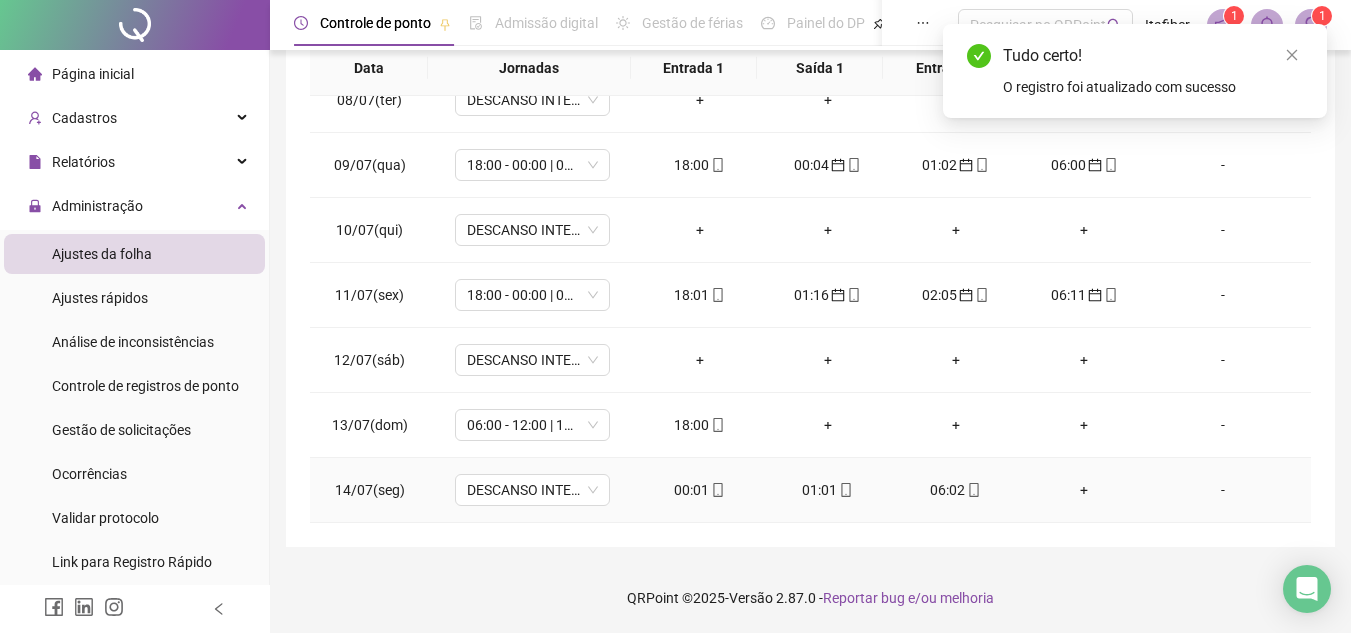 click on "01:01" at bounding box center (828, 490) 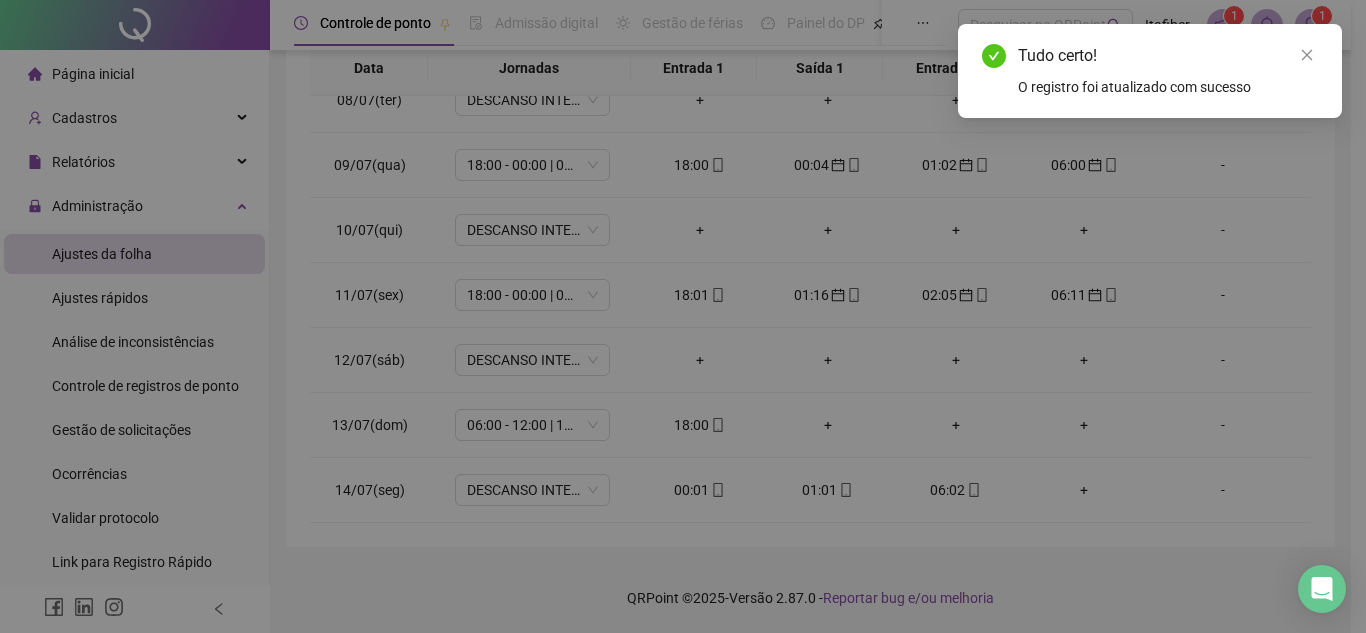 type on "**********" 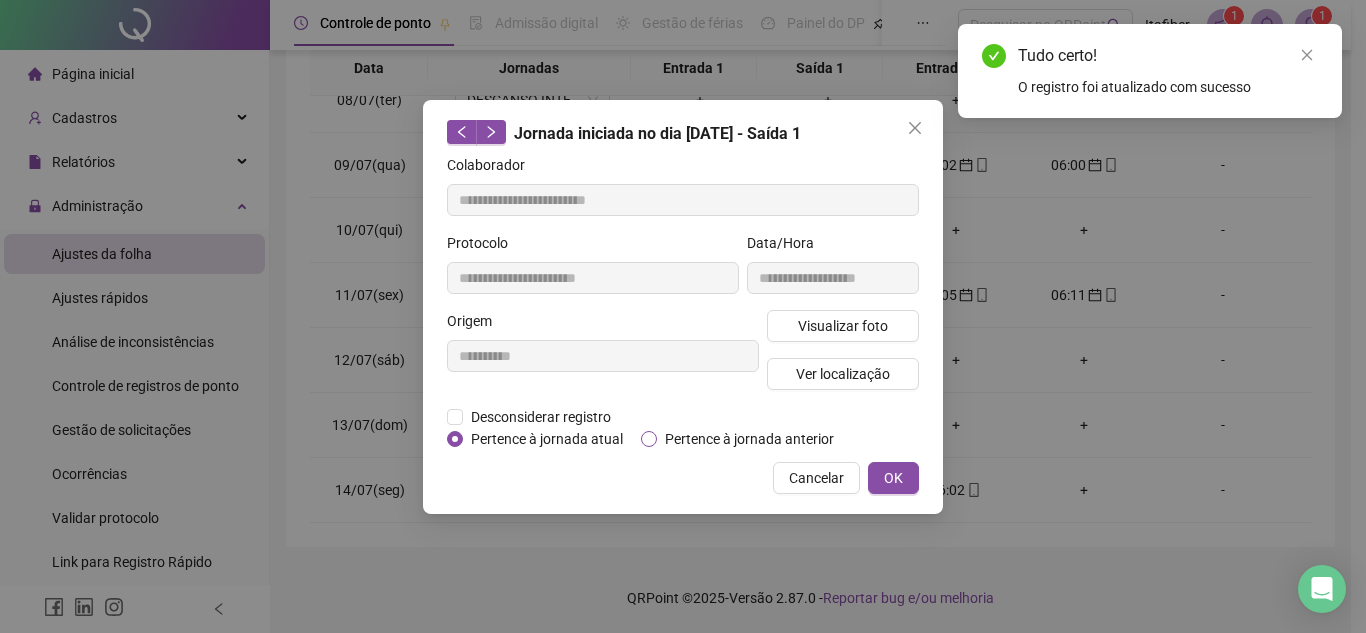 click on "Pertence à jornada anterior" at bounding box center [749, 439] 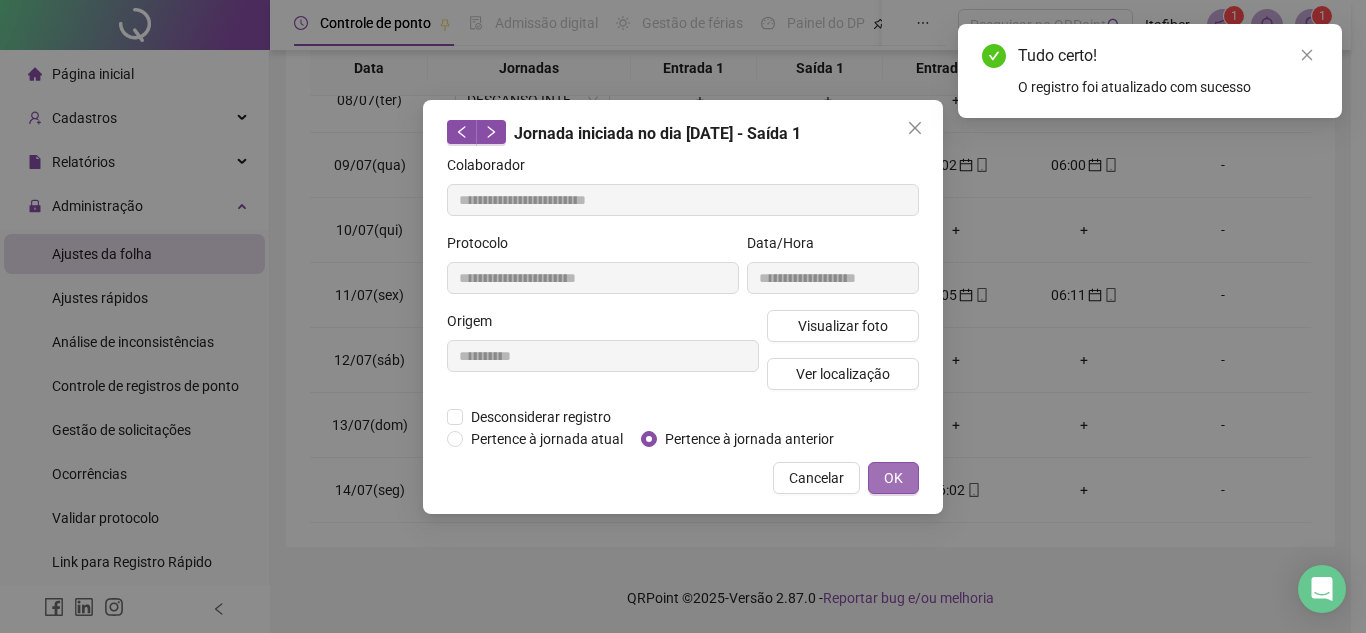 click on "OK" at bounding box center [893, 478] 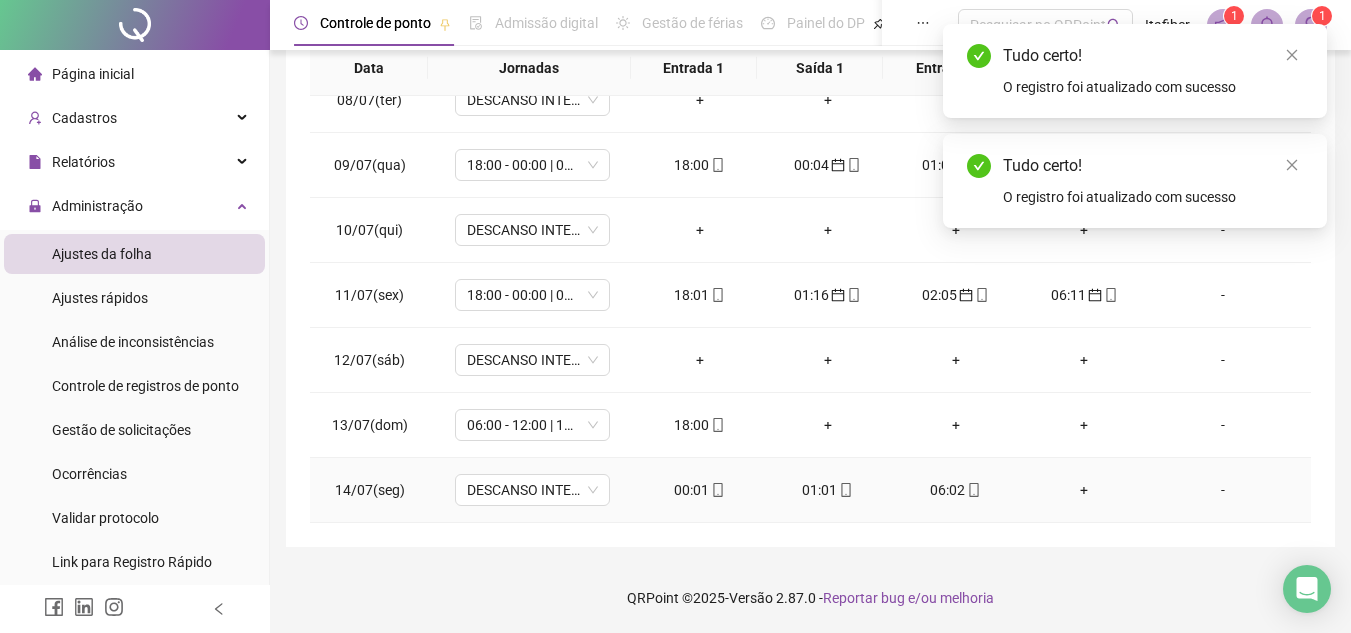 click on "06:02" at bounding box center (956, 490) 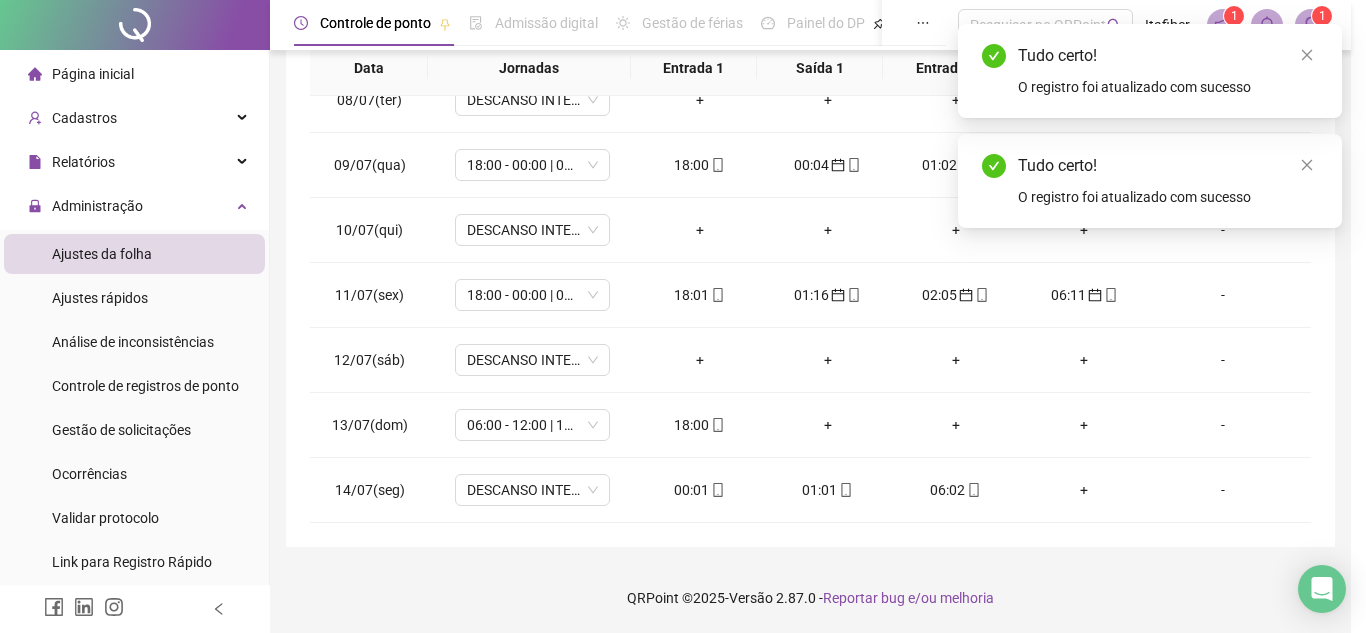 type on "**********" 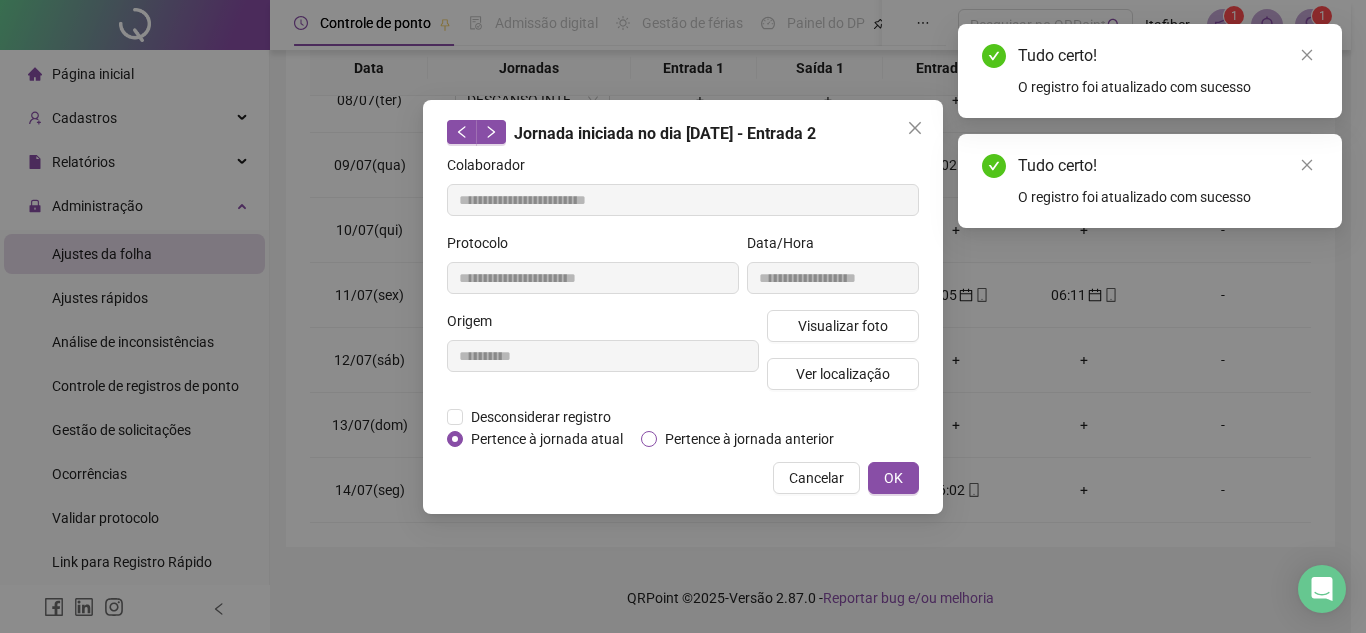 click on "Pertence à jornada anterior" at bounding box center [749, 439] 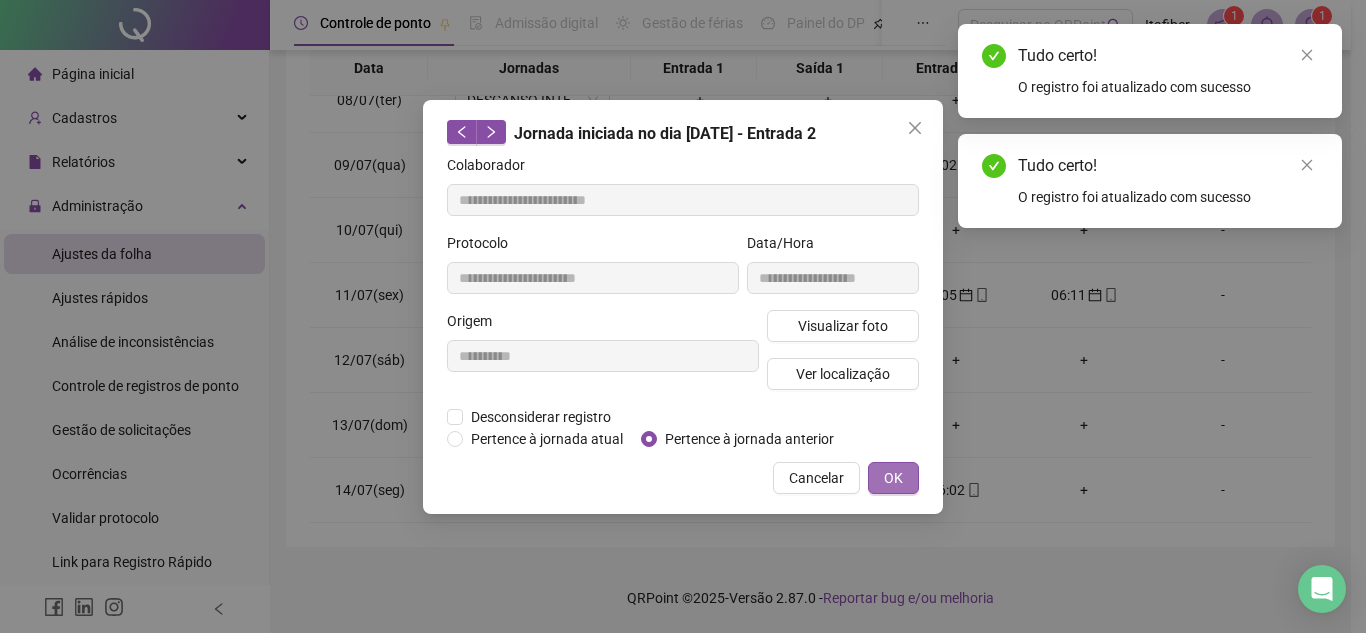 click on "OK" at bounding box center [893, 478] 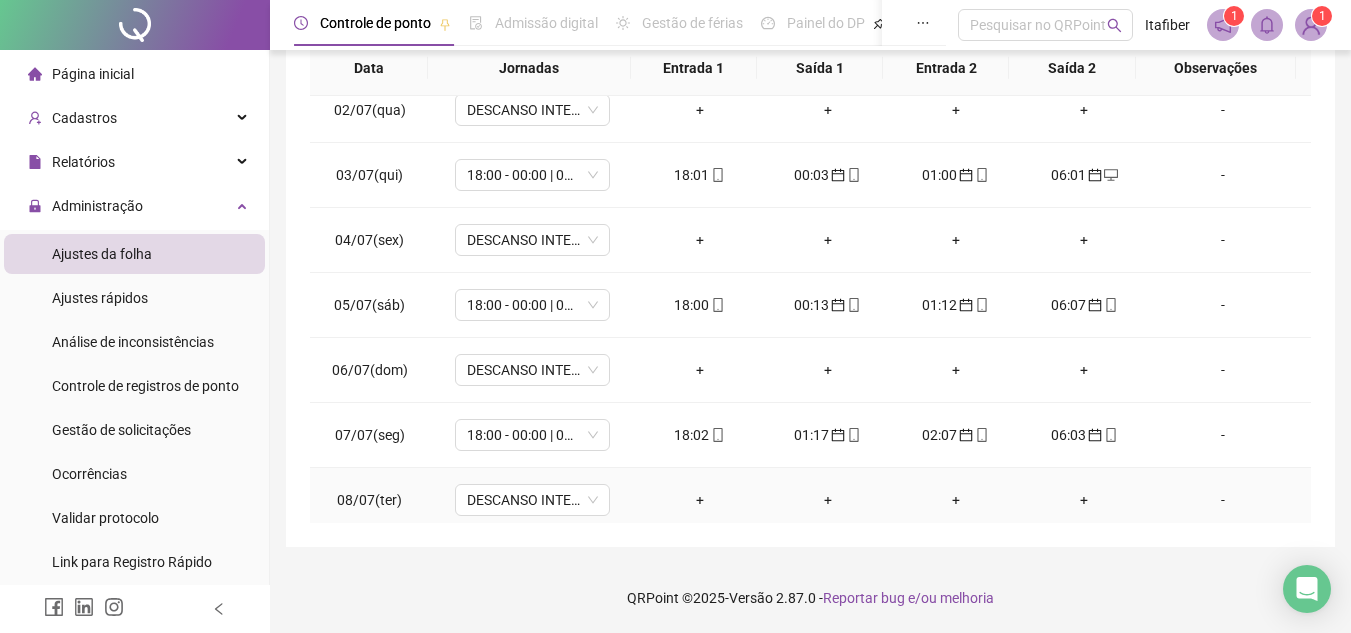 scroll, scrollTop: 483, scrollLeft: 0, axis: vertical 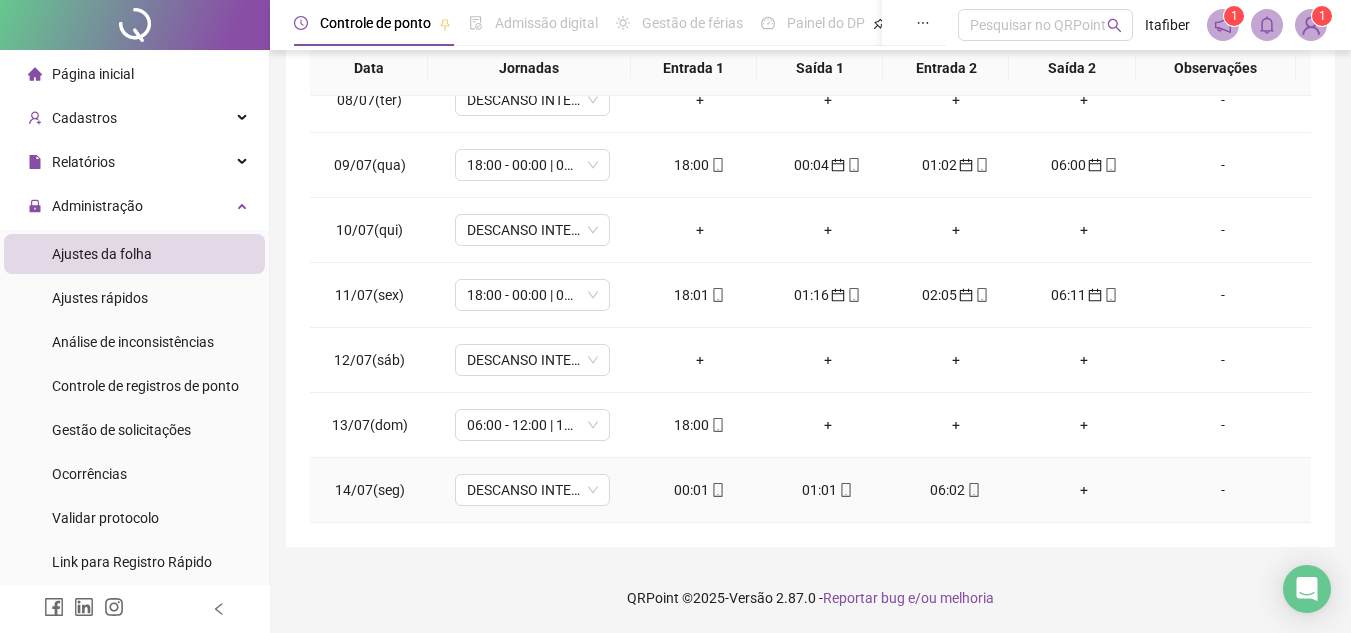 click on "00:01" at bounding box center (700, 490) 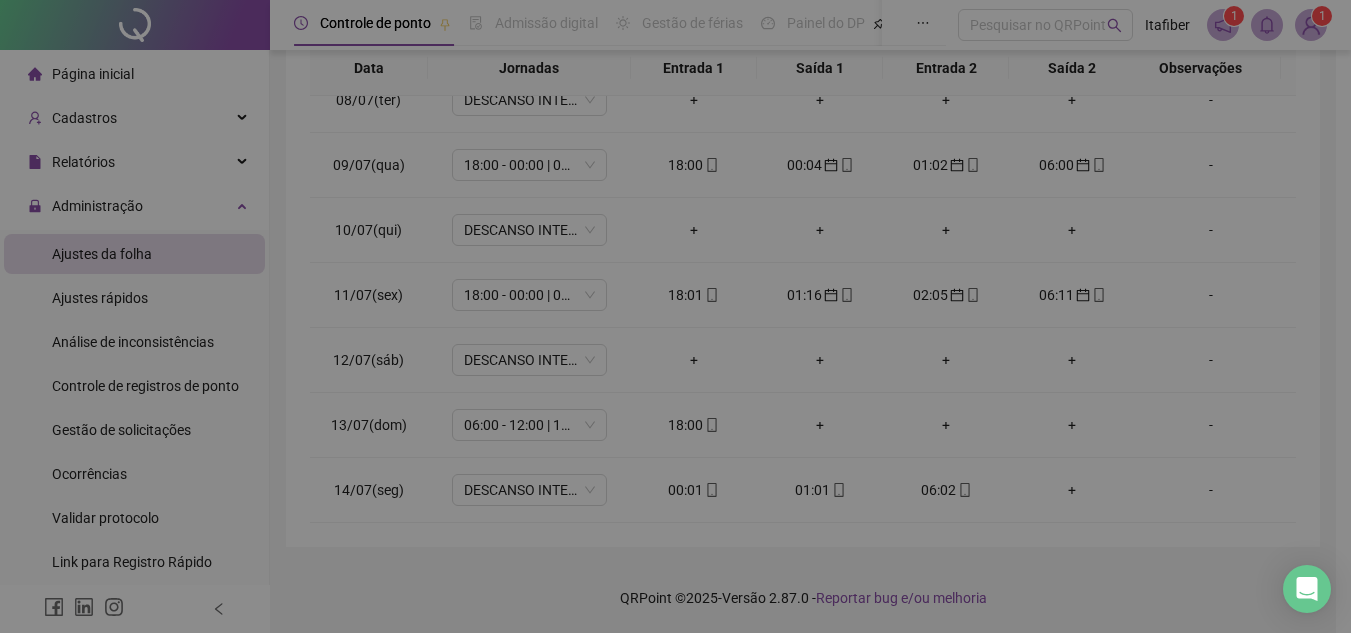 type on "**********" 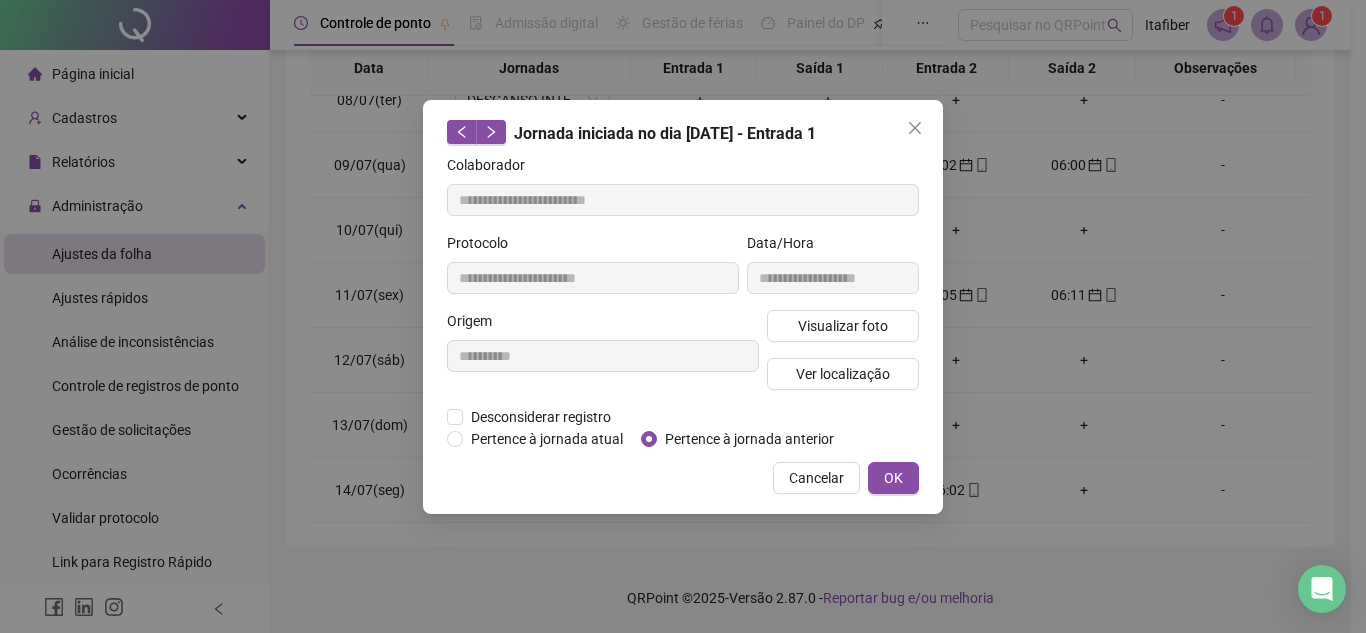 click on "Pertence à jornada anterior" at bounding box center (749, 439) 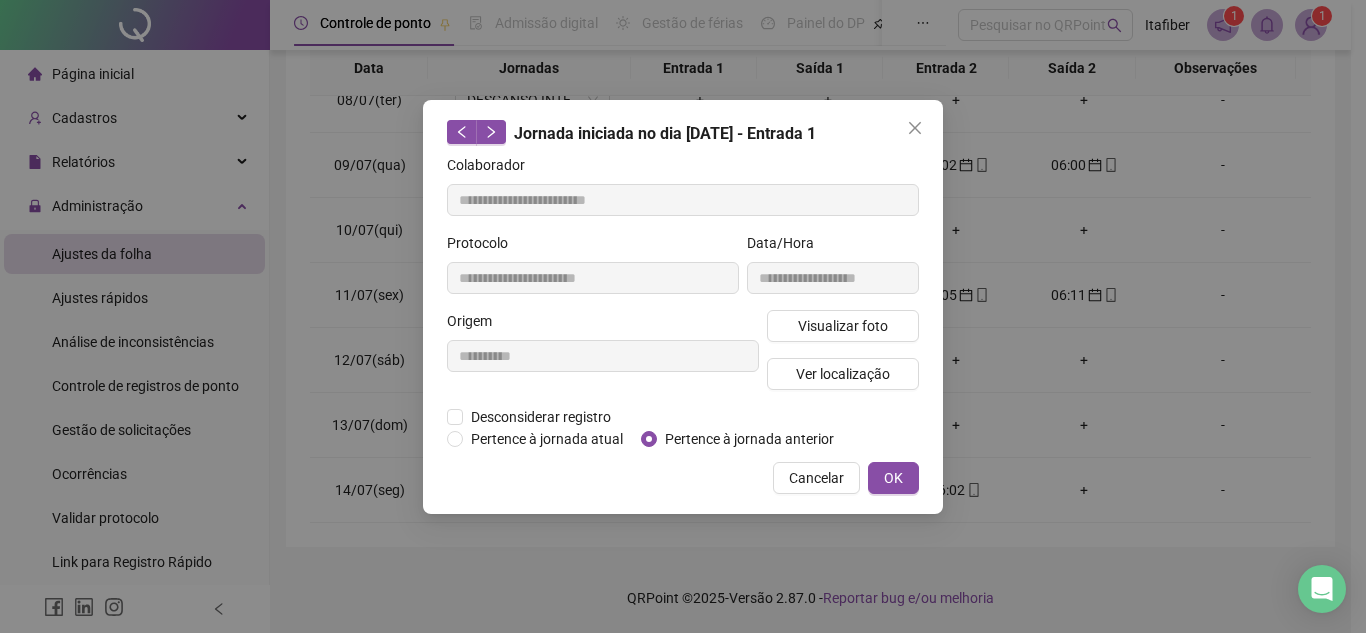 click on "Pertence à jornada anterior" at bounding box center (749, 439) 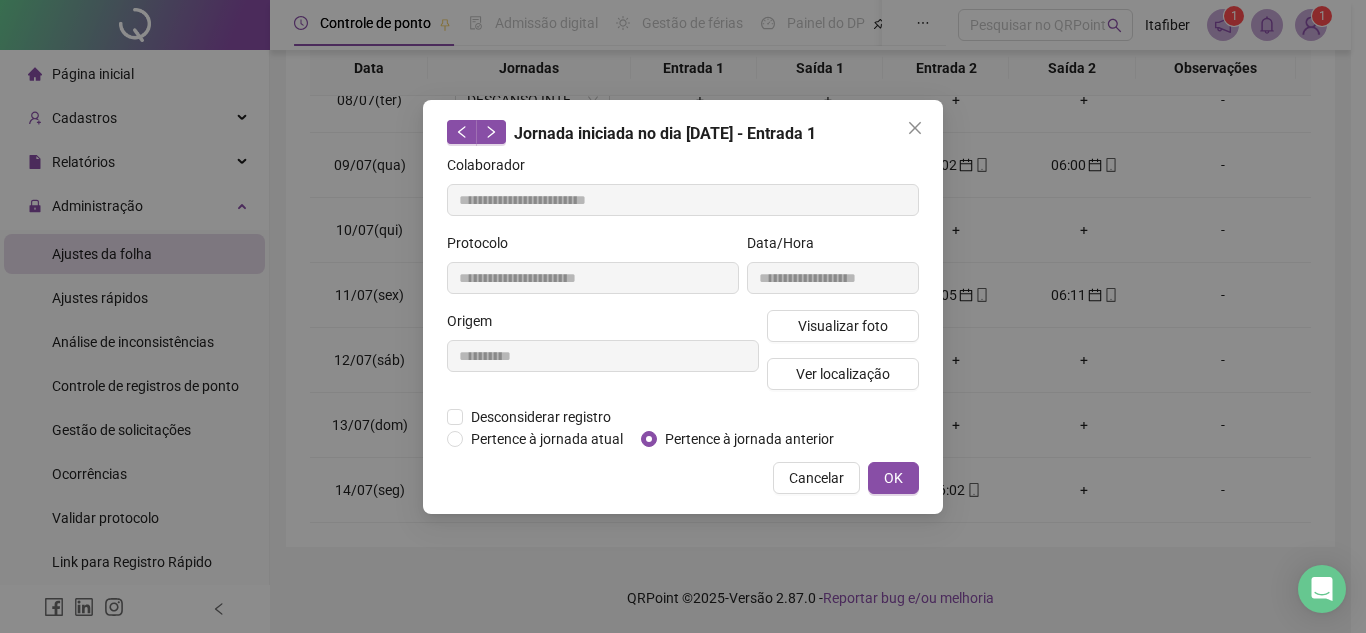 click on "OK" at bounding box center (893, 478) 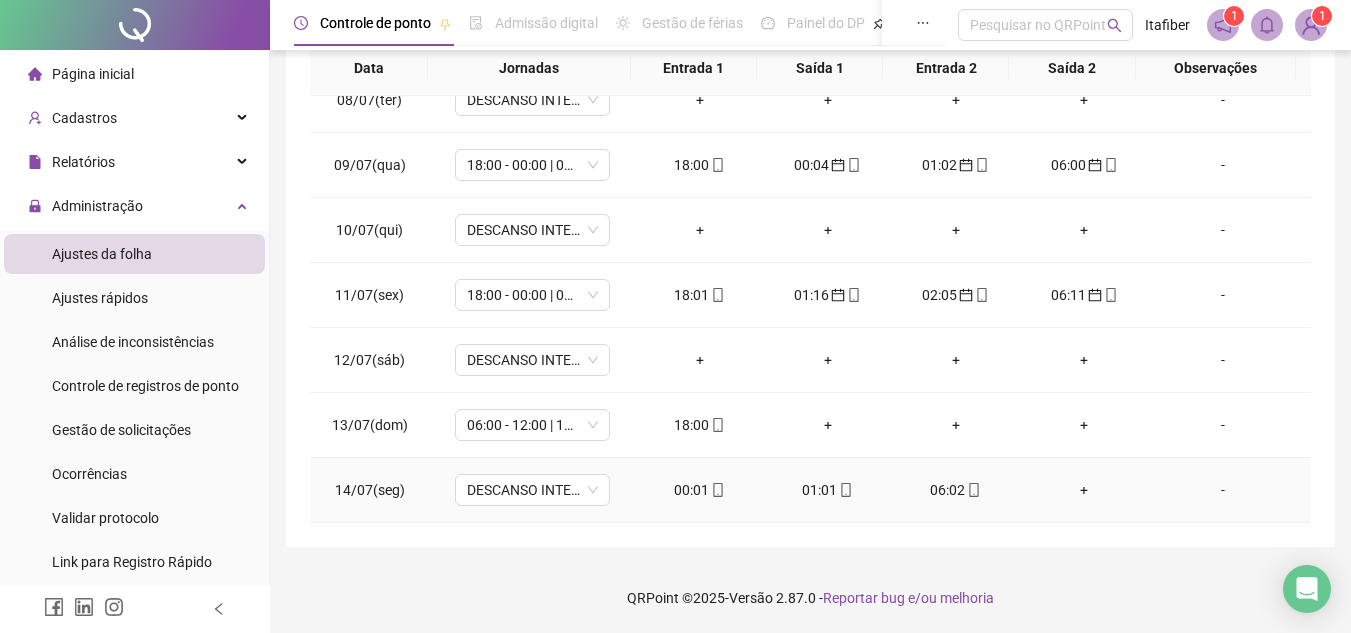 click on "01:01" at bounding box center (828, 490) 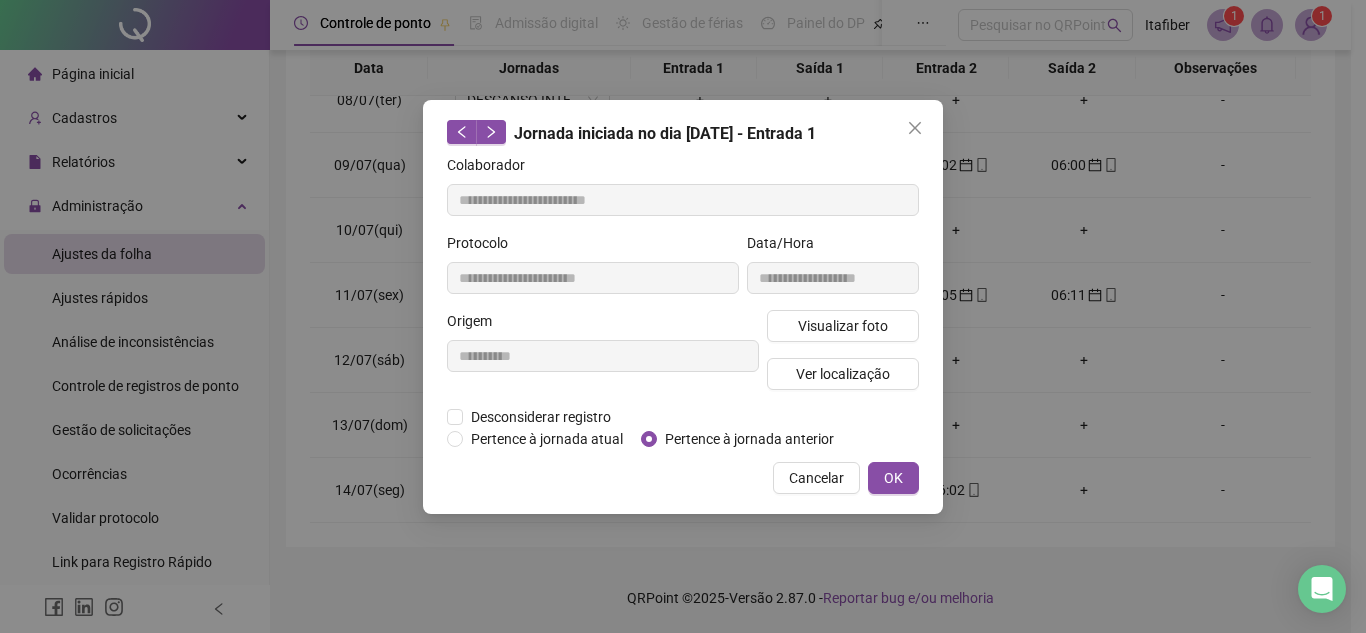 type on "**********" 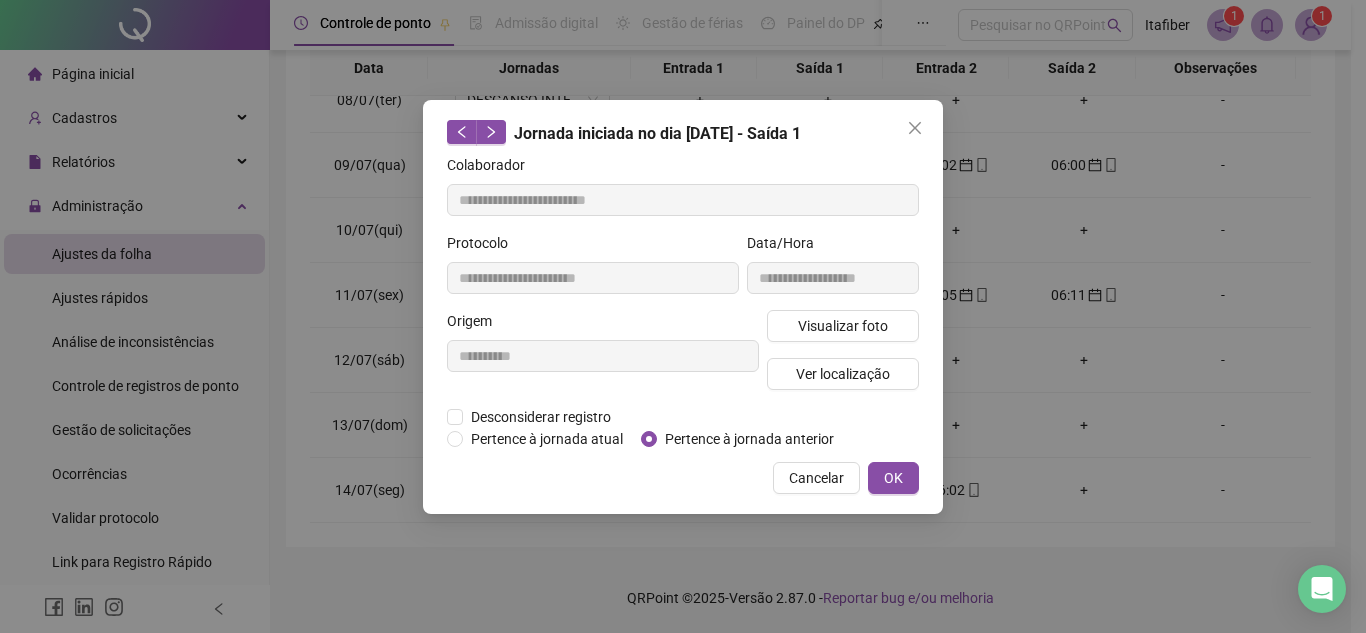 click on "Pertence à jornada anterior" at bounding box center (749, 439) 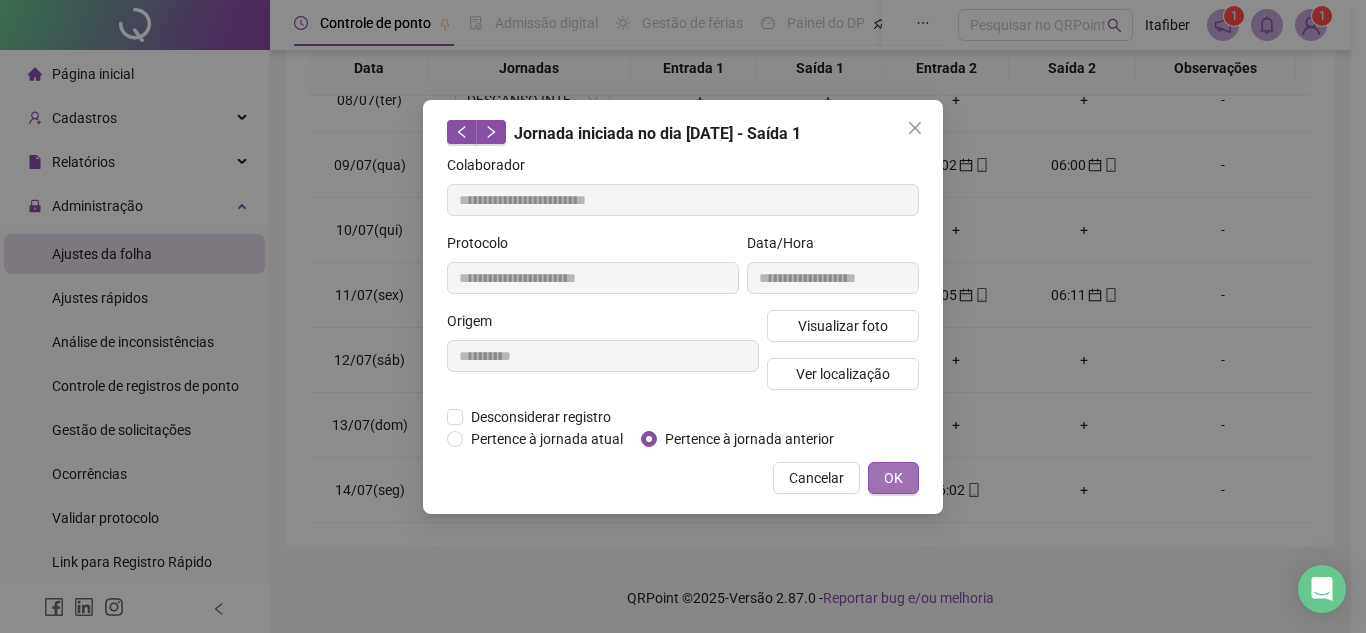 click on "OK" at bounding box center (893, 478) 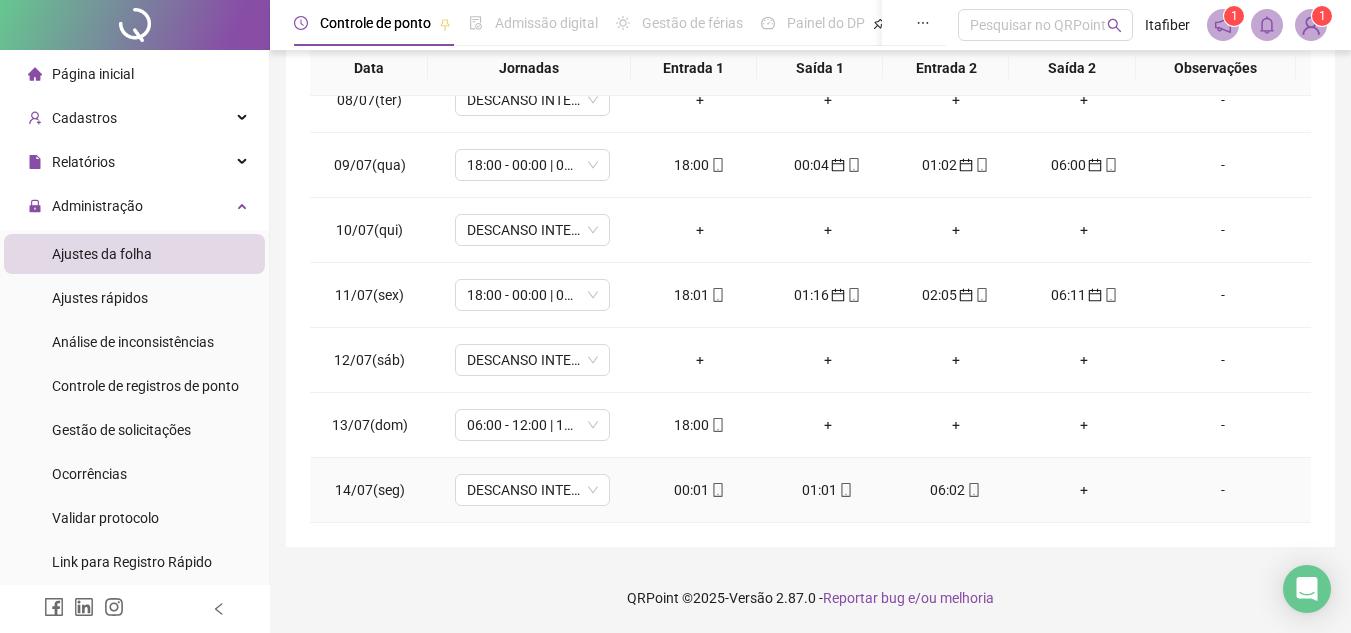 click on "06:02" at bounding box center (956, 490) 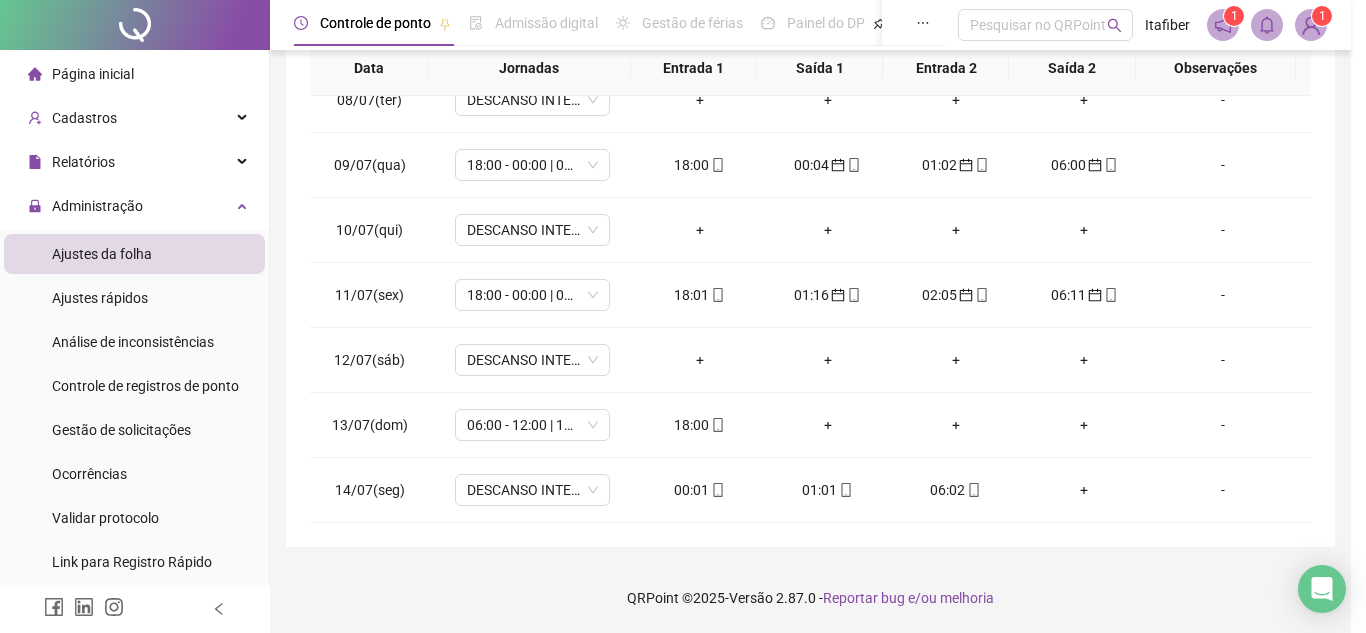 type on "**********" 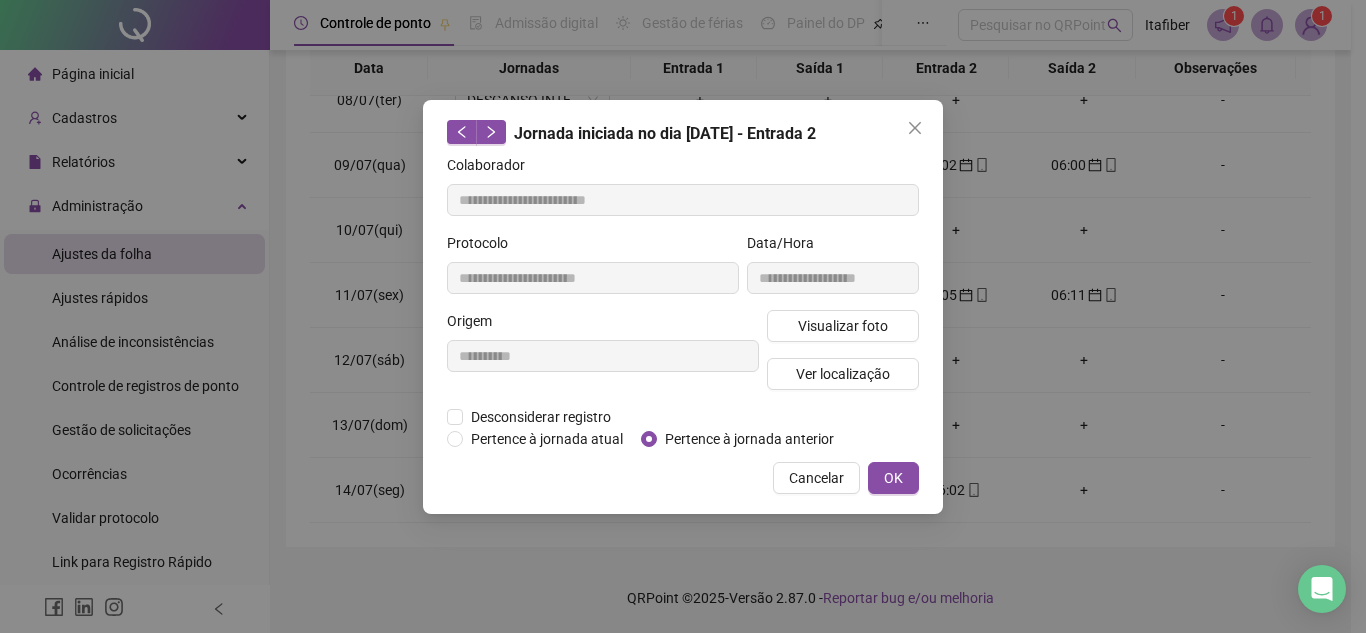 click on "Pertence à jornada anterior" at bounding box center (749, 439) 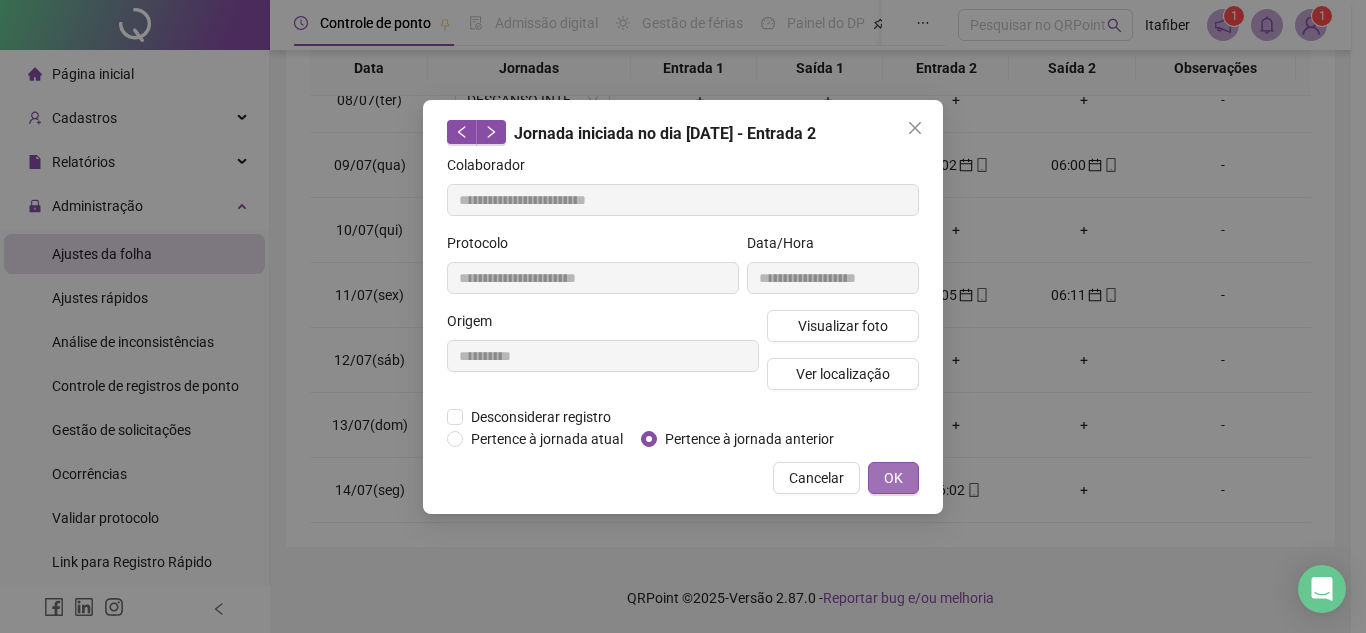 click on "OK" at bounding box center (893, 478) 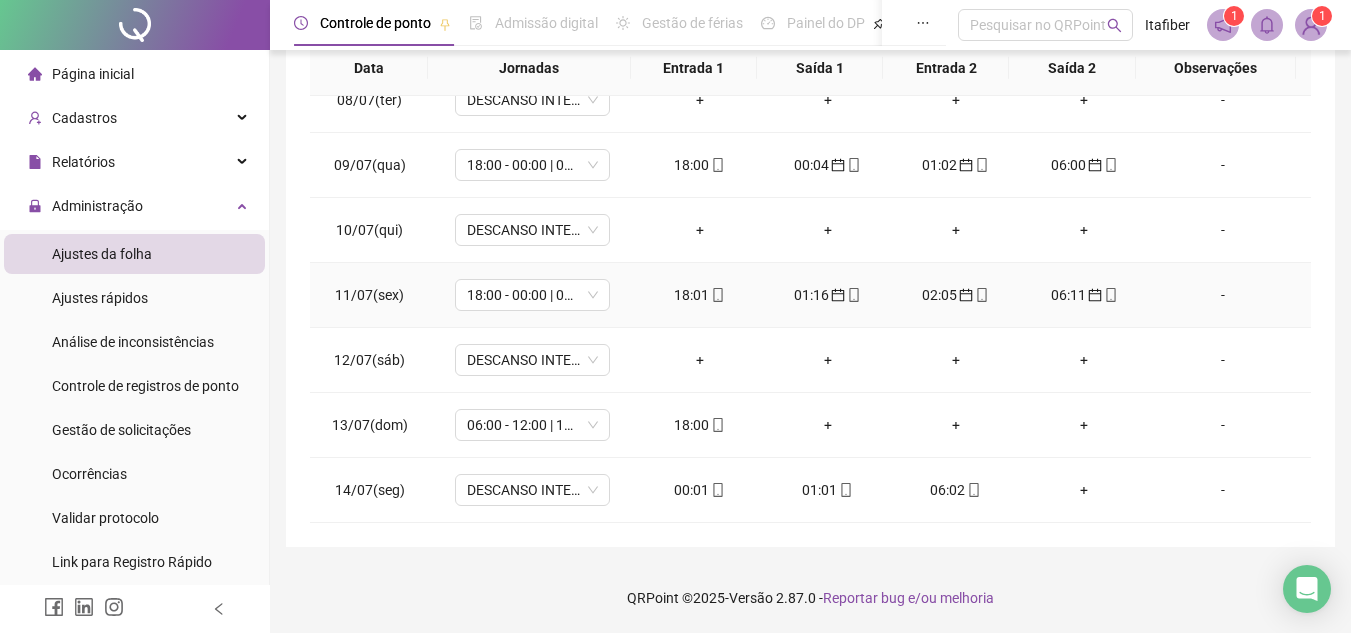 scroll, scrollTop: 183, scrollLeft: 0, axis: vertical 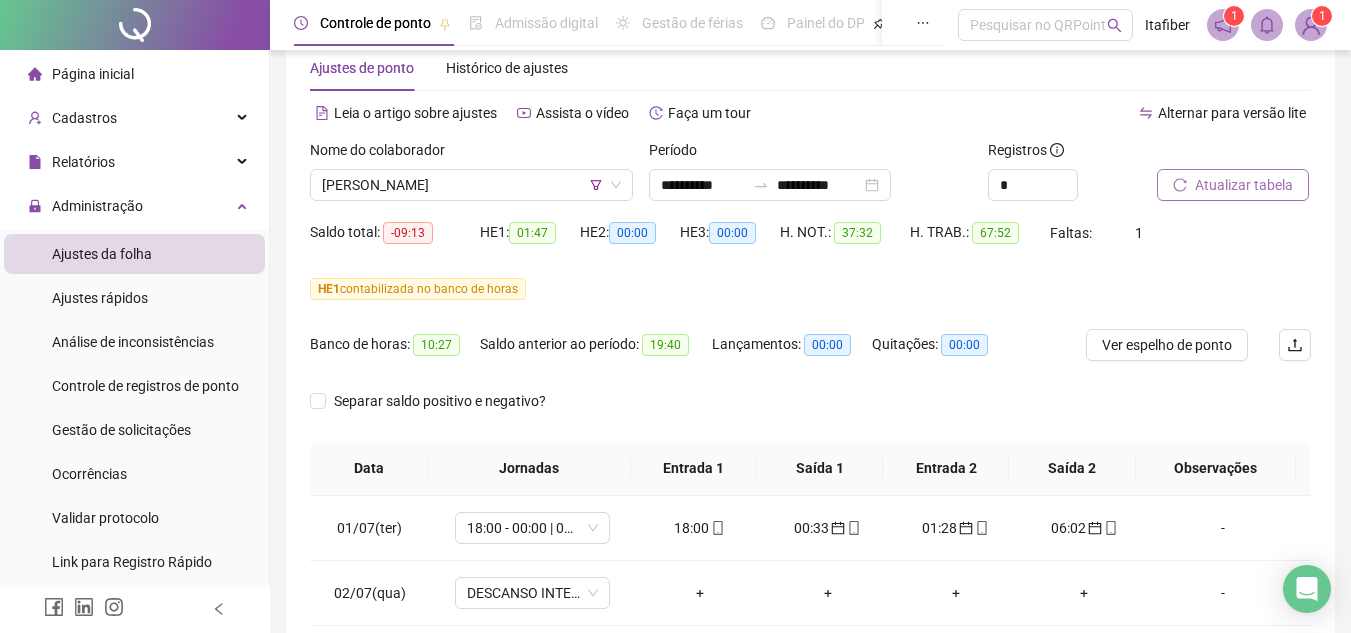 click on "Atualizar tabela" at bounding box center (1244, 185) 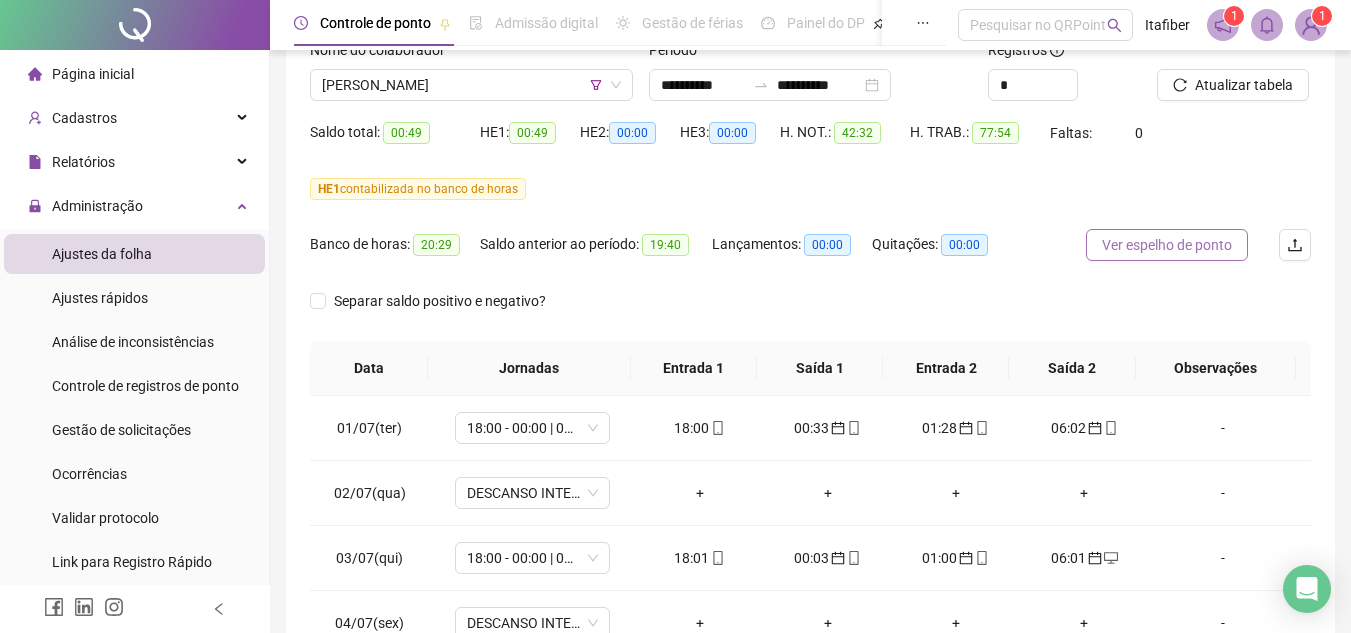 scroll, scrollTop: 445, scrollLeft: 0, axis: vertical 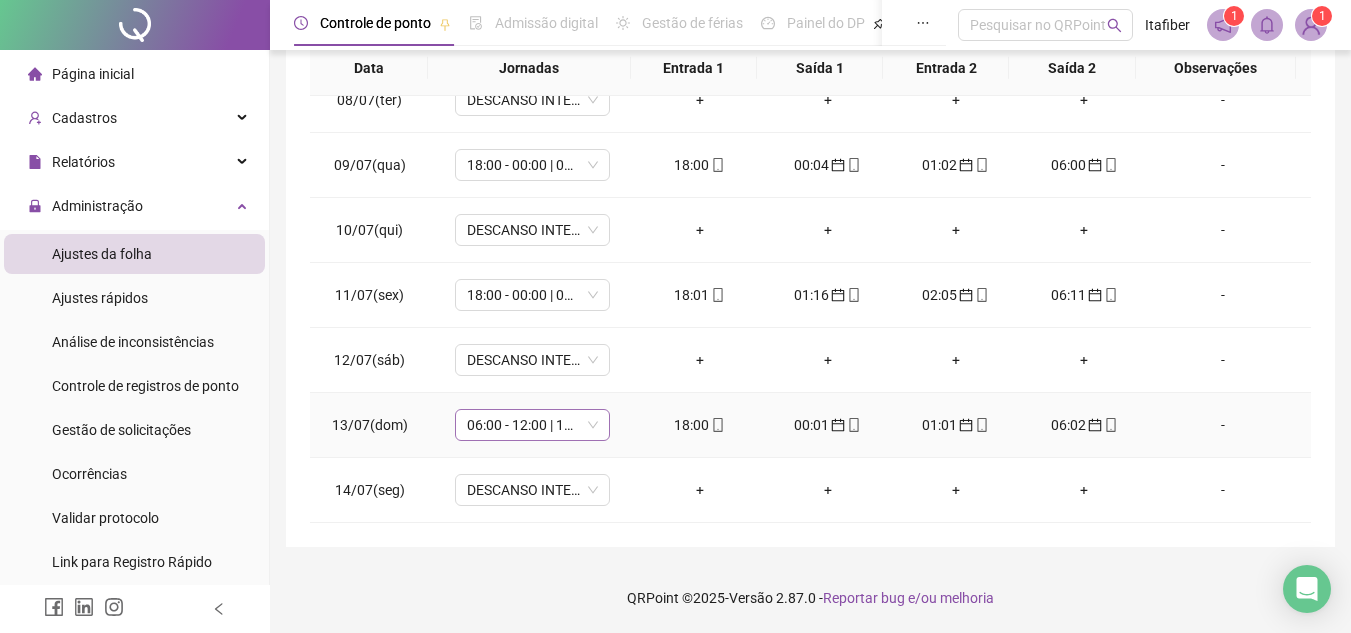 click on "06:00 - 12:00 | 13:00 - 18:00" at bounding box center [532, 425] 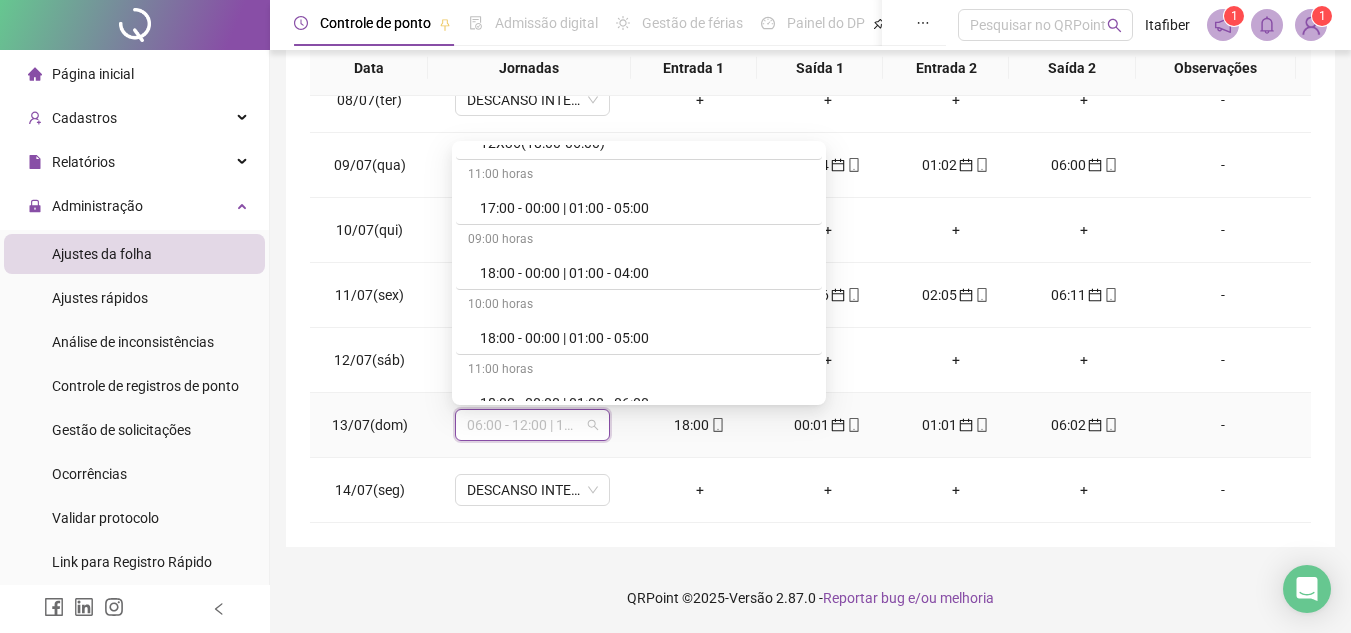 scroll, scrollTop: 800, scrollLeft: 0, axis: vertical 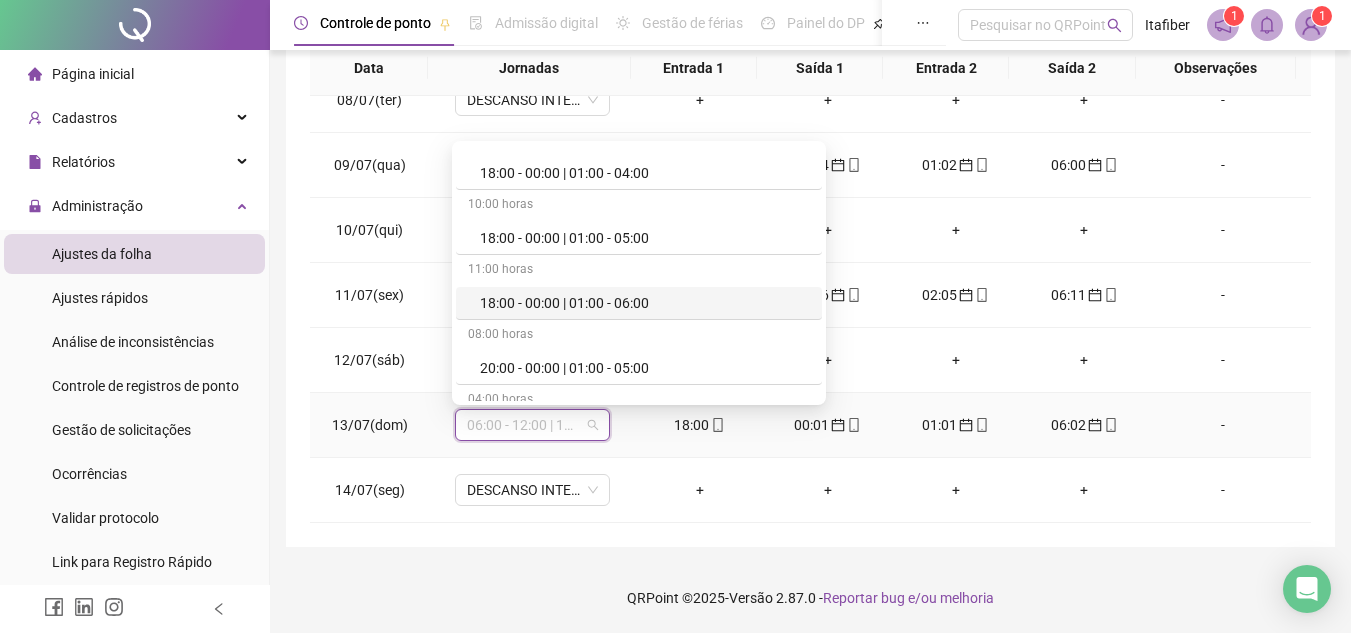 click on "18:00 - 00:00 | 01:00 - 06:00" at bounding box center [645, 303] 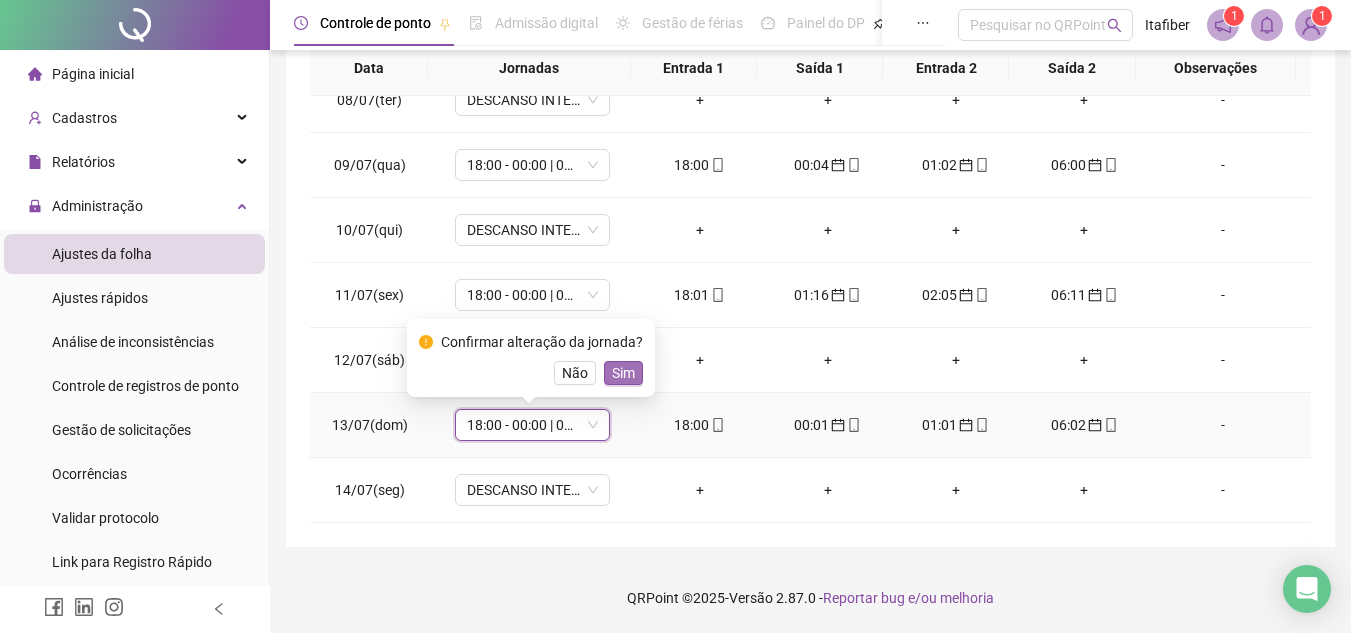 click on "Sim" at bounding box center [623, 373] 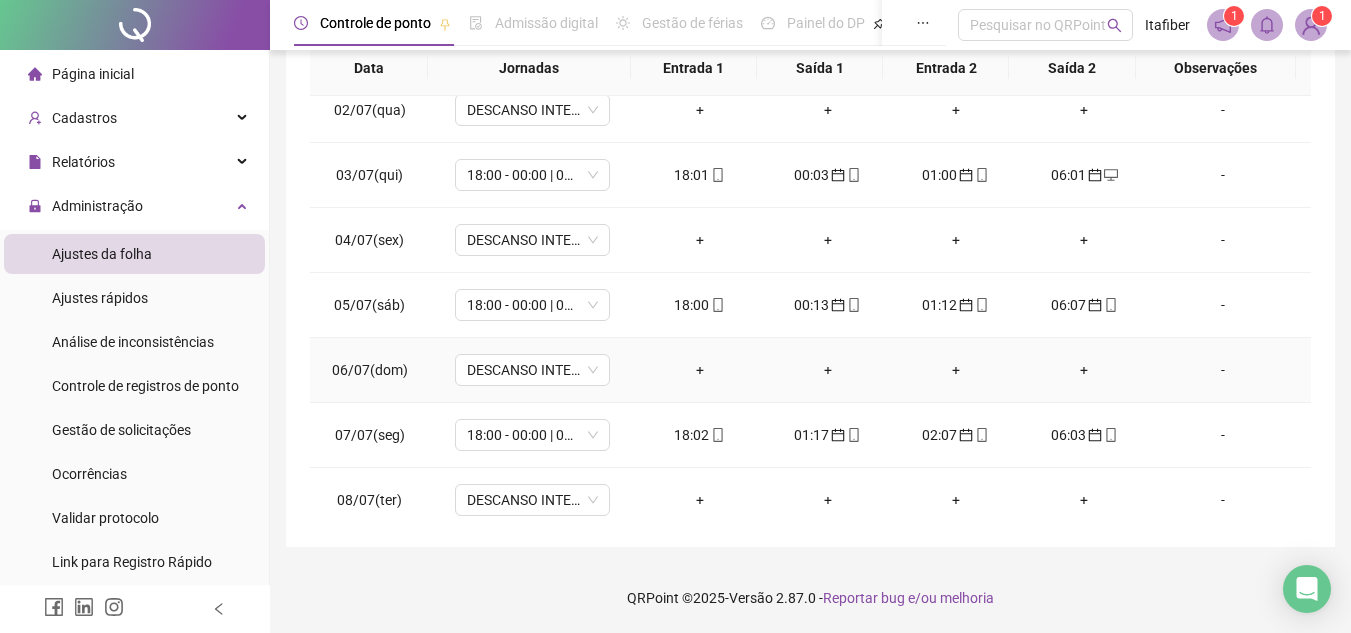 scroll, scrollTop: 0, scrollLeft: 0, axis: both 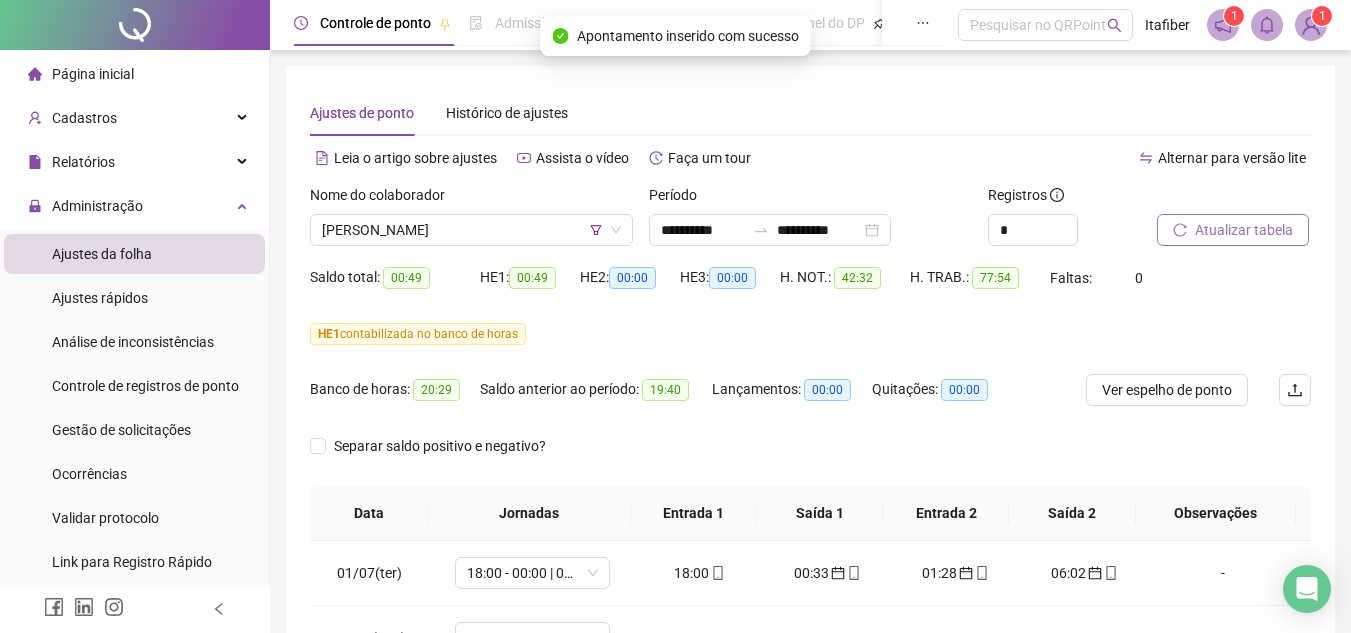 click on "Atualizar tabela" at bounding box center (1244, 230) 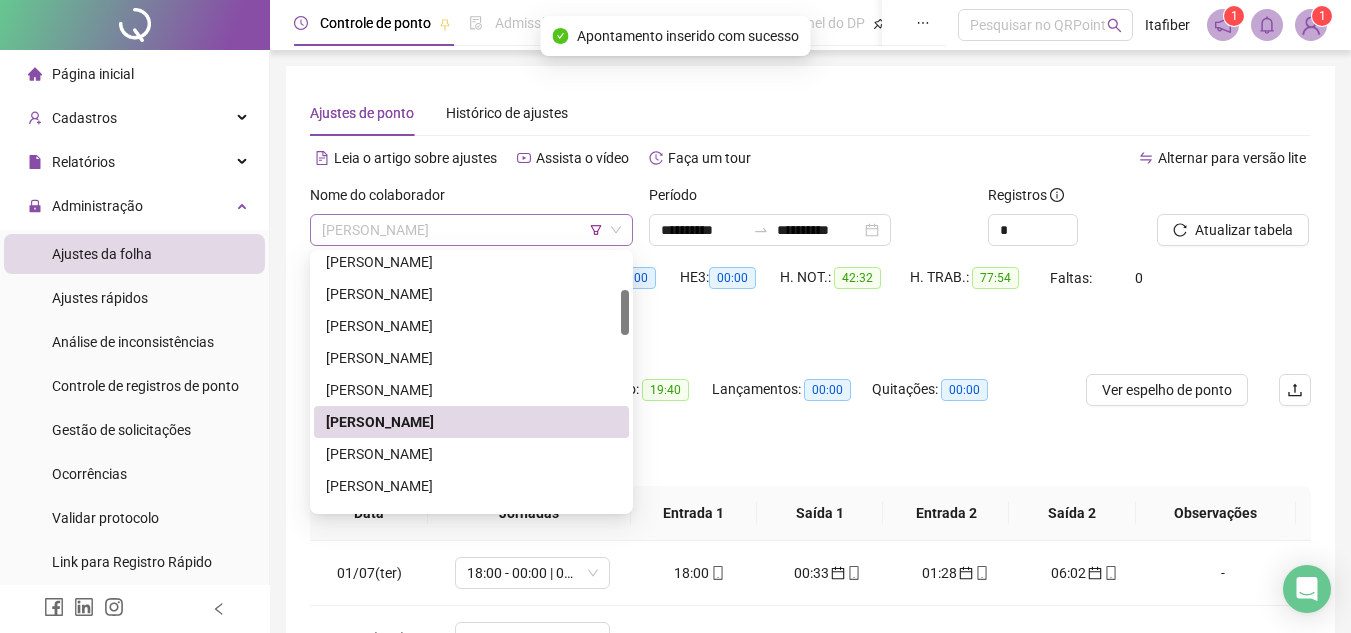 click on "[PERSON_NAME]" at bounding box center [471, 230] 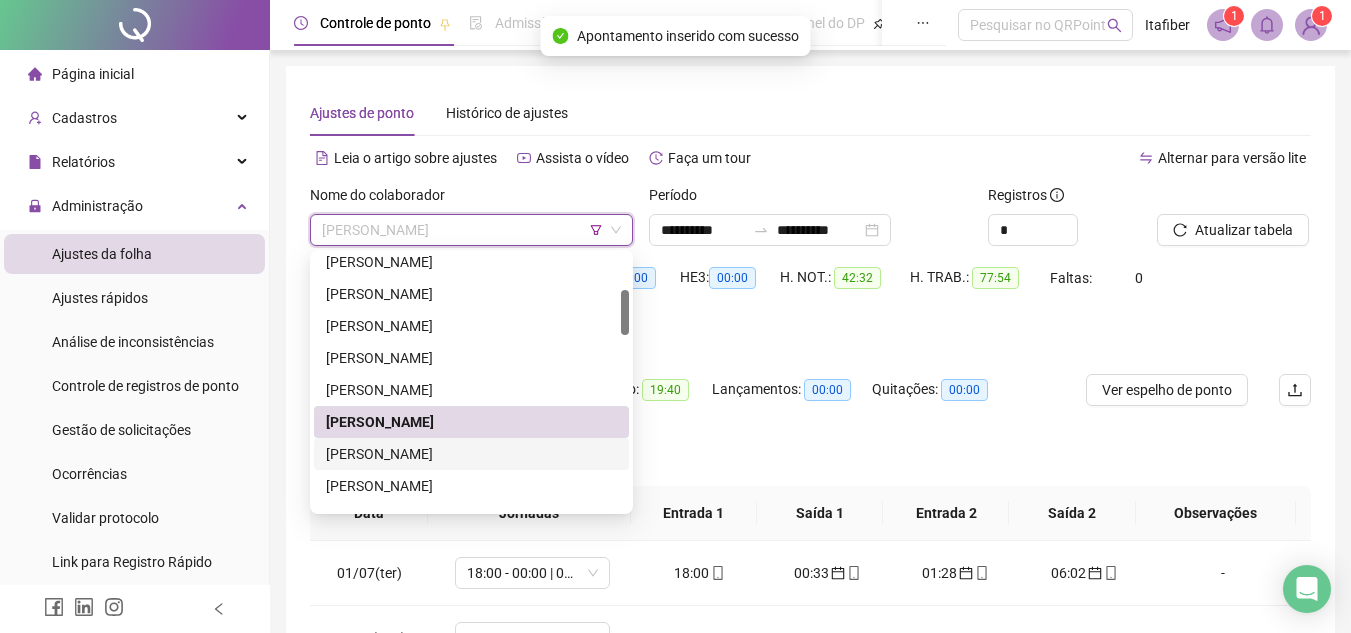 click on "[PERSON_NAME]" at bounding box center (471, 454) 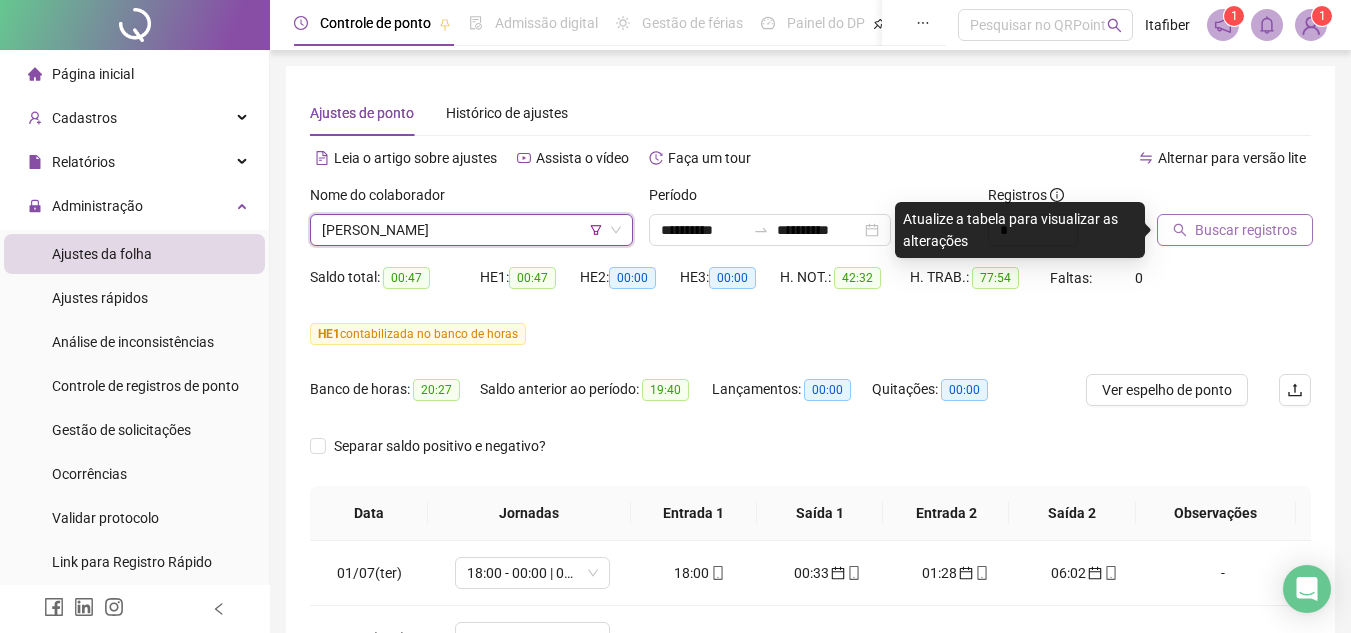 click 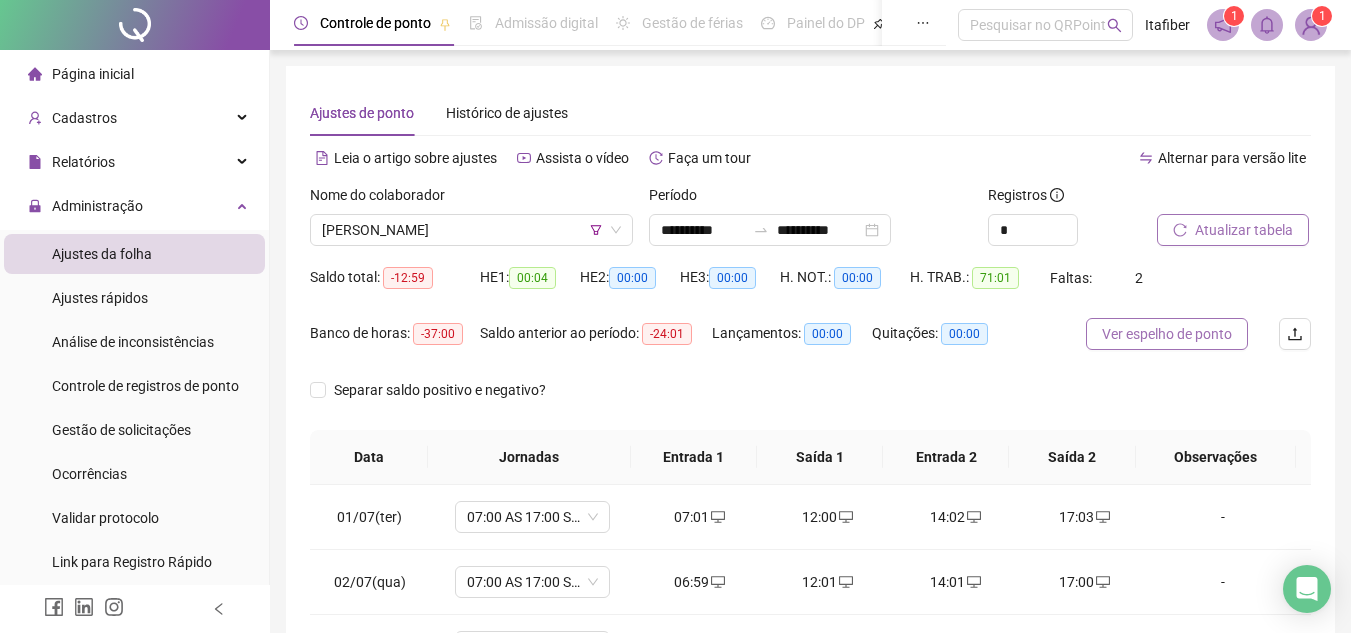 scroll, scrollTop: 389, scrollLeft: 0, axis: vertical 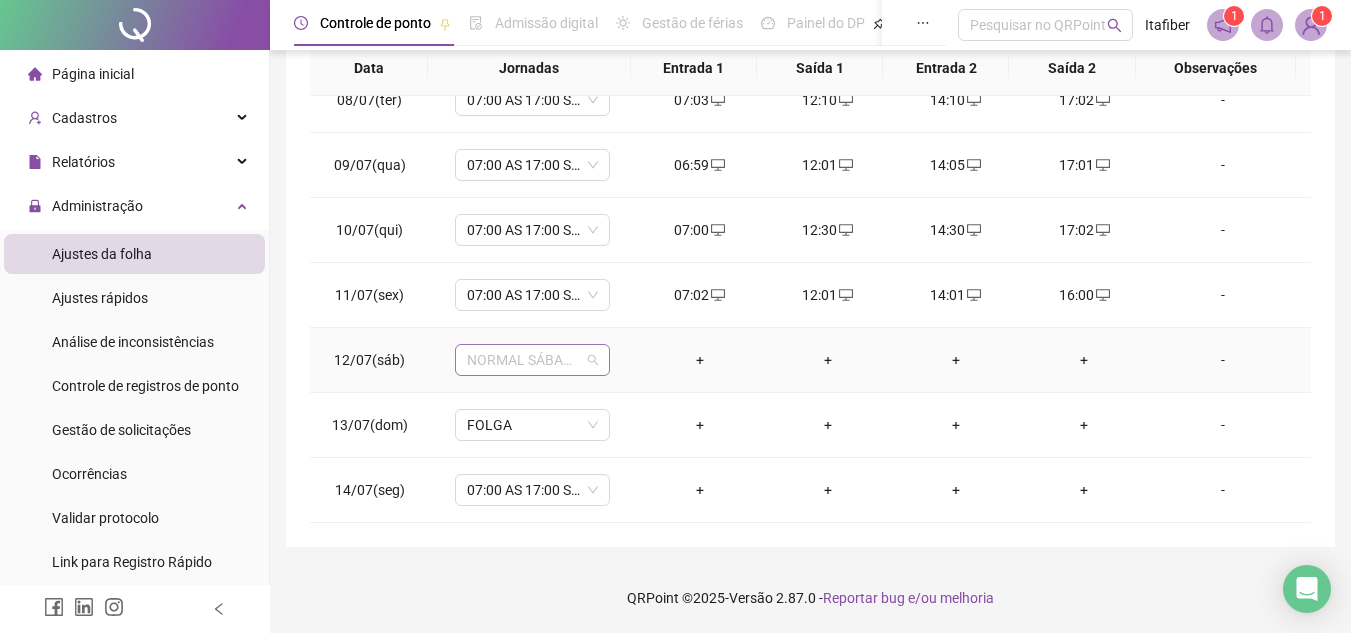 click on "NORMAL SÁBADO (08:00 ÀS 12:00)" at bounding box center [532, 360] 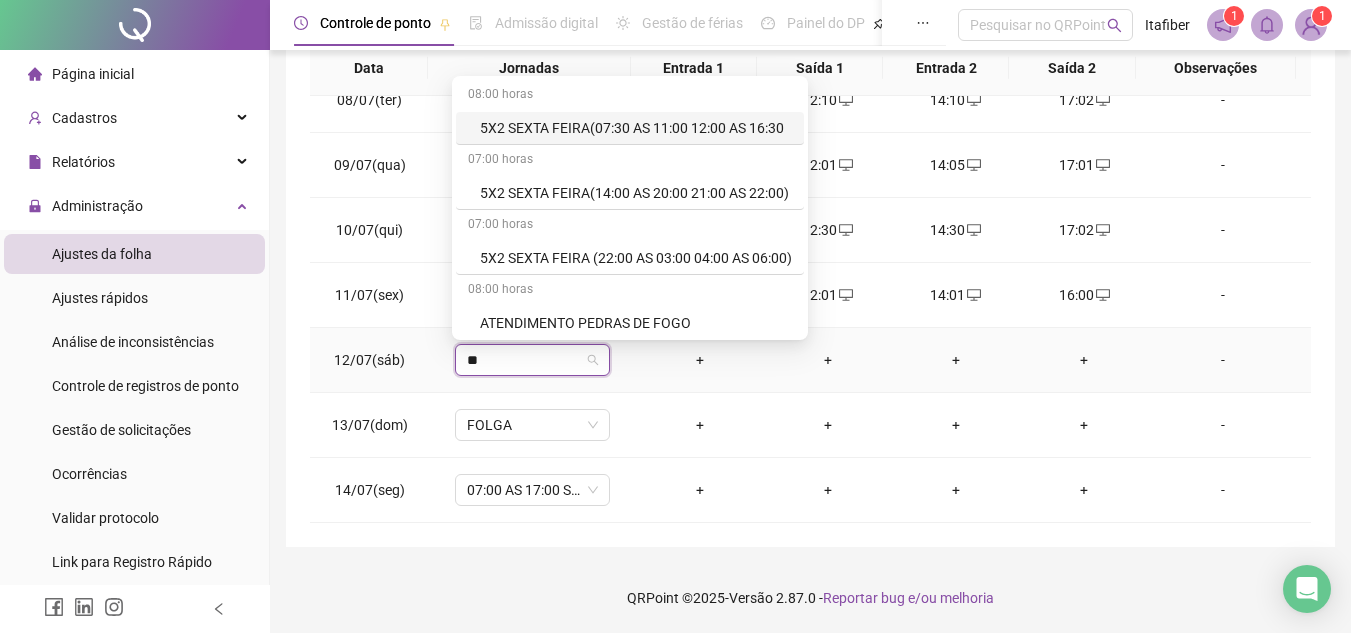 type on "***" 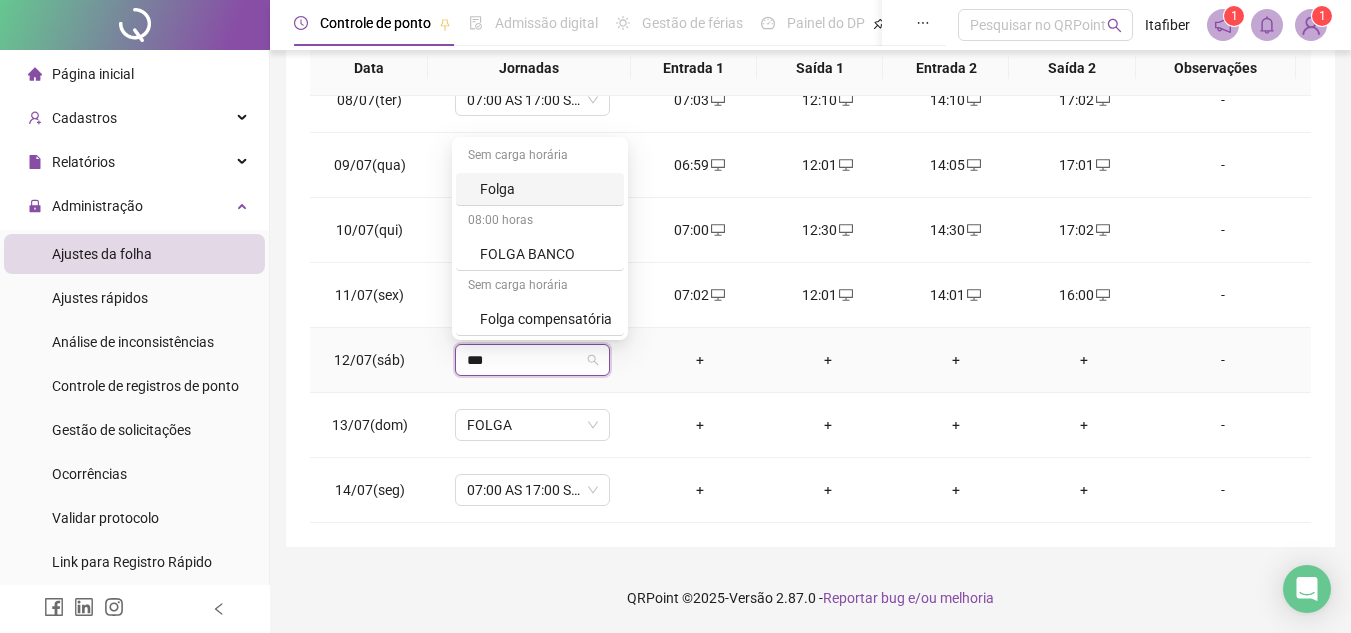 click on "Folga" at bounding box center (540, 189) 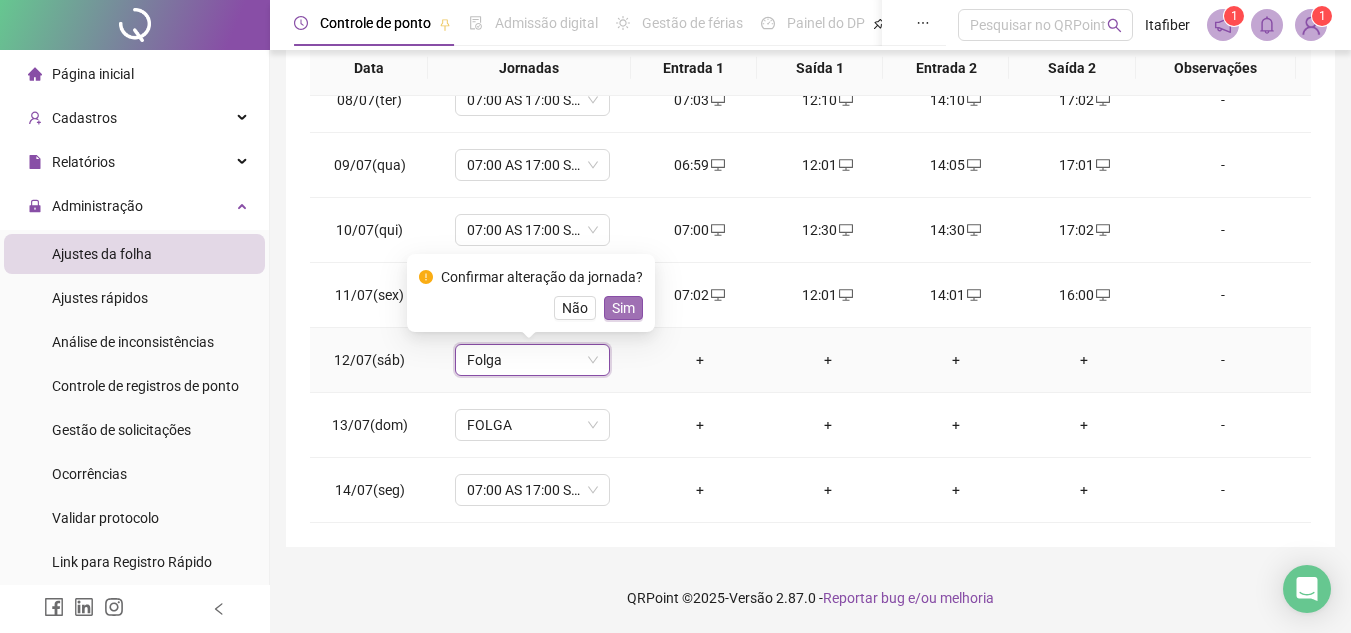 click on "Sim" at bounding box center [623, 308] 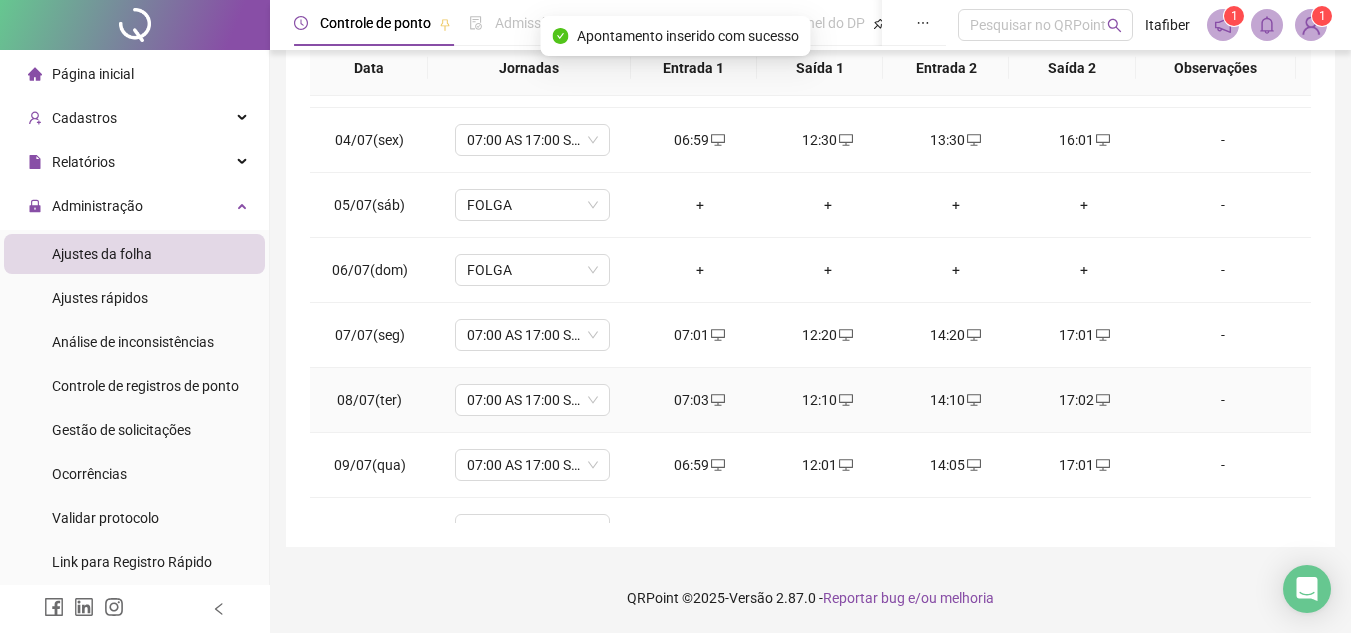 scroll, scrollTop: 0, scrollLeft: 0, axis: both 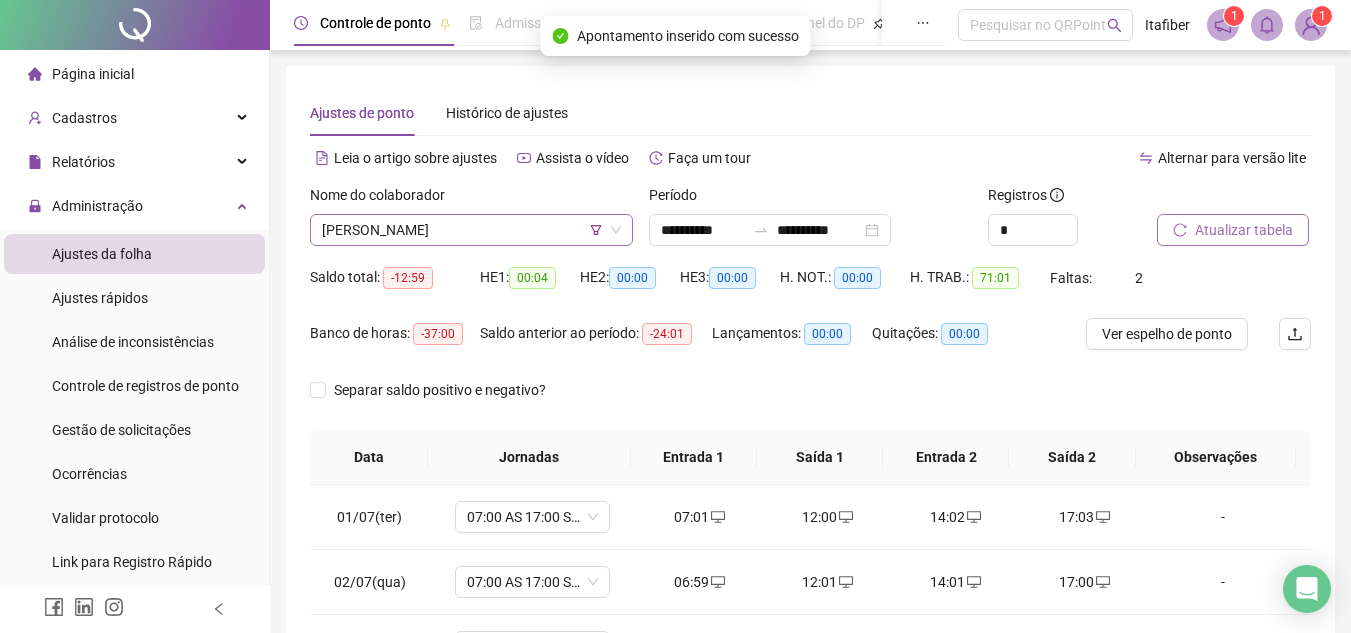 click on "[PERSON_NAME]" at bounding box center (471, 230) 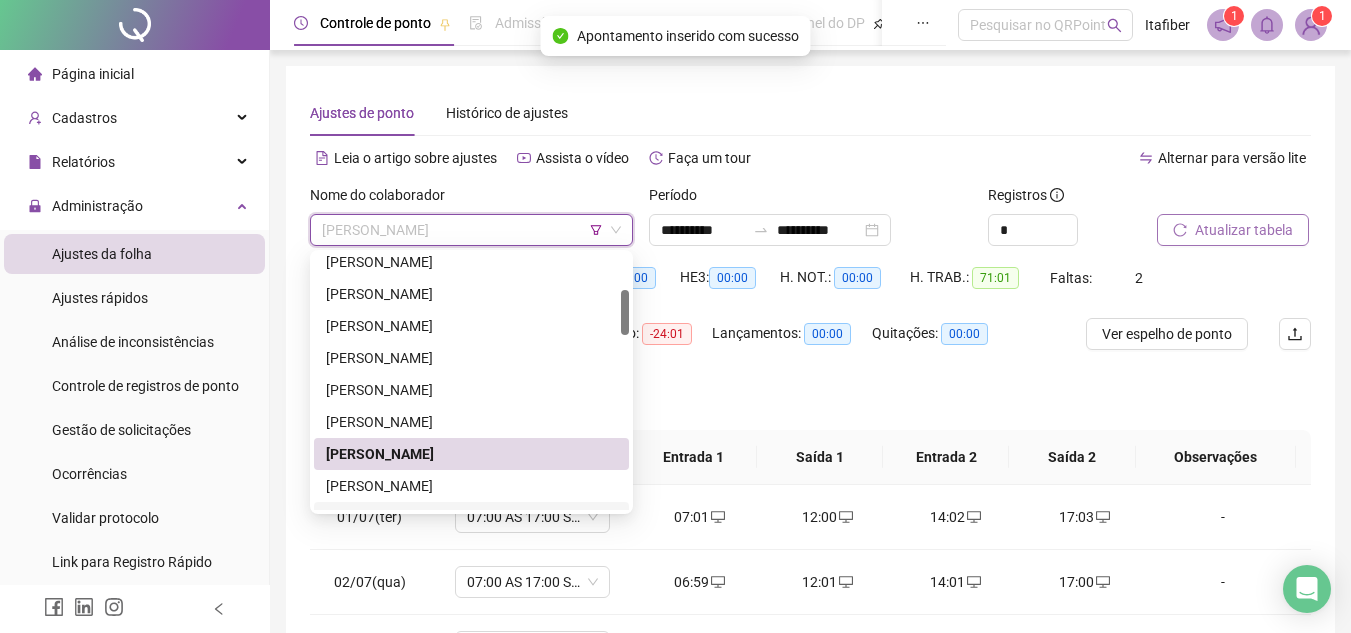drag, startPoint x: 500, startPoint y: 510, endPoint x: 505, endPoint y: 499, distance: 12.083046 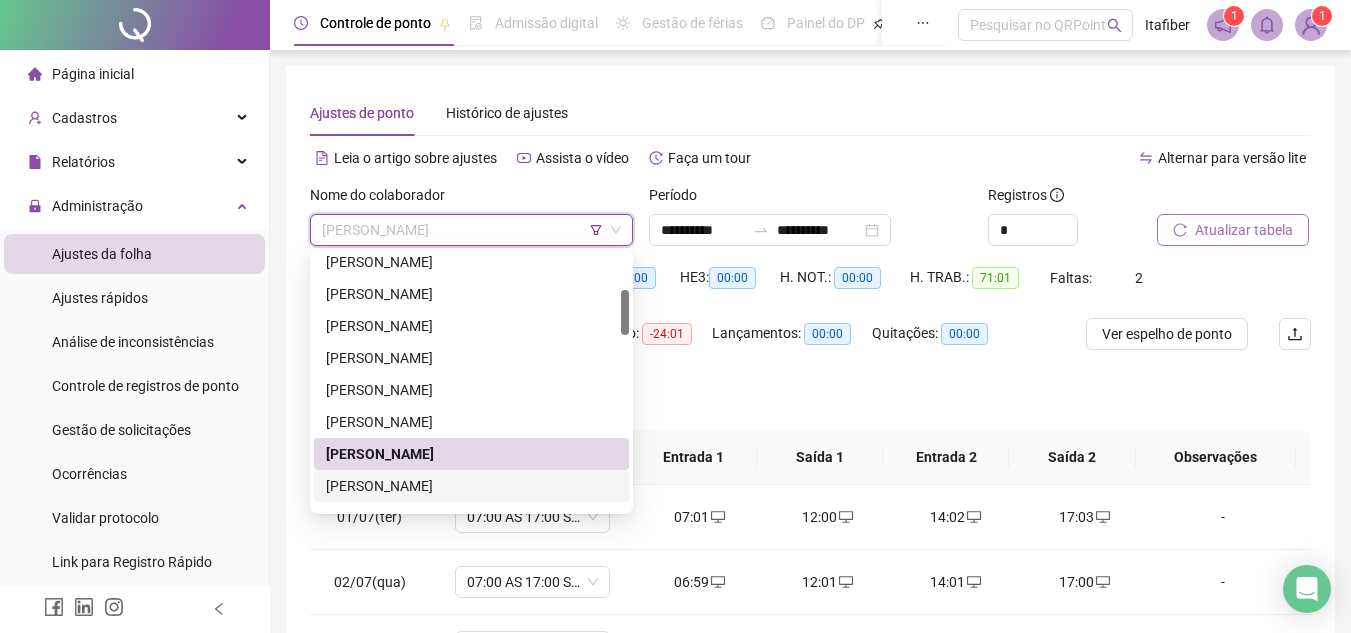 click on "[PERSON_NAME]" at bounding box center [471, 486] 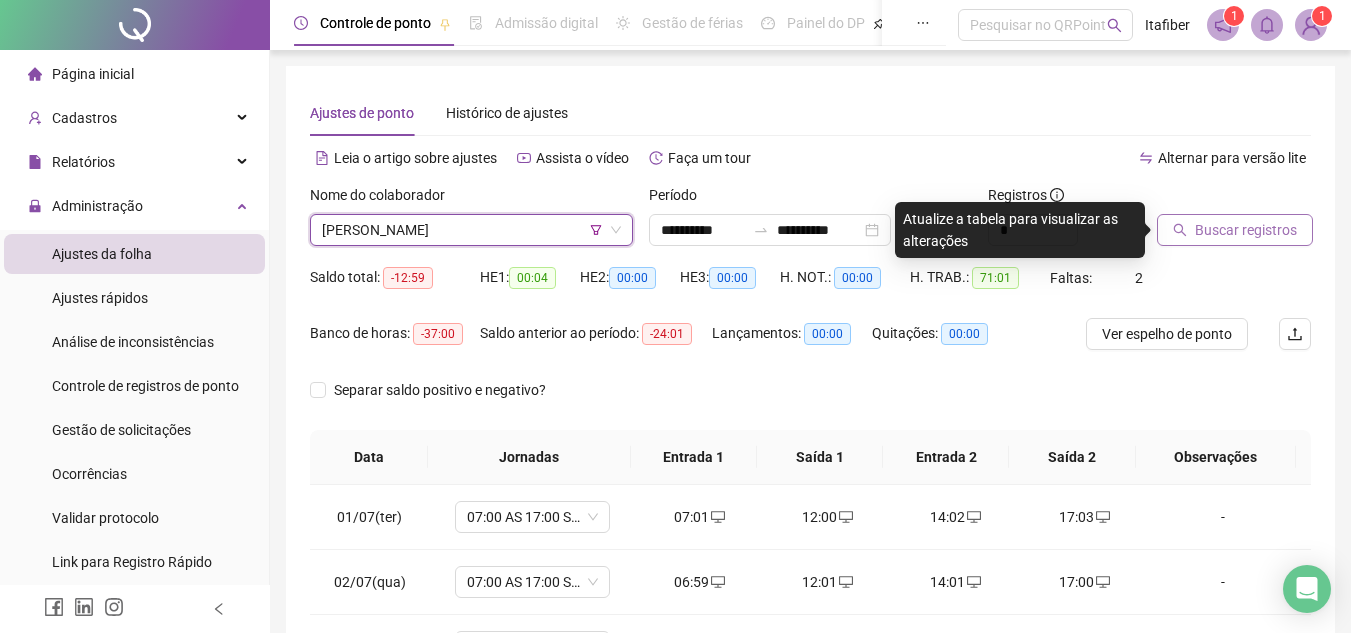 click at bounding box center (1209, 199) 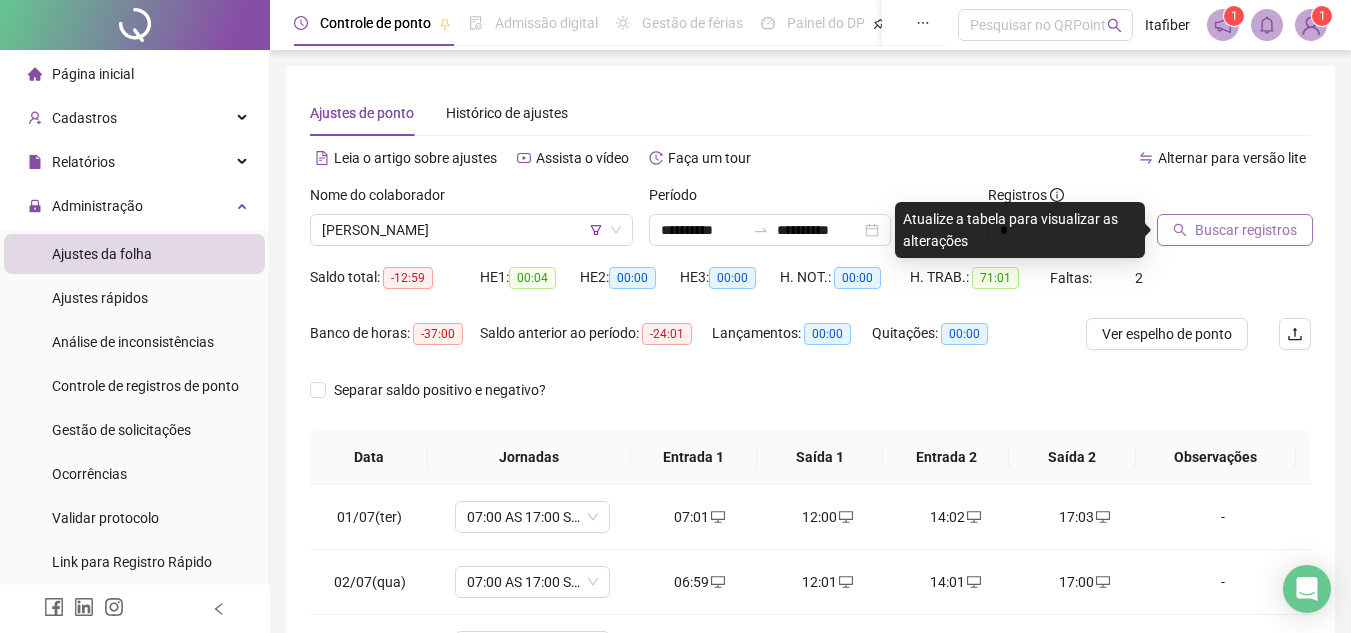 click on "Buscar registros" at bounding box center [1246, 230] 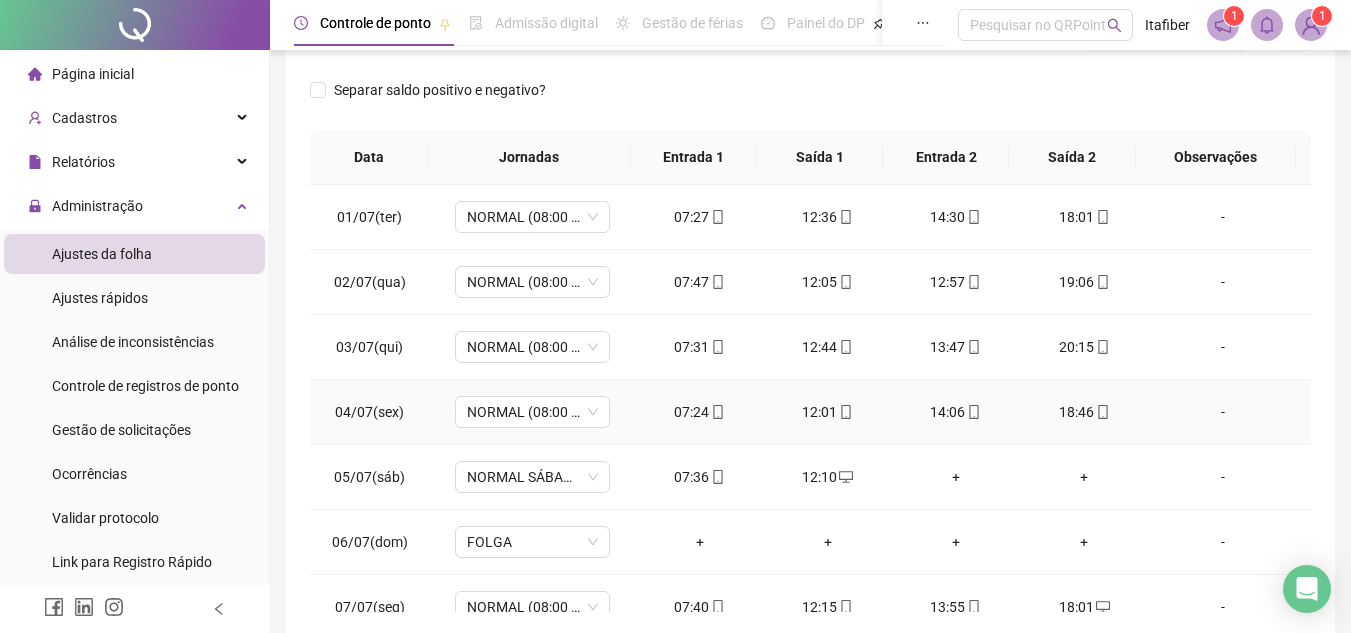 scroll, scrollTop: 389, scrollLeft: 0, axis: vertical 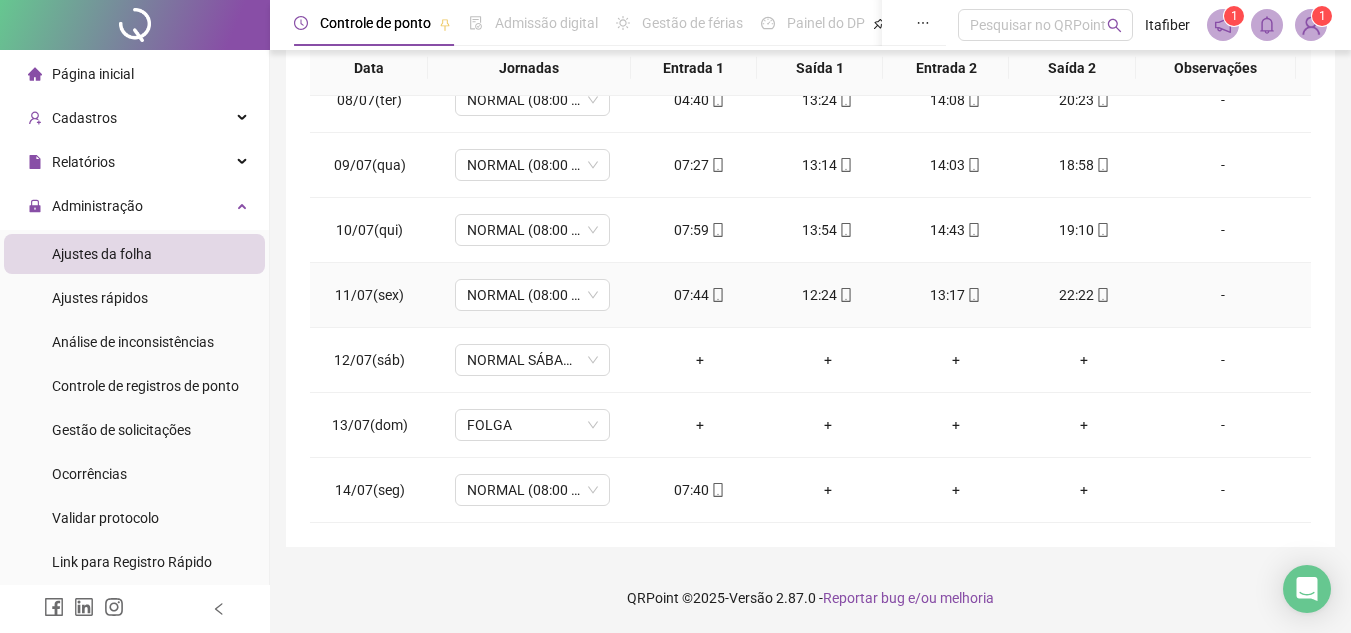 click 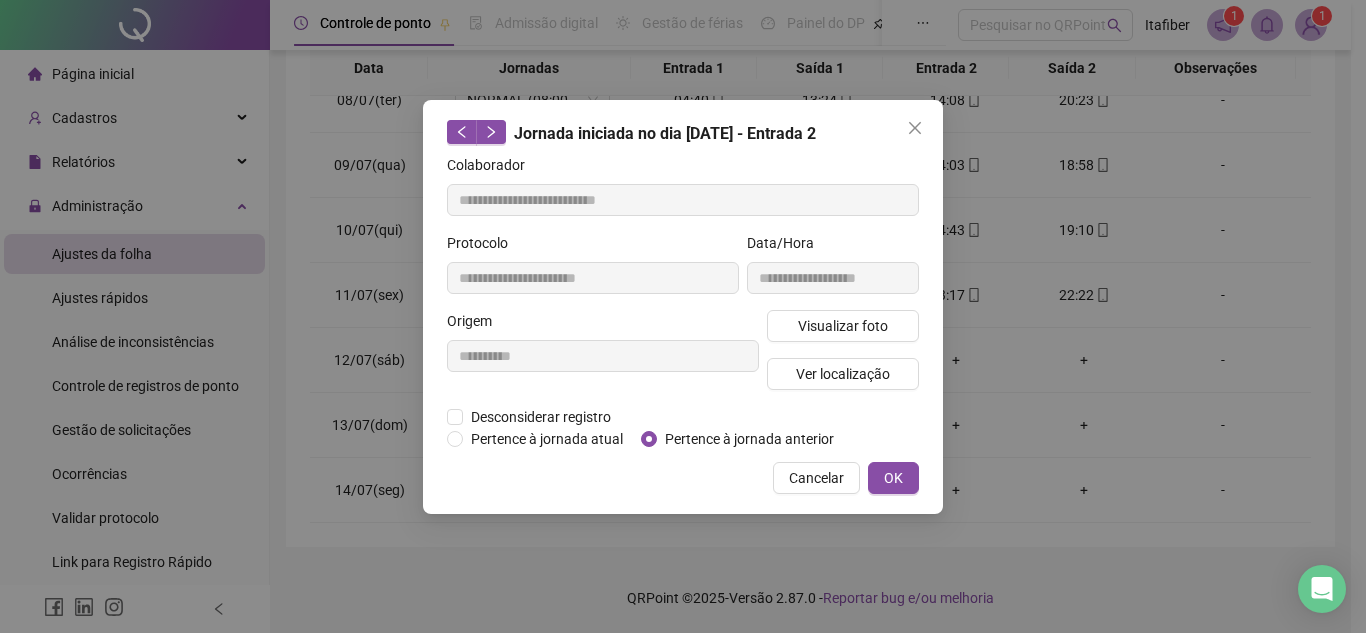 click on "**********" at bounding box center [833, 271] 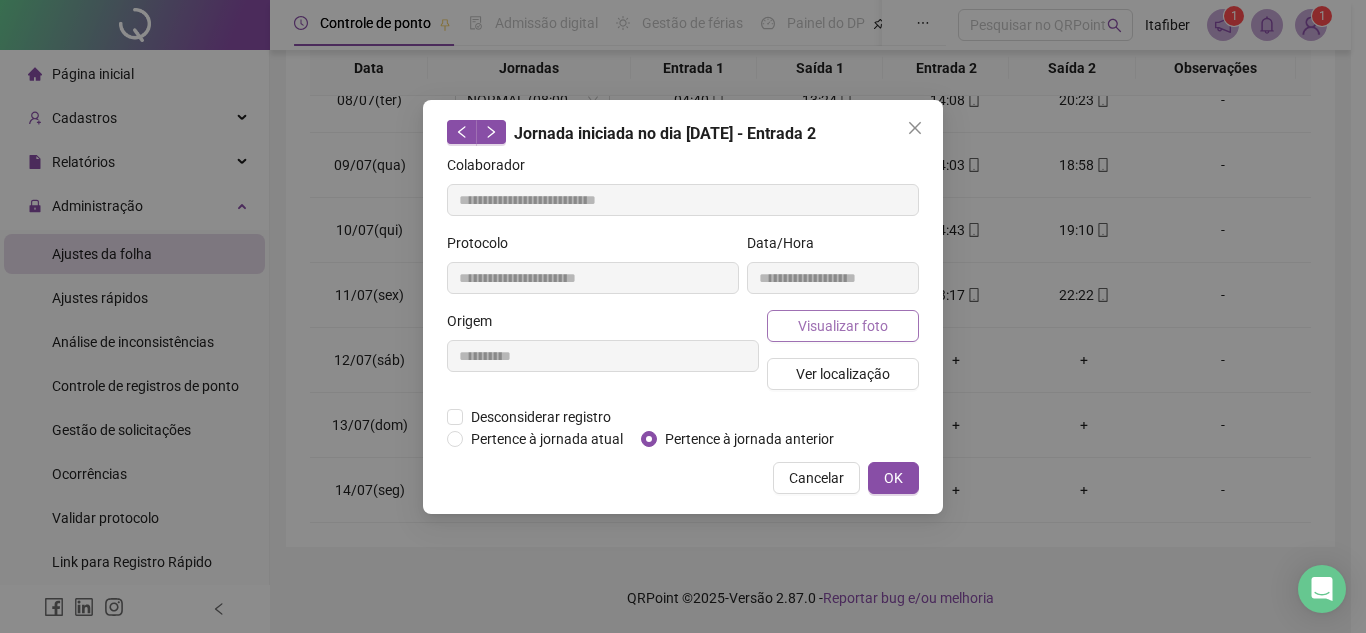 click on "Visualizar foto" at bounding box center [843, 326] 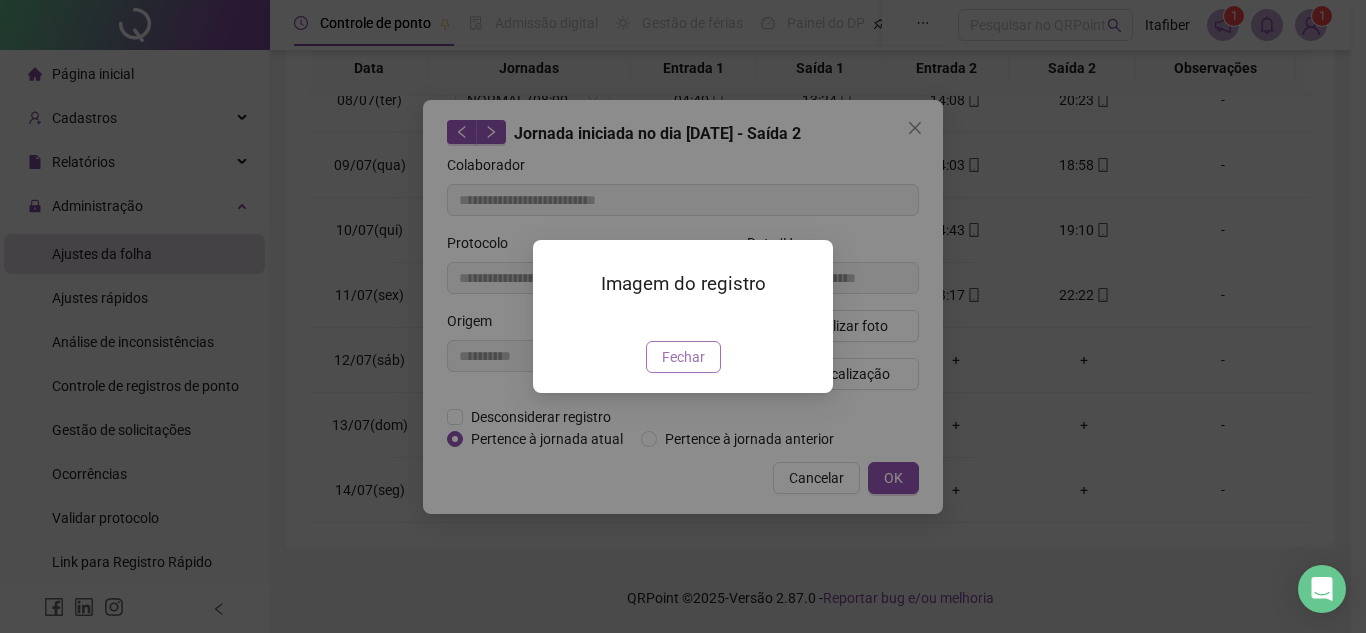 click on "Fechar" at bounding box center (683, 357) 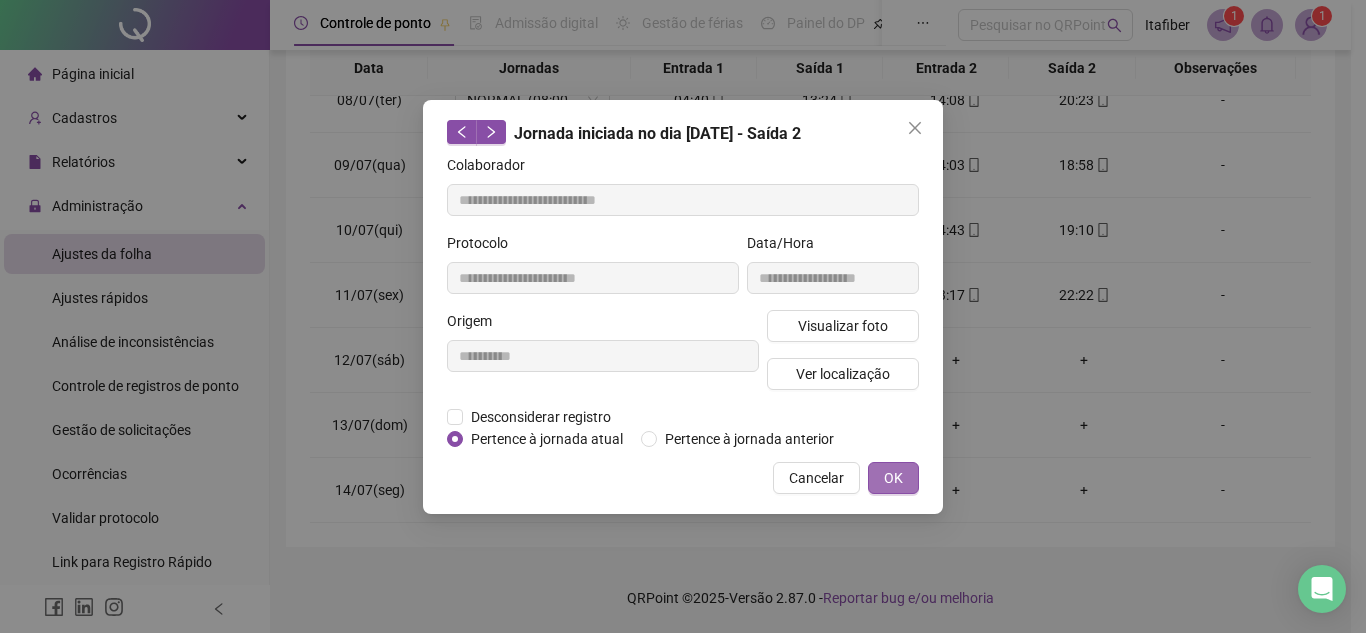click on "OK" at bounding box center [893, 478] 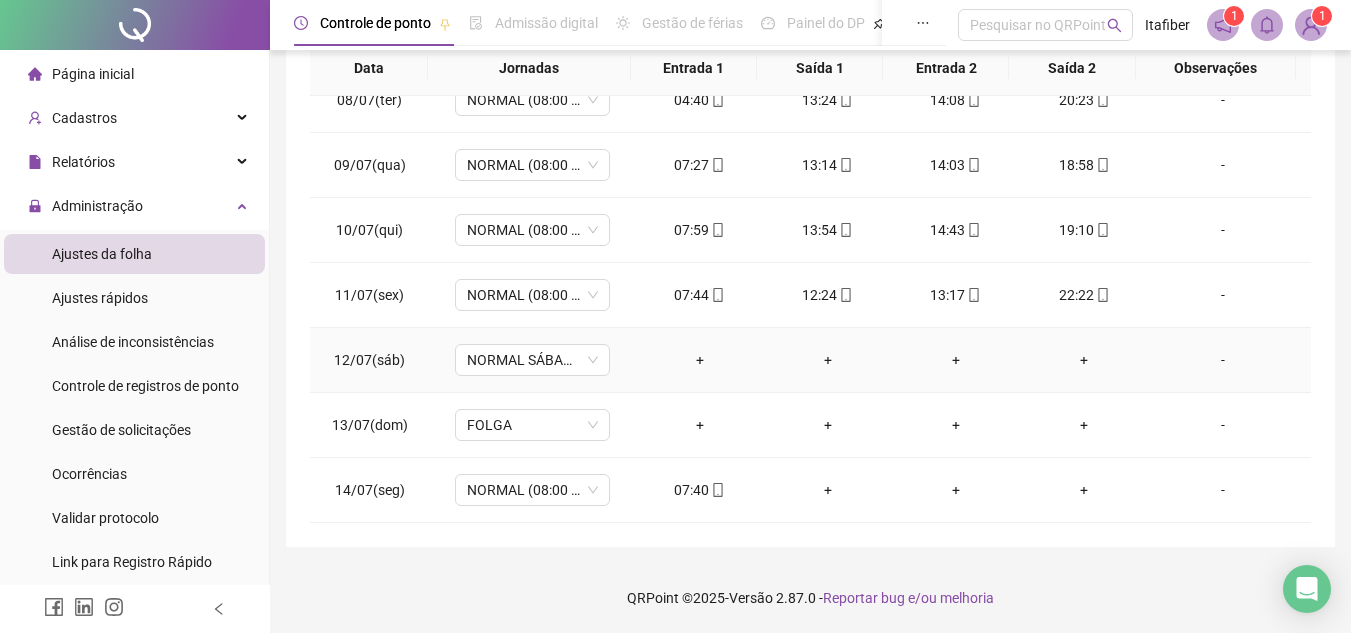 click on "-" at bounding box center (1223, 360) 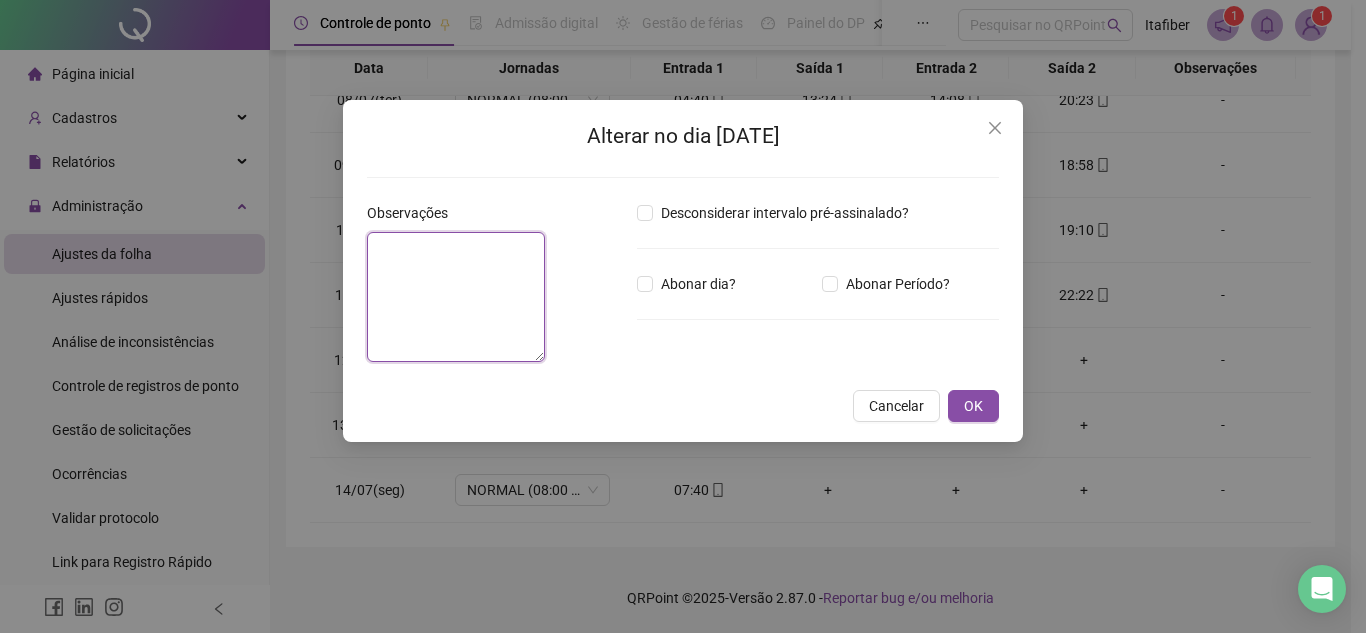 click at bounding box center [456, 297] 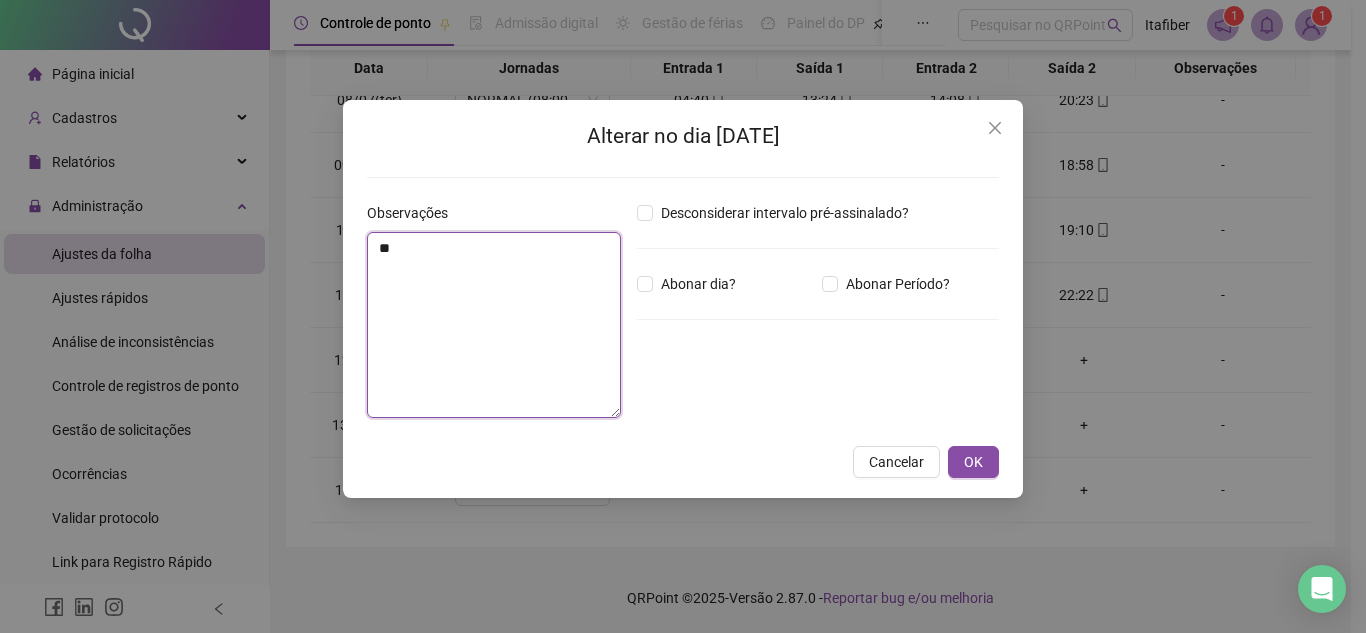 type on "*" 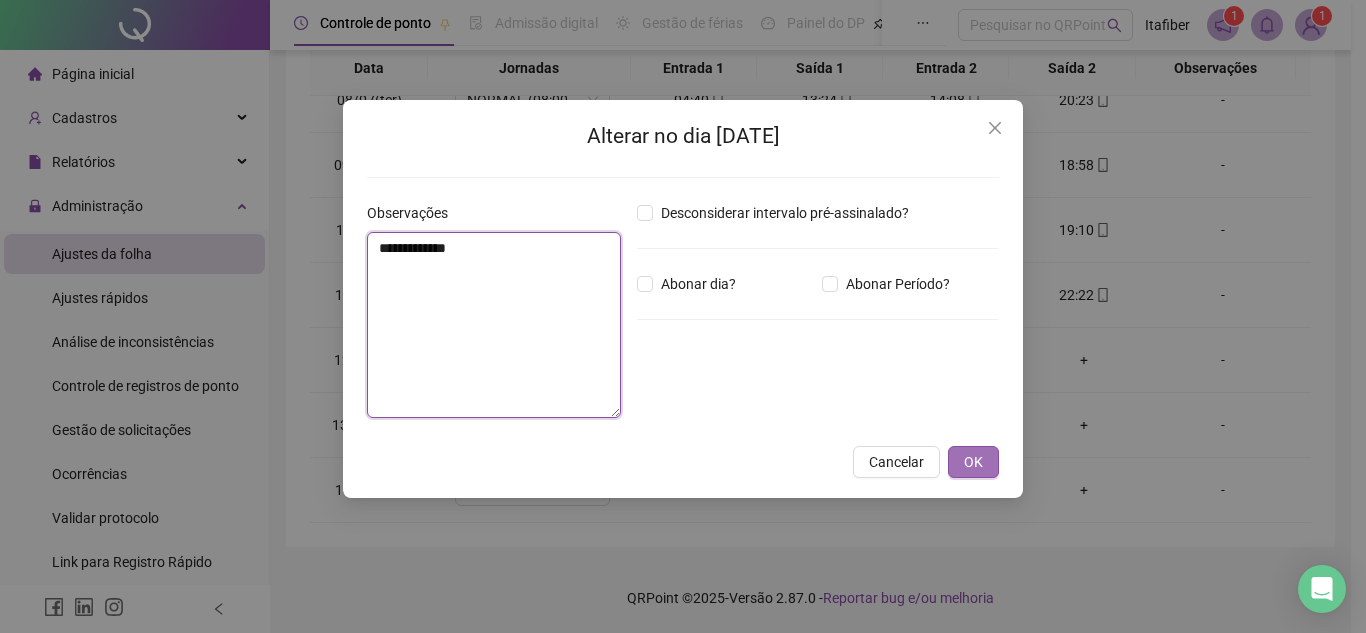 type on "**********" 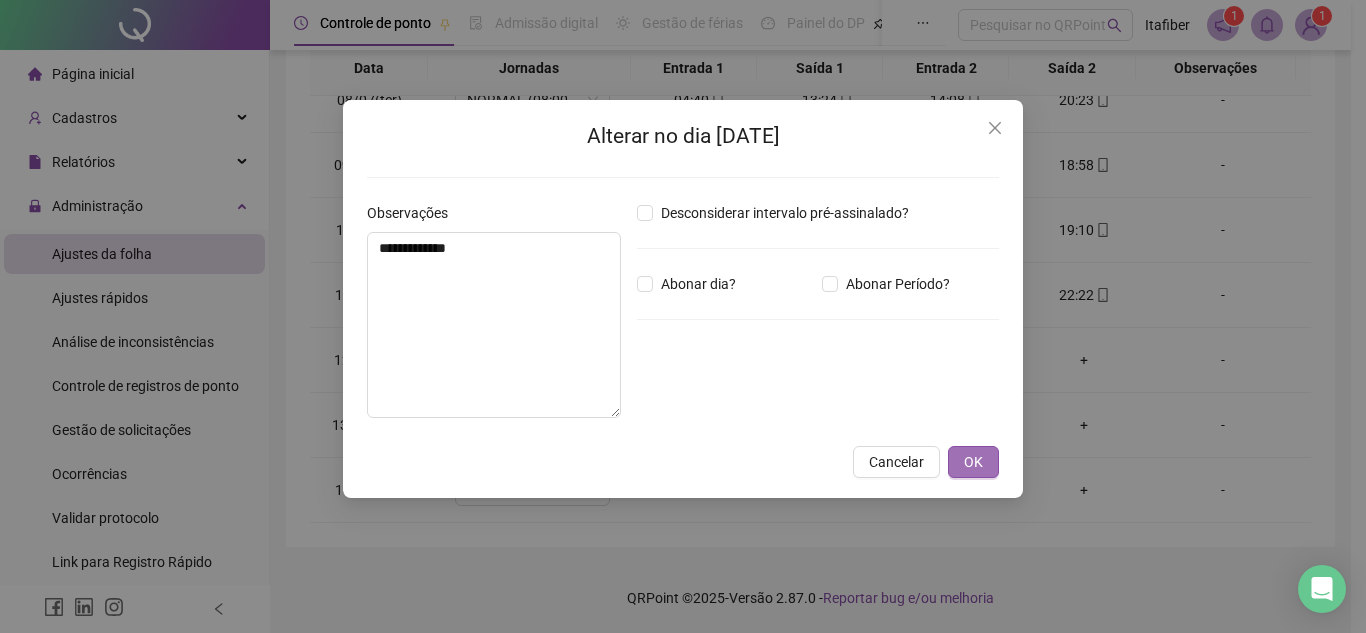 click on "OK" at bounding box center (973, 462) 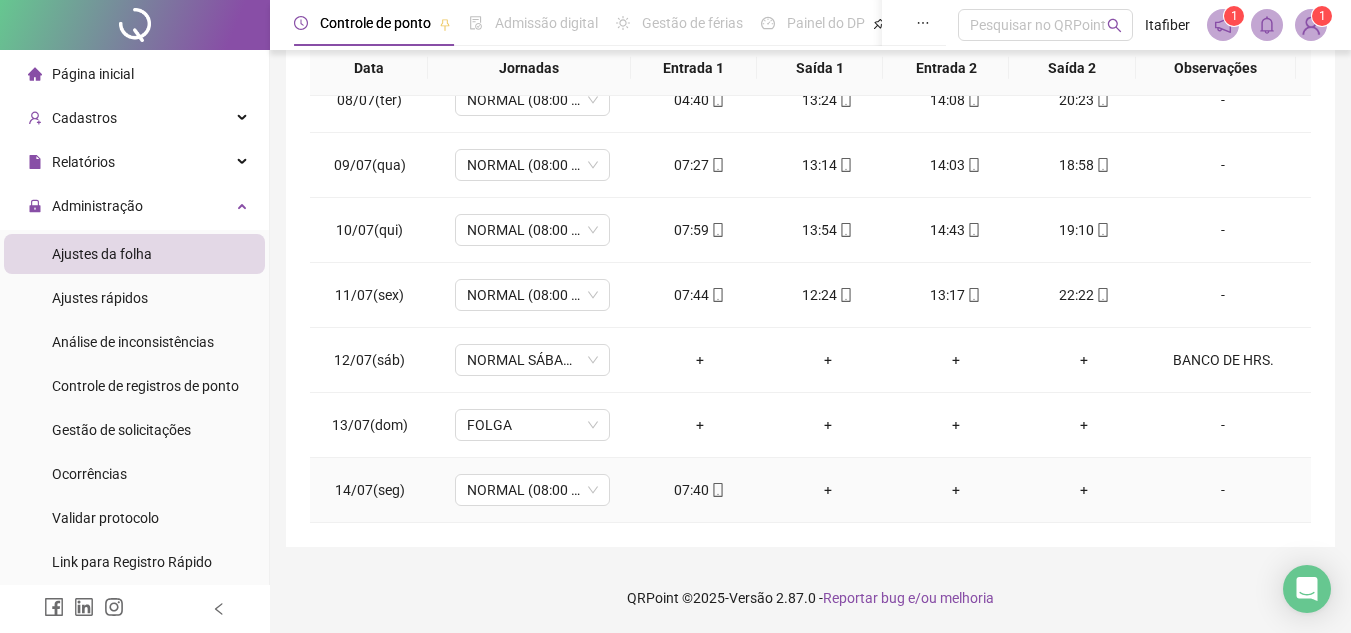 click 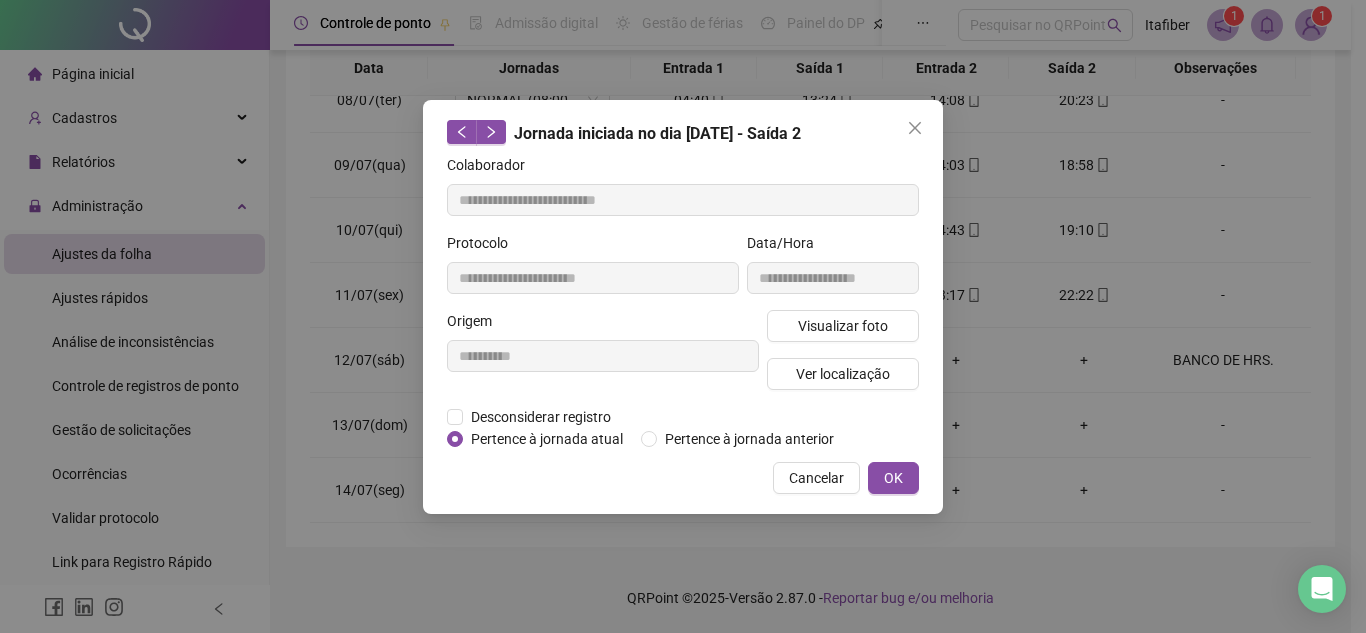 type on "**********" 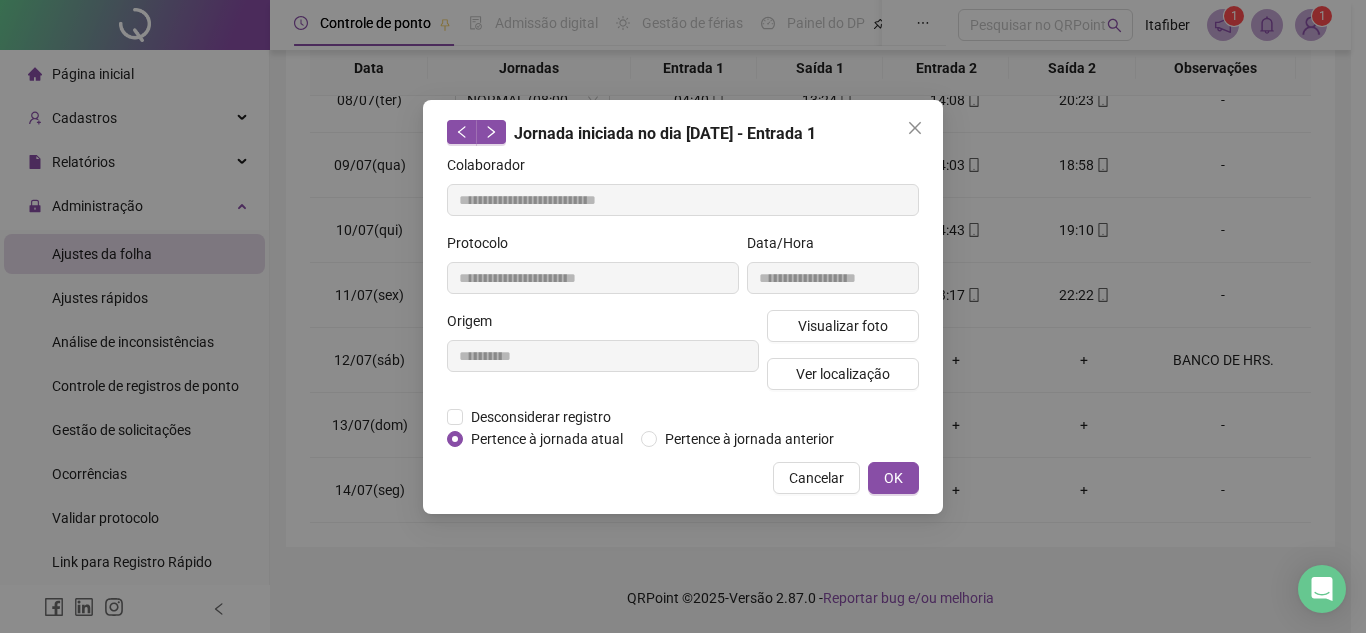 click on "Visualizar foto Ver localização" at bounding box center (843, 358) 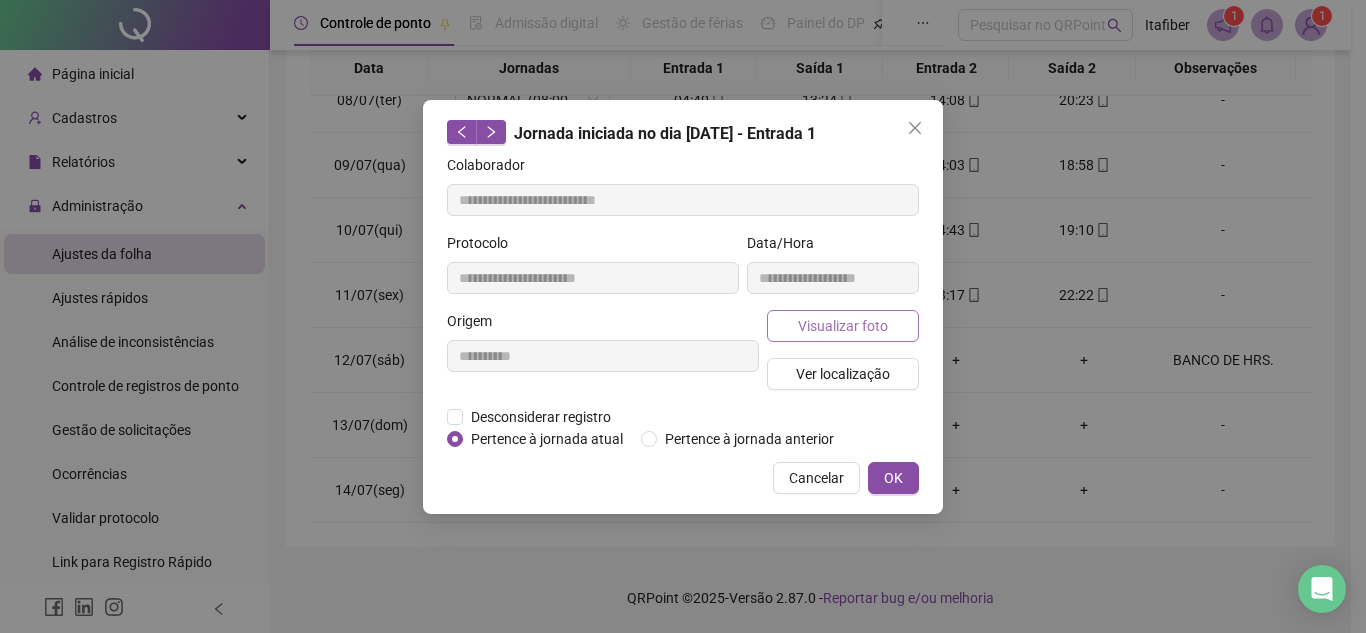 click on "Visualizar foto" at bounding box center [843, 326] 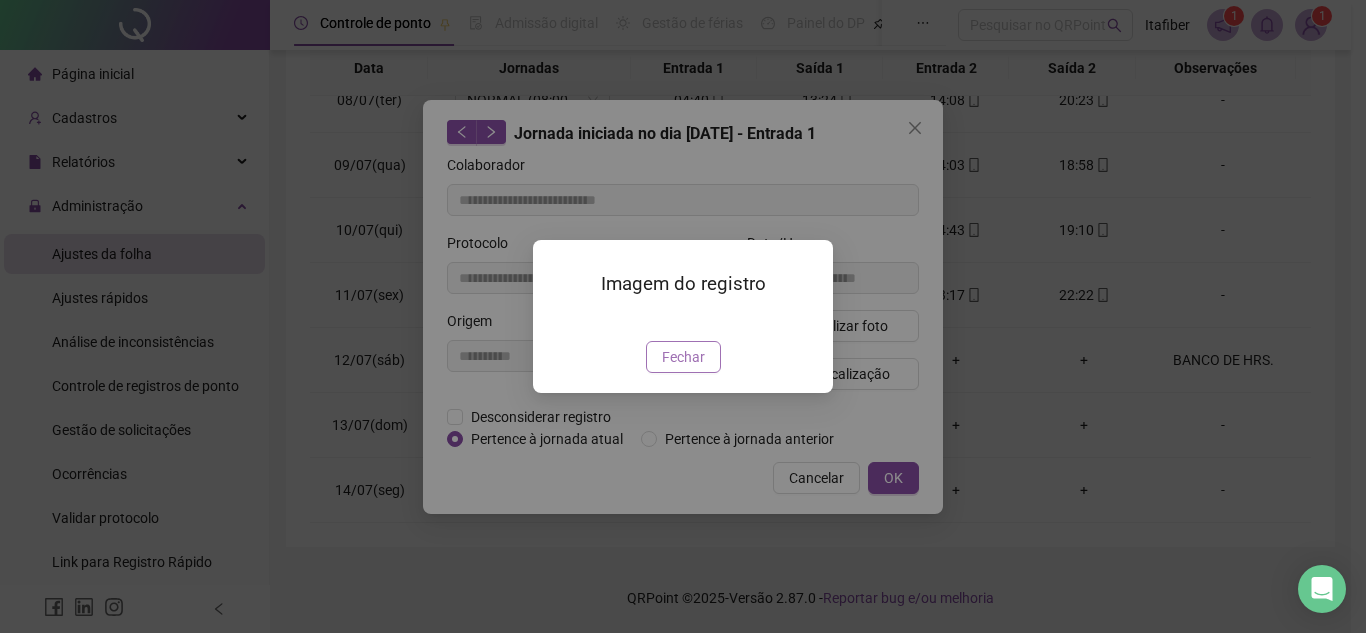click on "Fechar" at bounding box center [683, 357] 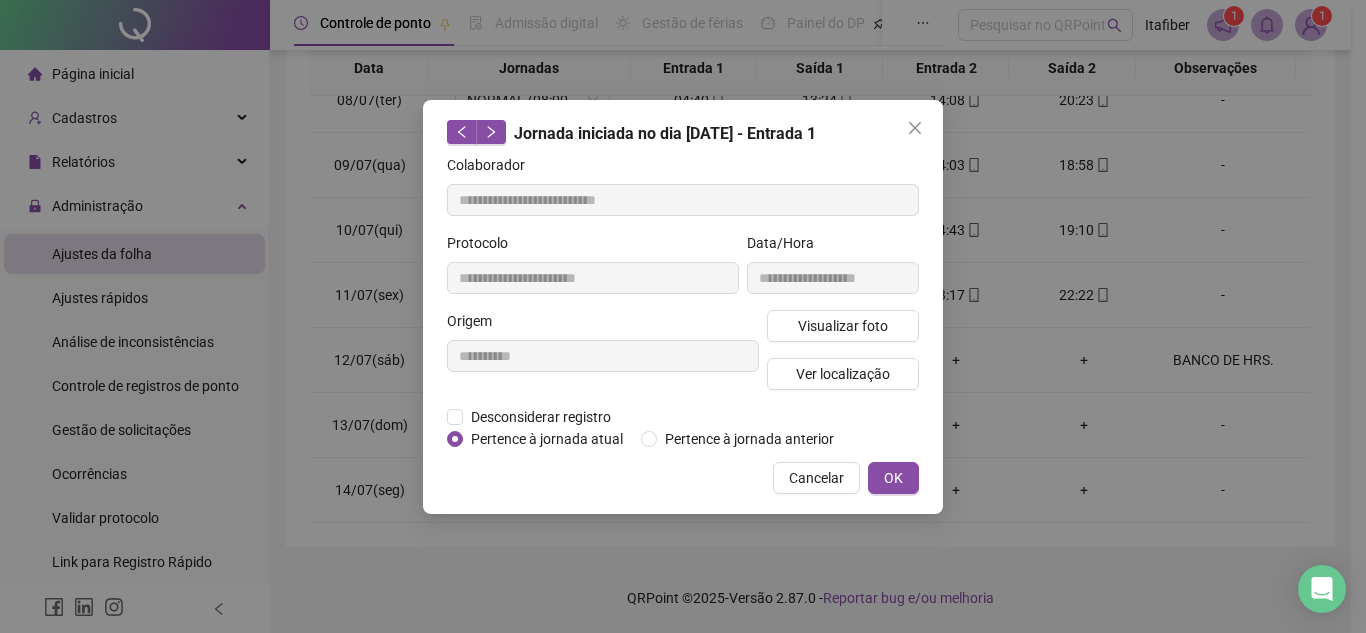 click on "OK" at bounding box center [893, 478] 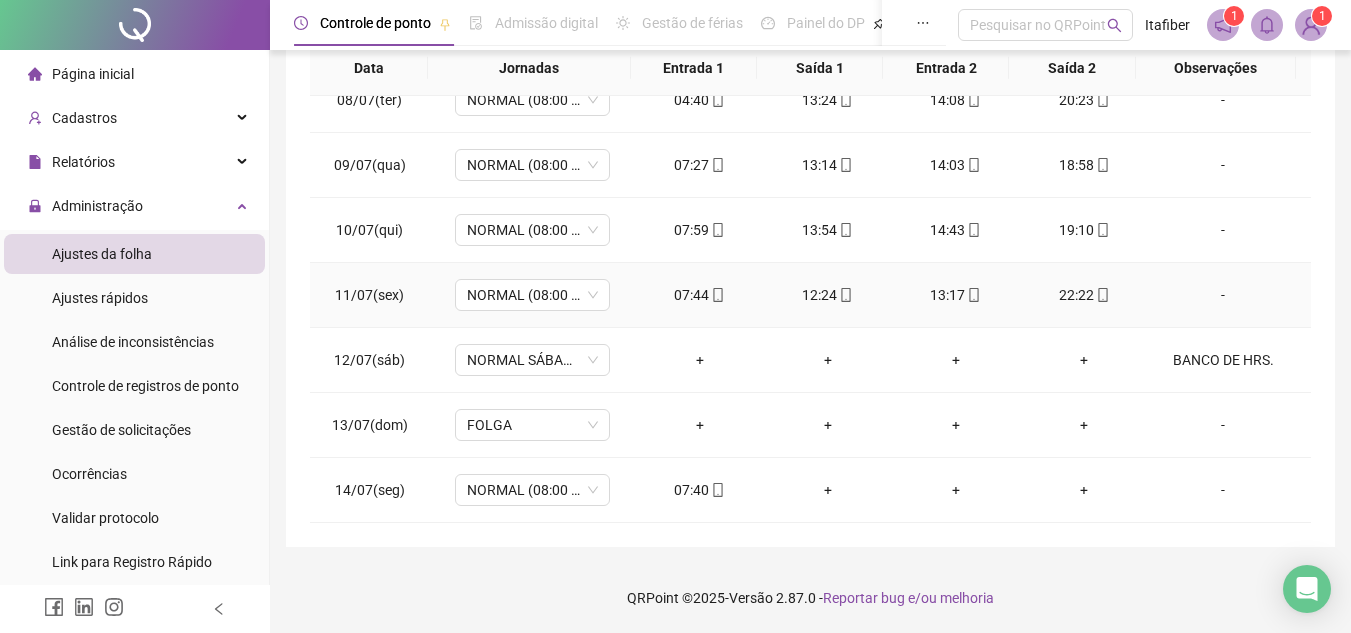 click at bounding box center (973, 295) 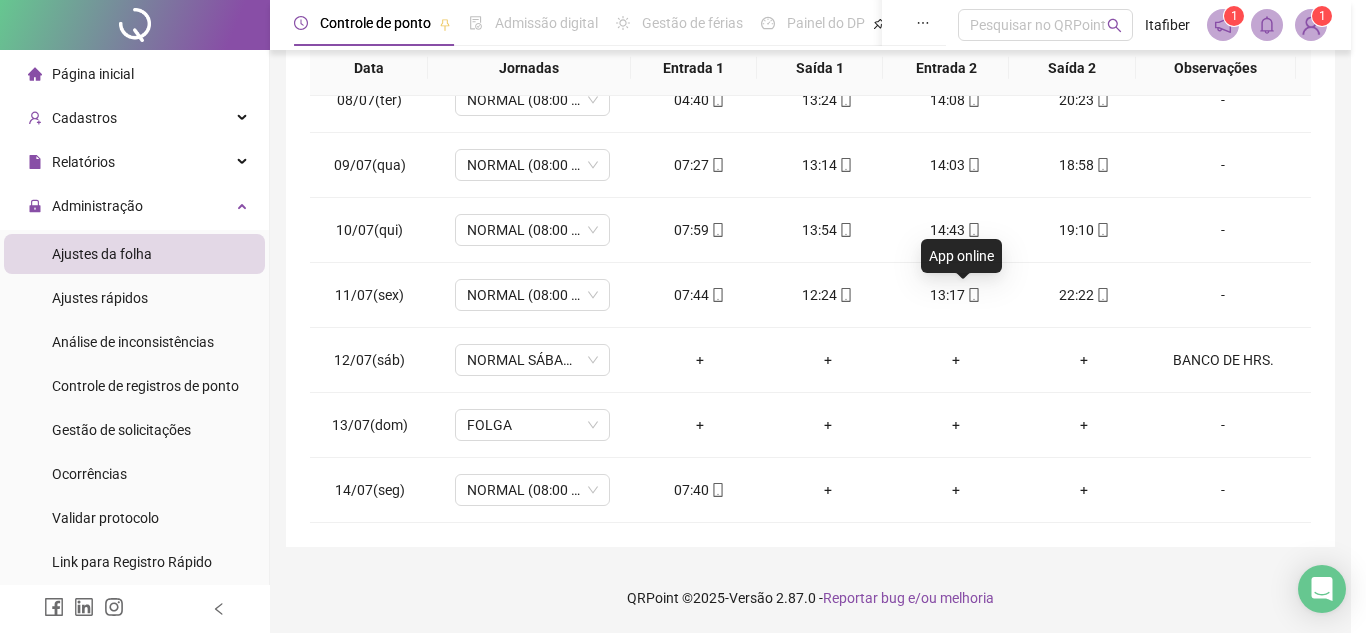 type on "**********" 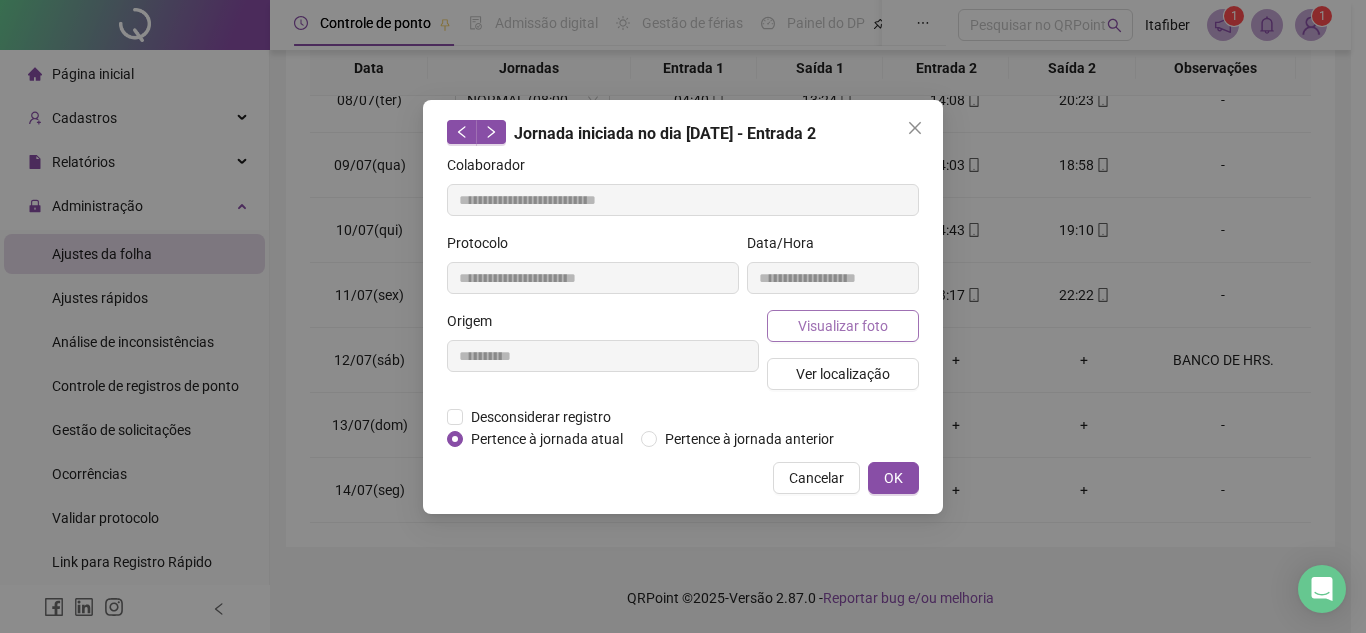 click on "Visualizar foto" at bounding box center [843, 326] 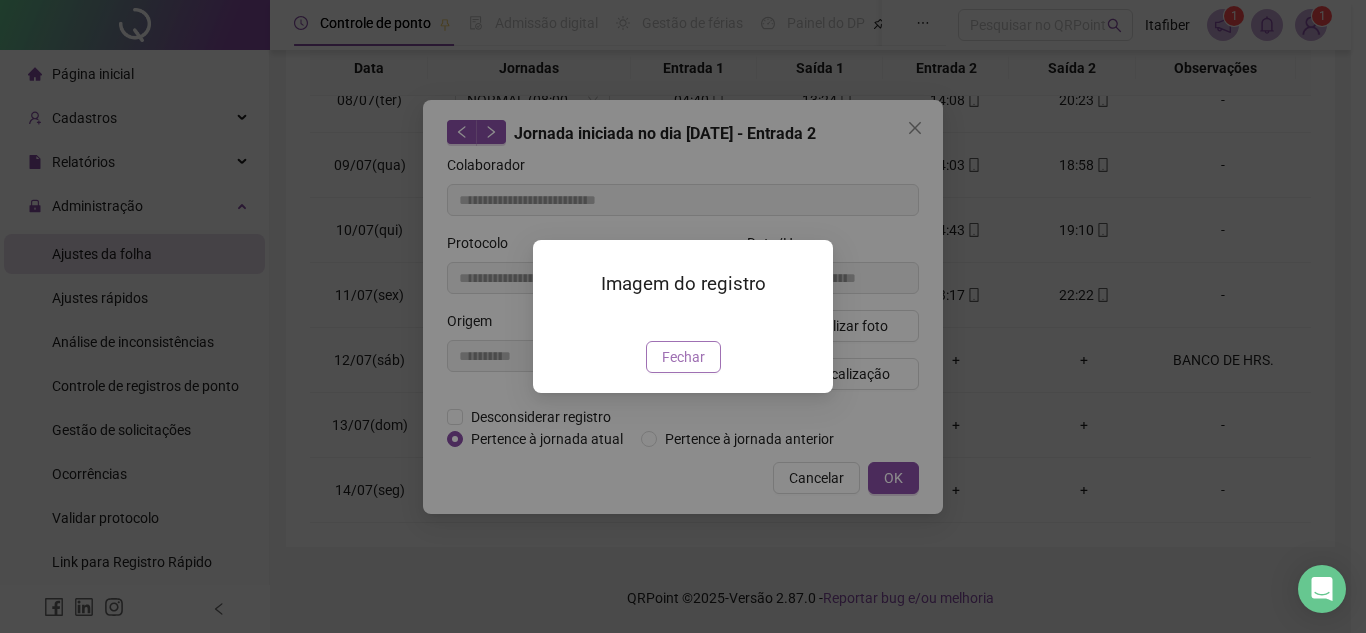 click on "Fechar" at bounding box center [683, 357] 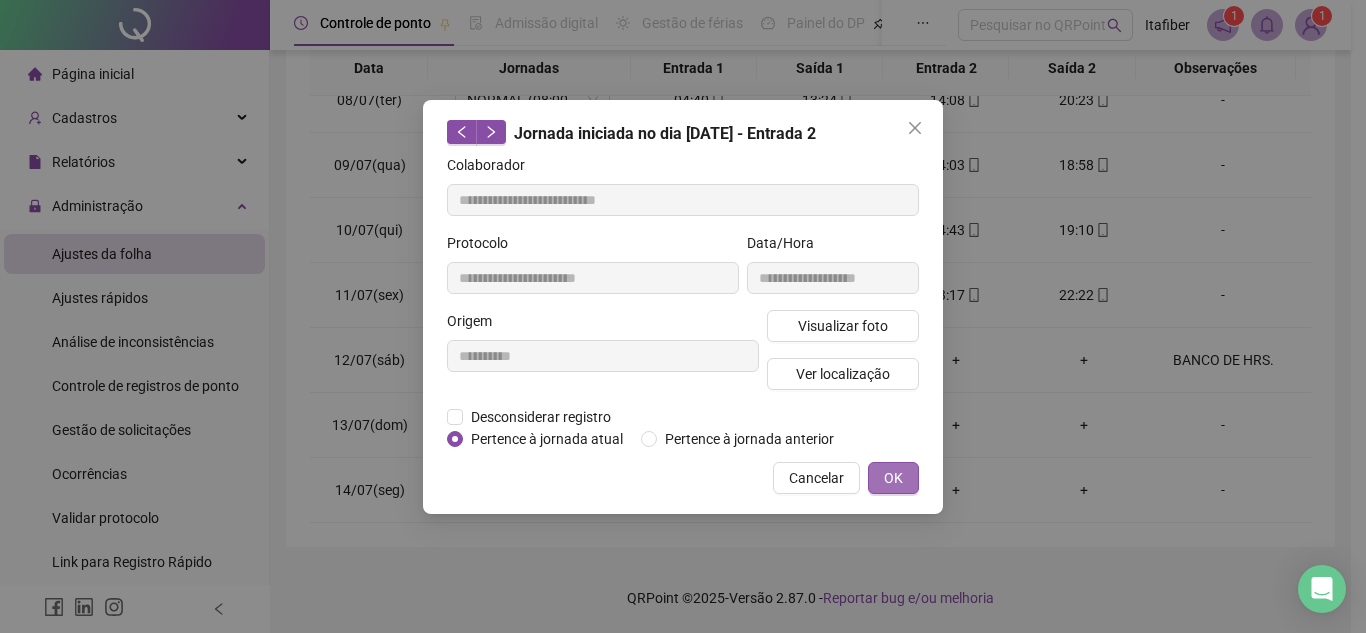 click on "OK" at bounding box center [893, 478] 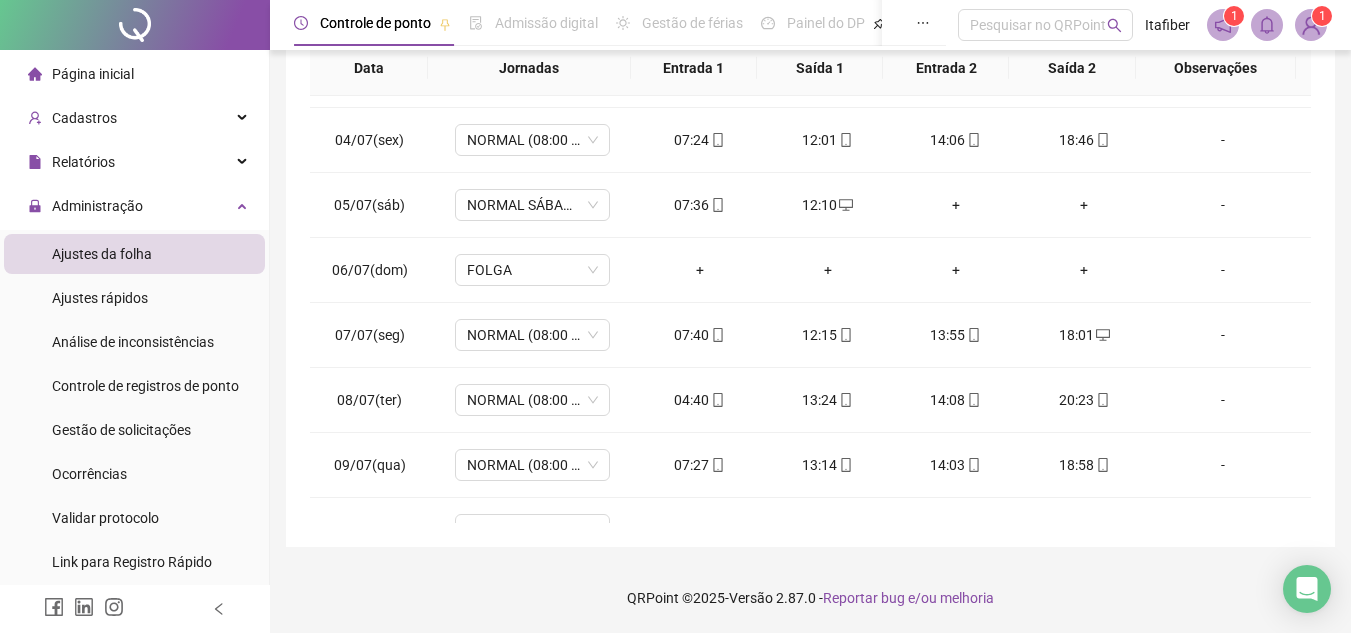 scroll, scrollTop: 383, scrollLeft: 0, axis: vertical 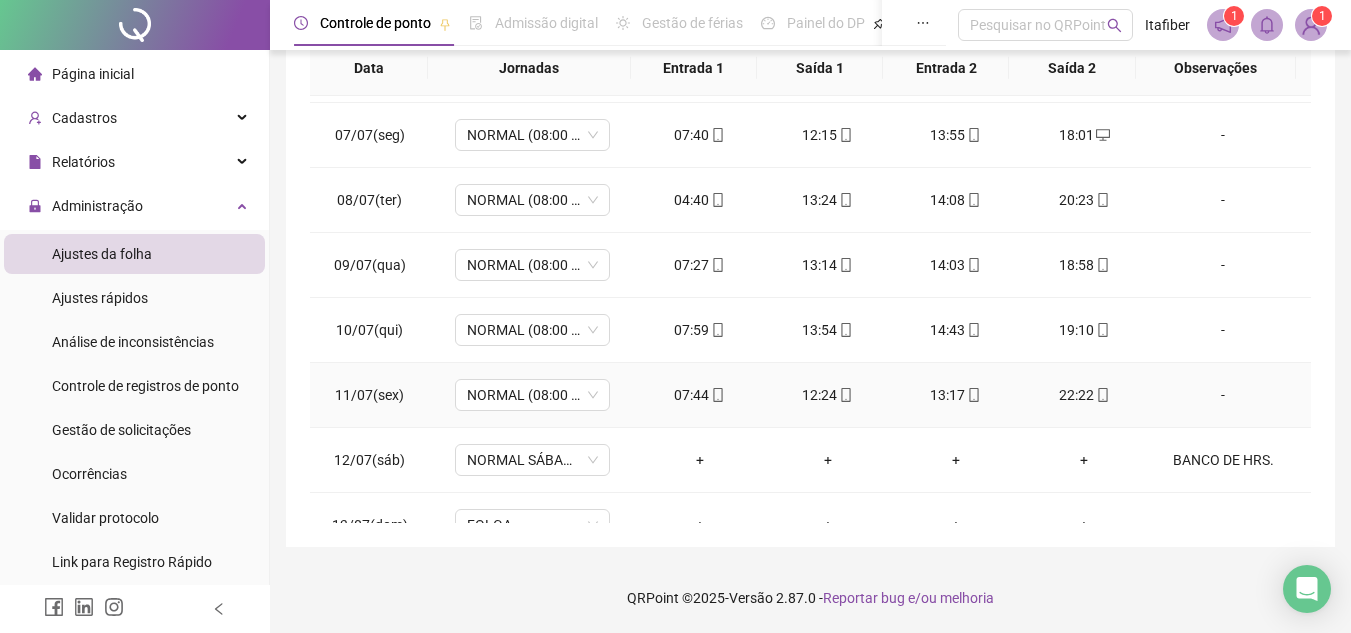 click on "22:22" at bounding box center [1084, 395] 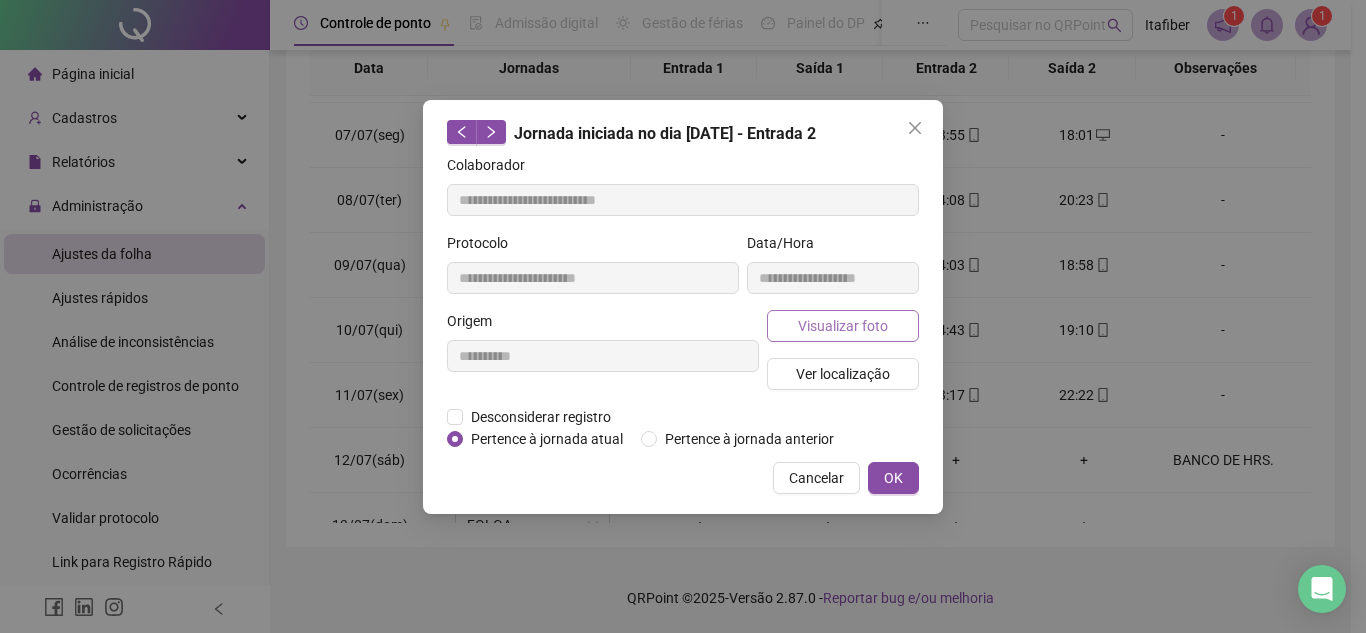 type on "**********" 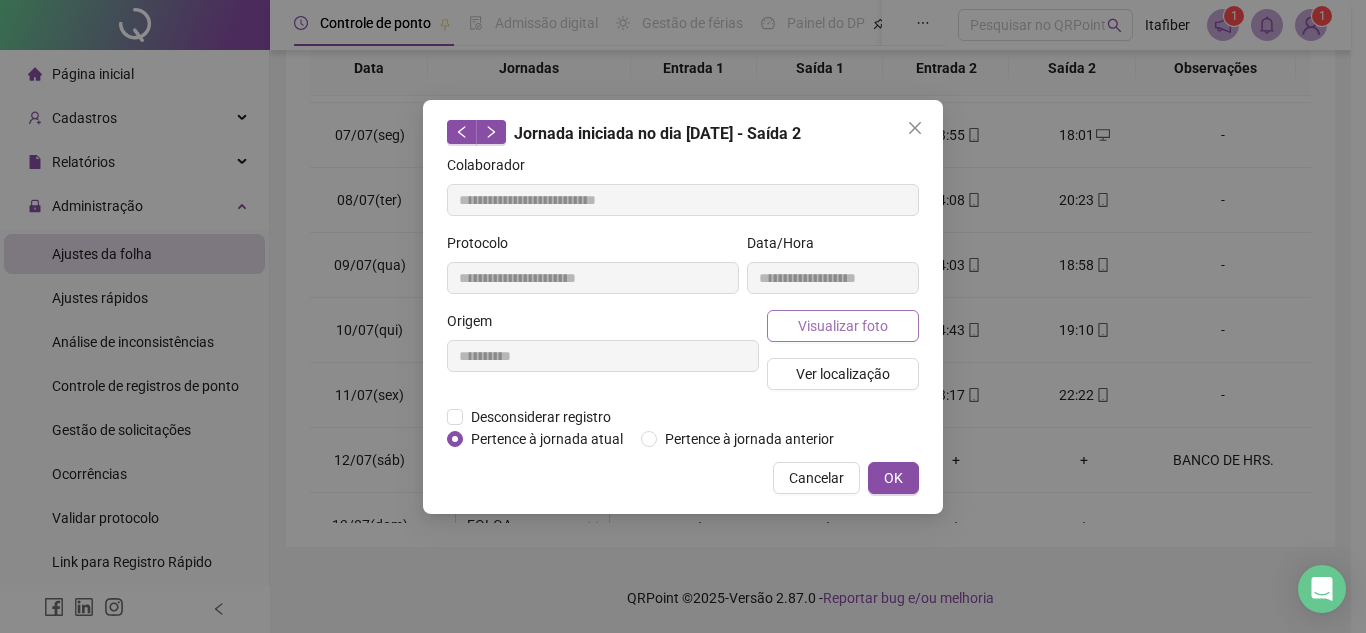 click on "Visualizar foto" at bounding box center (843, 326) 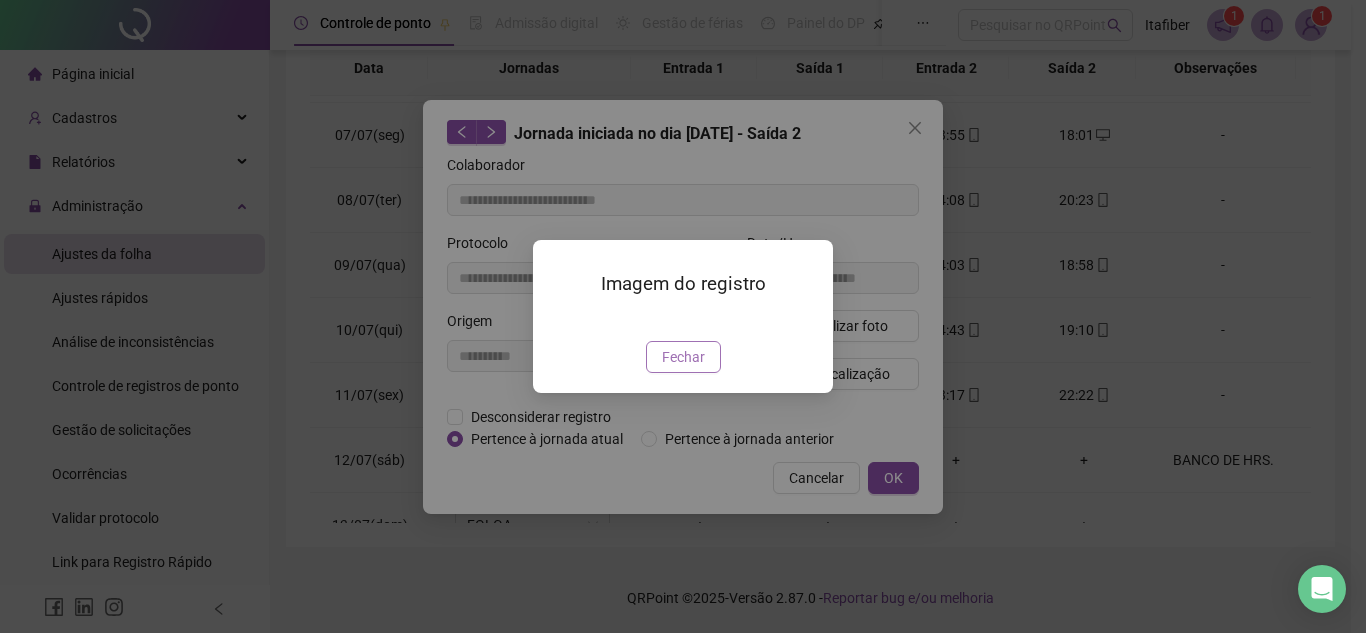 click on "Fechar" at bounding box center (683, 357) 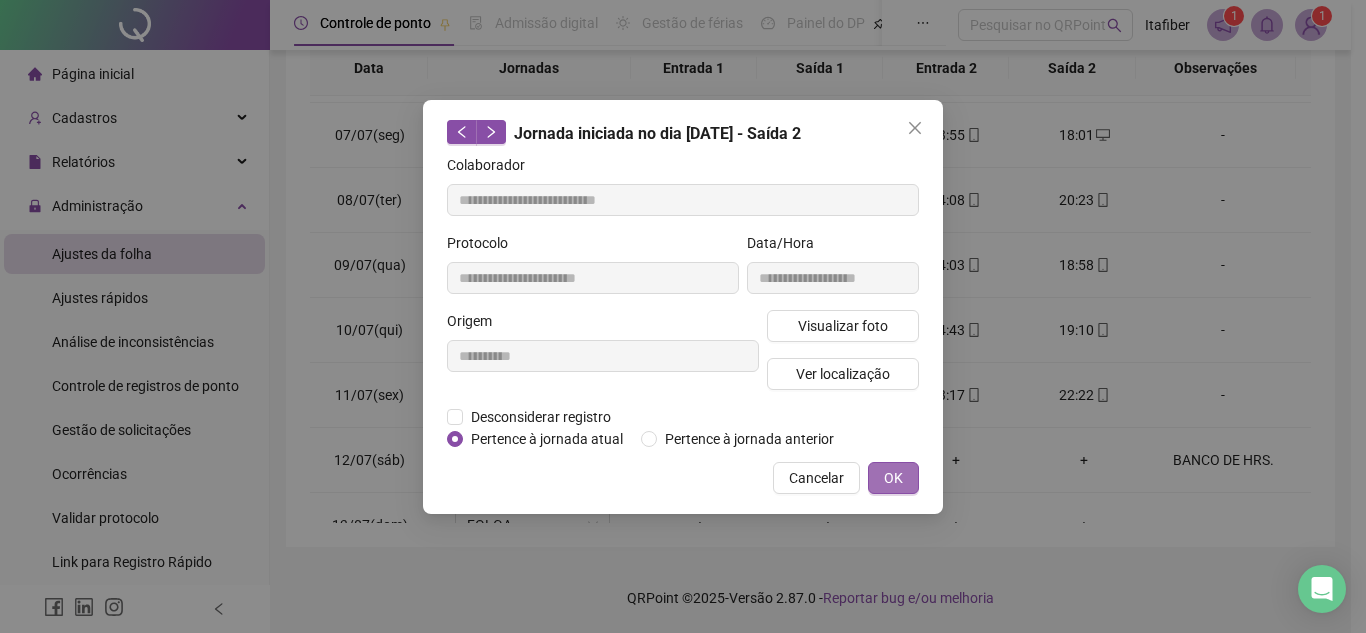 click on "OK" at bounding box center [893, 478] 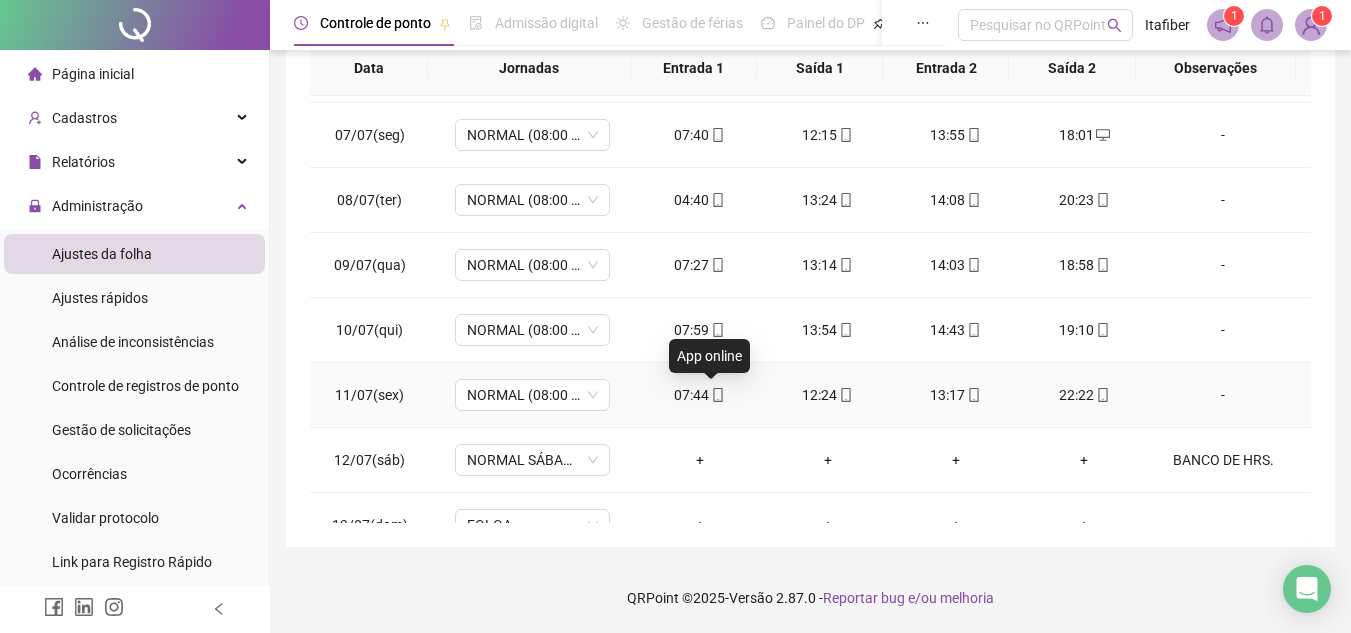 click 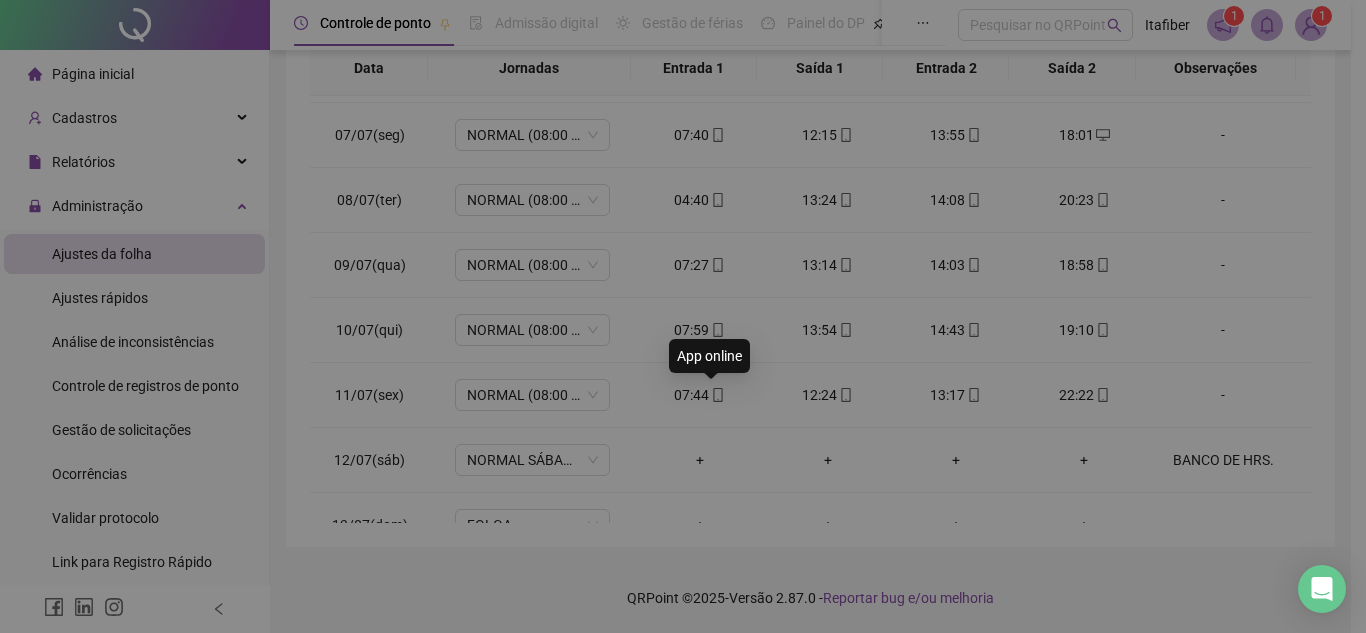 type on "**********" 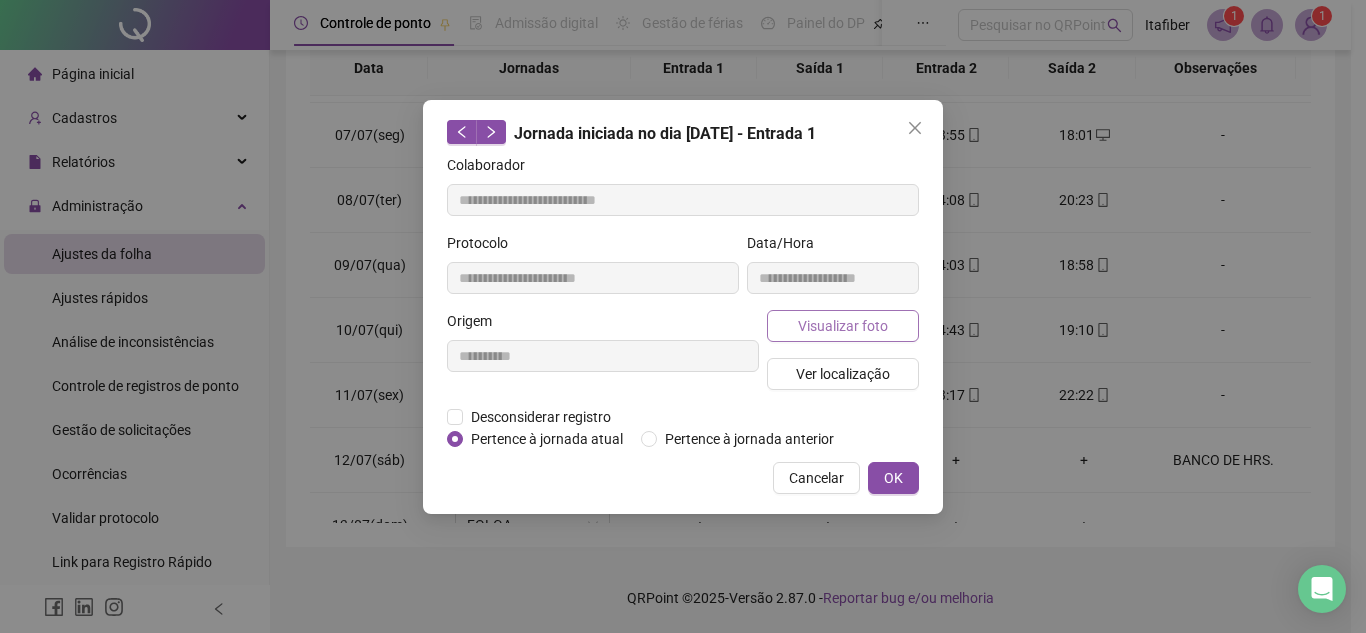 click on "Visualizar foto" at bounding box center [843, 326] 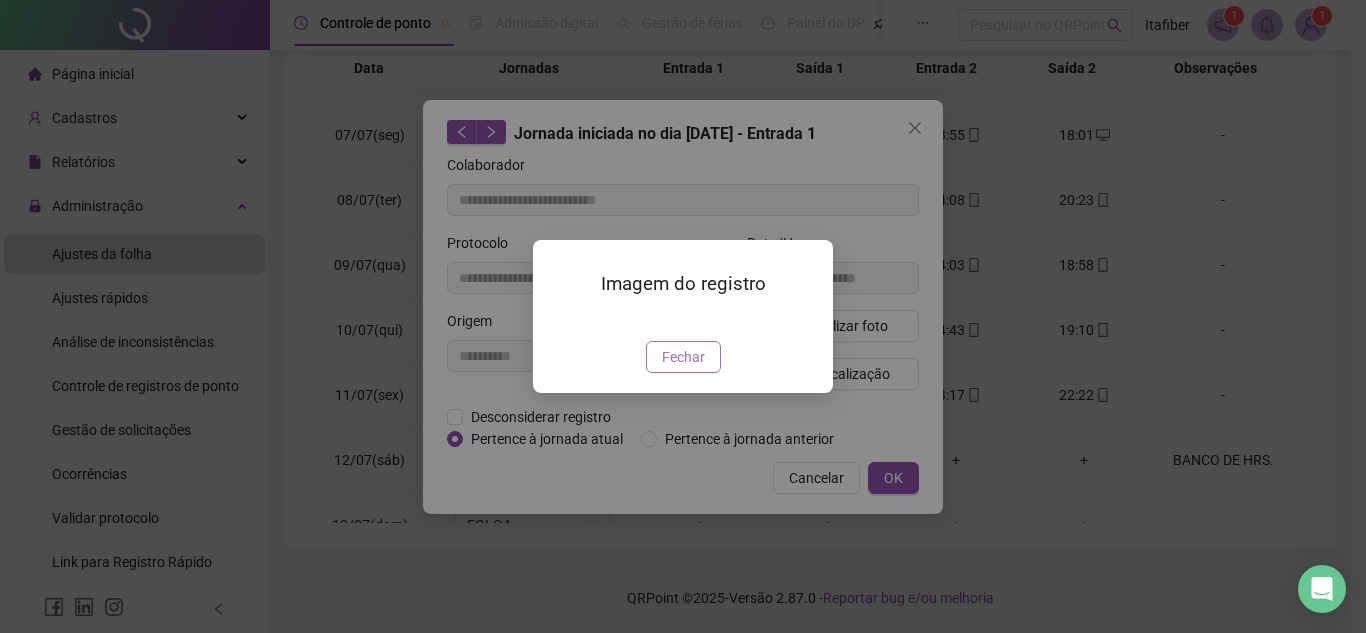 click on "Fechar" at bounding box center (683, 357) 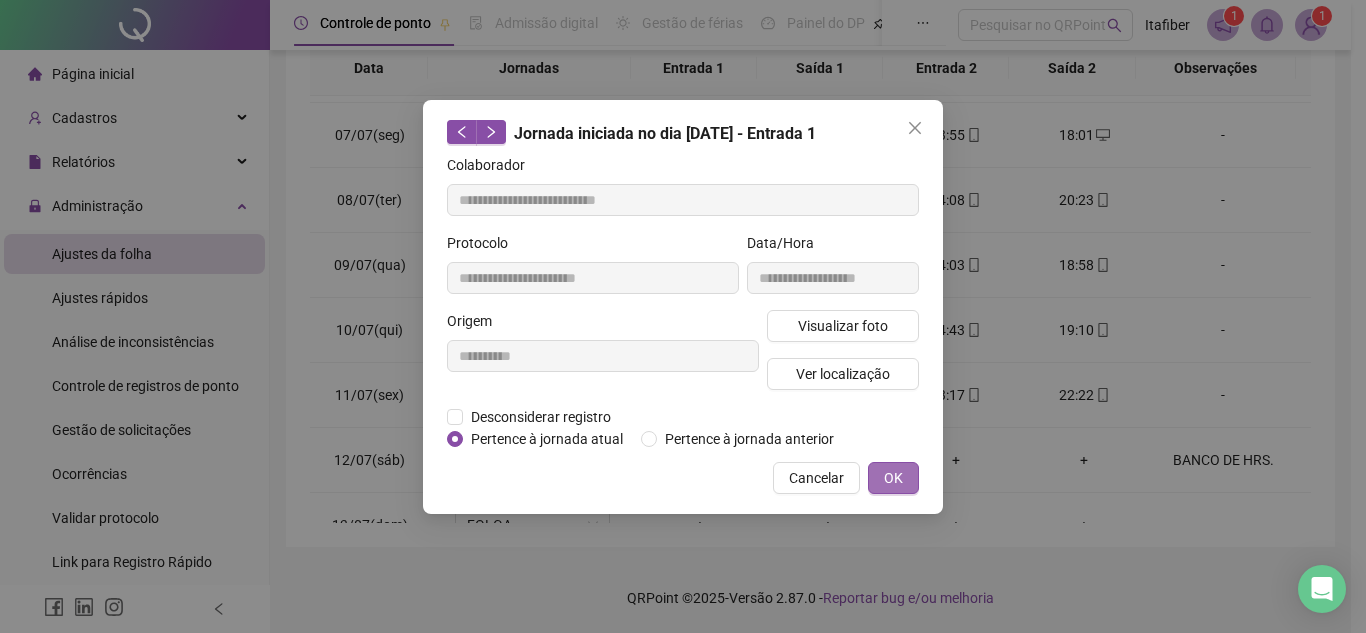 click on "OK" at bounding box center [893, 478] 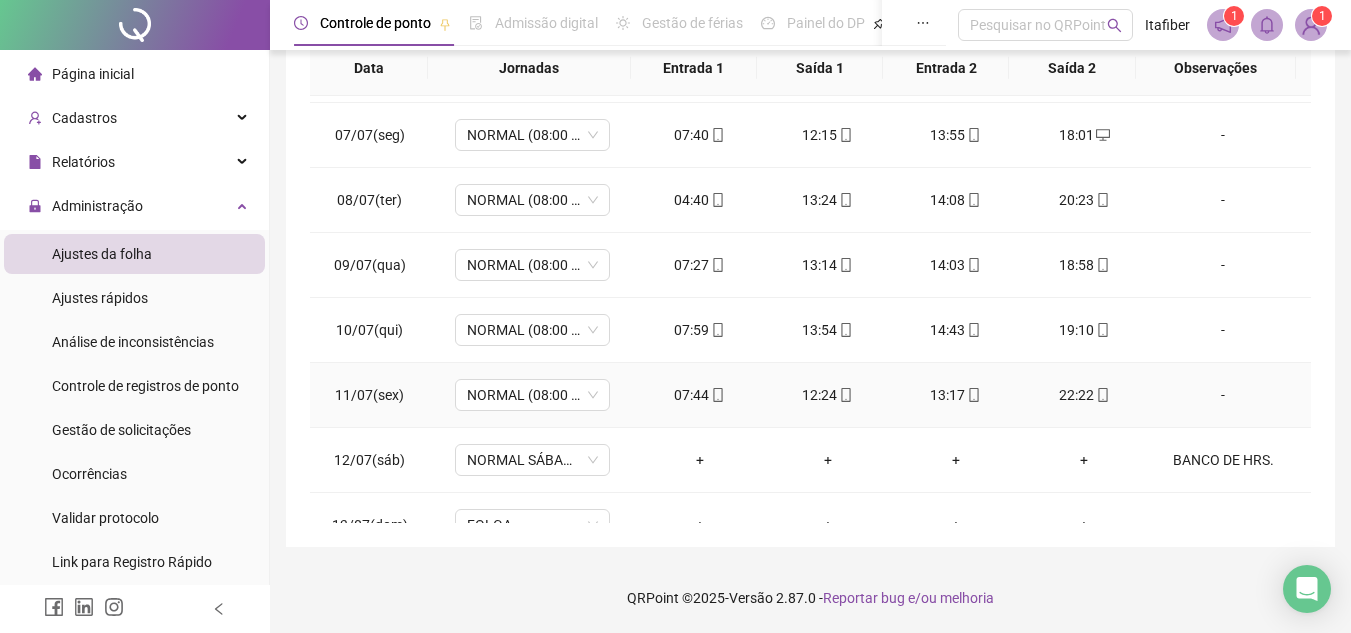 click on "12:24" at bounding box center (828, 395) 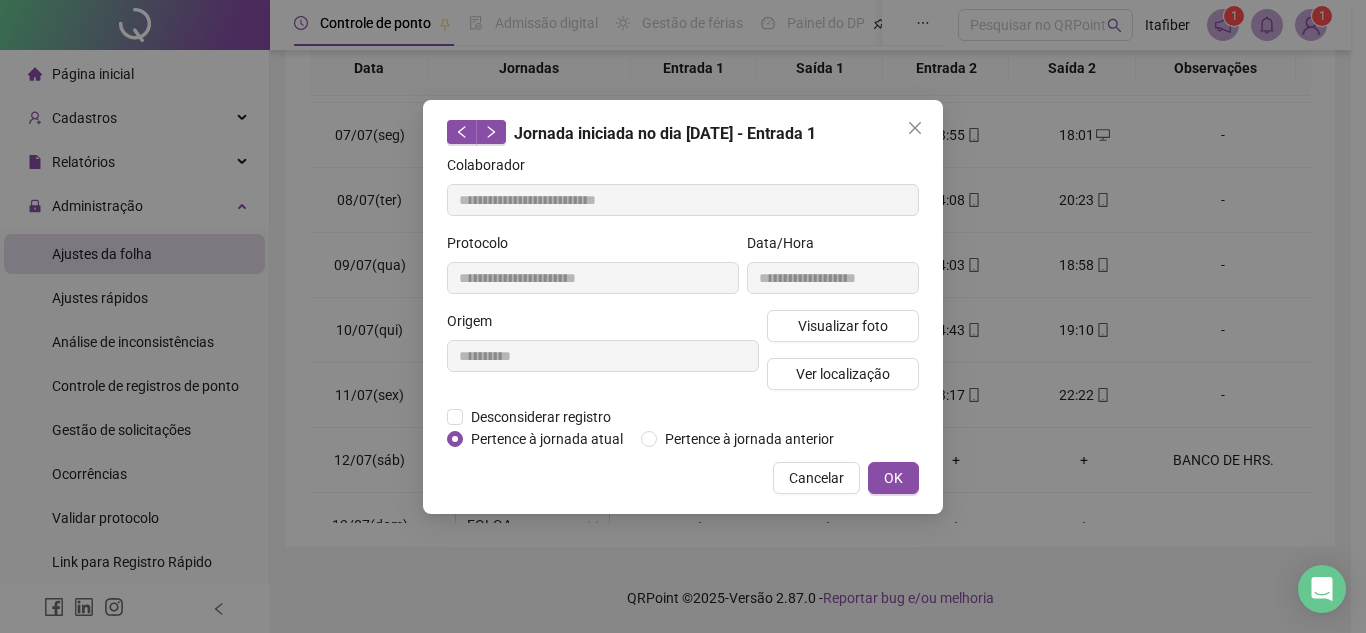 type on "**********" 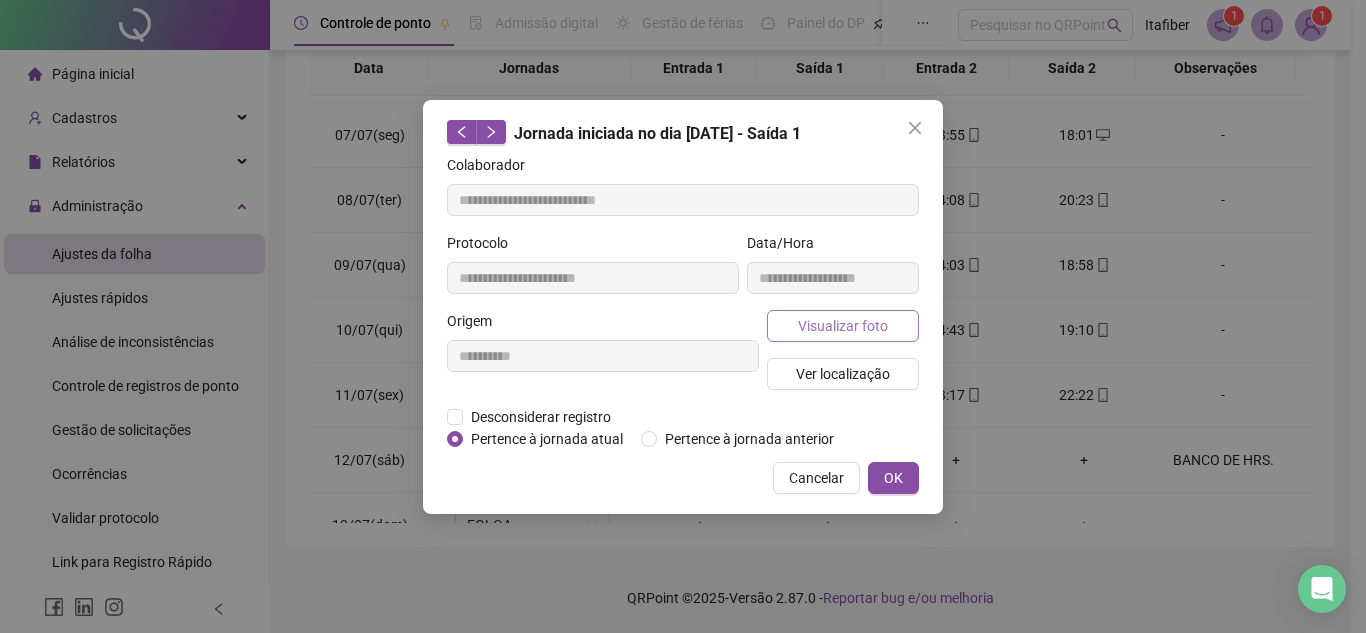 click on "Visualizar foto" at bounding box center (843, 326) 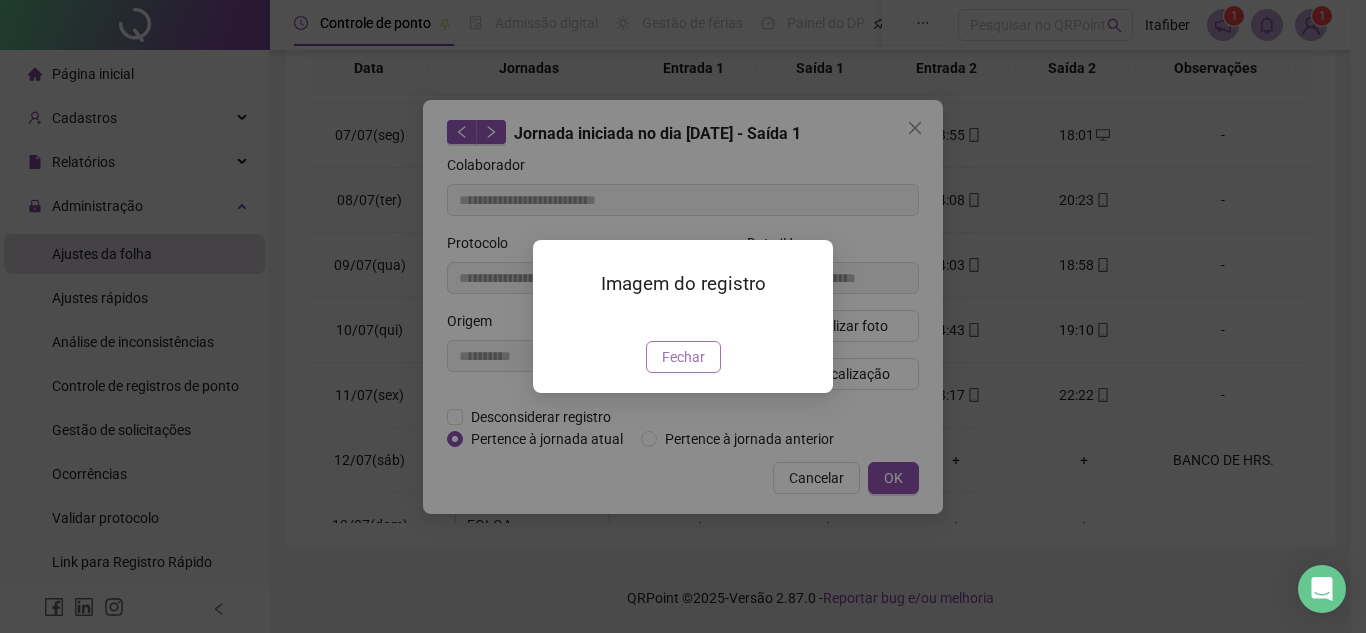click on "Fechar" at bounding box center [683, 357] 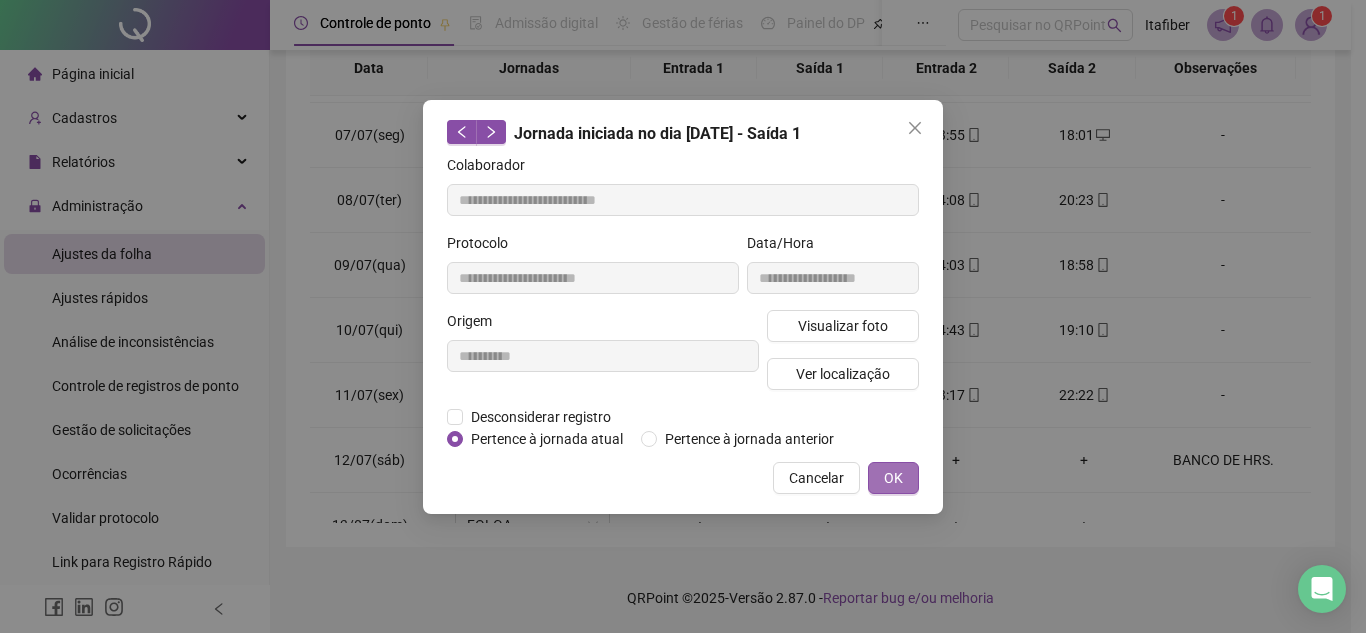 click on "OK" at bounding box center (893, 478) 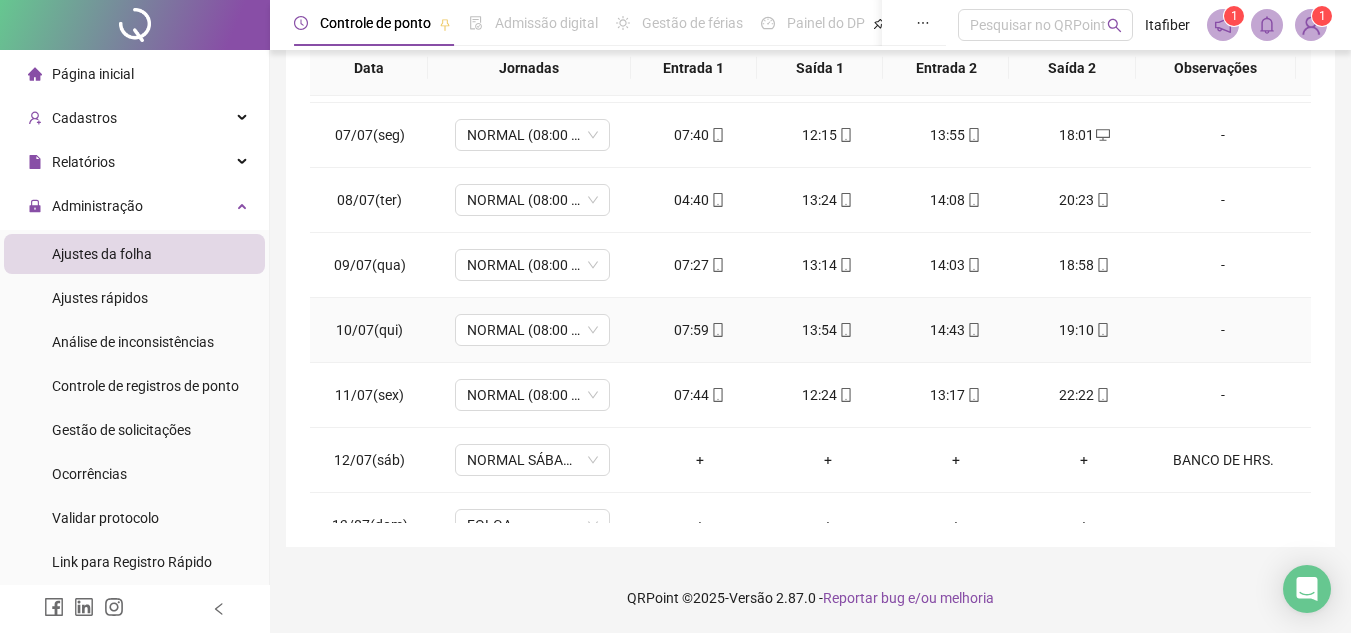 click on "19:10" at bounding box center [1084, 330] 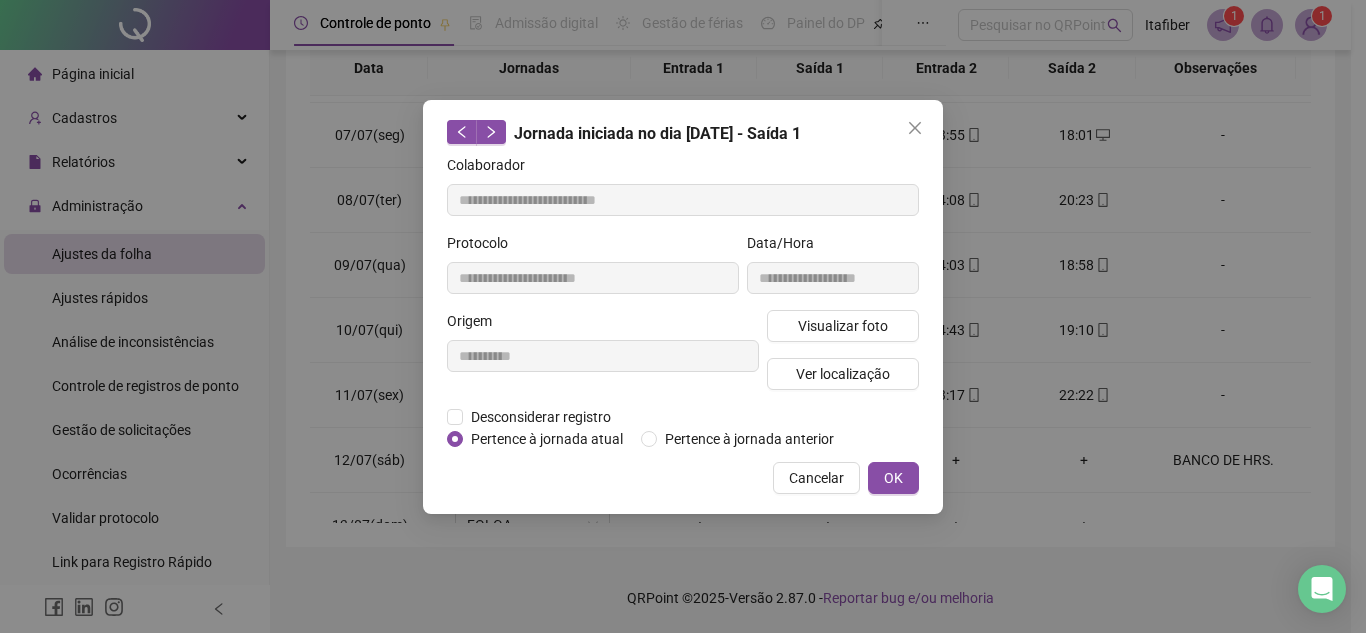 type on "**********" 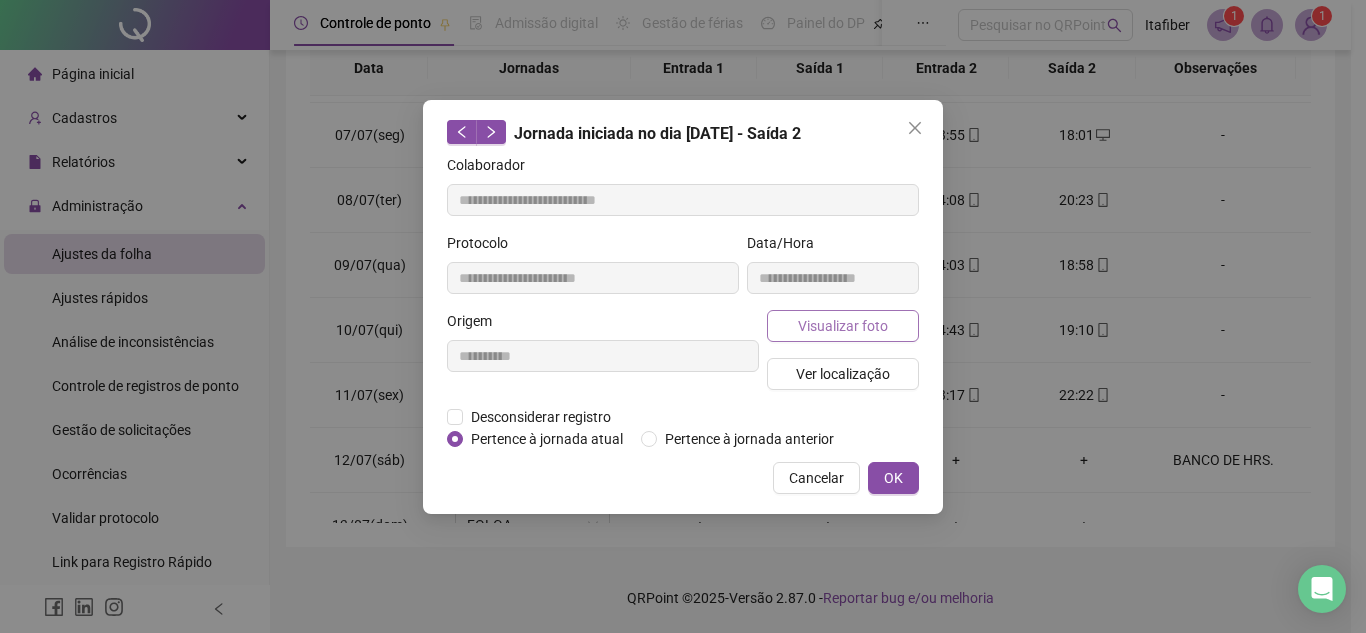 click on "Visualizar foto" at bounding box center [843, 326] 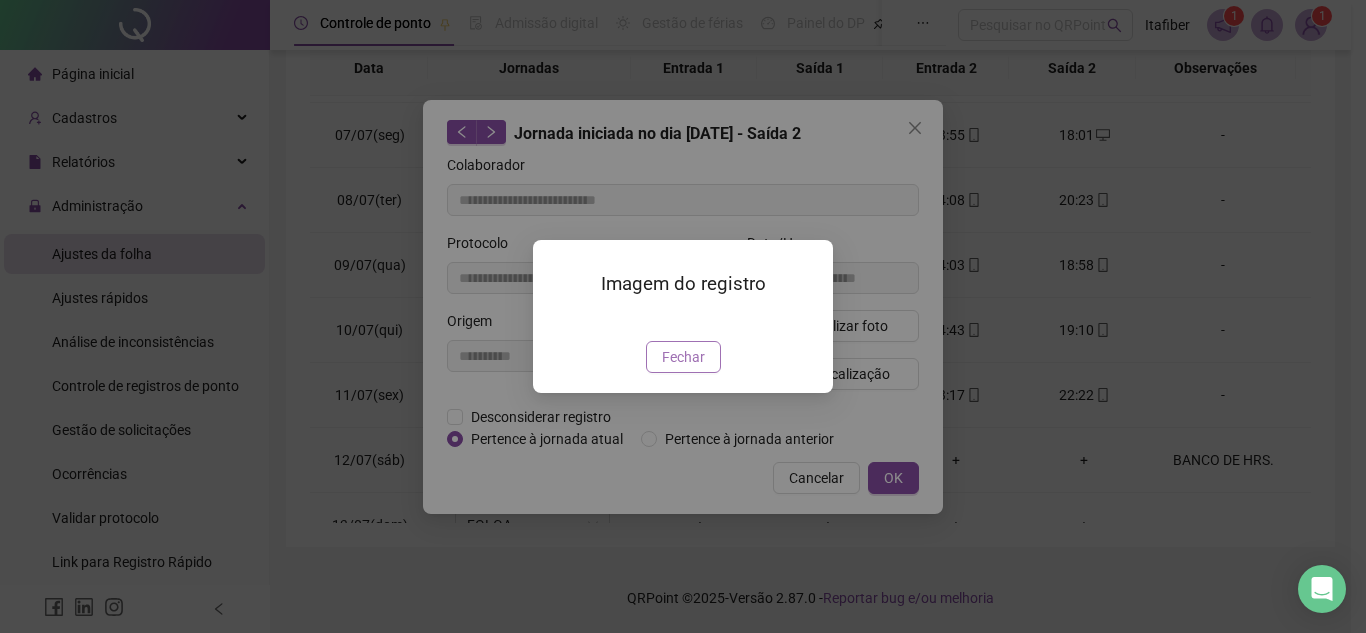 click on "Fechar" at bounding box center (683, 357) 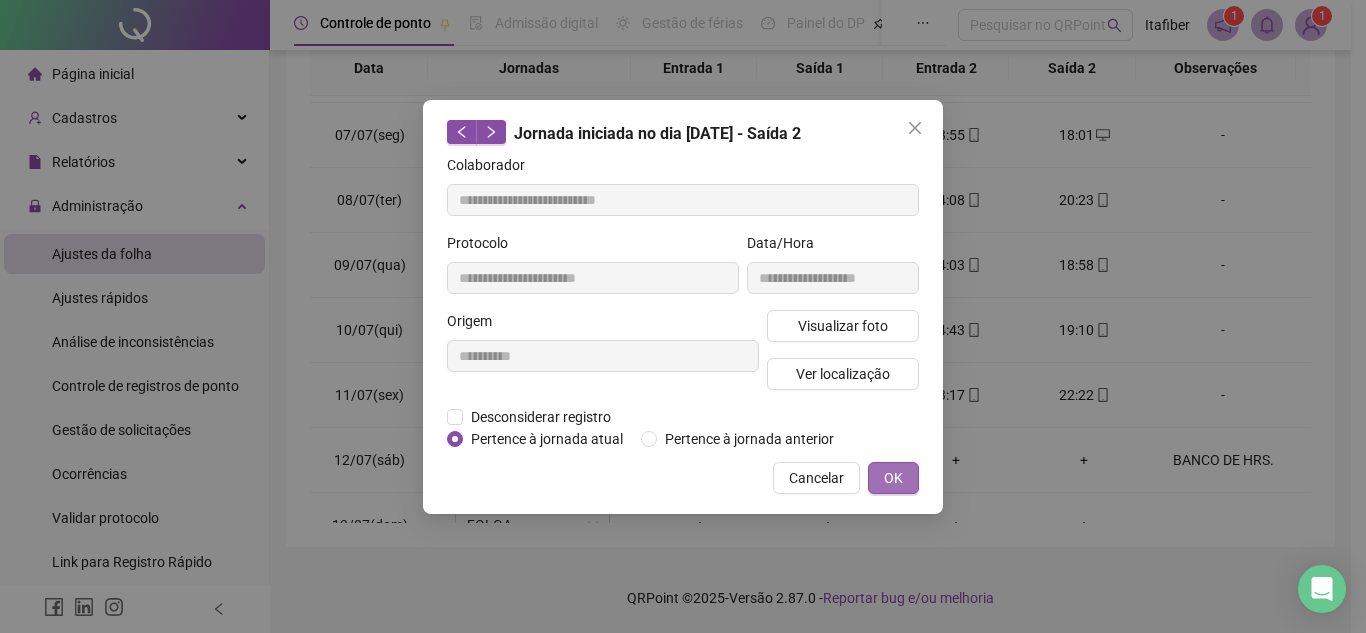 click on "OK" at bounding box center [893, 478] 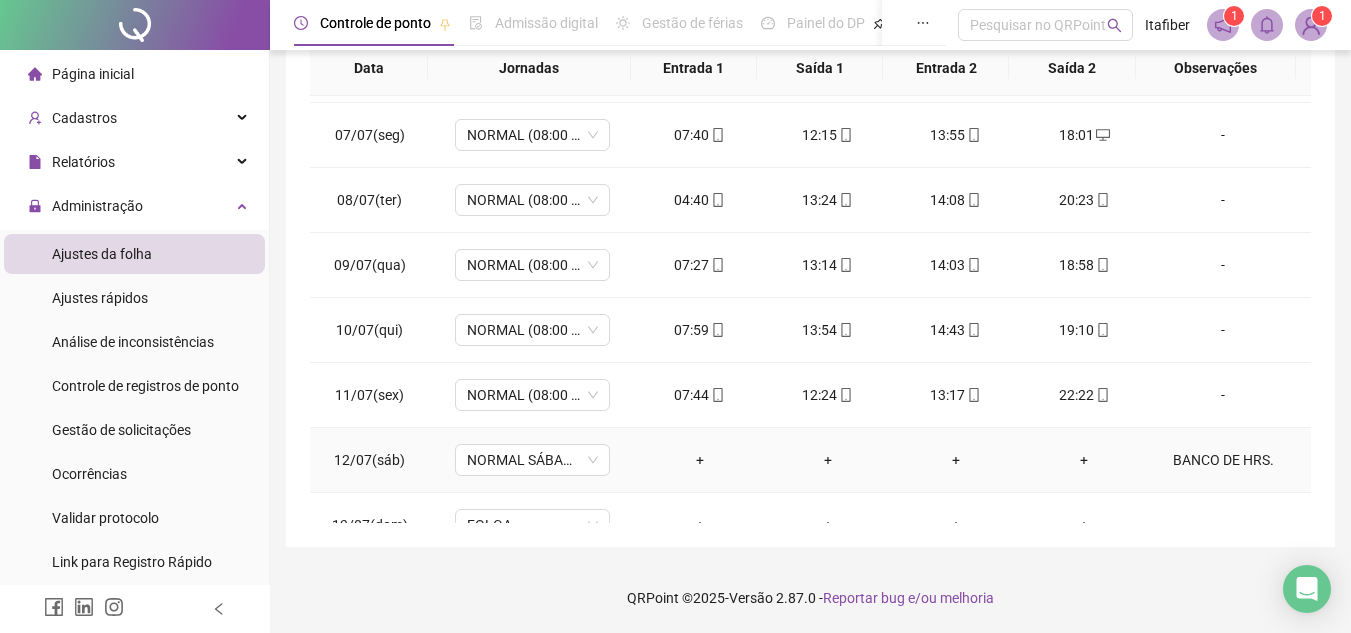 scroll, scrollTop: 0, scrollLeft: 0, axis: both 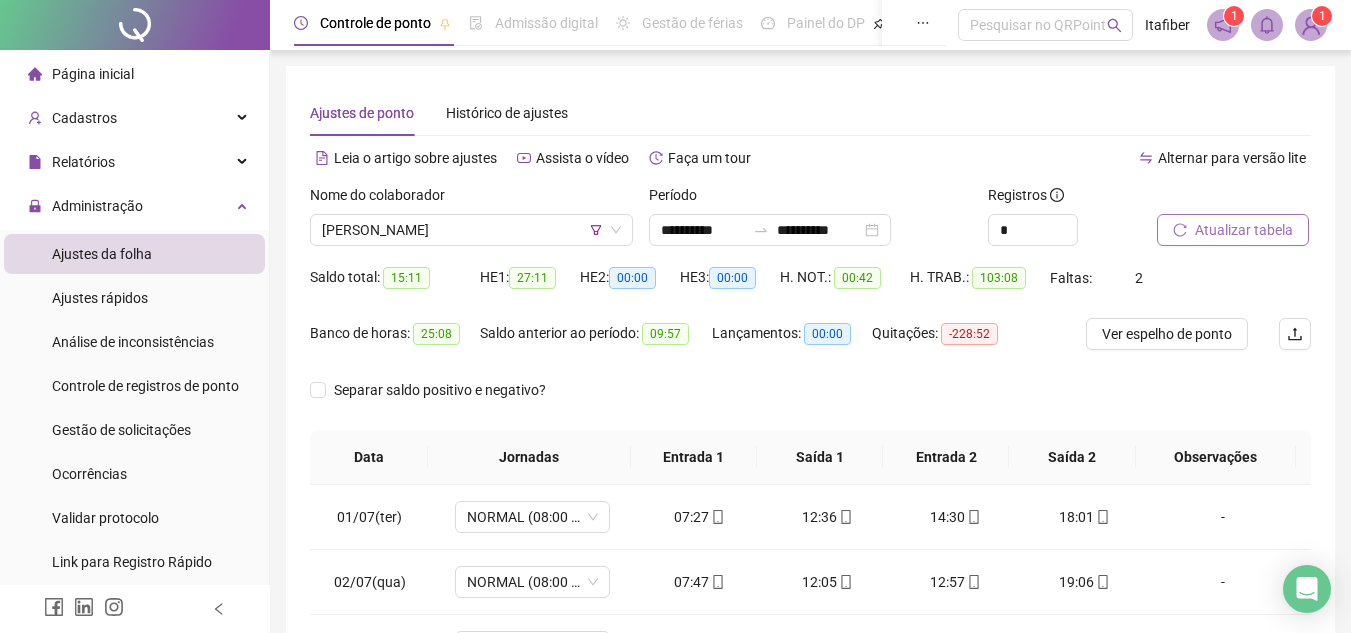 click on "Atualizar tabela" at bounding box center (1244, 230) 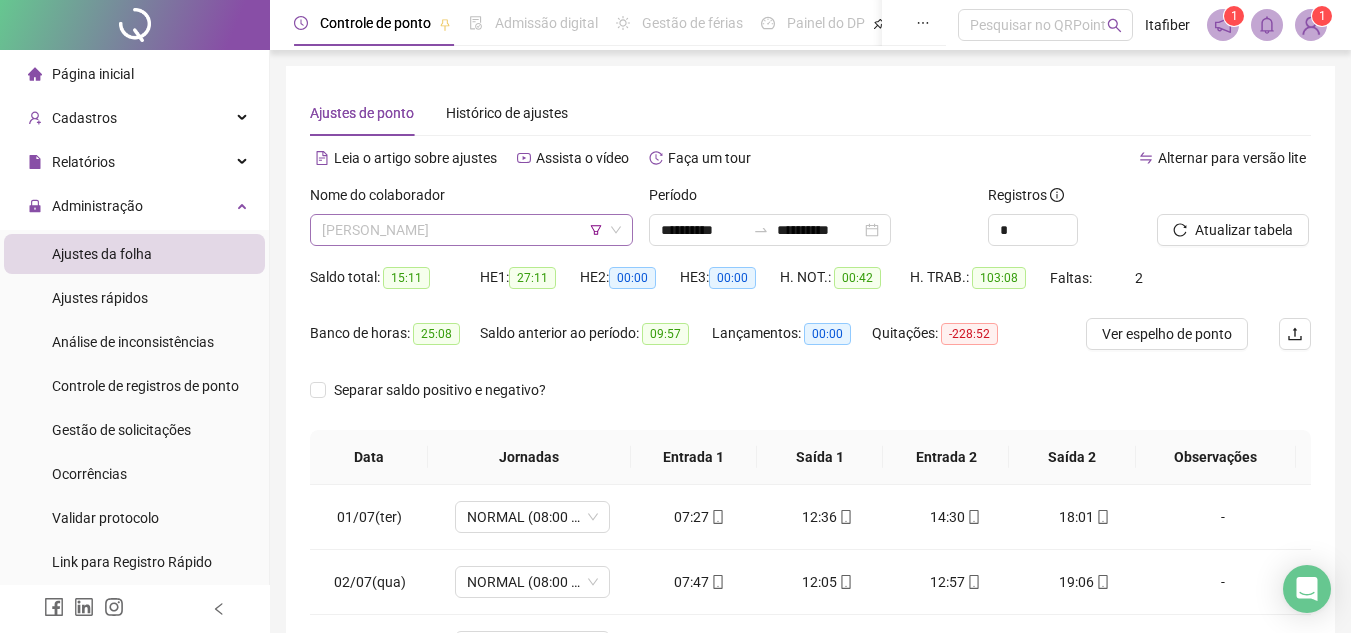 click on "[PERSON_NAME]" at bounding box center [471, 230] 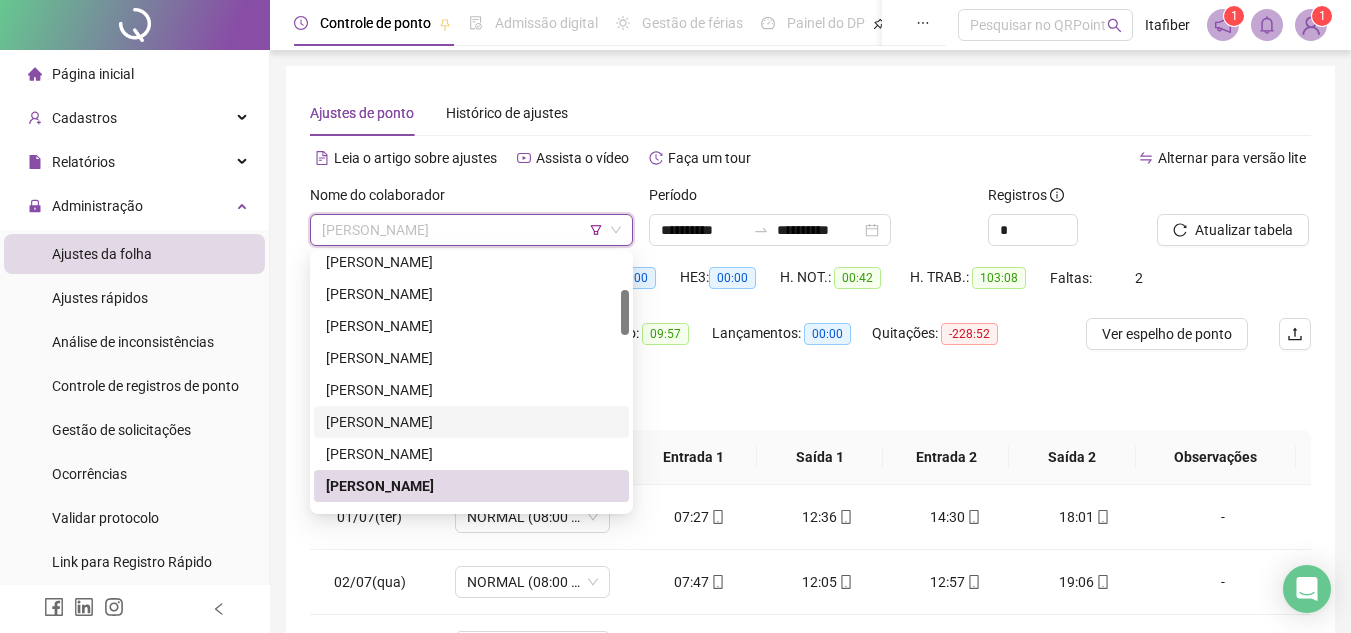 scroll, scrollTop: 300, scrollLeft: 0, axis: vertical 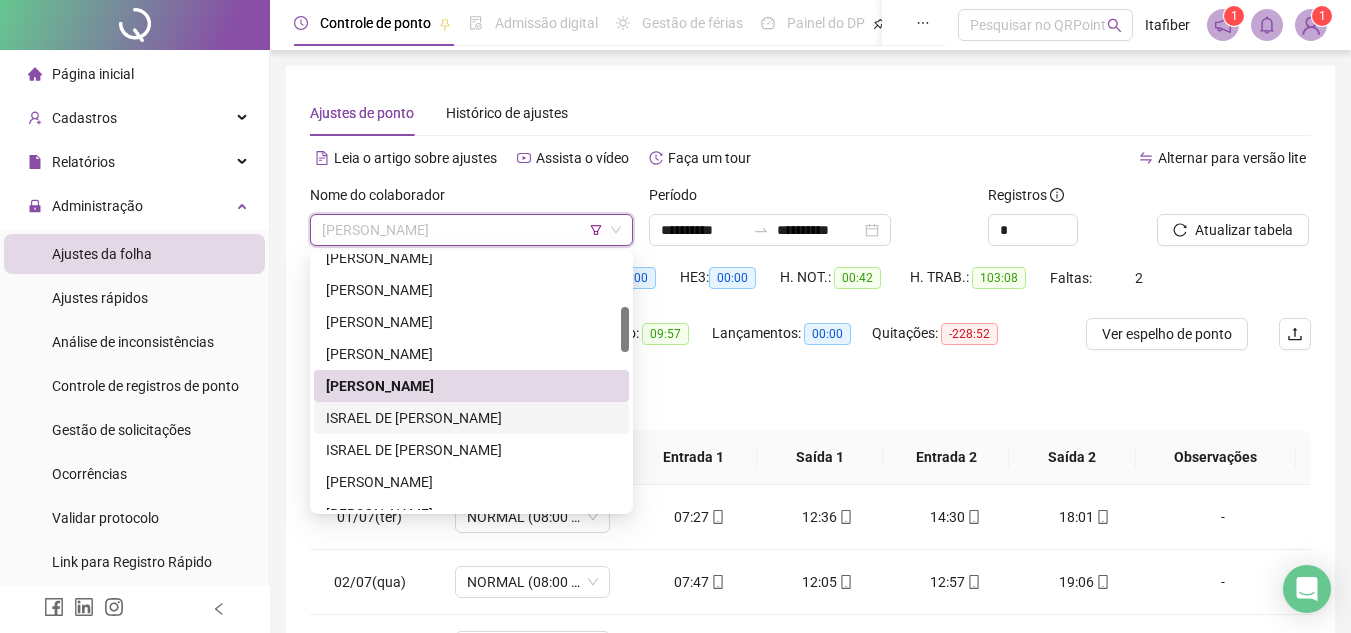 click on "ISRAEL DE [PERSON_NAME]" at bounding box center (471, 418) 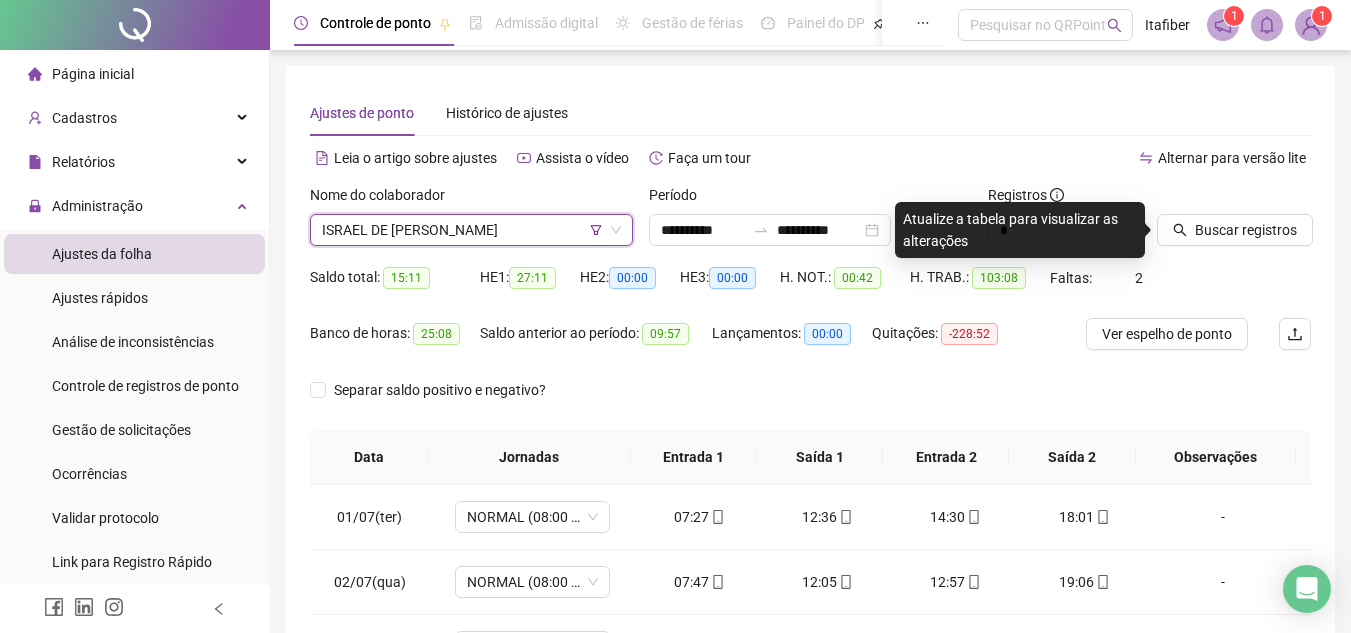 click at bounding box center [1209, 199] 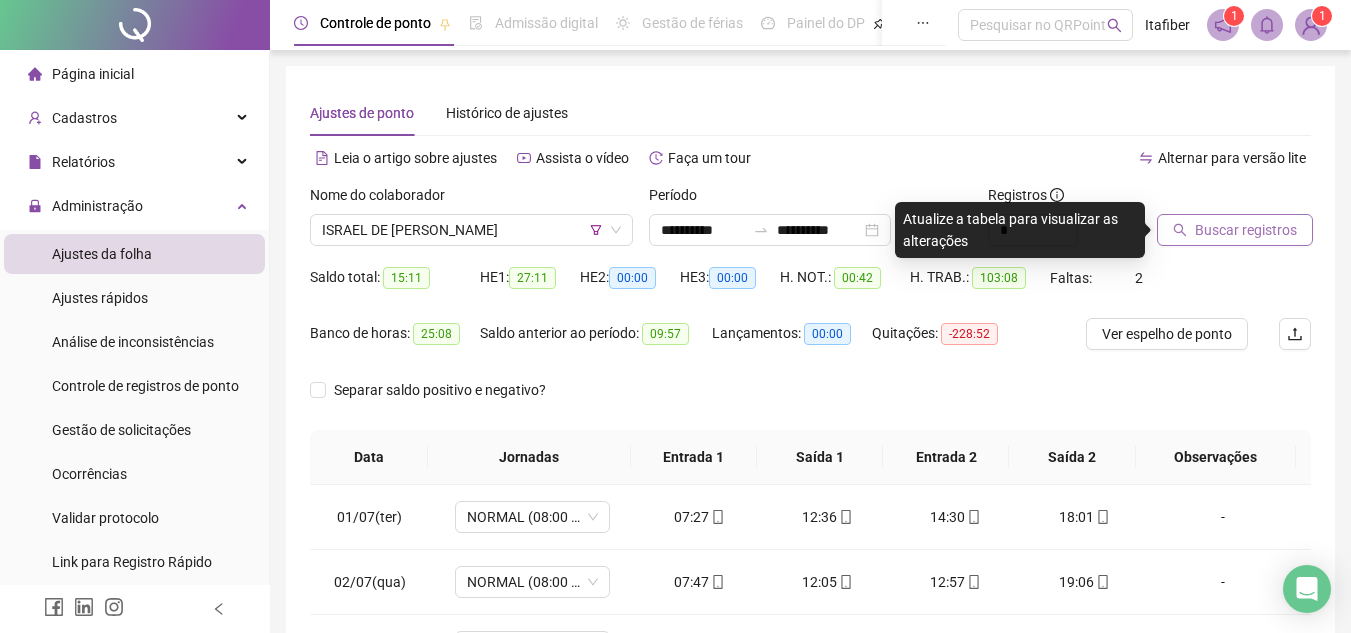 click on "Buscar registros" at bounding box center (1246, 230) 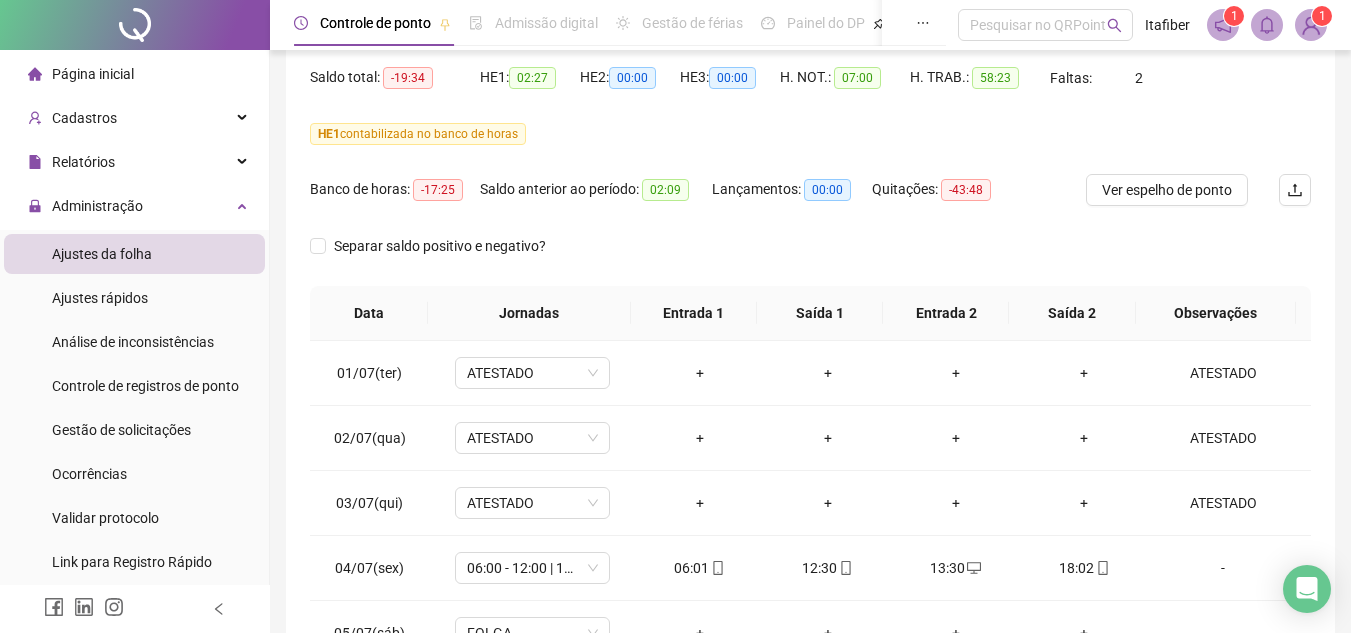 scroll, scrollTop: 400, scrollLeft: 0, axis: vertical 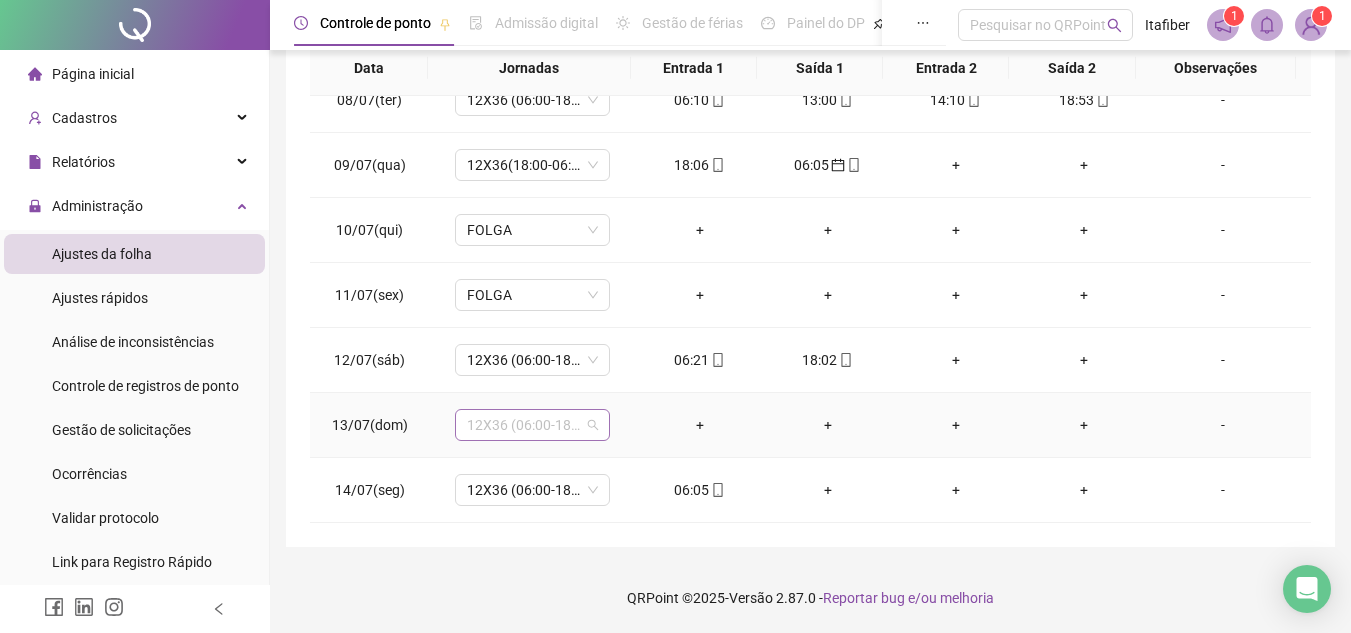 click on "12X36 (06:00-18:00)" at bounding box center (532, 425) 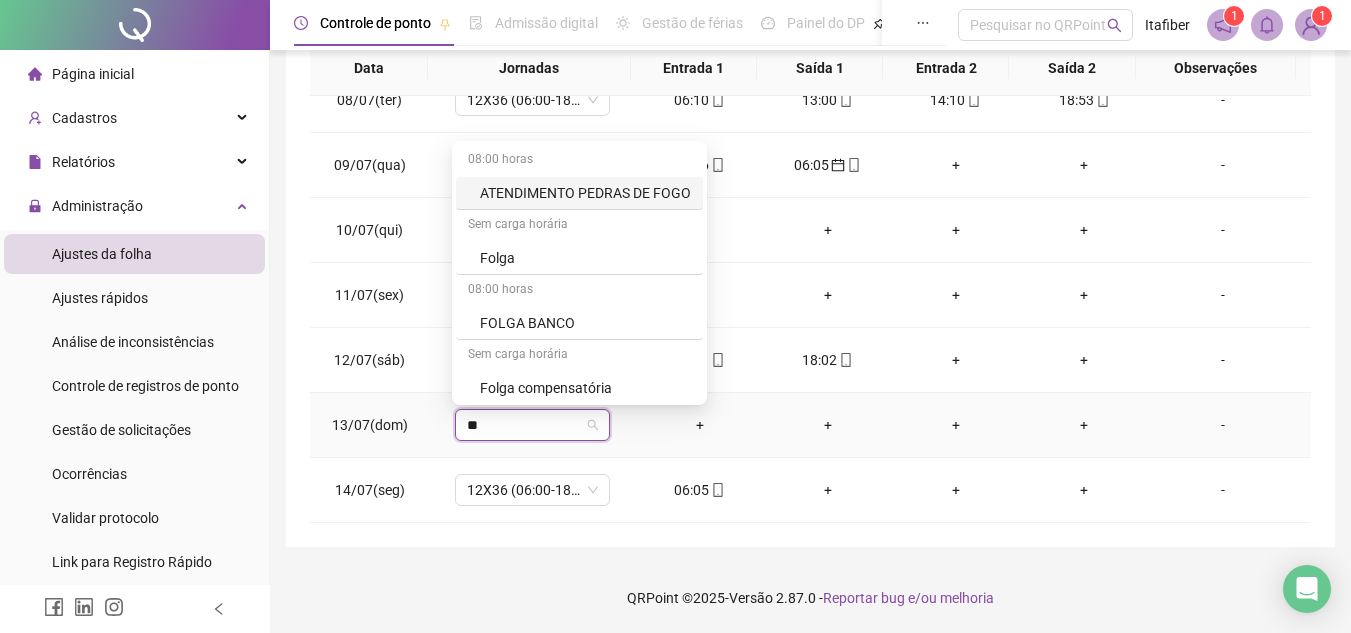 type on "***" 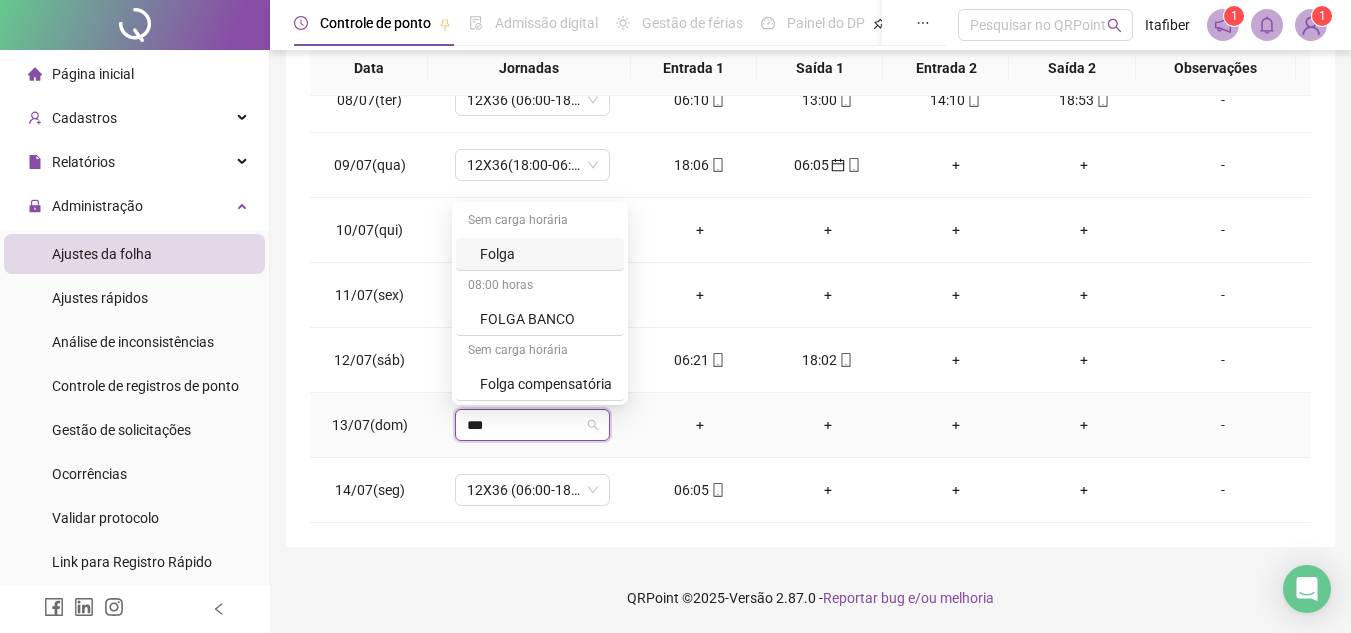 click on "Folga" at bounding box center (546, 254) 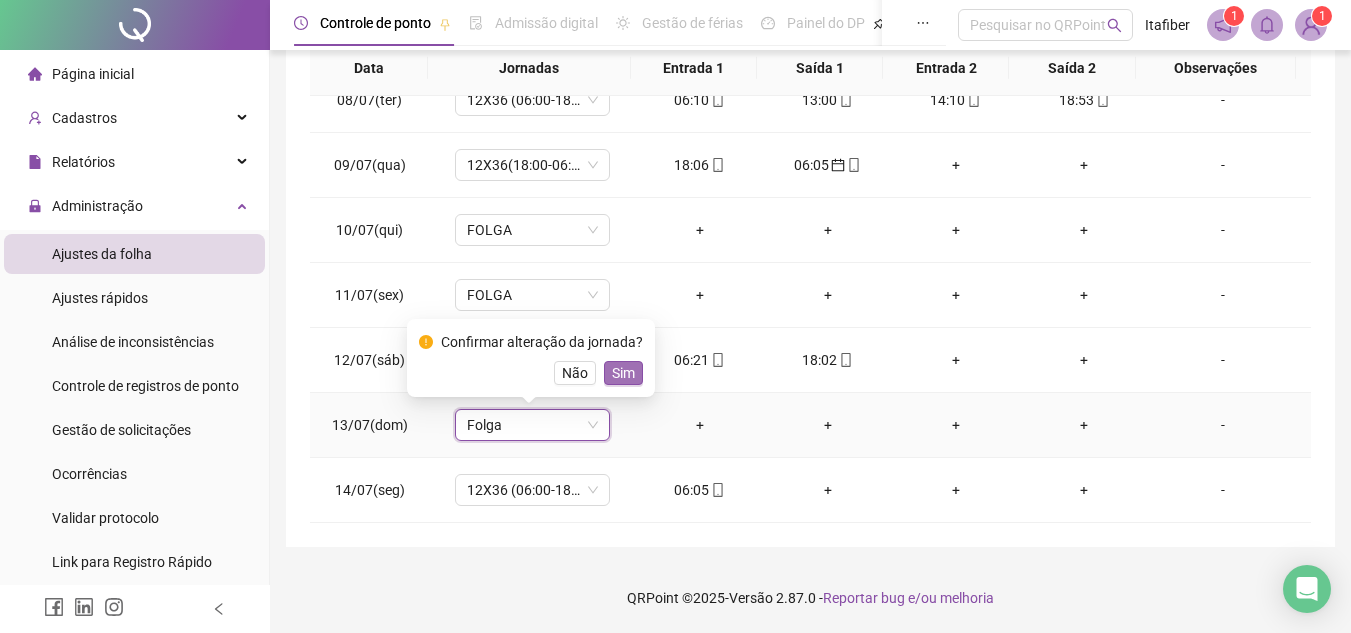 click on "Sim" at bounding box center (623, 373) 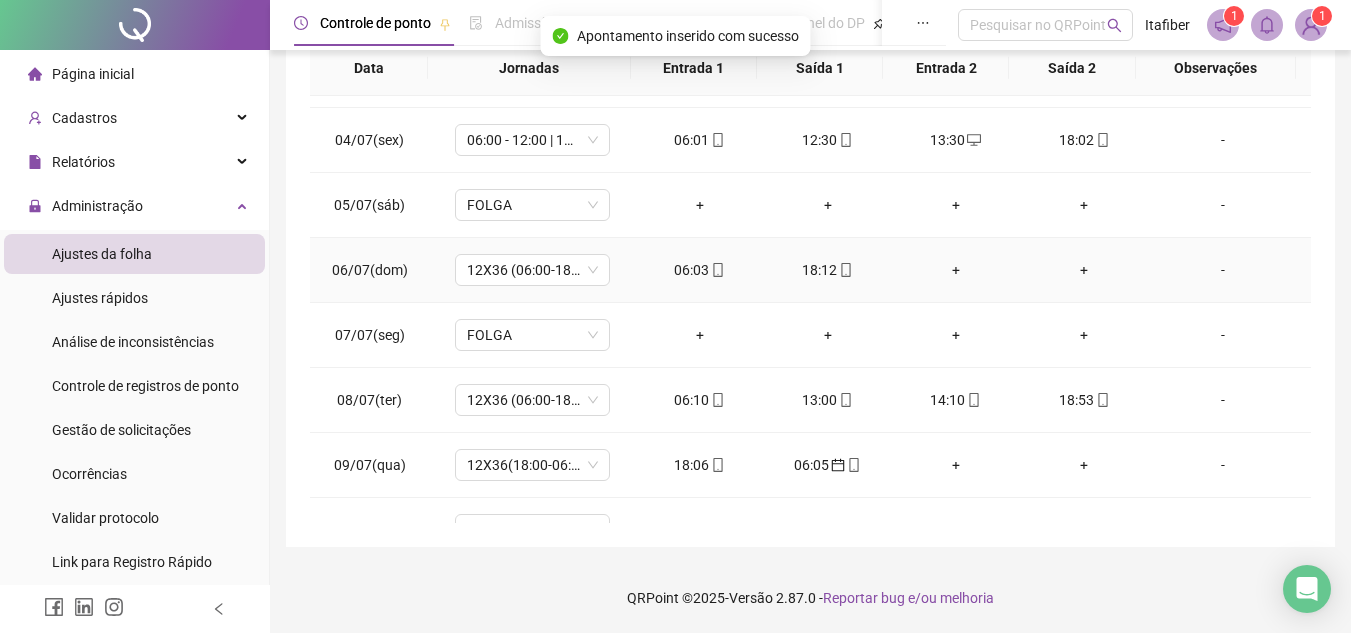 scroll, scrollTop: 0, scrollLeft: 0, axis: both 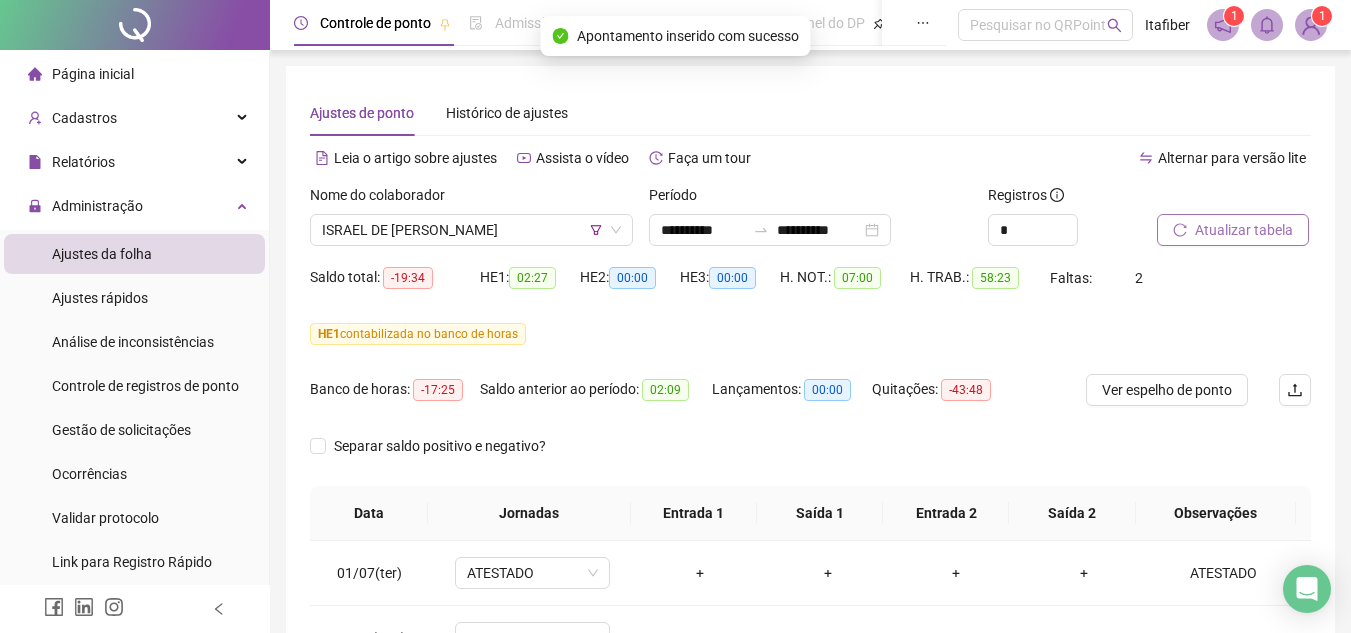 click on "Atualizar tabela" at bounding box center (1244, 230) 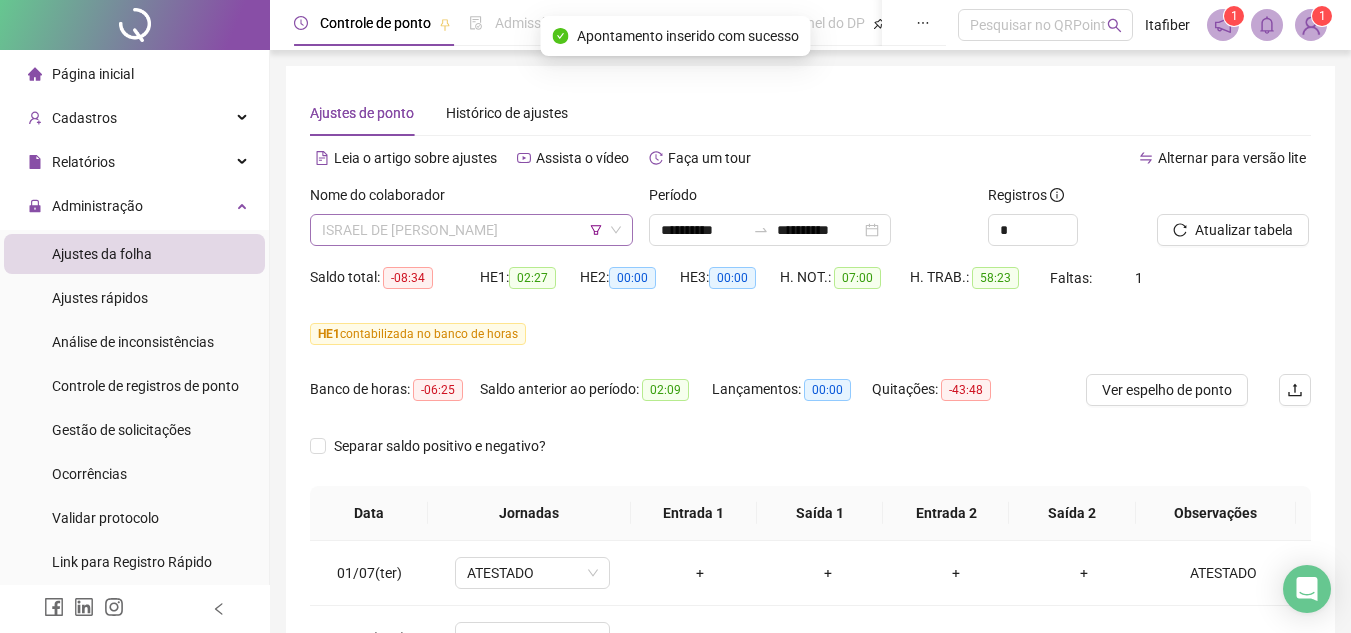 click on "ISRAEL DE [PERSON_NAME]" at bounding box center [471, 230] 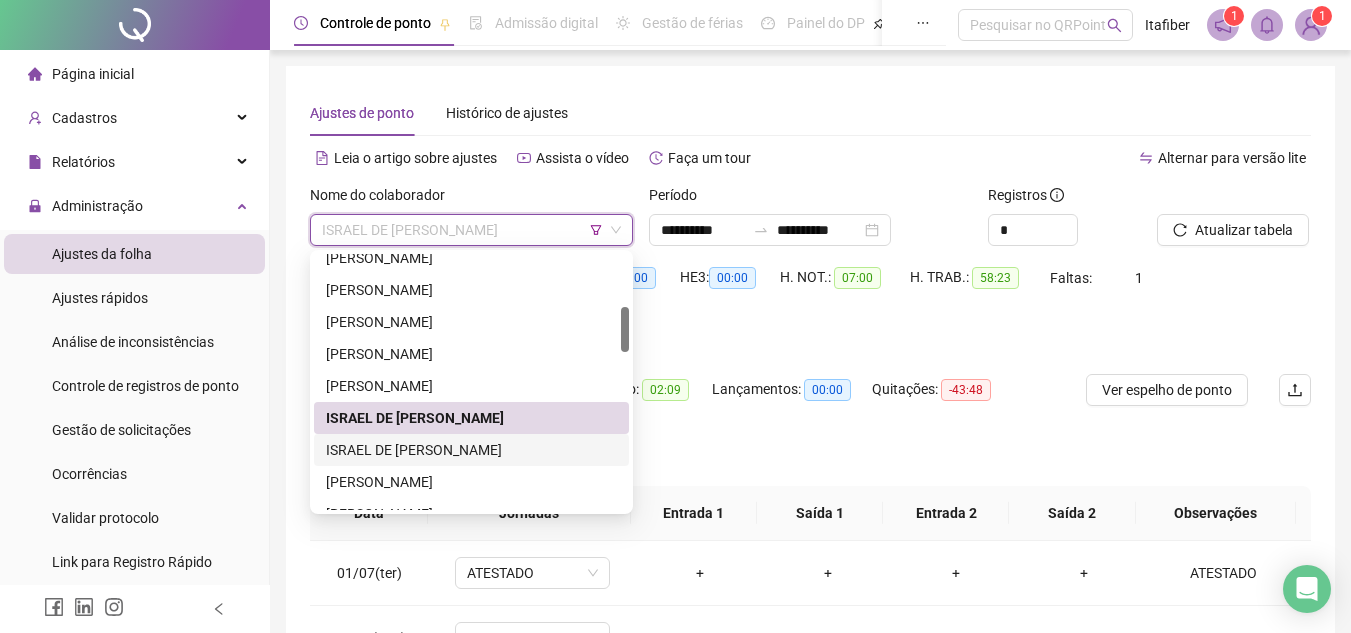 click on "ISRAEL DE [PERSON_NAME]" at bounding box center [471, 450] 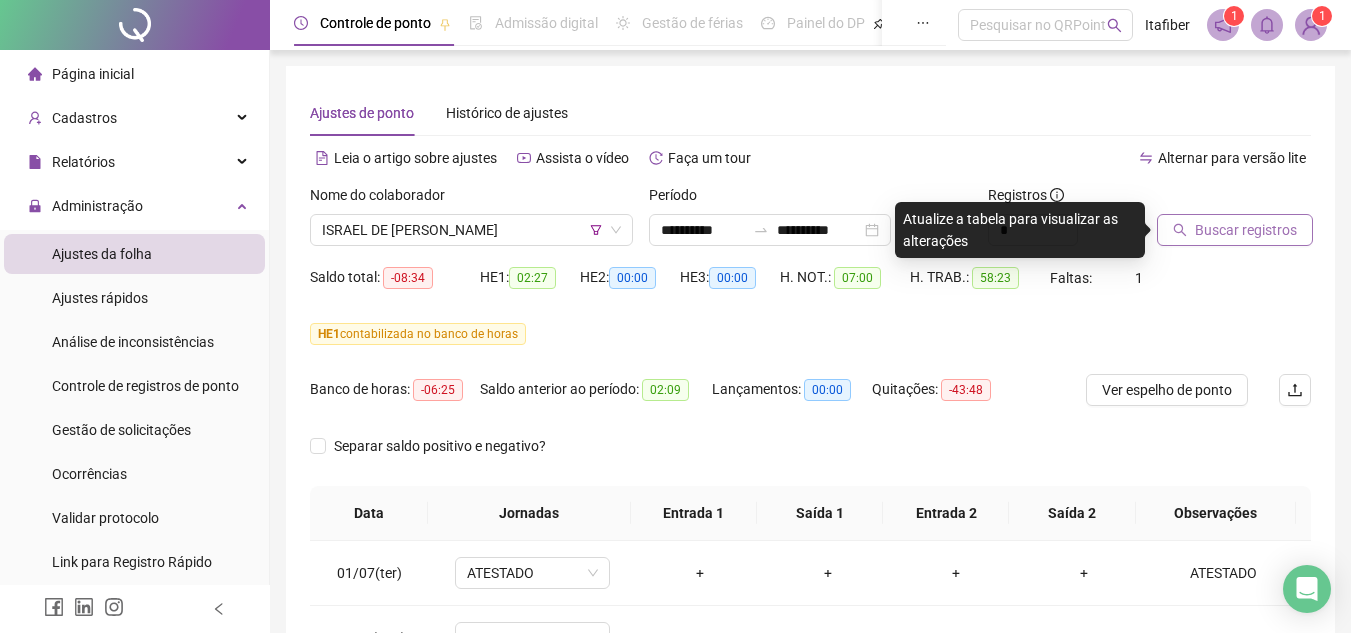 click on "Buscar registros" at bounding box center [1246, 230] 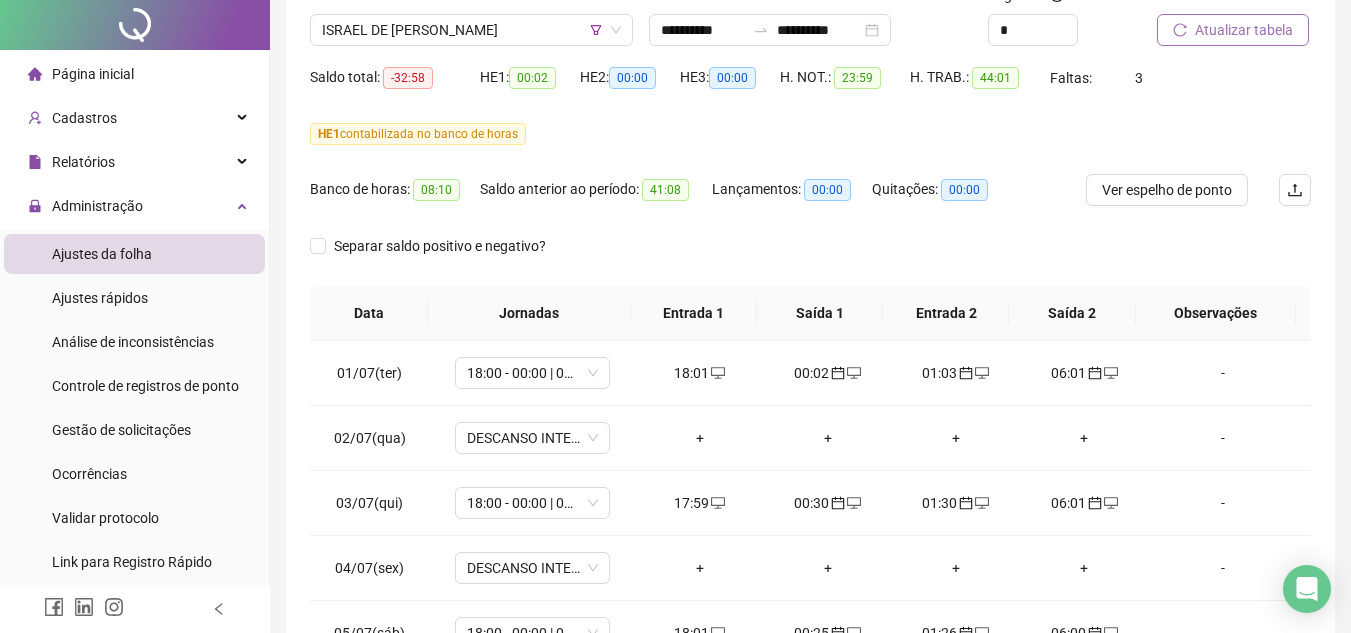 scroll, scrollTop: 445, scrollLeft: 0, axis: vertical 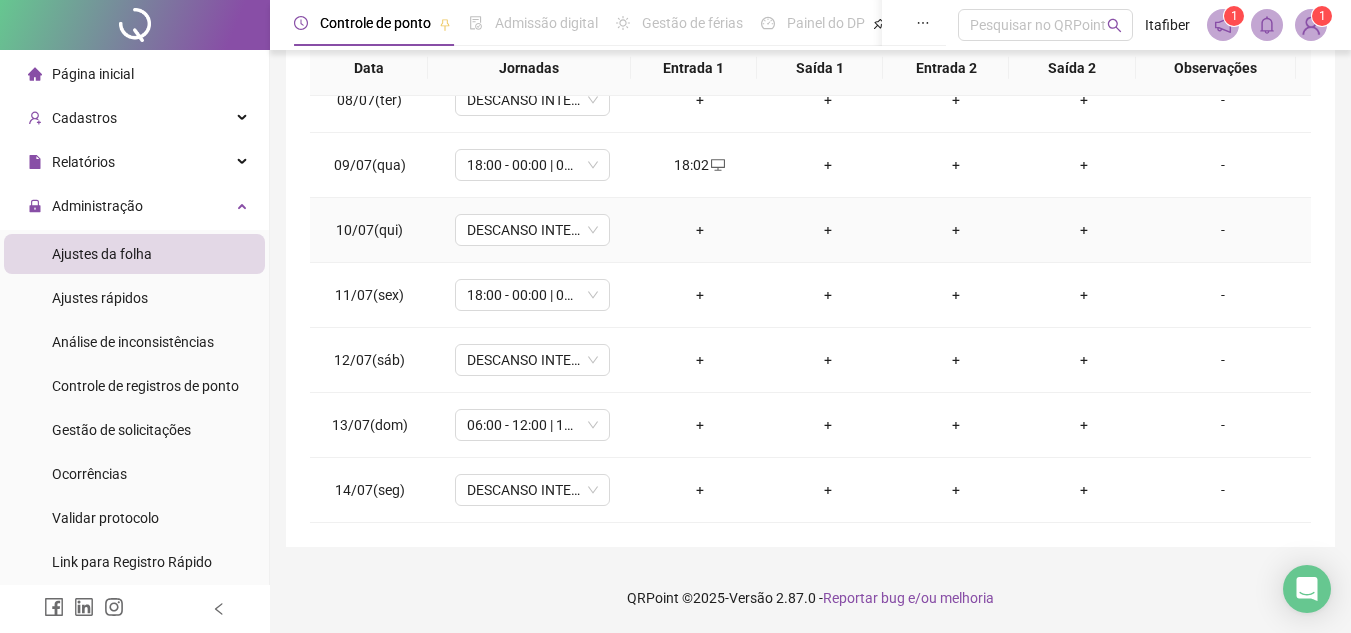 click on "+" at bounding box center [700, 230] 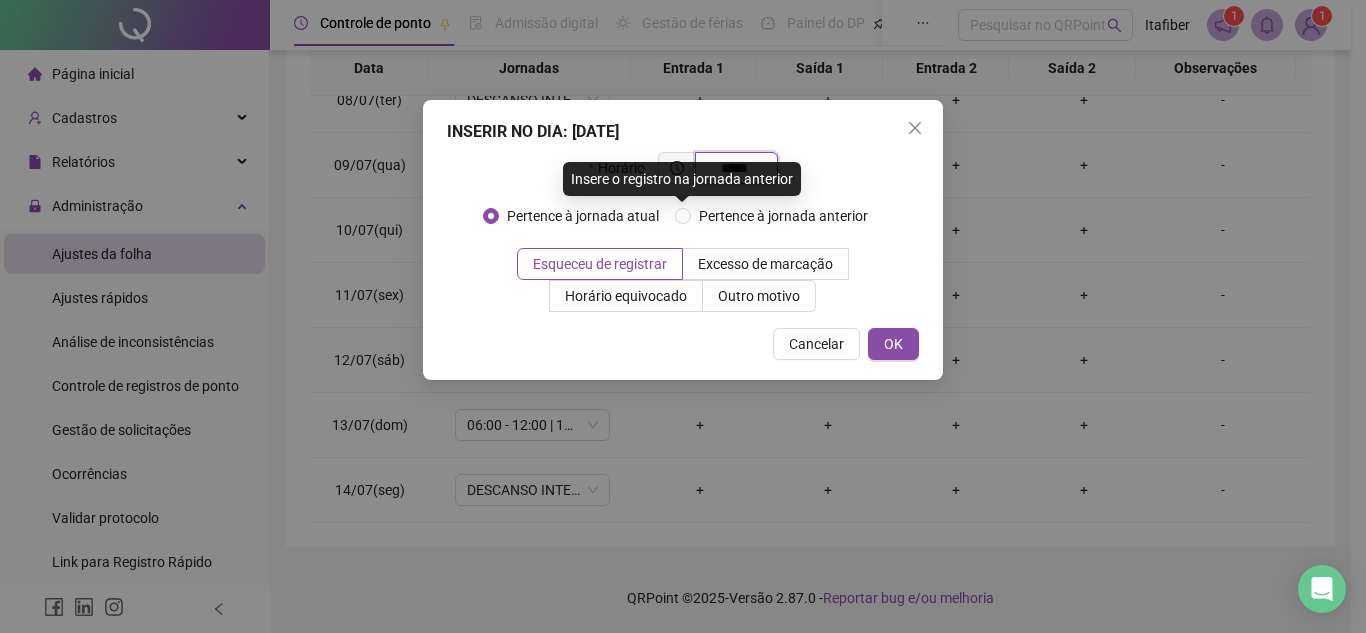 type on "*****" 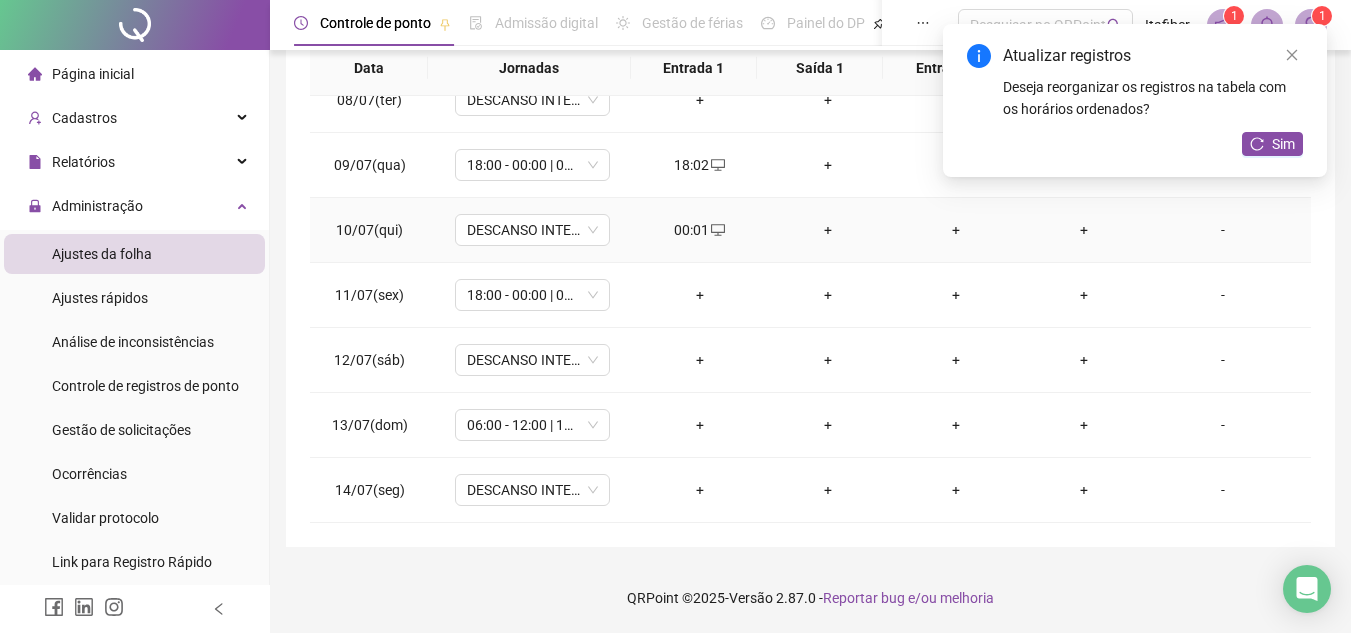 click on "00:01" at bounding box center [700, 230] 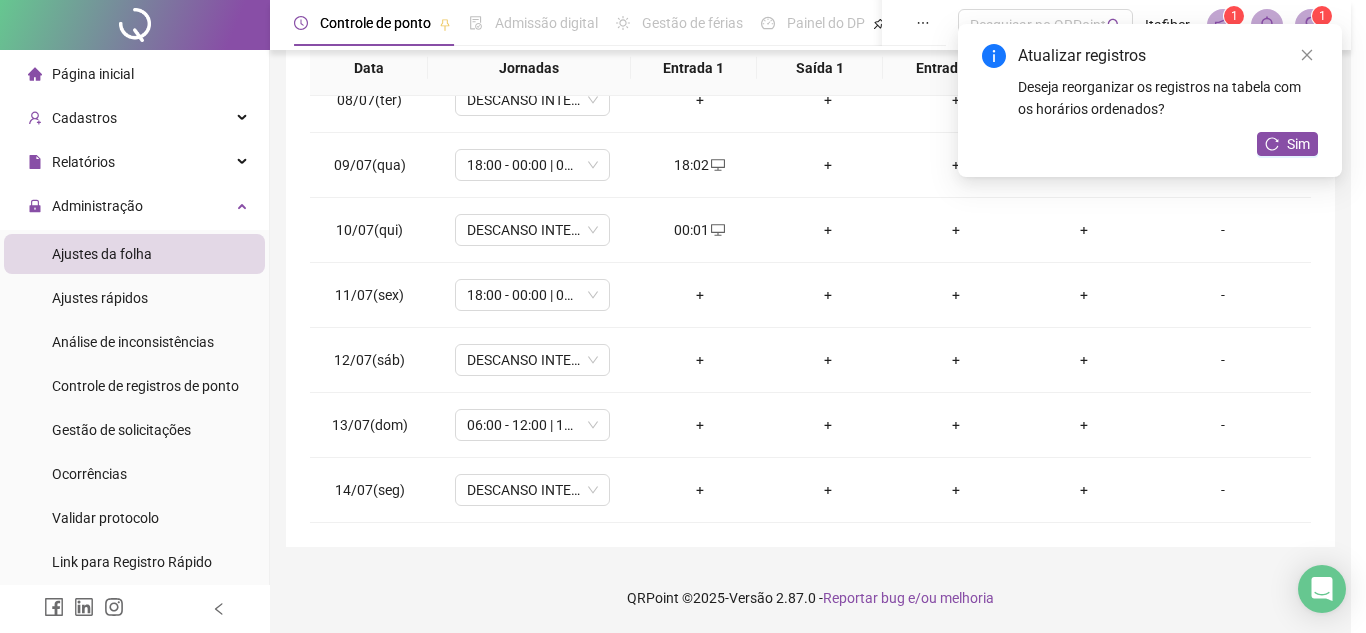 type on "**********" 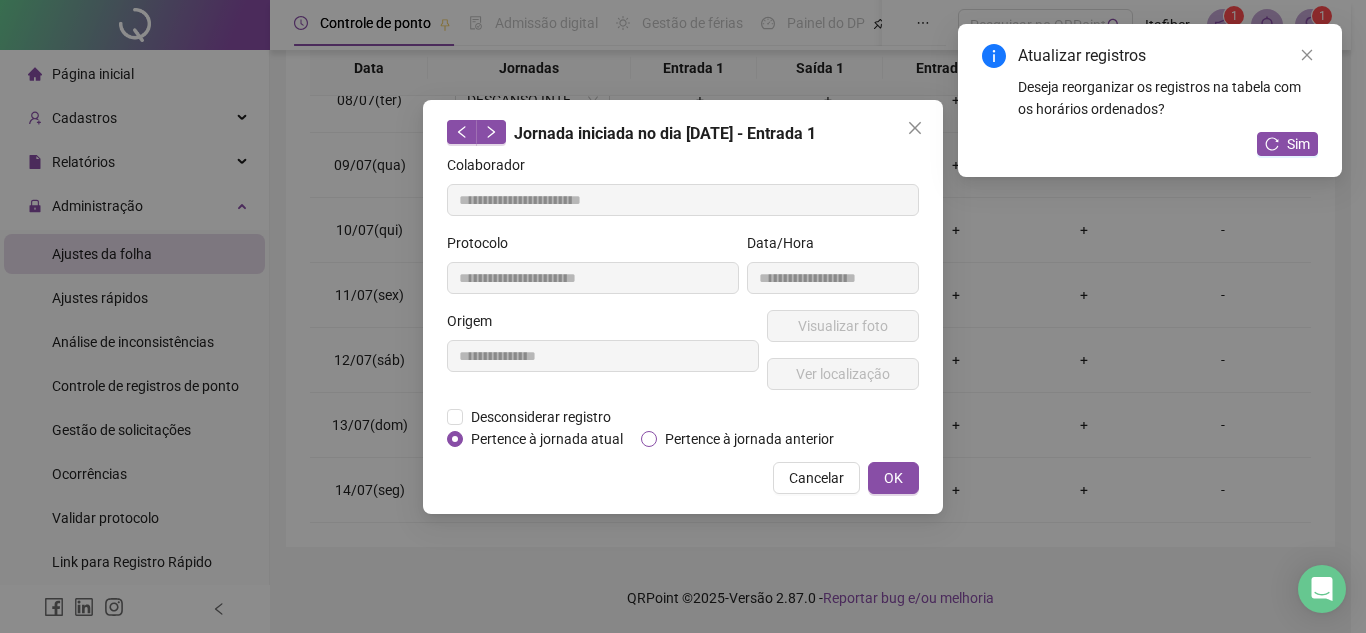 click on "Pertence à jornada anterior" at bounding box center [749, 439] 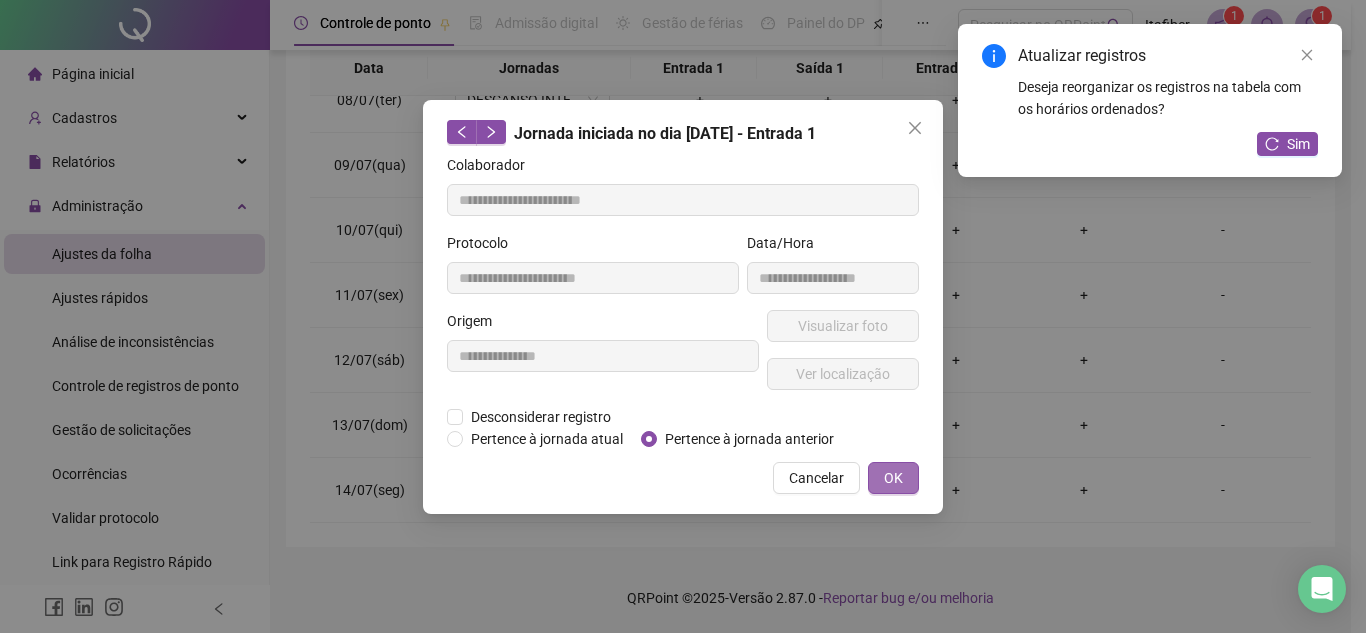 click on "OK" at bounding box center (893, 478) 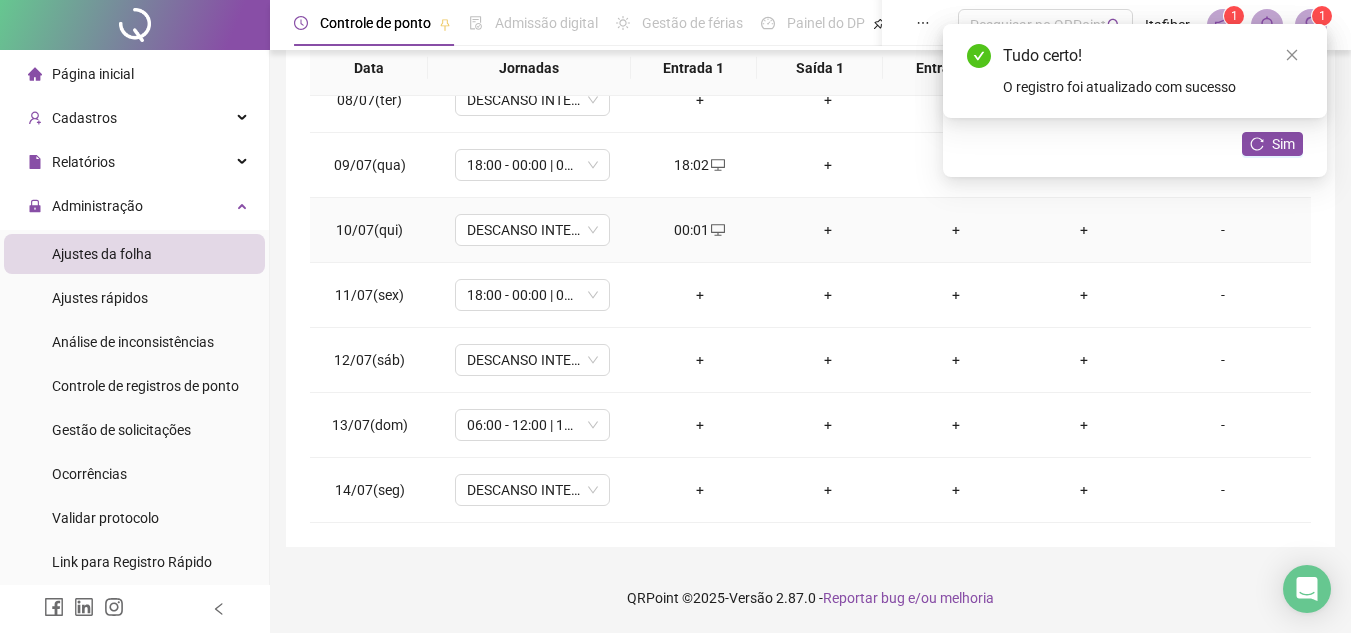 click on "+" at bounding box center [828, 230] 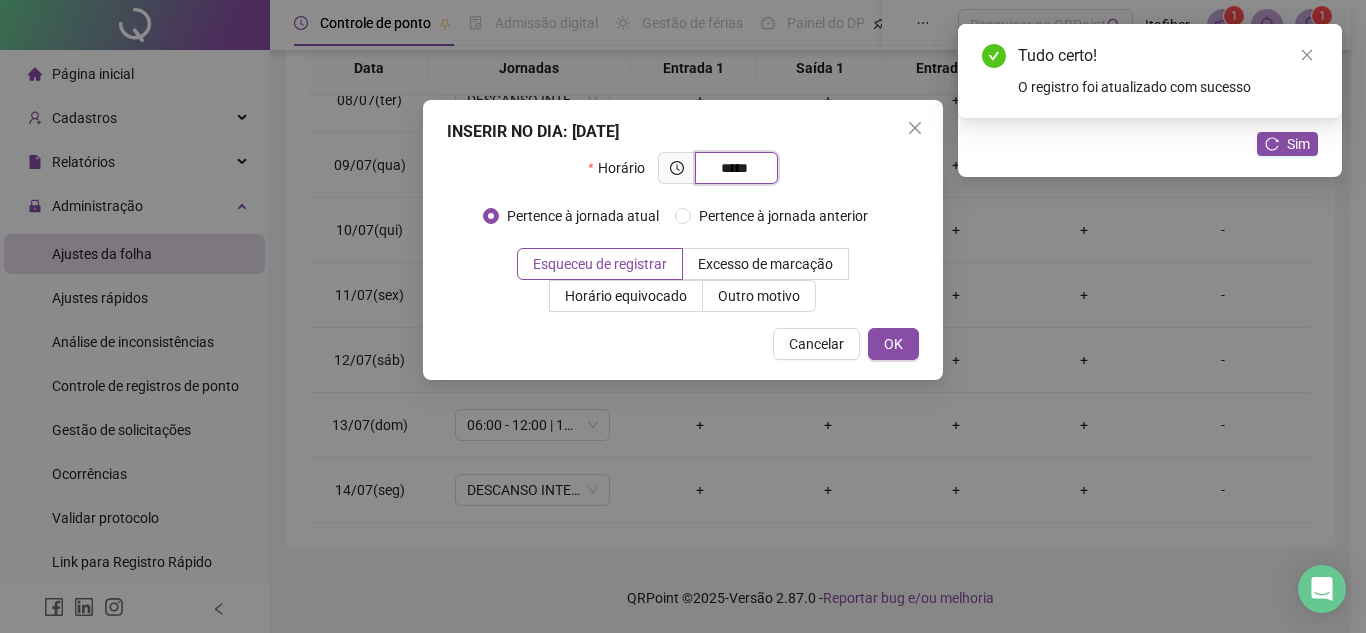 type on "*****" 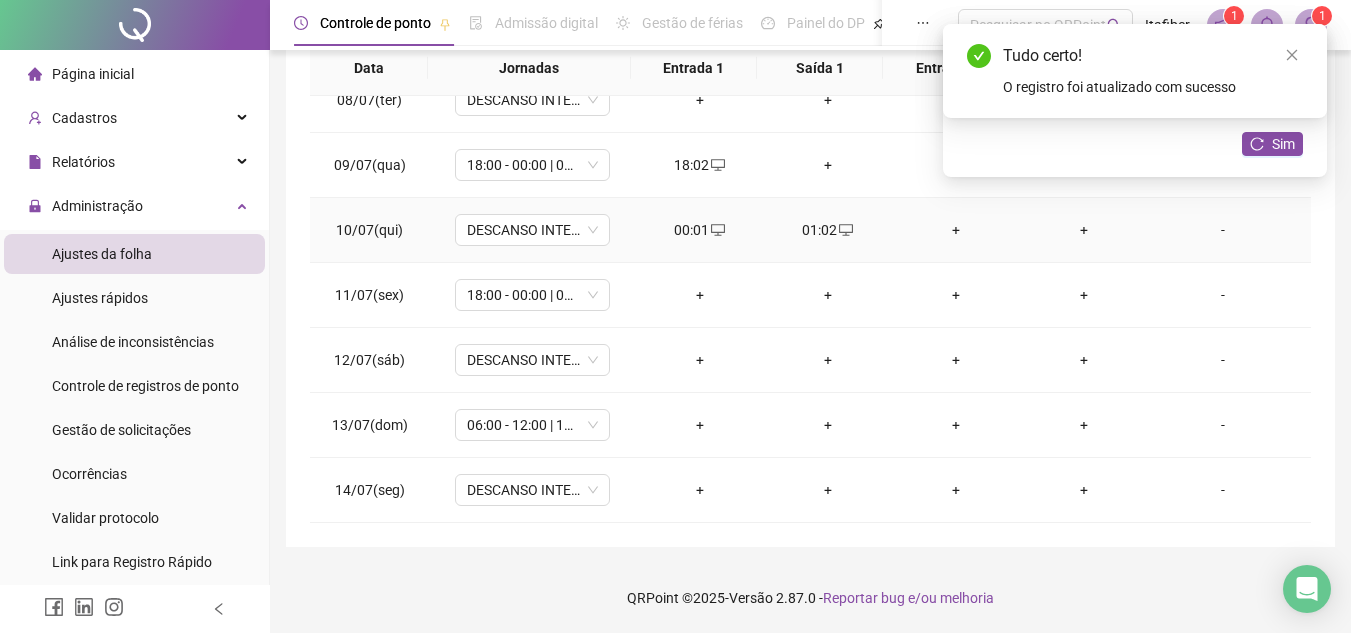 click on "01:02" at bounding box center [828, 230] 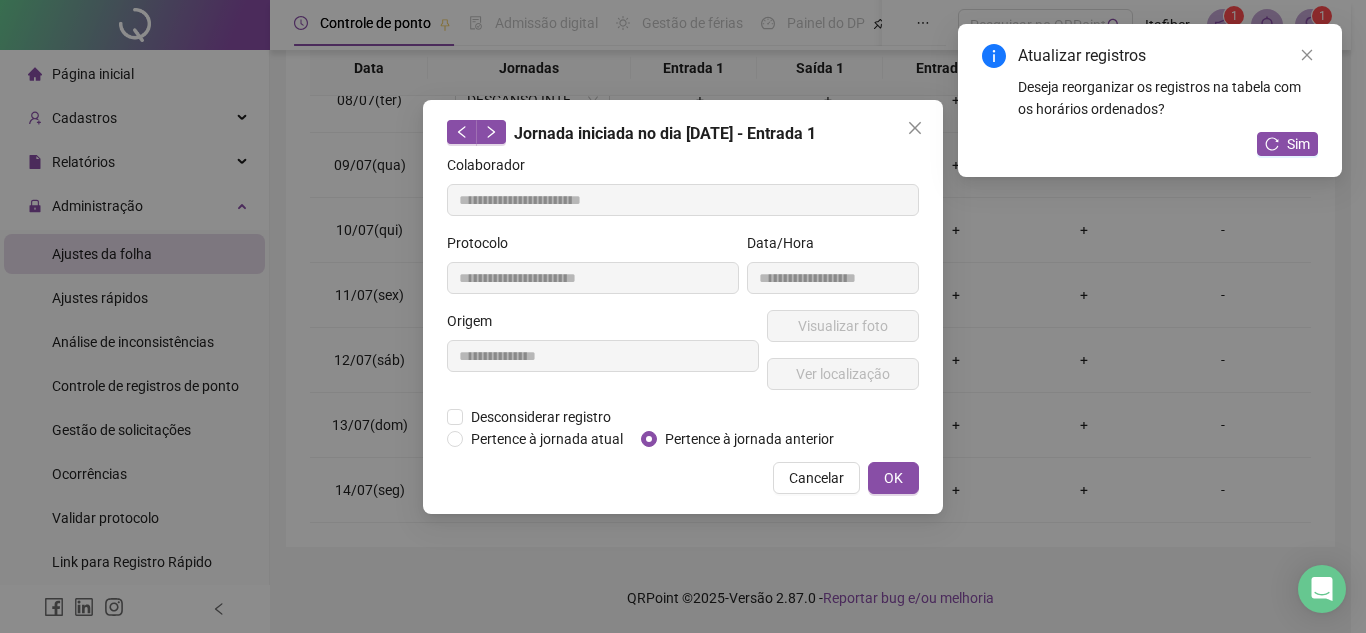 type on "**********" 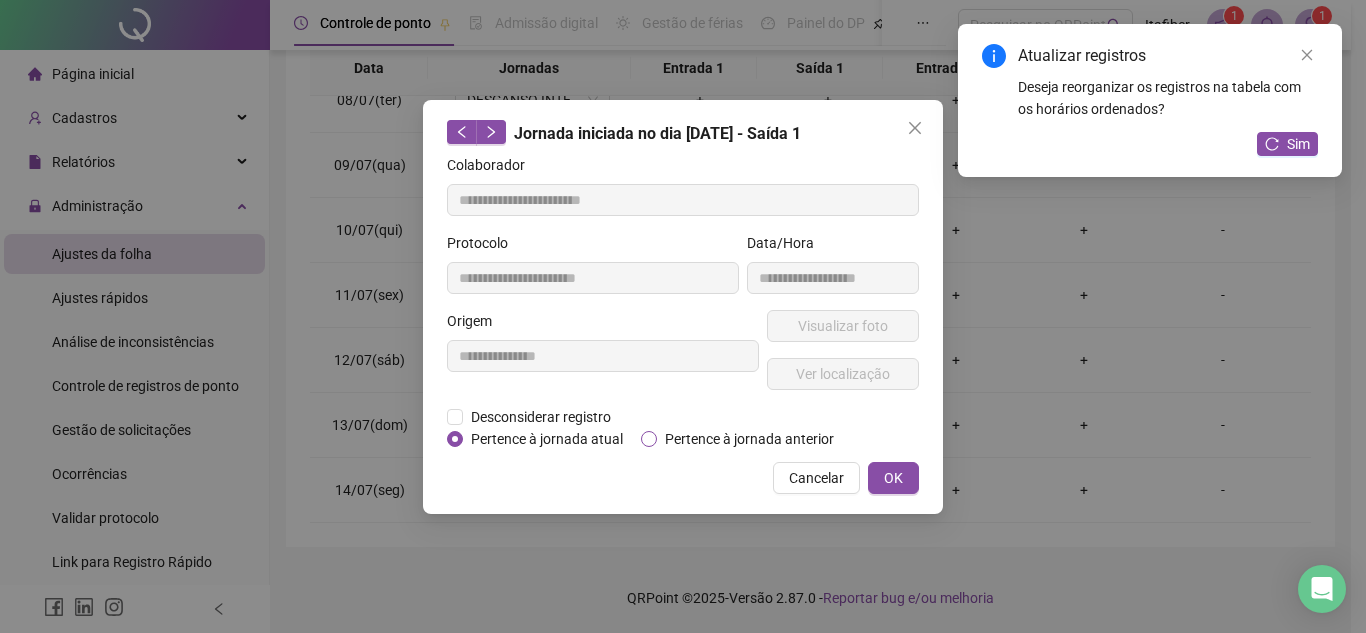 click on "Pertence à jornada anterior" at bounding box center (749, 439) 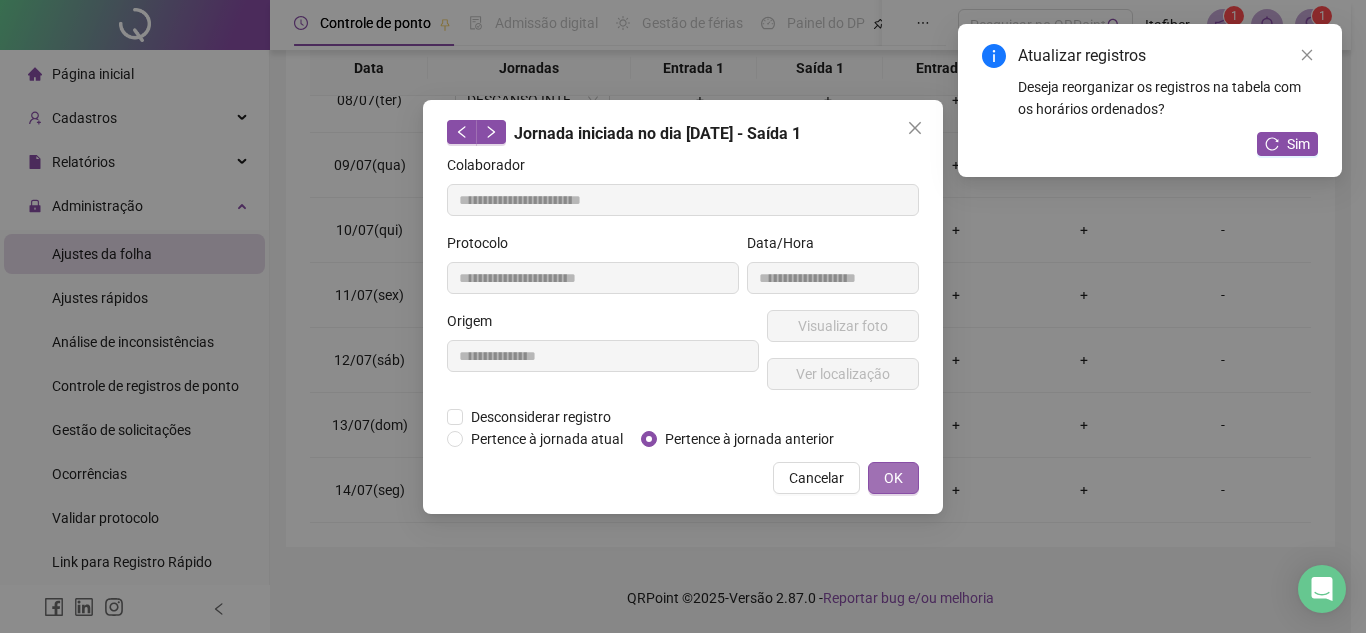 click on "OK" at bounding box center (893, 478) 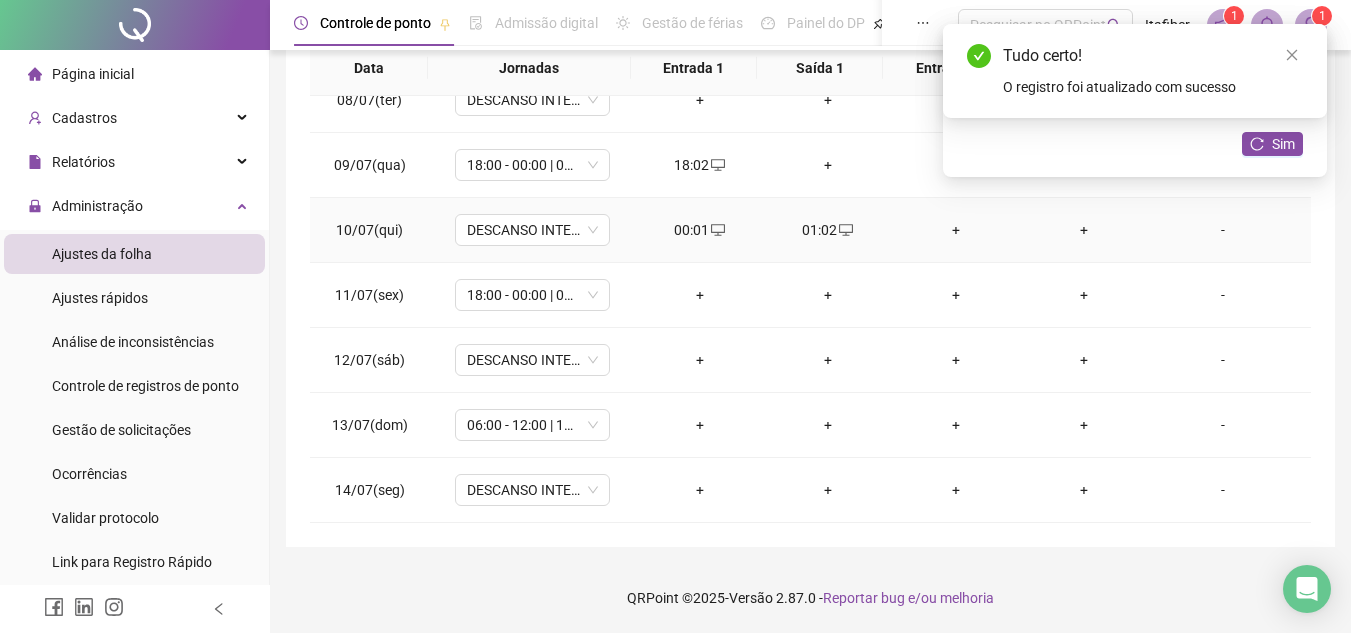 click on "+" at bounding box center (956, 230) 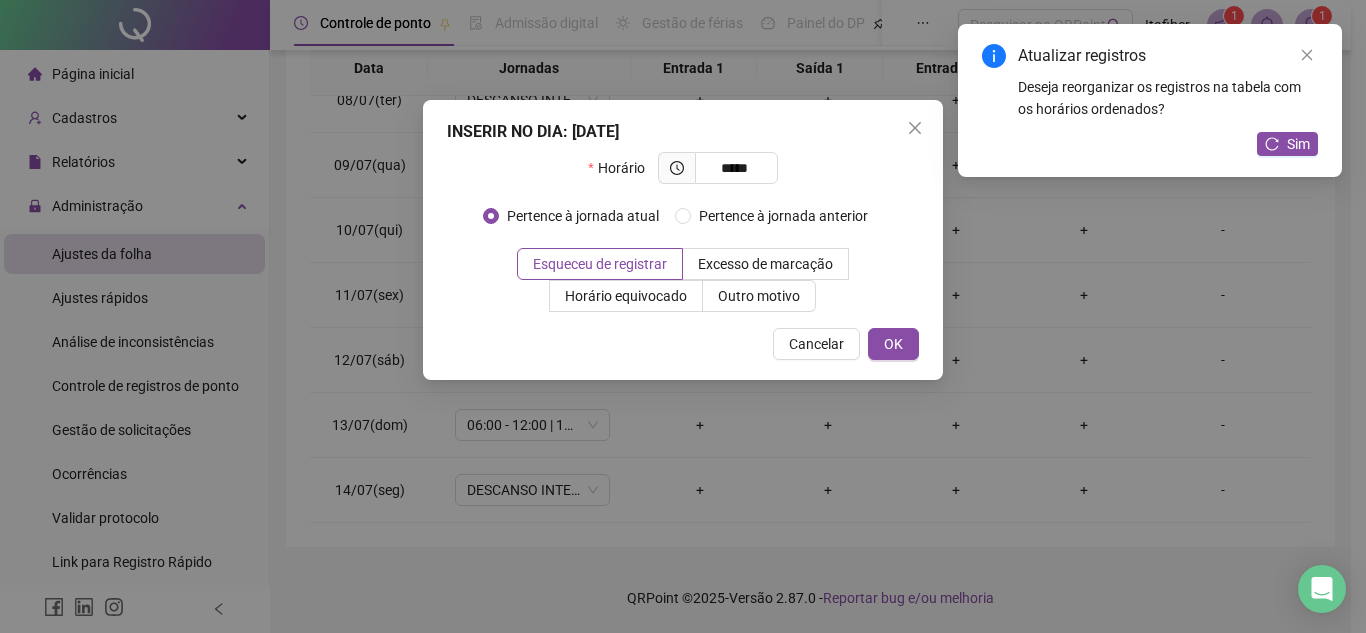 type on "*****" 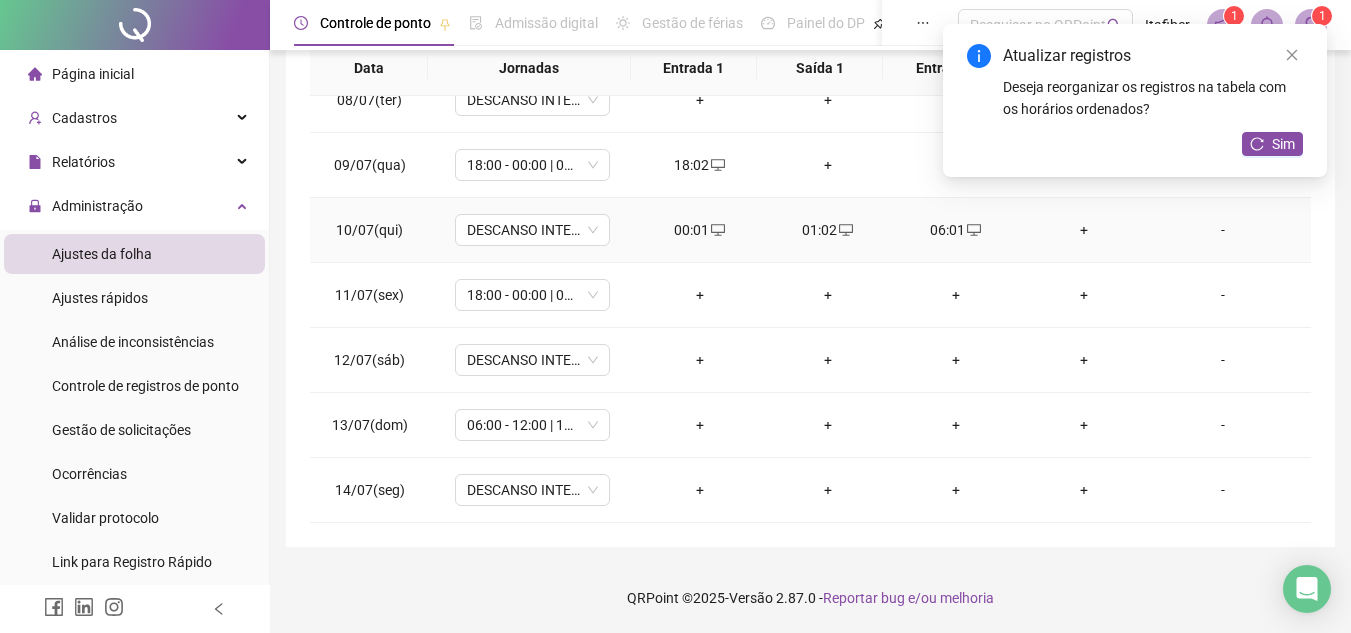 click on "06:01" at bounding box center [956, 230] 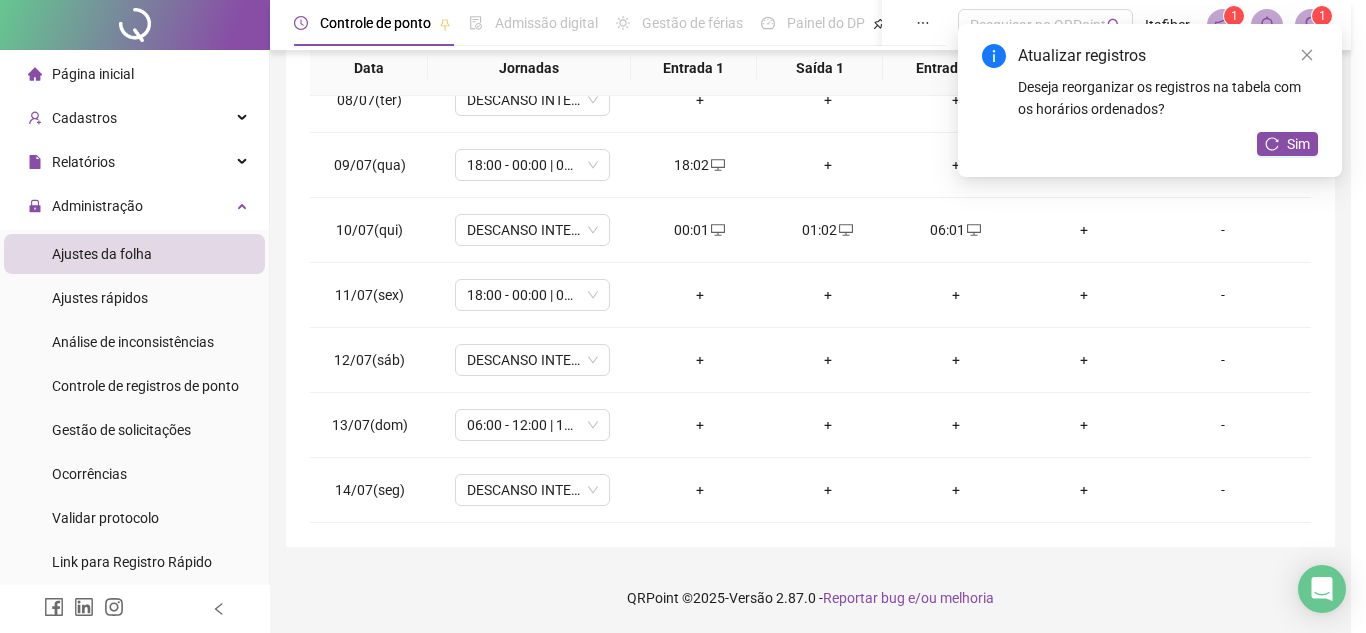 type on "**********" 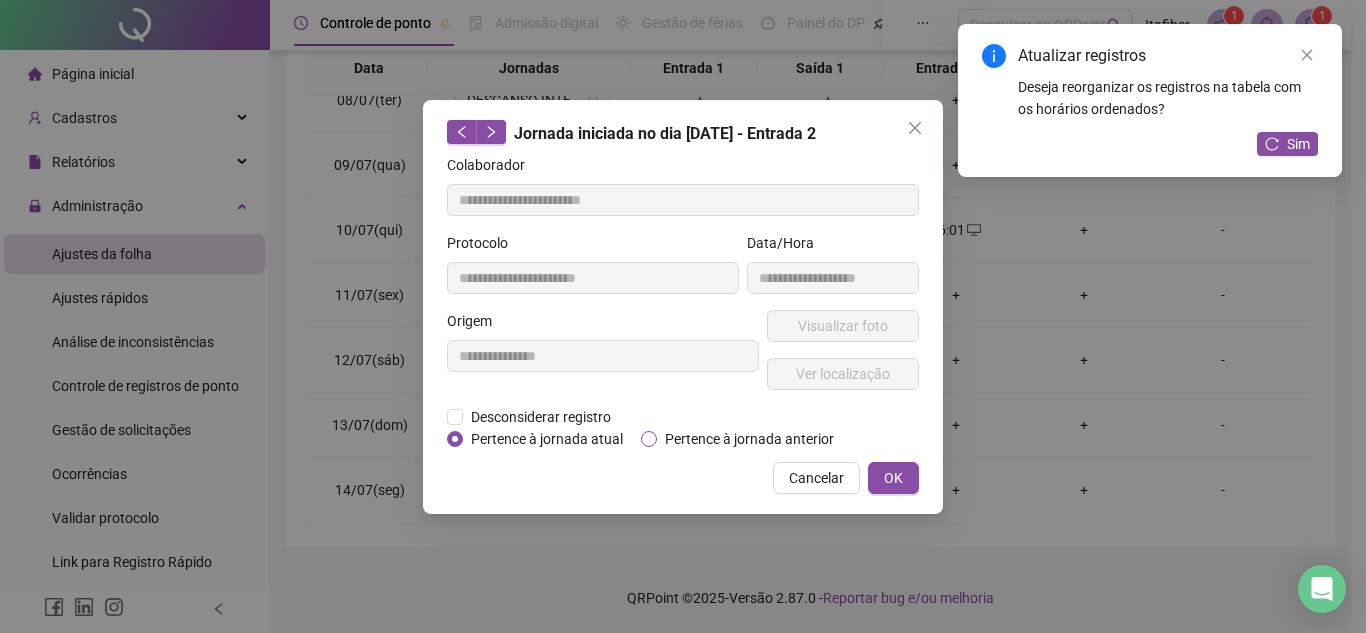 click on "Pertence à jornada anterior" at bounding box center (749, 439) 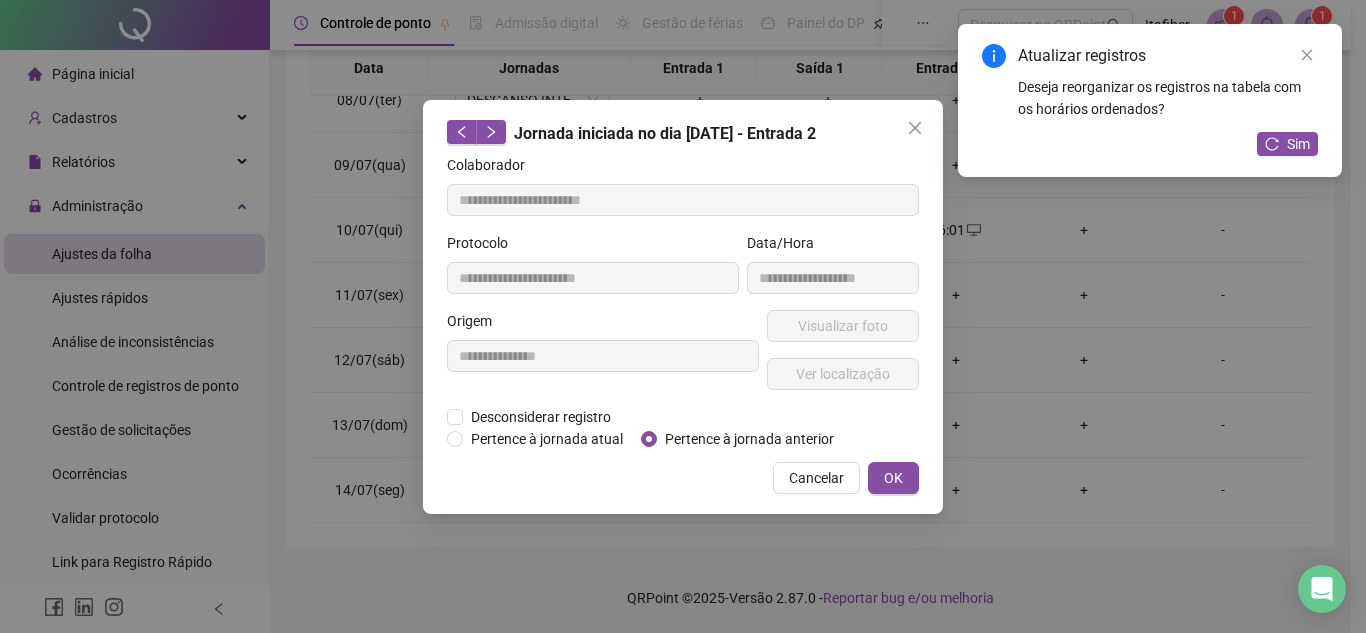 click on "**********" at bounding box center [683, 307] 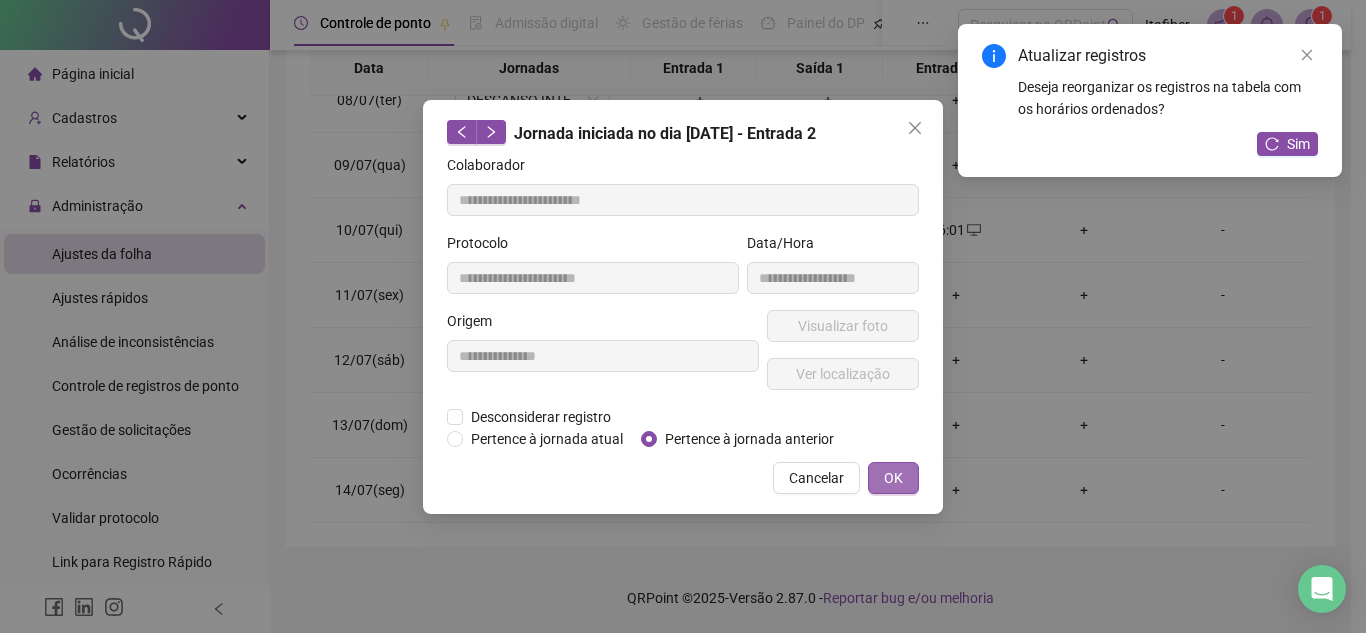 click on "OK" at bounding box center (893, 478) 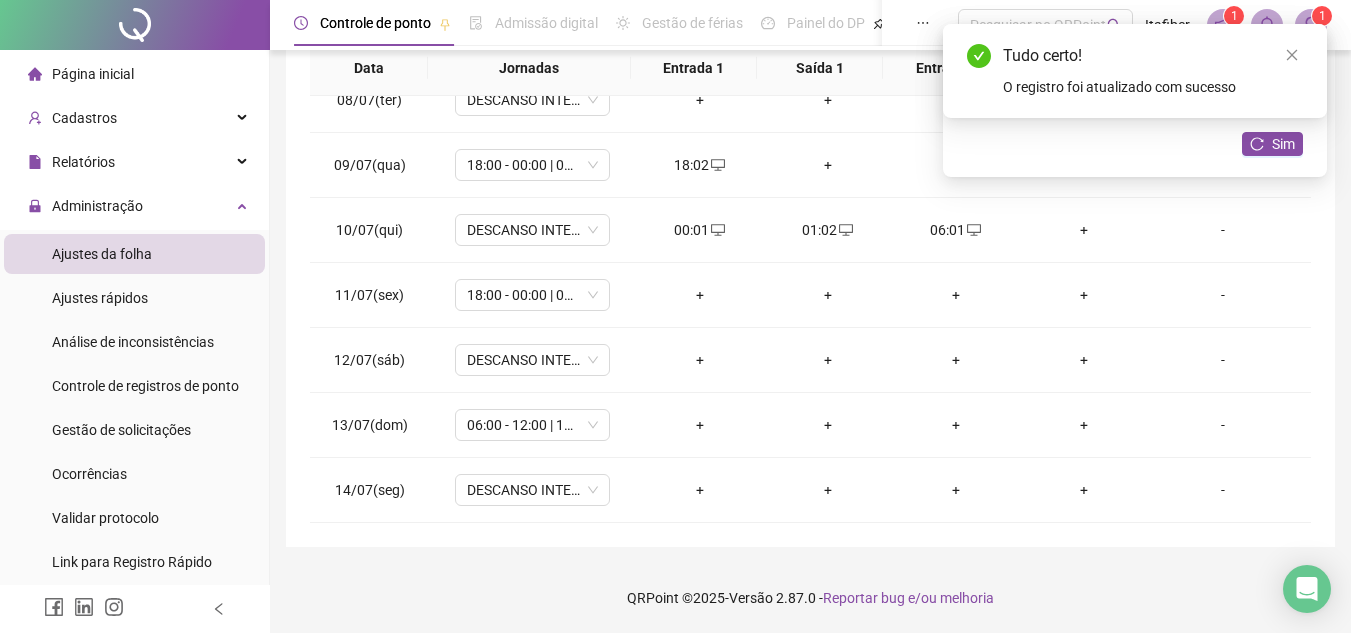 click on "Tudo certo! O registro foi atualizado com sucesso" at bounding box center (1135, 71) 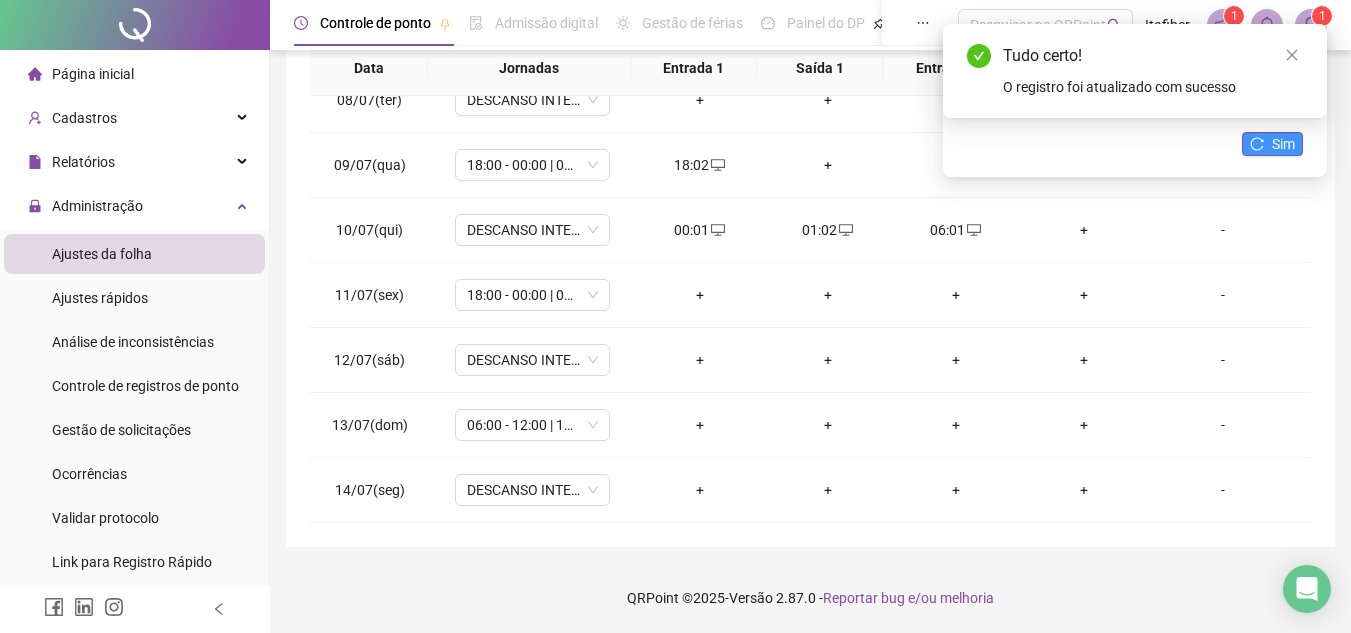 click on "Sim" at bounding box center [1283, 144] 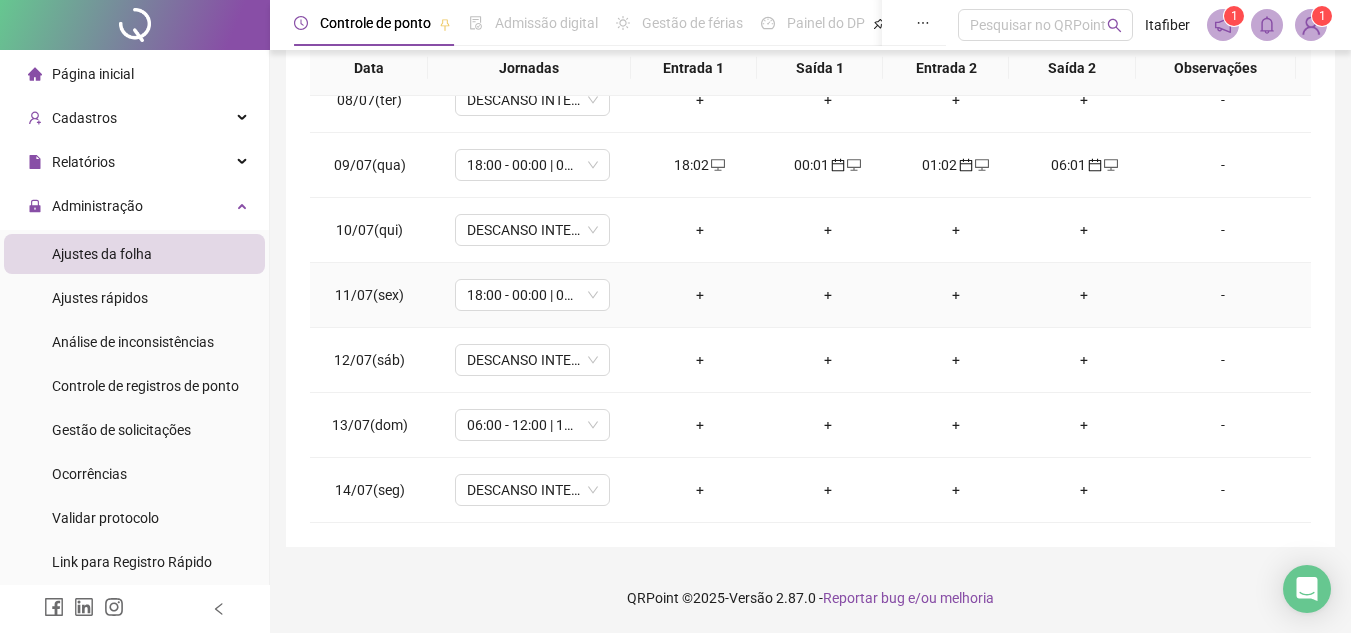 click on "+" at bounding box center (700, 295) 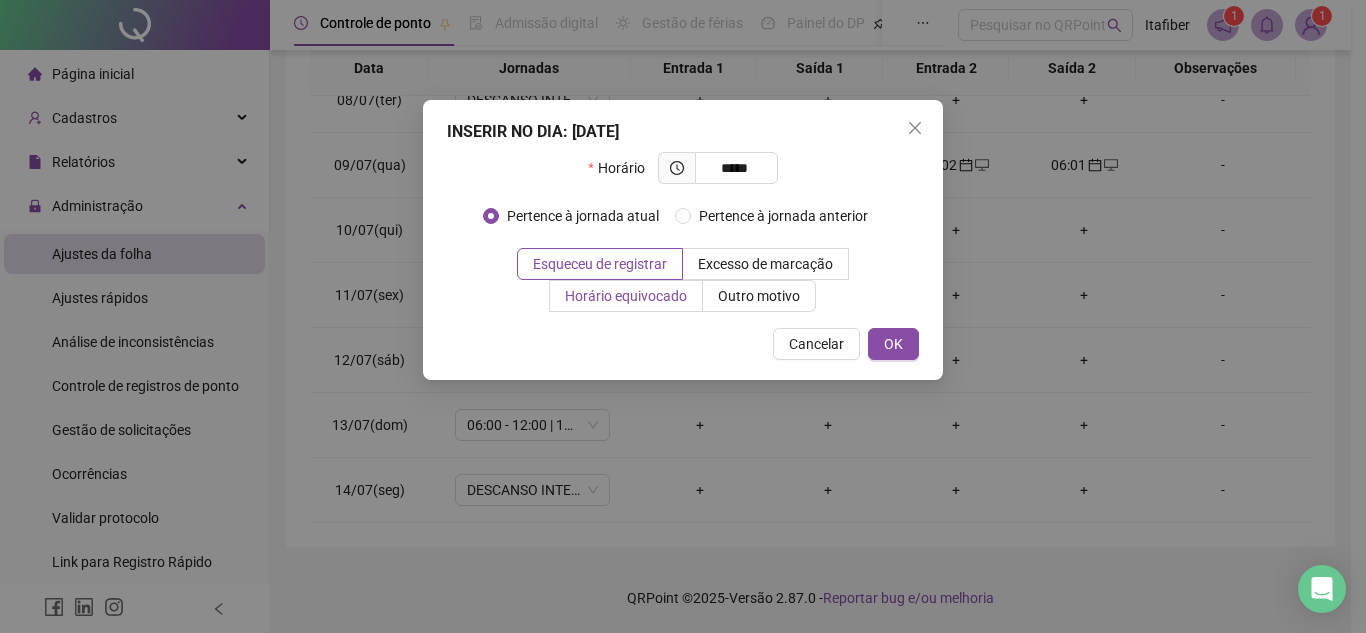 type on "*****" 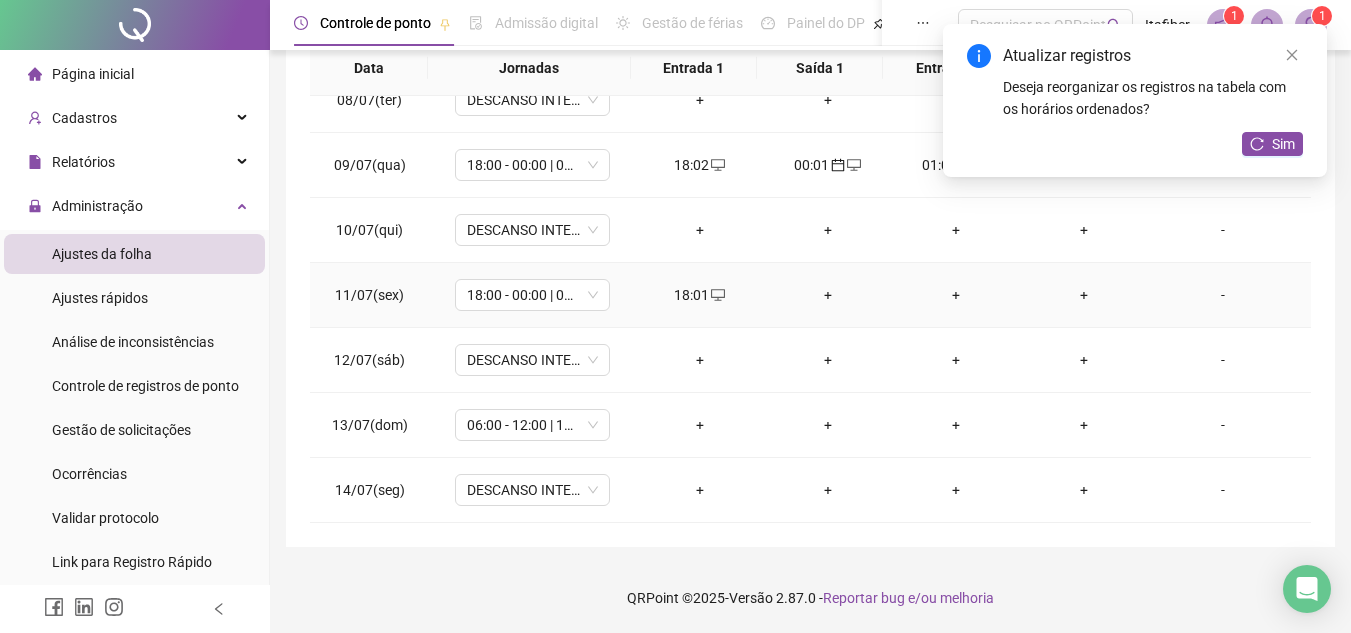 click on "+" at bounding box center [828, 295] 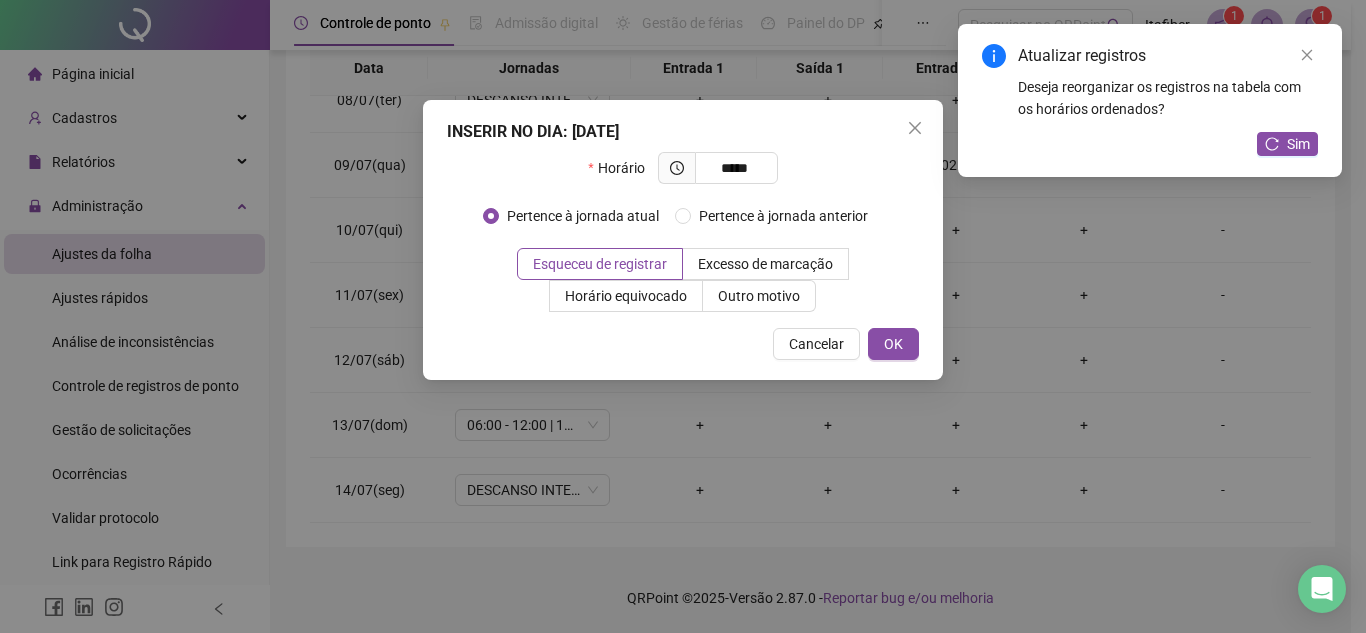 type on "*****" 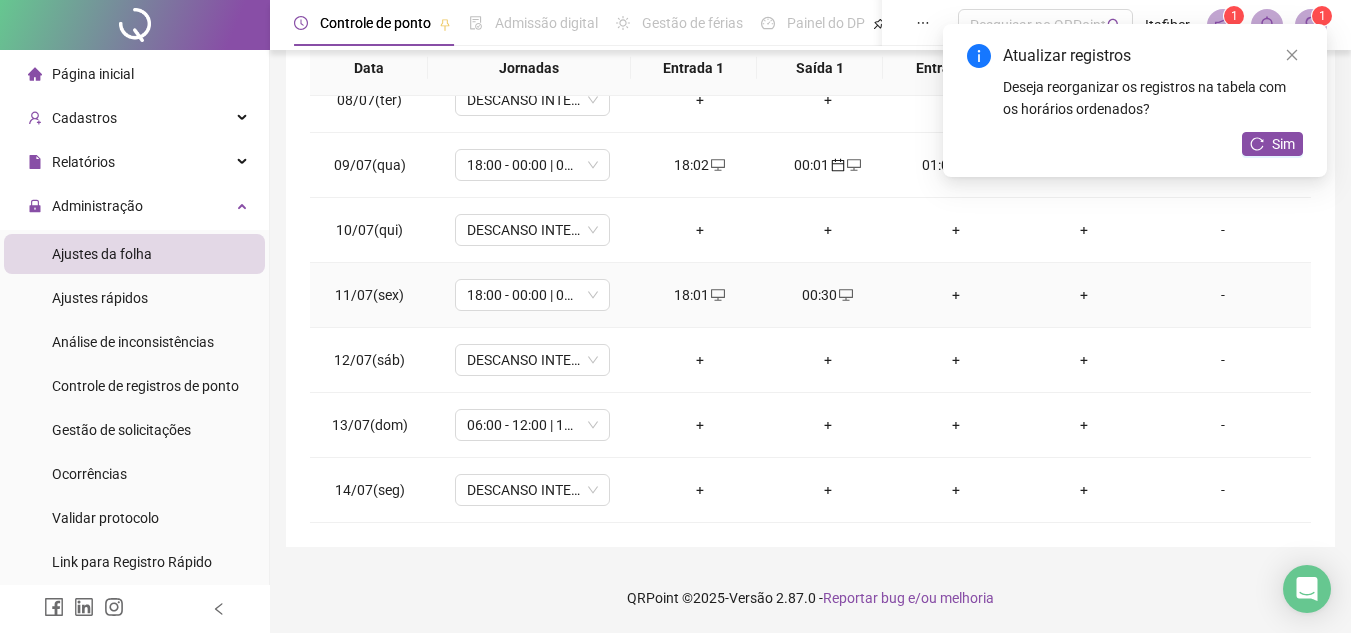 click 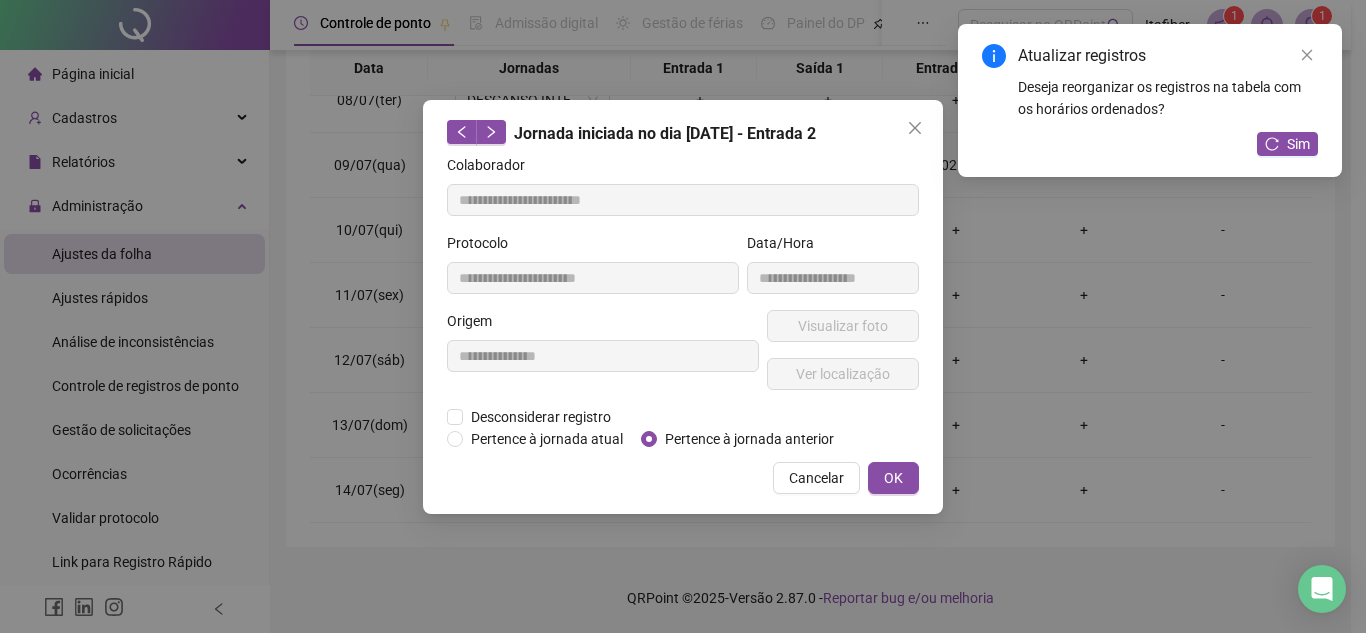 type on "**********" 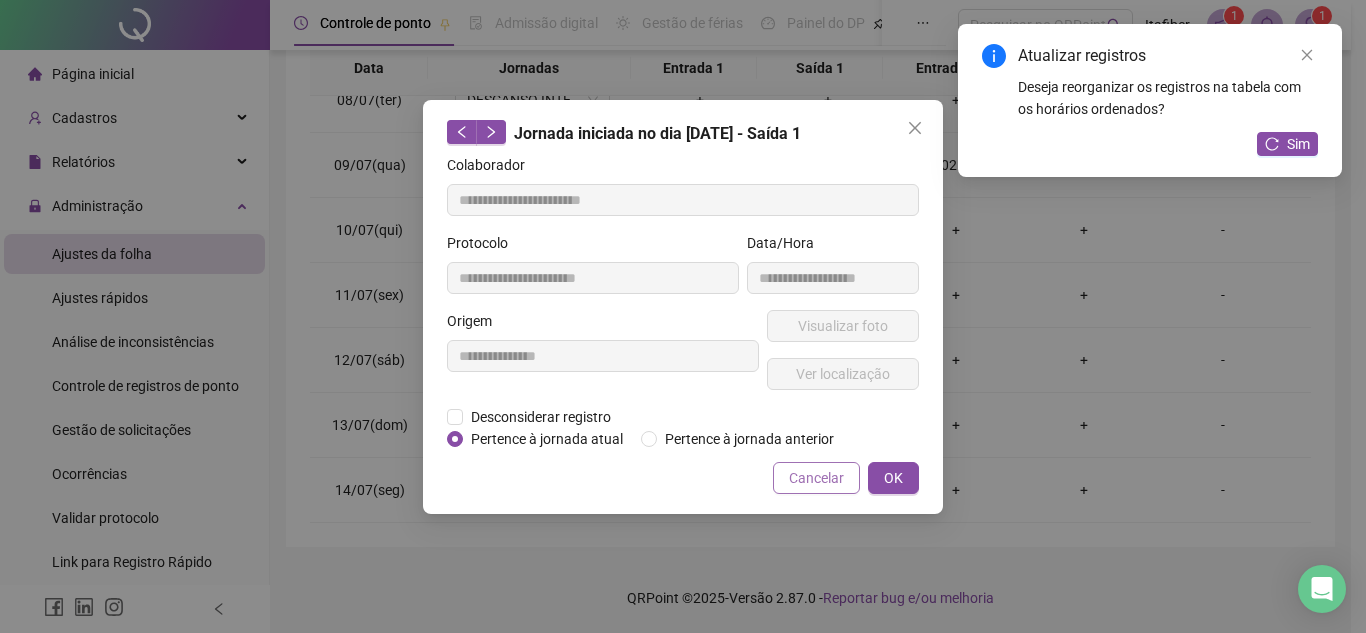 click on "Cancelar" at bounding box center (816, 478) 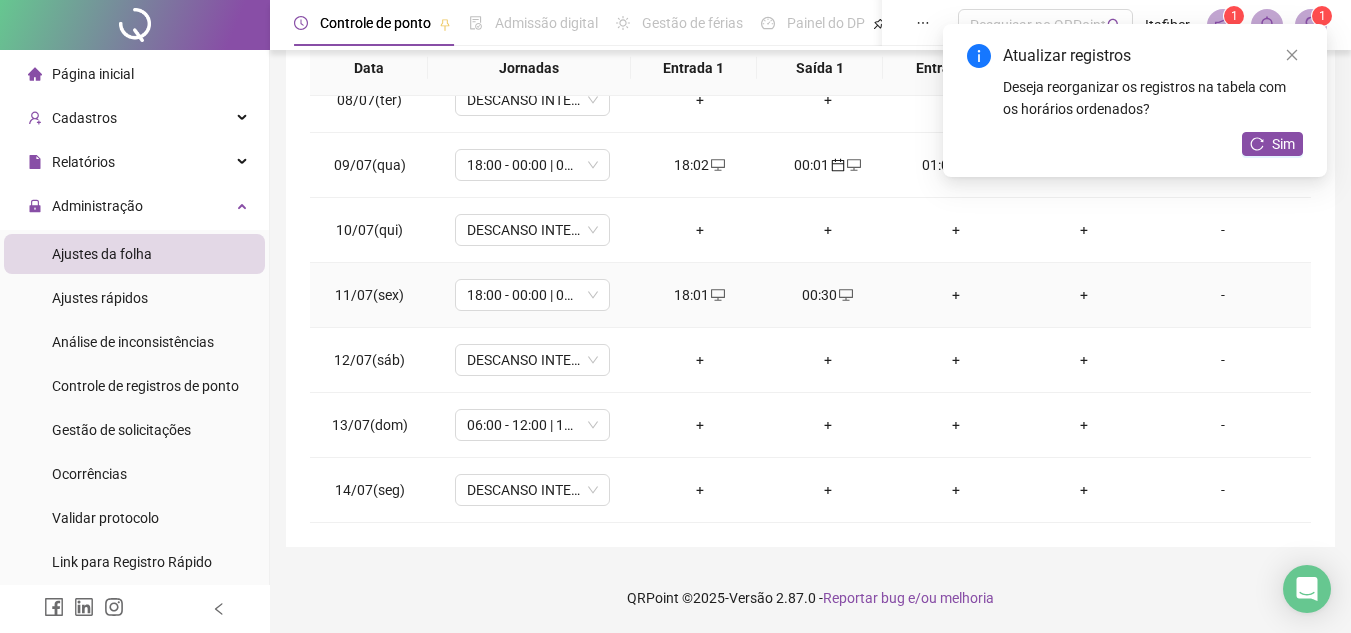 click 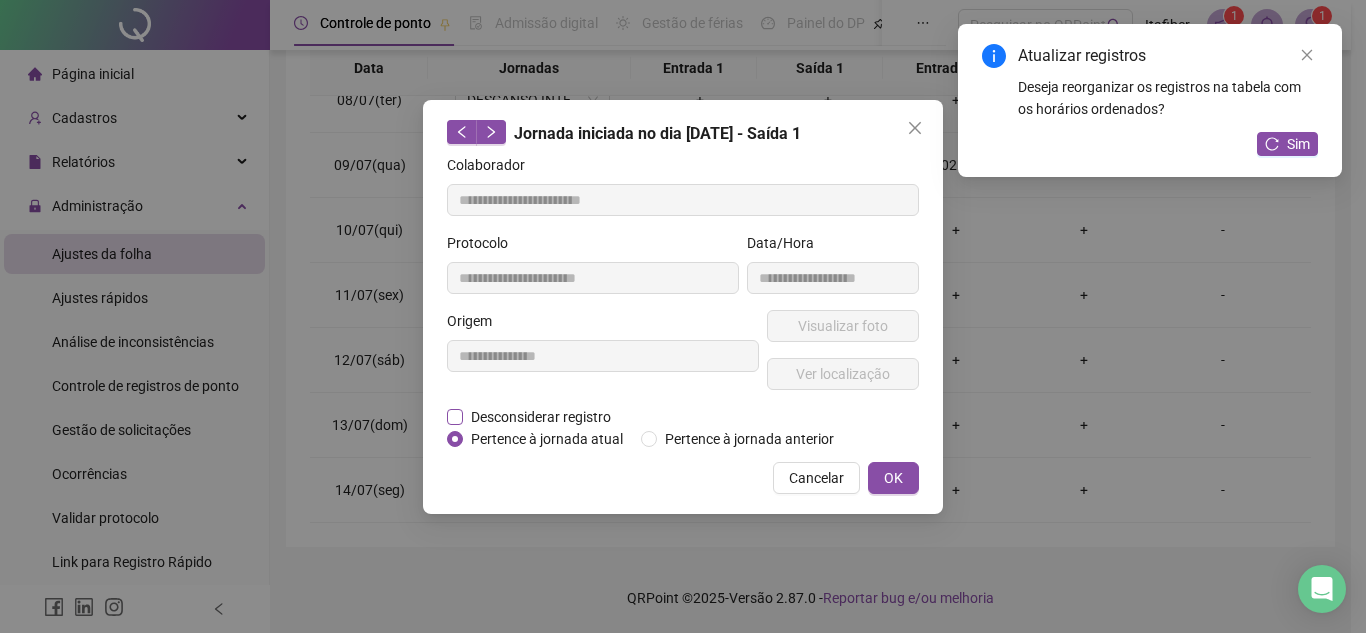 click on "Desconsiderar registro" at bounding box center (541, 417) 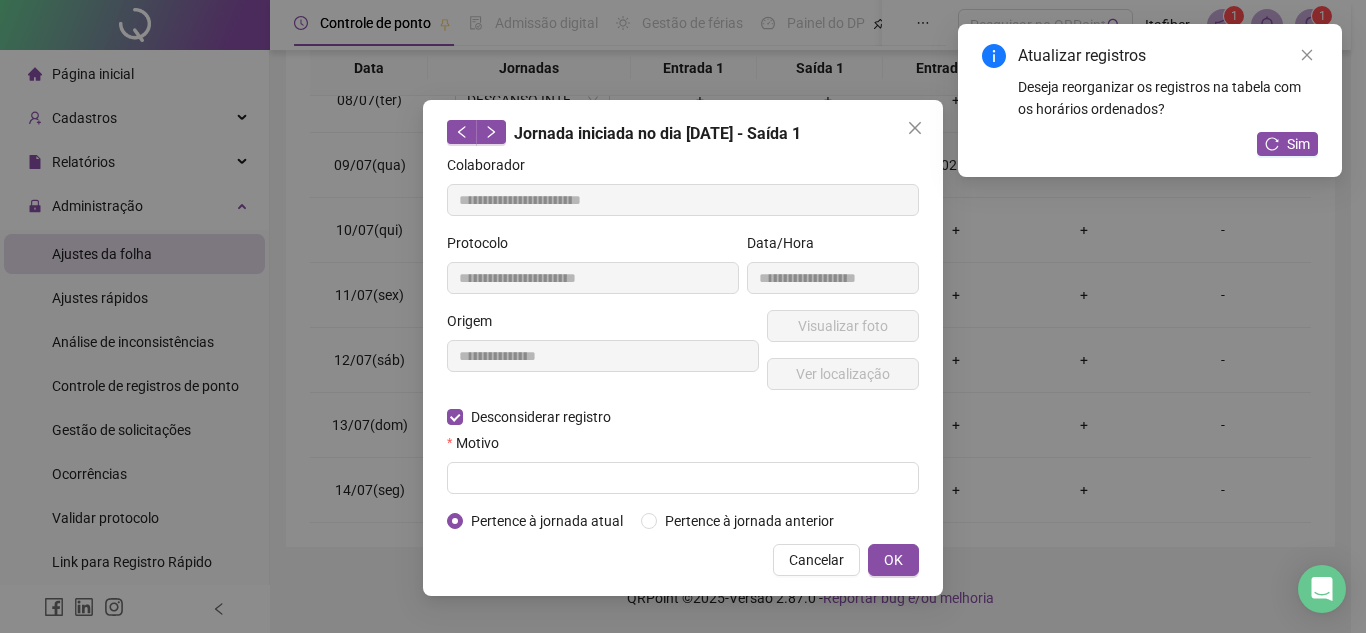 click on "Motivo" at bounding box center (683, 447) 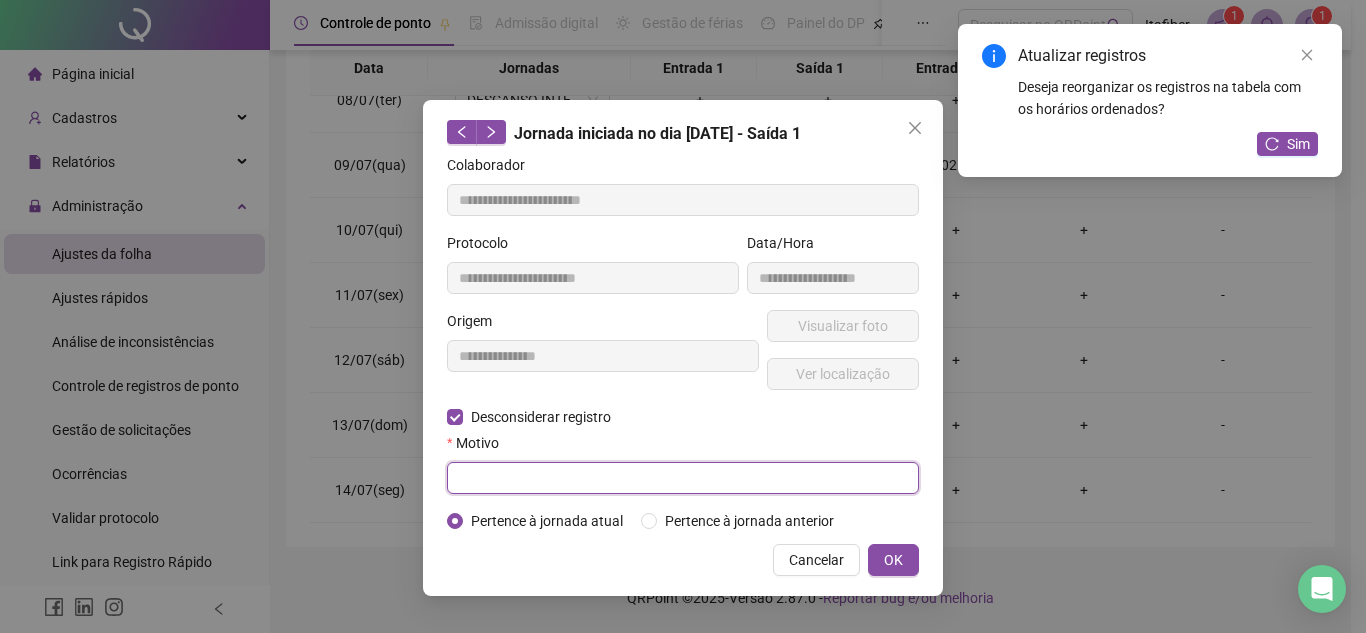 click at bounding box center [683, 478] 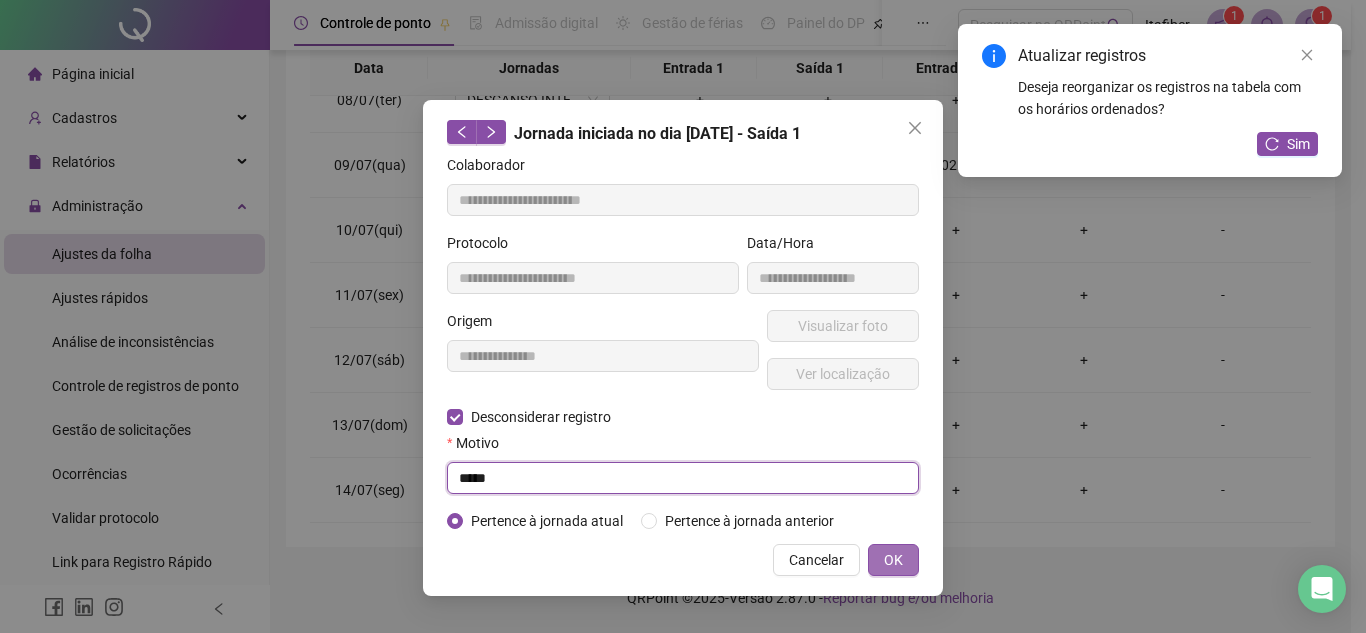 type on "*****" 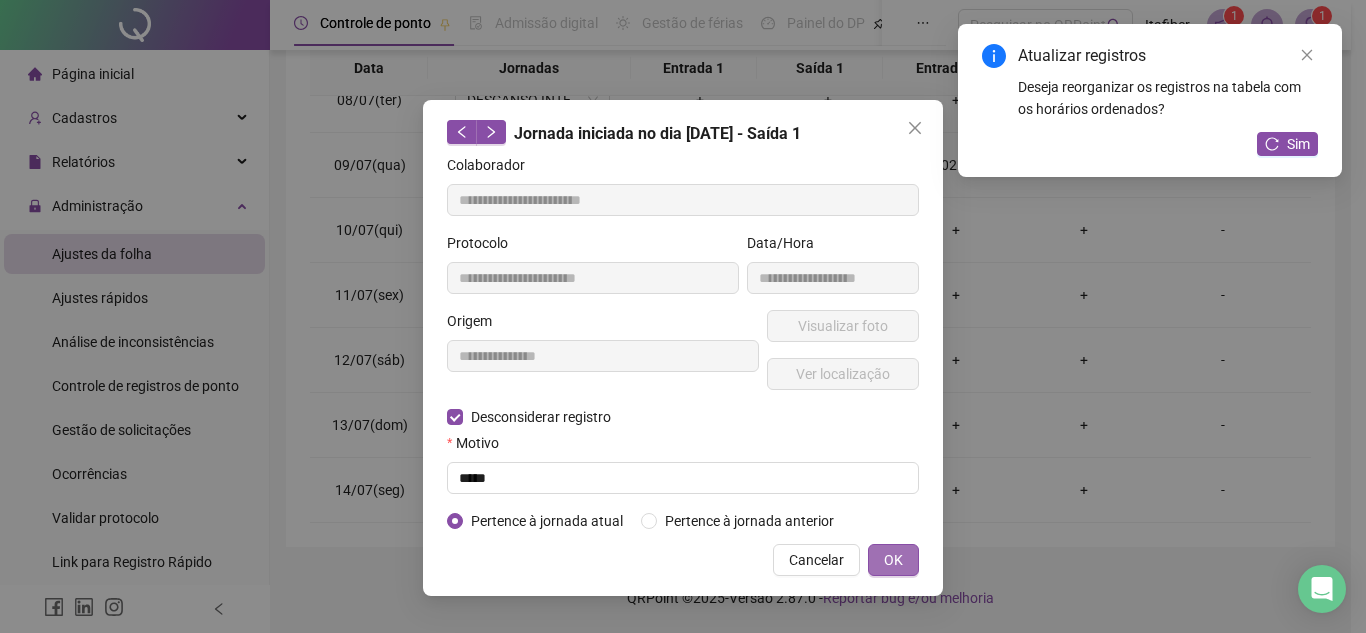 click on "OK" at bounding box center (893, 560) 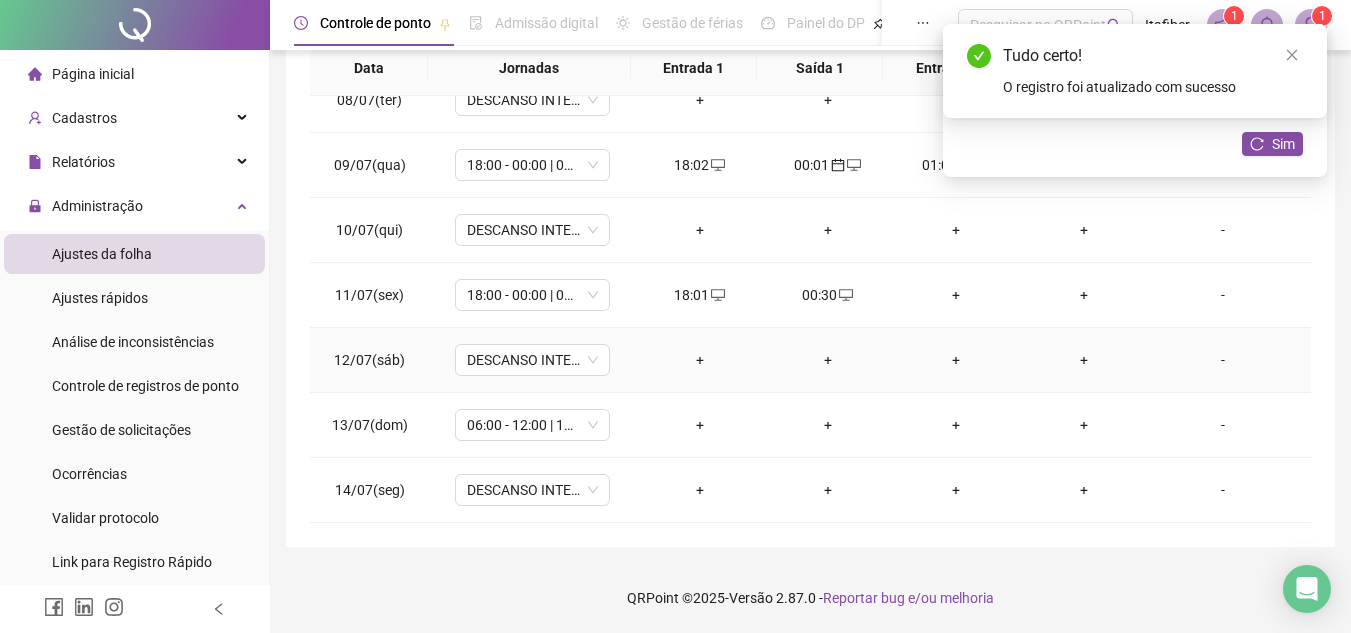 click on "+" at bounding box center [828, 360] 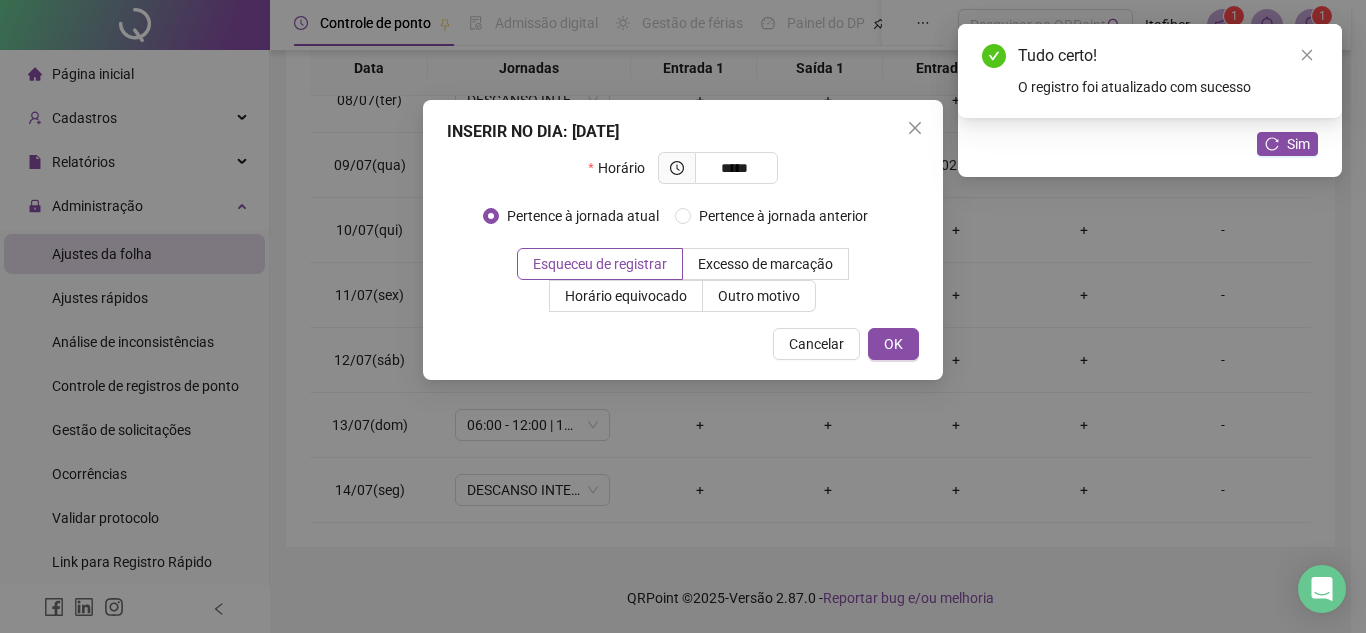 type on "*****" 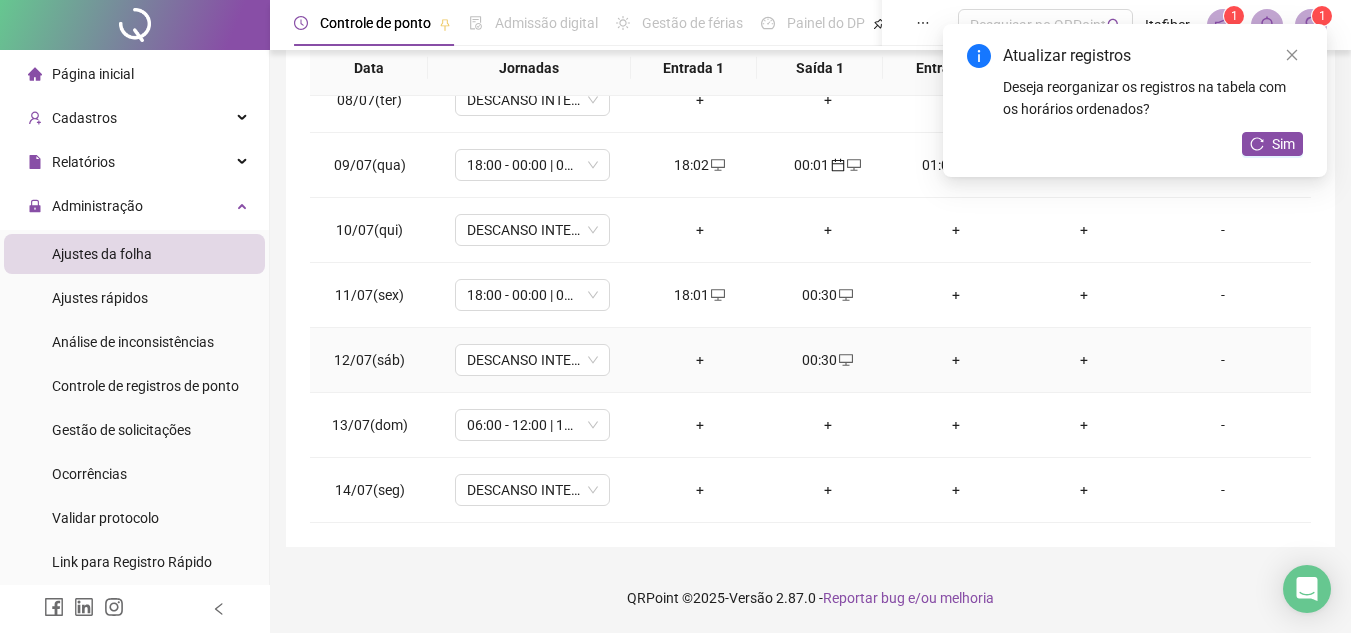 click on "+" at bounding box center [956, 360] 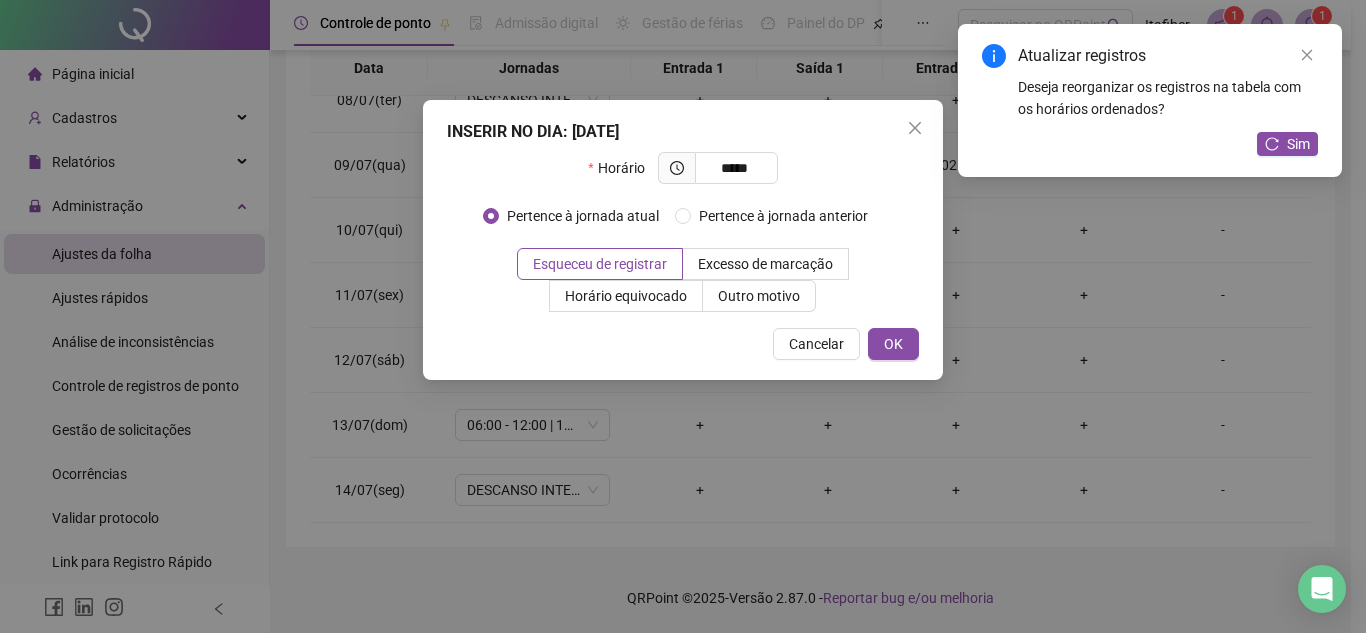 type on "*****" 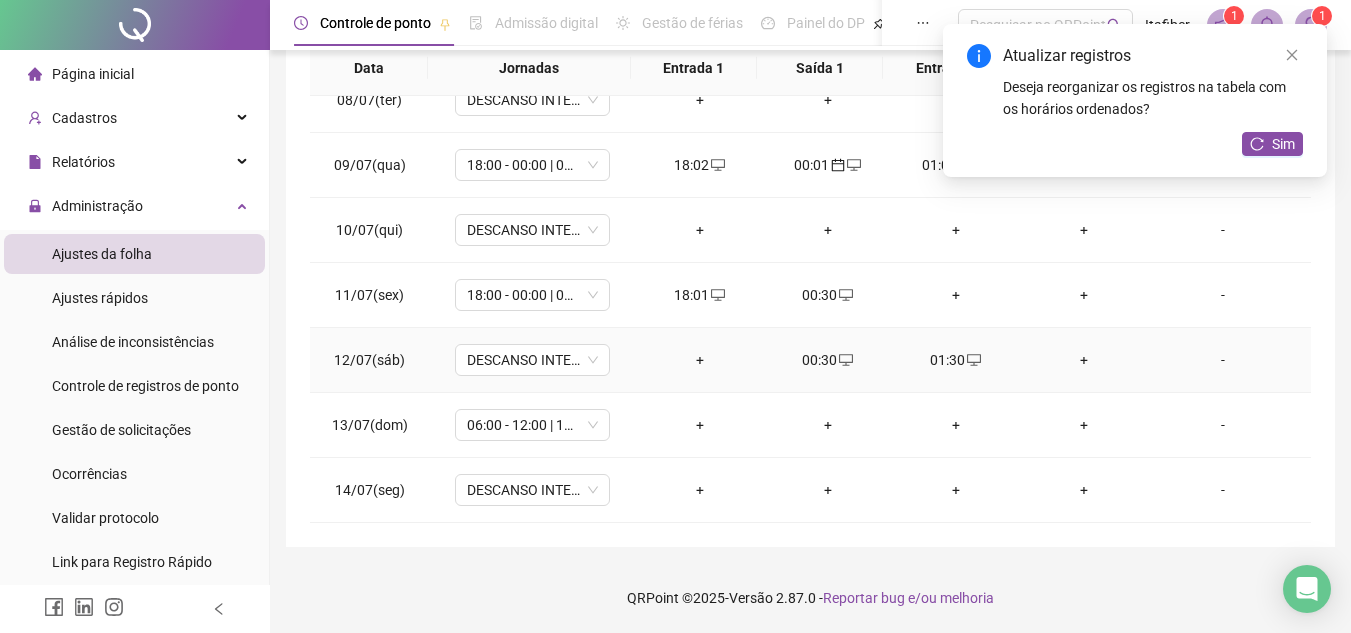 click on "00:30" at bounding box center (828, 360) 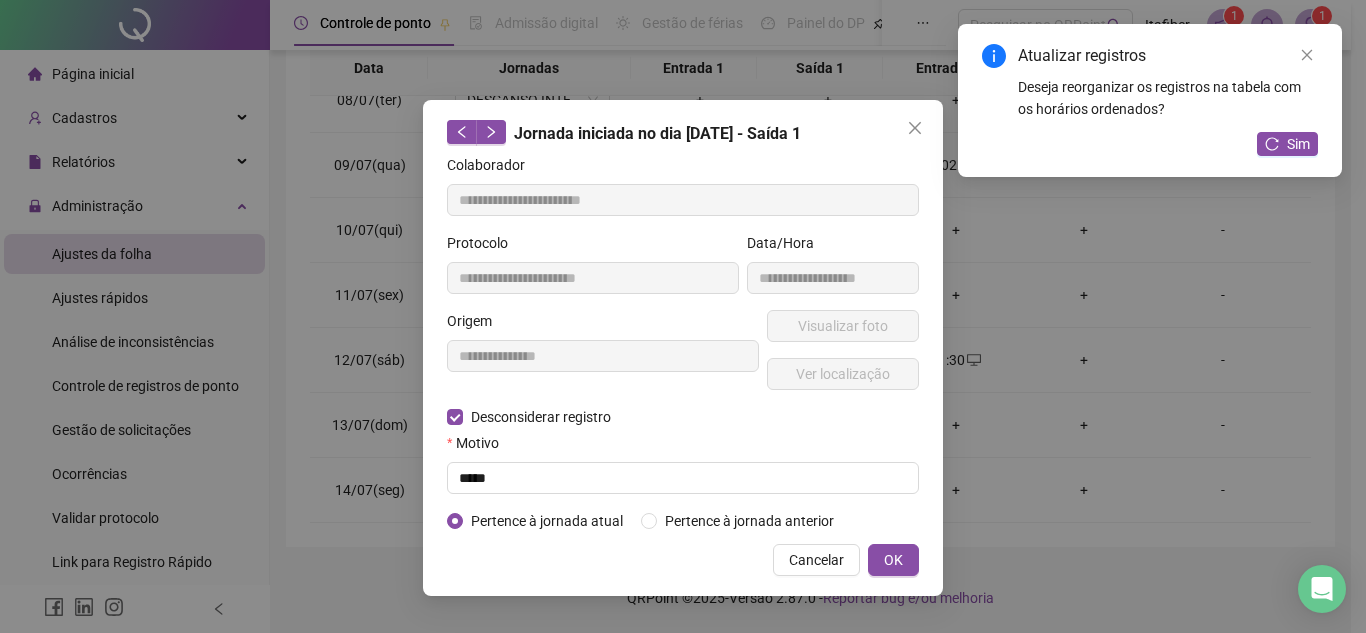type on "**********" 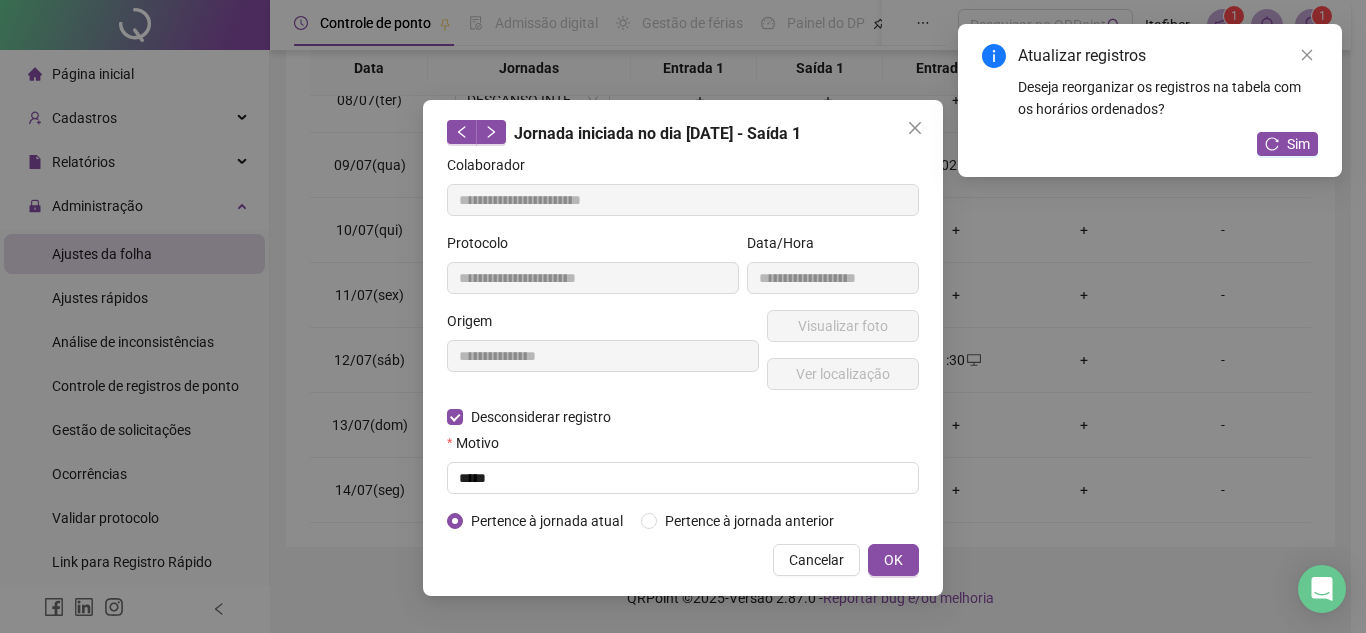 type on "**********" 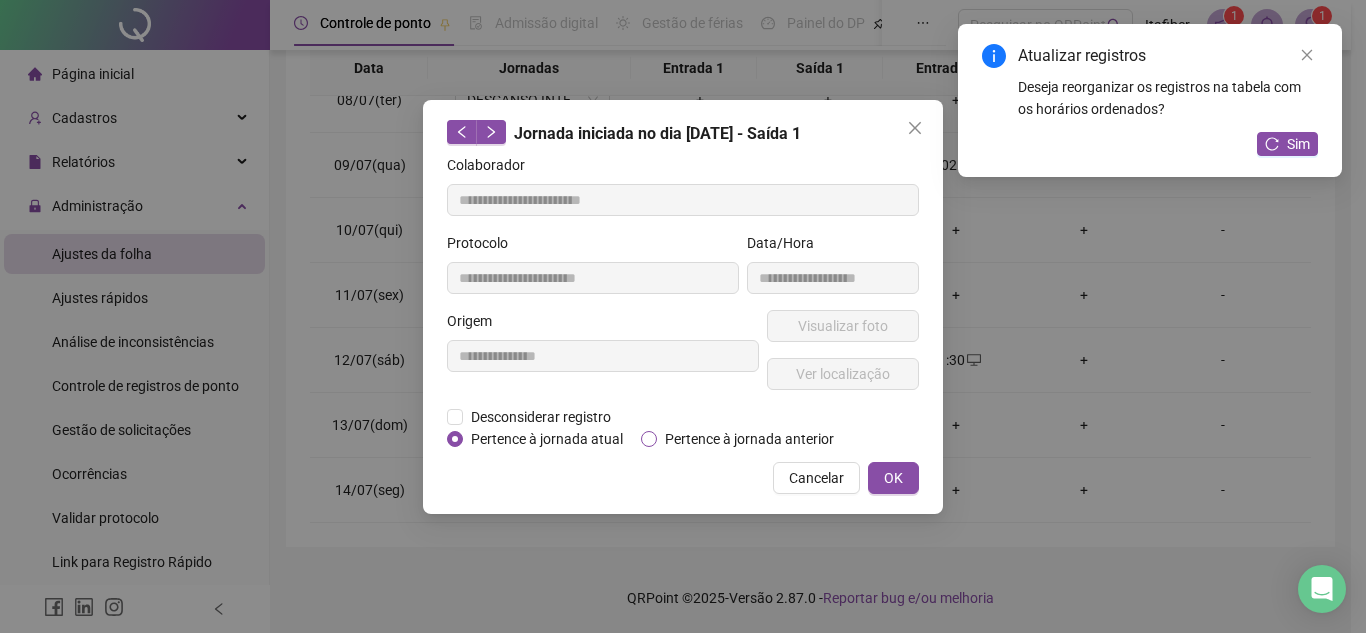 click on "Pertence à jornada anterior" at bounding box center [749, 439] 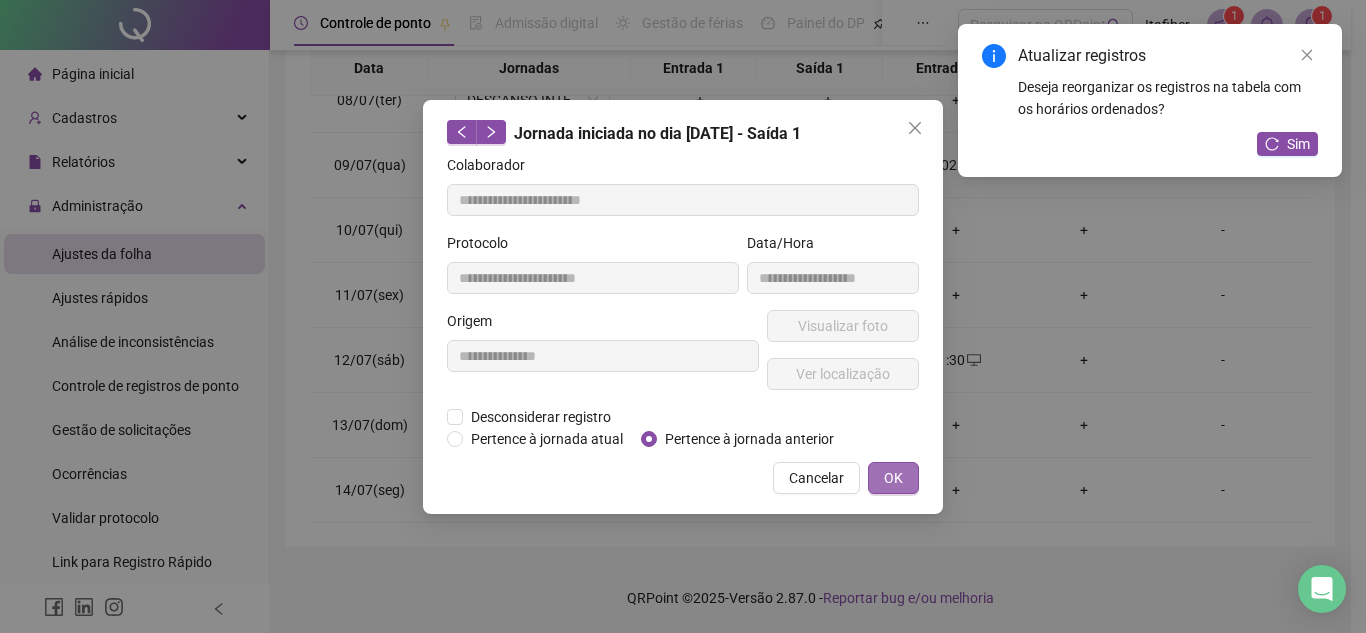 click on "OK" at bounding box center (893, 478) 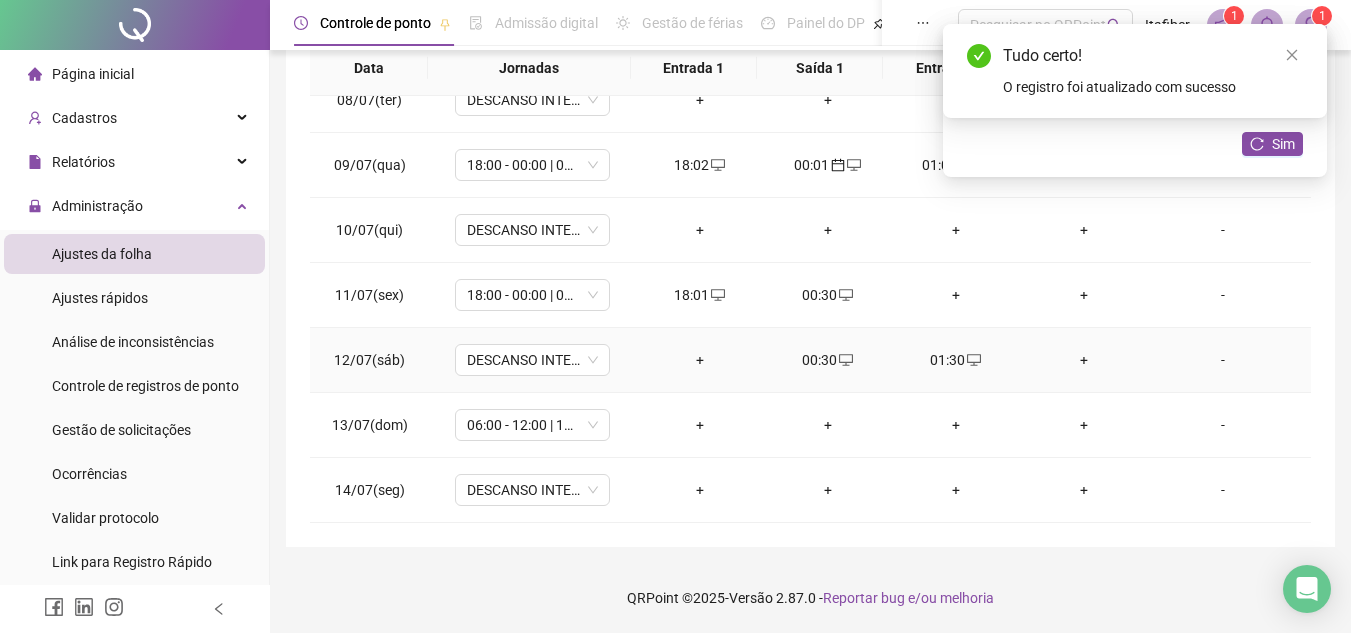 click on "01:30" at bounding box center (956, 360) 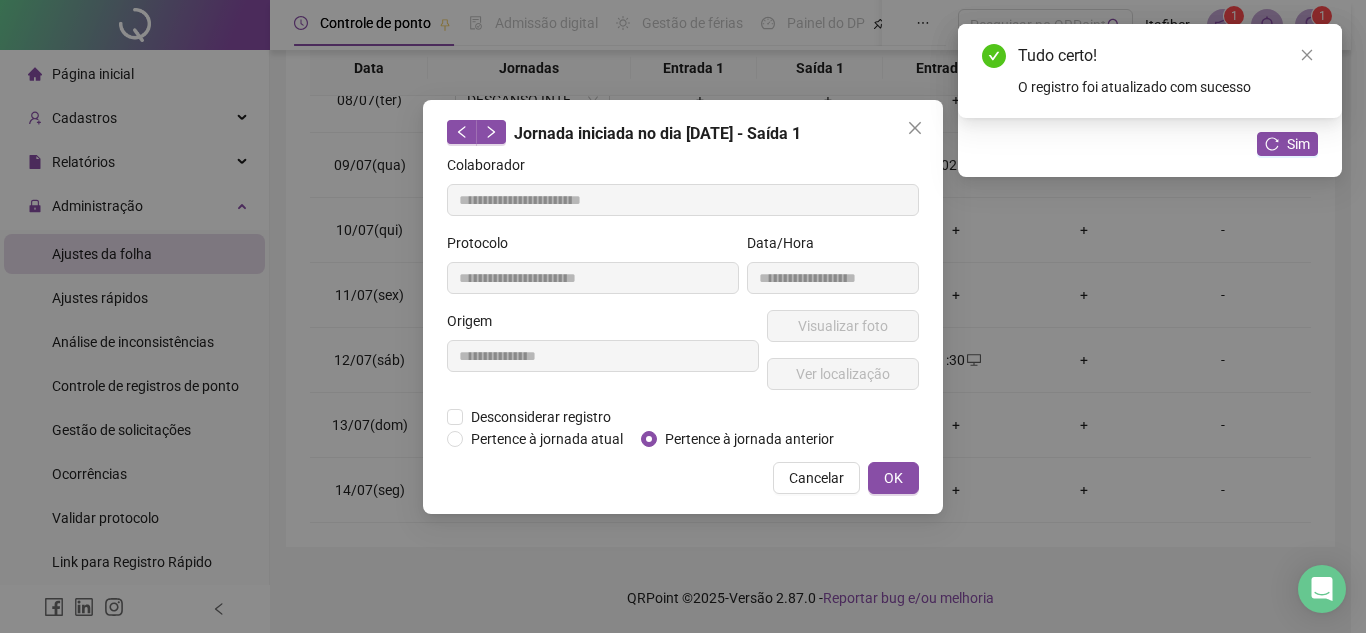 type on "**********" 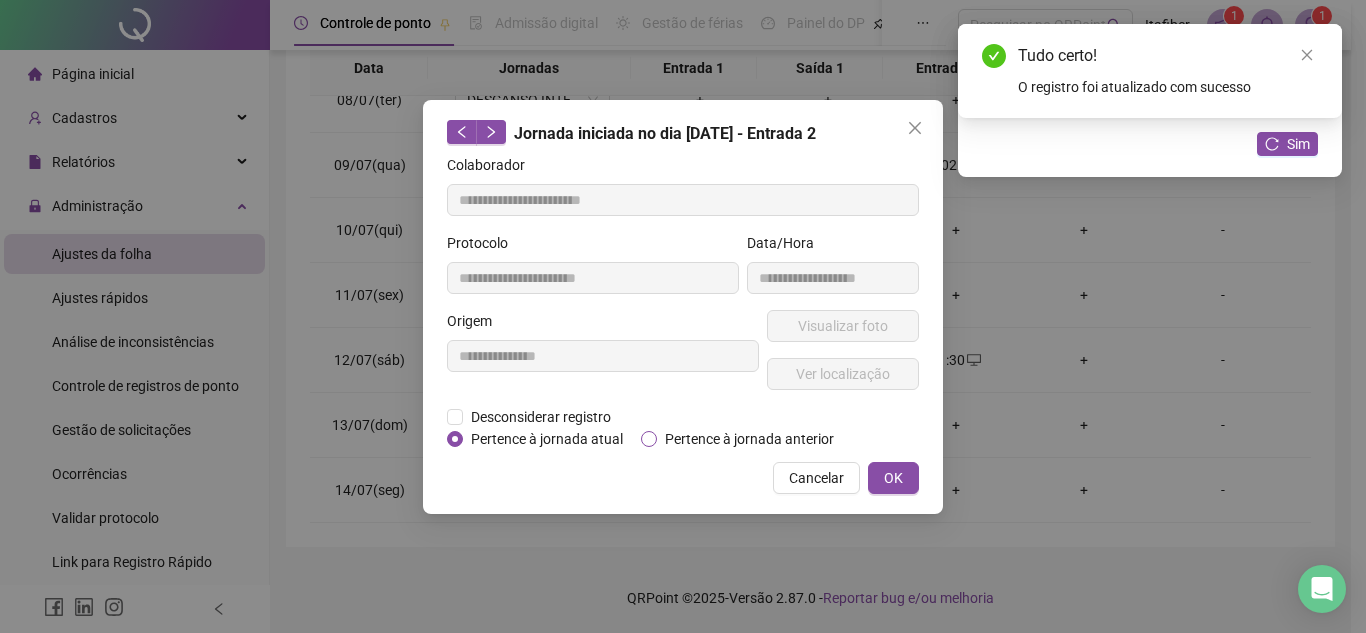 click on "Pertence à jornada anterior" at bounding box center [749, 439] 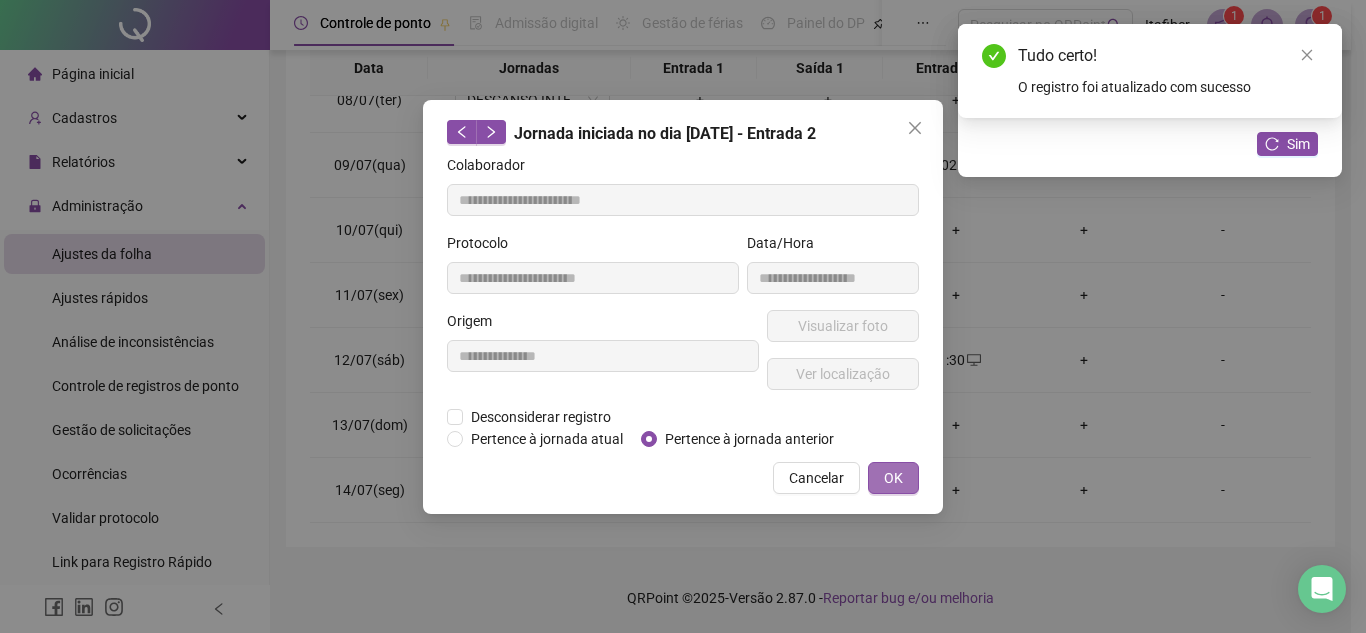 click on "OK" at bounding box center (893, 478) 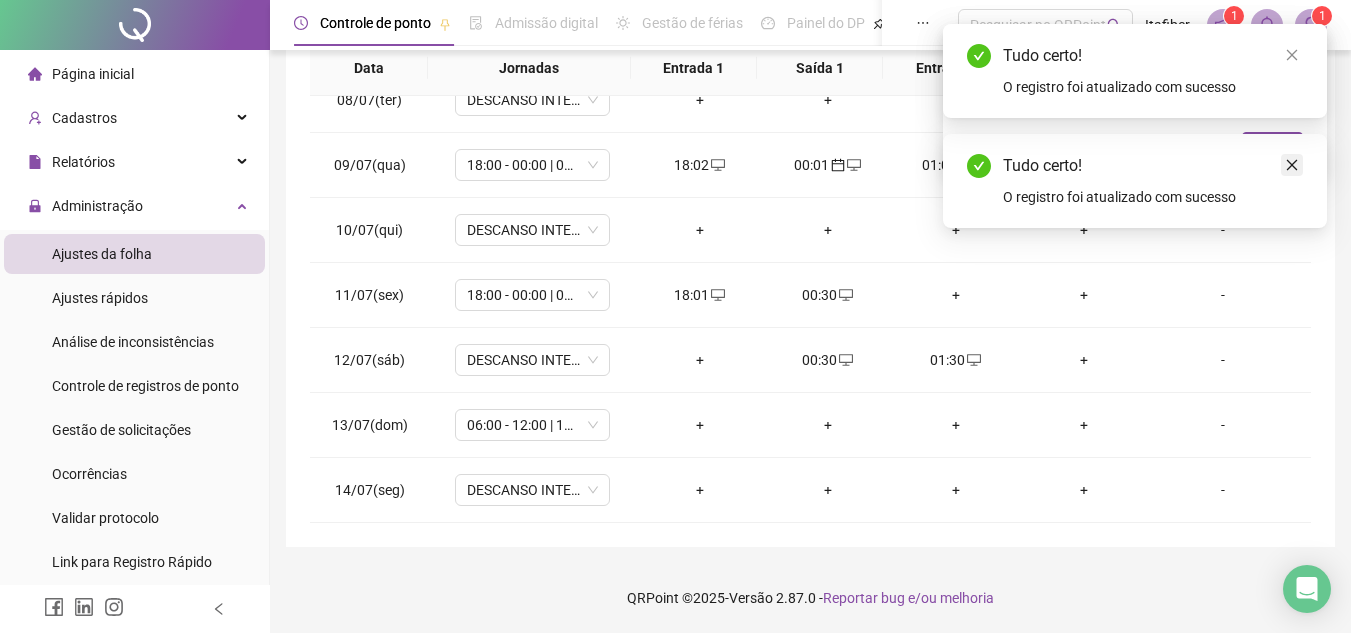 click at bounding box center [1292, 165] 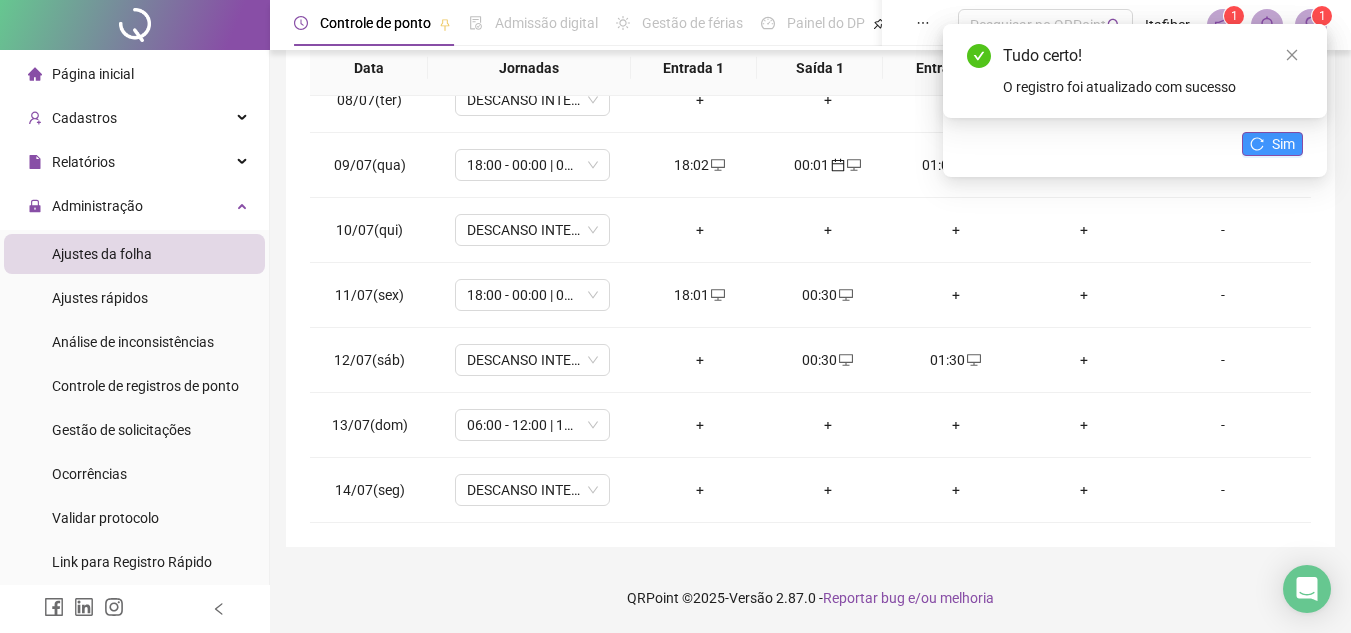 click on "Sim" at bounding box center [1283, 144] 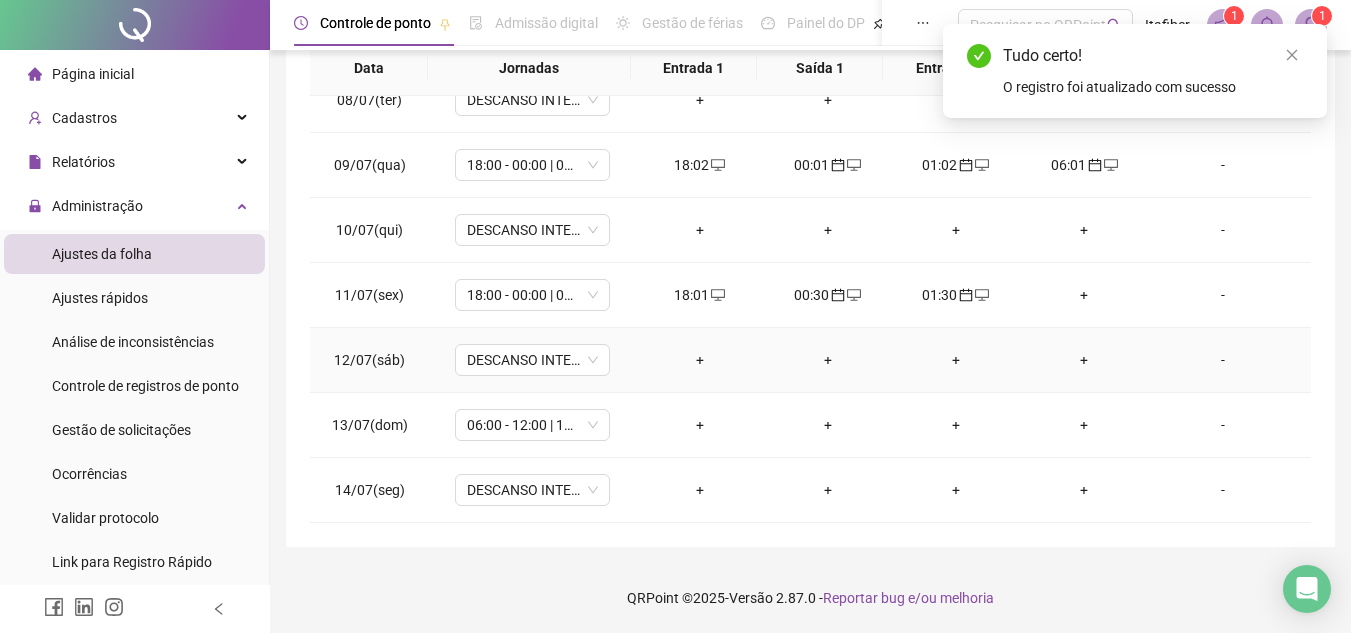 click on "+" at bounding box center (828, 360) 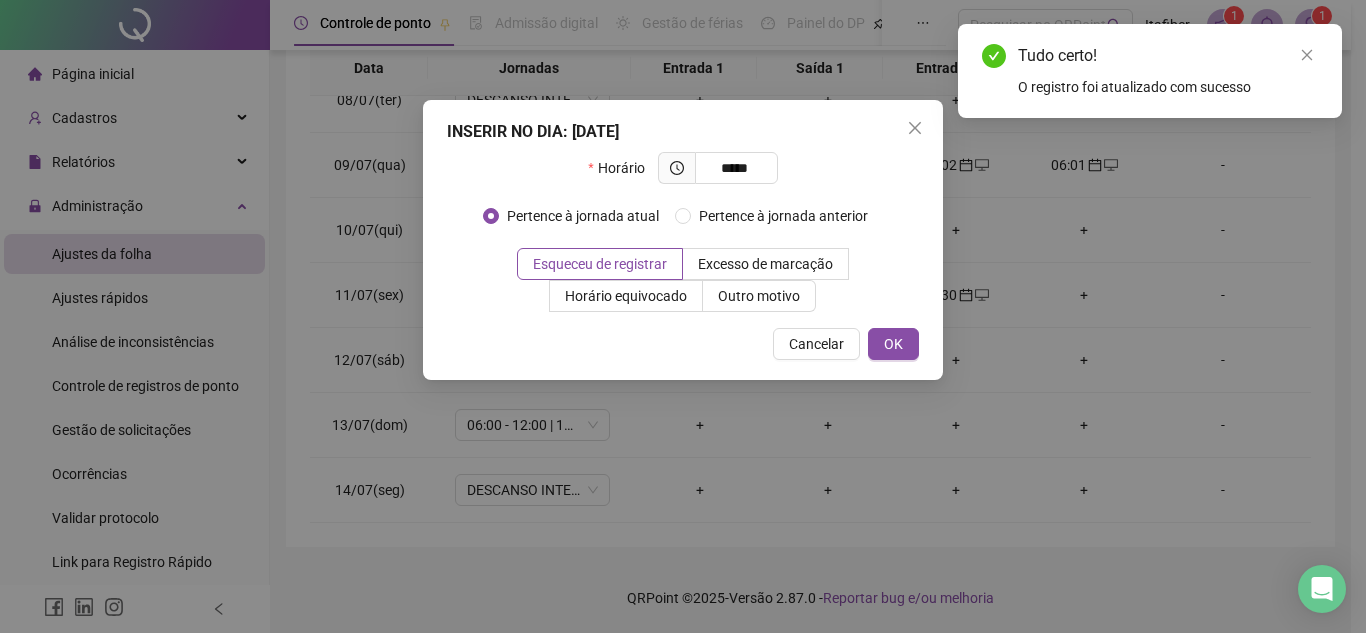 type on "*****" 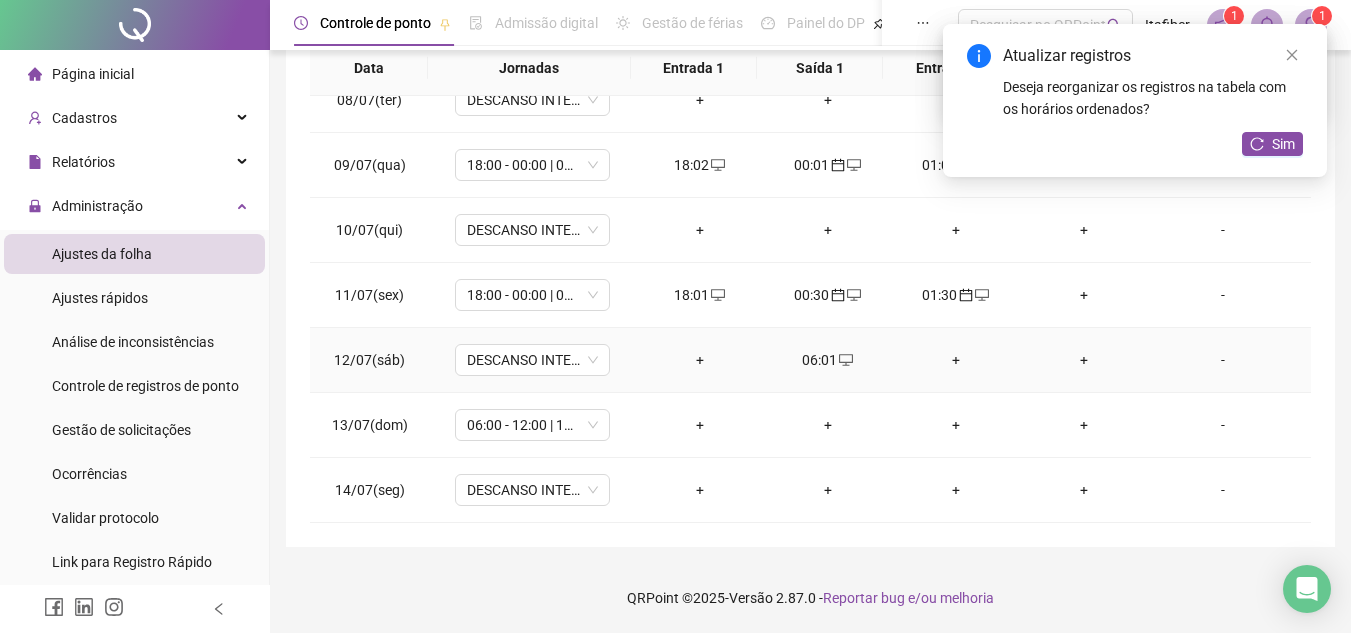 click on "06:01" at bounding box center [828, 360] 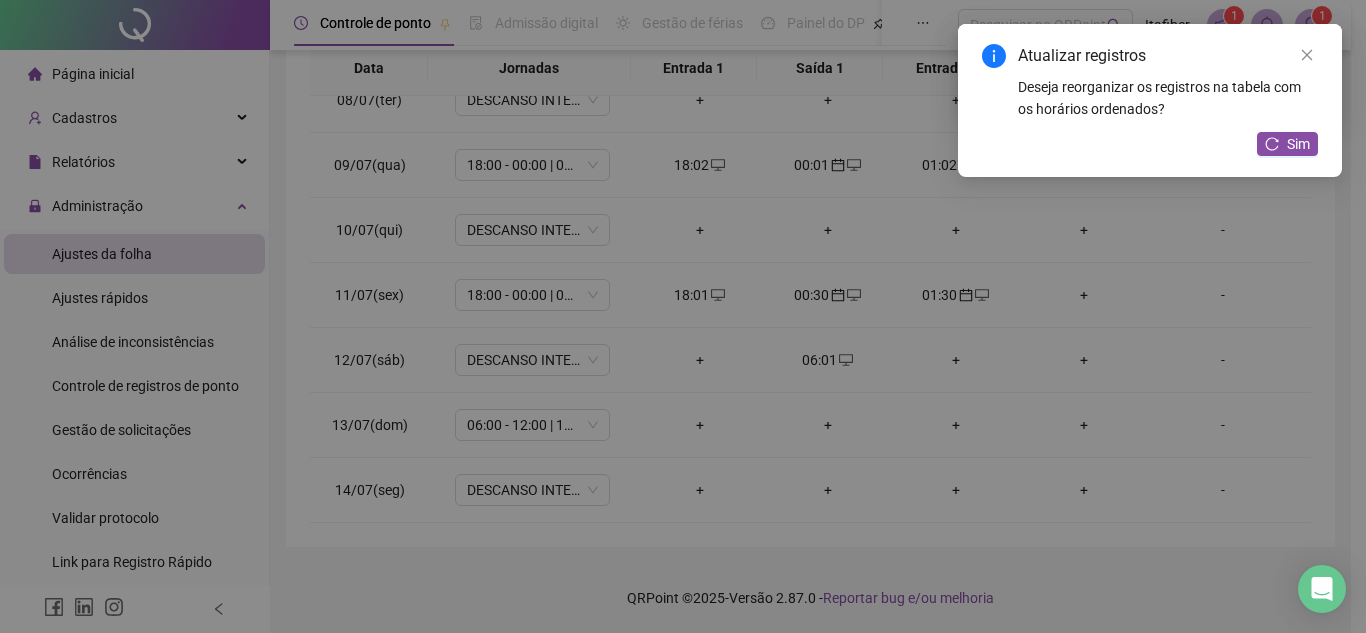 type on "**********" 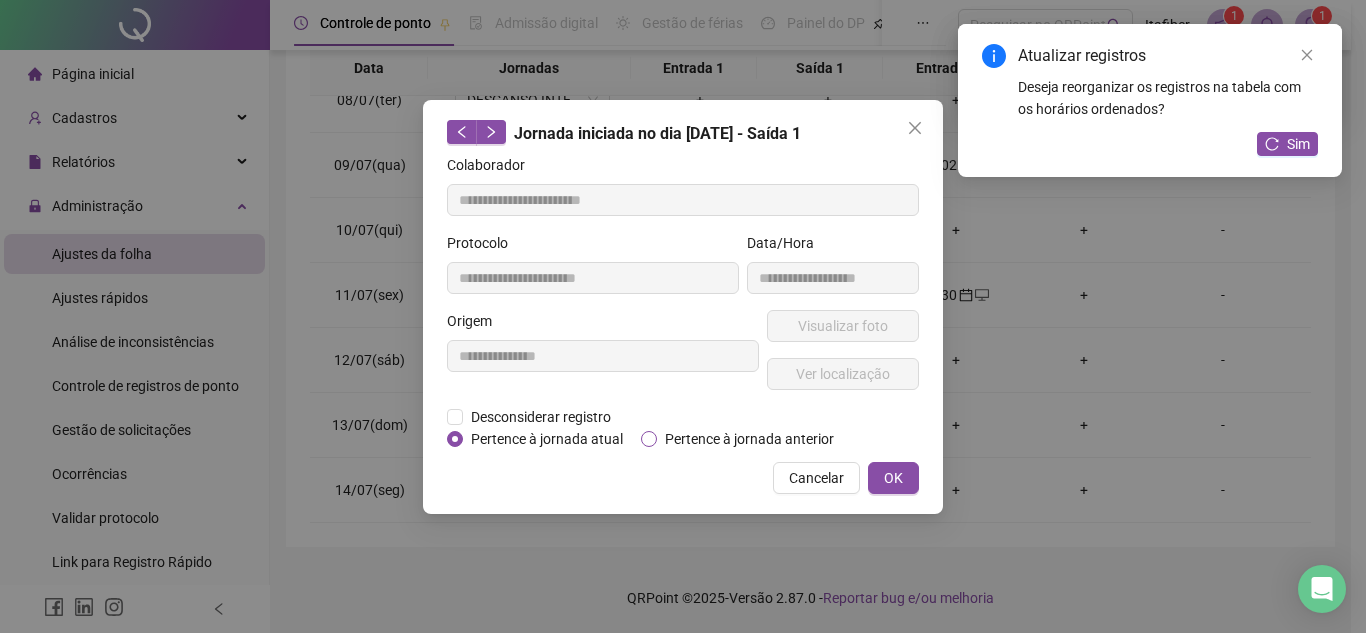 click on "Pertence à jornada anterior" at bounding box center [749, 439] 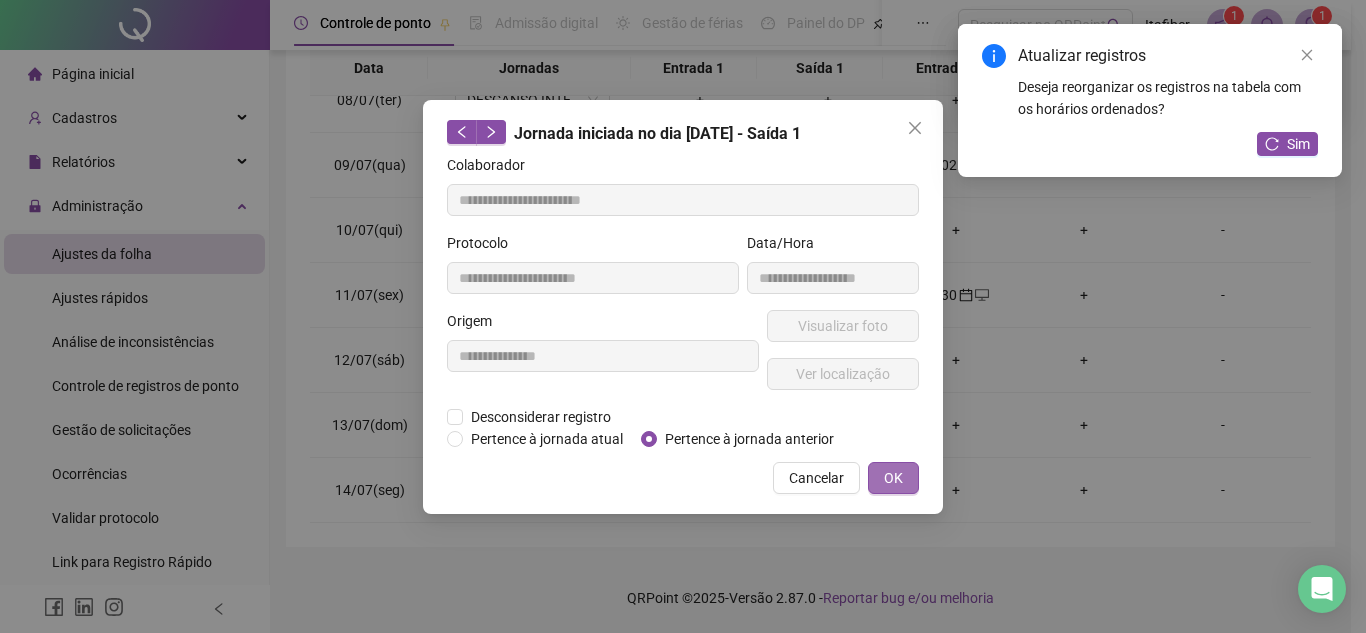 click on "OK" at bounding box center (893, 478) 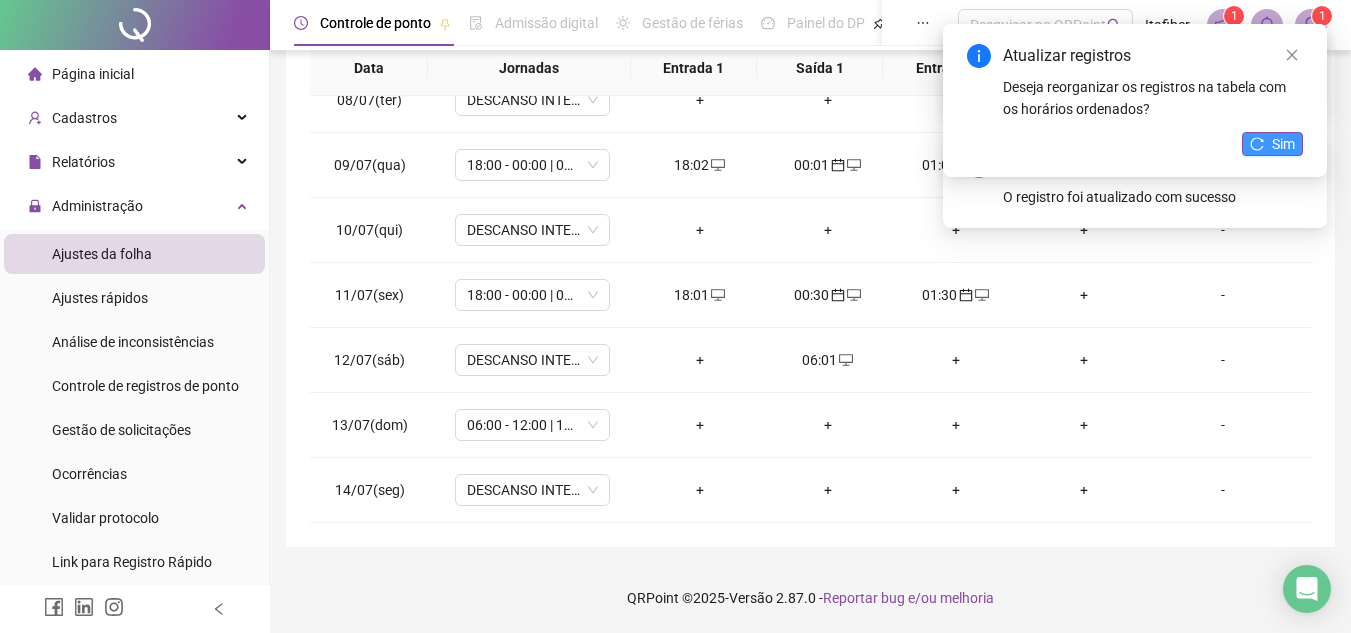 click on "Sim" at bounding box center [1283, 144] 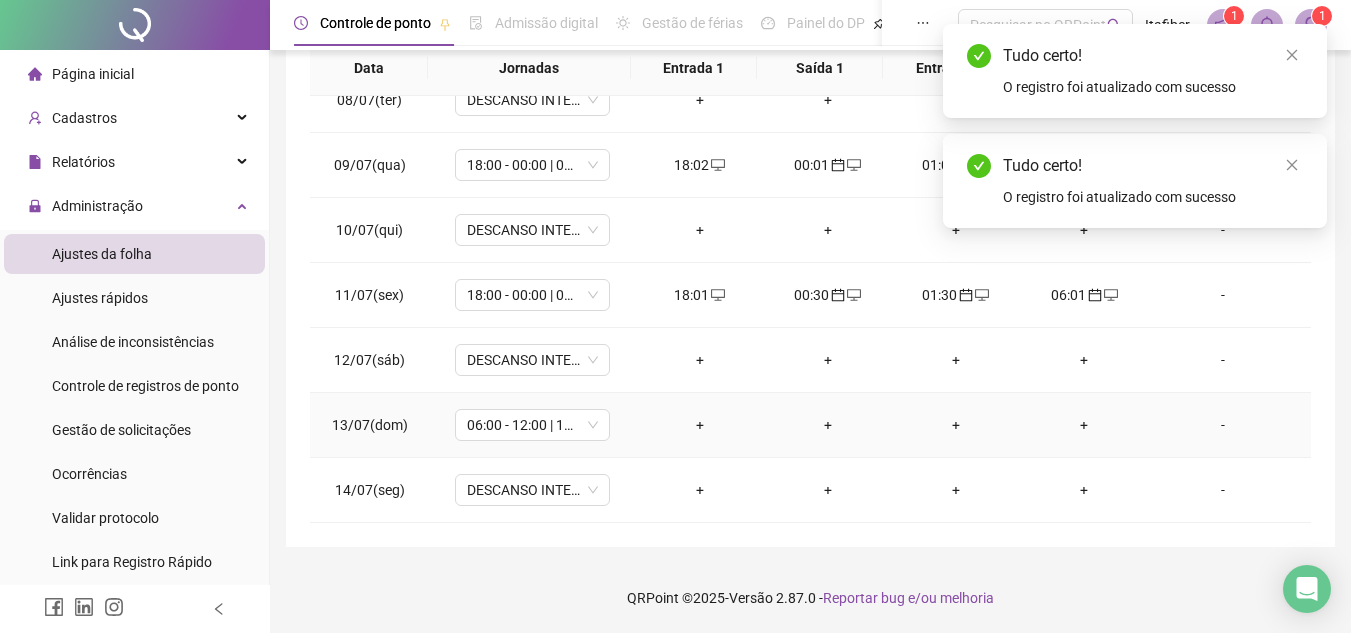 scroll, scrollTop: 0, scrollLeft: 0, axis: both 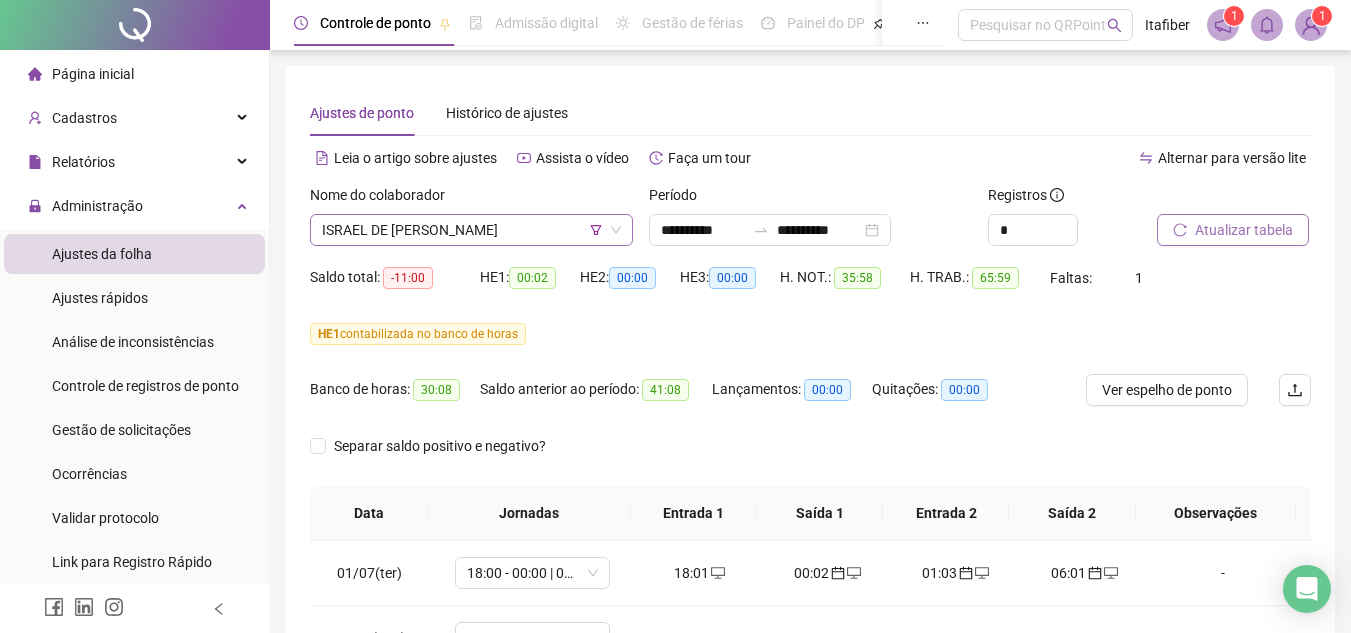 click on "ISRAEL DE [PERSON_NAME]" at bounding box center (471, 230) 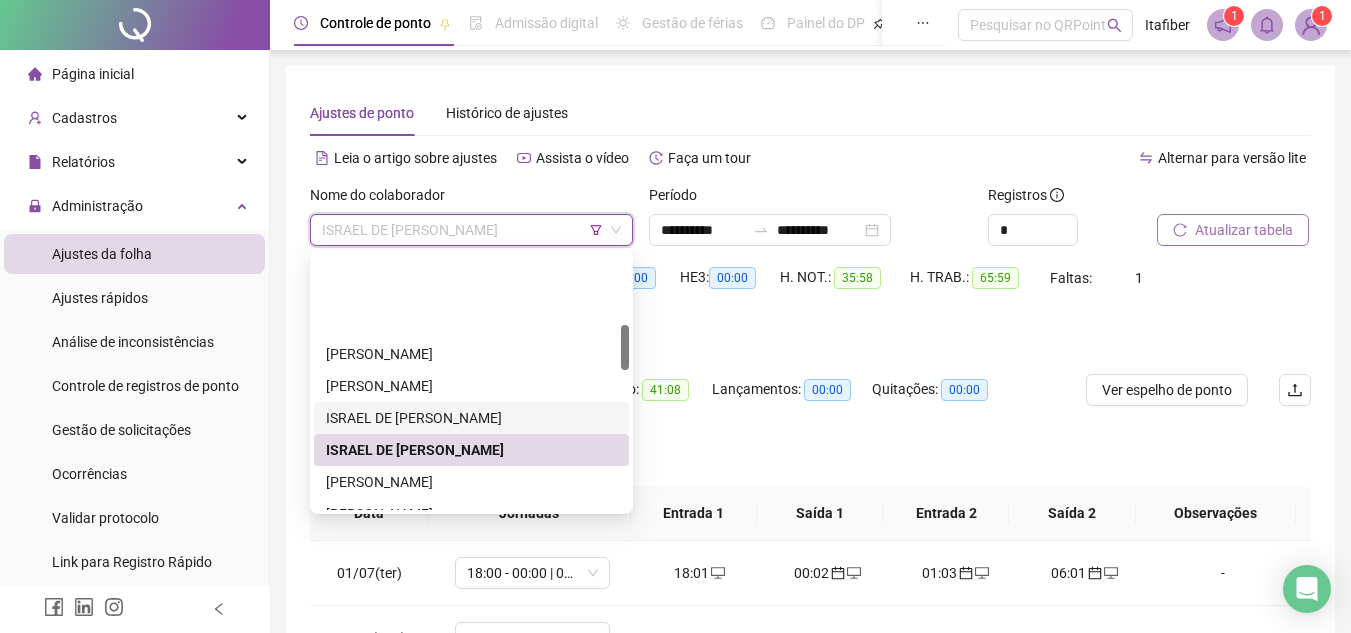 scroll, scrollTop: 500, scrollLeft: 0, axis: vertical 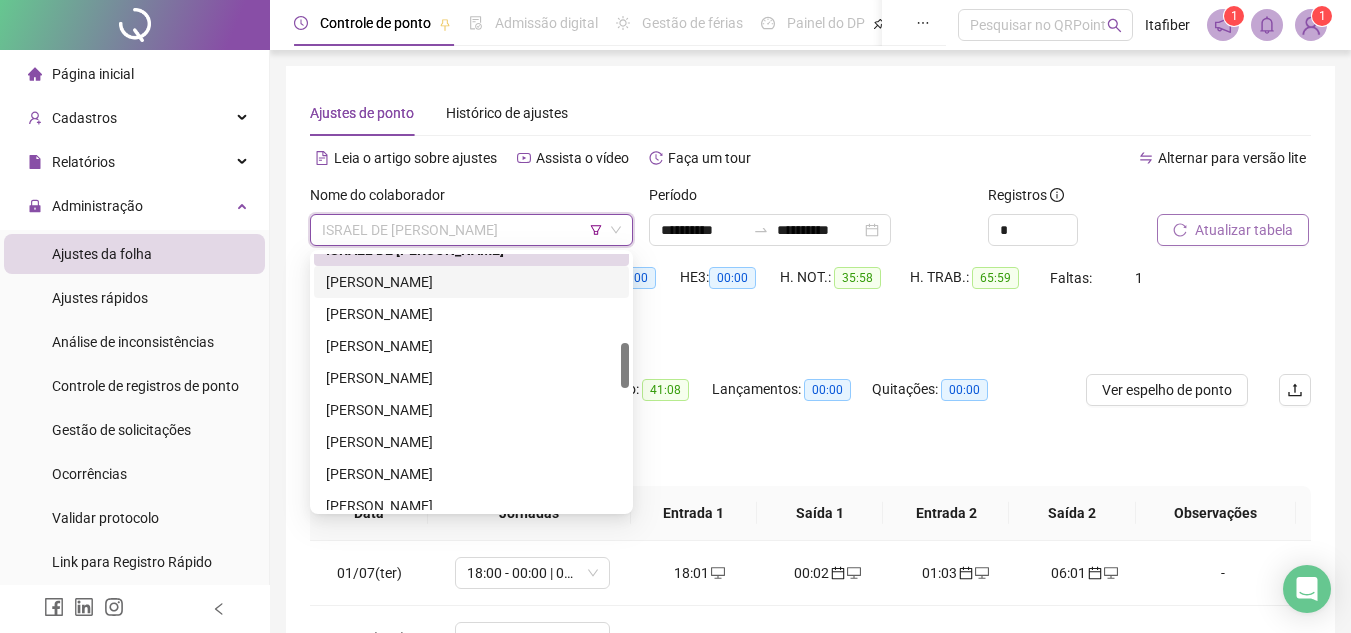 click on "[PERSON_NAME]" at bounding box center [471, 282] 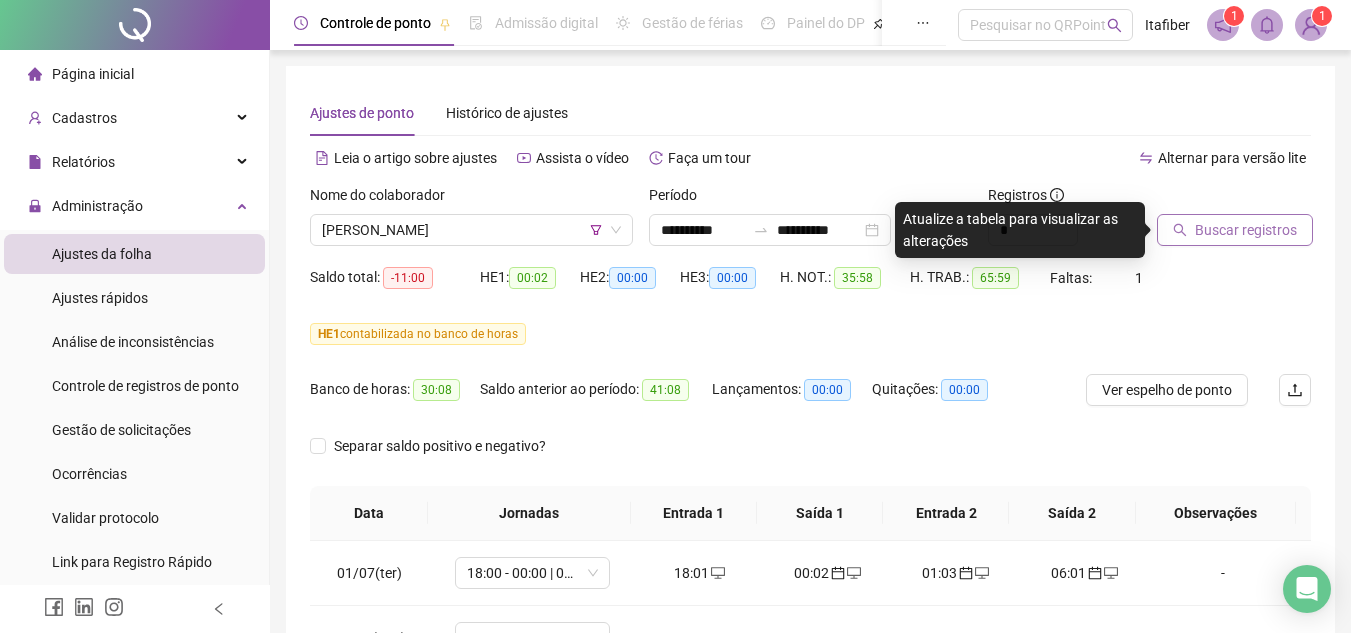 click on "Buscar registros" at bounding box center [1246, 230] 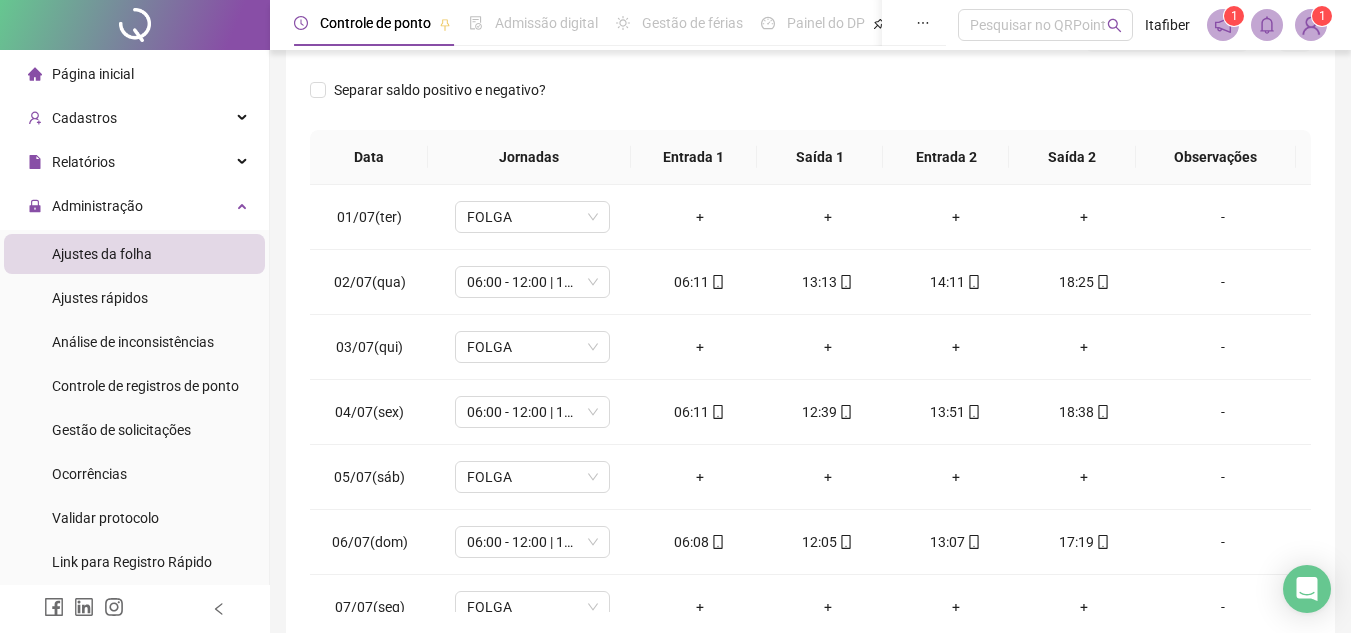 scroll, scrollTop: 389, scrollLeft: 0, axis: vertical 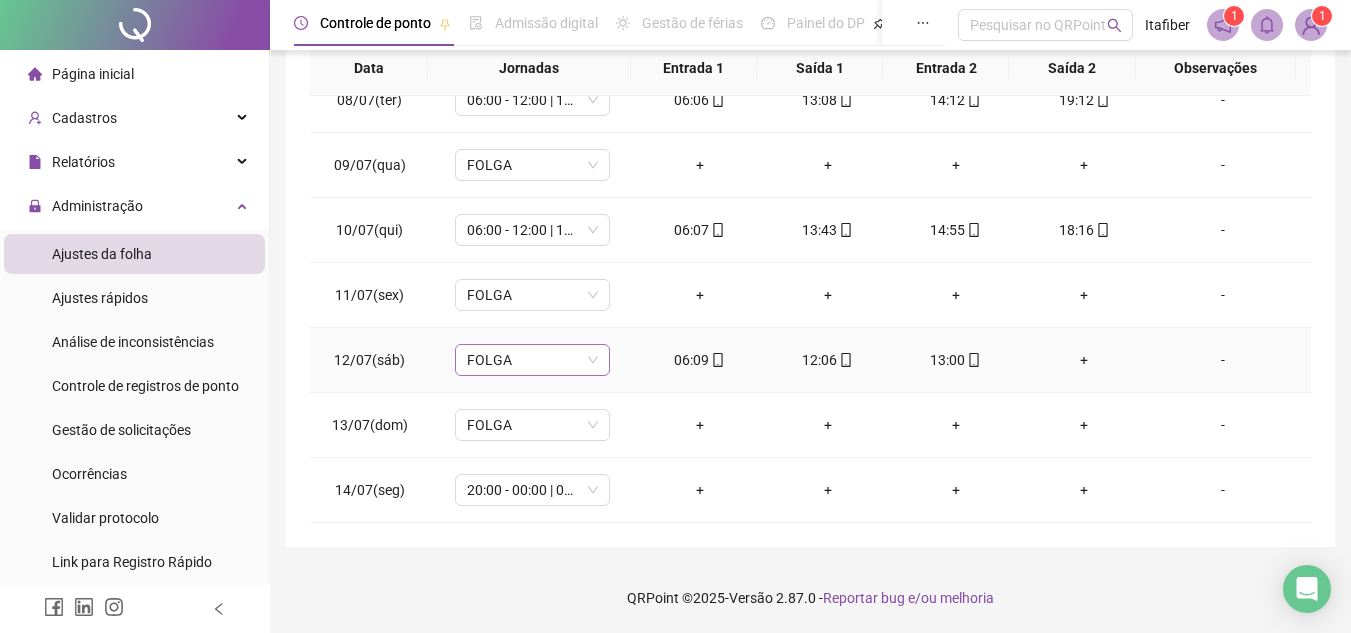 click on "FOLGA" at bounding box center [532, 360] 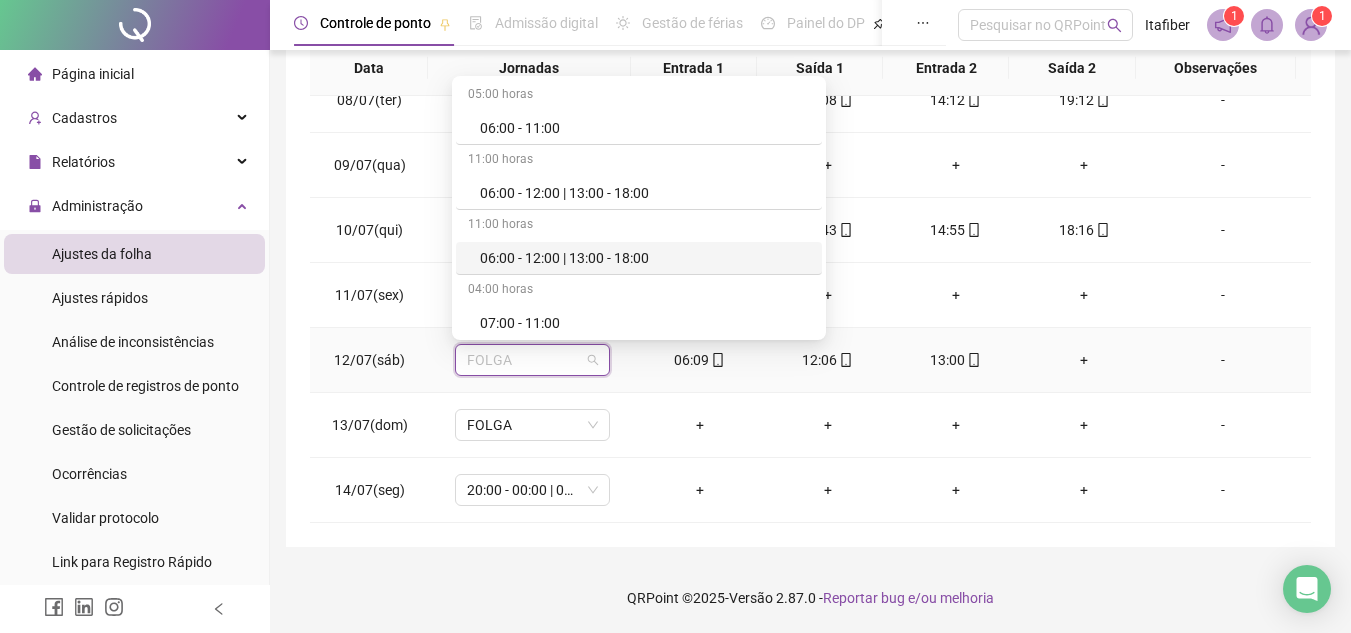 click on "06:00 - 12:00 | 13:00 - 18:00" at bounding box center [645, 258] 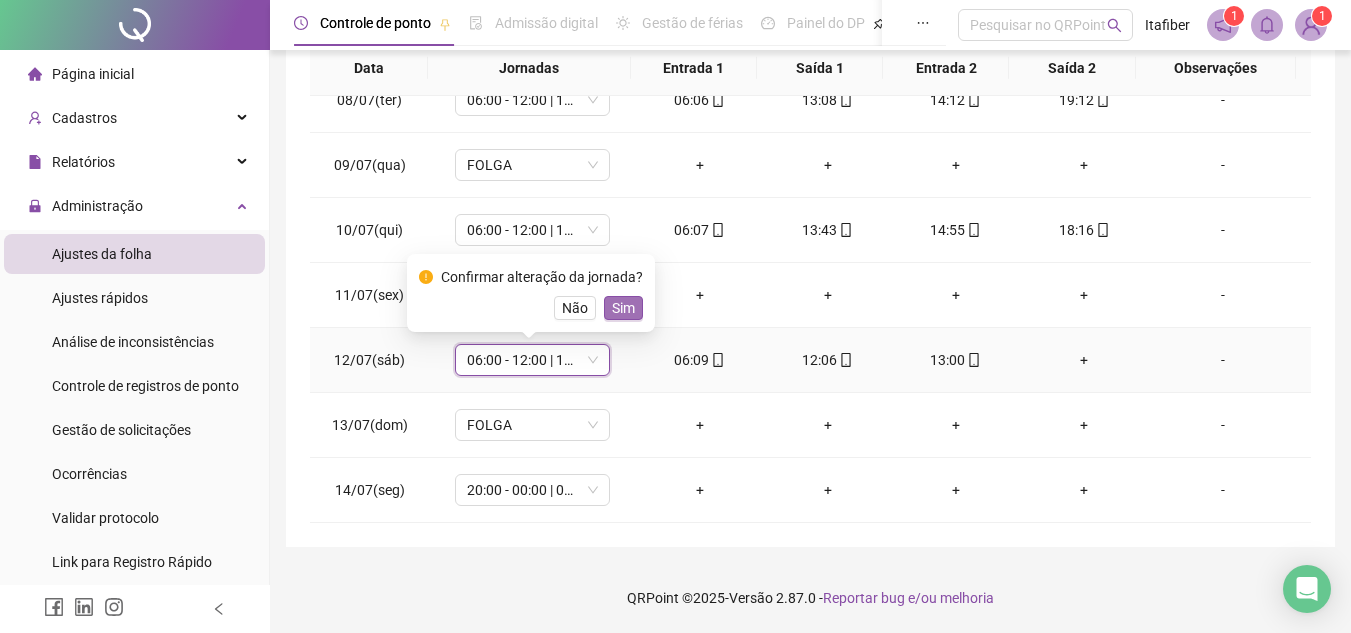 click on "Sim" at bounding box center [623, 308] 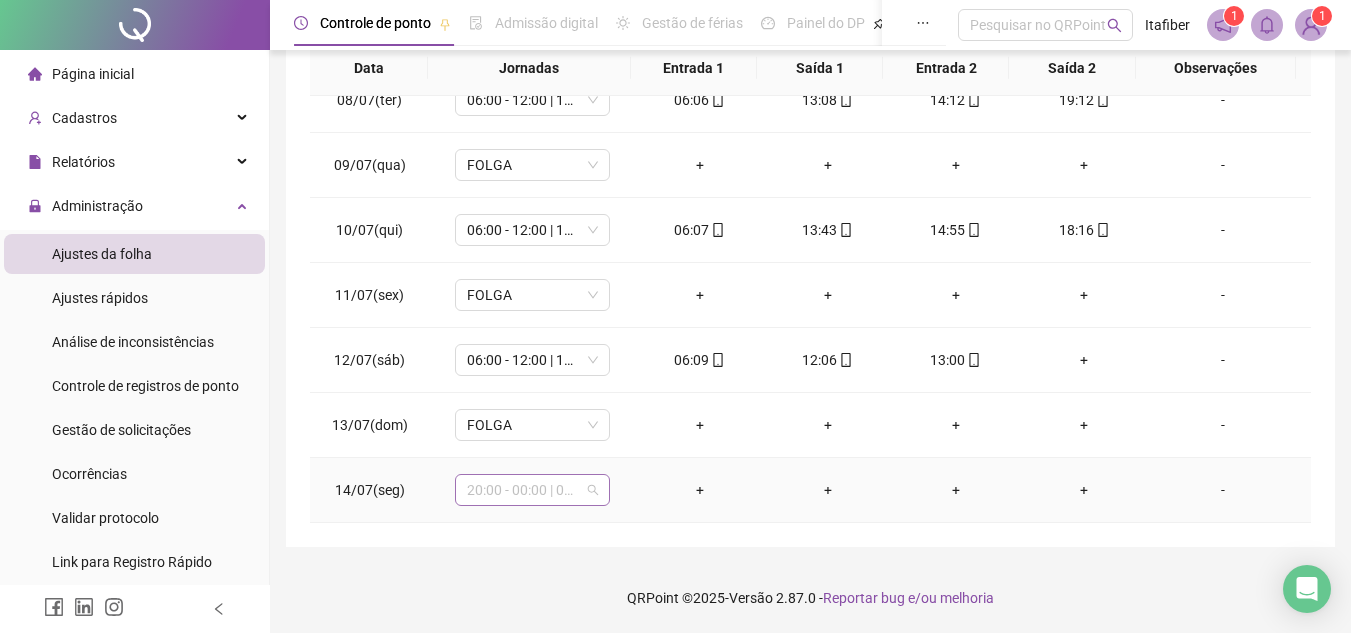 click on "20:00 - 00:00 | 01:00 - 05:00" at bounding box center (532, 490) 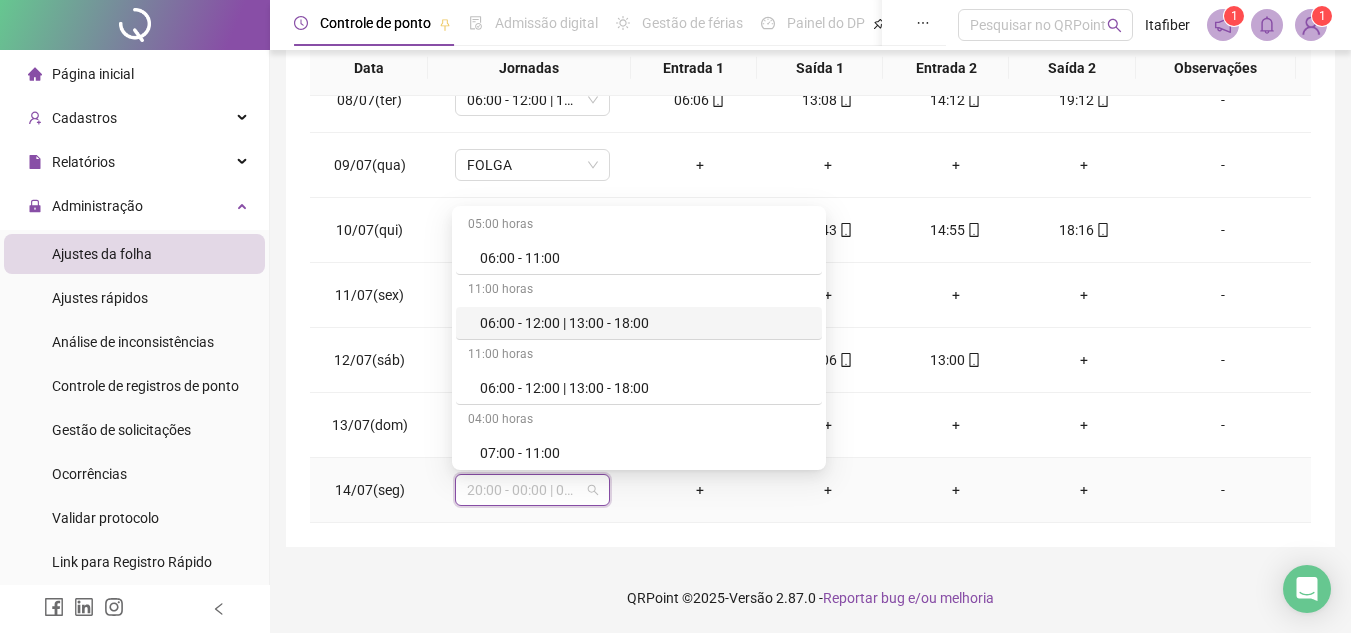 click on "06:00 - 12:00 | 13:00 - 18:00" at bounding box center [639, 323] 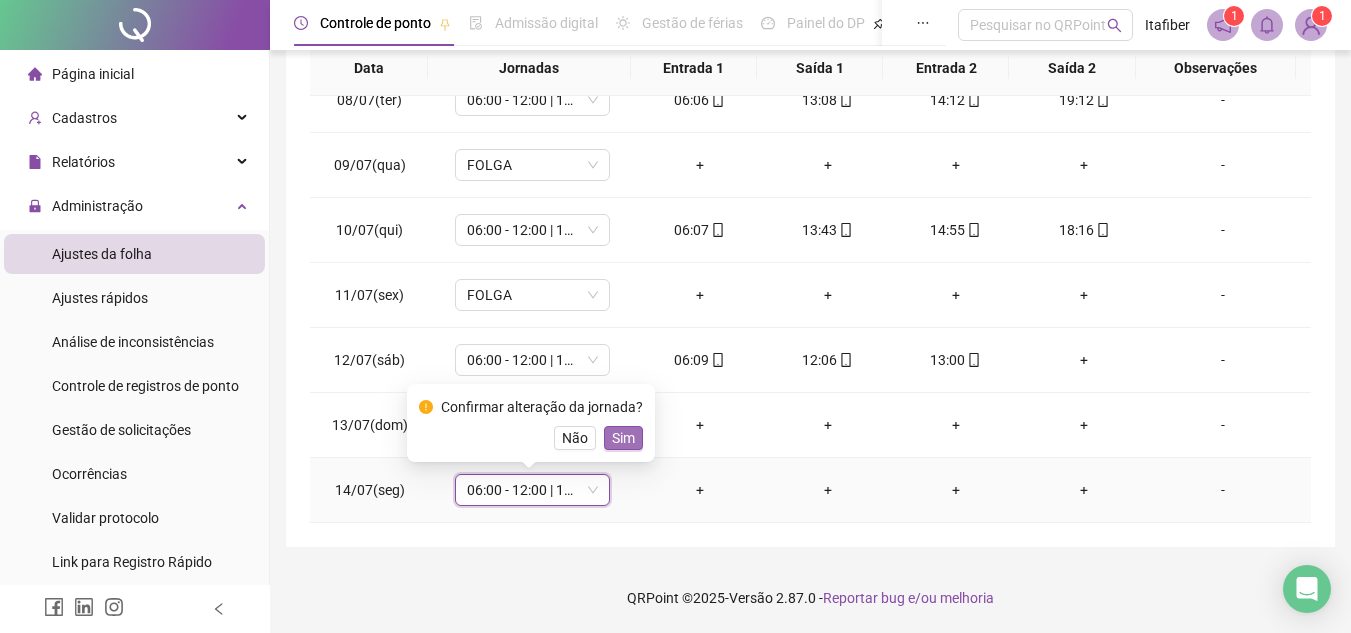 click on "Sim" at bounding box center (623, 438) 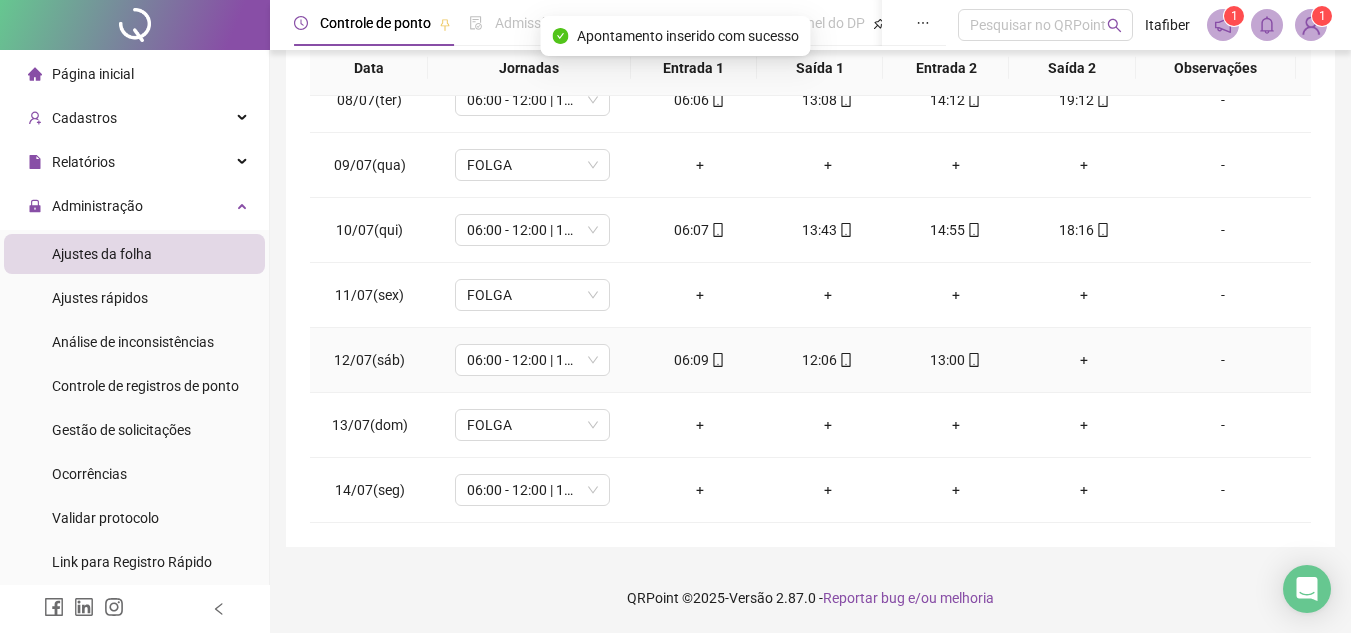click on "+" at bounding box center [1084, 360] 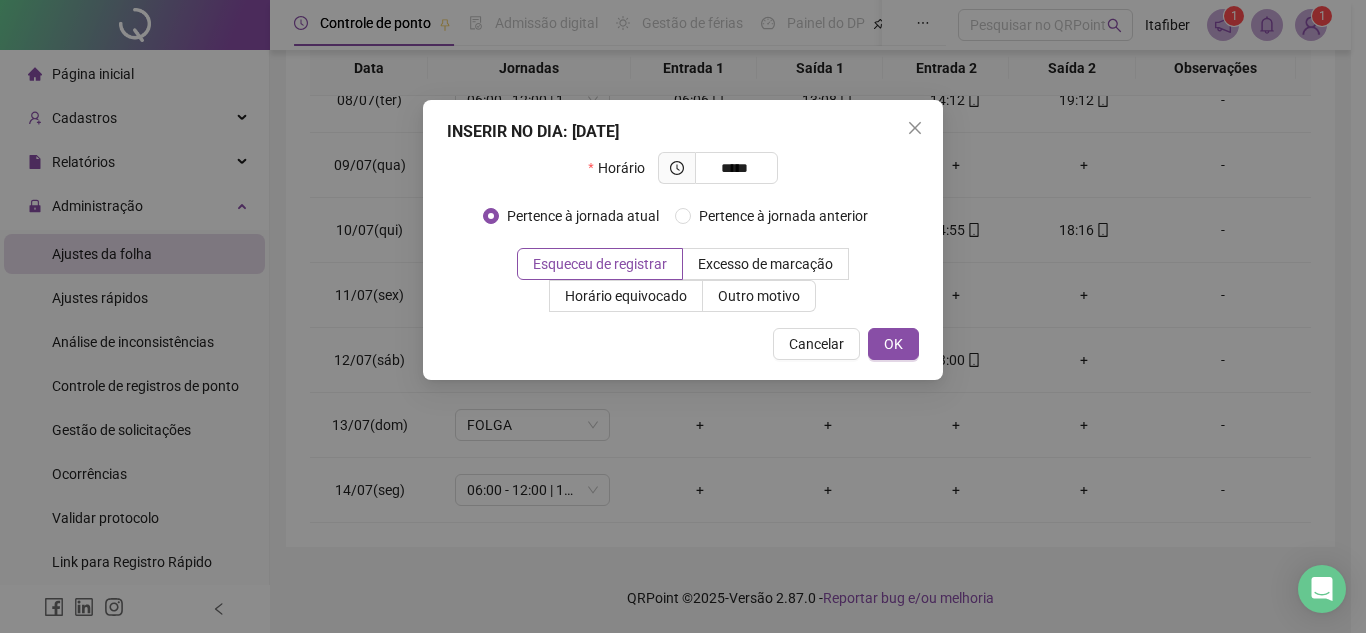 type on "*****" 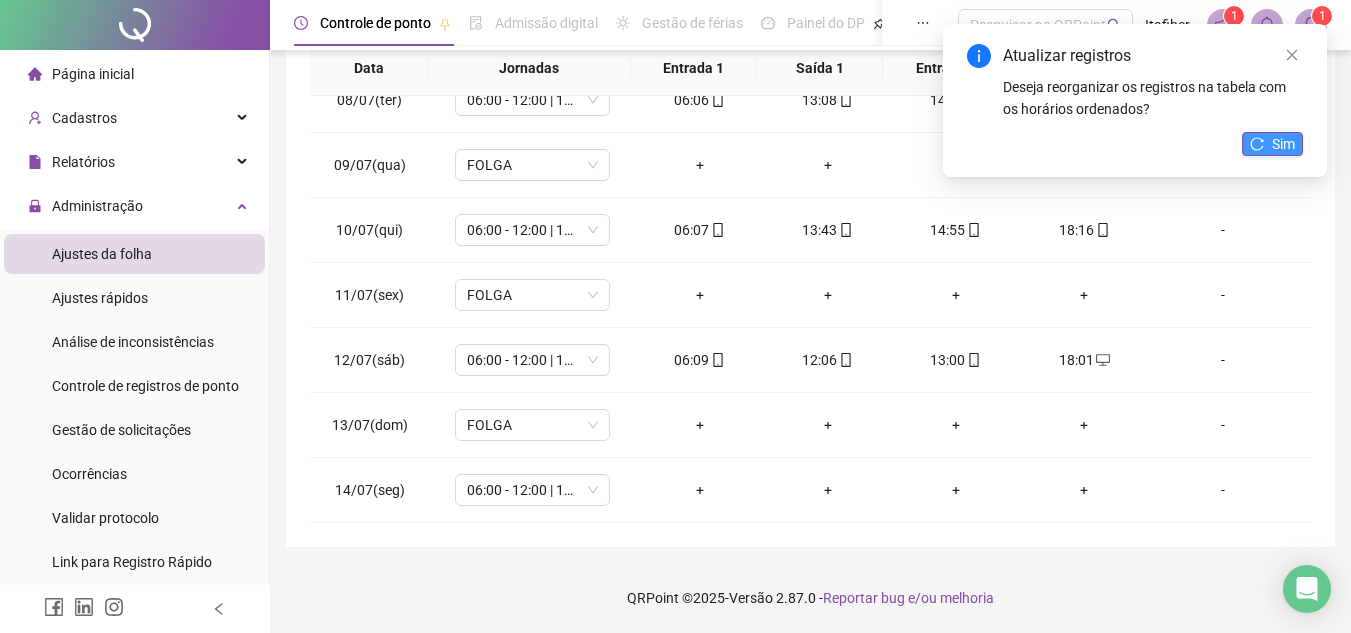 click on "Sim" at bounding box center [1283, 144] 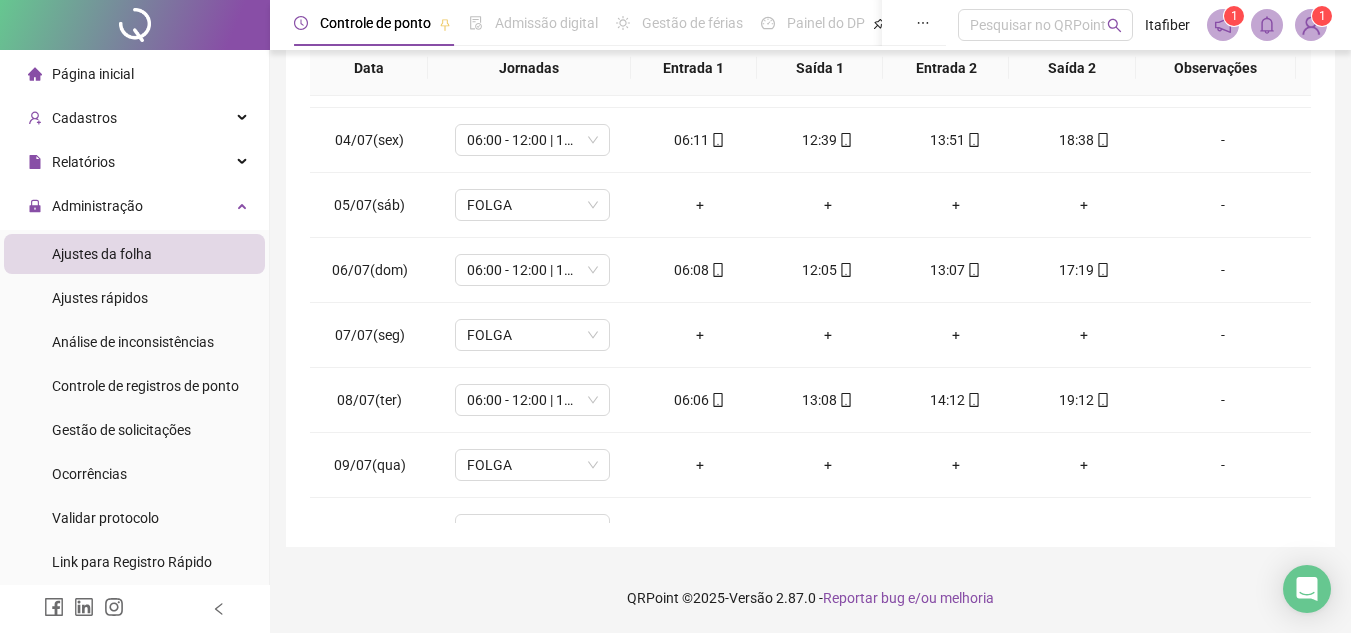scroll, scrollTop: 83, scrollLeft: 0, axis: vertical 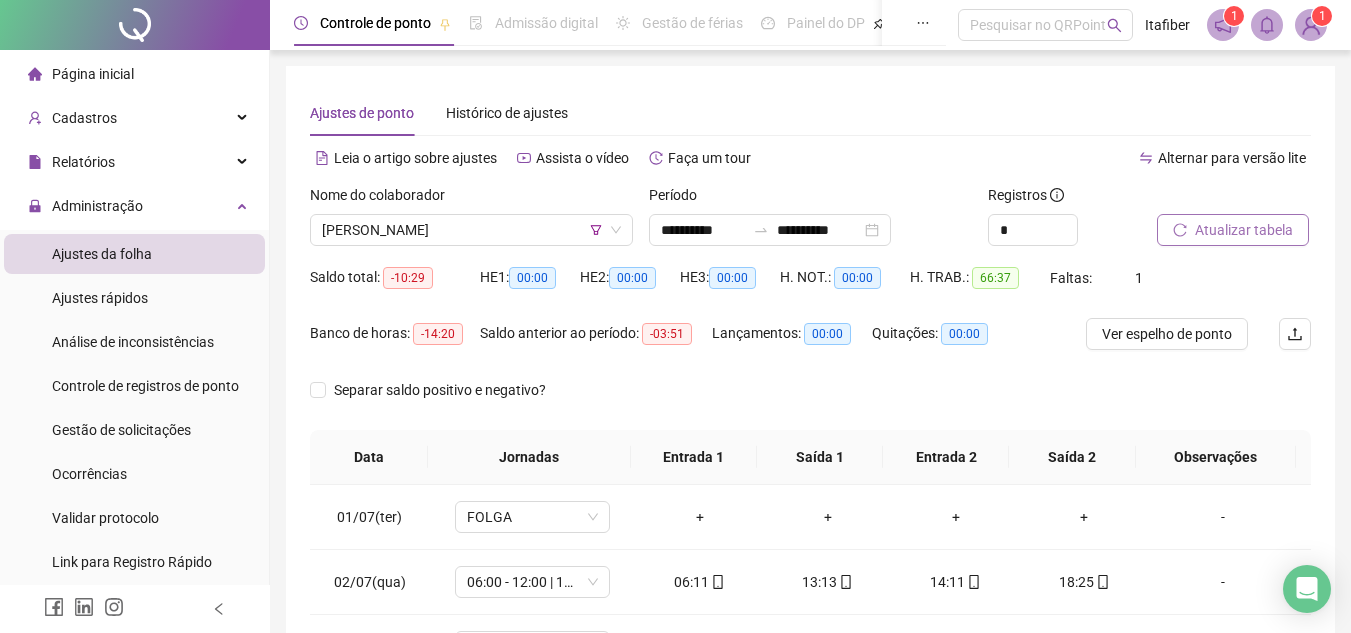 click on "Atualizar tabela" at bounding box center (1244, 230) 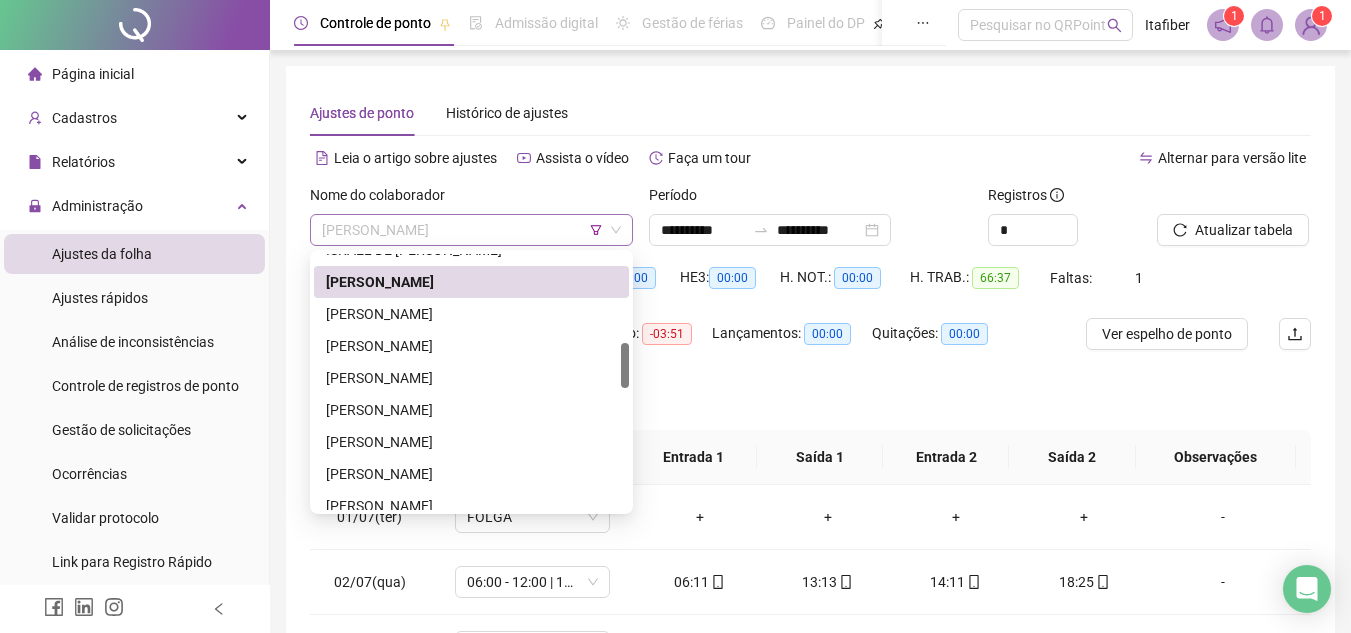 click on "[PERSON_NAME]" at bounding box center (471, 230) 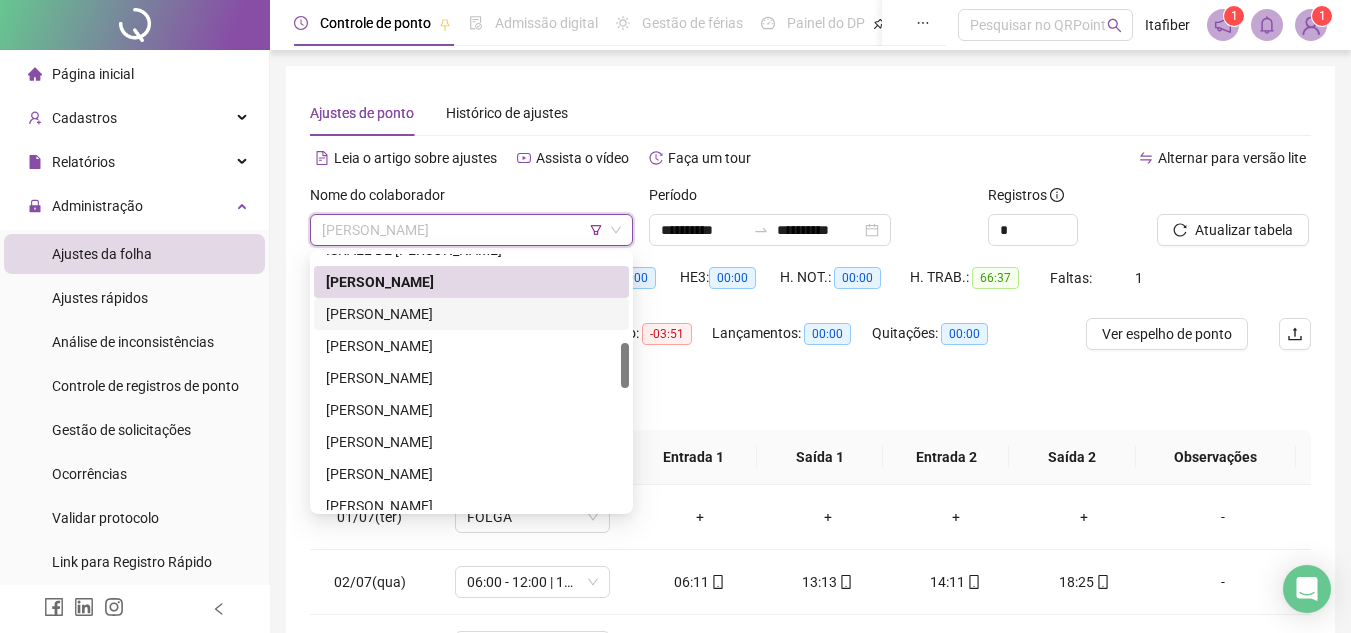 click on "[PERSON_NAME]" at bounding box center [471, 314] 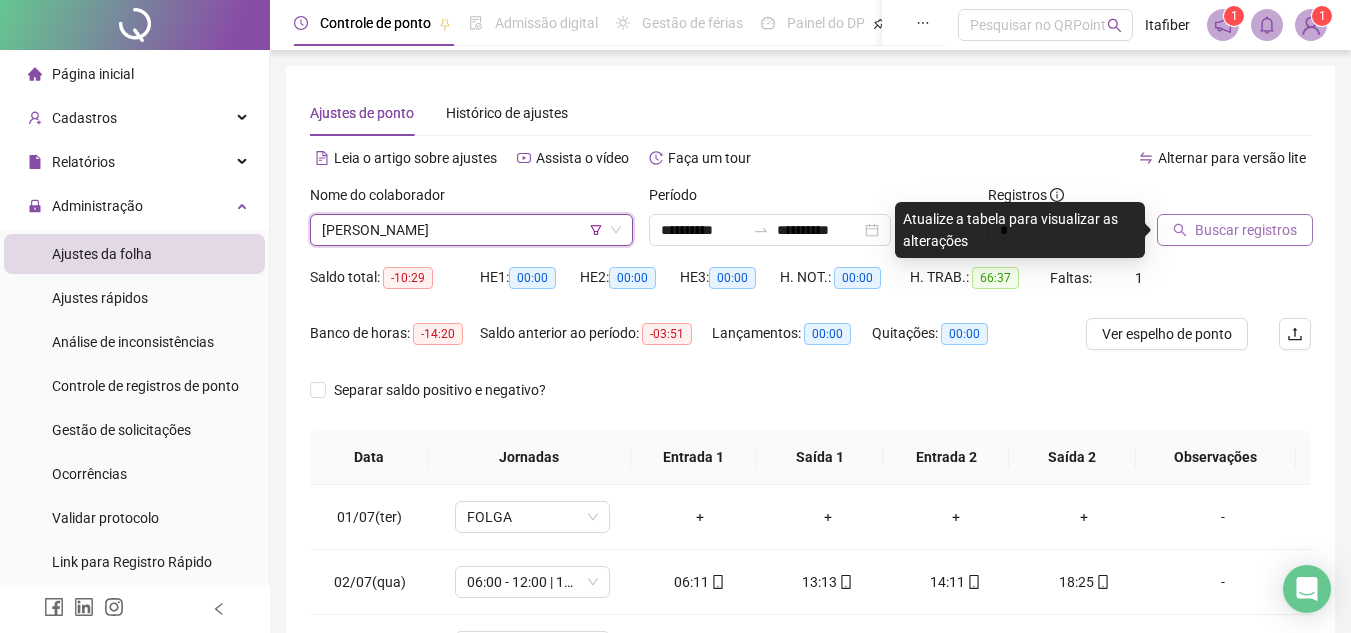 click on "Buscar registros" at bounding box center (1246, 230) 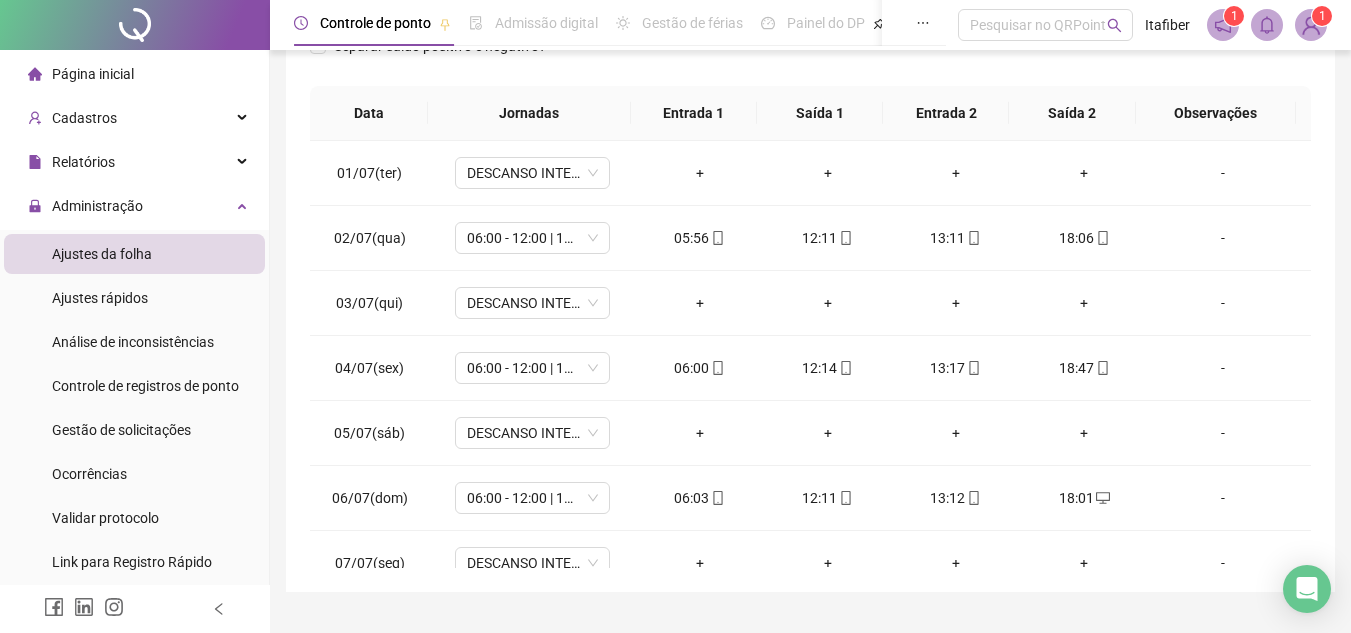 scroll, scrollTop: 445, scrollLeft: 0, axis: vertical 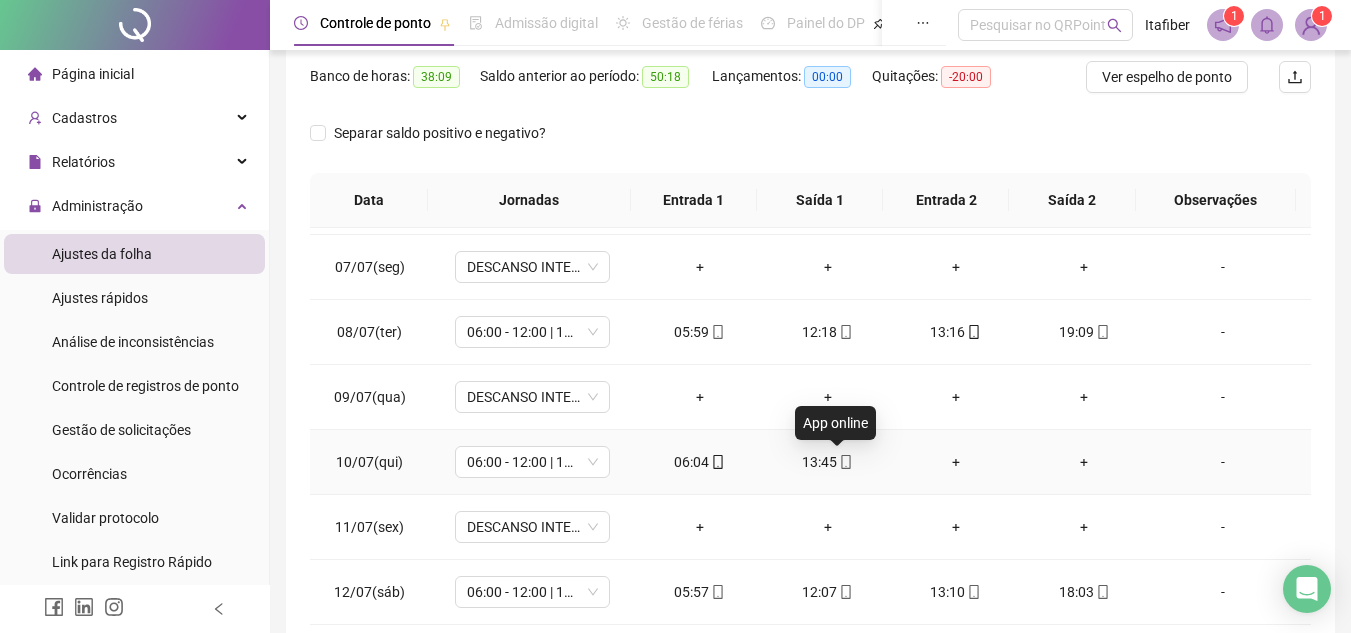 click 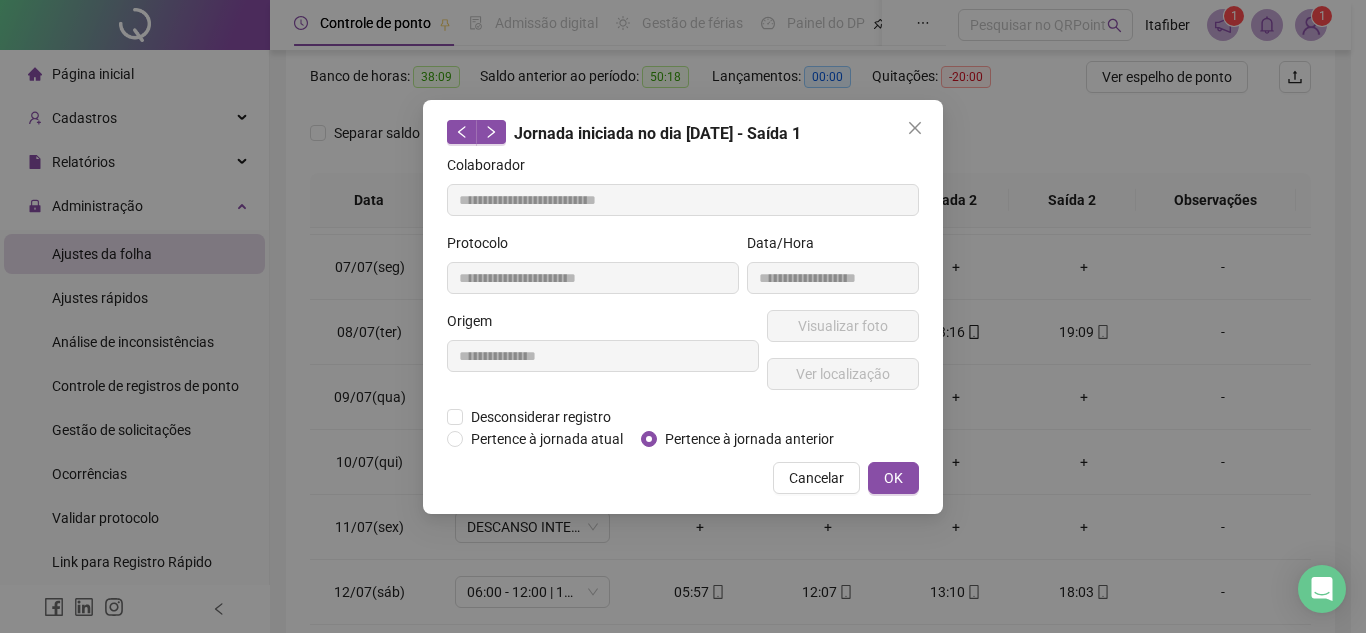 type on "**********" 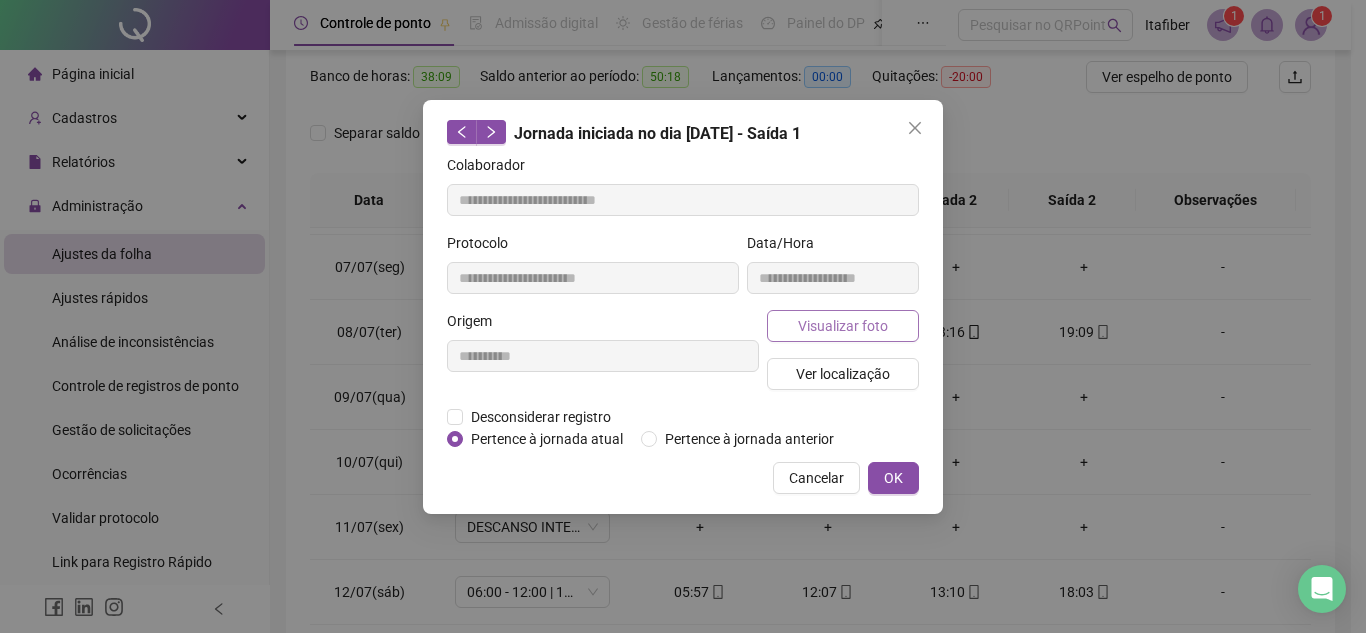 click on "Visualizar foto" at bounding box center [843, 326] 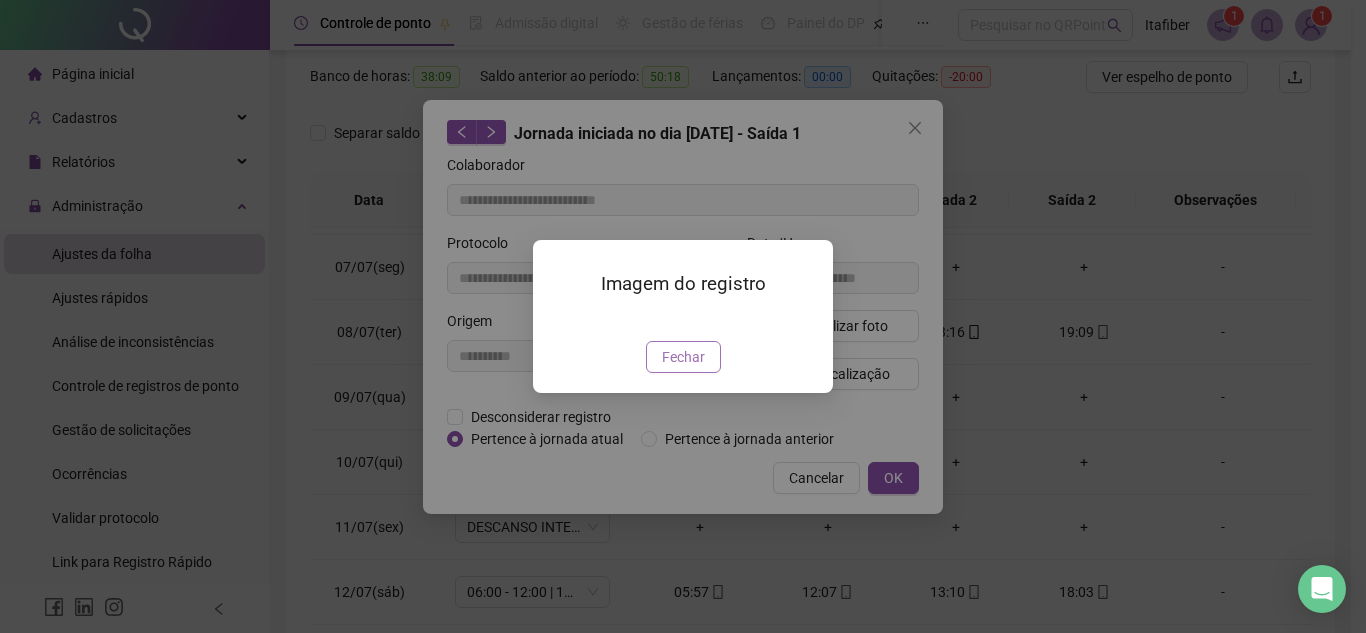 click on "Fechar" at bounding box center (683, 357) 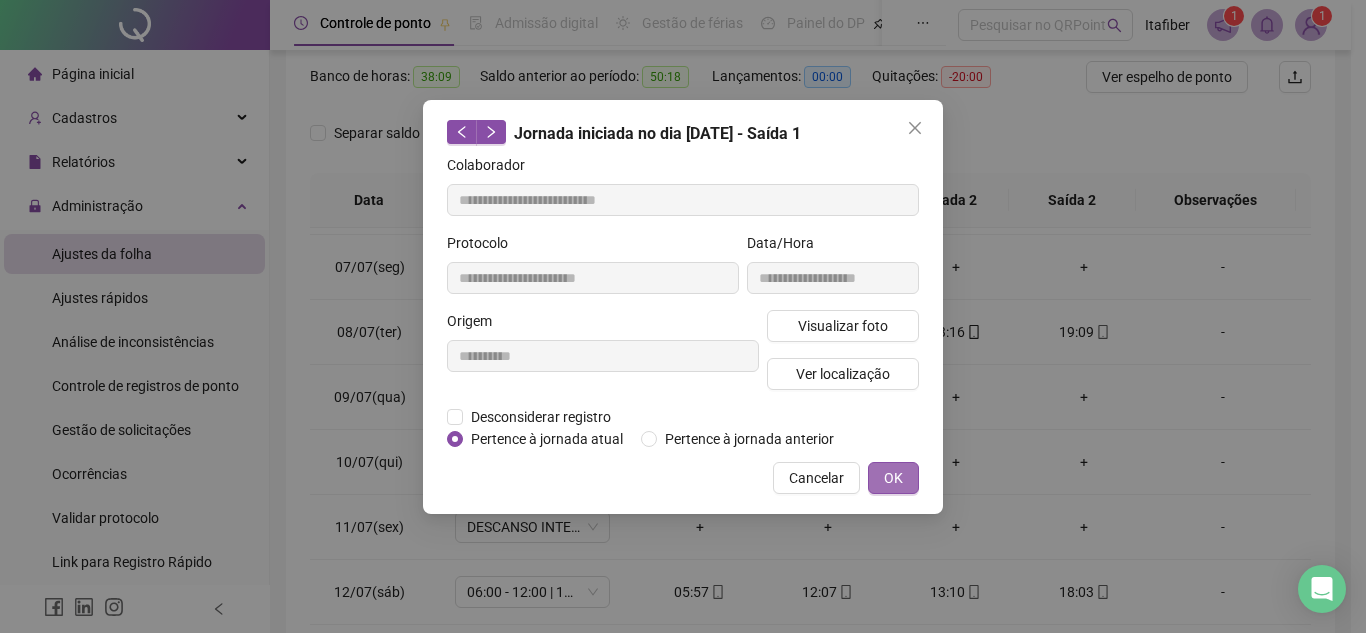 click on "OK" at bounding box center (893, 478) 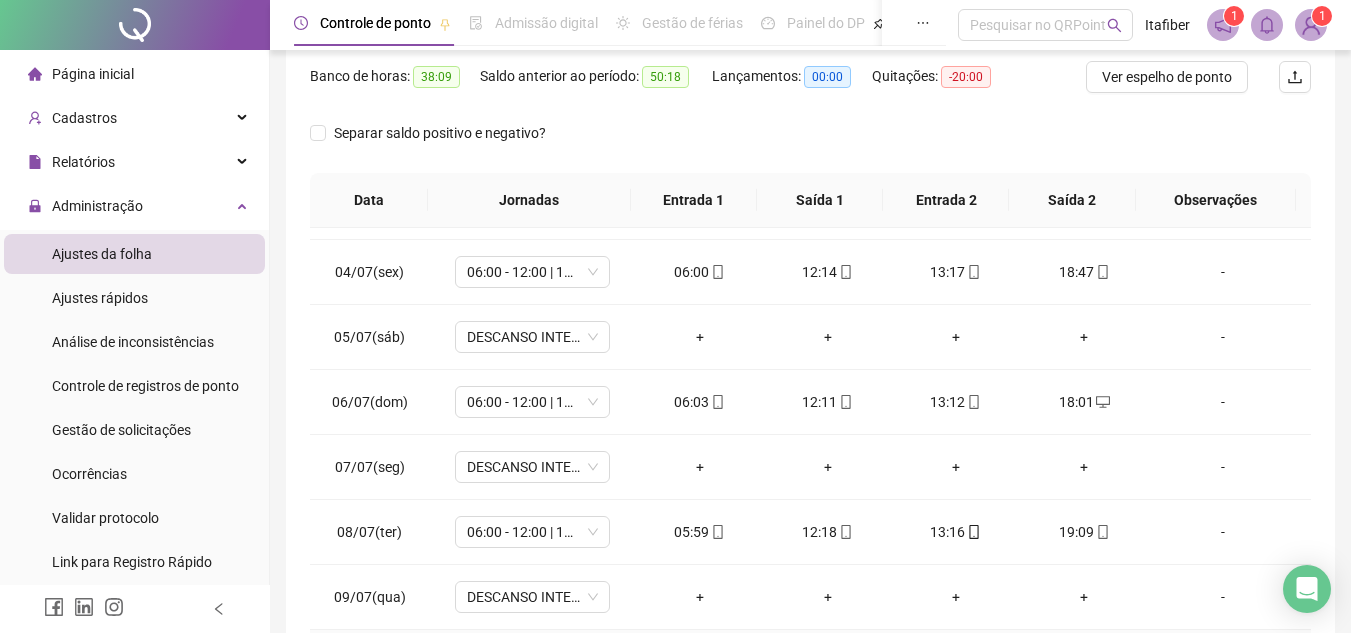 scroll, scrollTop: 0, scrollLeft: 0, axis: both 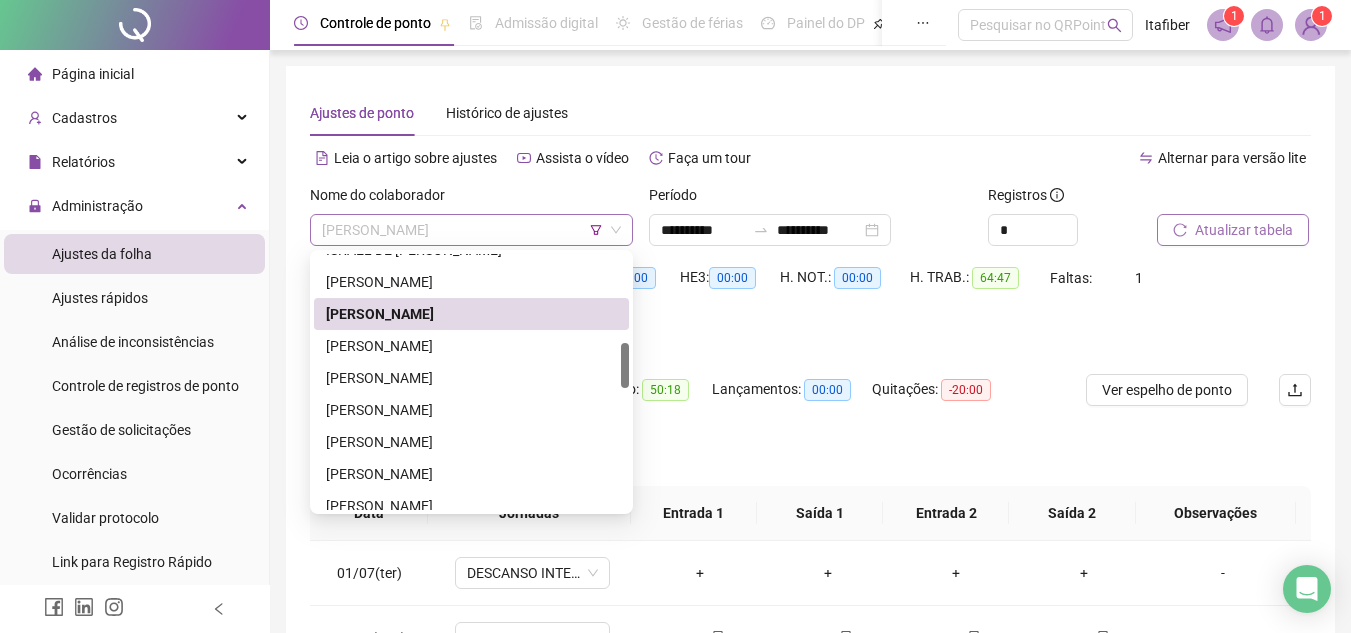 click on "[PERSON_NAME]" at bounding box center [471, 230] 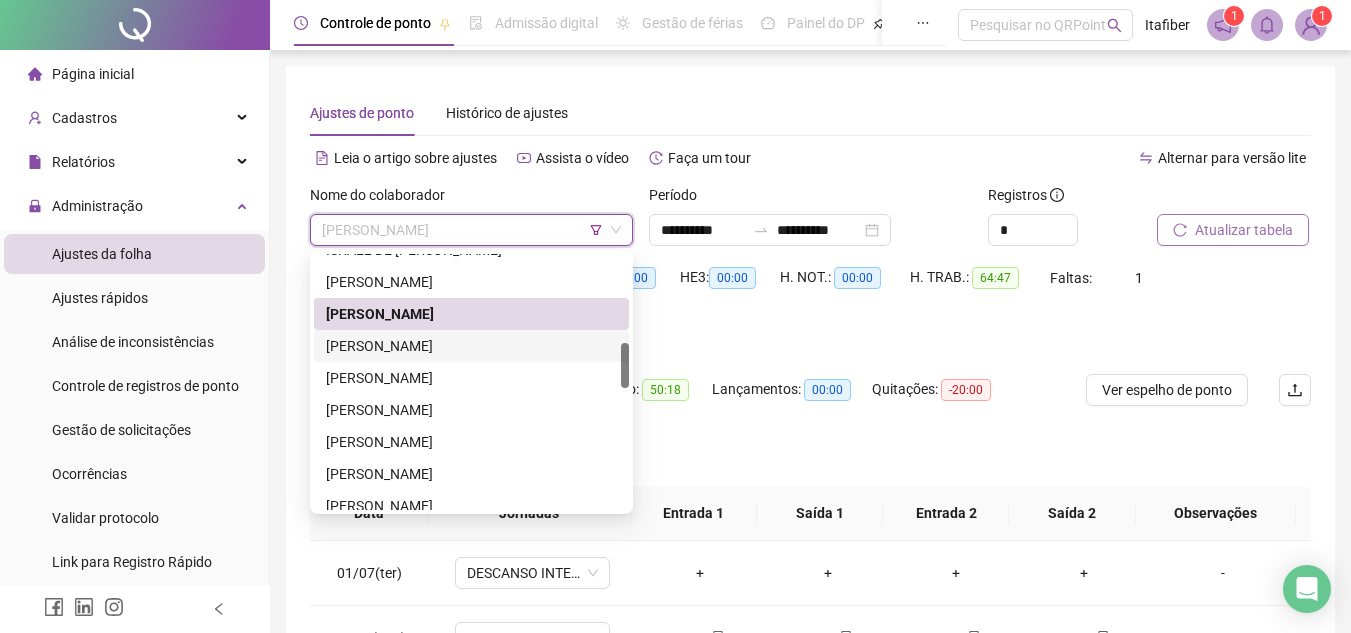 drag, startPoint x: 523, startPoint y: 353, endPoint x: 793, endPoint y: 350, distance: 270.01666 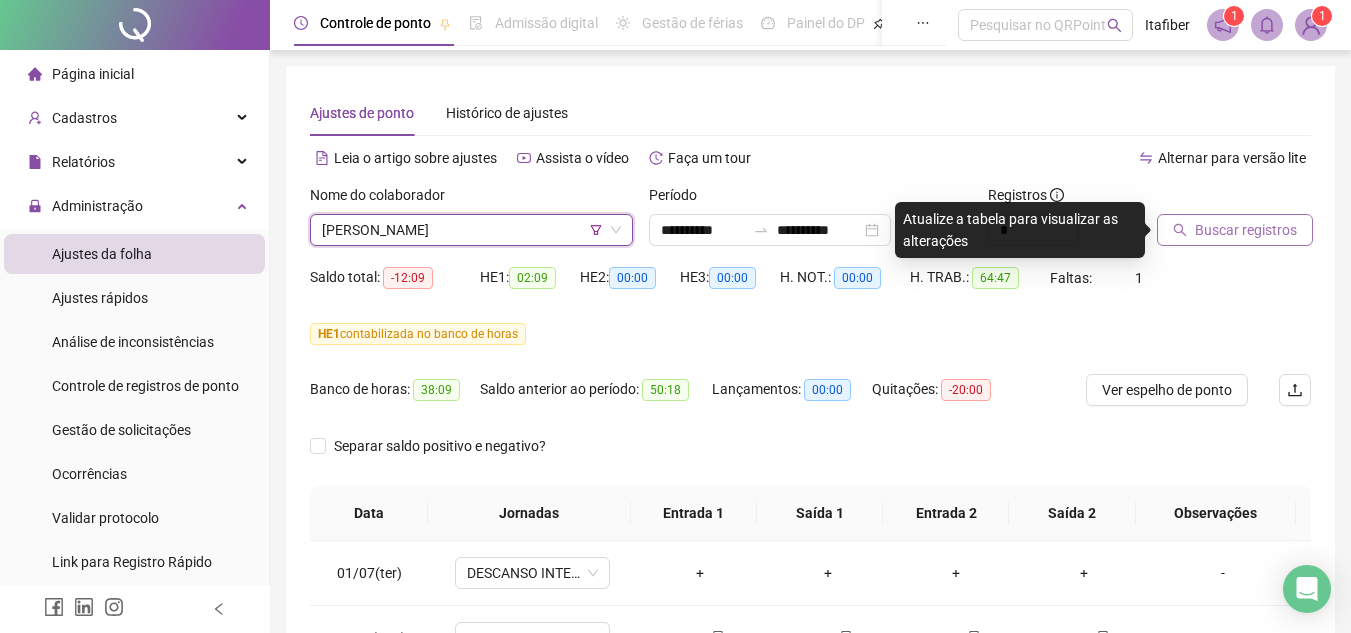 click on "Buscar registros" at bounding box center (1234, 223) 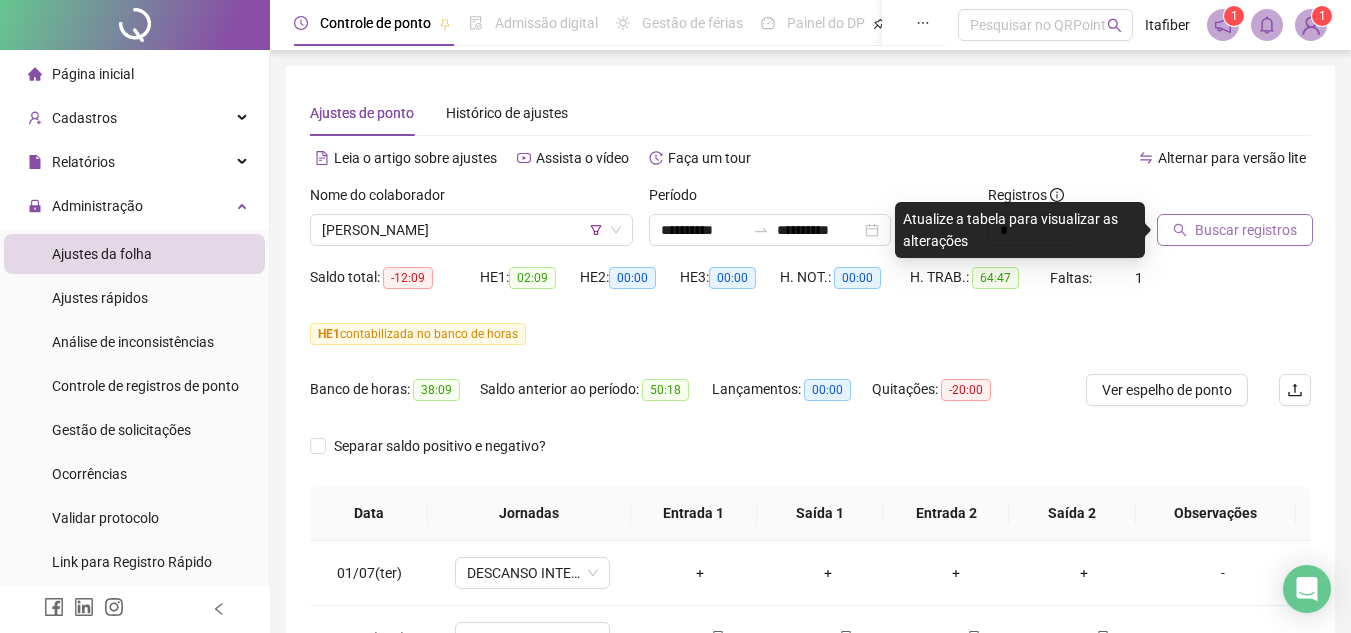 click on "Buscar registros" at bounding box center [1246, 230] 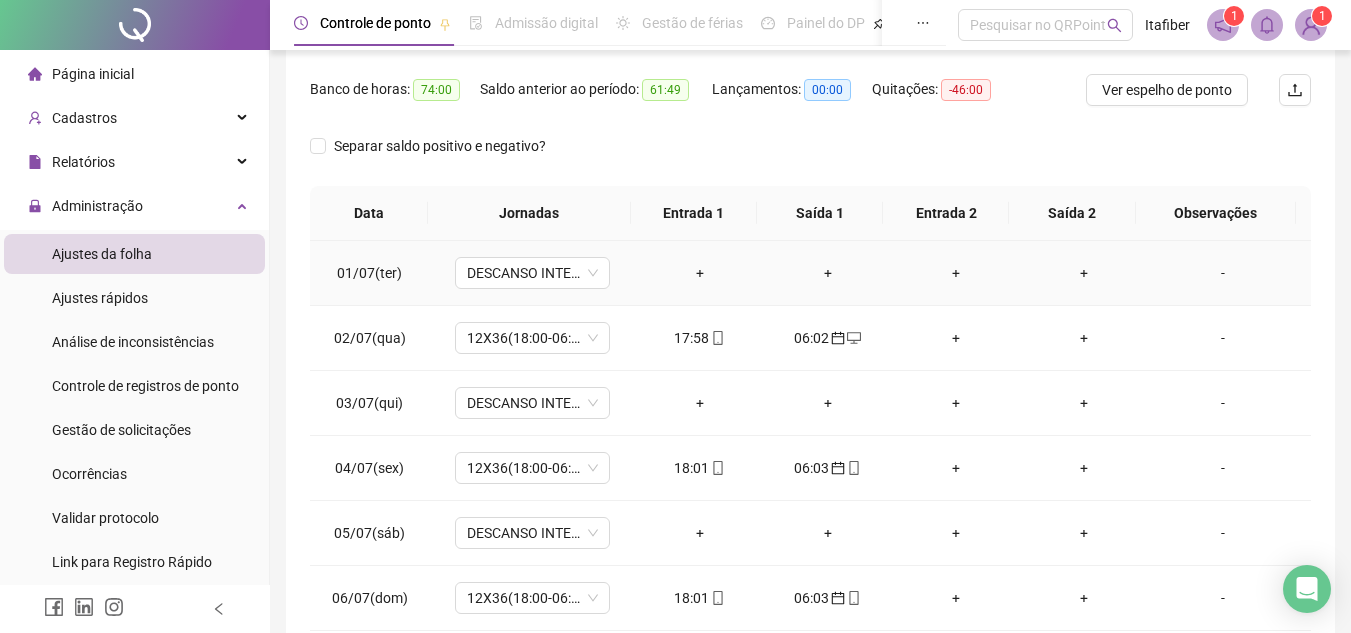 scroll, scrollTop: 445, scrollLeft: 0, axis: vertical 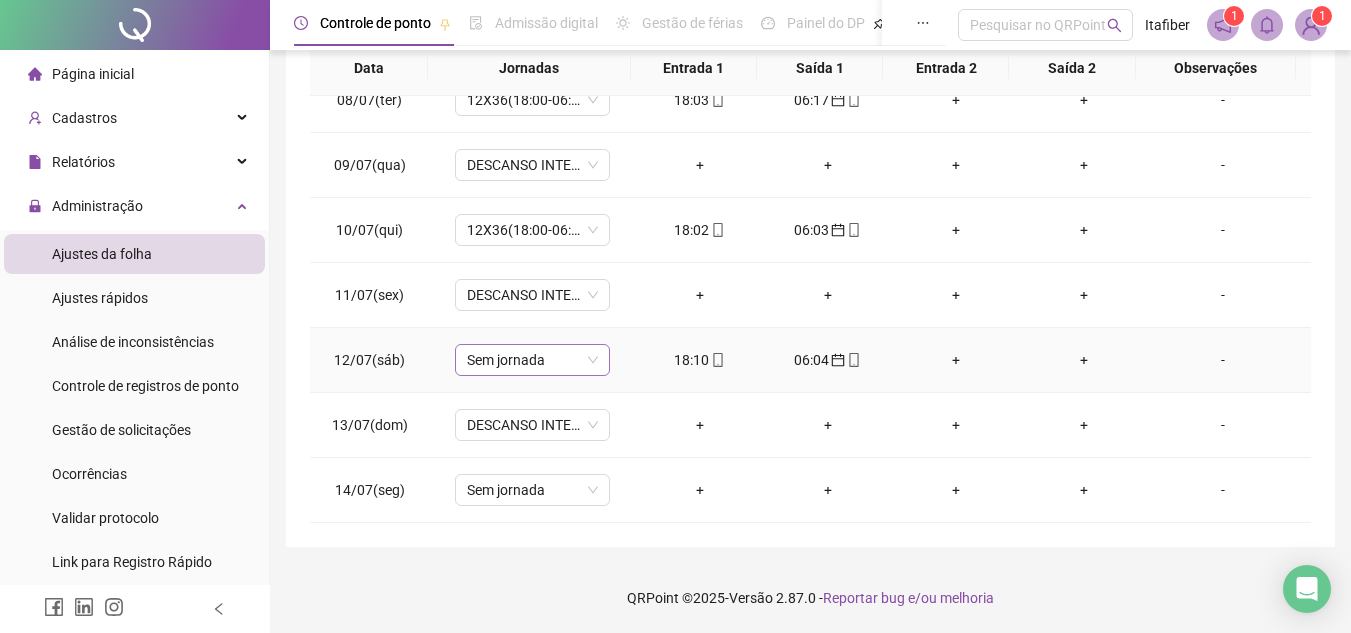 click on "Sem jornada" at bounding box center [532, 360] 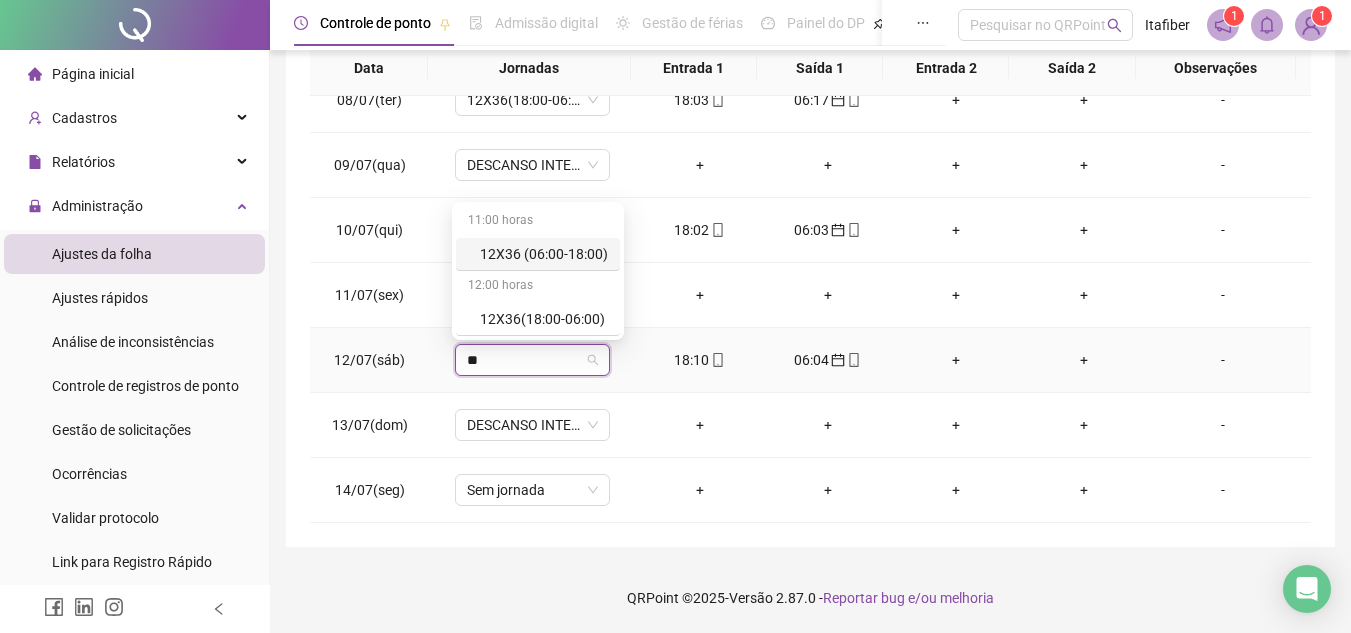 type on "***" 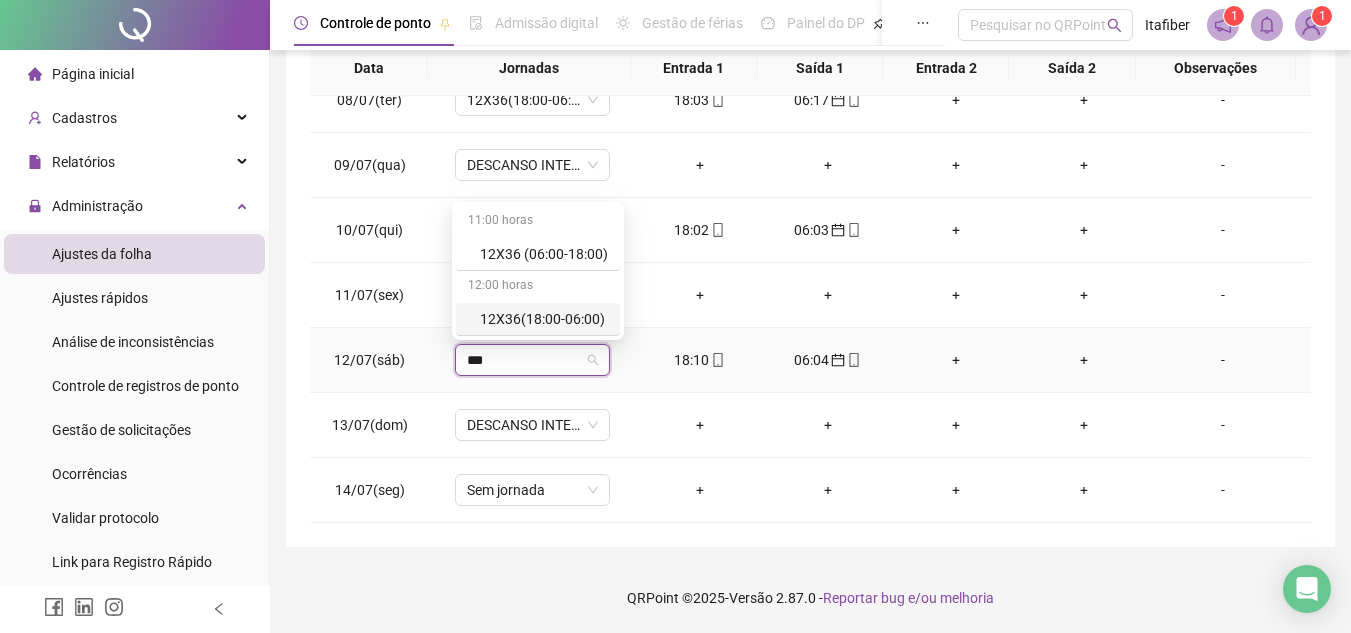 click on "12X36(18:00-06:00)" at bounding box center [544, 319] 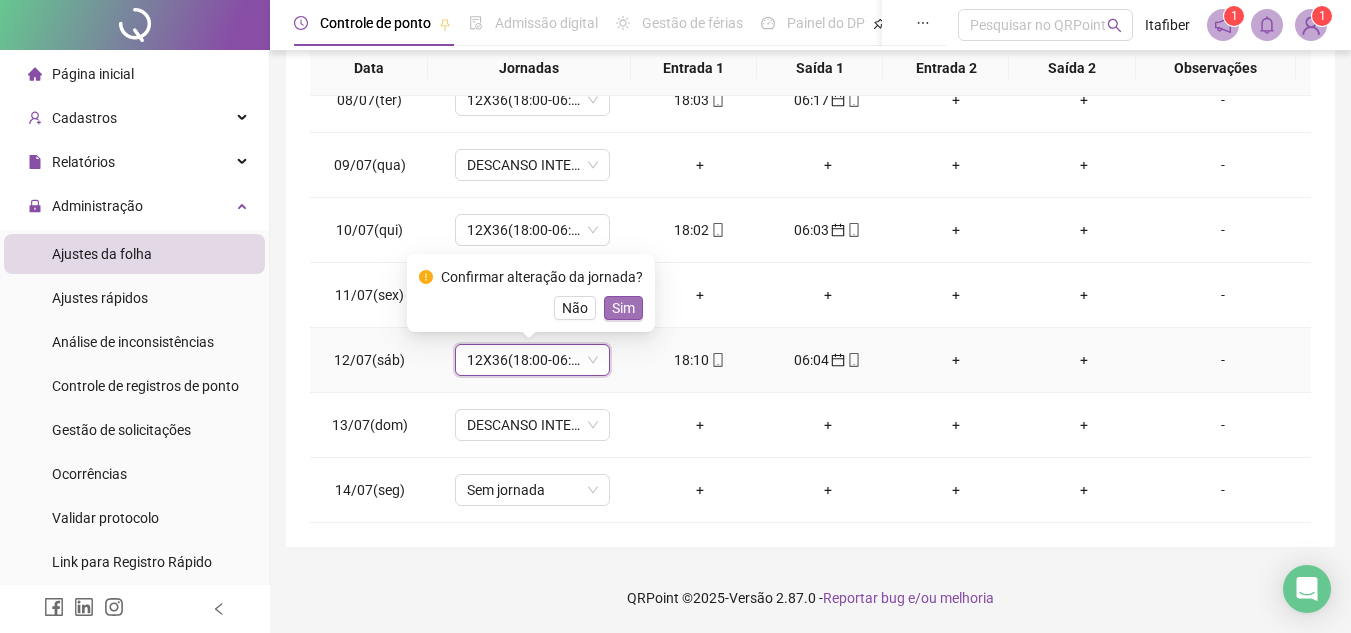 click on "Sim" at bounding box center [623, 308] 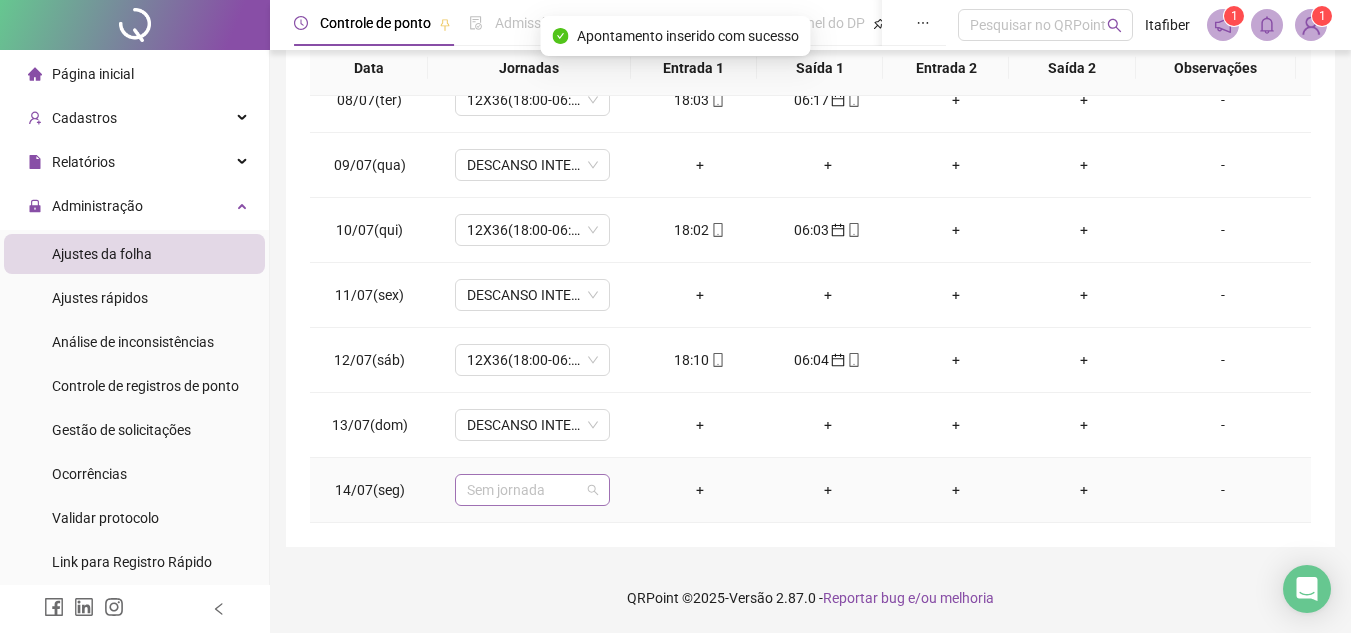 click on "Sem jornada" at bounding box center (532, 490) 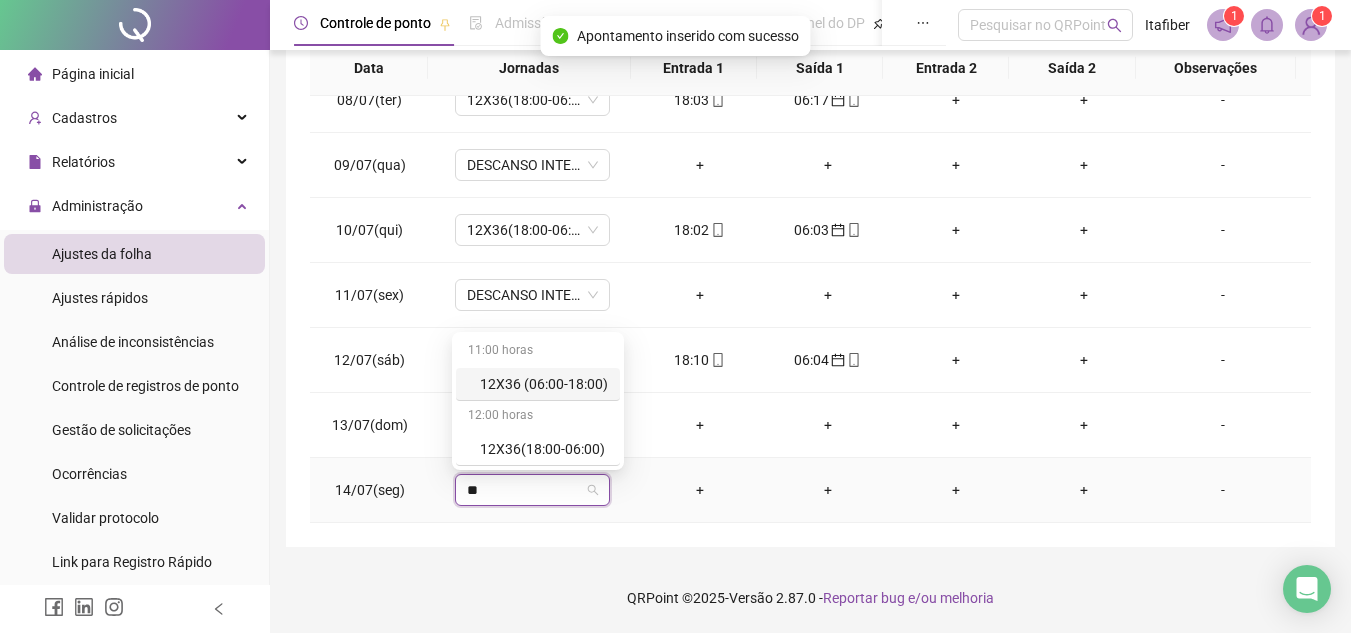 type on "***" 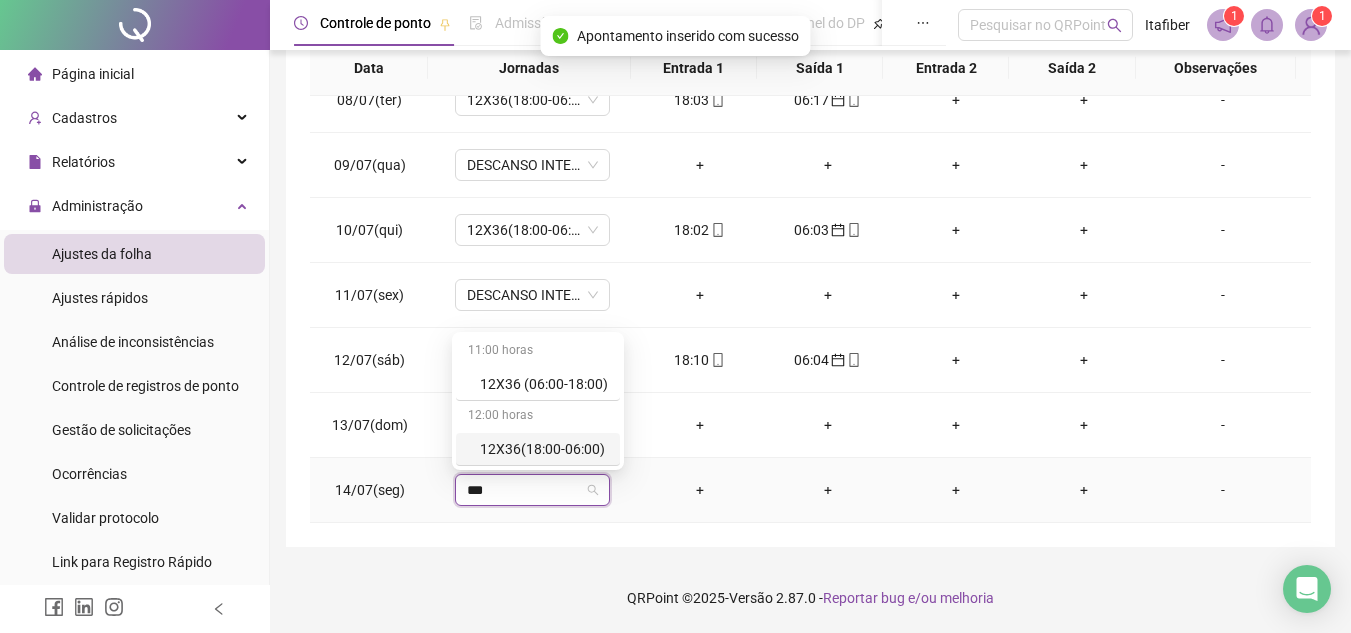 click on "12X36(18:00-06:00)" at bounding box center (544, 449) 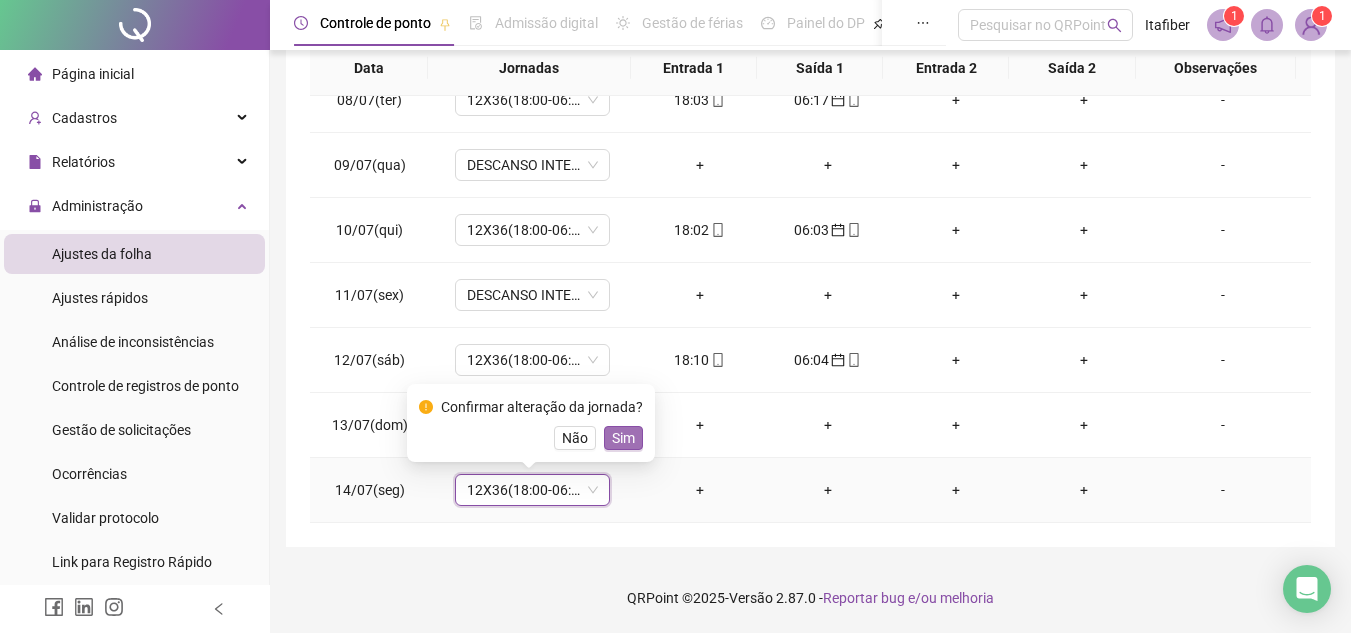 click on "Sim" at bounding box center [623, 438] 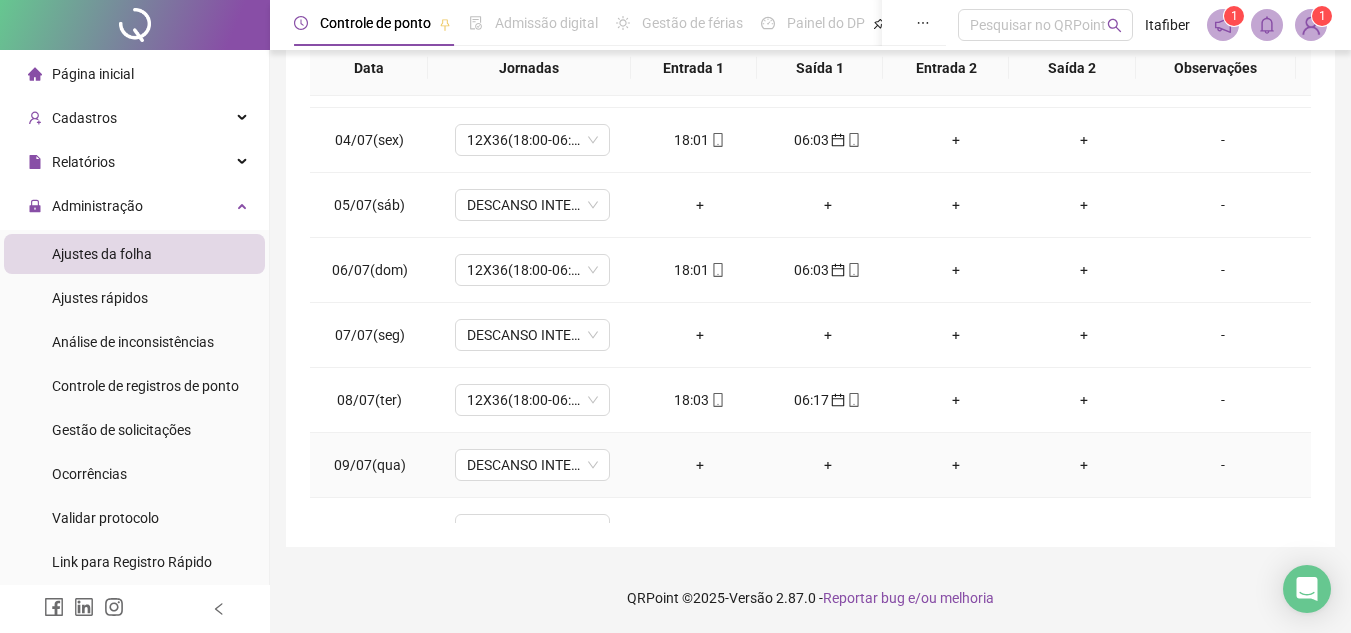 scroll, scrollTop: 0, scrollLeft: 0, axis: both 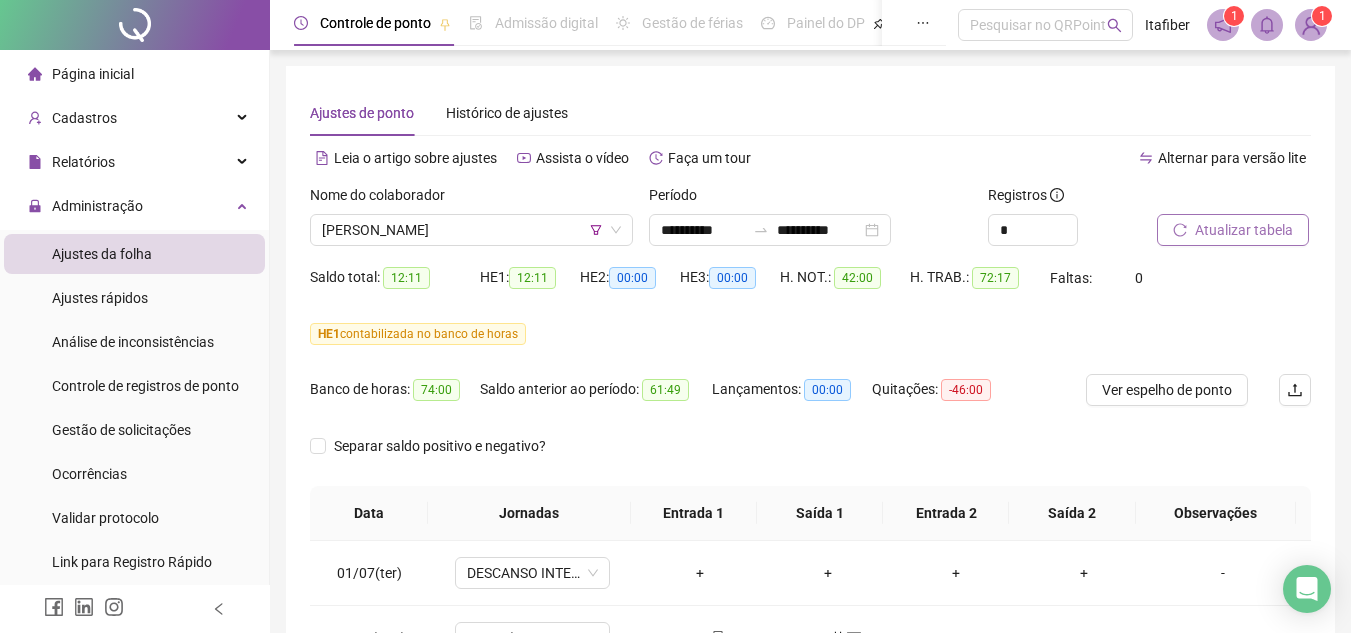 click at bounding box center (1209, 199) 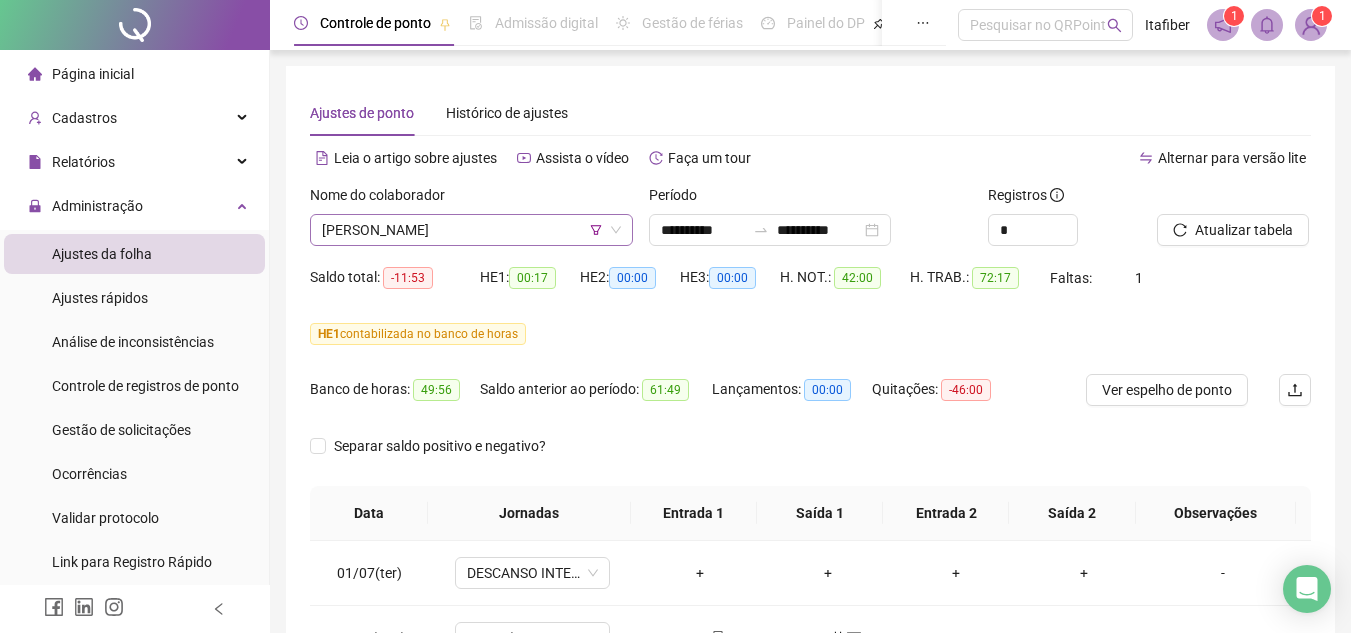 click on "[PERSON_NAME]" at bounding box center [471, 230] 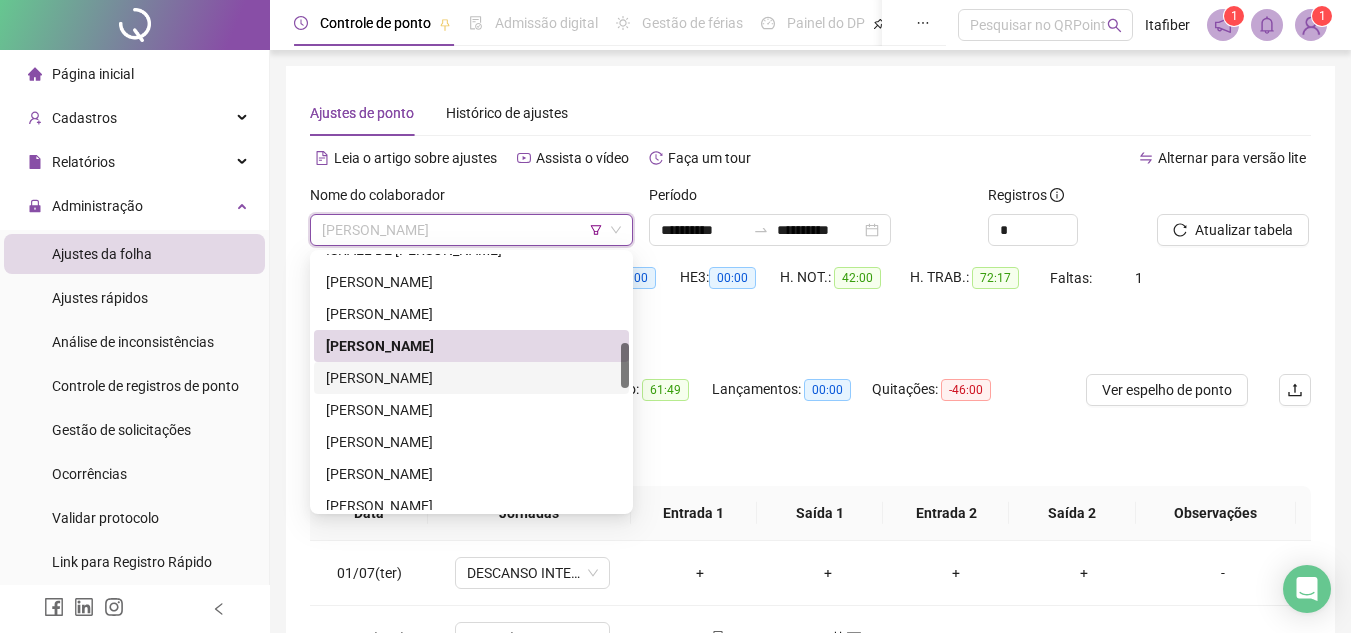 click on "[PERSON_NAME]" at bounding box center [471, 378] 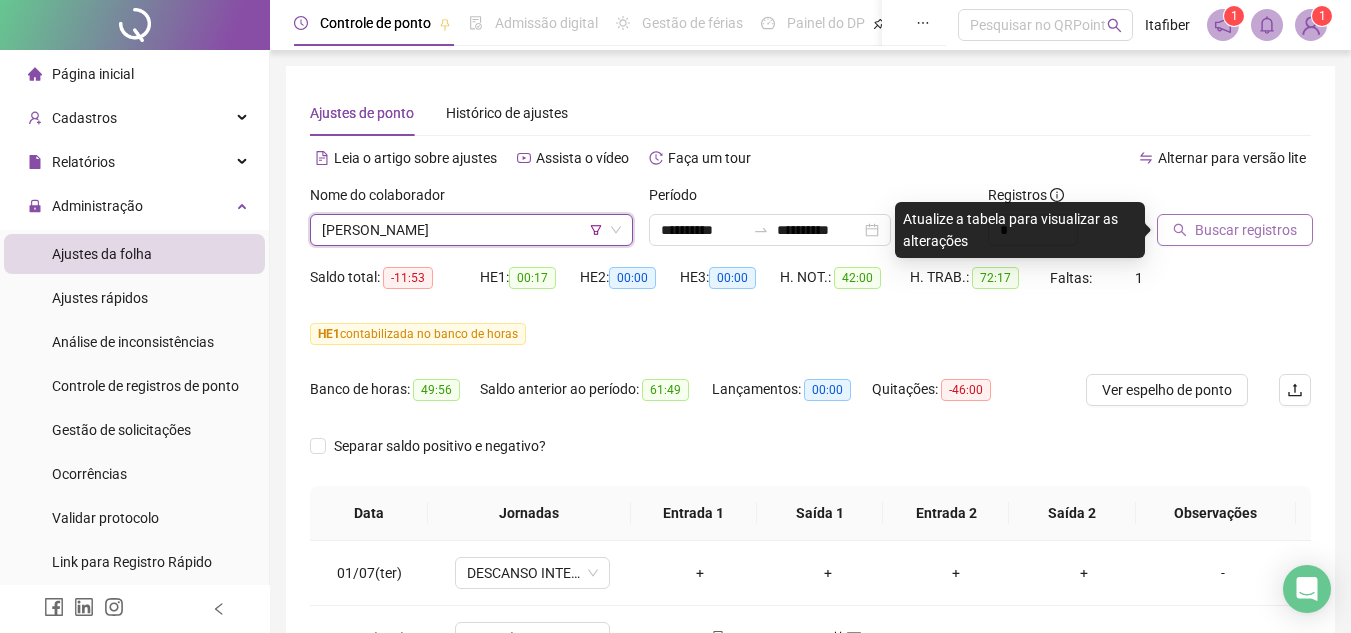 click on "Buscar registros" at bounding box center [1246, 230] 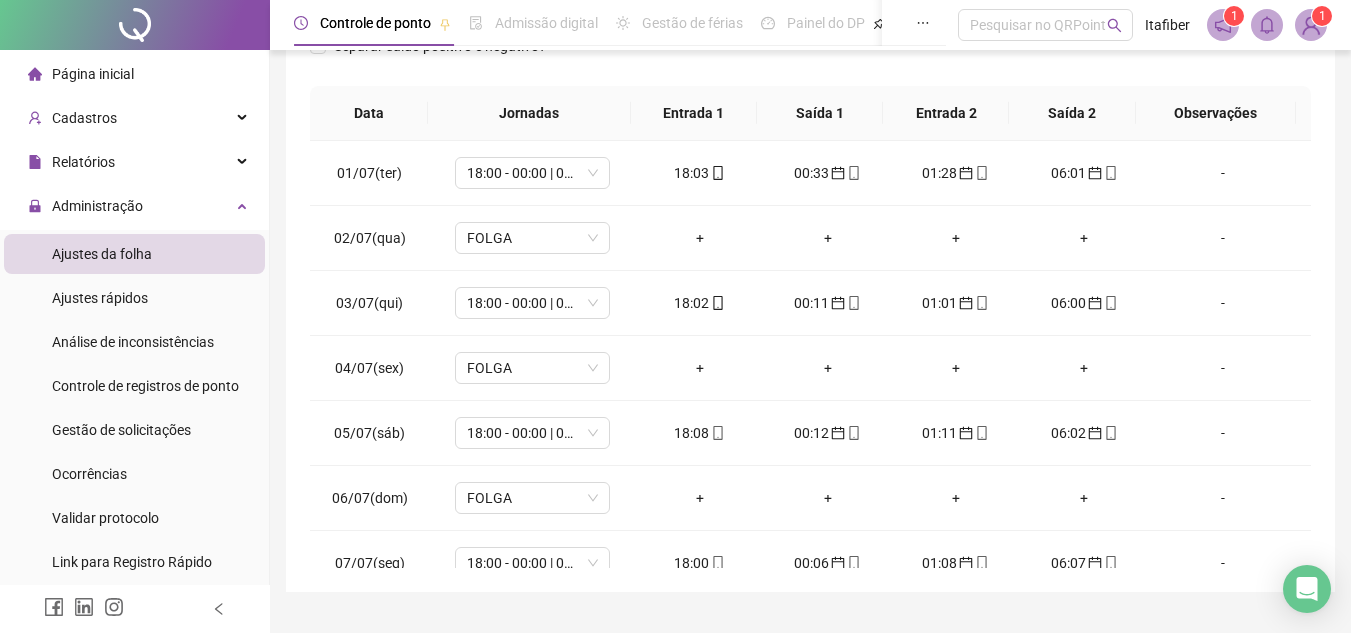 scroll, scrollTop: 445, scrollLeft: 0, axis: vertical 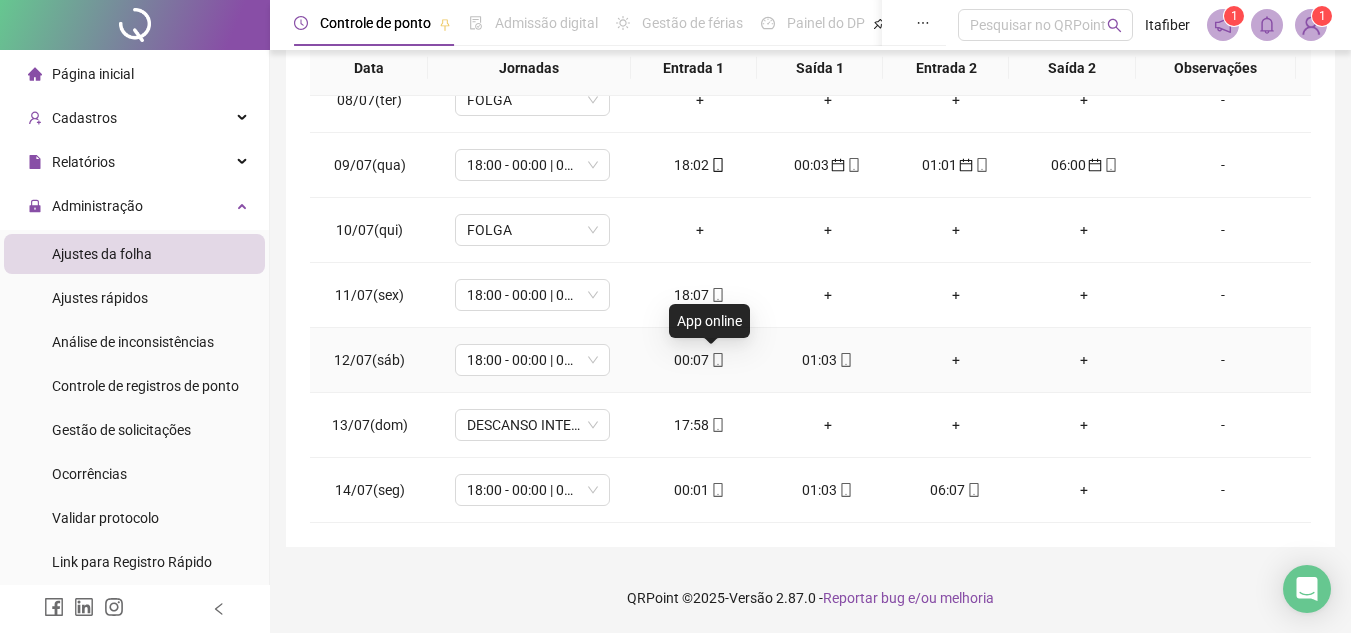 click at bounding box center [717, 360] 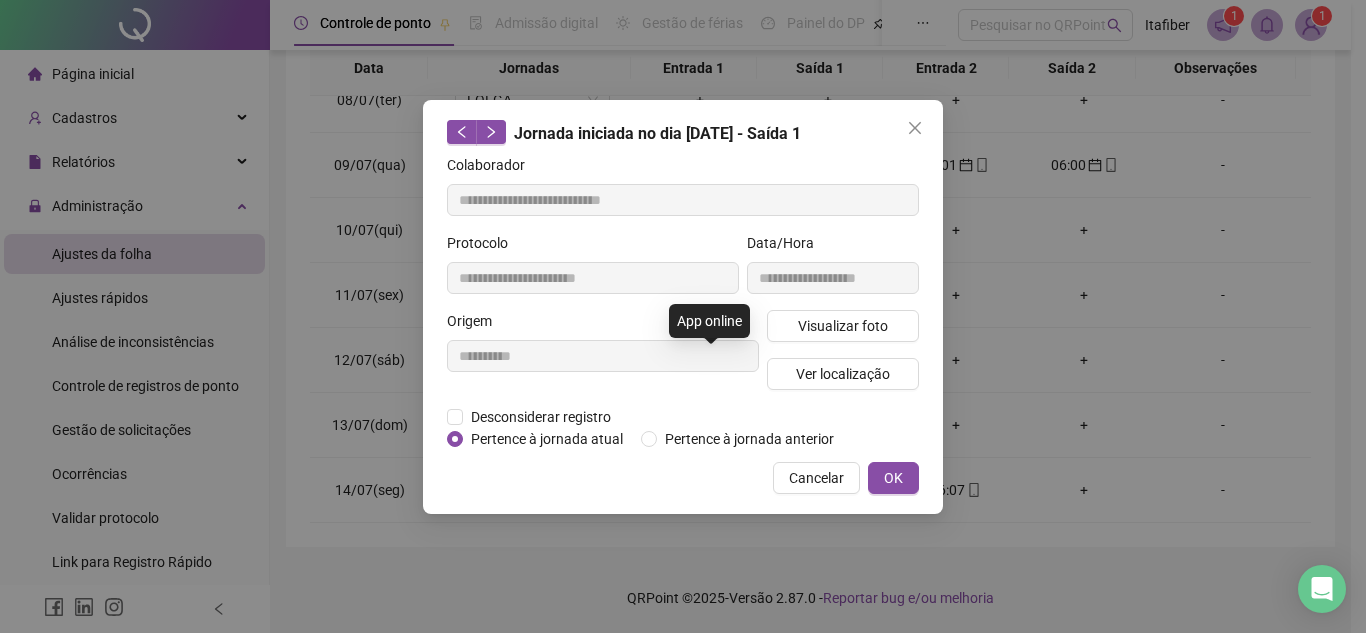 type on "**********" 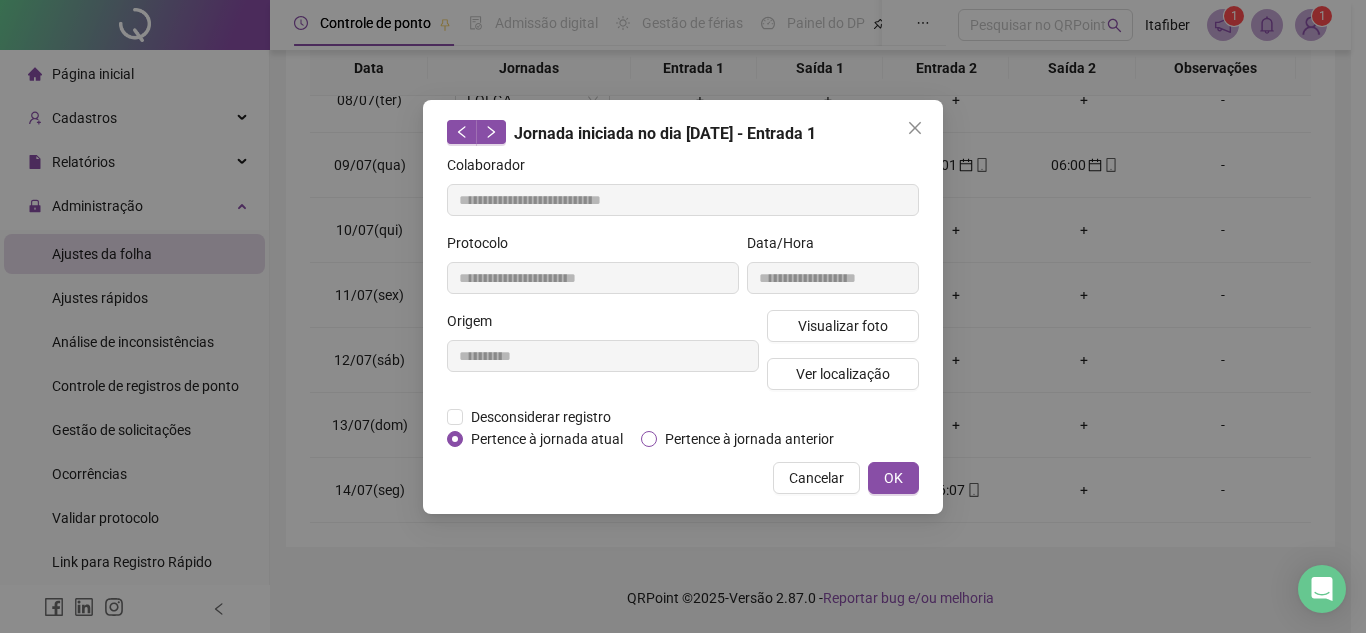 click on "Pertence à jornada anterior" at bounding box center [749, 439] 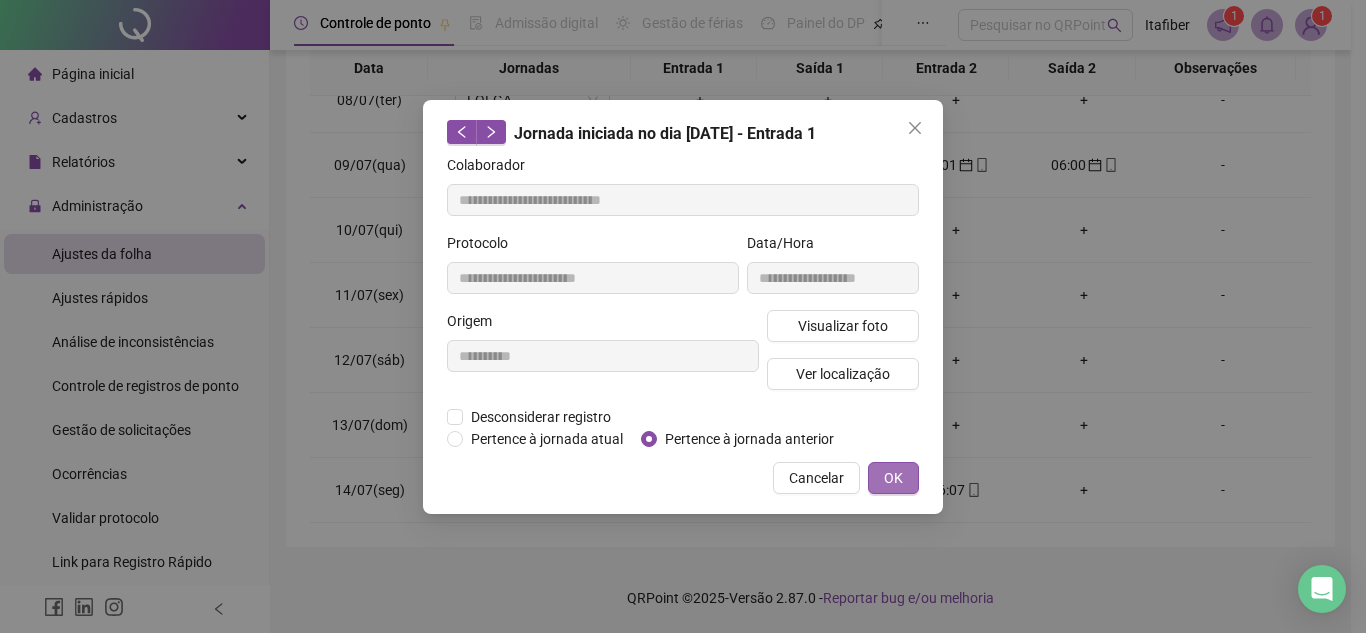 click on "OK" at bounding box center [893, 478] 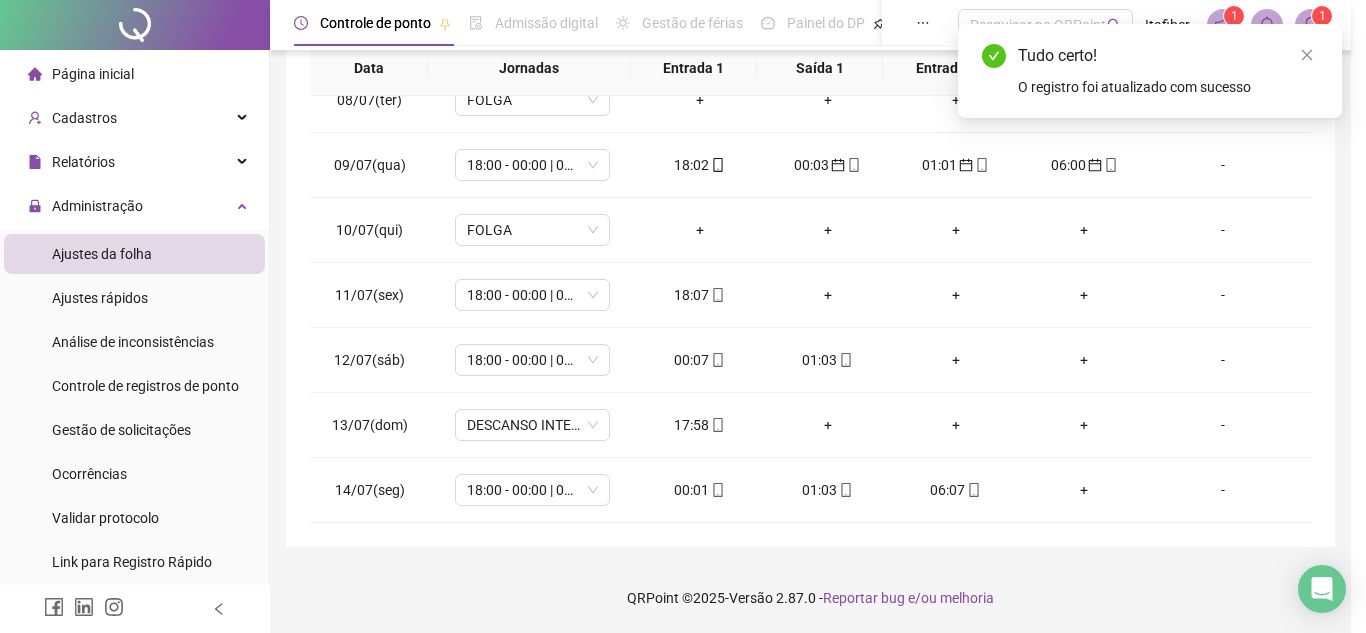 click on "**********" at bounding box center [683, 316] 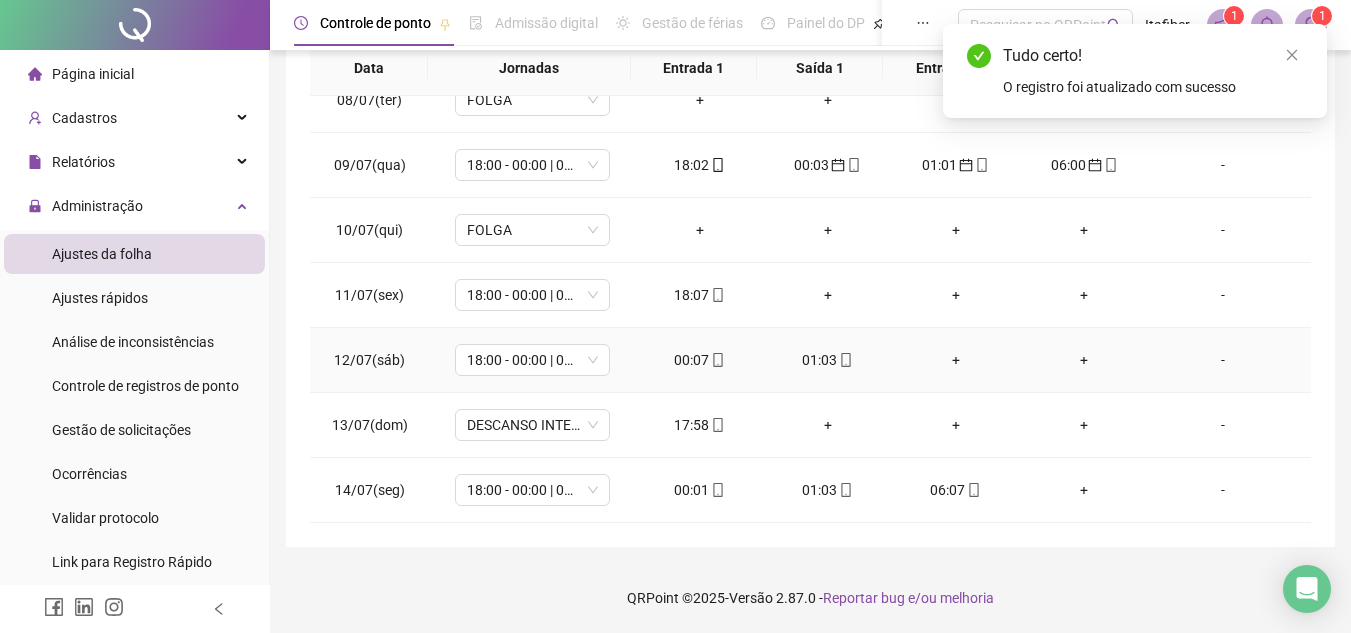 click on "01:03" at bounding box center (828, 360) 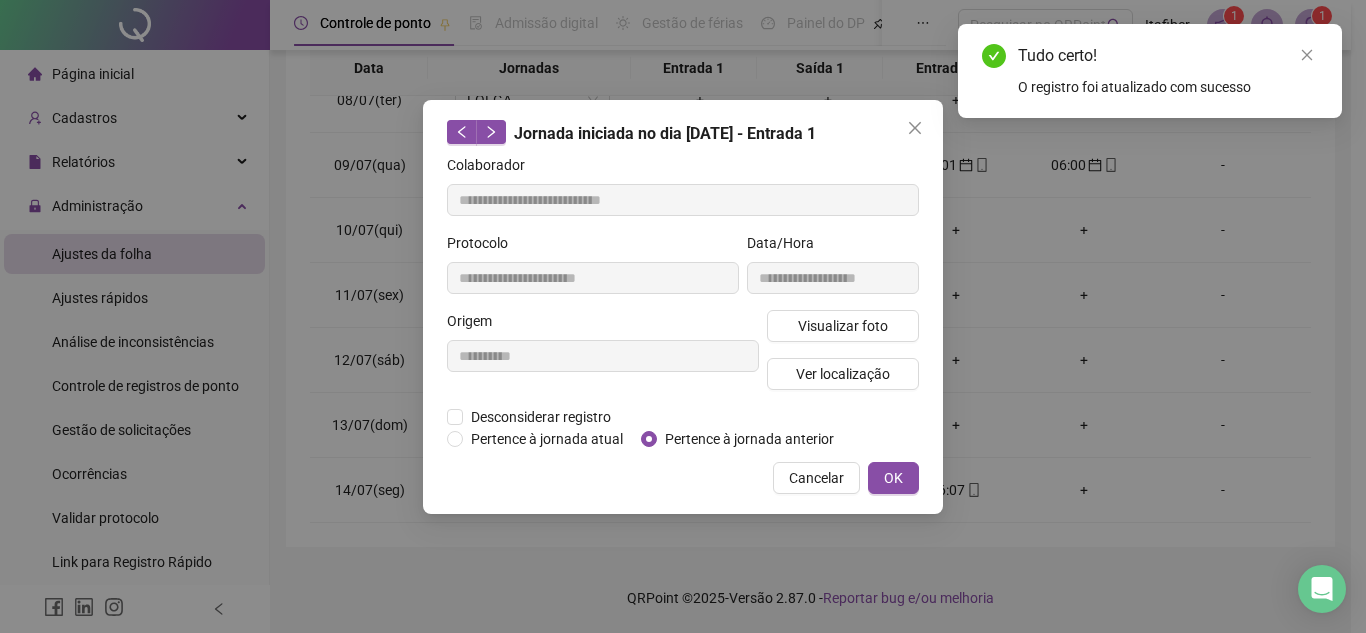 type on "**********" 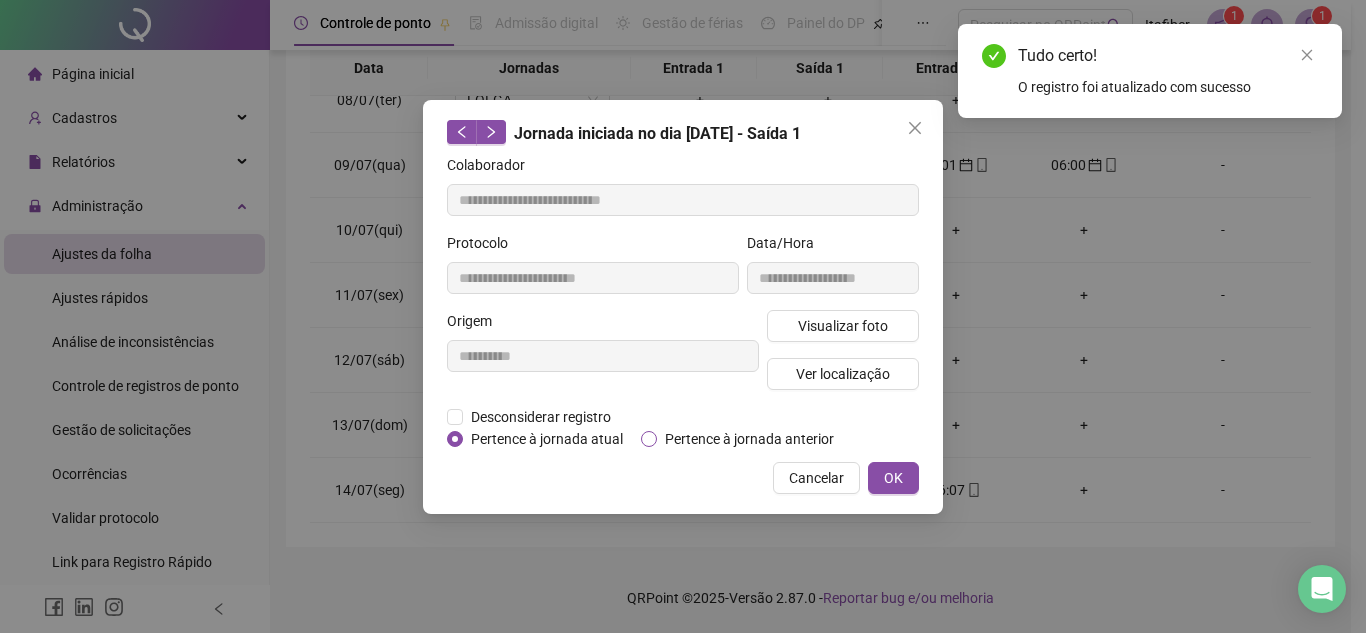 click on "Pertence à jornada anterior" at bounding box center [749, 439] 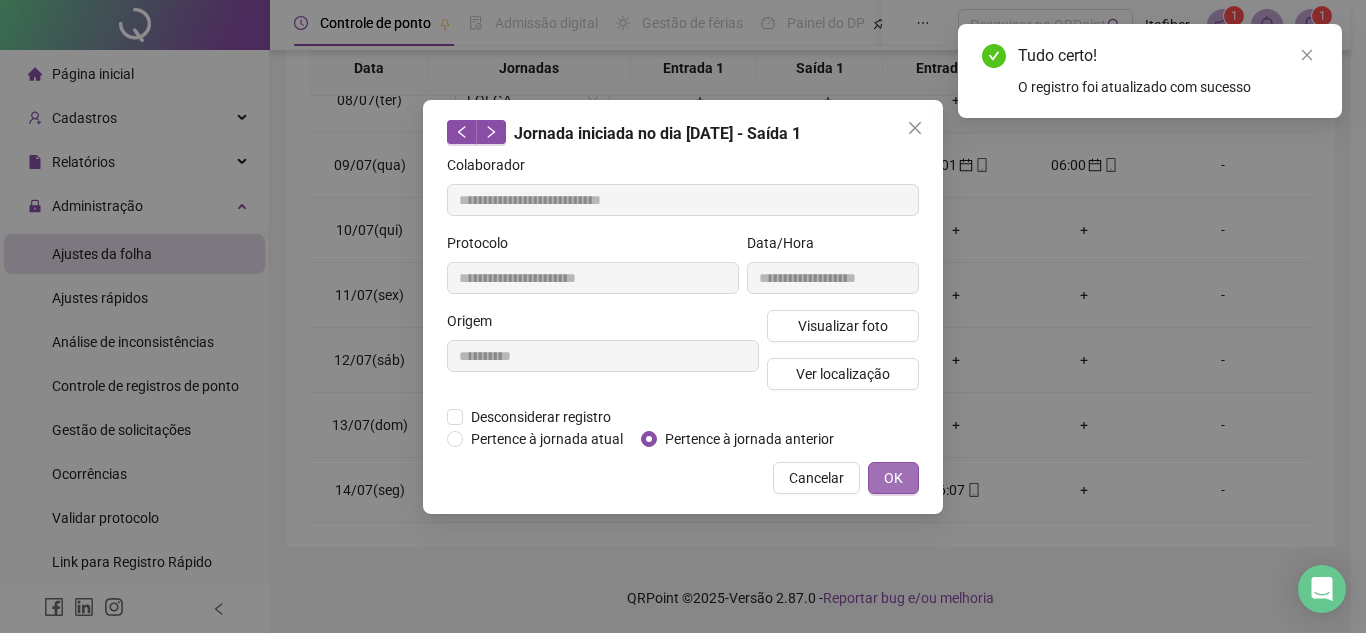 click on "OK" at bounding box center (893, 478) 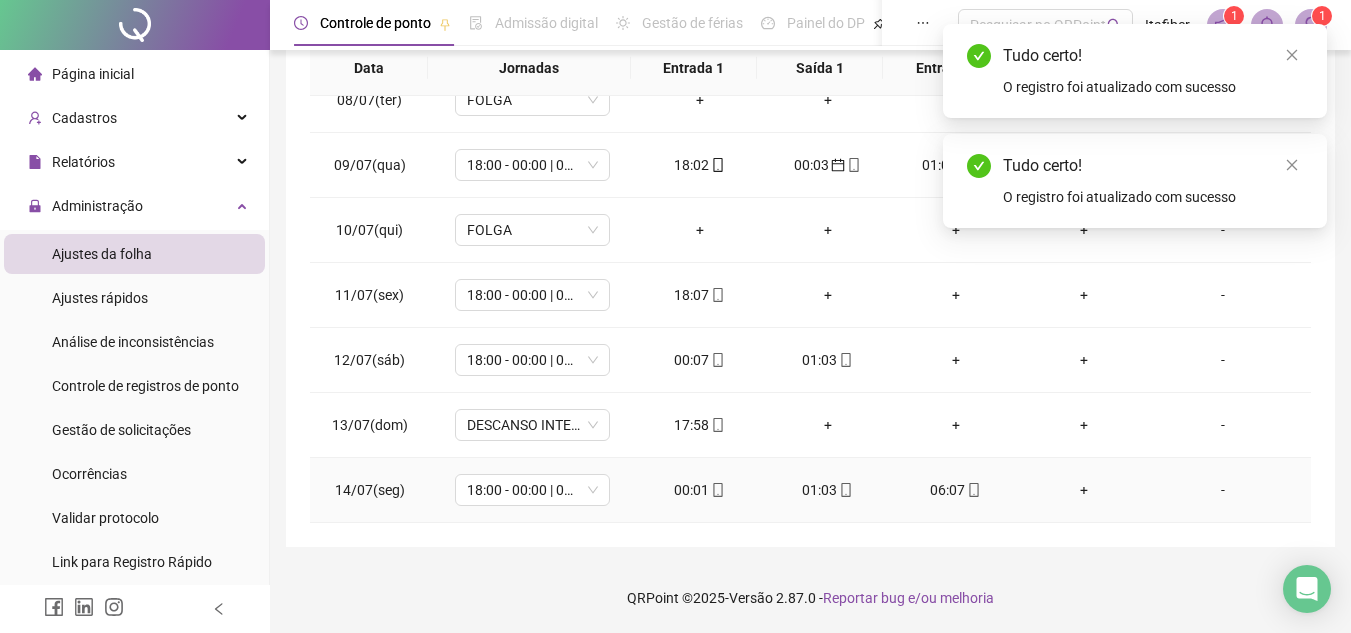 click 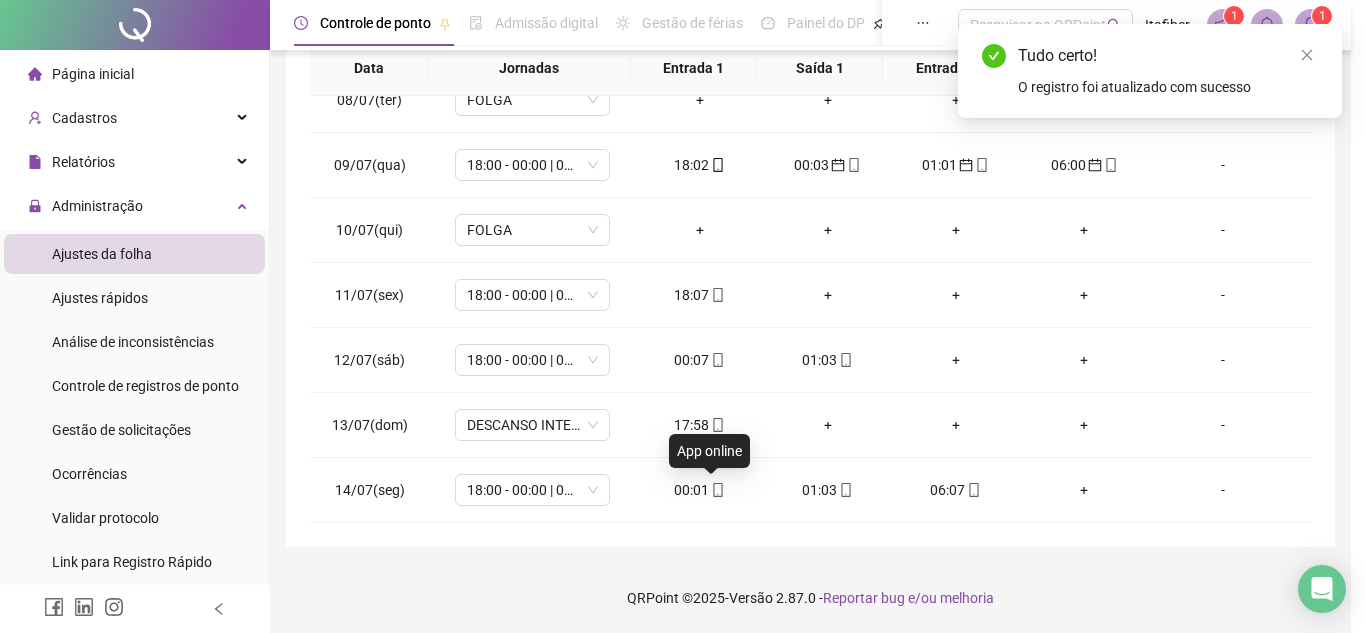 type on "**********" 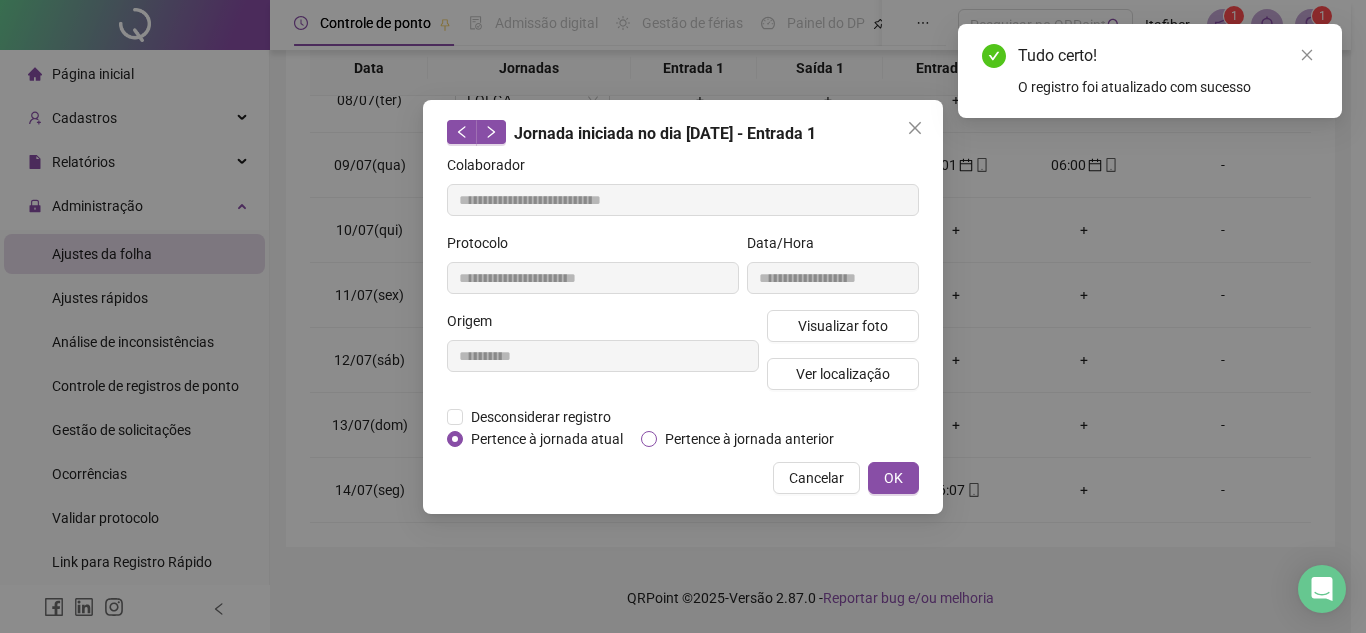 click on "Pertence à jornada anterior" at bounding box center (749, 439) 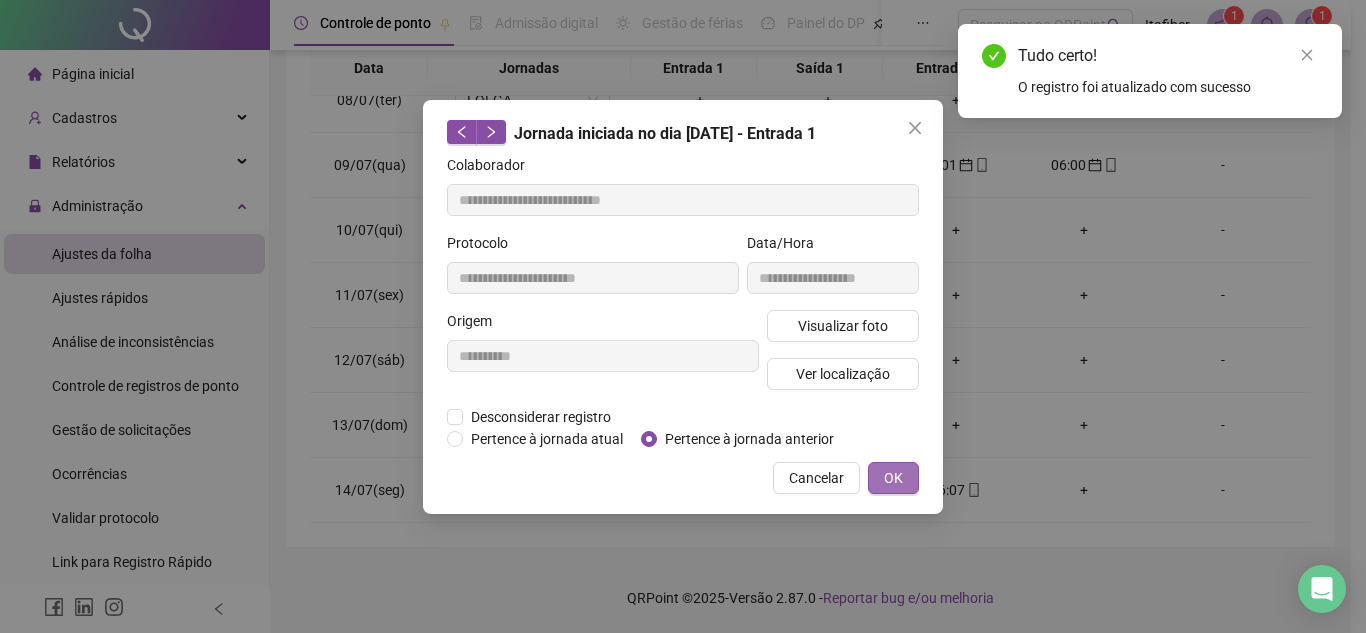 click on "OK" at bounding box center (893, 478) 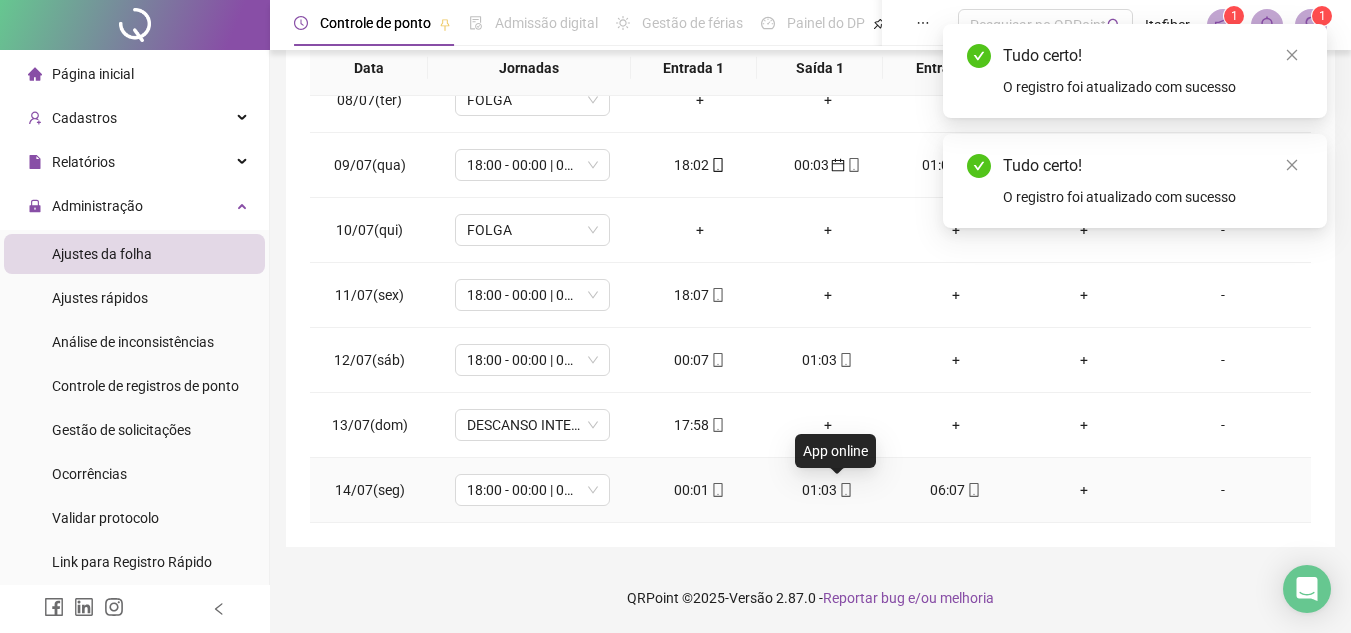 click 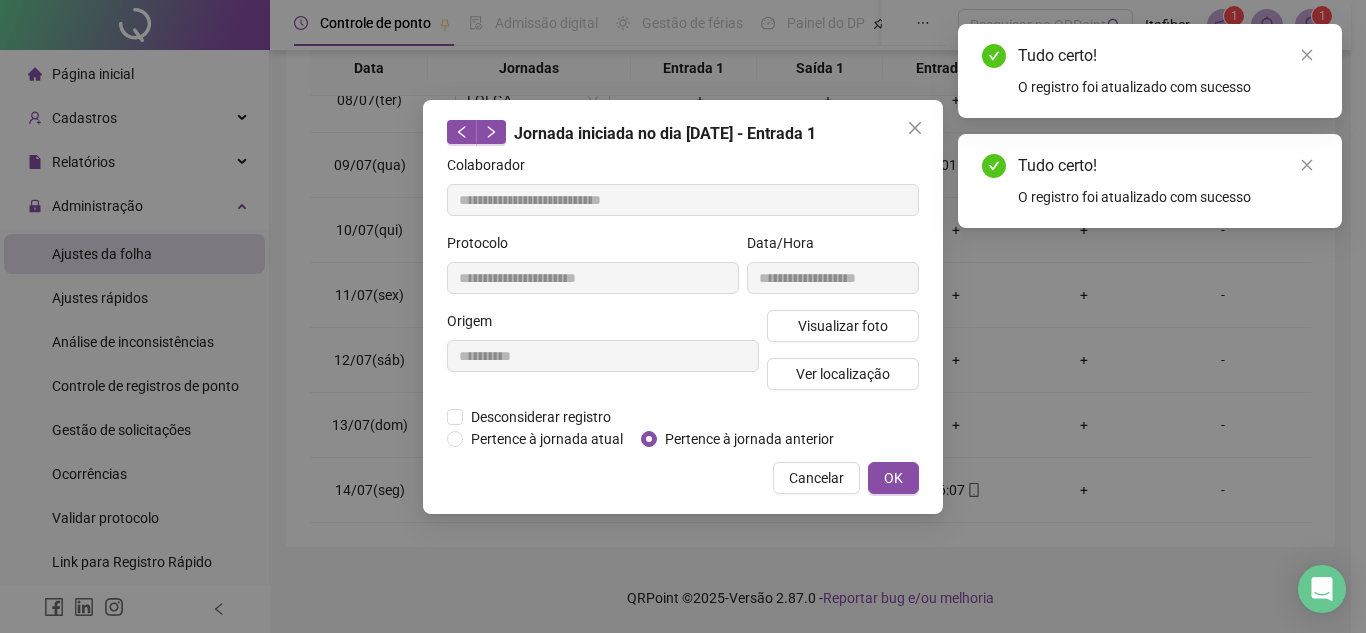 click on "Pertence à jornada anterior" at bounding box center (749, 439) 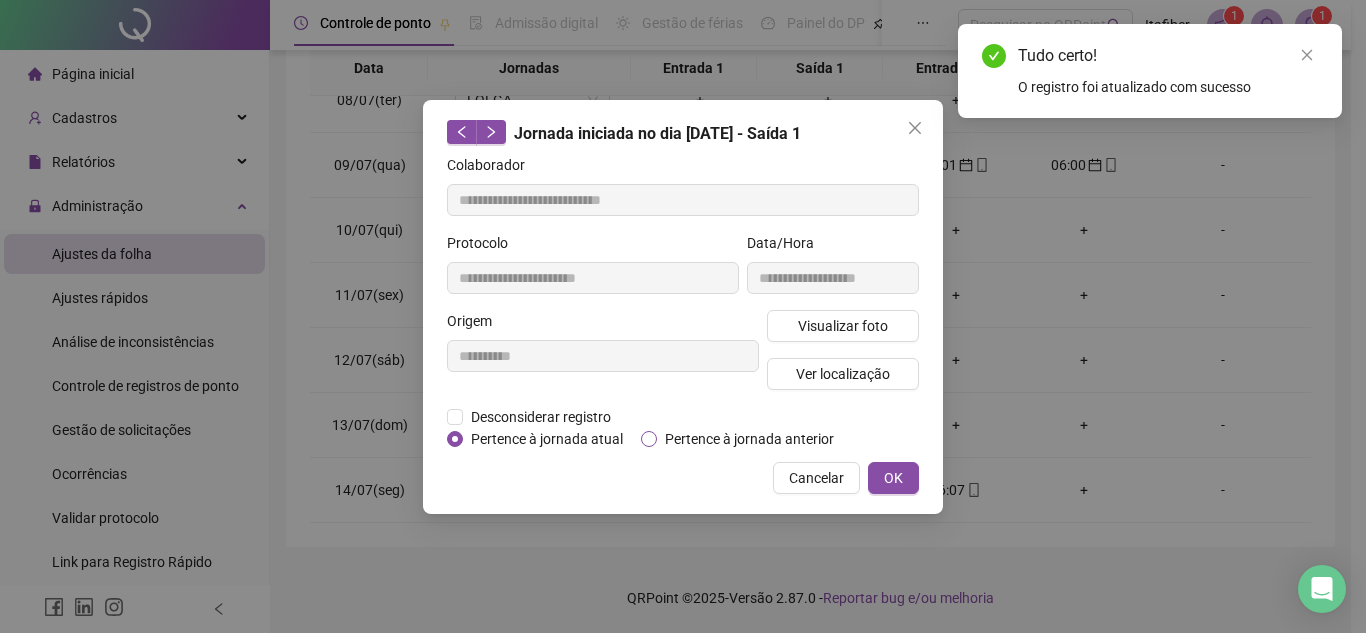 click on "Pertence à jornada anterior" at bounding box center (749, 439) 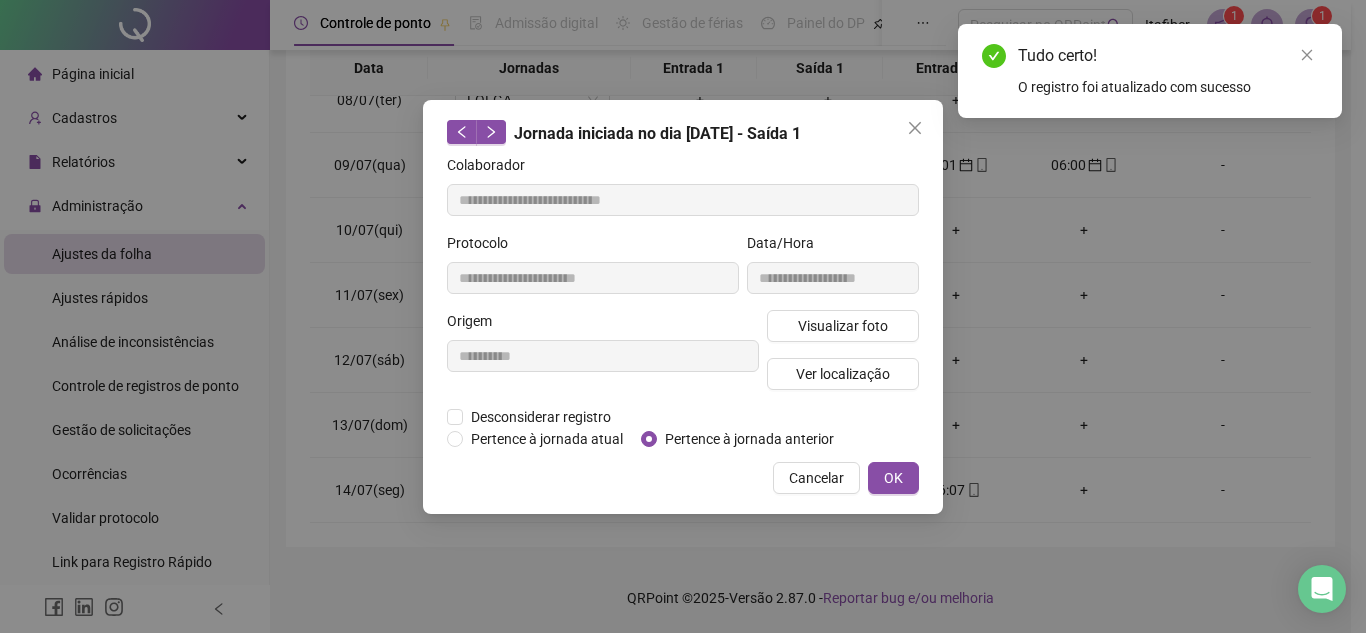 drag, startPoint x: 932, startPoint y: 492, endPoint x: 920, endPoint y: 487, distance: 13 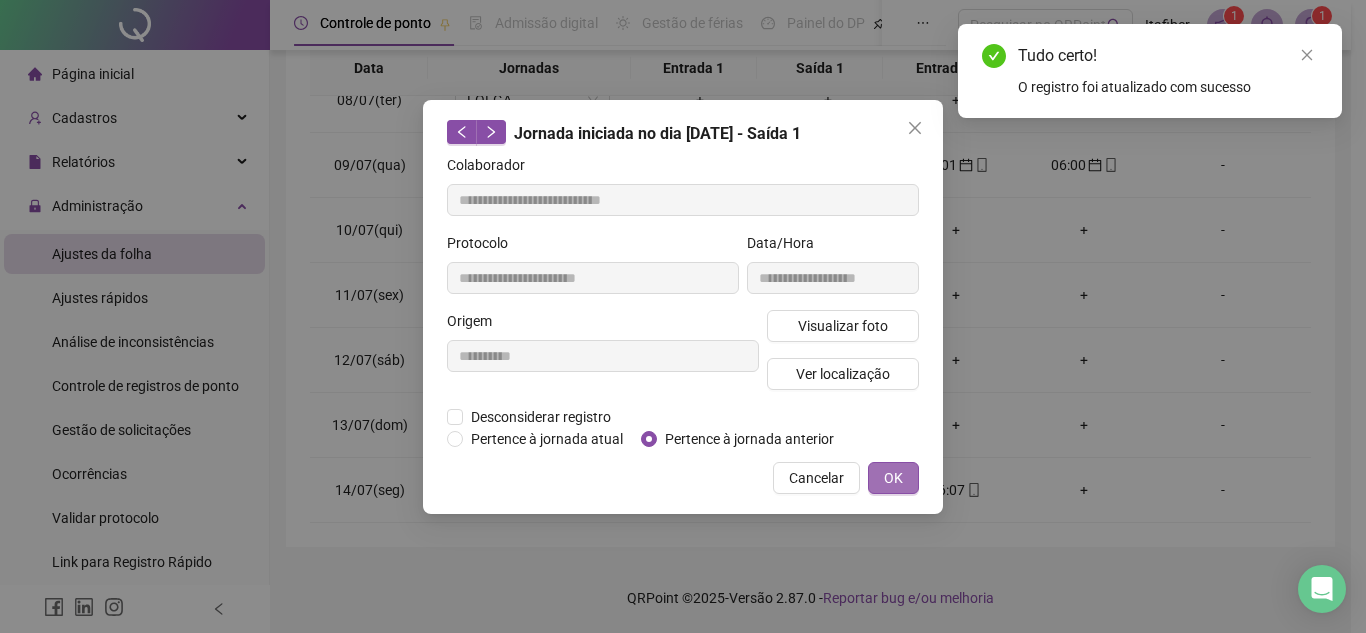 click on "OK" at bounding box center (893, 478) 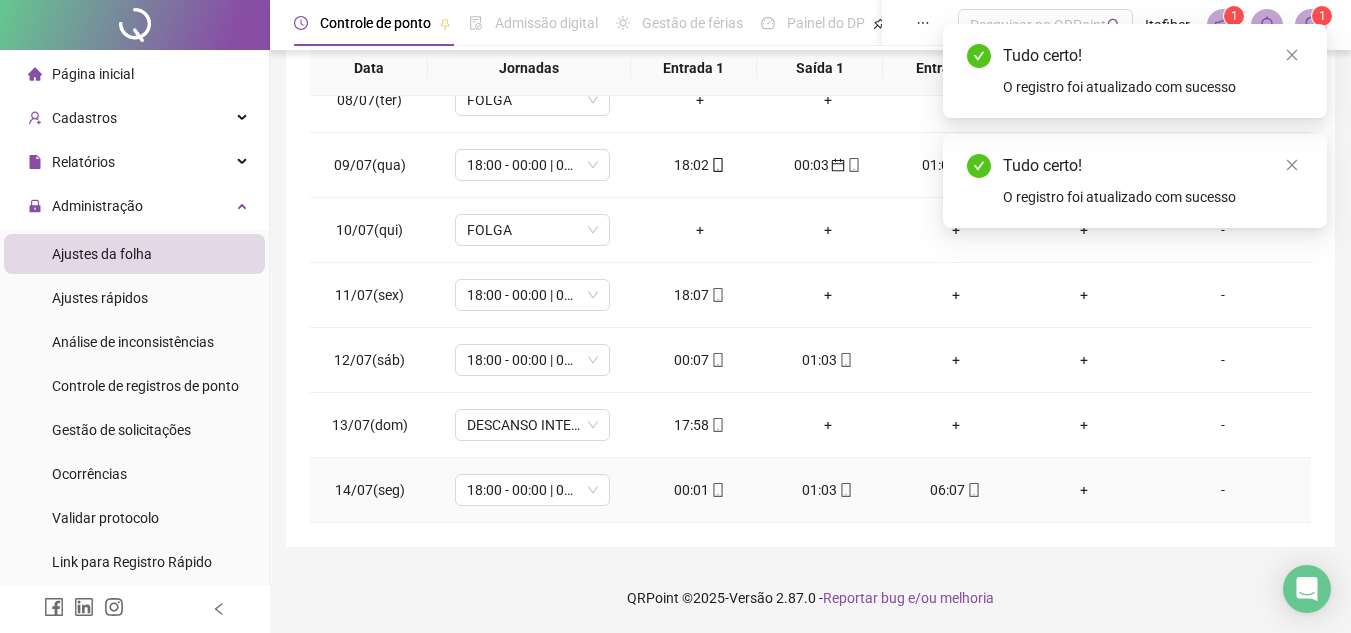 click on "06:07" at bounding box center [956, 490] 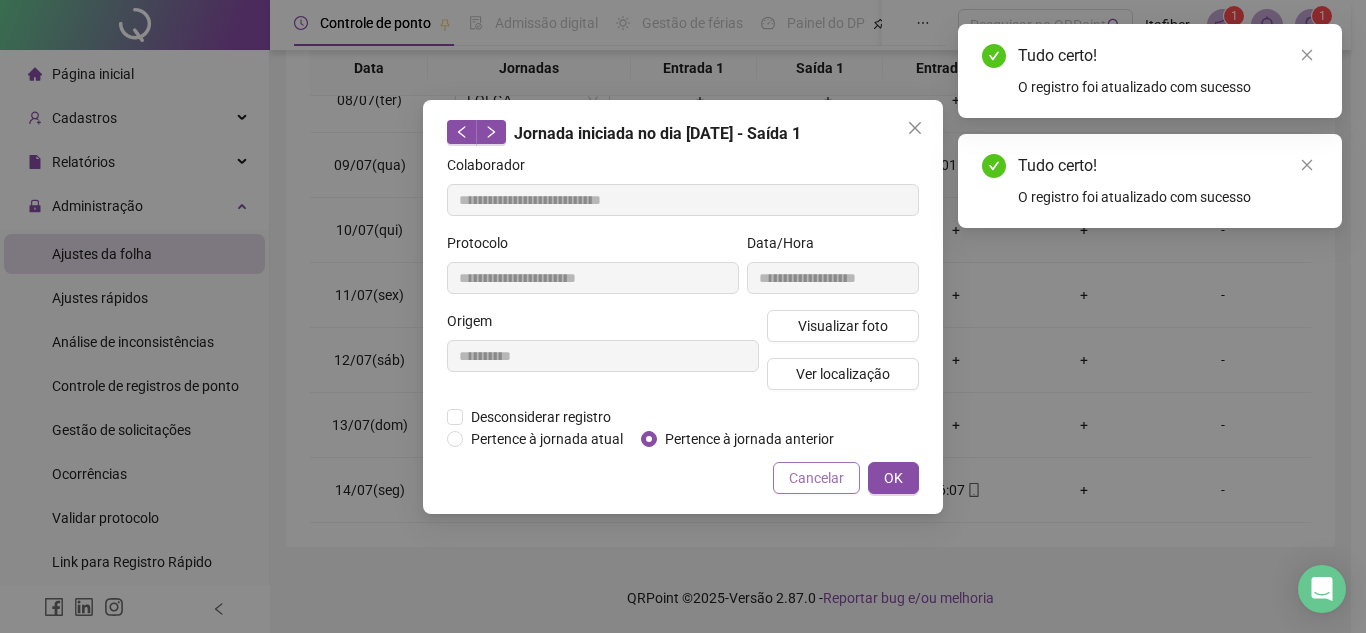 type on "**********" 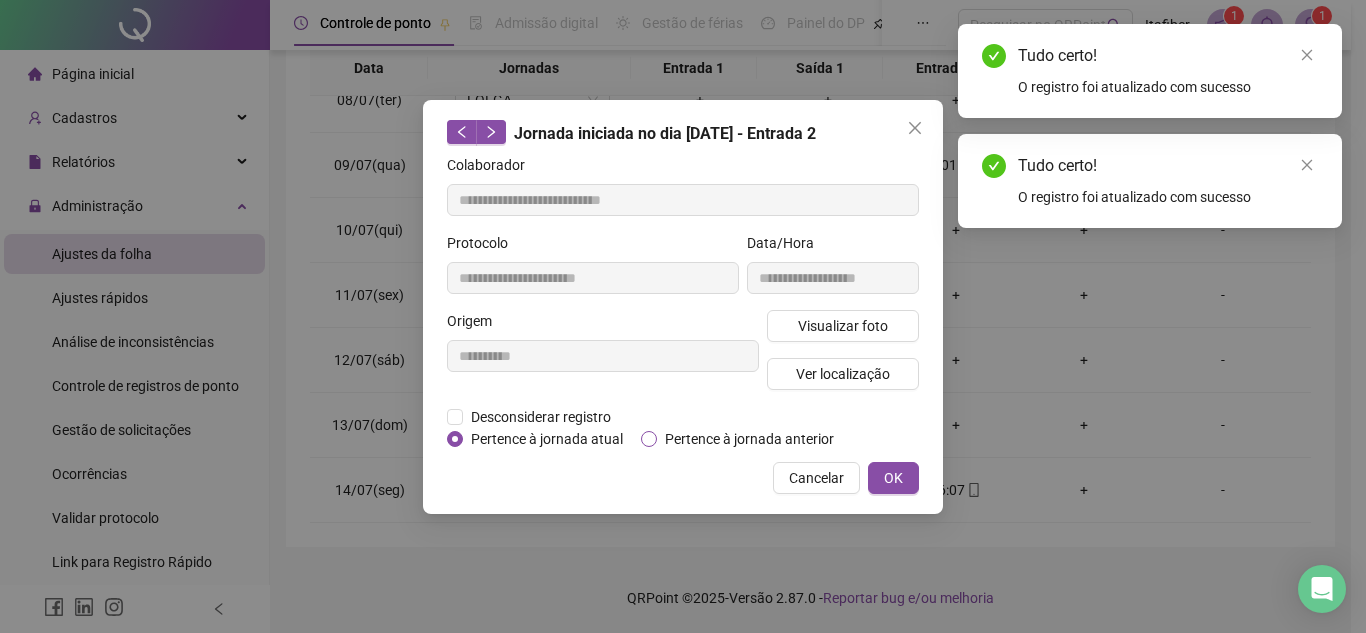 click on "Pertence à jornada anterior" at bounding box center (749, 439) 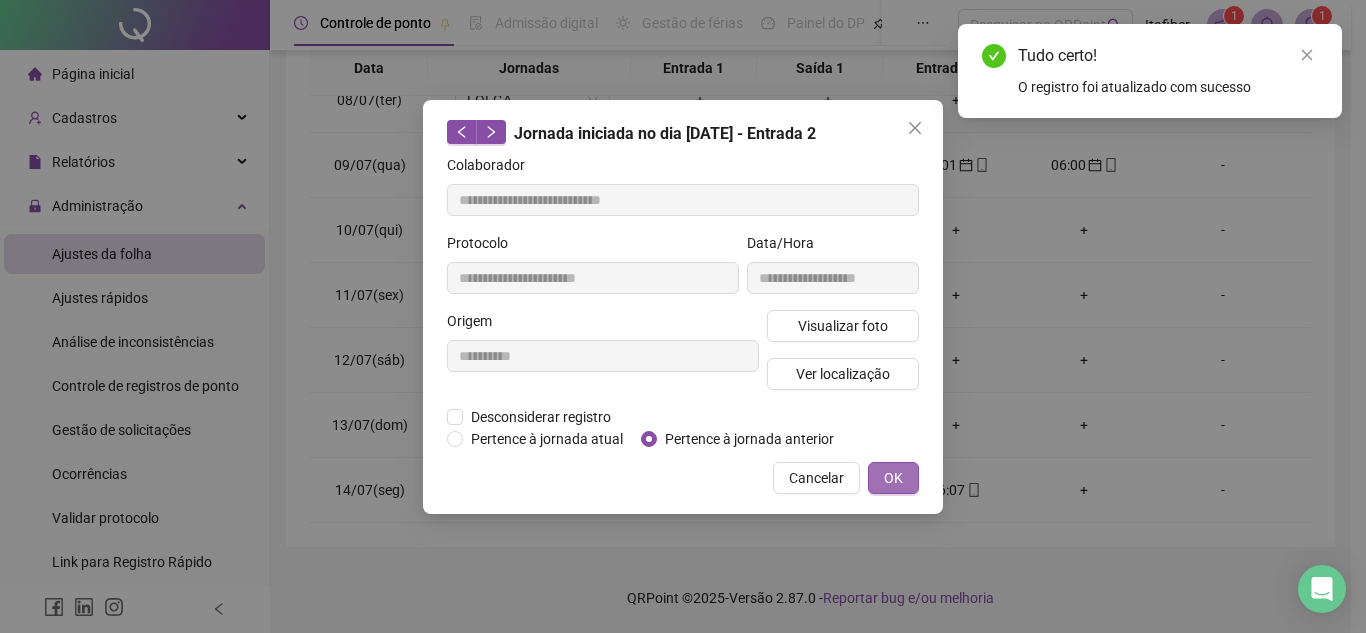 click on "OK" at bounding box center [893, 478] 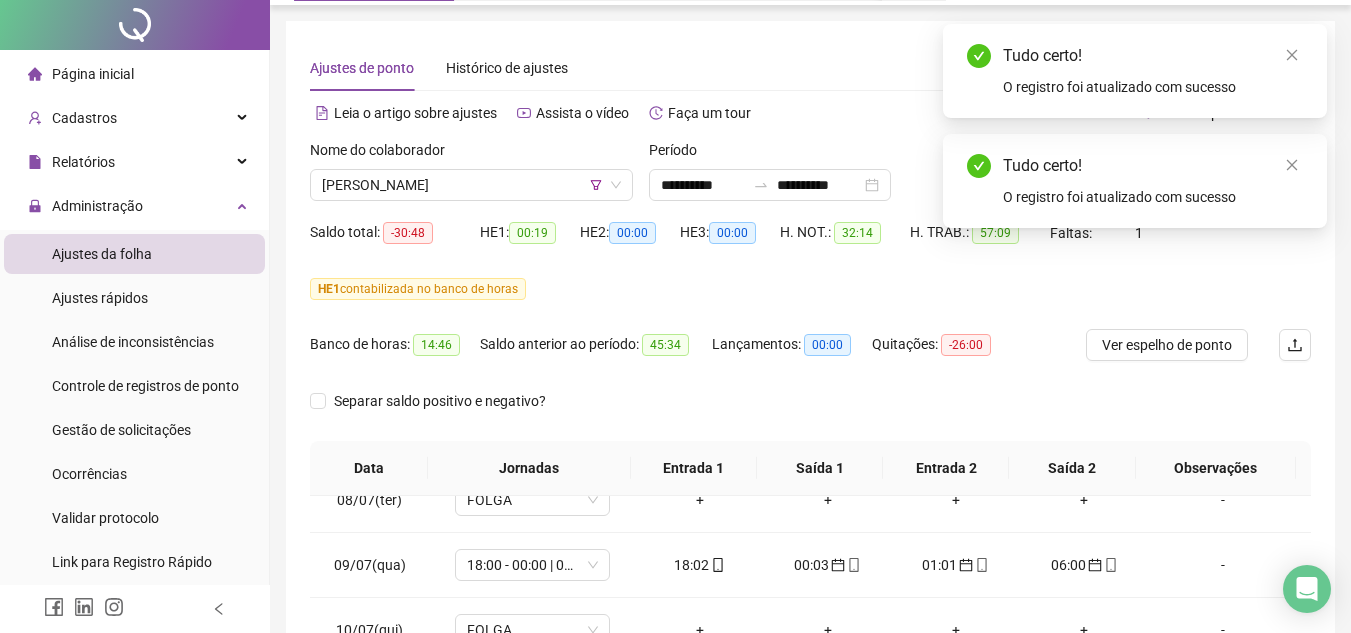scroll, scrollTop: 0, scrollLeft: 0, axis: both 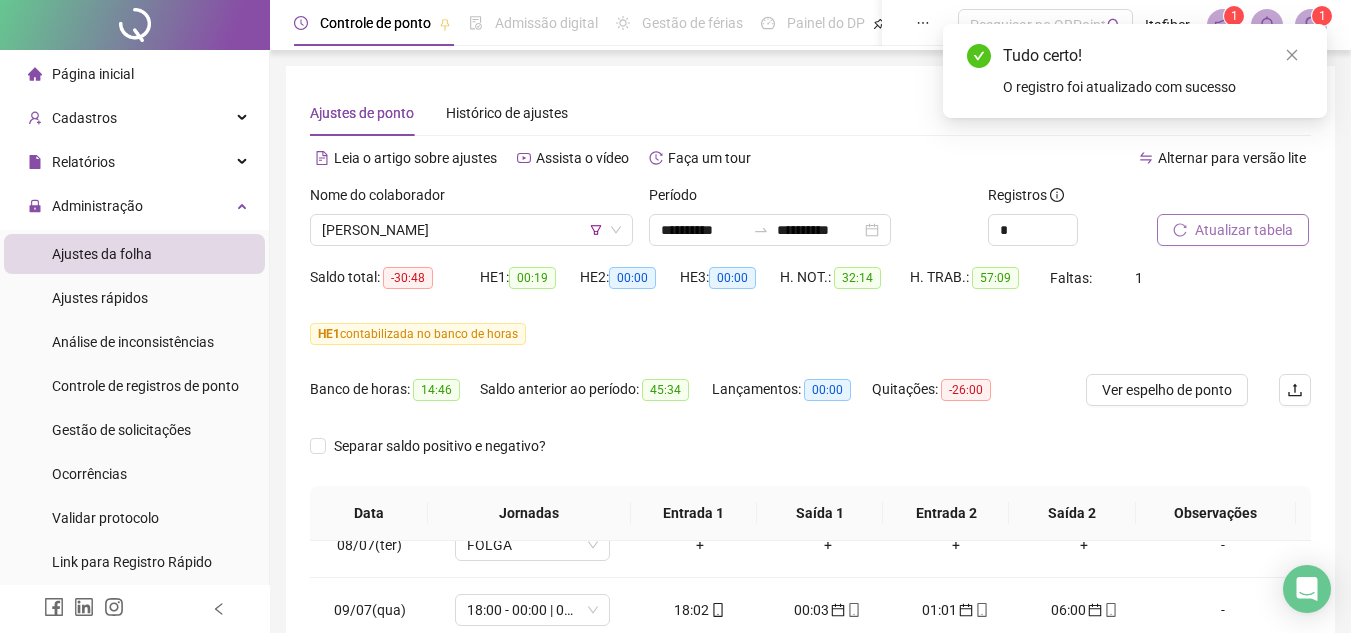 click on "Atualizar tabela" at bounding box center [1244, 230] 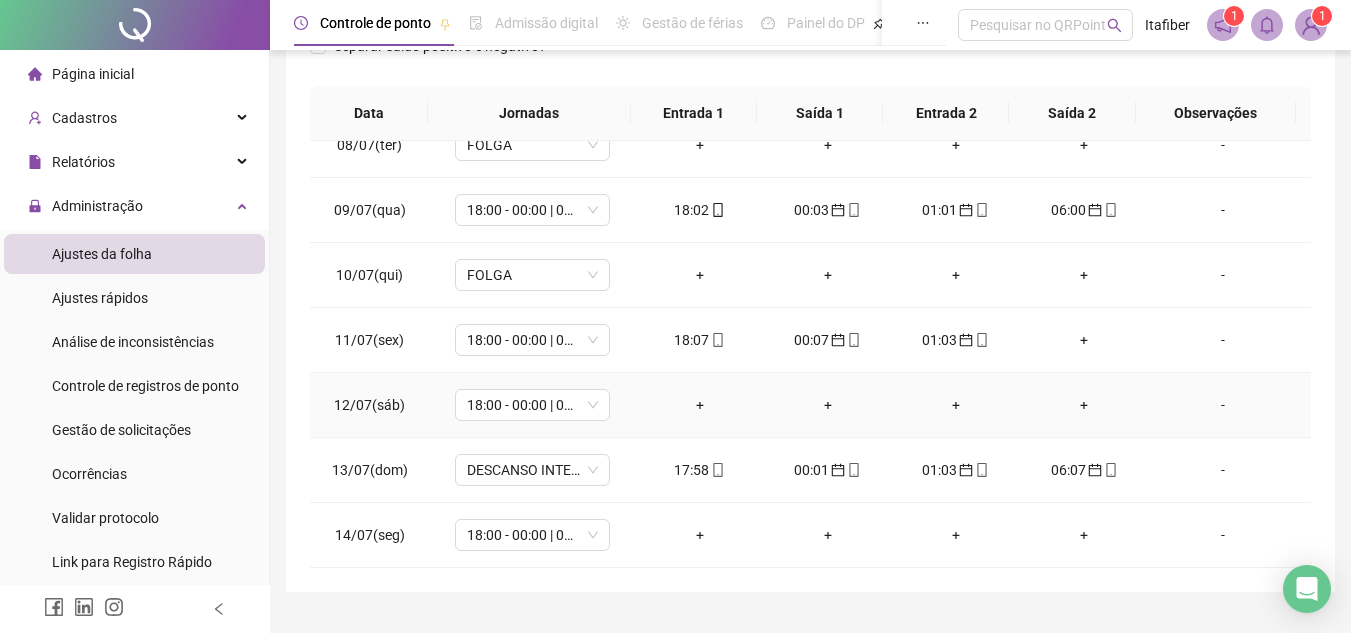 scroll, scrollTop: 445, scrollLeft: 0, axis: vertical 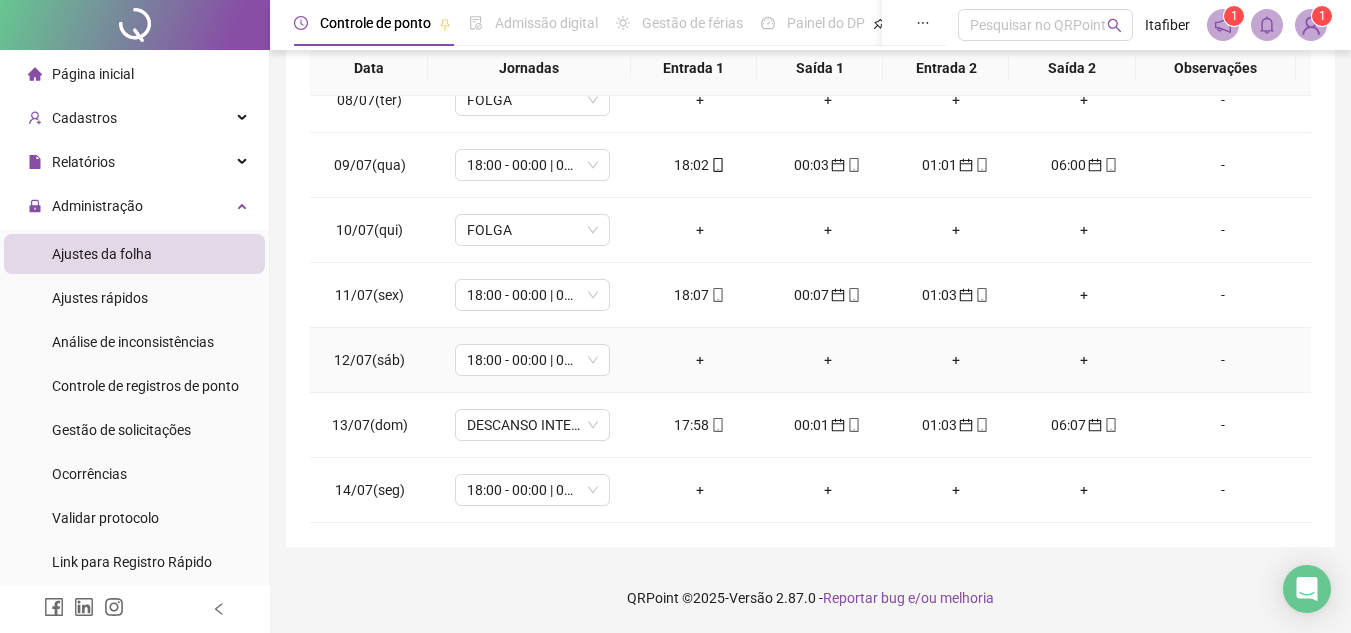 click on "+" at bounding box center (956, 360) 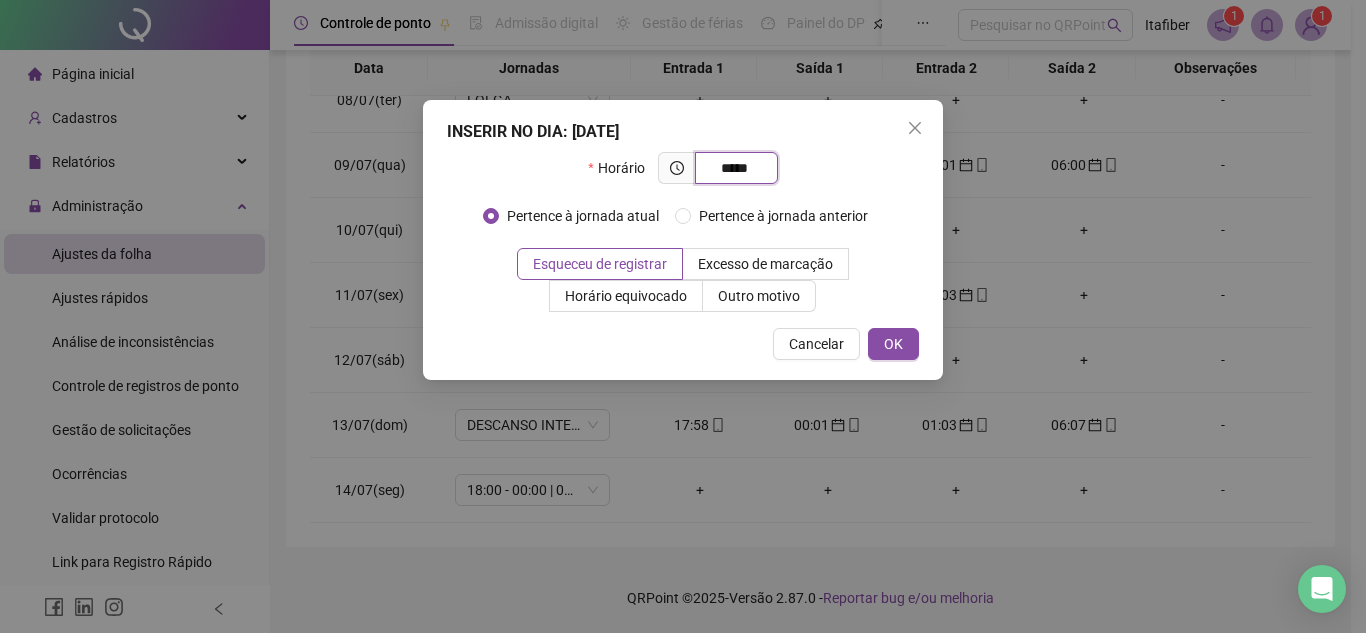 type on "*****" 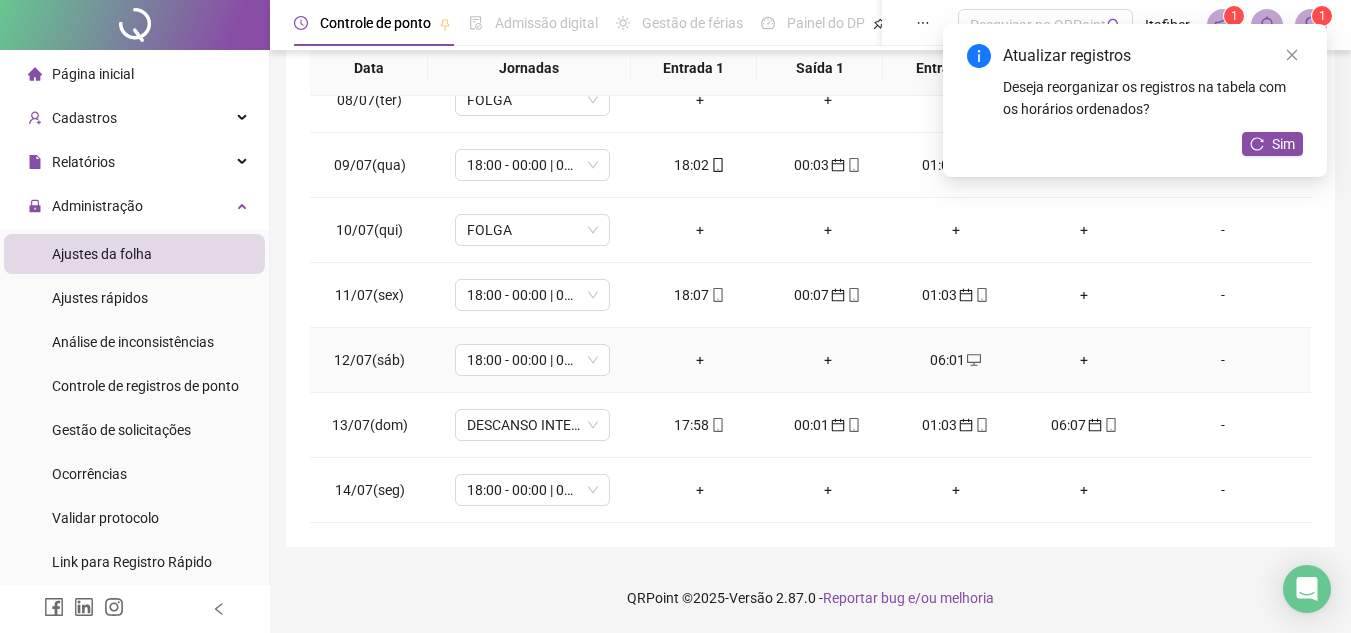 click on "06:01" at bounding box center (956, 360) 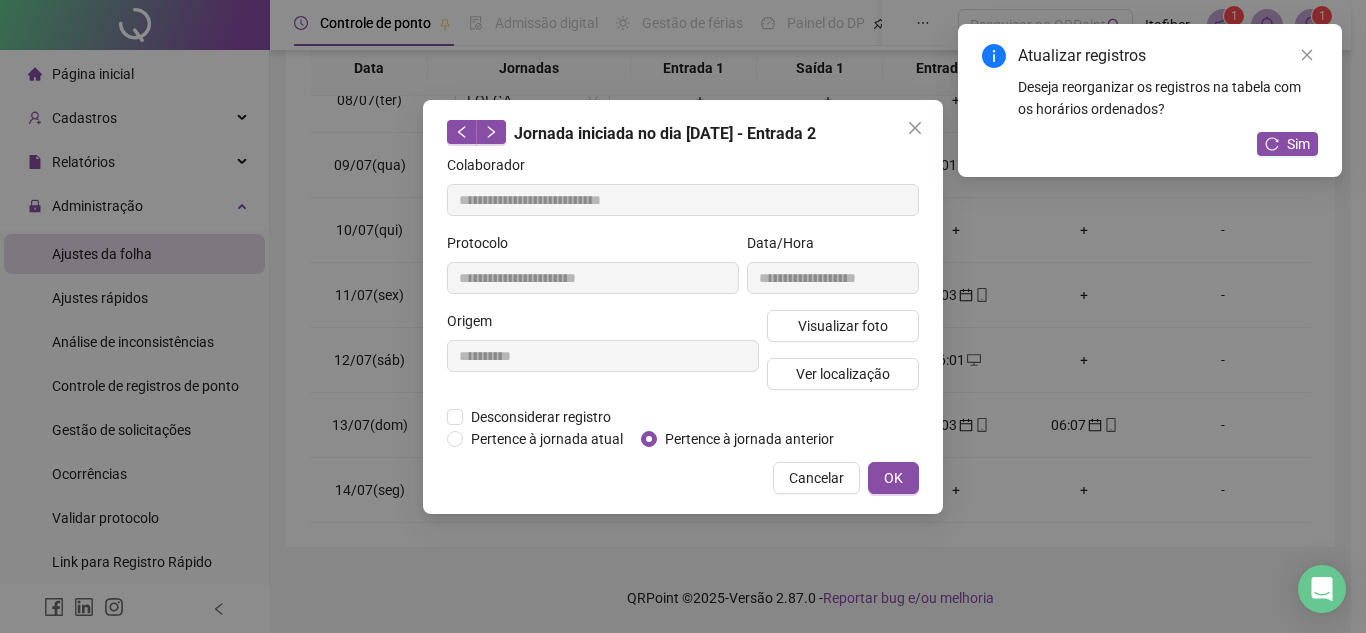 type on "**********" 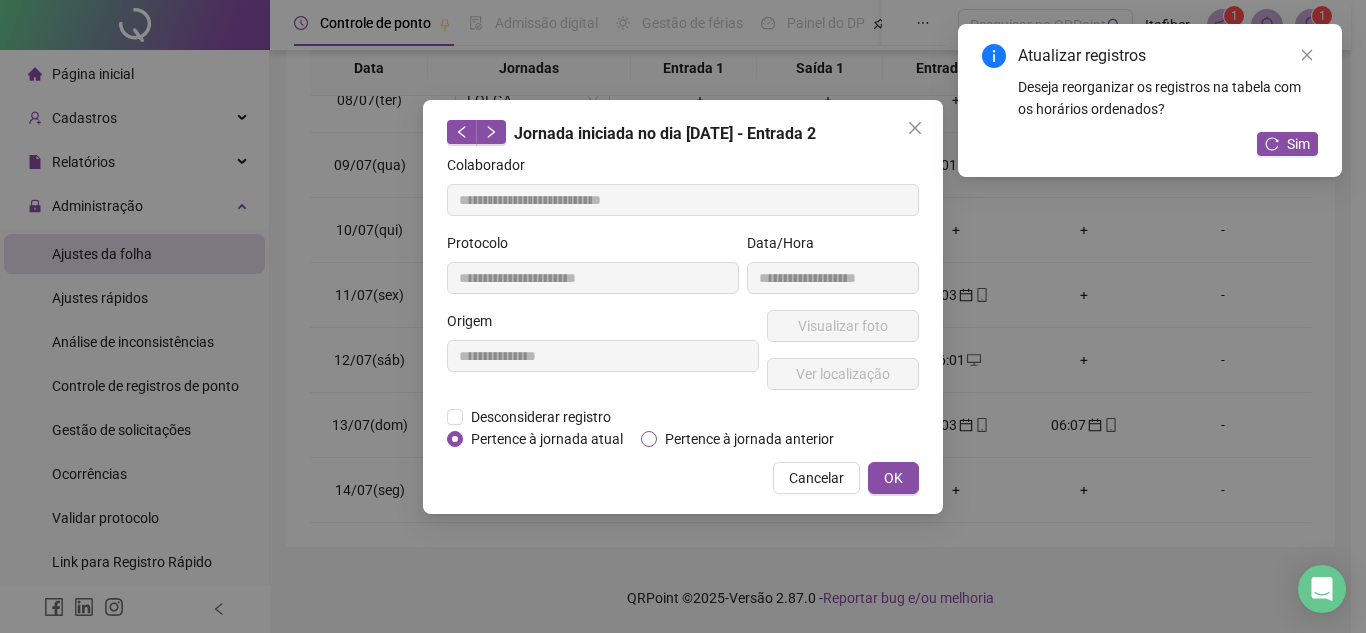 click on "Pertence à jornada anterior" at bounding box center (749, 439) 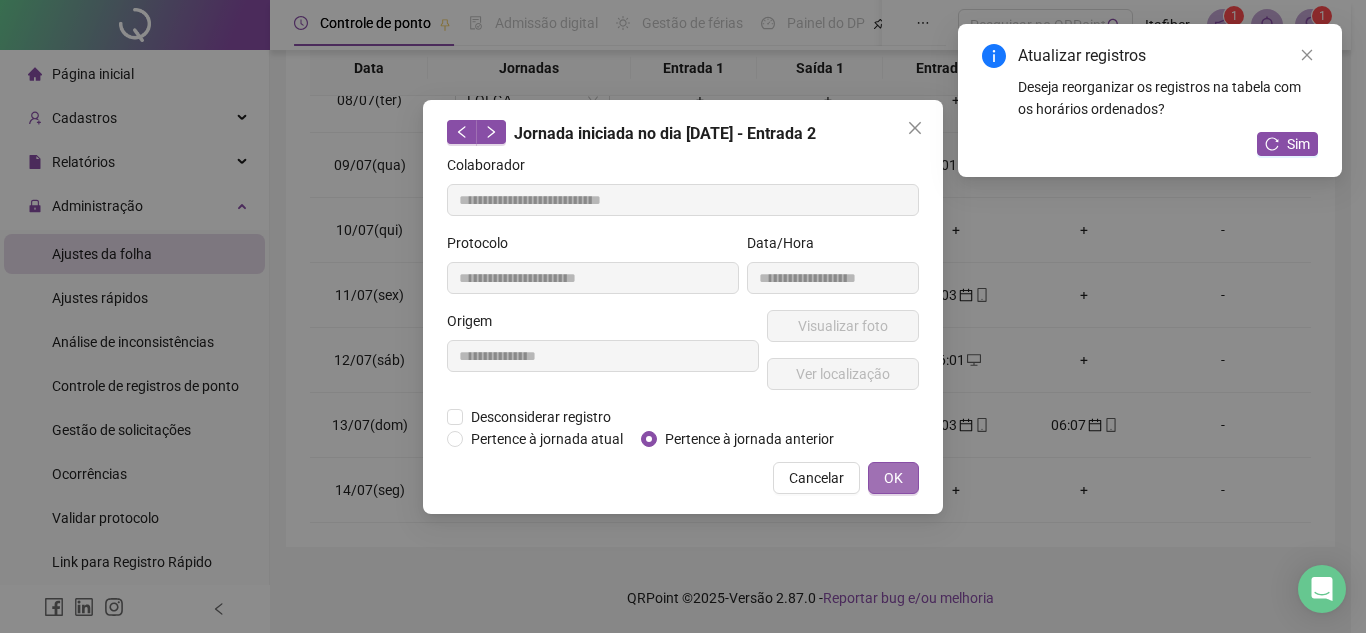 click on "OK" at bounding box center (893, 478) 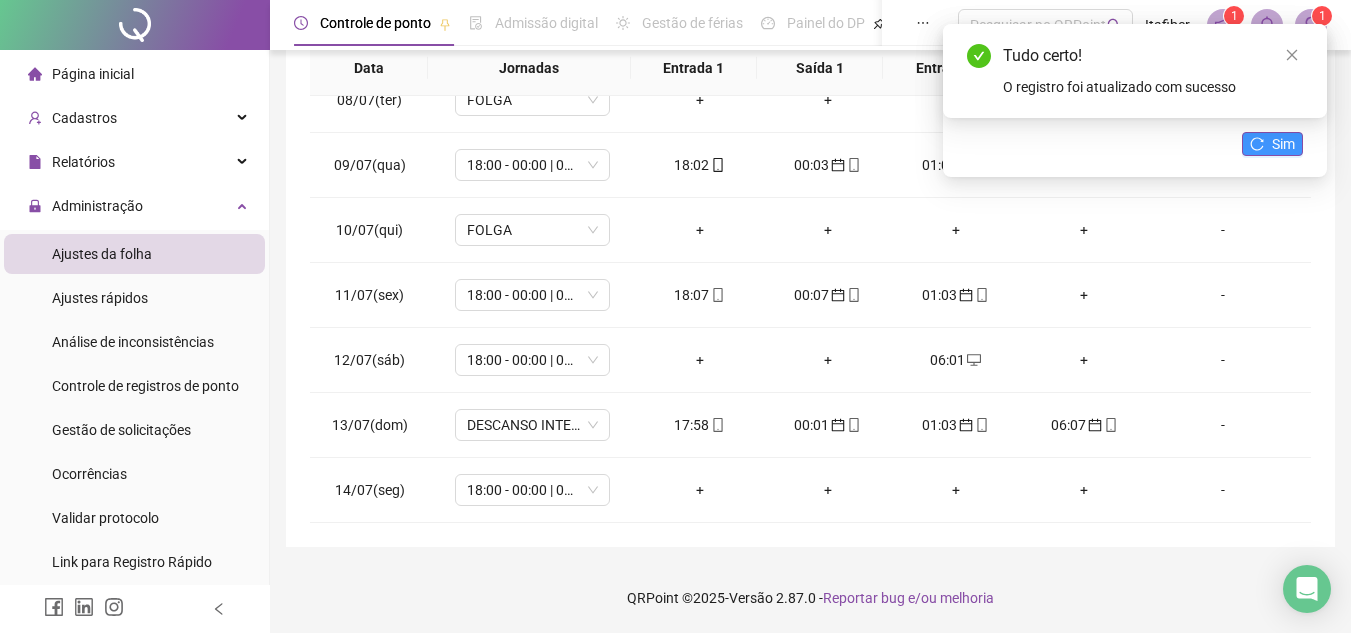 click on "Sim" at bounding box center [1283, 144] 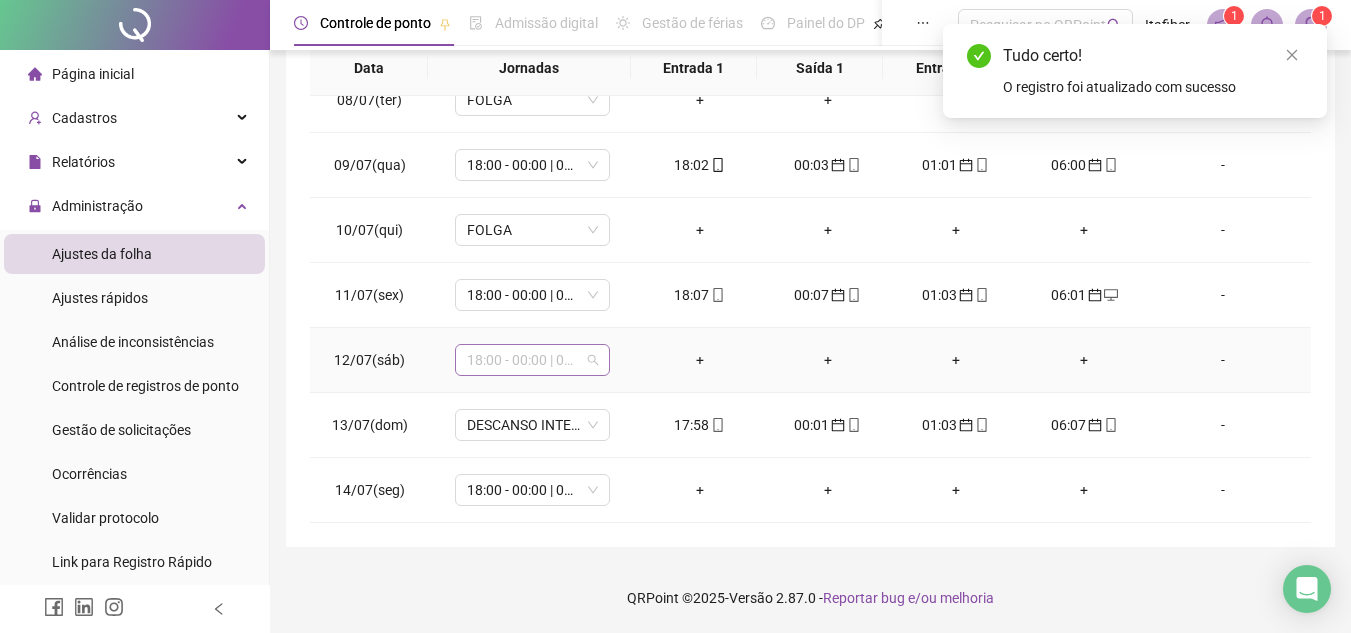 click on "18:00 - 00:00 | 01:00 - 06:00" at bounding box center (532, 360) 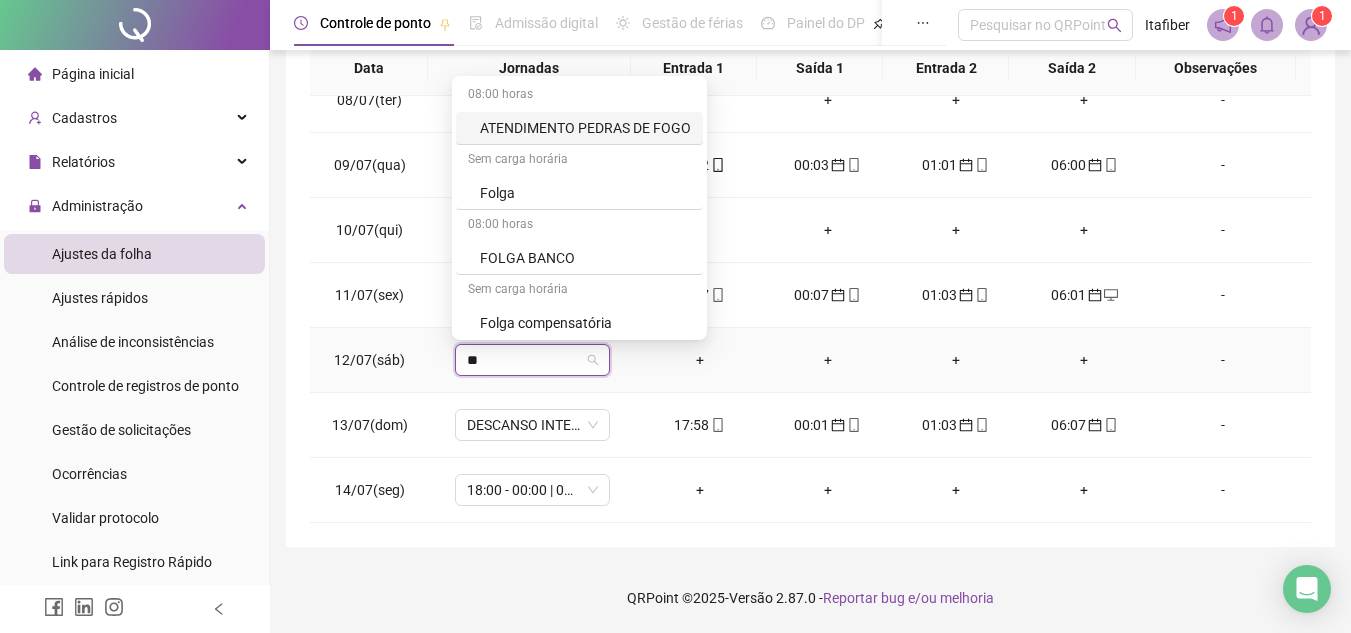 type on "***" 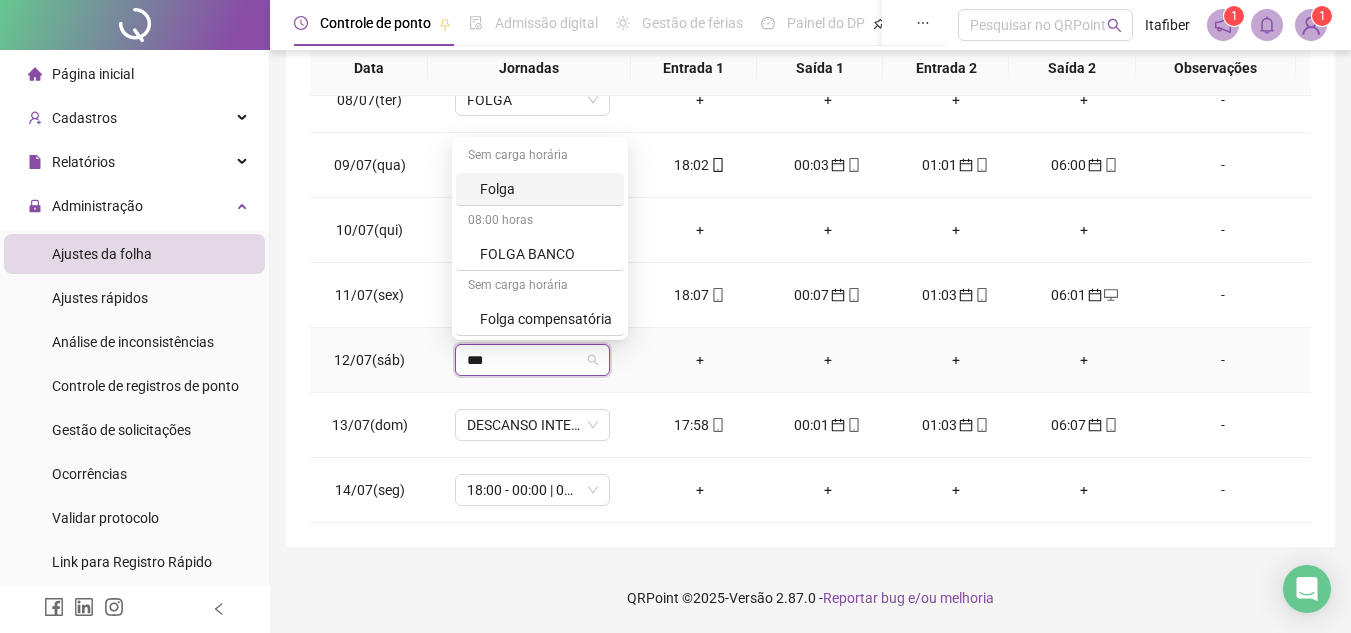 click on "Folga" at bounding box center (546, 189) 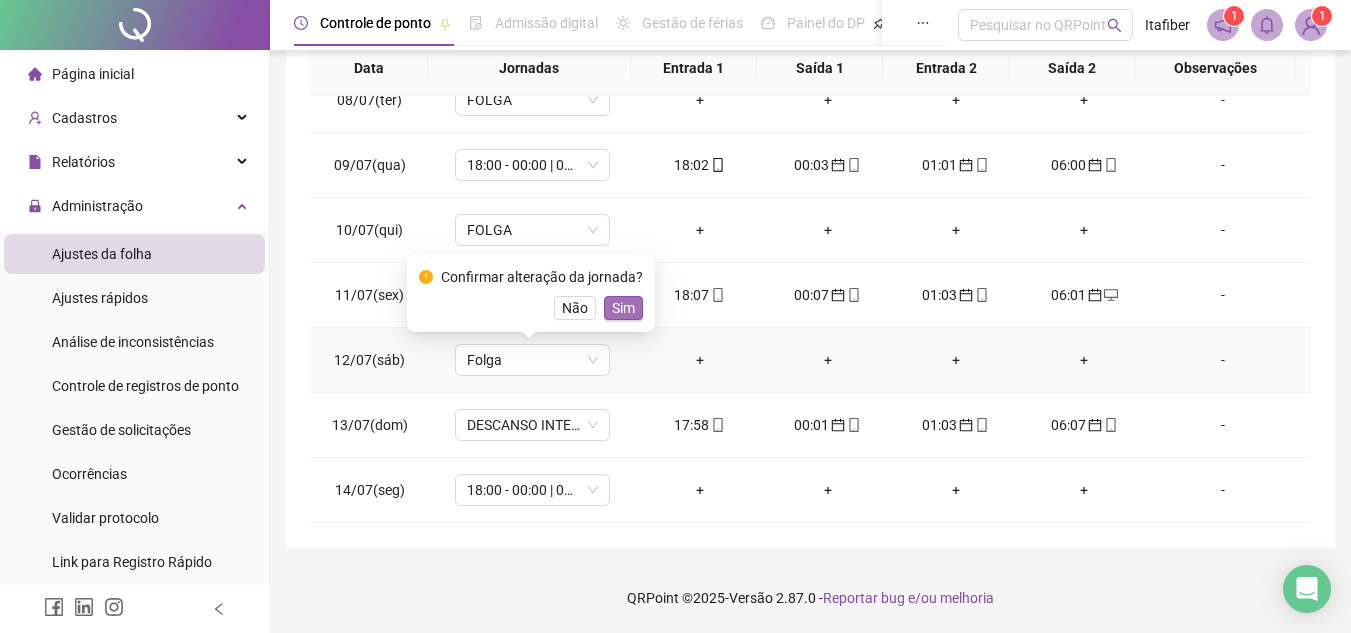 click on "Sim" at bounding box center [623, 308] 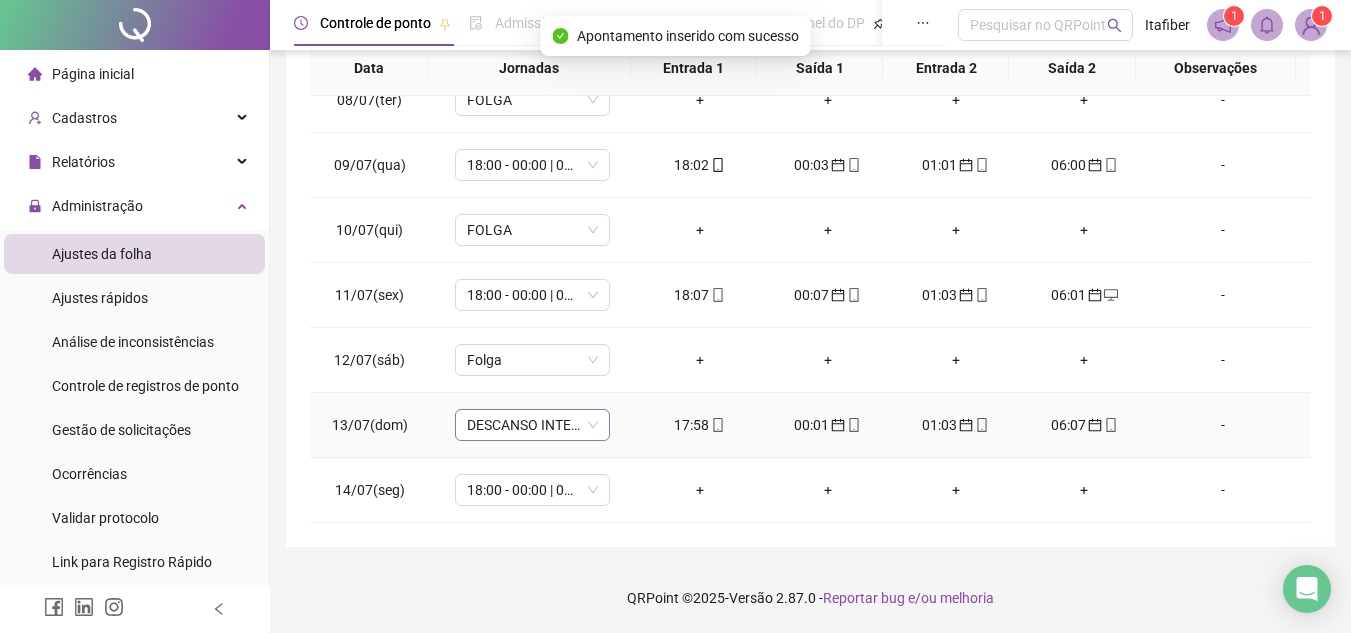 click on "DESCANSO INTER-JORNADA" at bounding box center (532, 425) 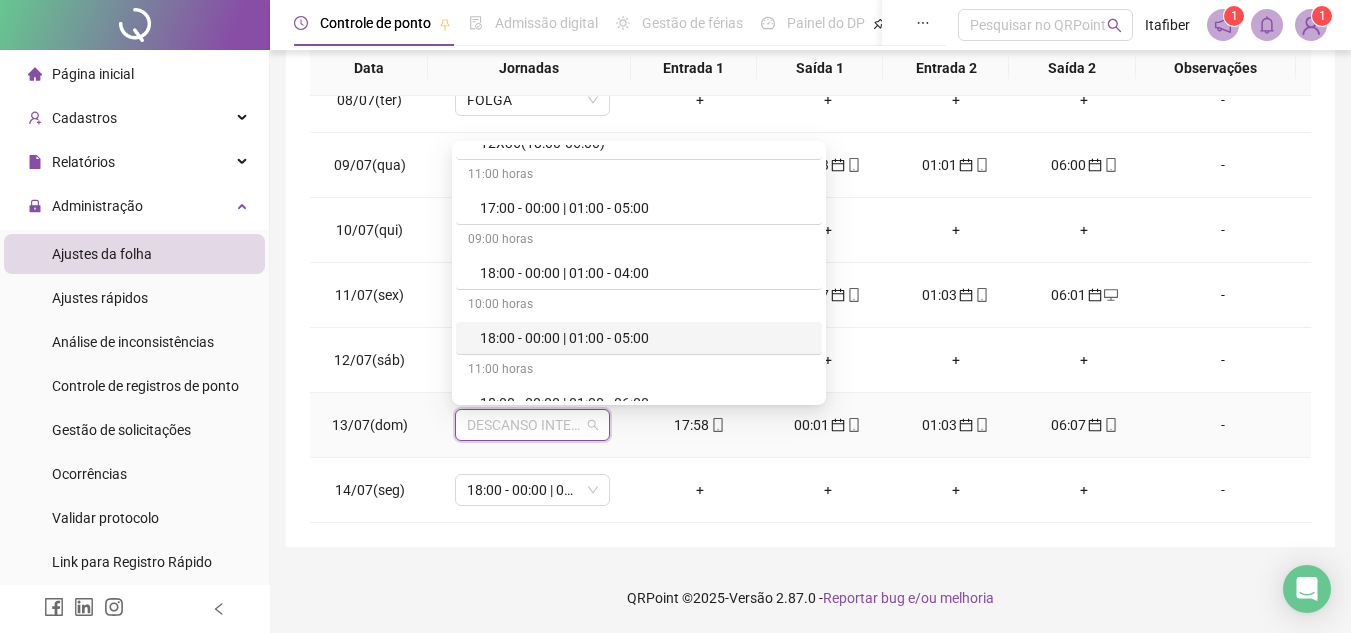 scroll, scrollTop: 800, scrollLeft: 0, axis: vertical 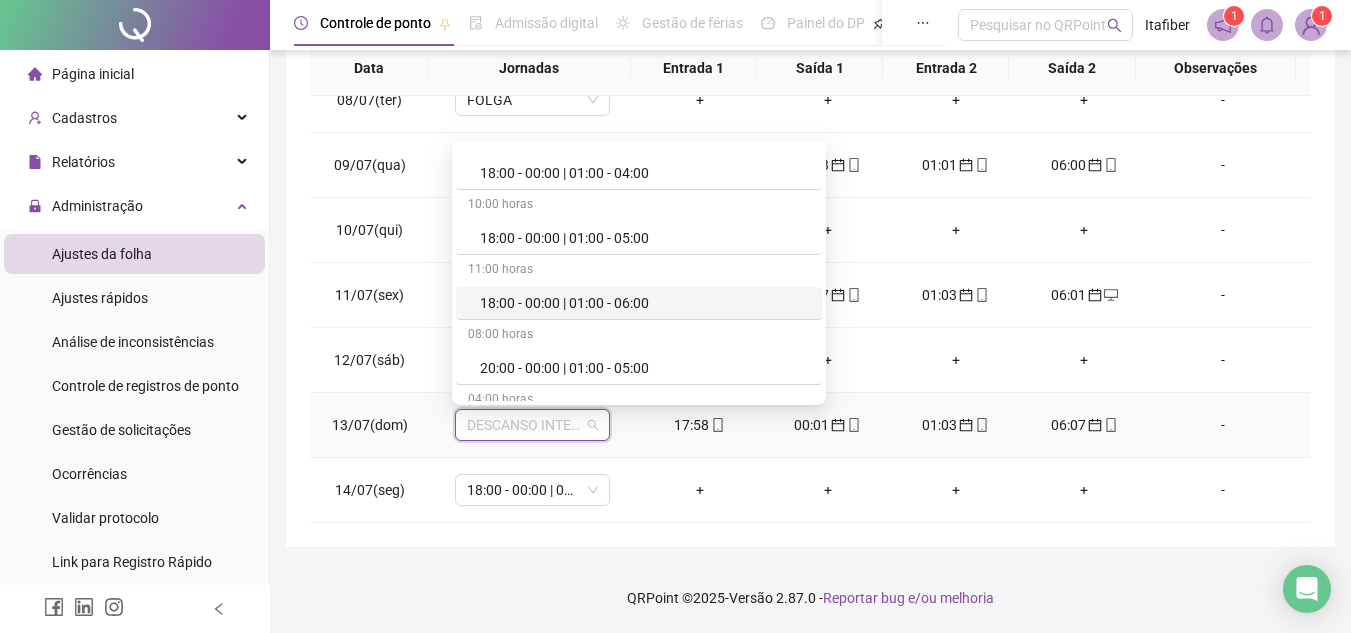 click on "18:00 - 00:00 | 01:00 - 06:00" at bounding box center [645, 303] 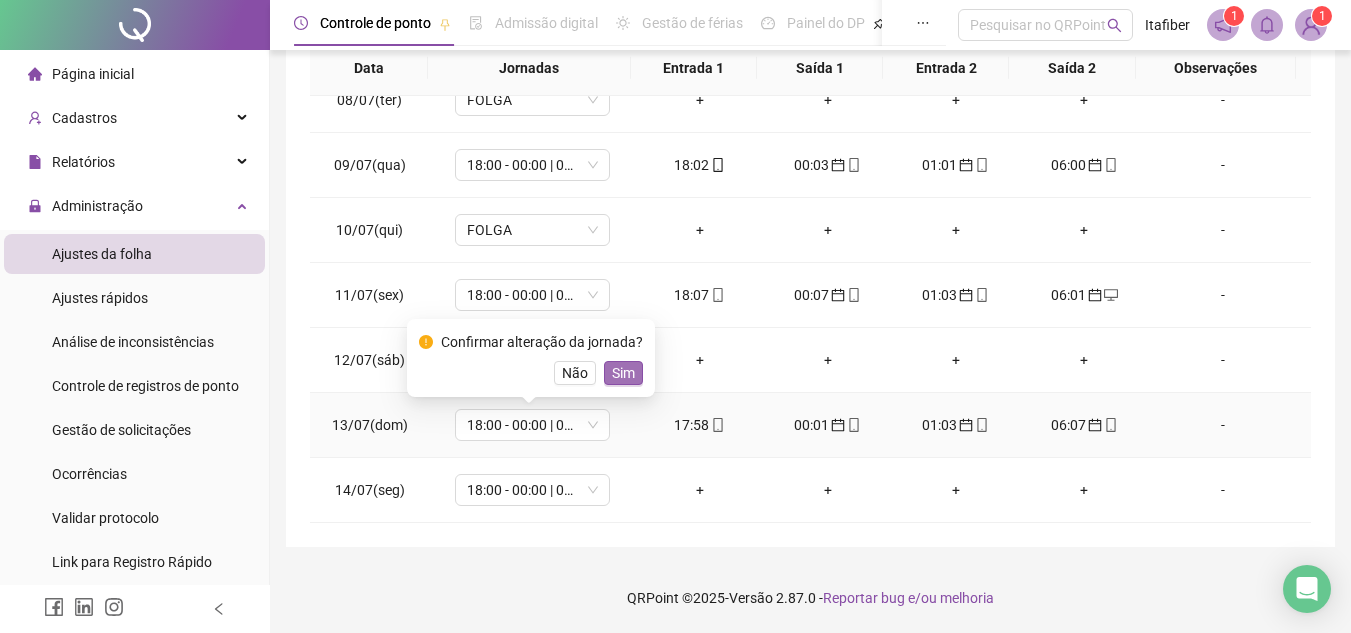 click on "Sim" at bounding box center (623, 373) 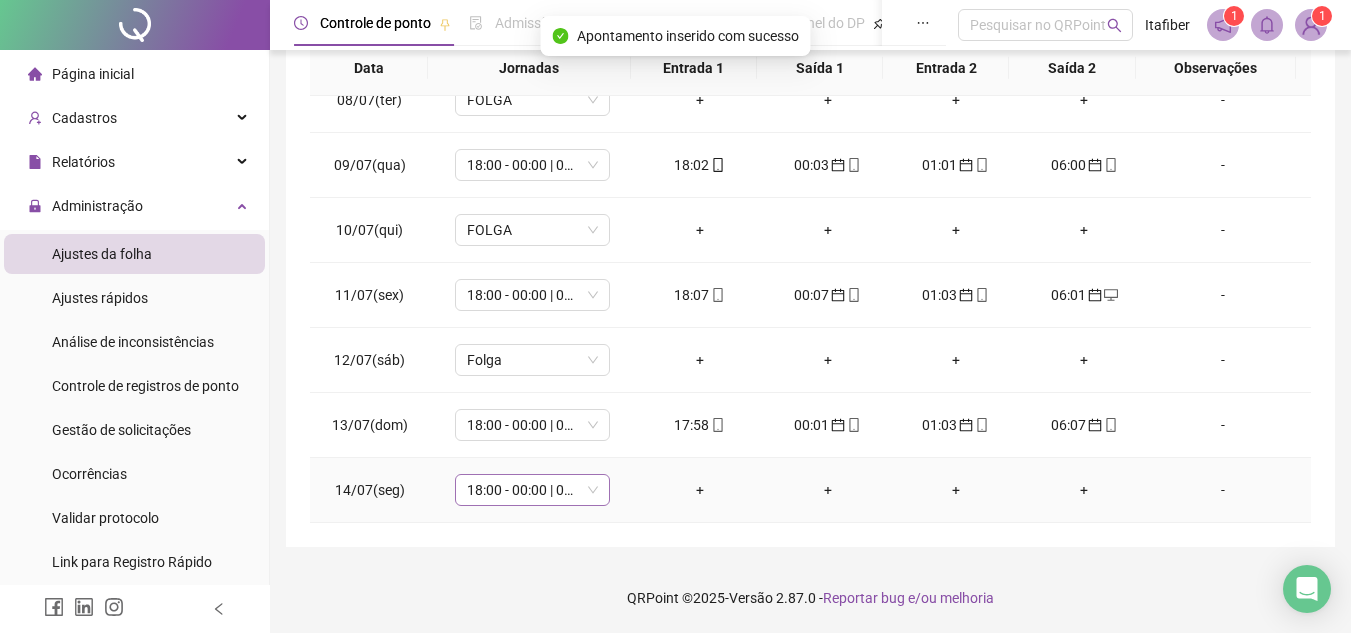 click on "18:00 - 00:00 | 01:00 - 06:00" at bounding box center (532, 490) 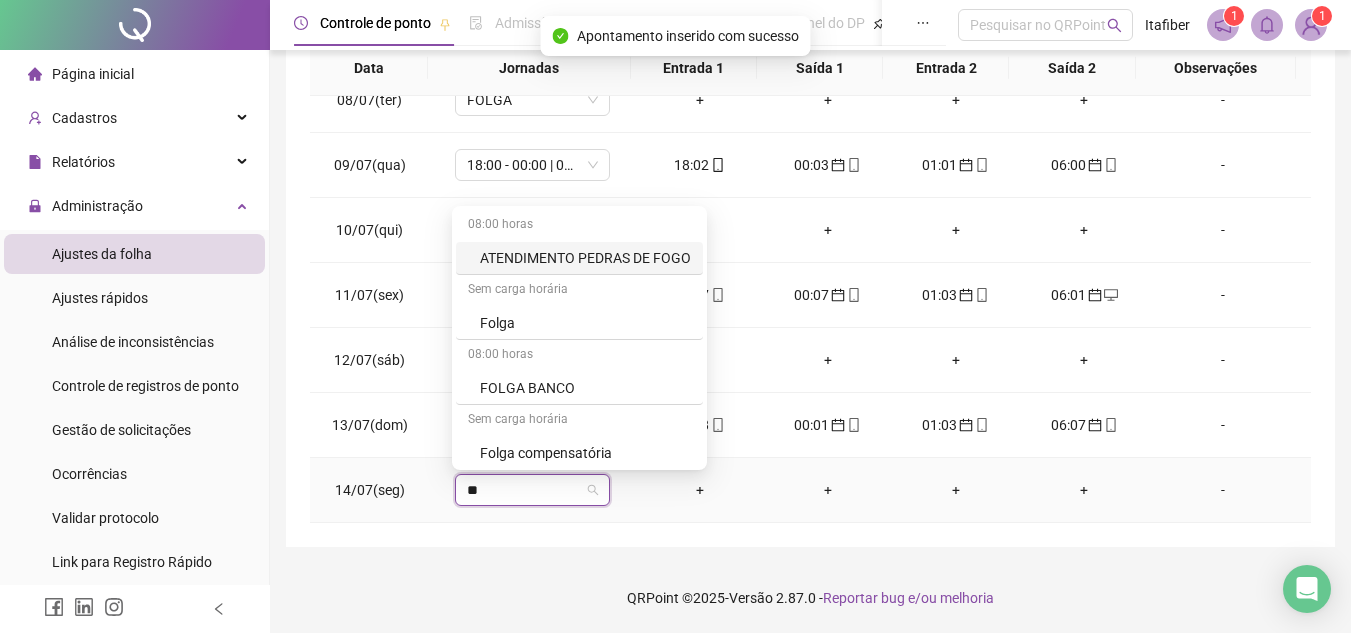 type on "***" 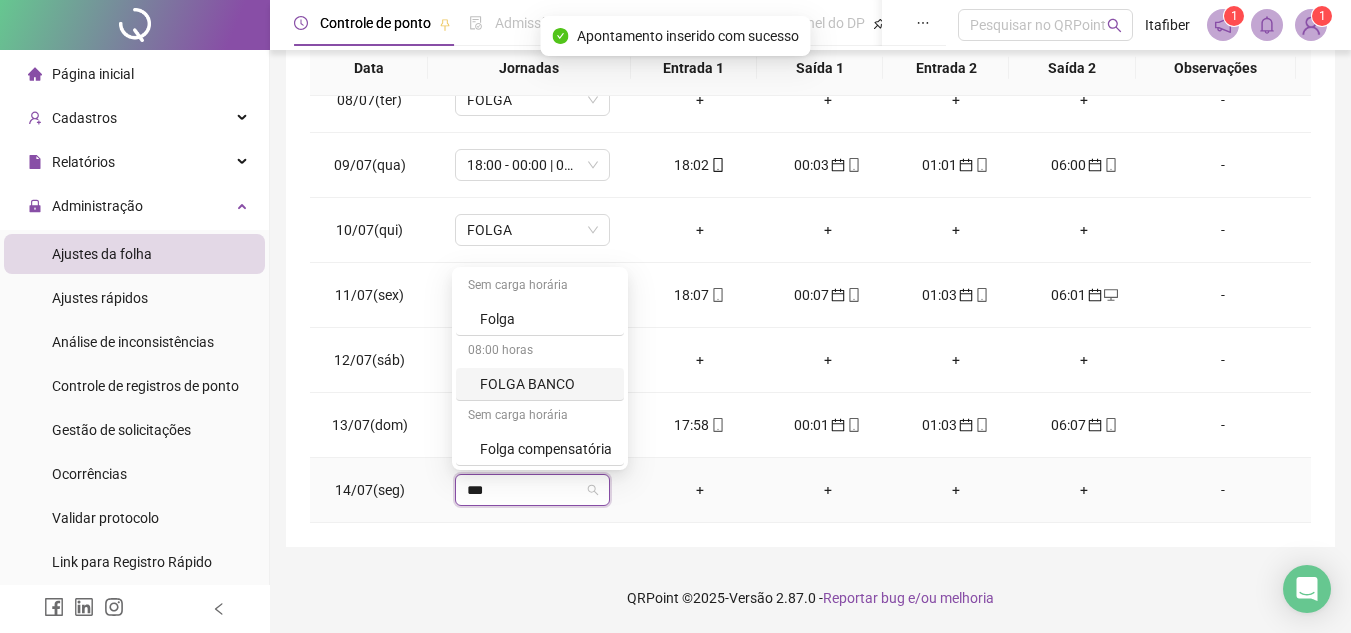 click on "08:00 horas" at bounding box center [540, 352] 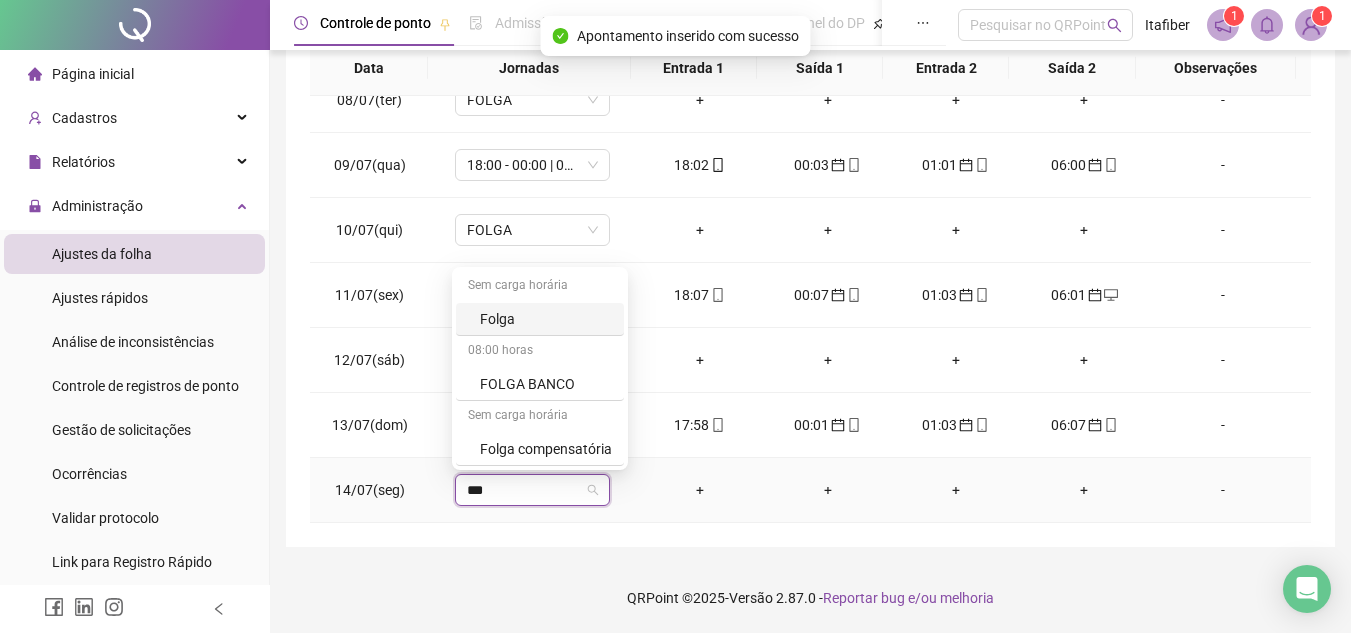 click on "Folga" at bounding box center [546, 319] 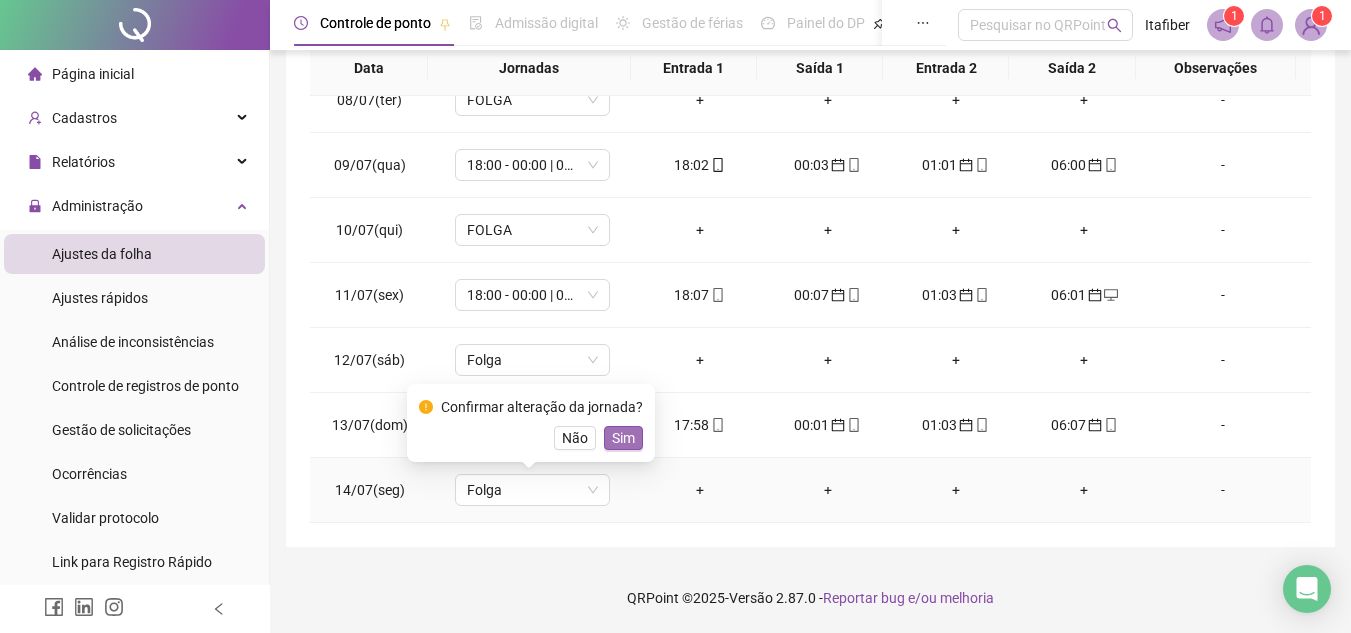 click on "Sim" at bounding box center (623, 438) 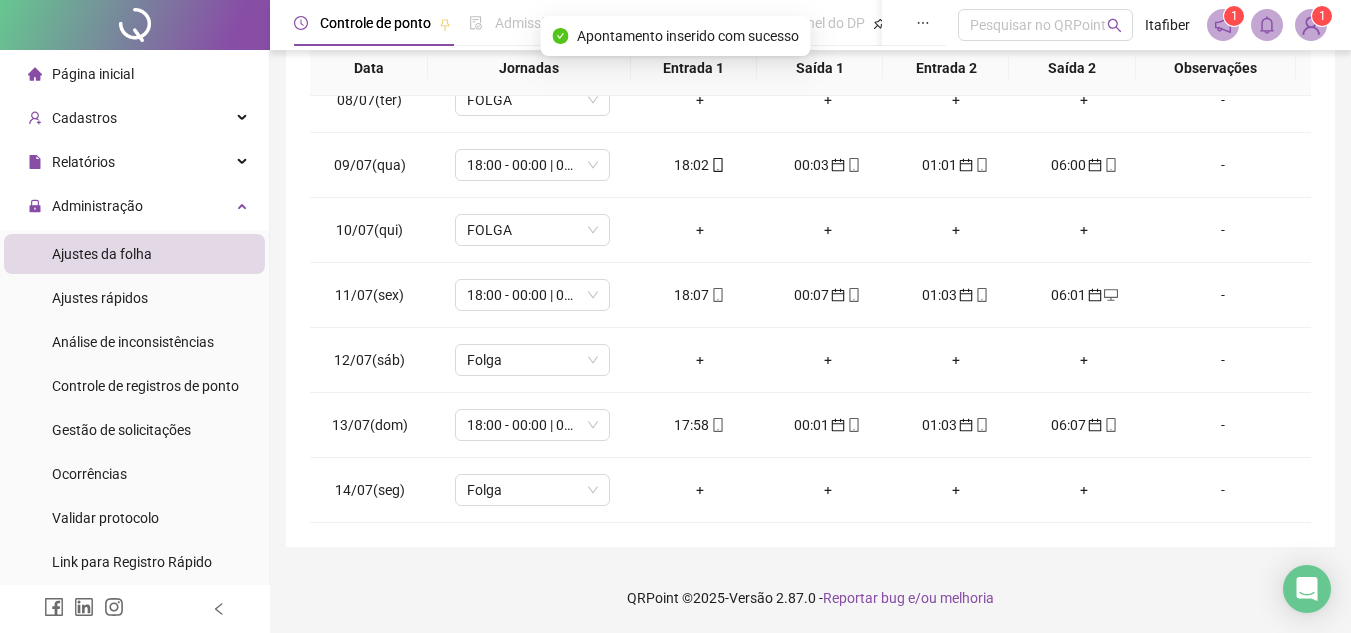 scroll, scrollTop: 45, scrollLeft: 0, axis: vertical 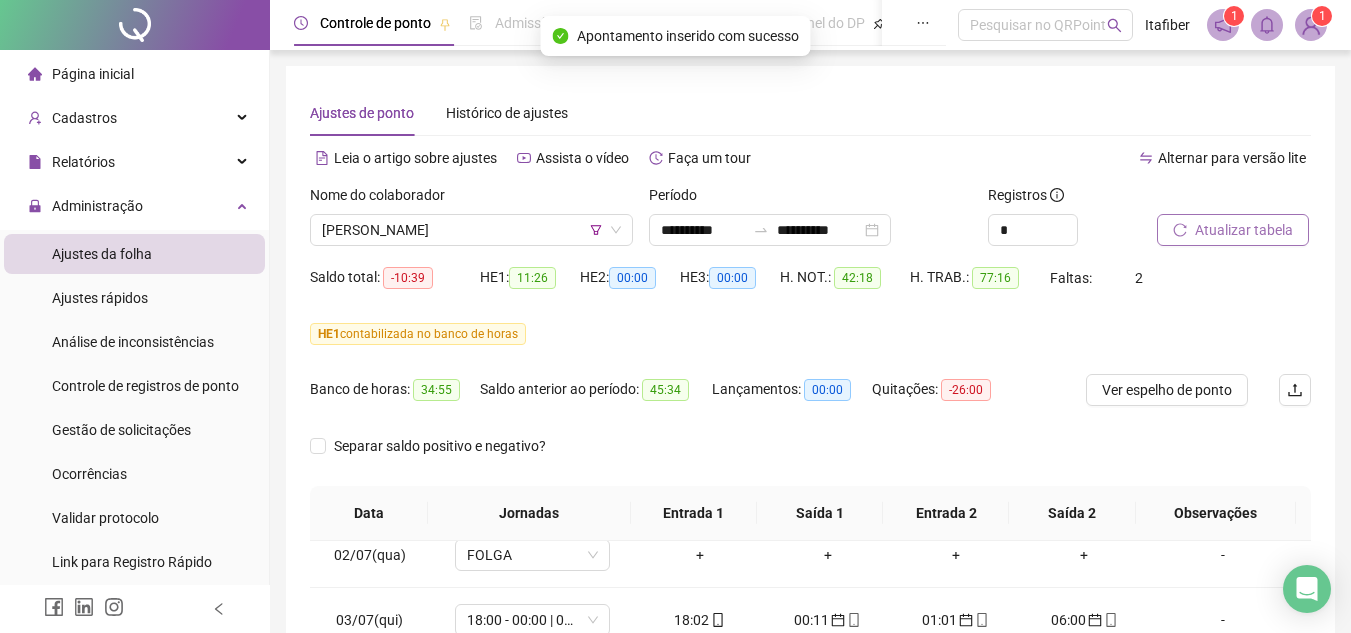 click on "Atualizar tabela" at bounding box center (1244, 230) 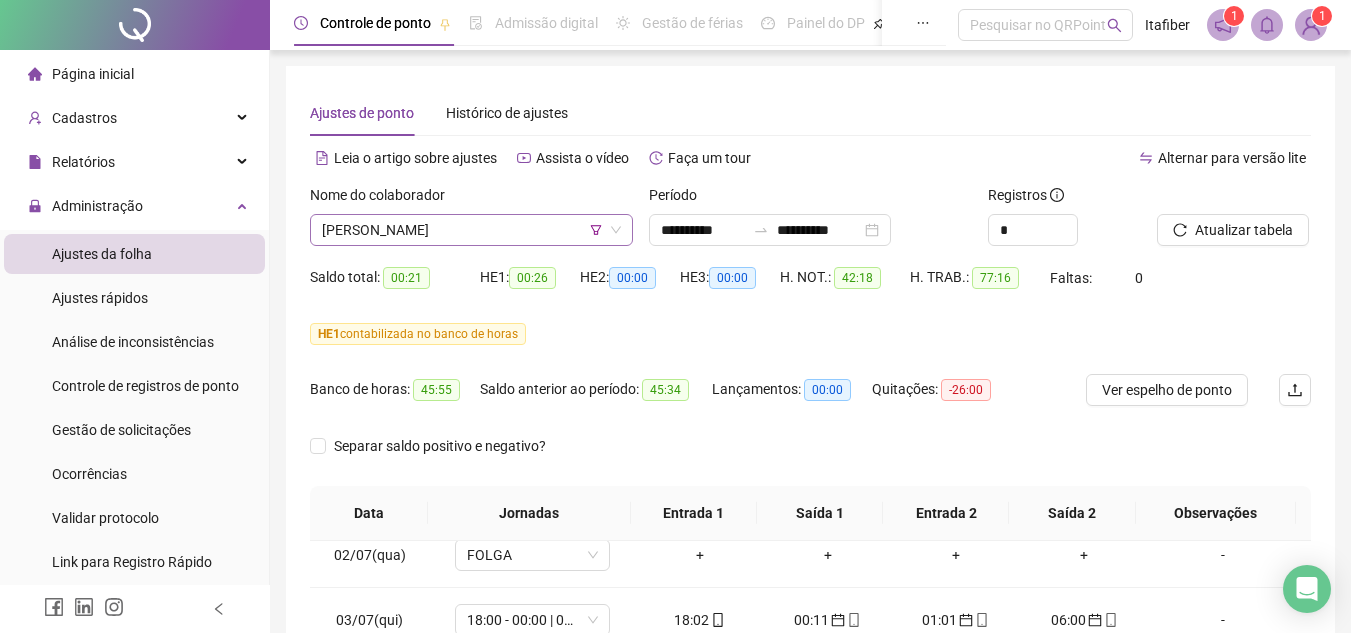 click on "[PERSON_NAME]" at bounding box center [471, 230] 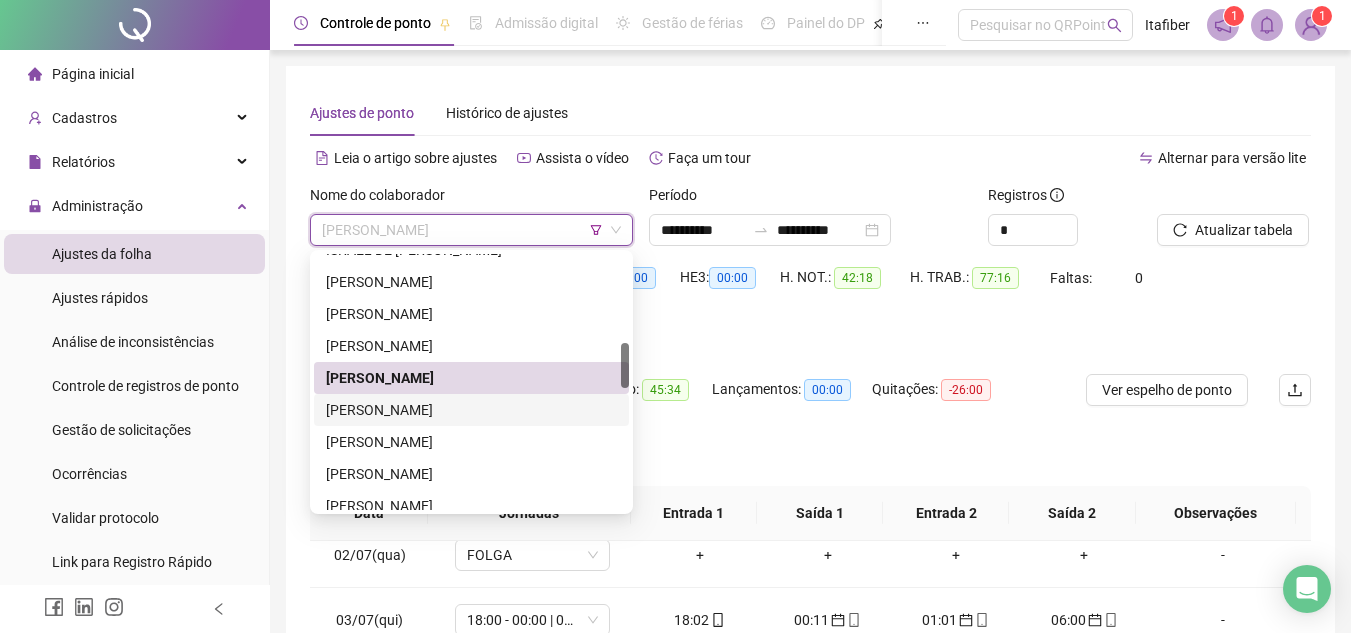 click on "[PERSON_NAME]" at bounding box center (471, 410) 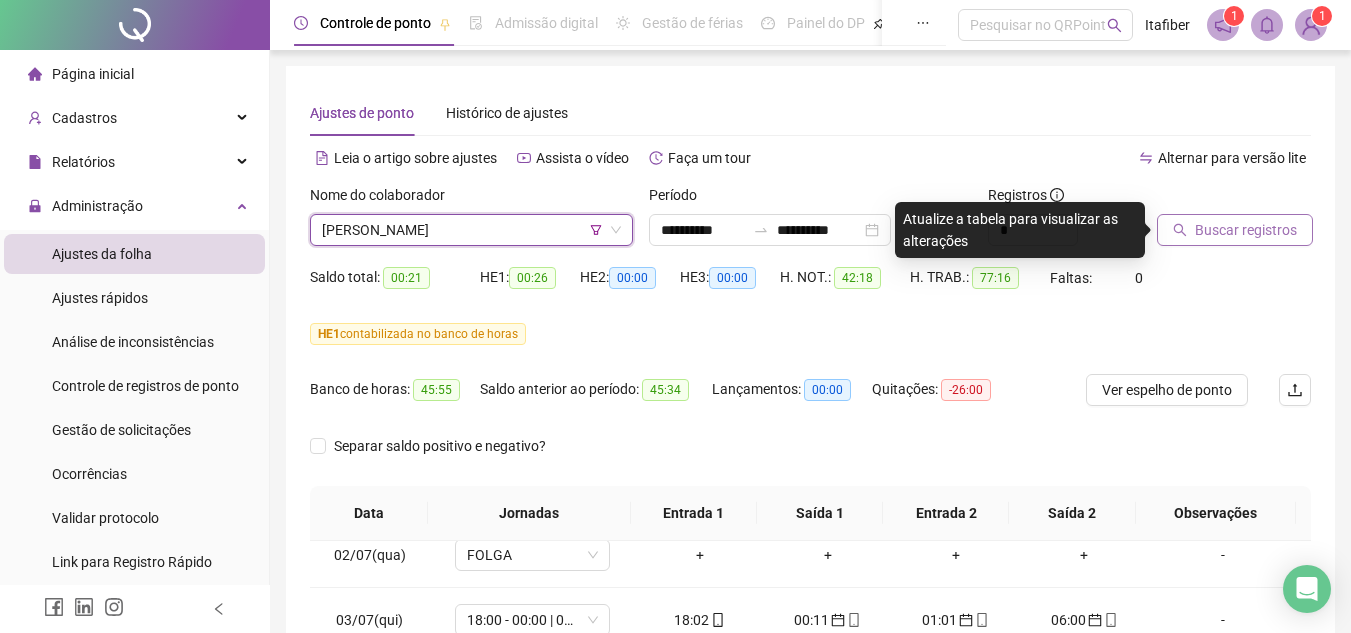 click on "Buscar registros" at bounding box center (1235, 230) 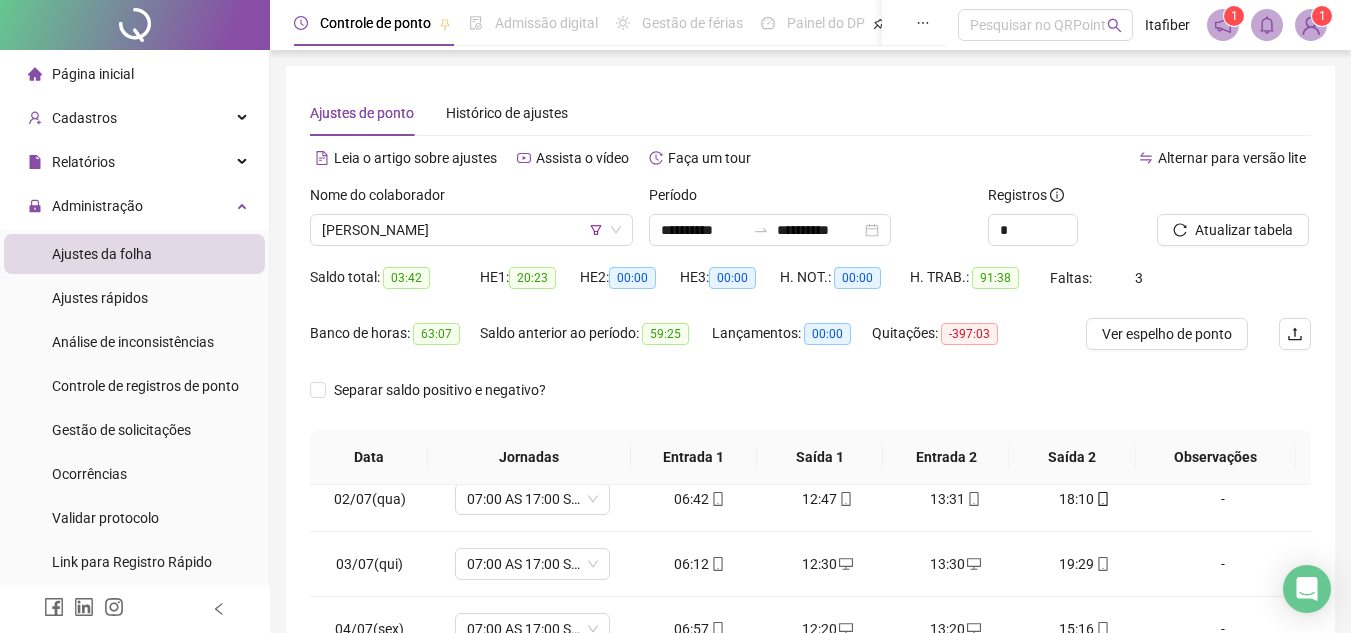 scroll, scrollTop: 0, scrollLeft: 0, axis: both 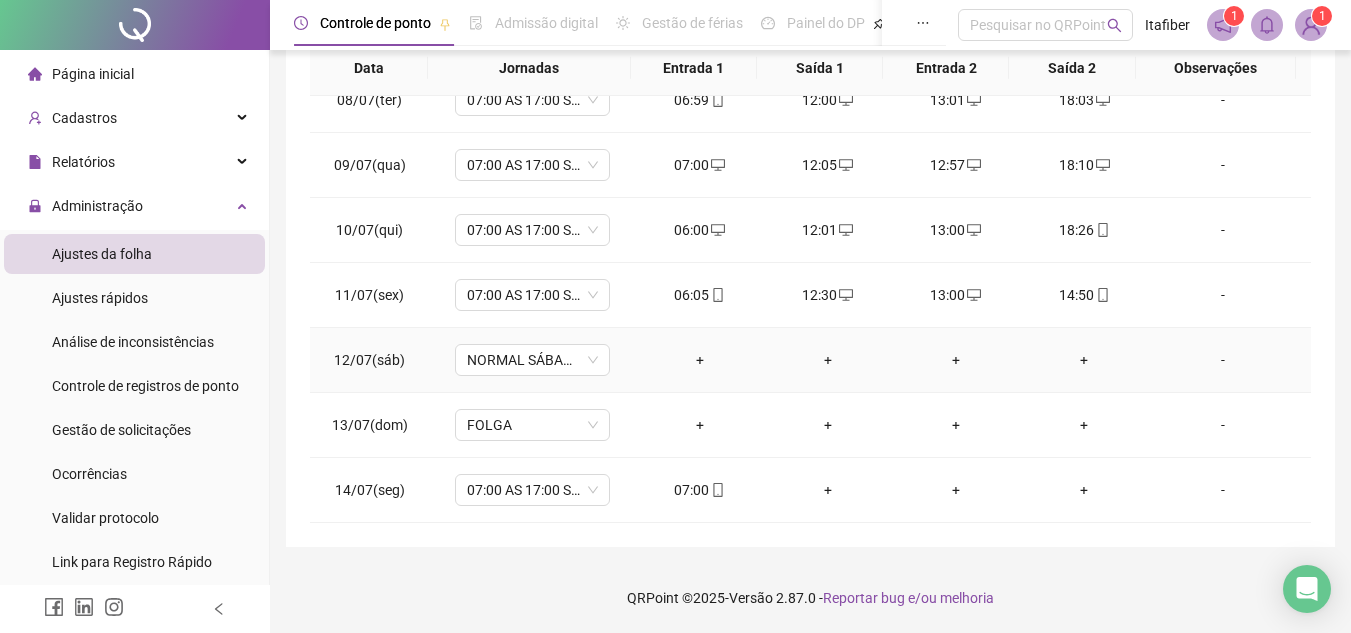 drag, startPoint x: 1209, startPoint y: 358, endPoint x: 1129, endPoint y: 393, distance: 87.32124 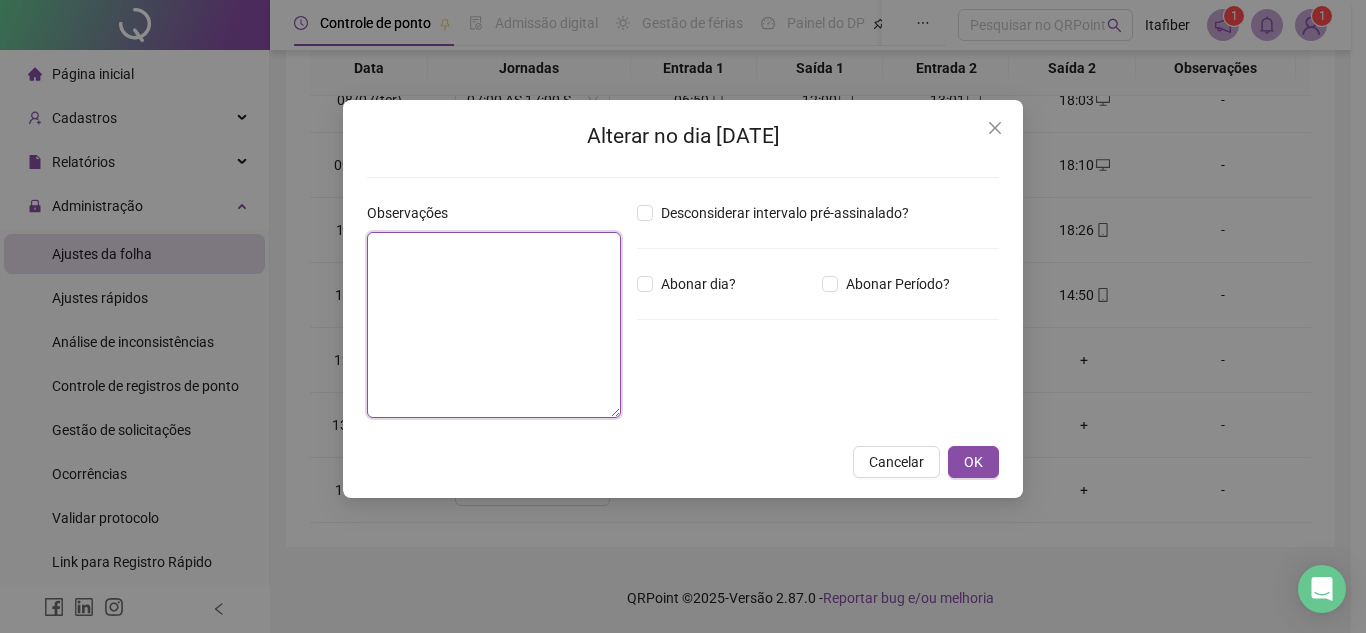 click at bounding box center (494, 325) 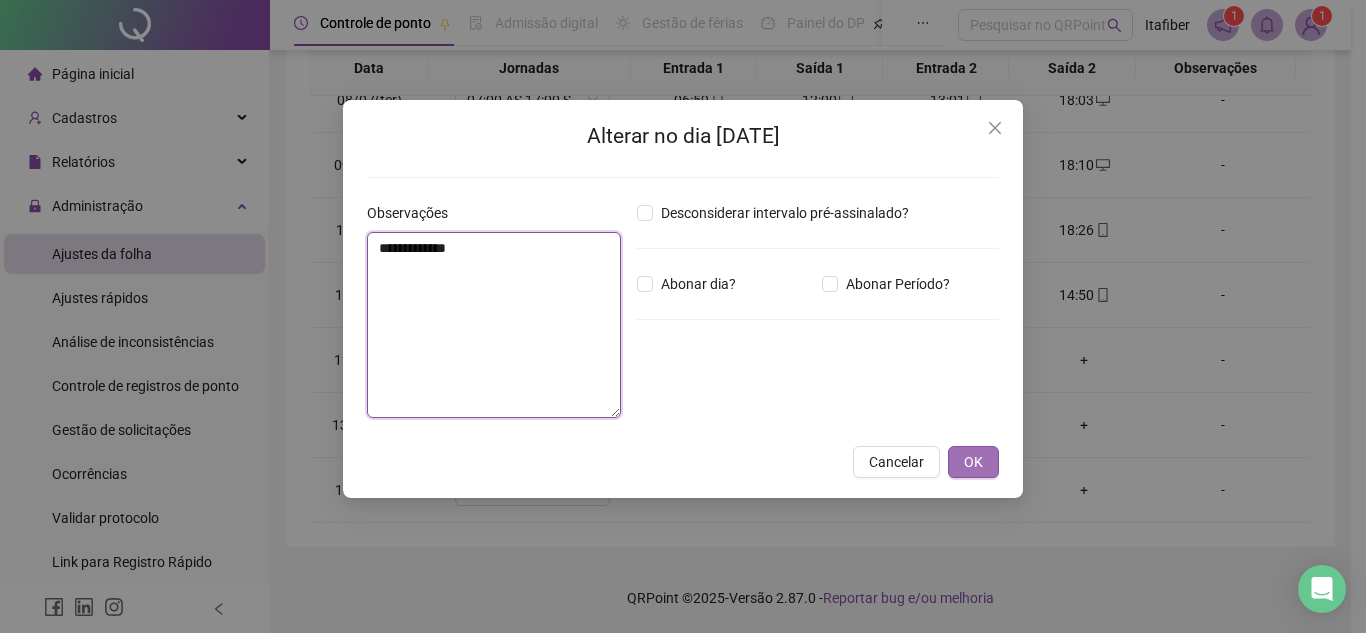 type on "**********" 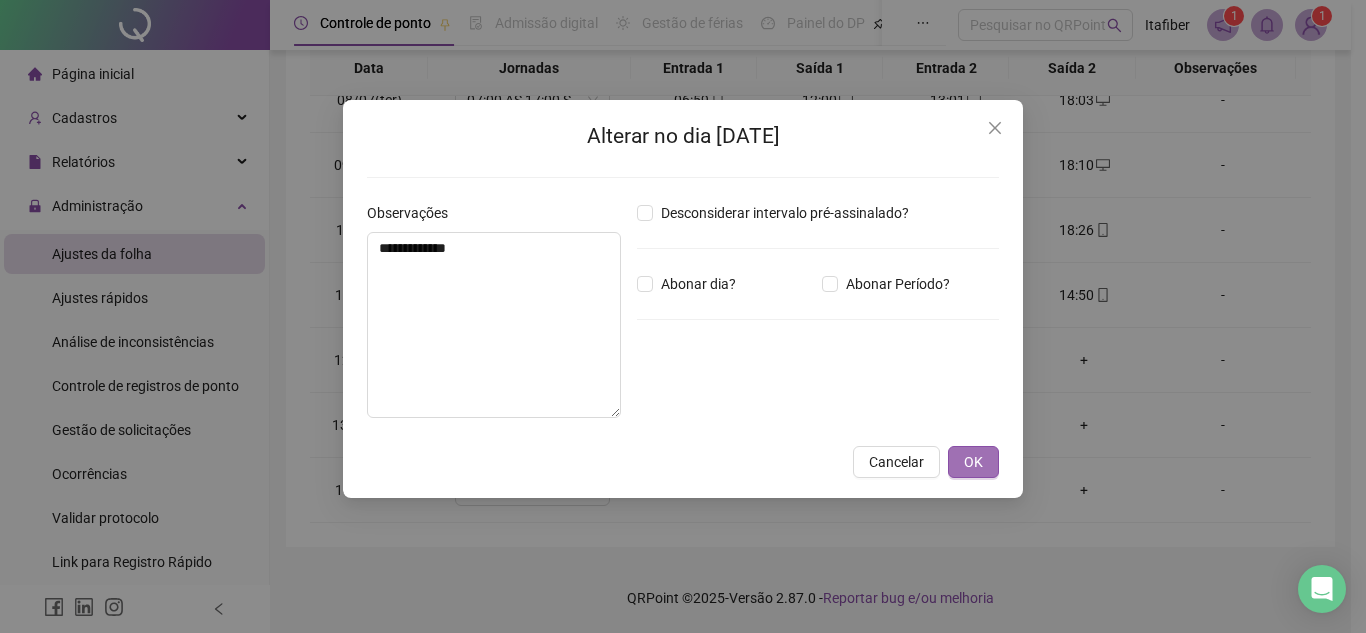 click on "OK" at bounding box center (973, 462) 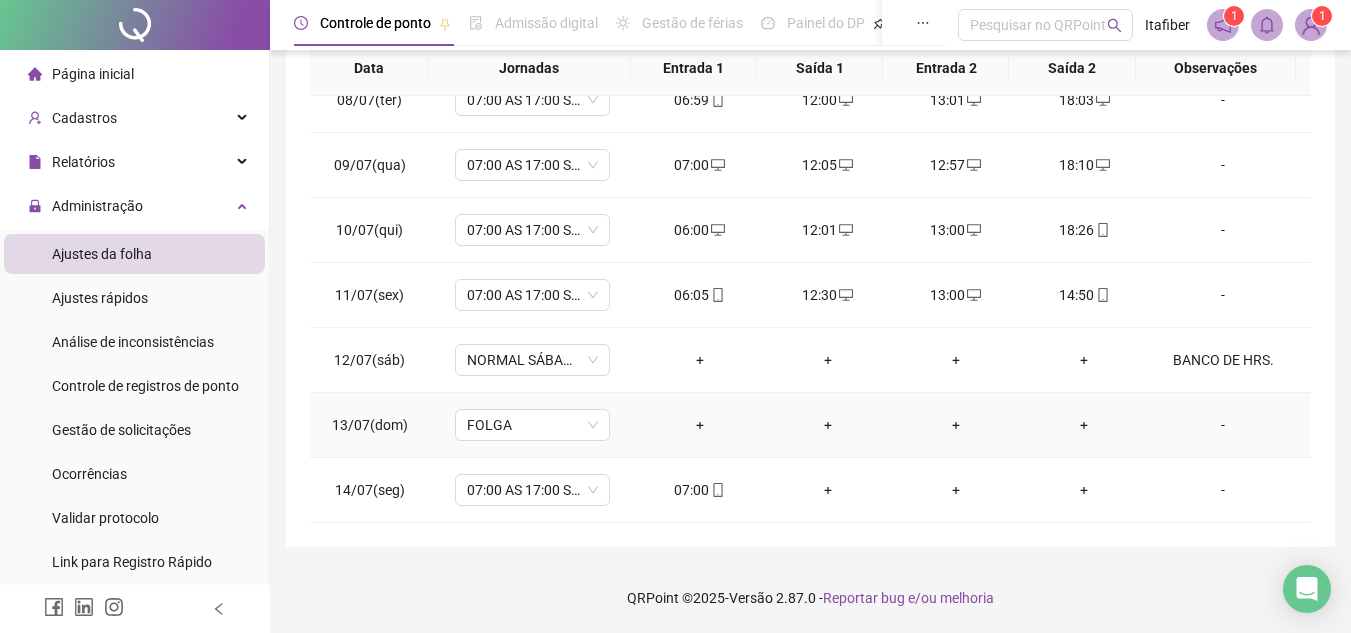 scroll, scrollTop: 83, scrollLeft: 0, axis: vertical 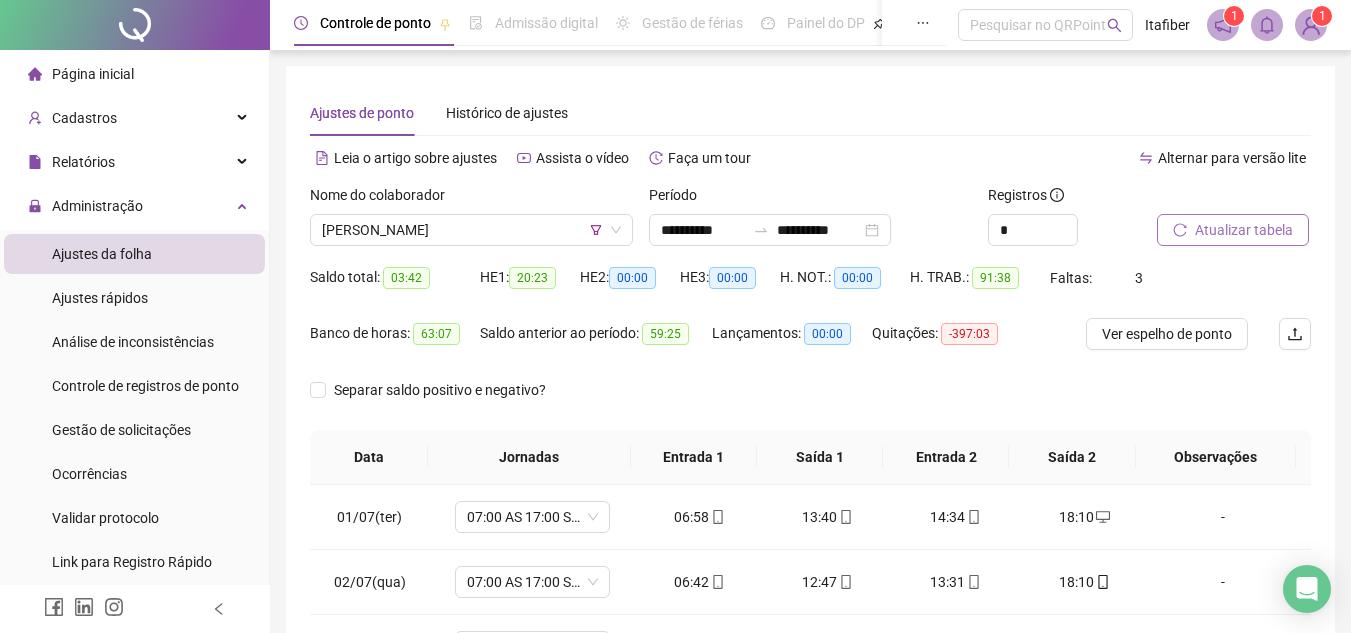 click on "Atualizar tabela" at bounding box center [1244, 230] 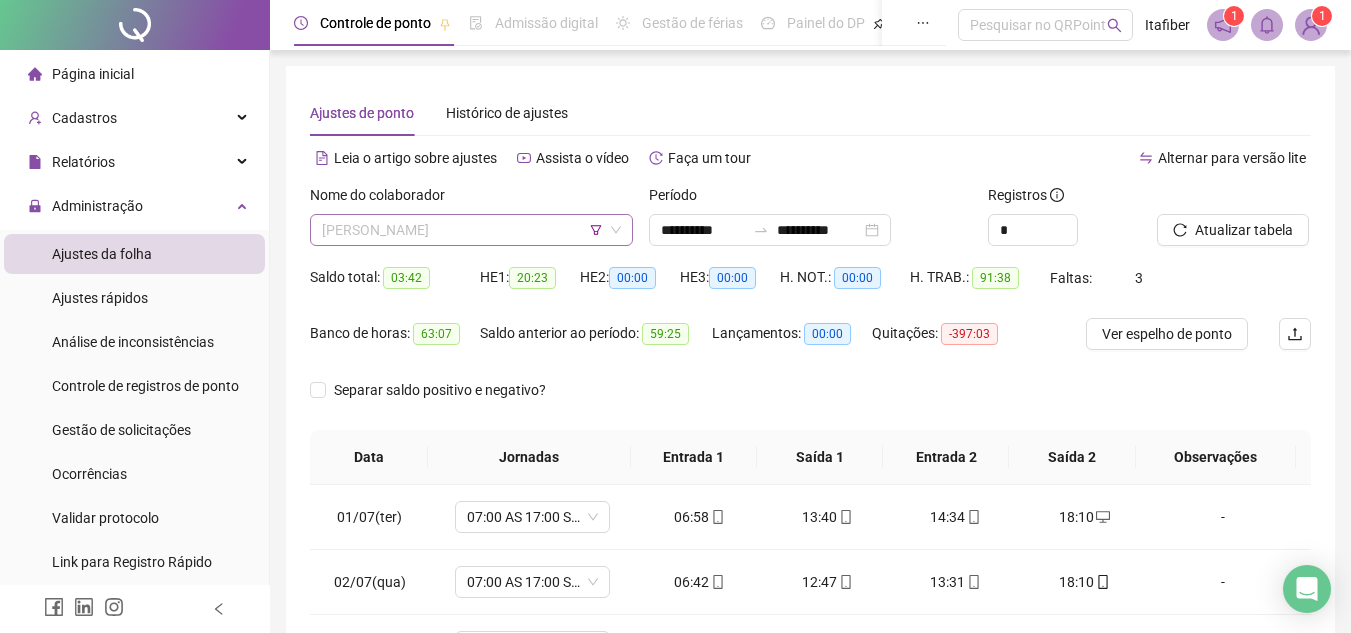 click on "[PERSON_NAME]" at bounding box center (471, 230) 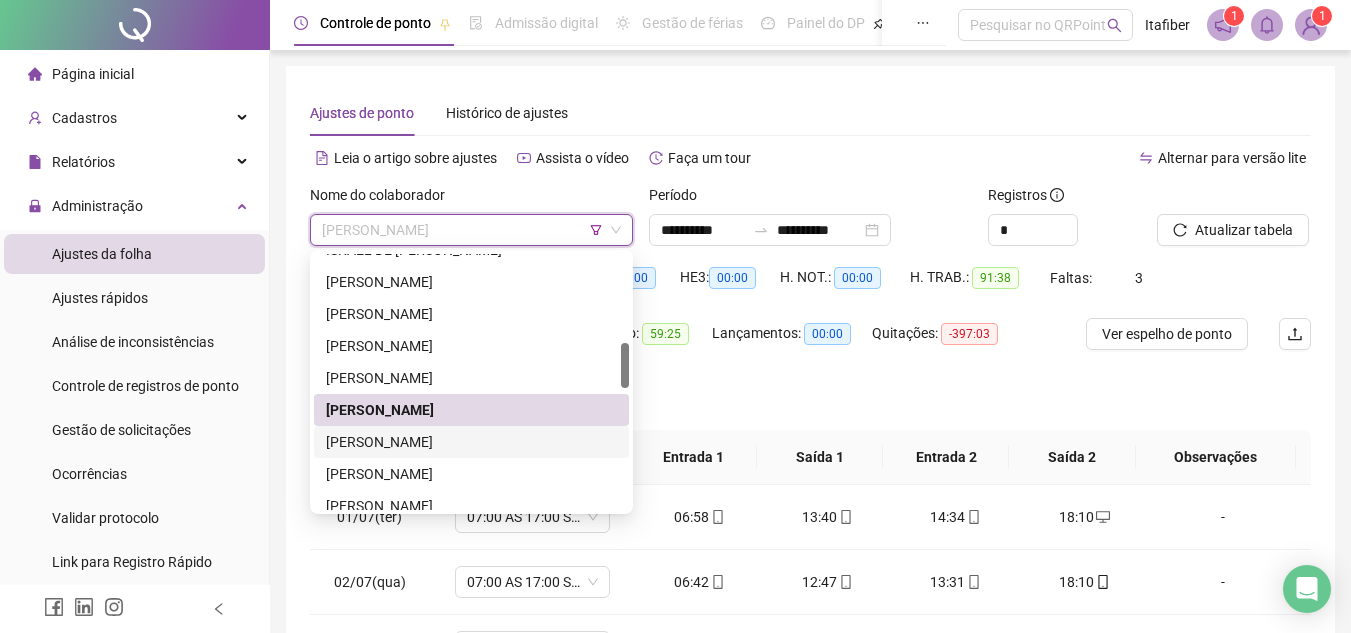 click on "[PERSON_NAME]" at bounding box center (471, 442) 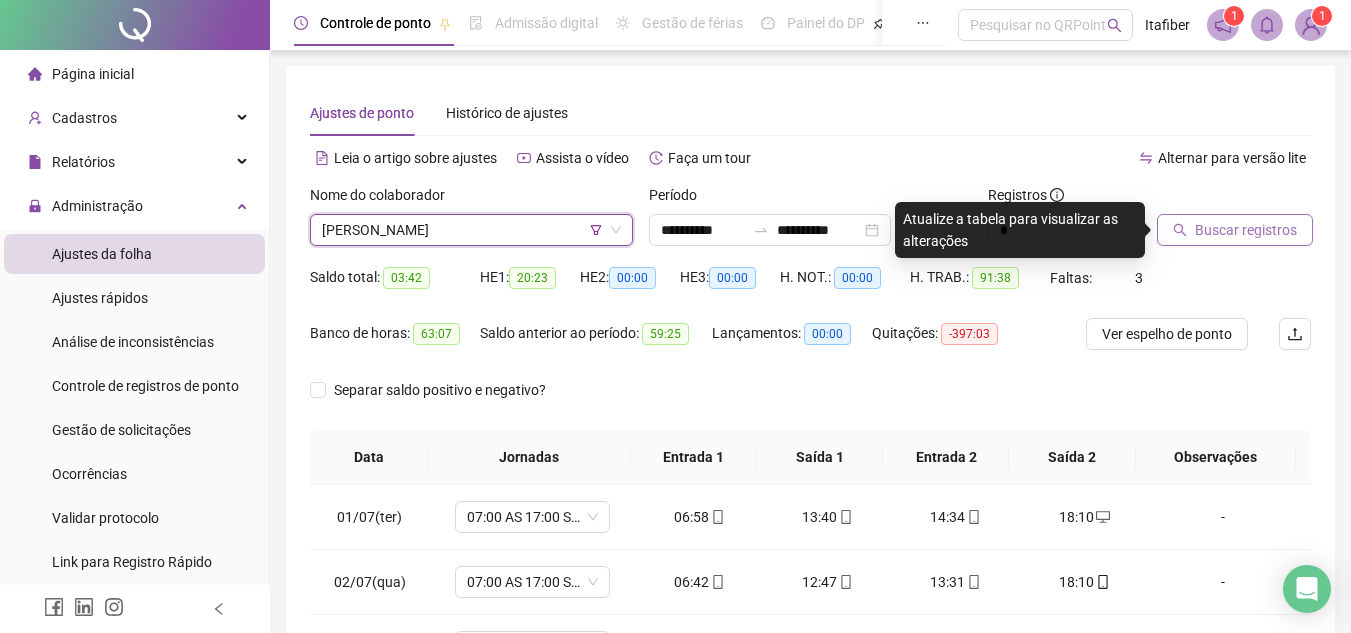 click on "Buscar registros" at bounding box center [1235, 230] 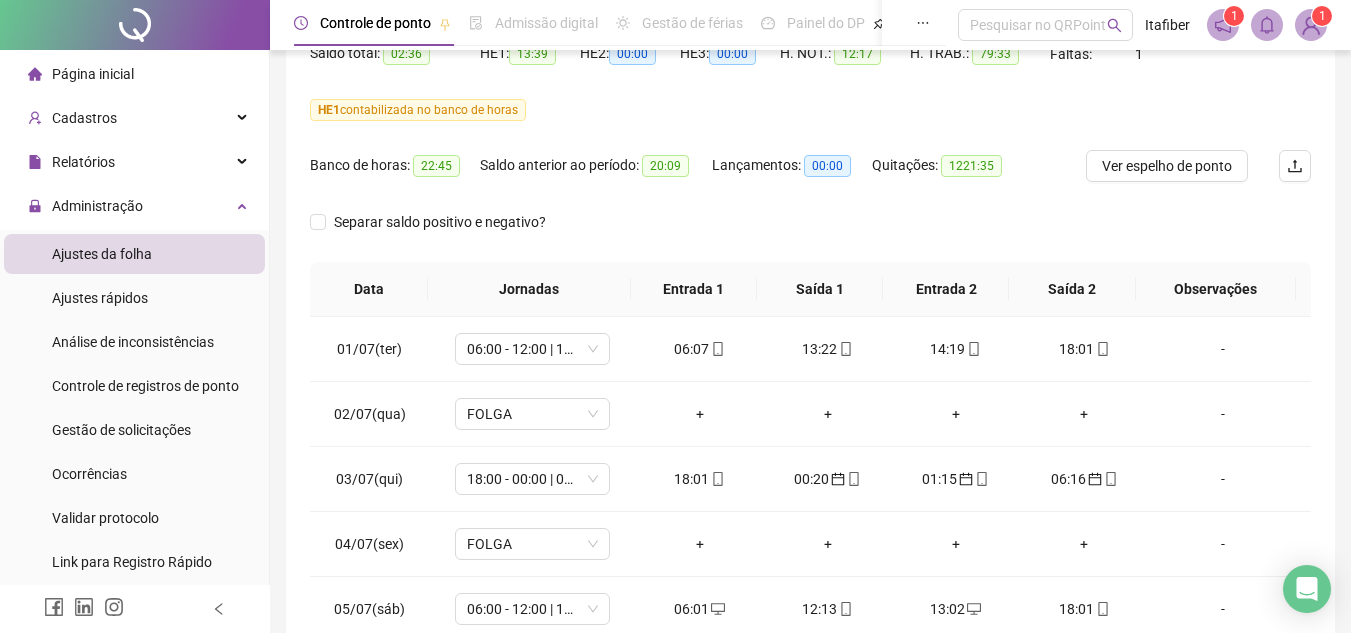 scroll, scrollTop: 255, scrollLeft: 0, axis: vertical 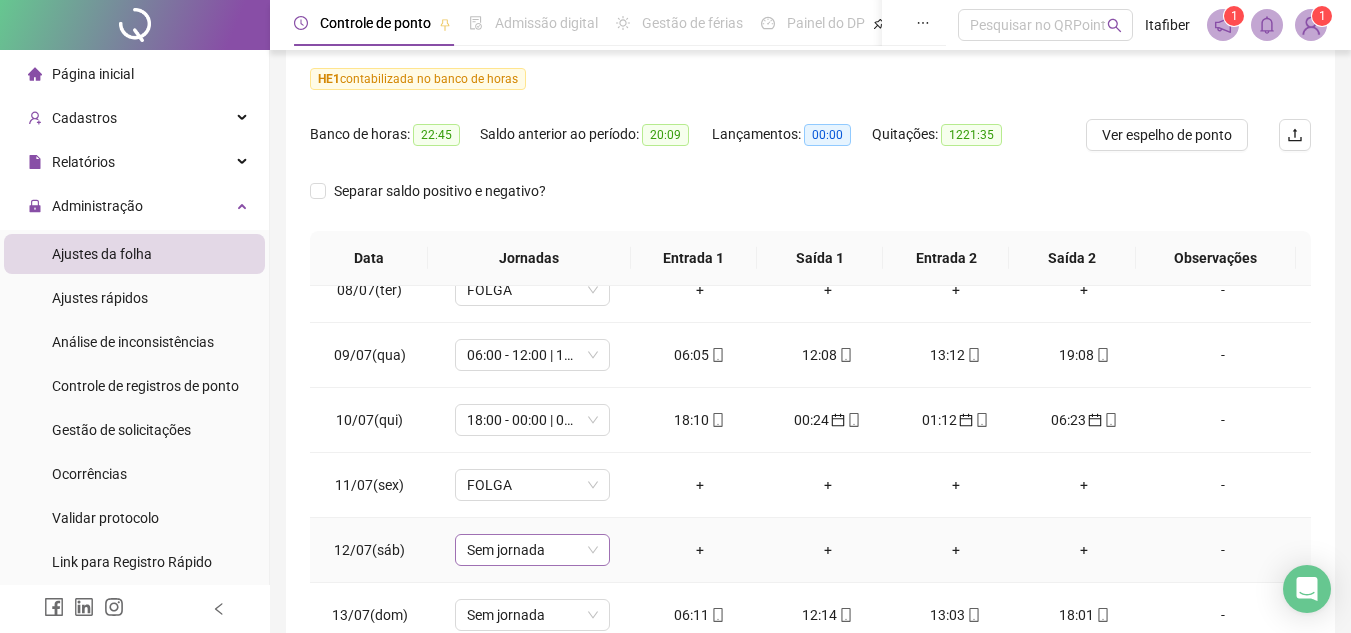 click on "Sem jornada" at bounding box center [532, 550] 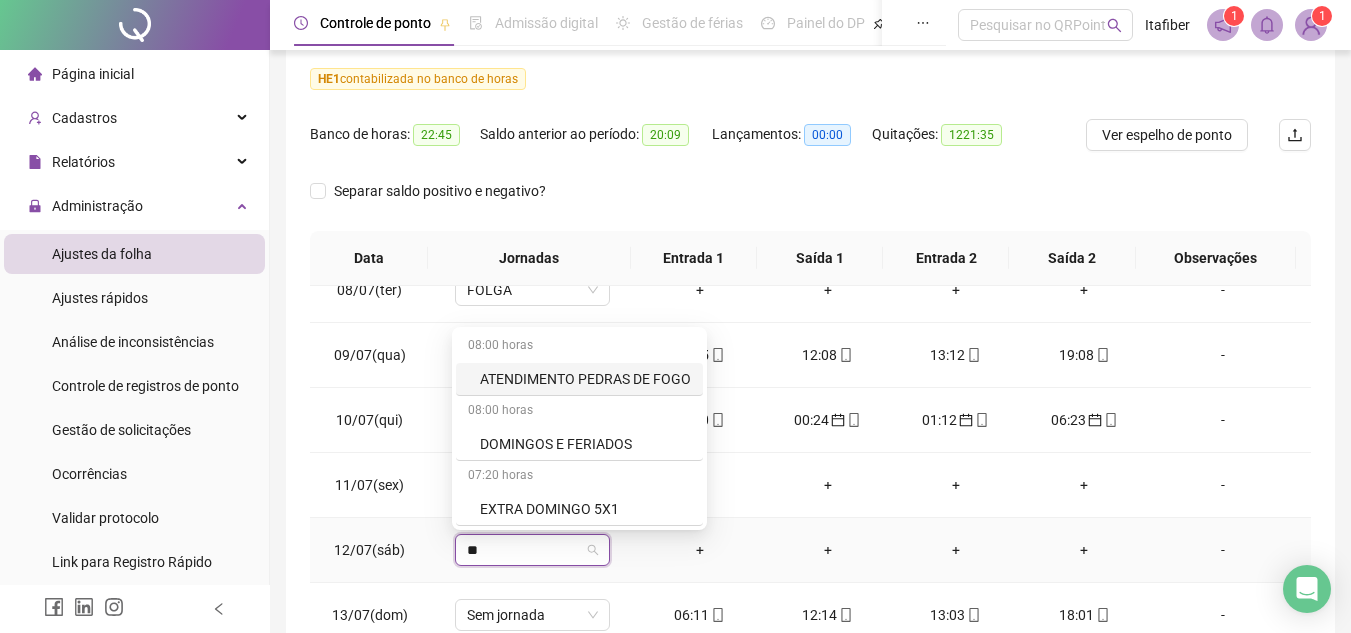 type on "*" 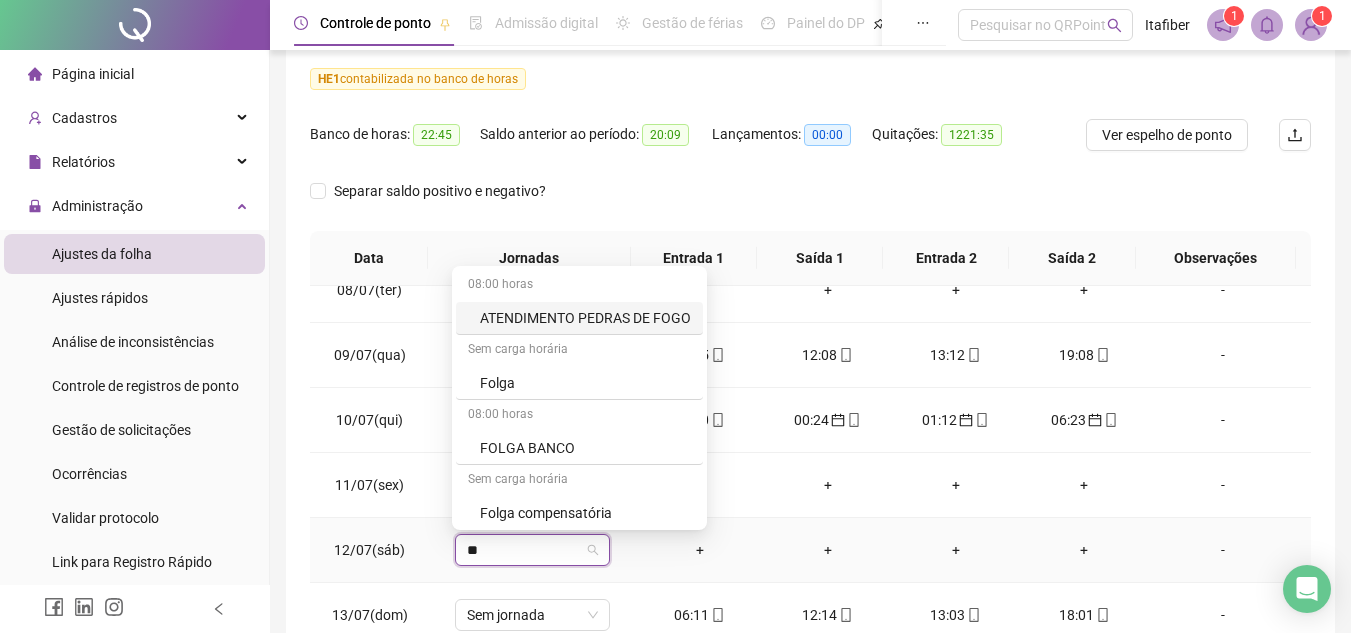 type on "***" 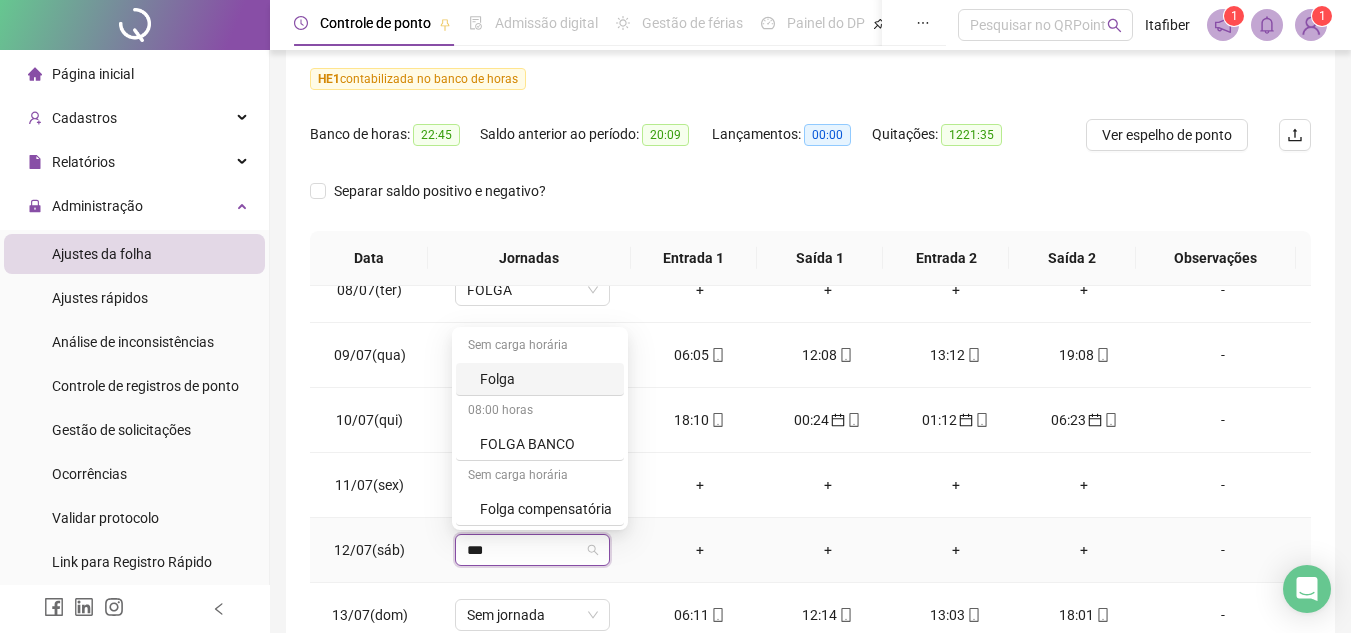 click on "Folga" at bounding box center (540, 379) 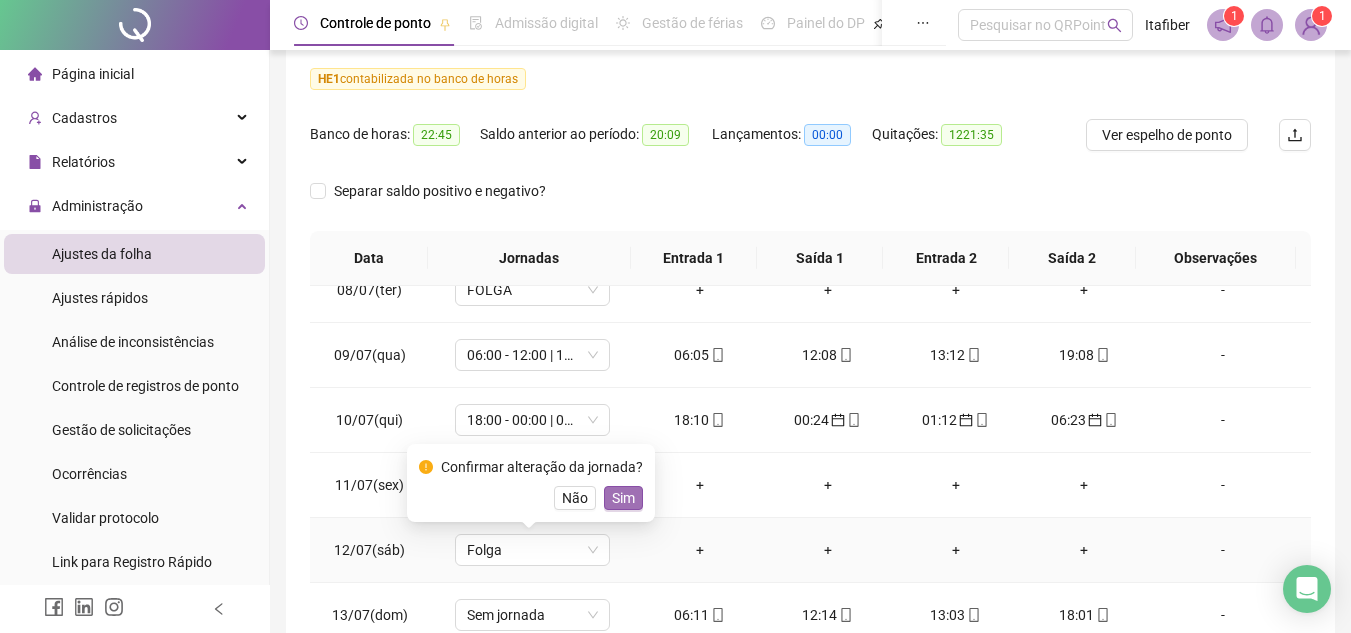 click on "Sim" at bounding box center (623, 498) 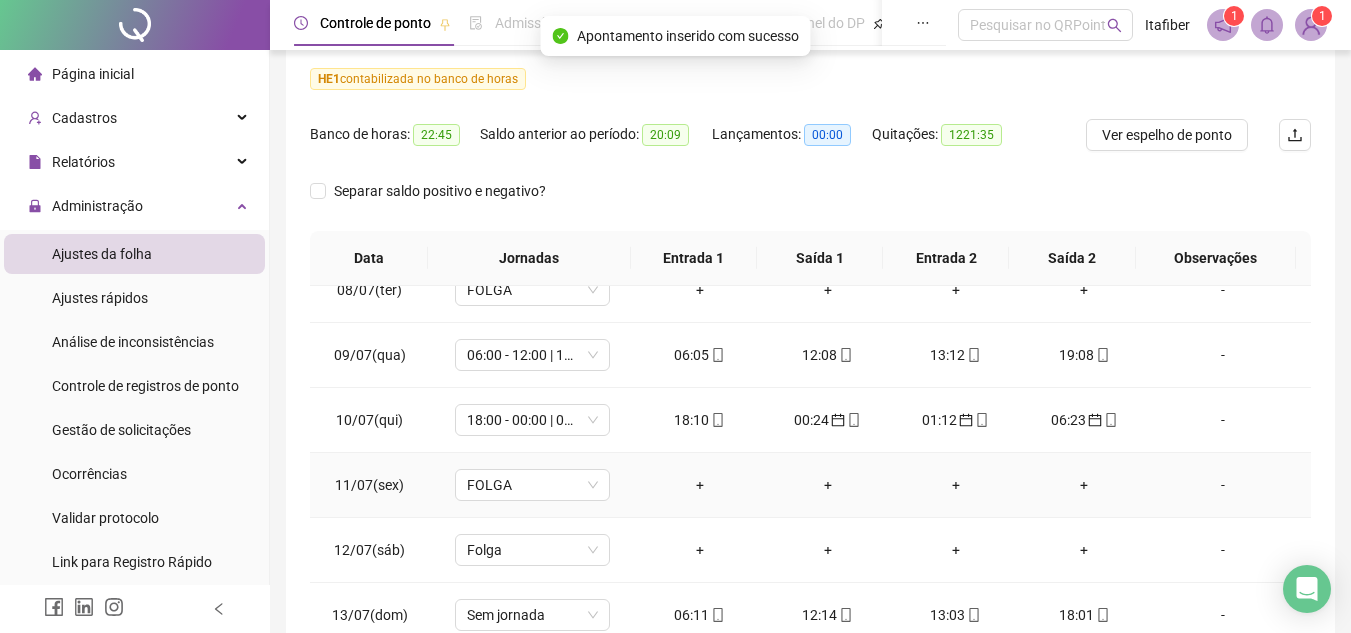 click on "FOLGA" at bounding box center [532, 485] 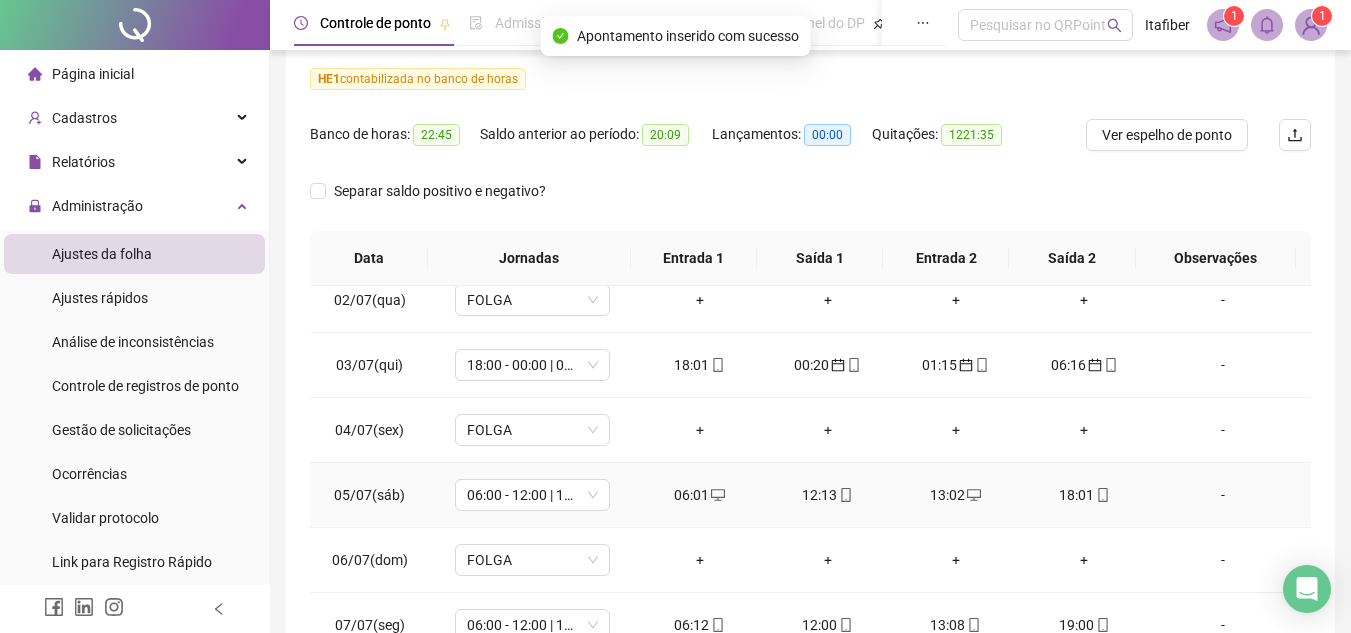scroll, scrollTop: 0, scrollLeft: 0, axis: both 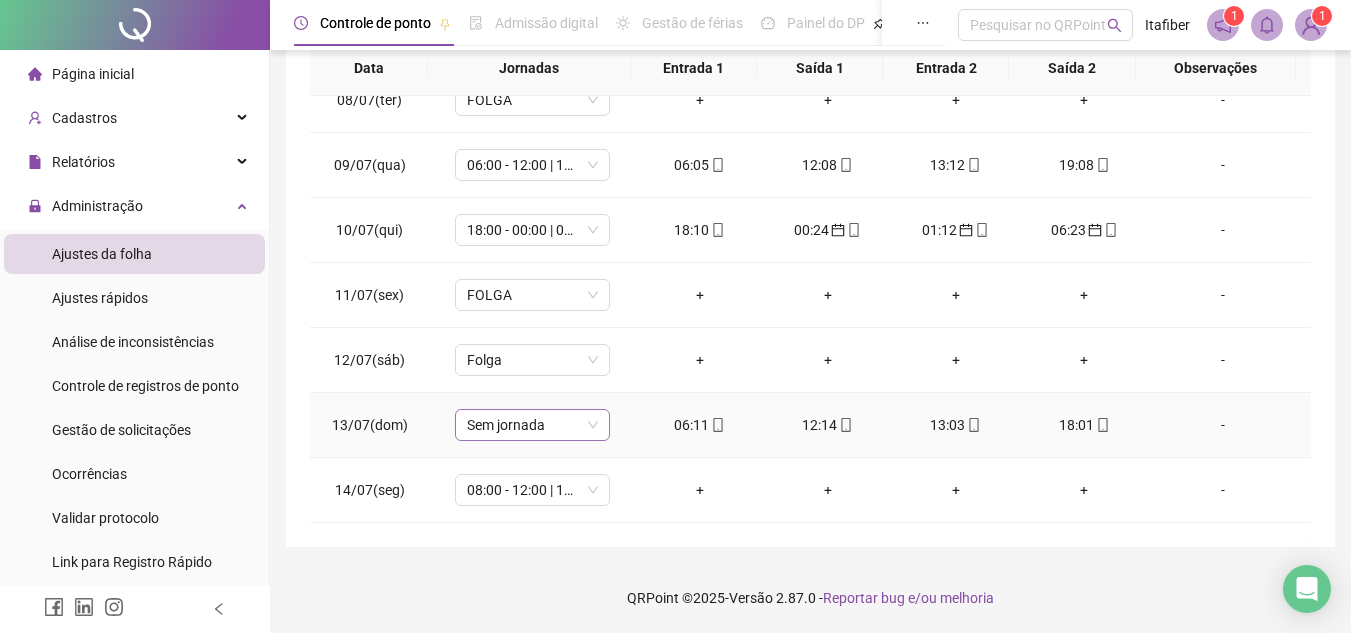 click on "Sem jornada" at bounding box center [532, 425] 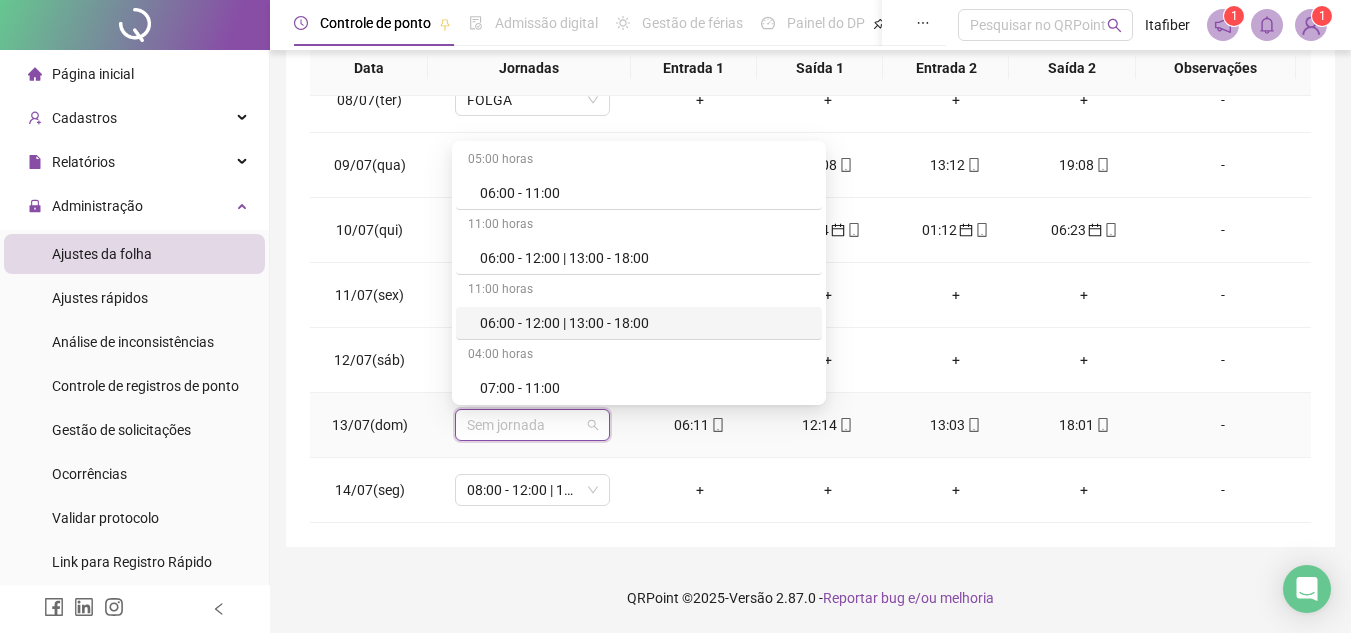 click on "11:00 horas" at bounding box center (639, 291) 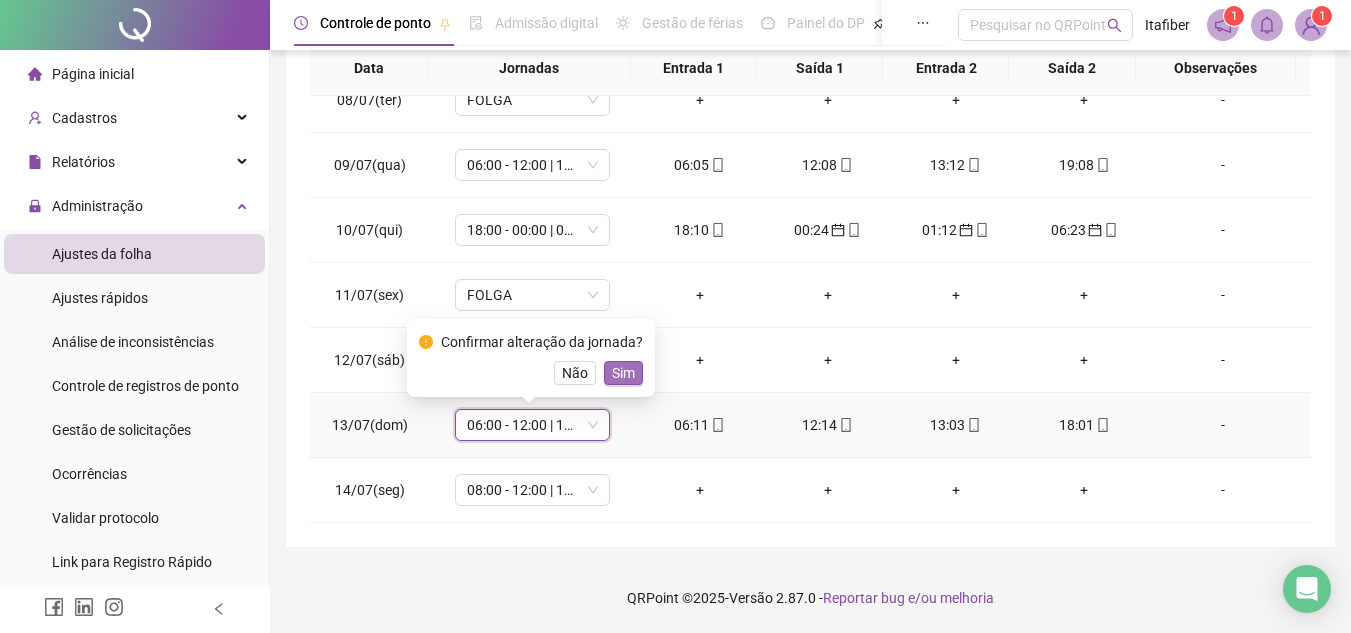 click on "Sim" at bounding box center [623, 373] 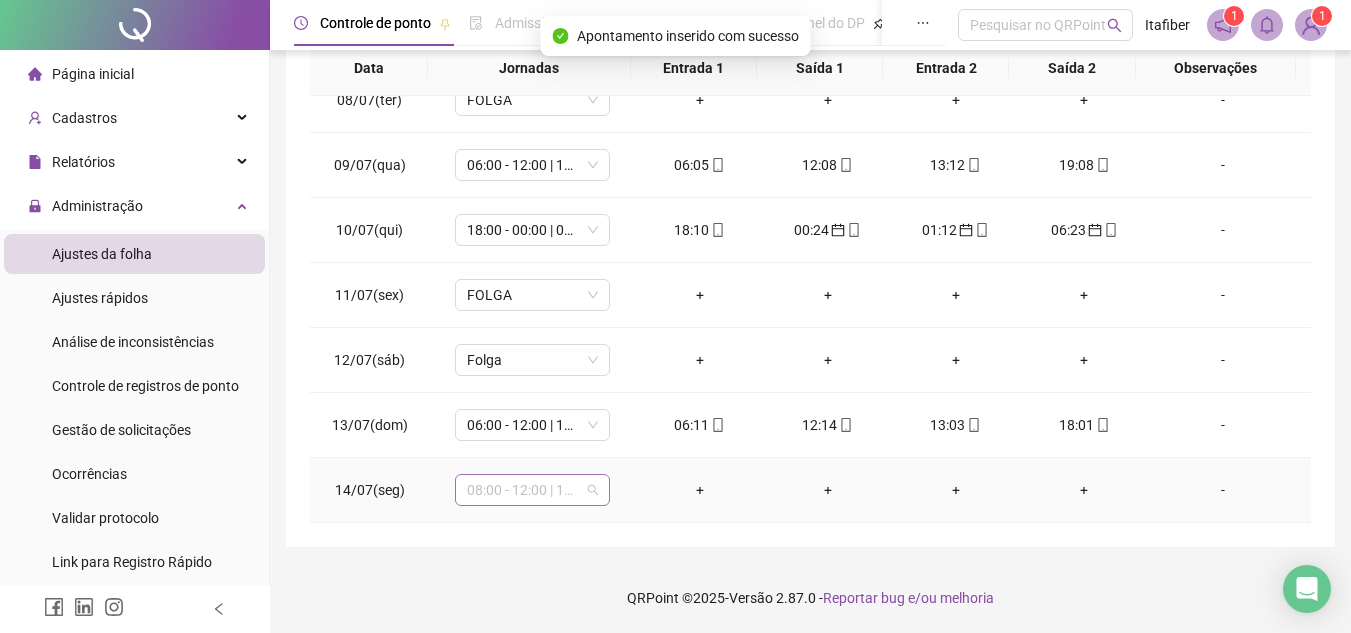 click on "08:00 - 12:00 | 13:00 - 20:00" at bounding box center (532, 490) 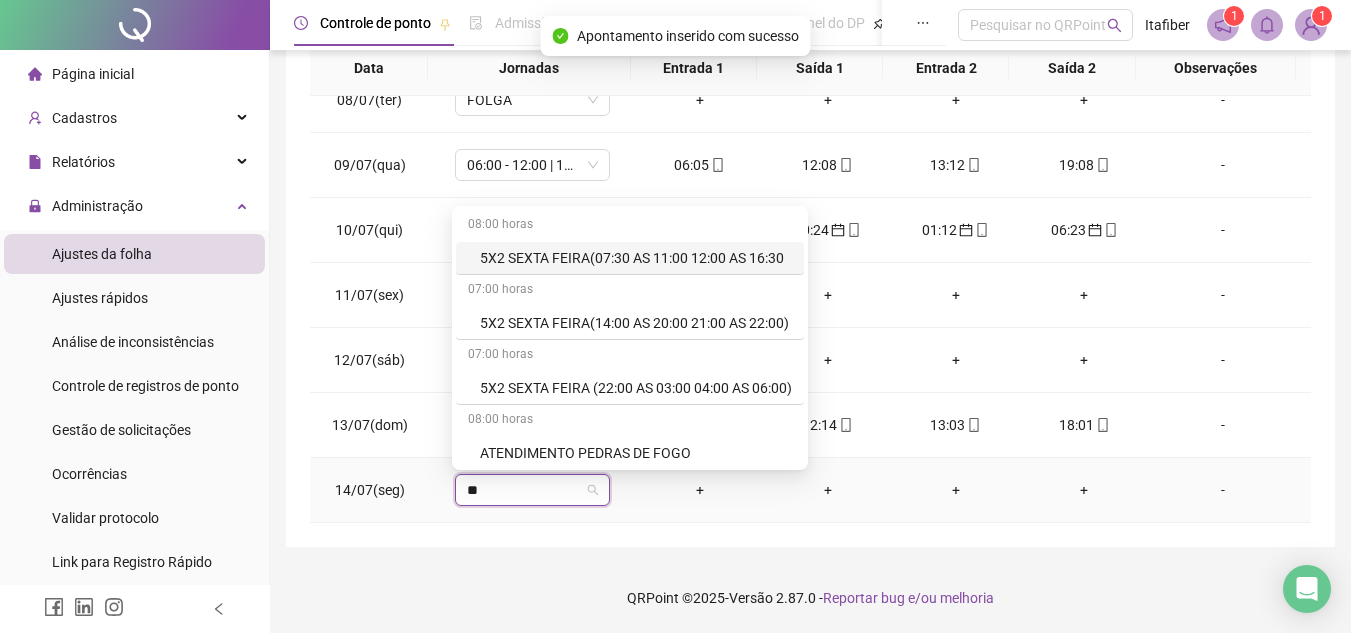 type on "***" 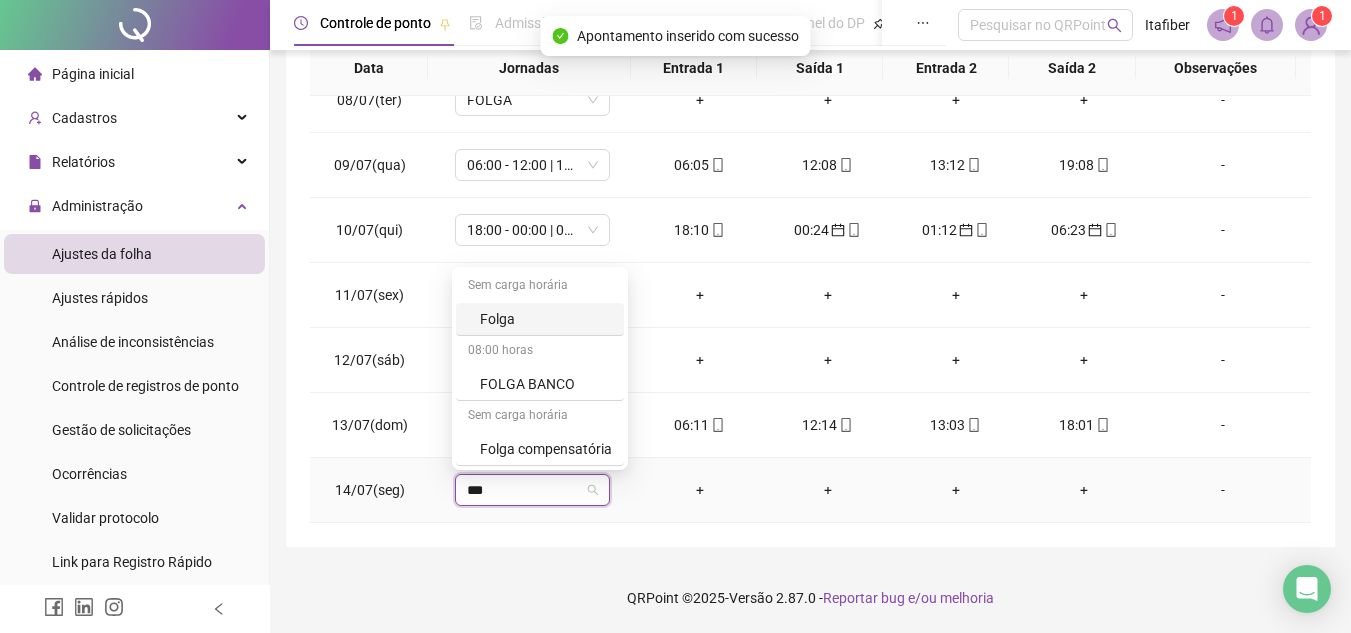 click on "Folga" at bounding box center (546, 319) 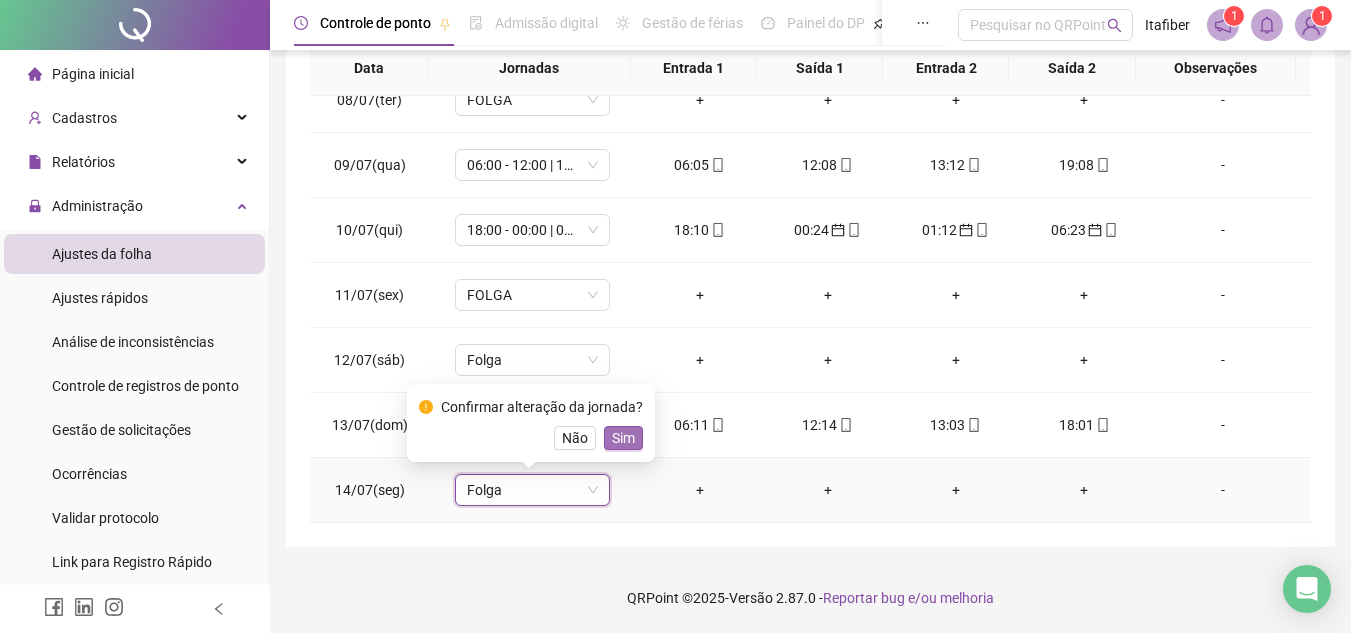 click on "Sim" at bounding box center [623, 438] 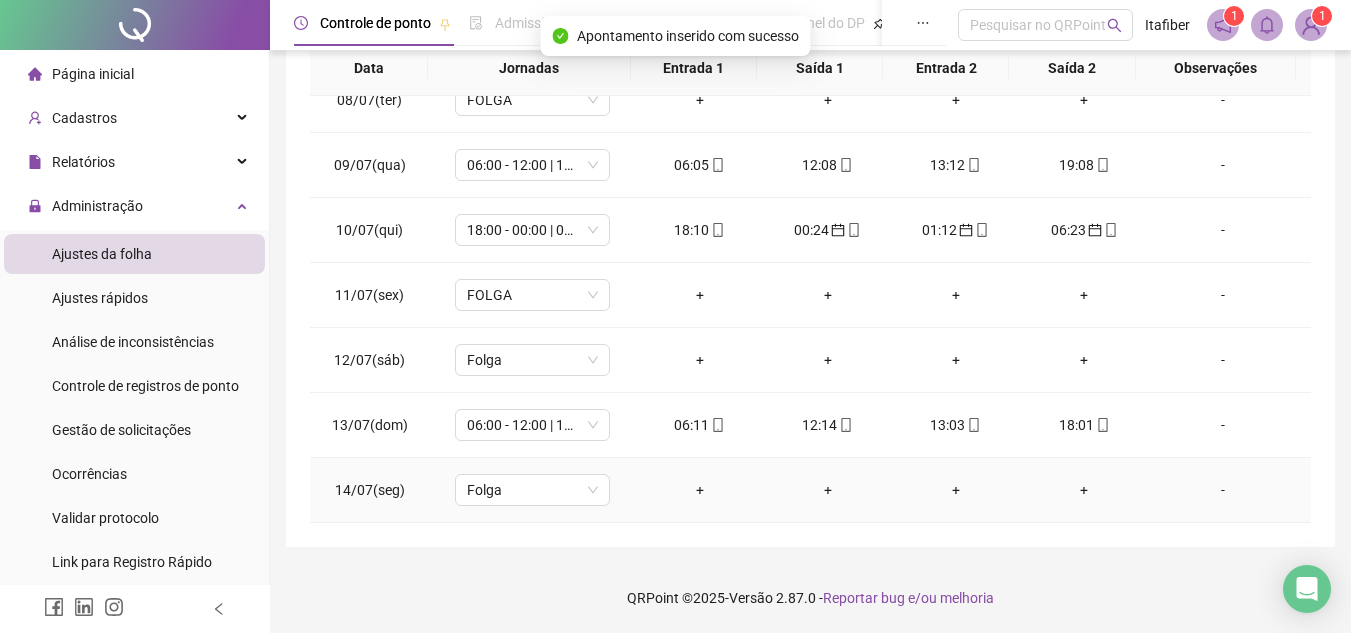 scroll, scrollTop: 0, scrollLeft: 0, axis: both 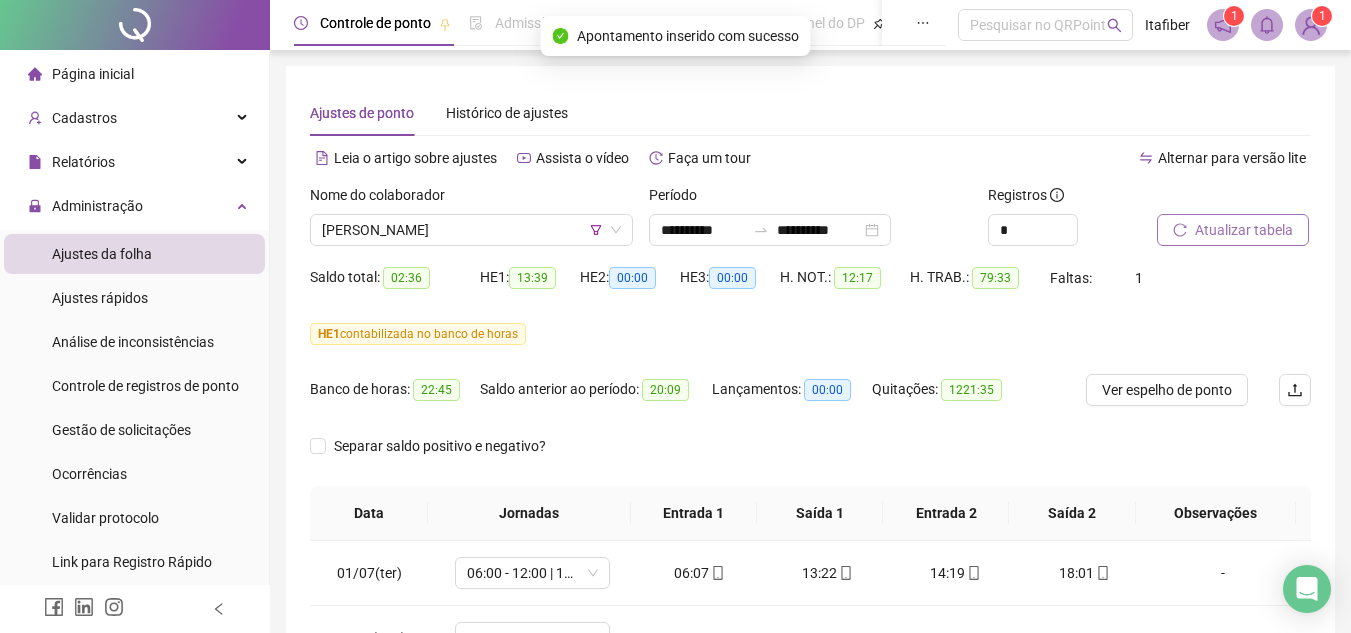 click on "Atualizar tabela" at bounding box center (1244, 230) 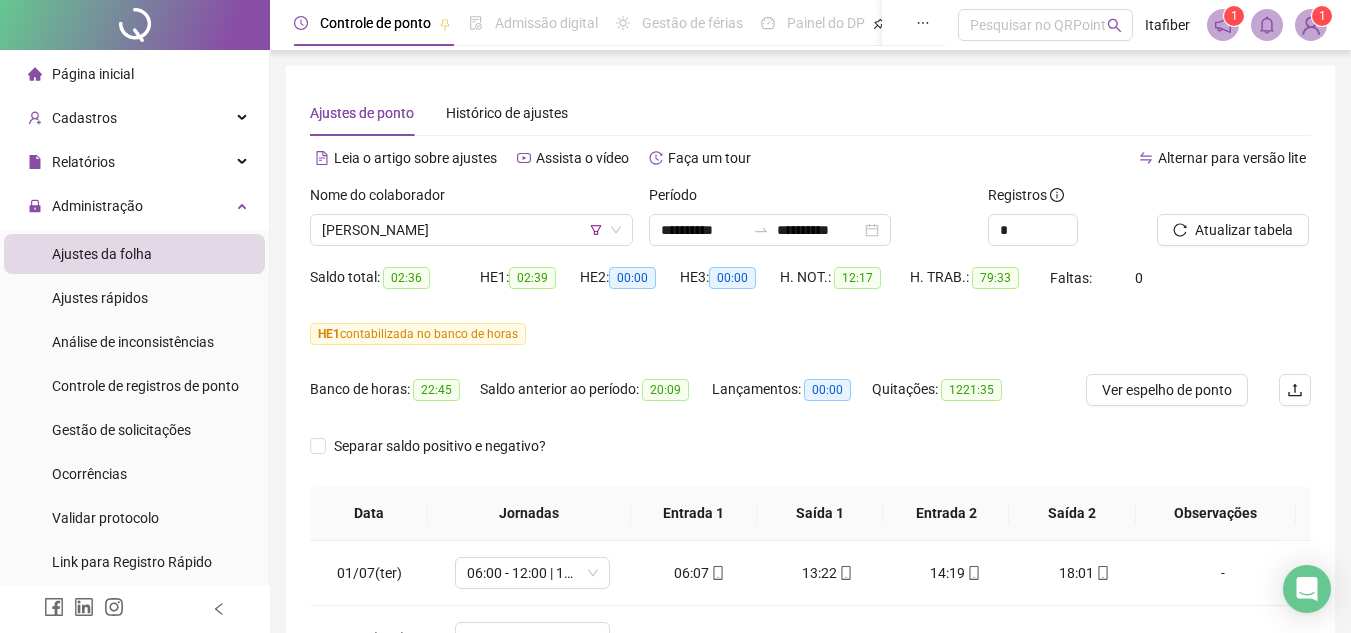 click on "[PERSON_NAME]" at bounding box center (471, 230) 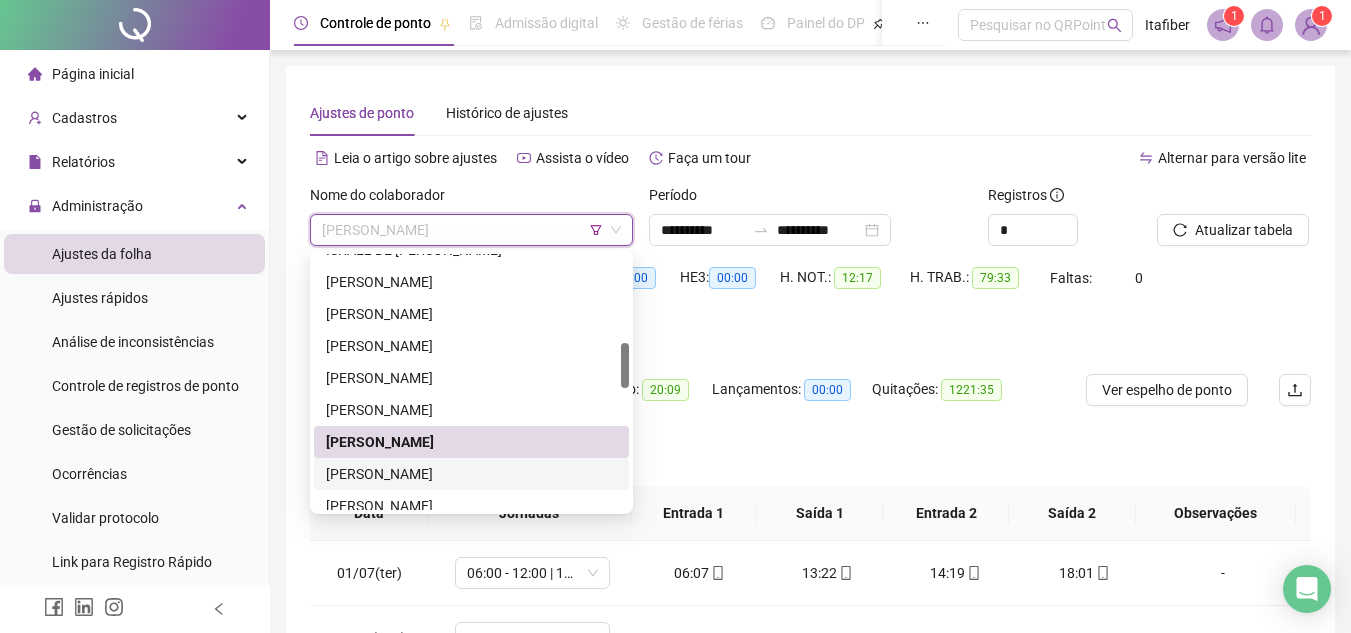click on "[PERSON_NAME]" at bounding box center (471, 474) 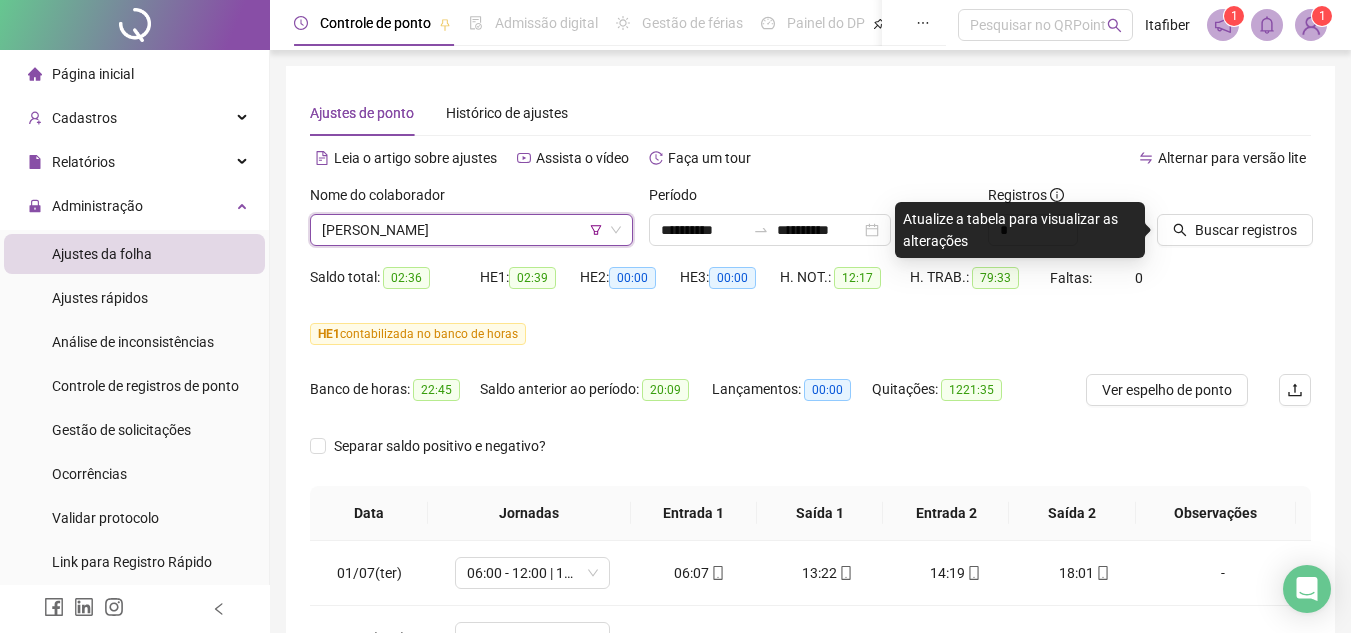click on "Buscar registros" at bounding box center (1234, 223) 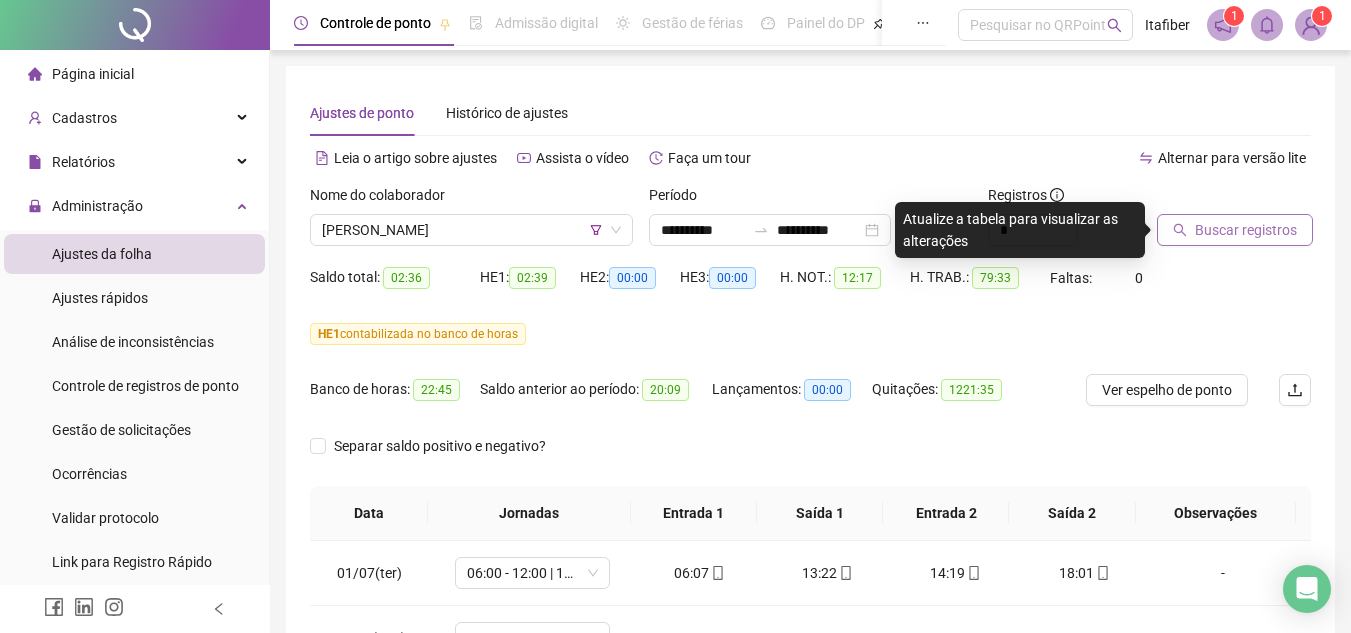 click on "Buscar registros" at bounding box center [1235, 230] 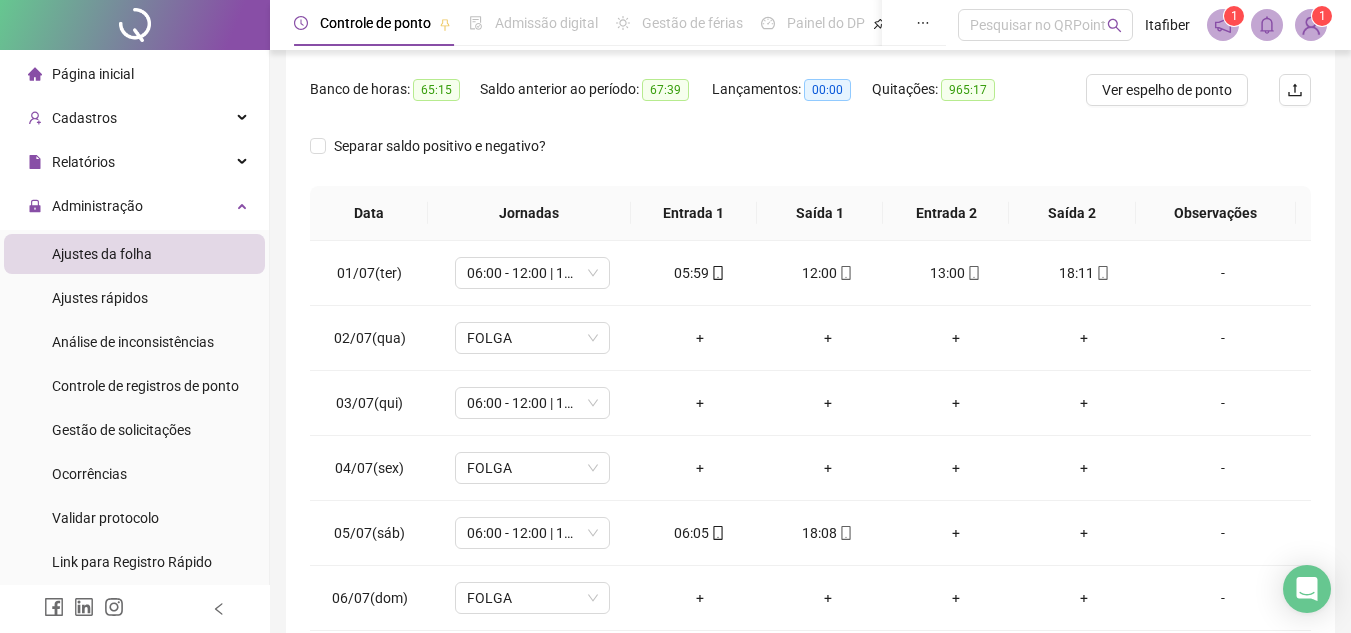 scroll, scrollTop: 400, scrollLeft: 0, axis: vertical 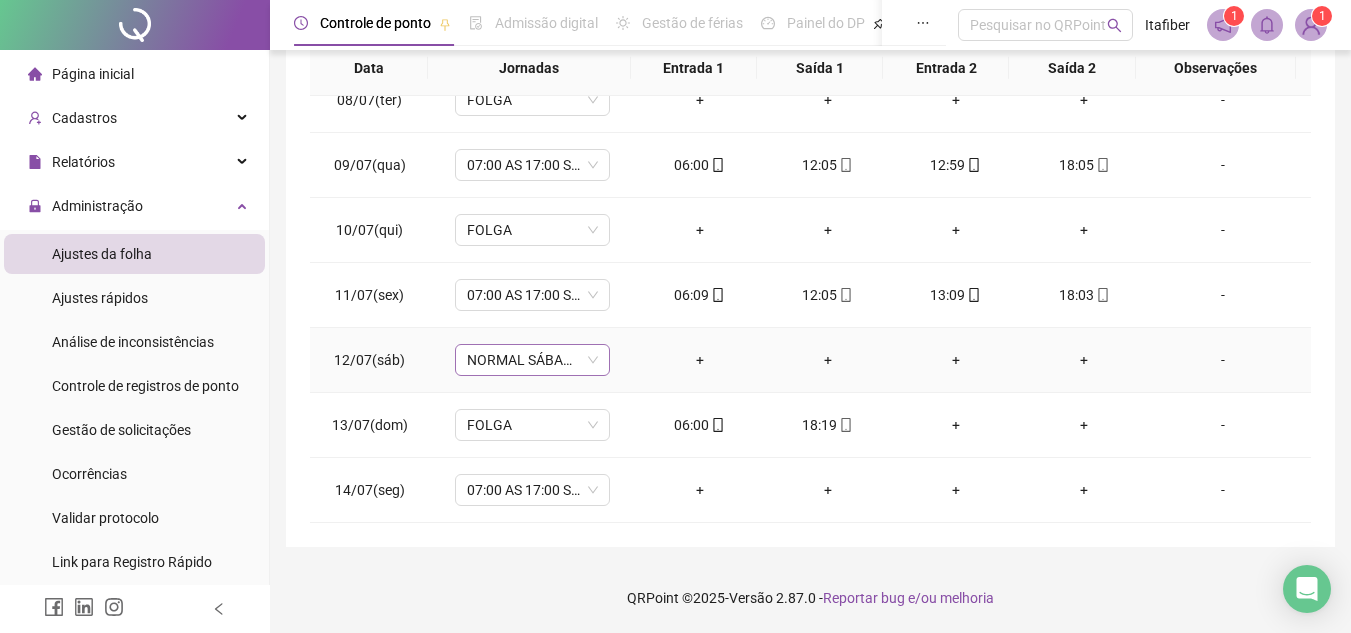 click on "NORMAL SÁBADO (08:00 ÀS 12:00)" at bounding box center (532, 360) 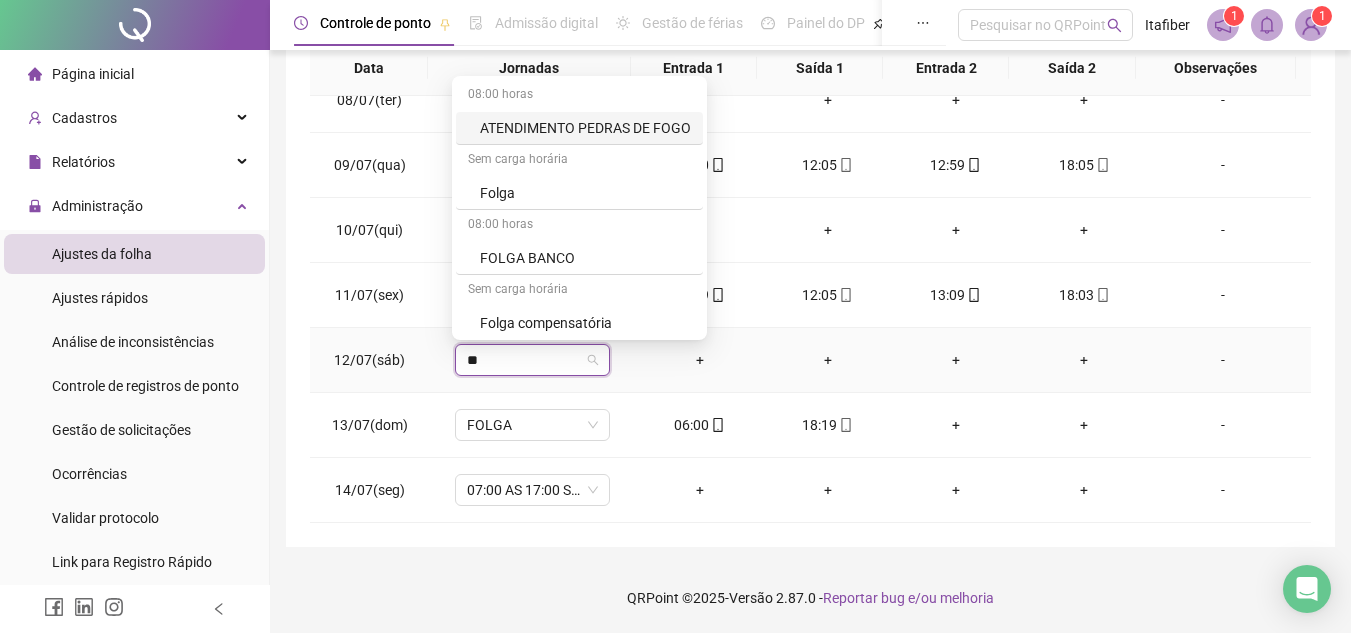 type on "***" 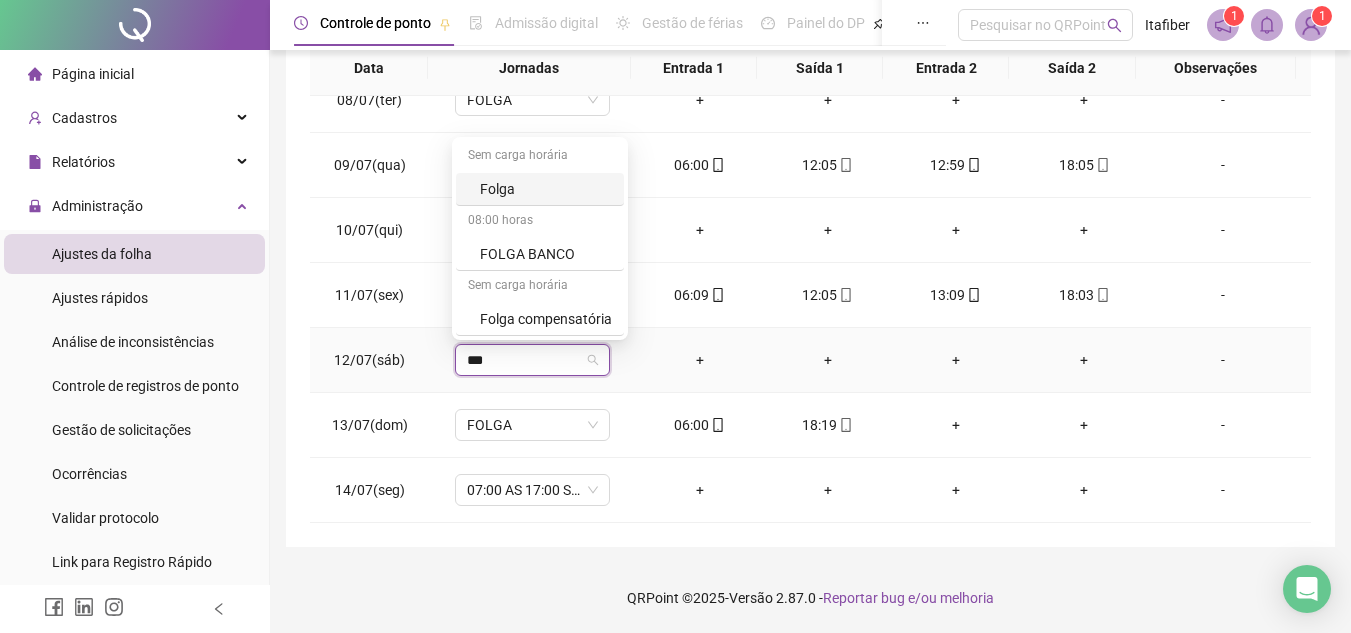 click on "Folga" at bounding box center [540, 189] 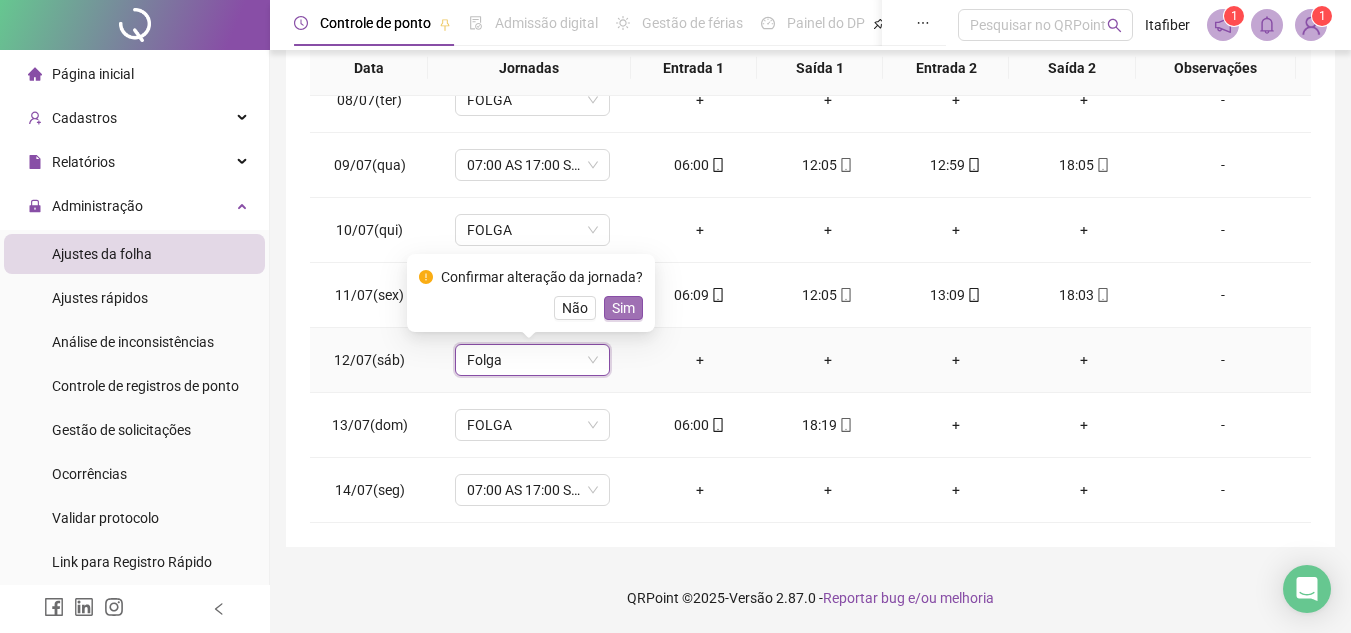 click on "Sim" at bounding box center [623, 308] 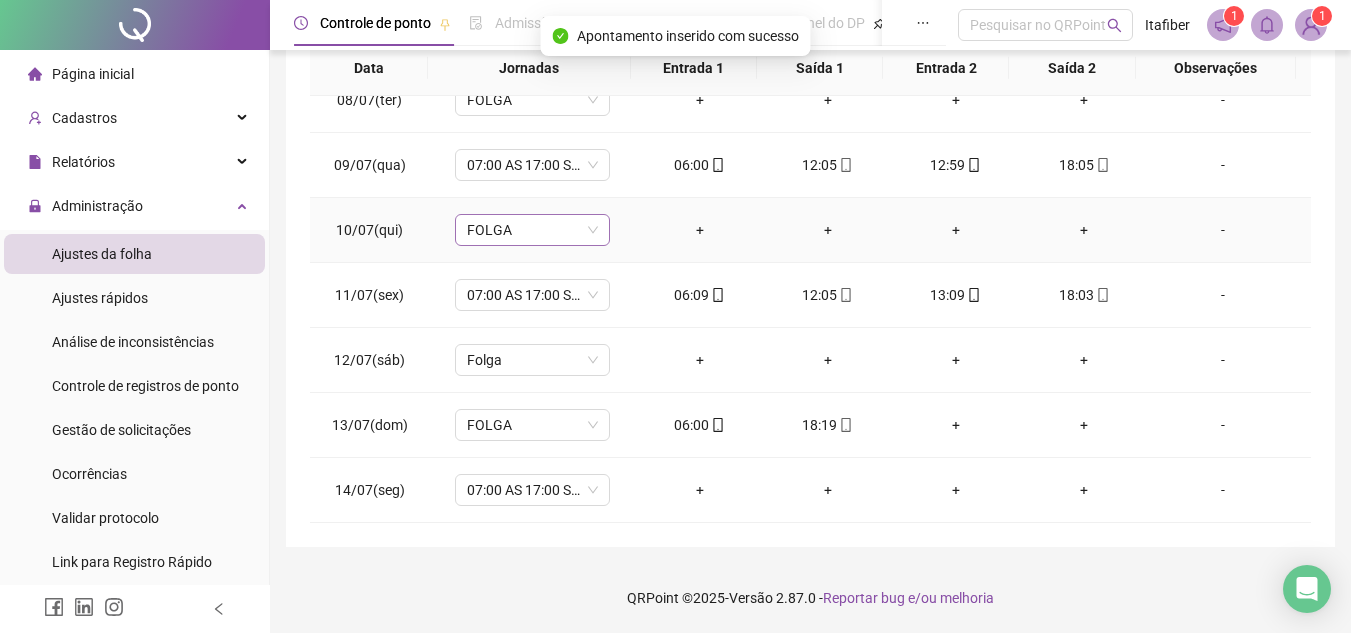 scroll, scrollTop: 283, scrollLeft: 0, axis: vertical 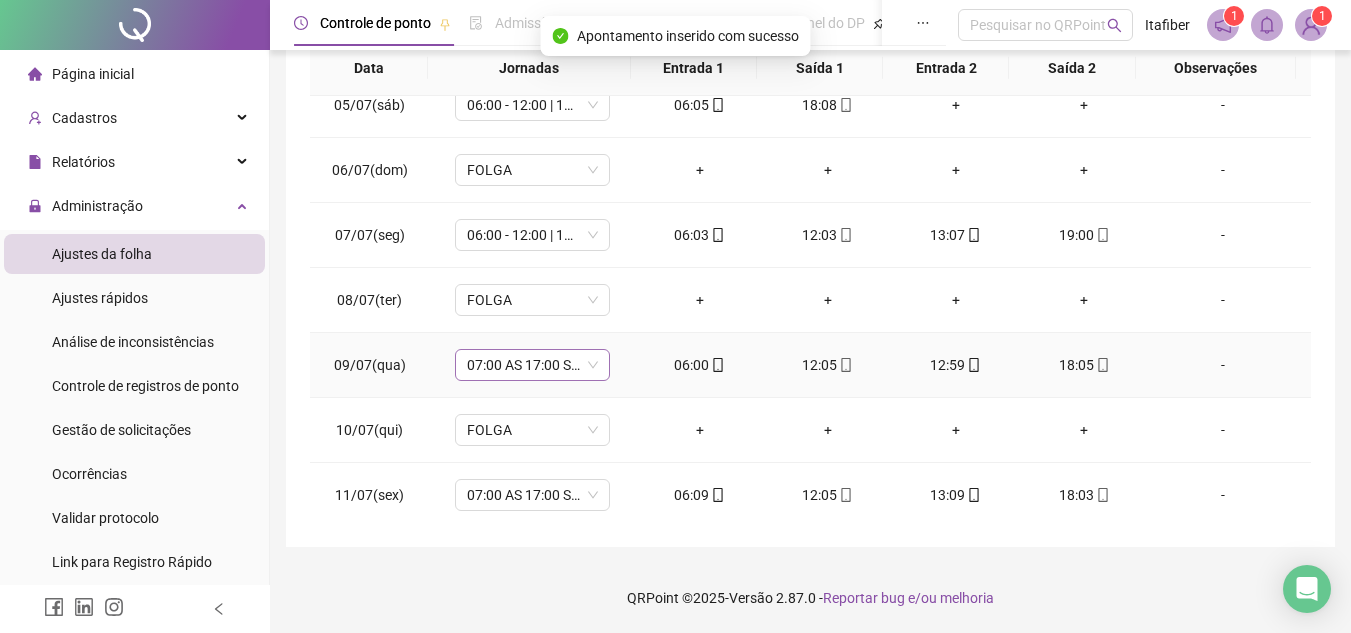 click on "07:00 AS 17:00 SEG. A SEXT" at bounding box center (532, 365) 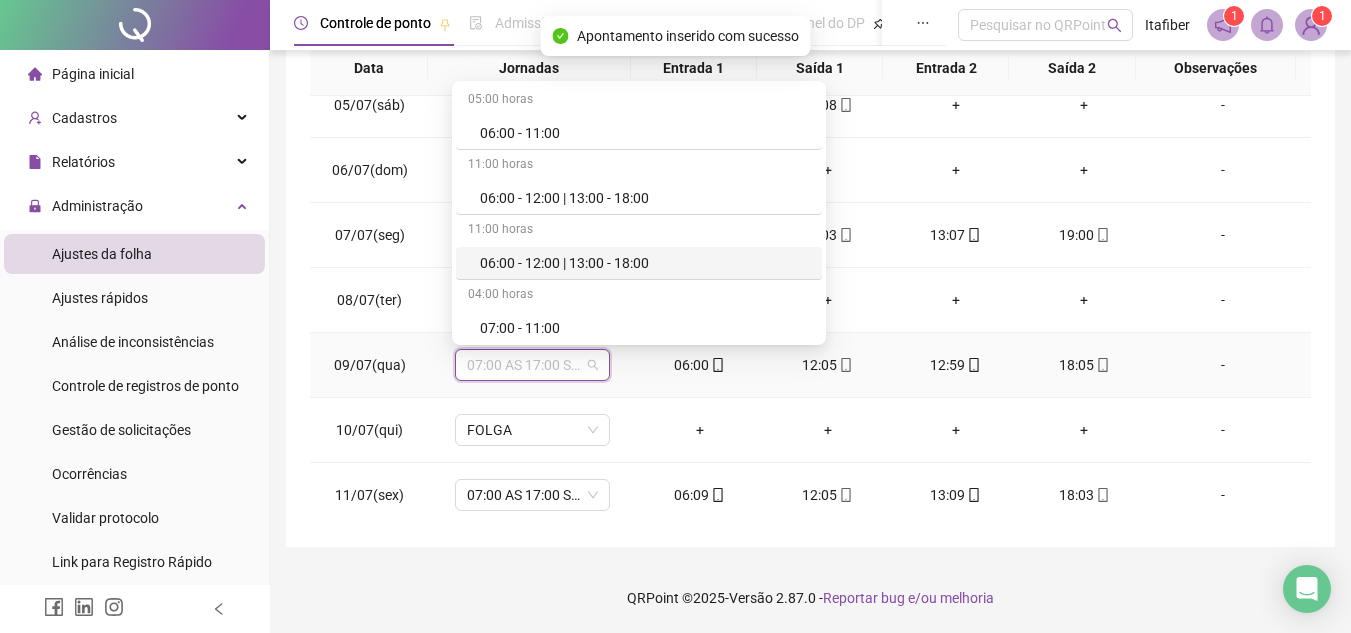 click on "06:00 - 12:00 | 13:00 - 18:00" at bounding box center [645, 263] 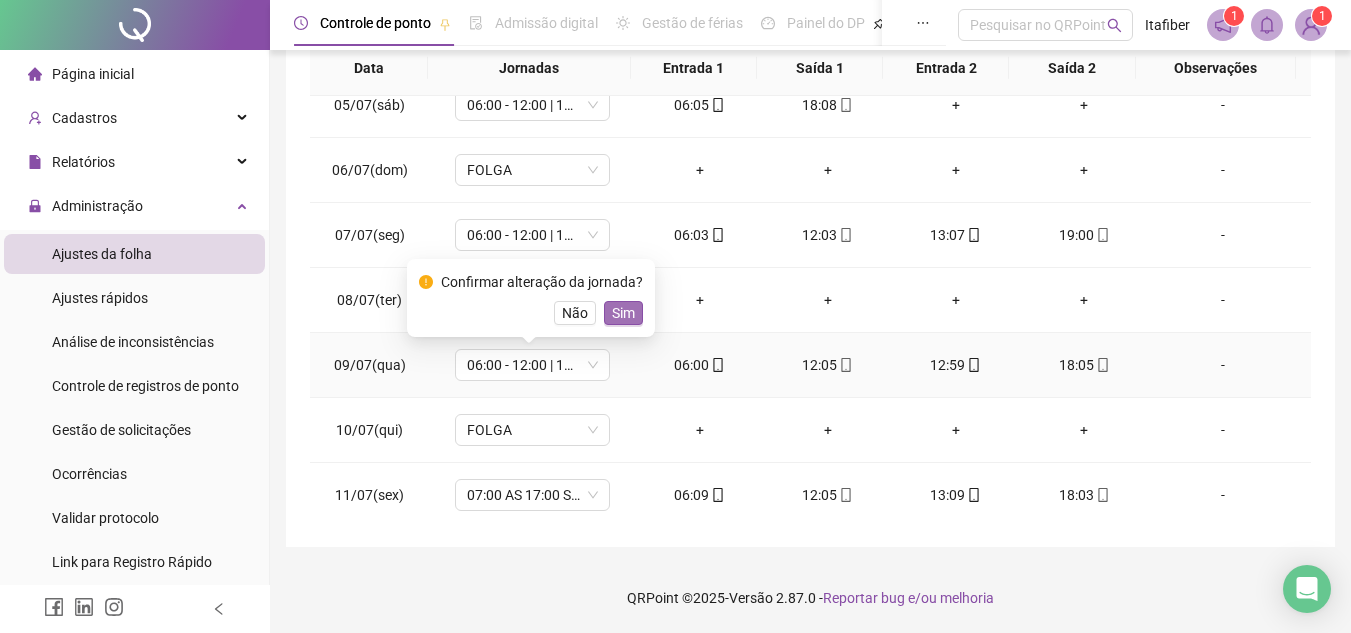 click on "Sim" at bounding box center [623, 313] 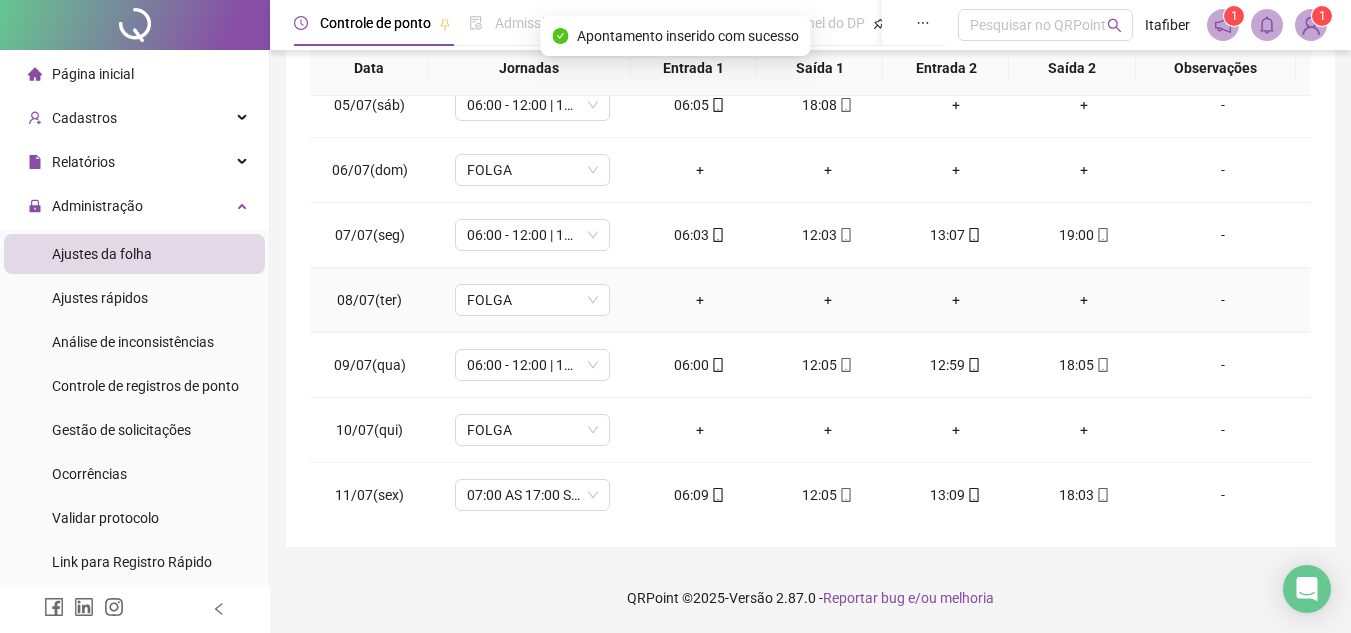 scroll, scrollTop: 383, scrollLeft: 0, axis: vertical 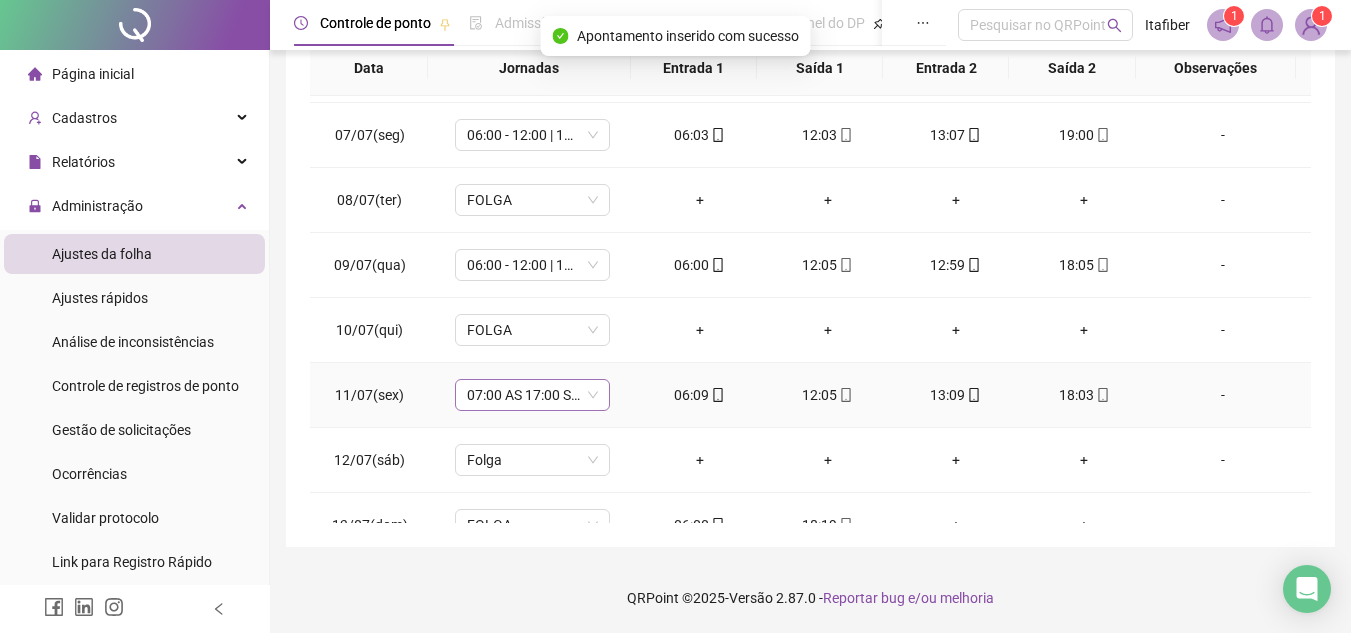 click on "07:00 AS 17:00 SEG. A SEXT" at bounding box center [532, 395] 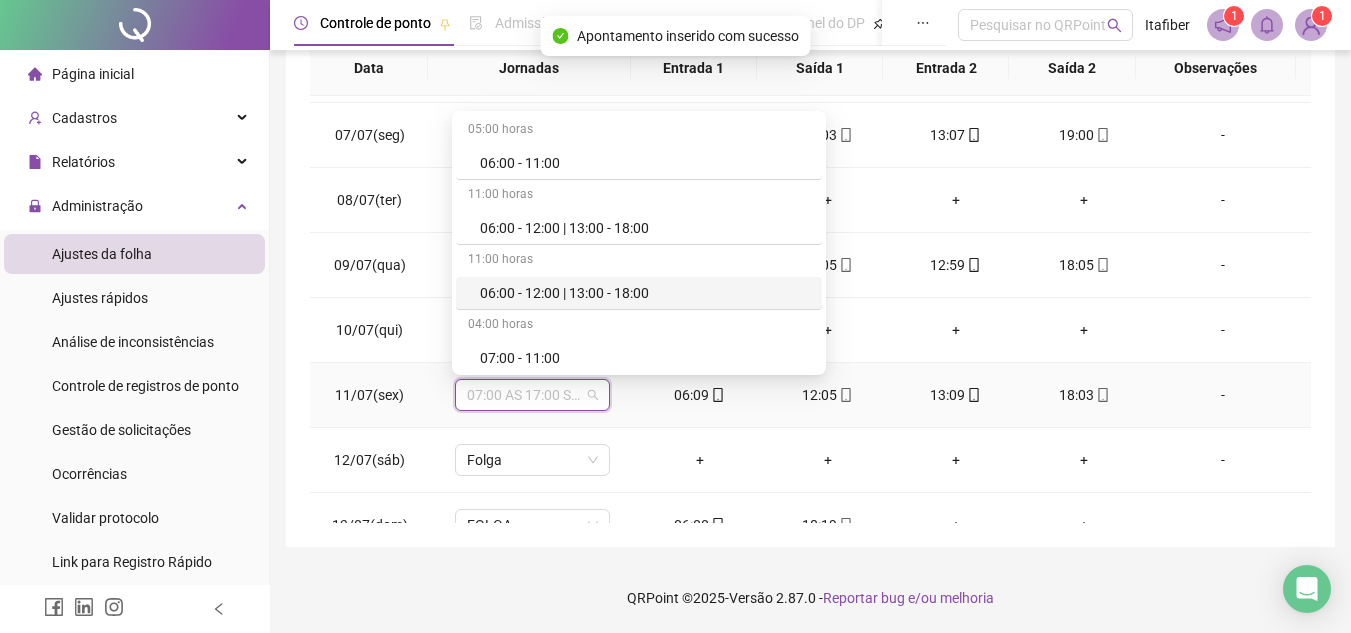 click on "06:00 - 12:00 | 13:00 - 18:00" at bounding box center (645, 293) 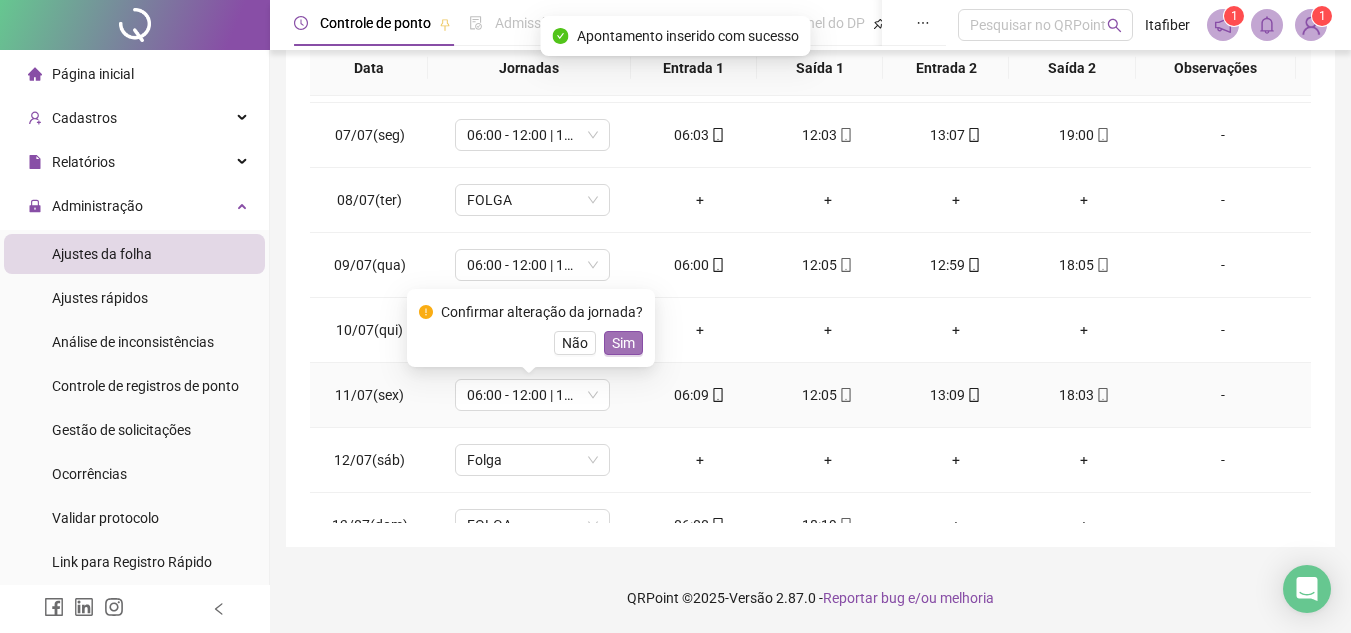 click on "Sim" at bounding box center (623, 343) 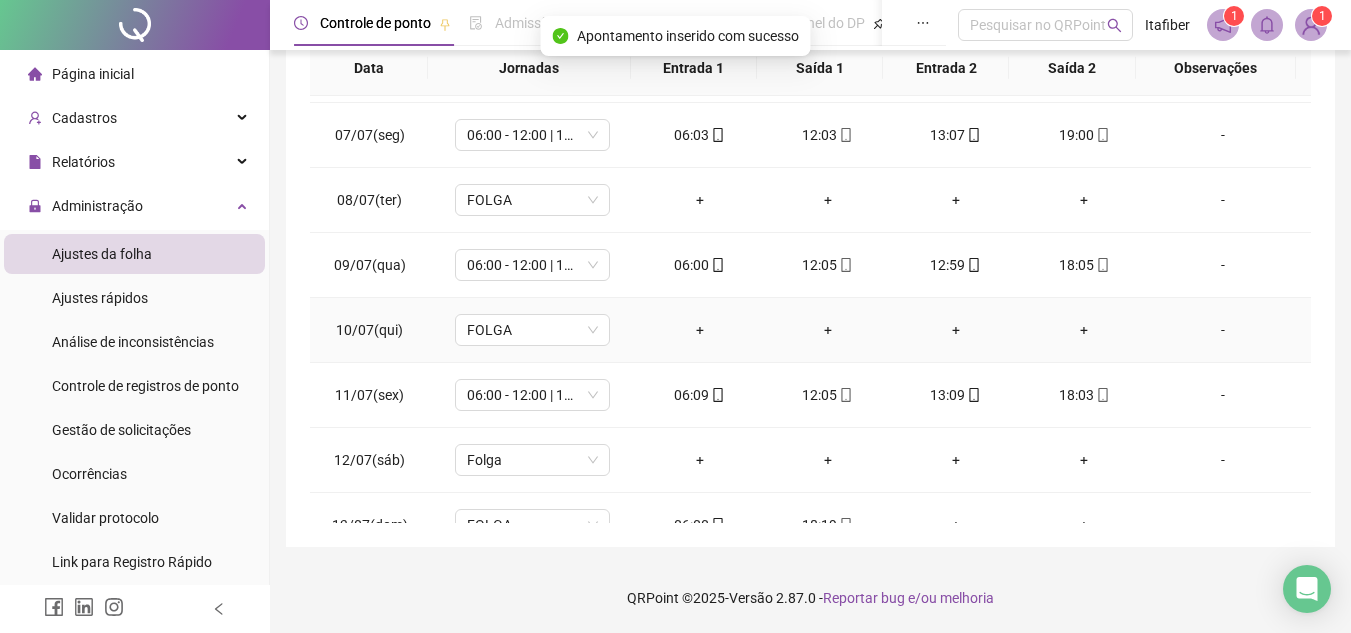 scroll, scrollTop: 483, scrollLeft: 0, axis: vertical 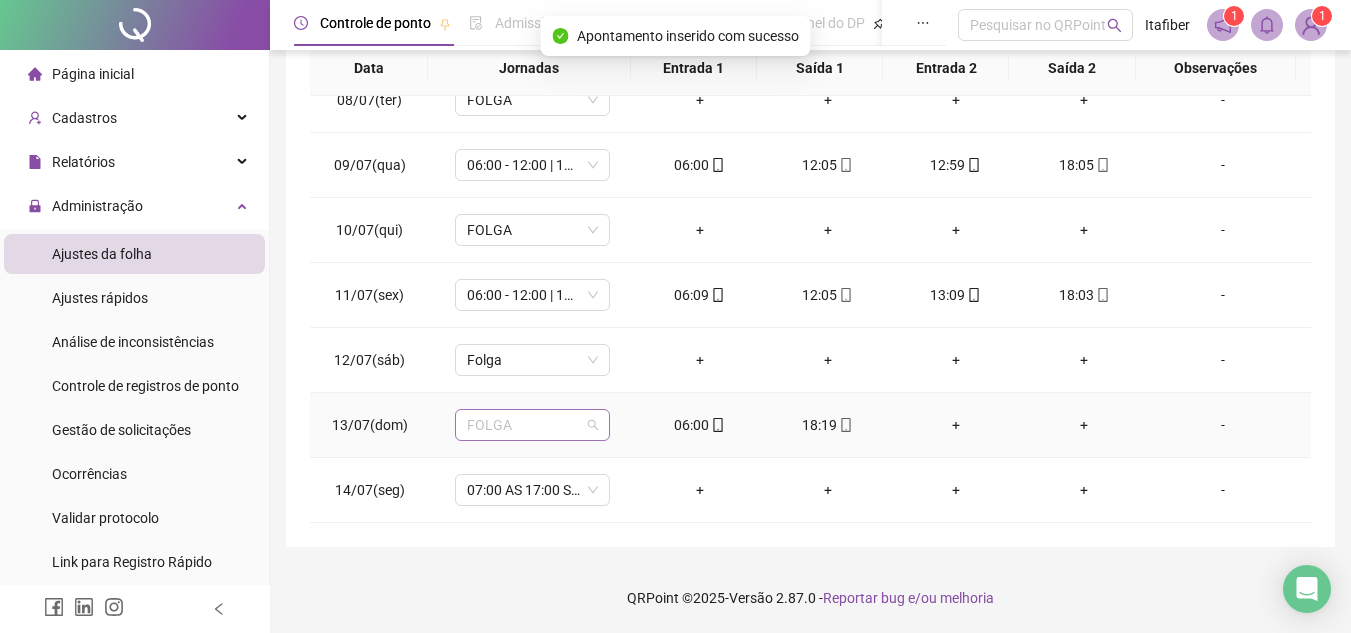 click on "FOLGA" at bounding box center [532, 425] 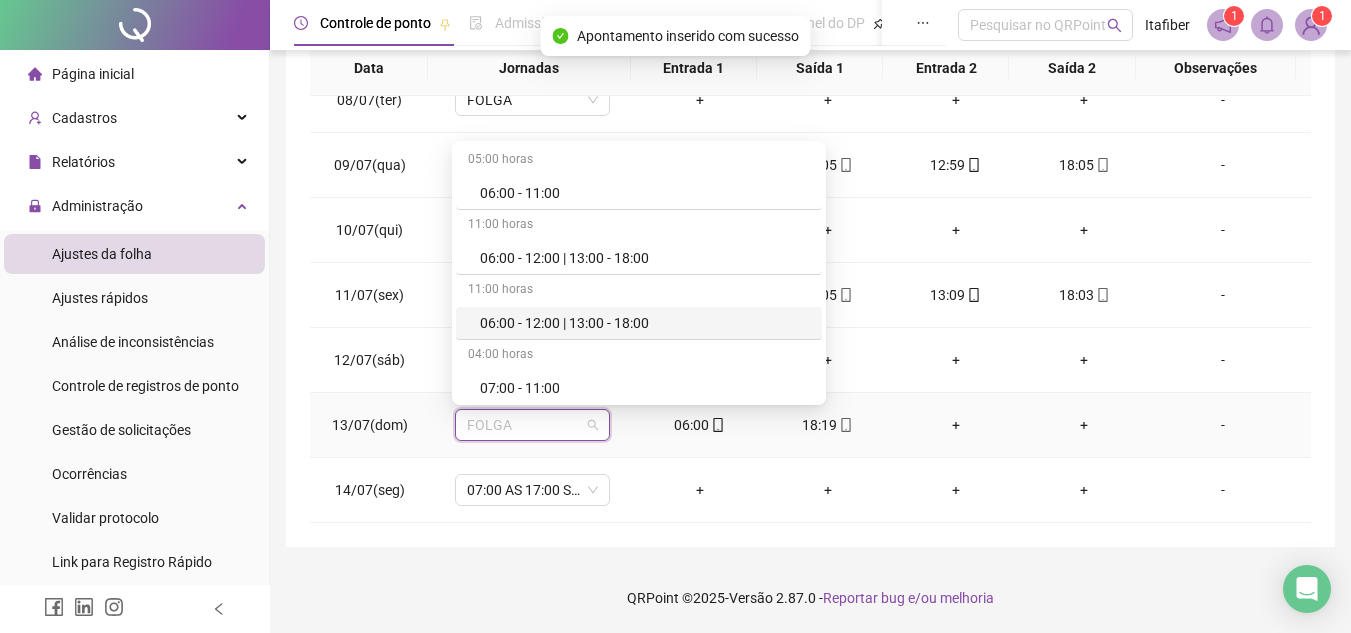 click on "06:00 - 12:00 | 13:00 - 18:00" at bounding box center (645, 323) 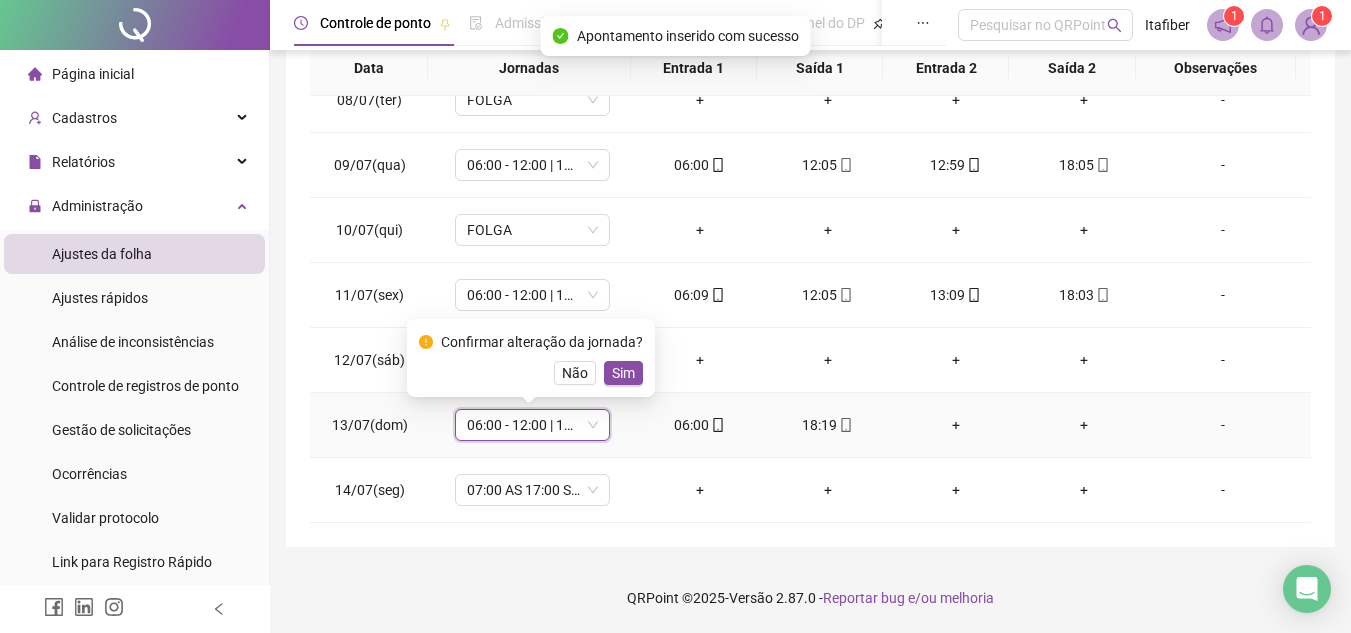 drag, startPoint x: 625, startPoint y: 372, endPoint x: 609, endPoint y: 416, distance: 46.818798 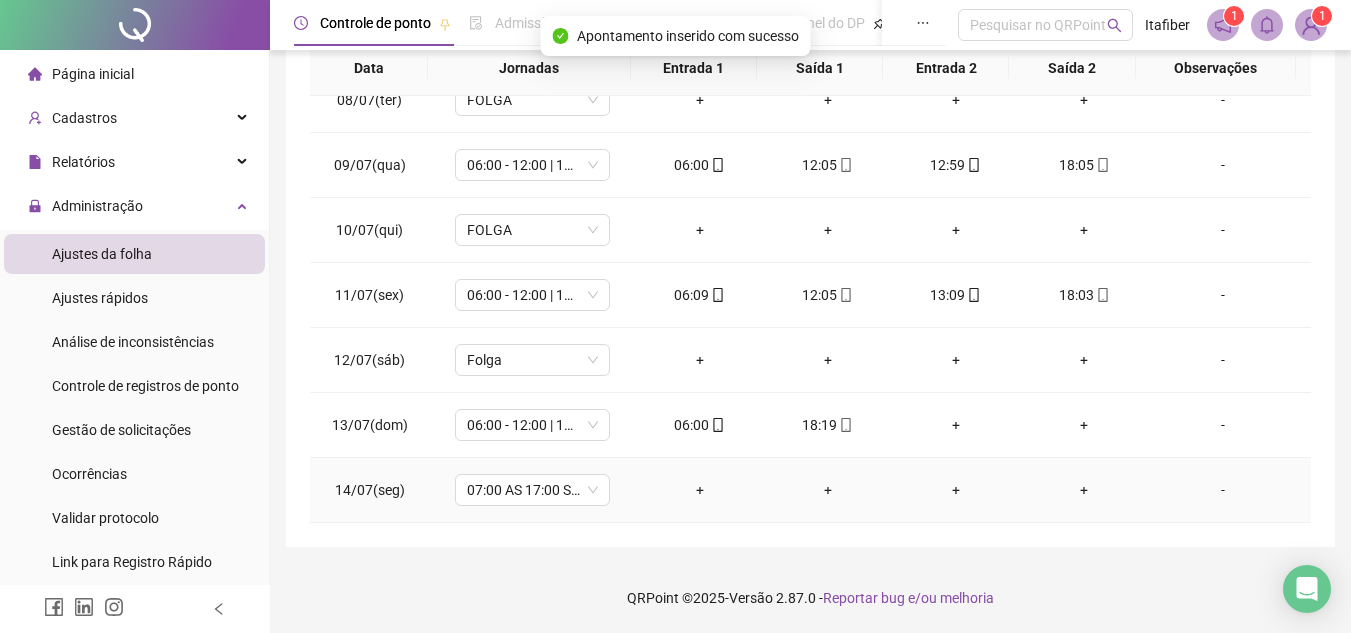 click on "07:00 AS 17:00 SEG. A SEXT" at bounding box center [532, 490] 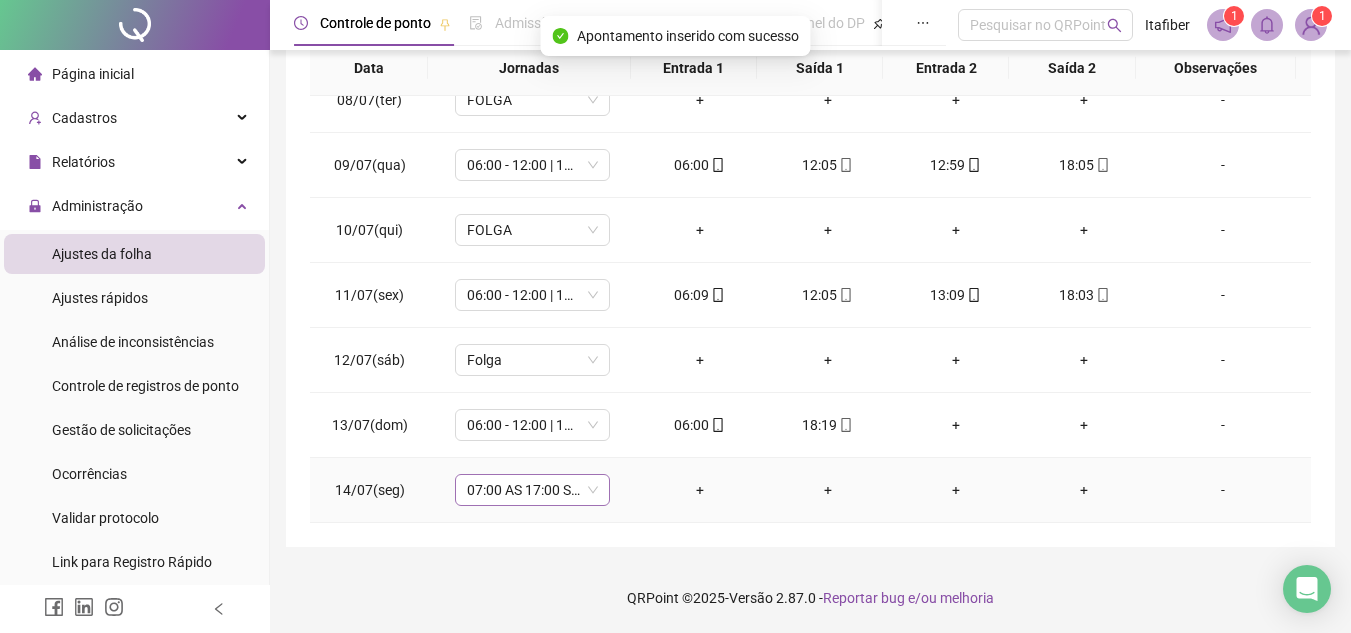 click on "07:00 AS 17:00 SEG. A SEXT" at bounding box center (532, 490) 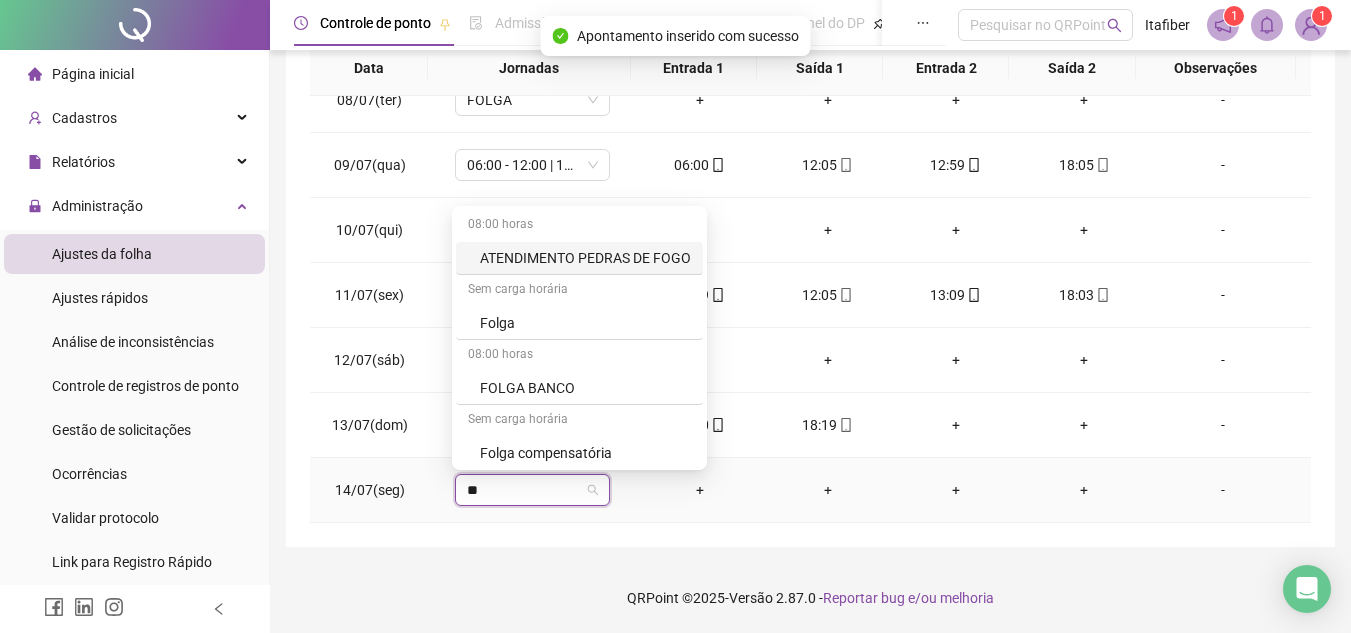 type on "***" 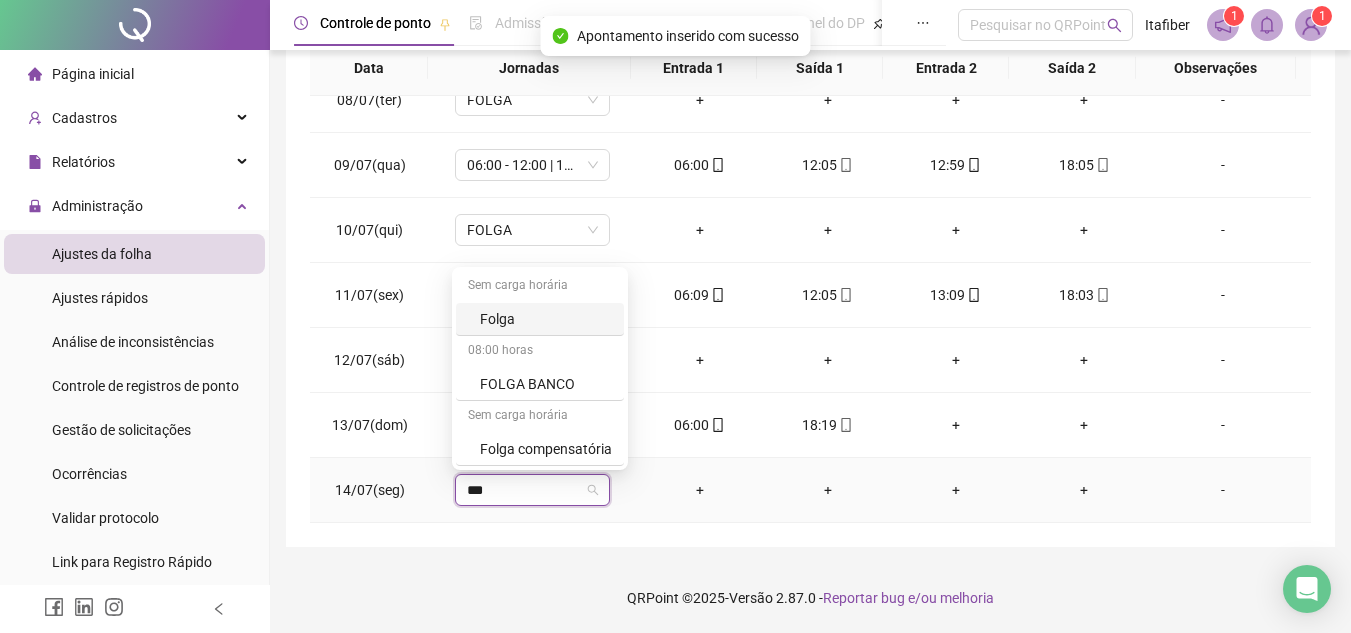 click on "Folga" at bounding box center [540, 319] 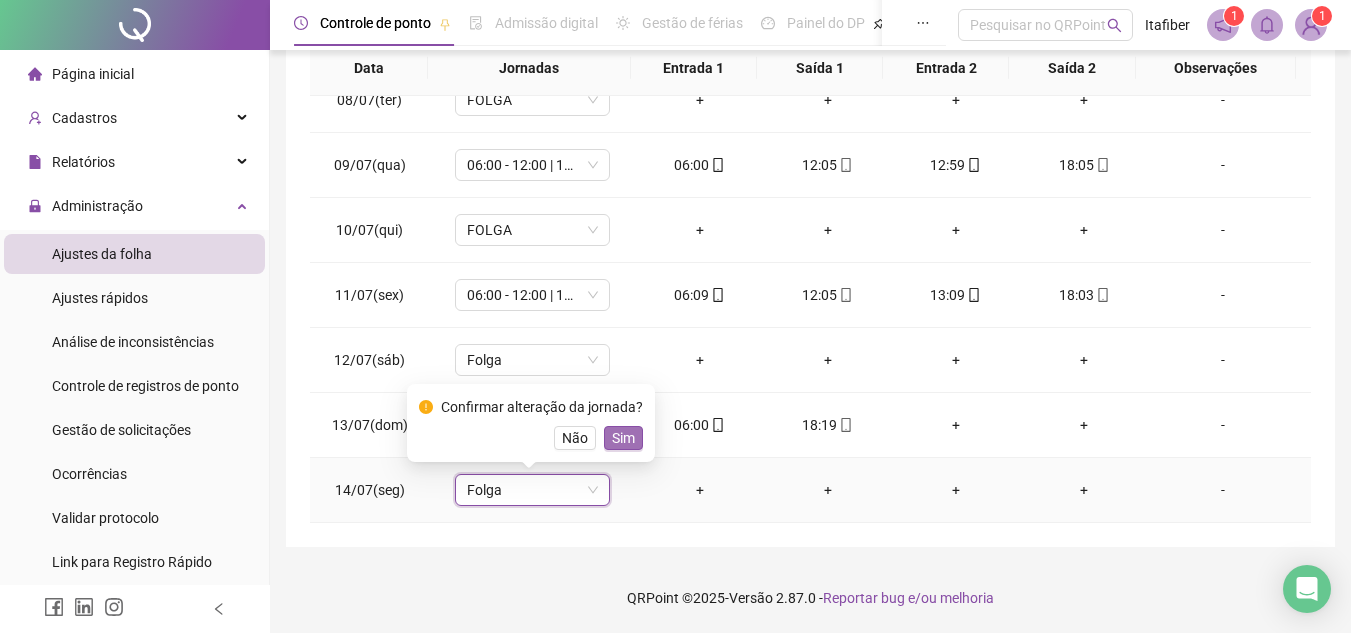 click on "Sim" at bounding box center [623, 438] 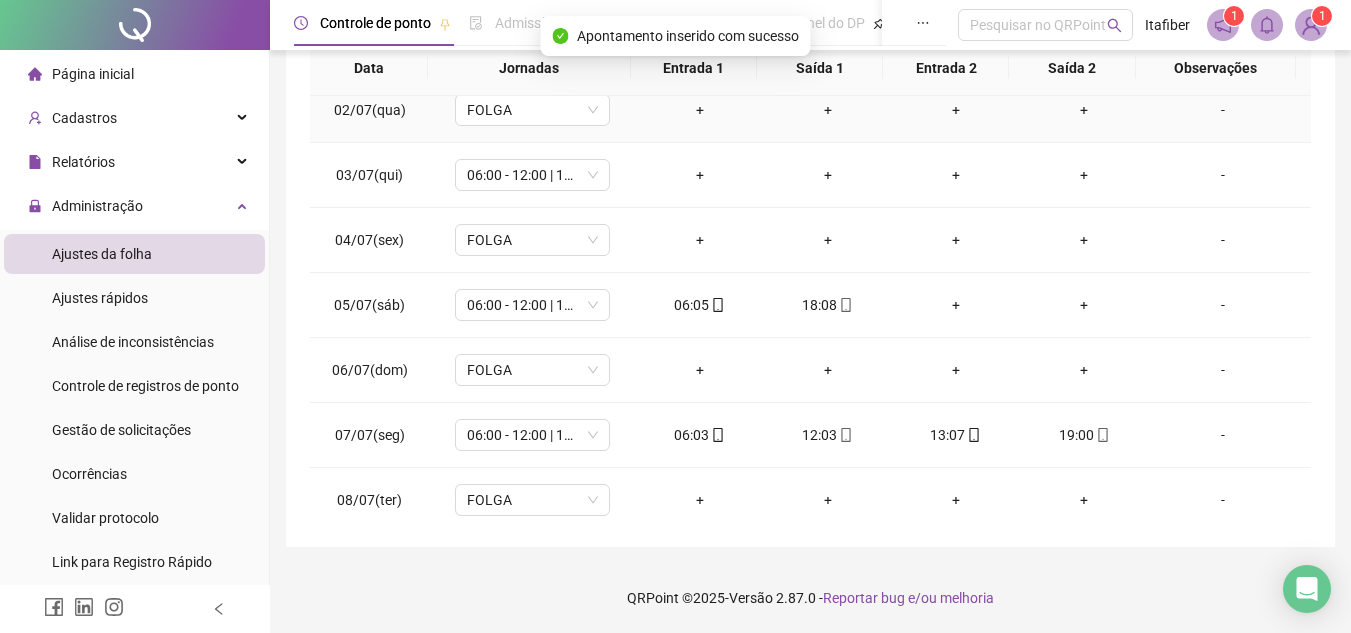 scroll, scrollTop: 0, scrollLeft: 0, axis: both 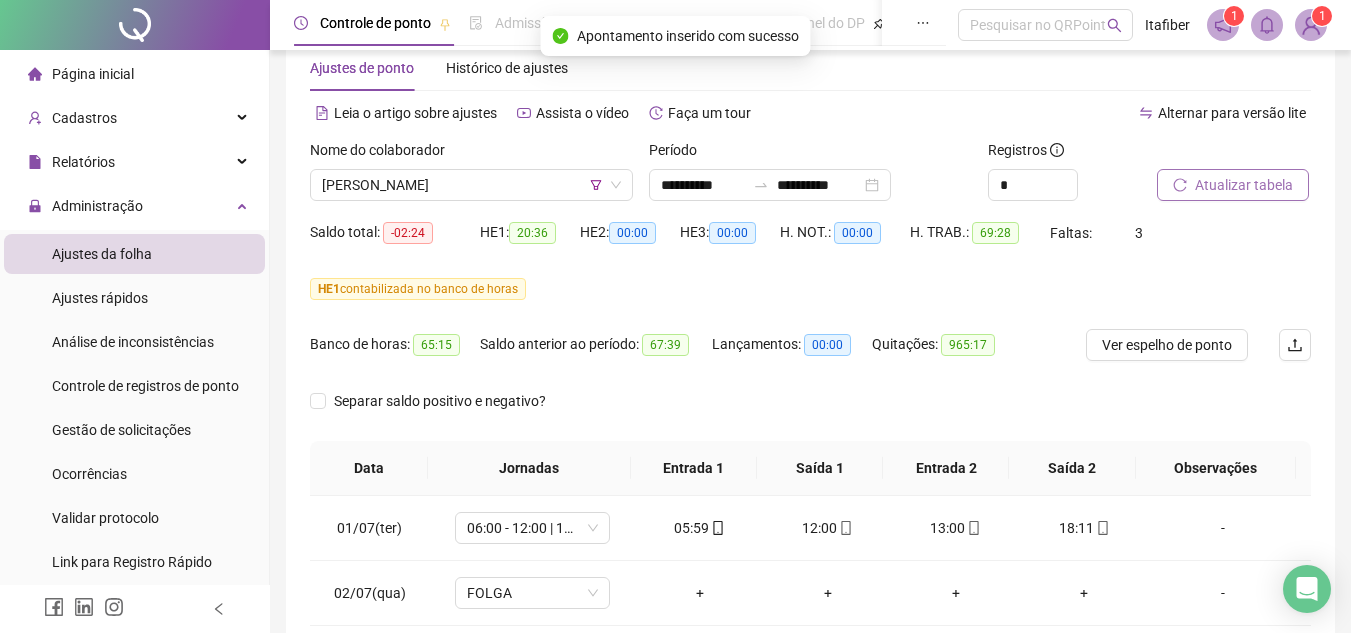 click on "Atualizar tabela" at bounding box center [1244, 185] 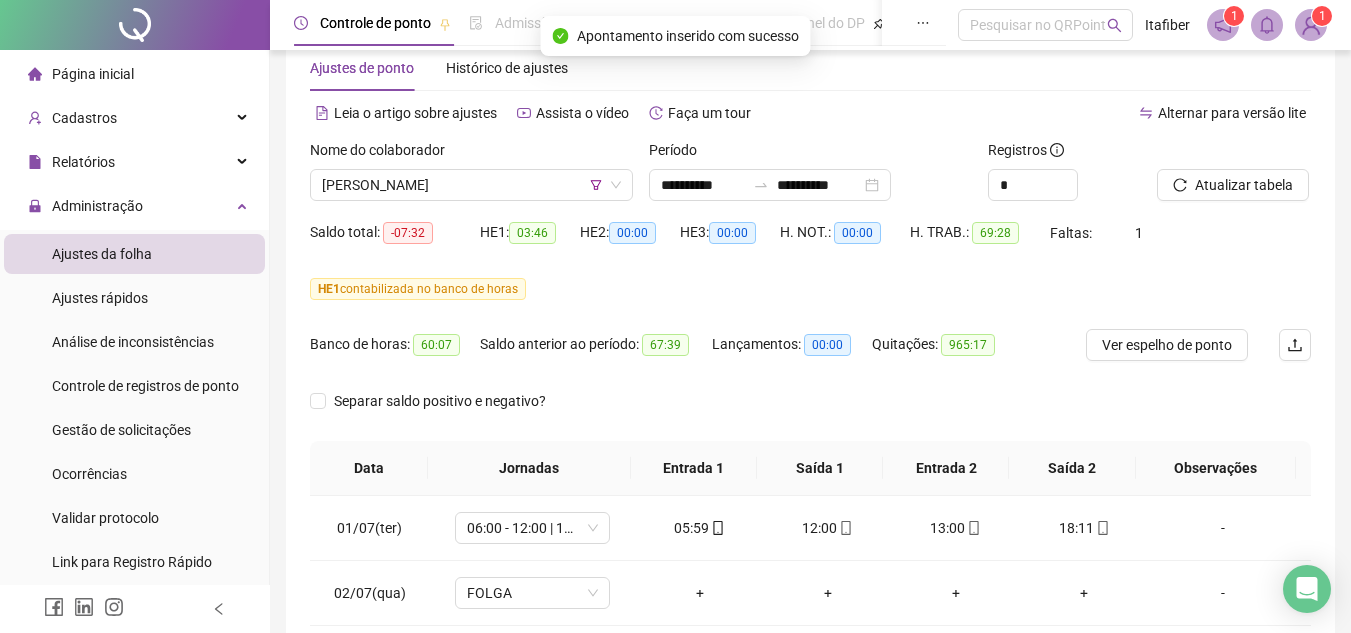 scroll, scrollTop: 0, scrollLeft: 0, axis: both 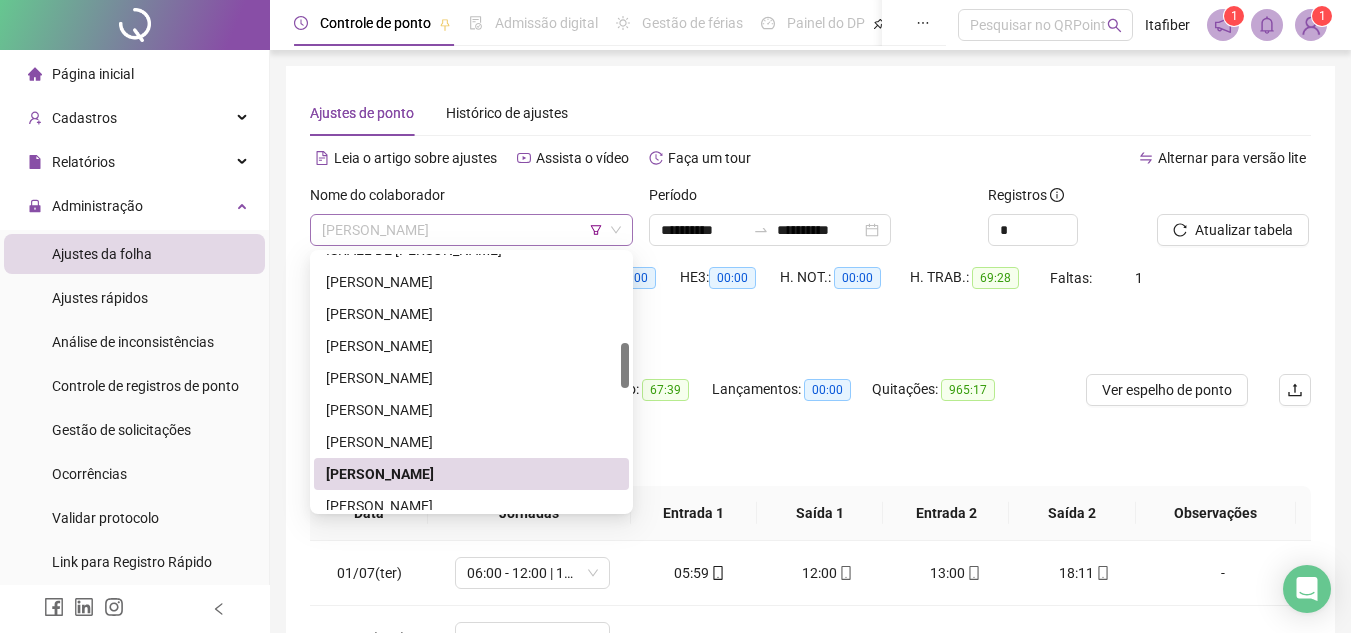 click on "[PERSON_NAME]" at bounding box center (471, 230) 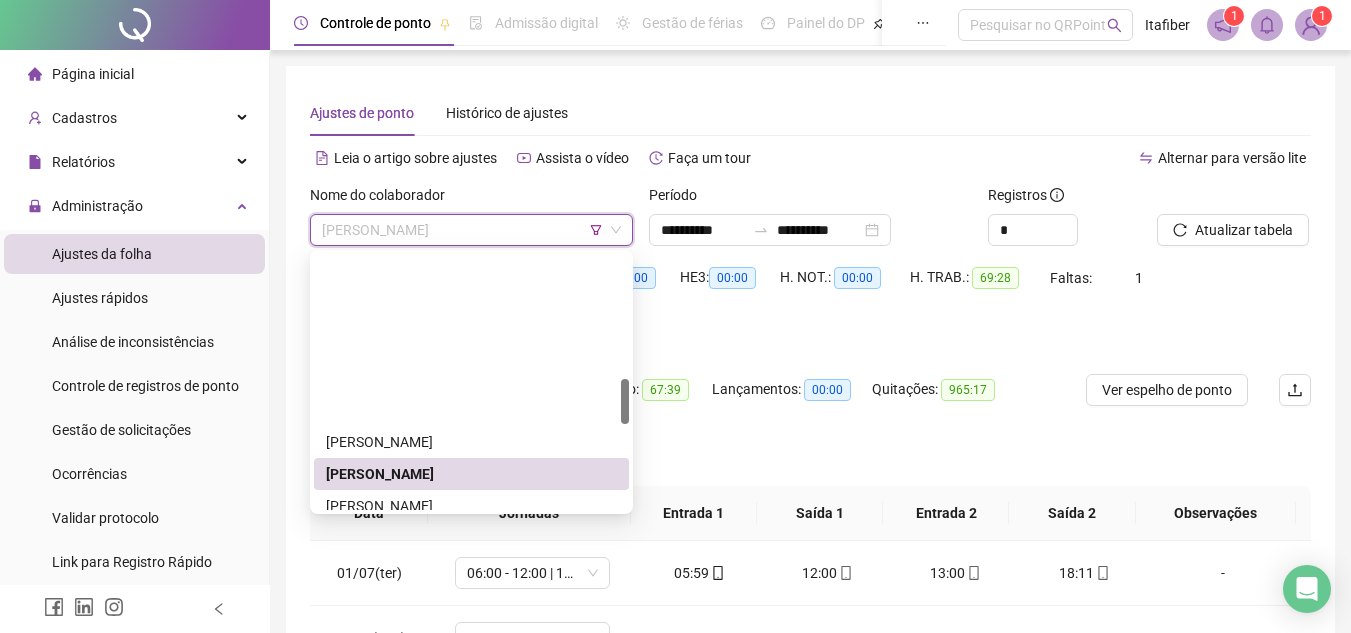 scroll, scrollTop: 700, scrollLeft: 0, axis: vertical 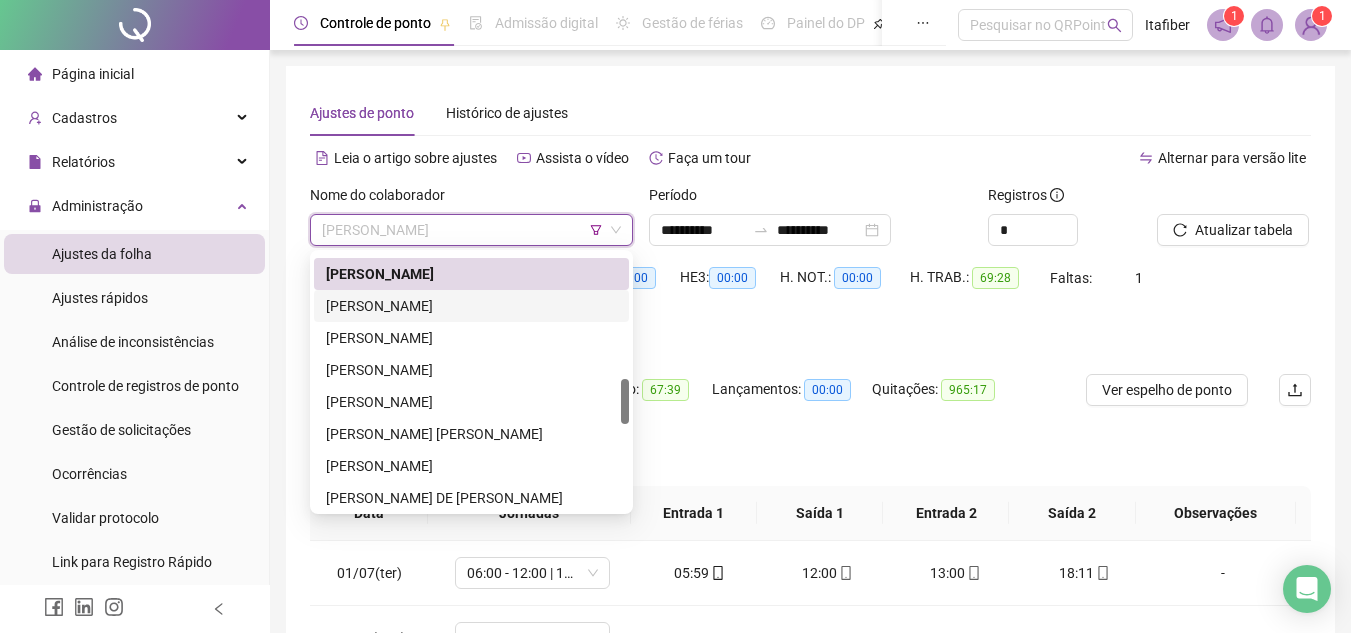click on "[PERSON_NAME]" at bounding box center (471, 306) 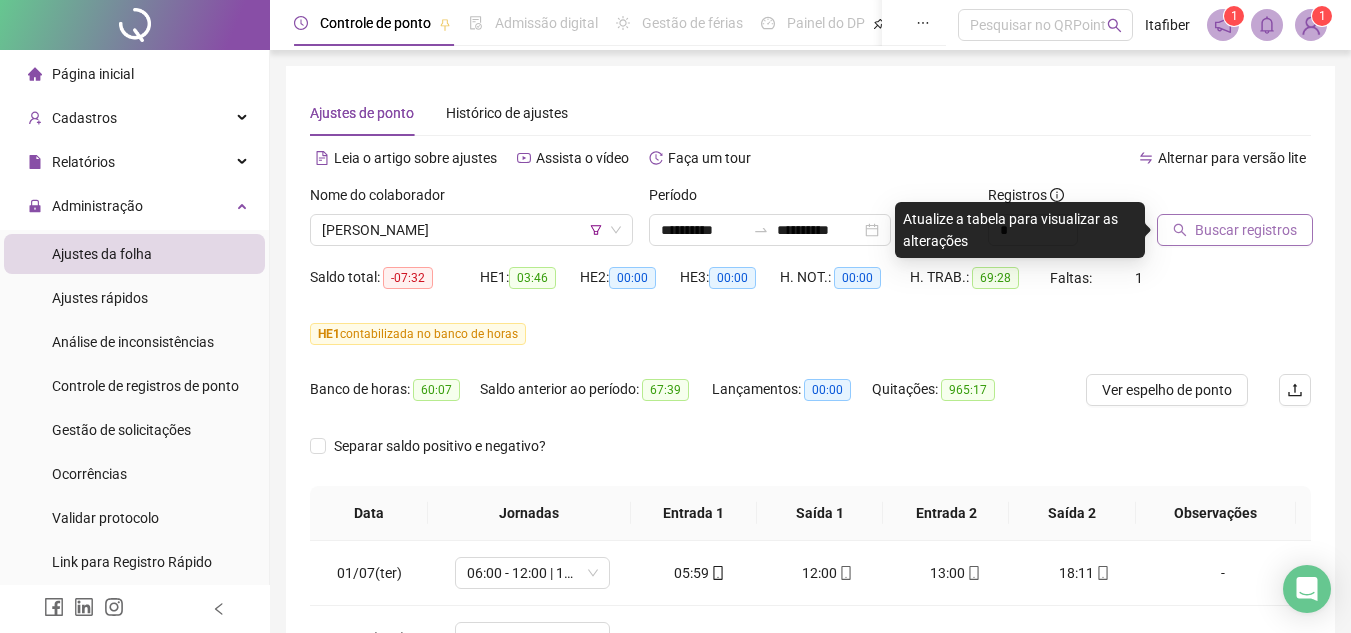 click on "Buscar registros" at bounding box center [1246, 230] 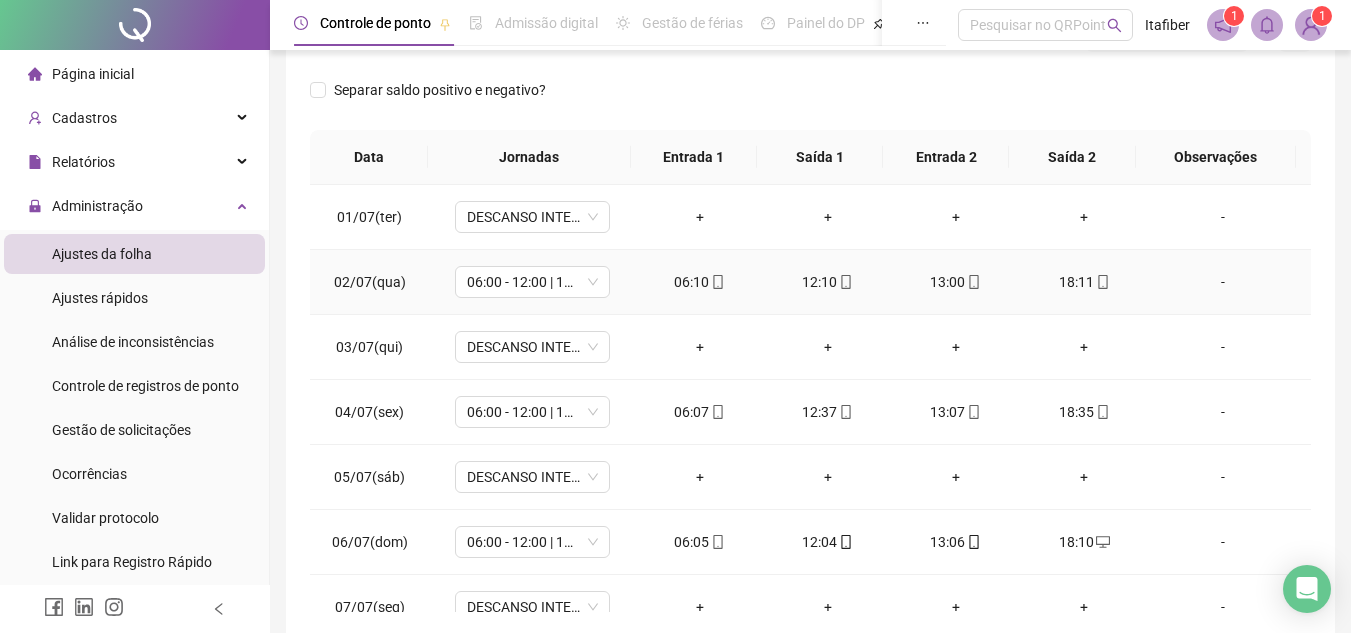scroll, scrollTop: 389, scrollLeft: 0, axis: vertical 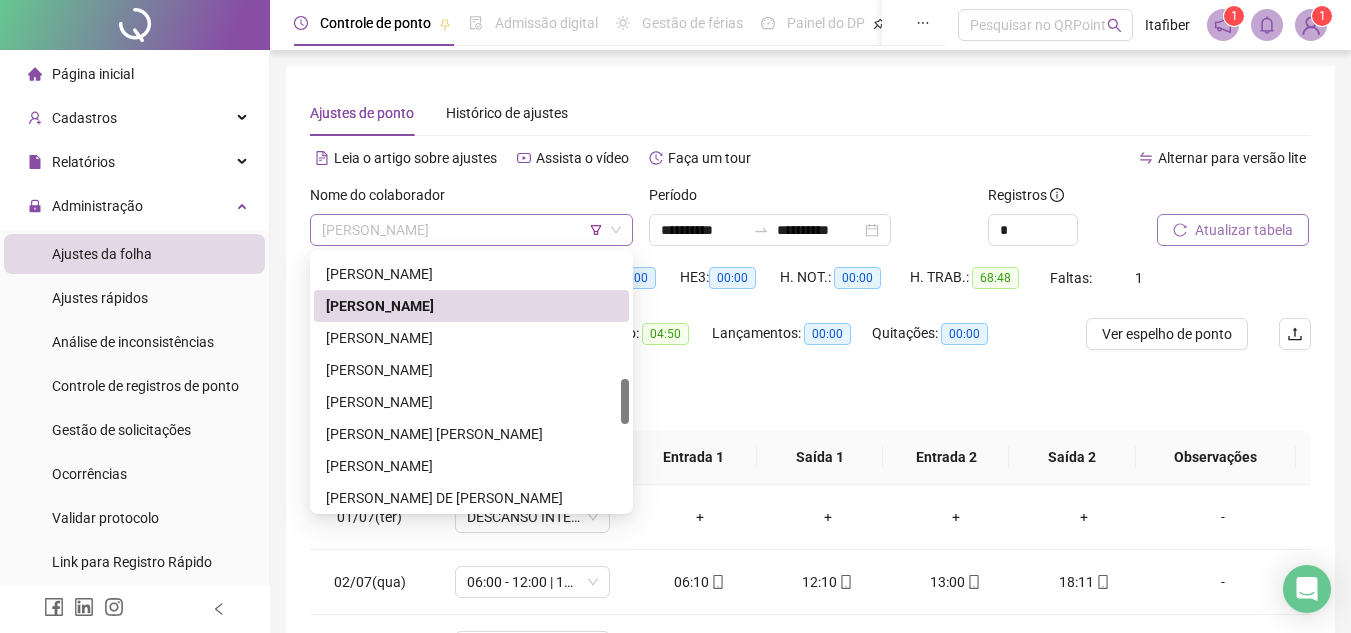 click on "[PERSON_NAME]" at bounding box center (471, 230) 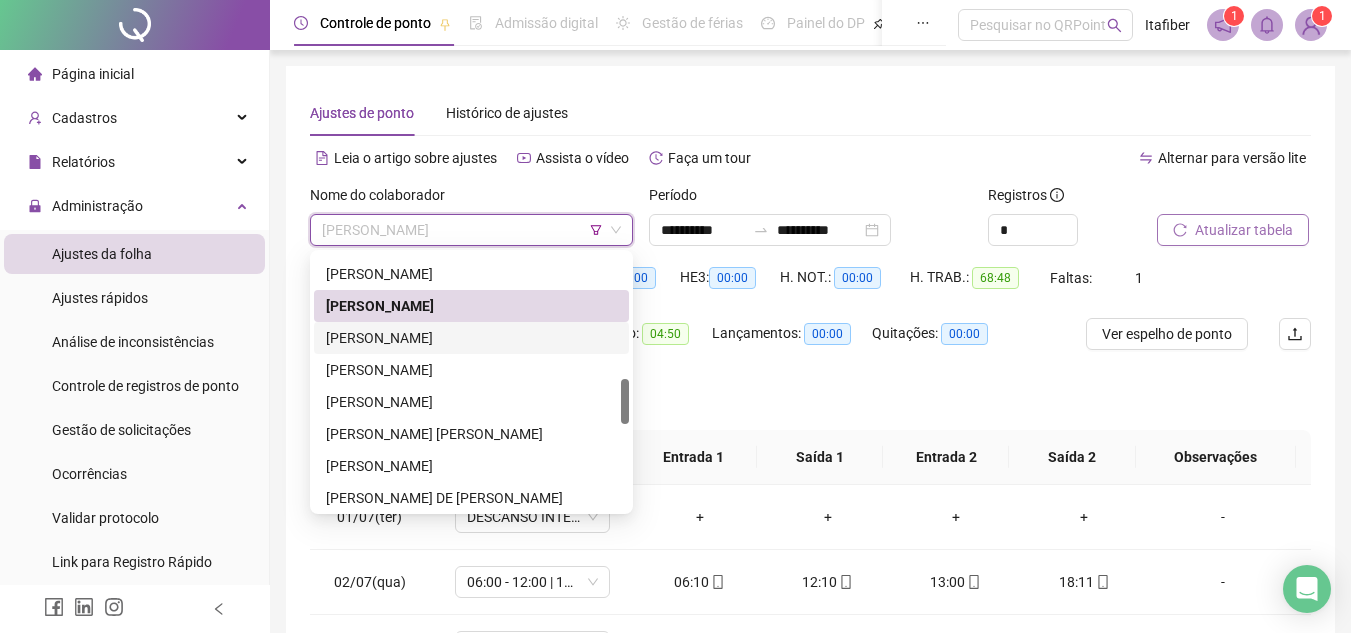 click on "[PERSON_NAME]" at bounding box center [471, 338] 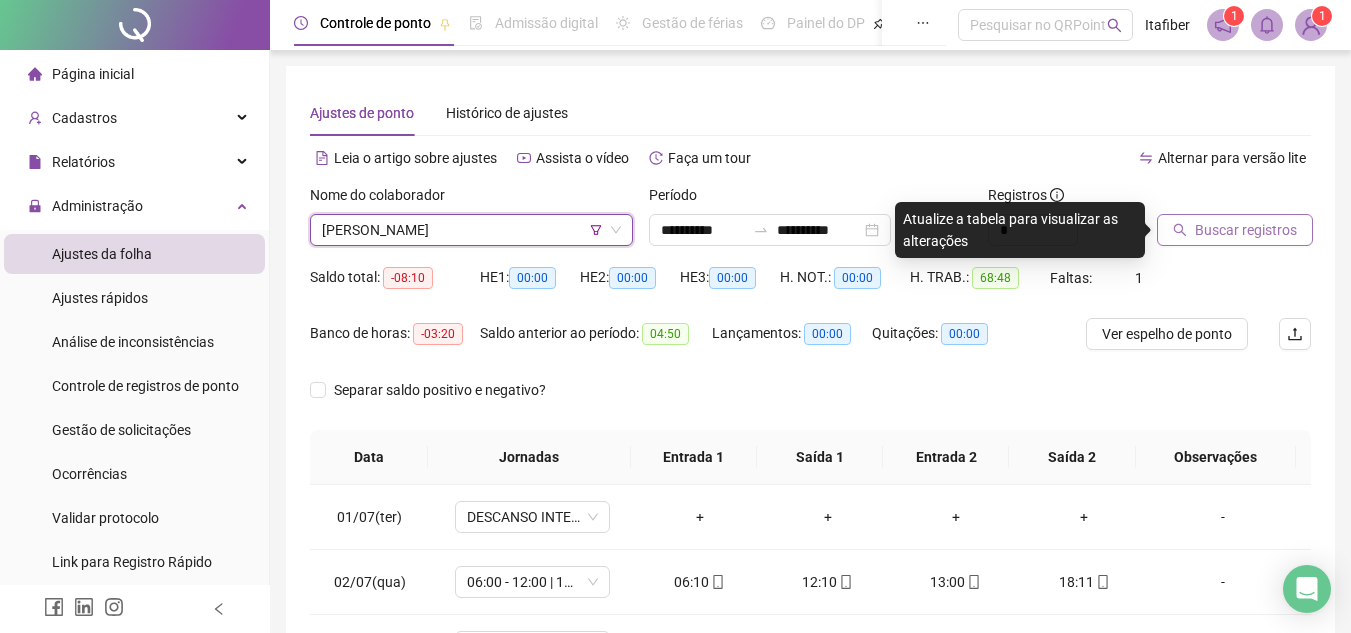 click on "Buscar registros" at bounding box center [1246, 230] 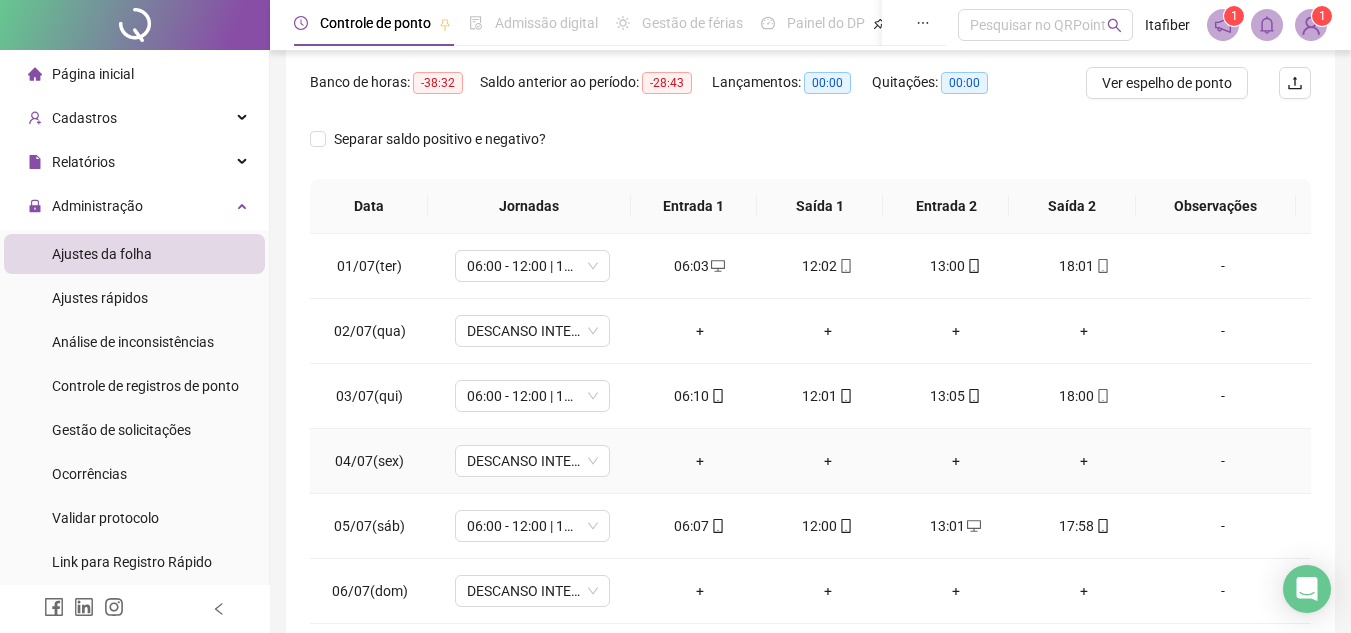 scroll, scrollTop: 445, scrollLeft: 0, axis: vertical 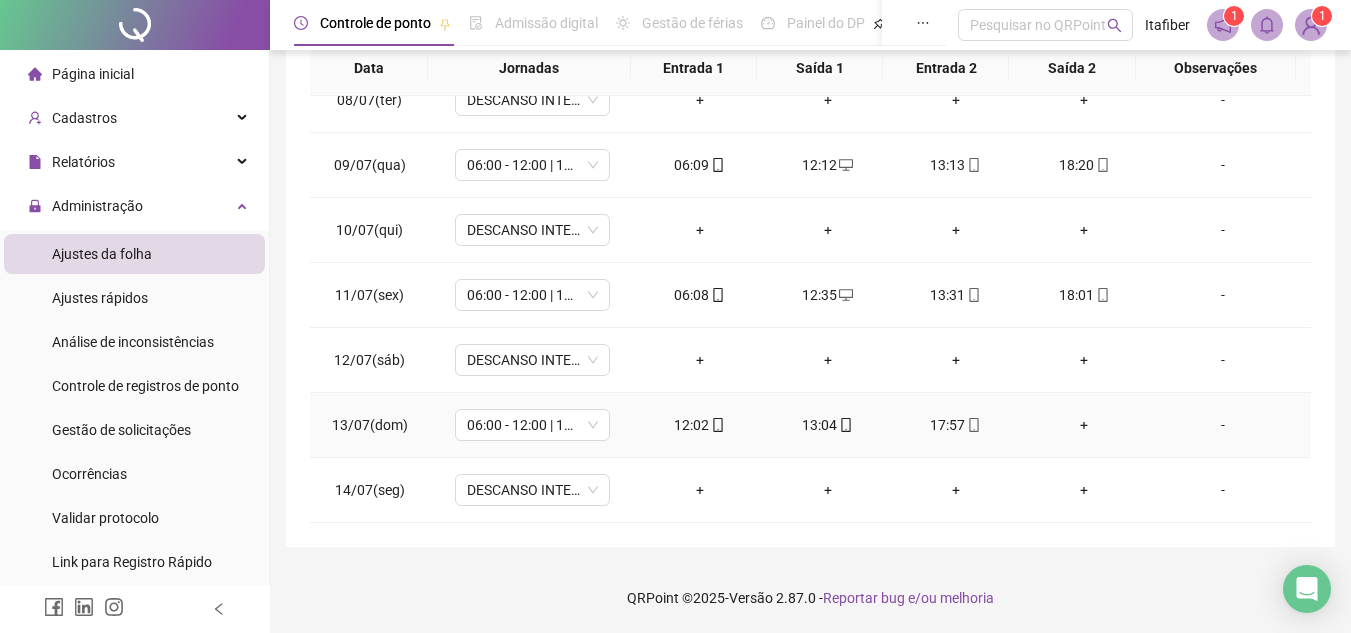 click on "+" at bounding box center [1084, 425] 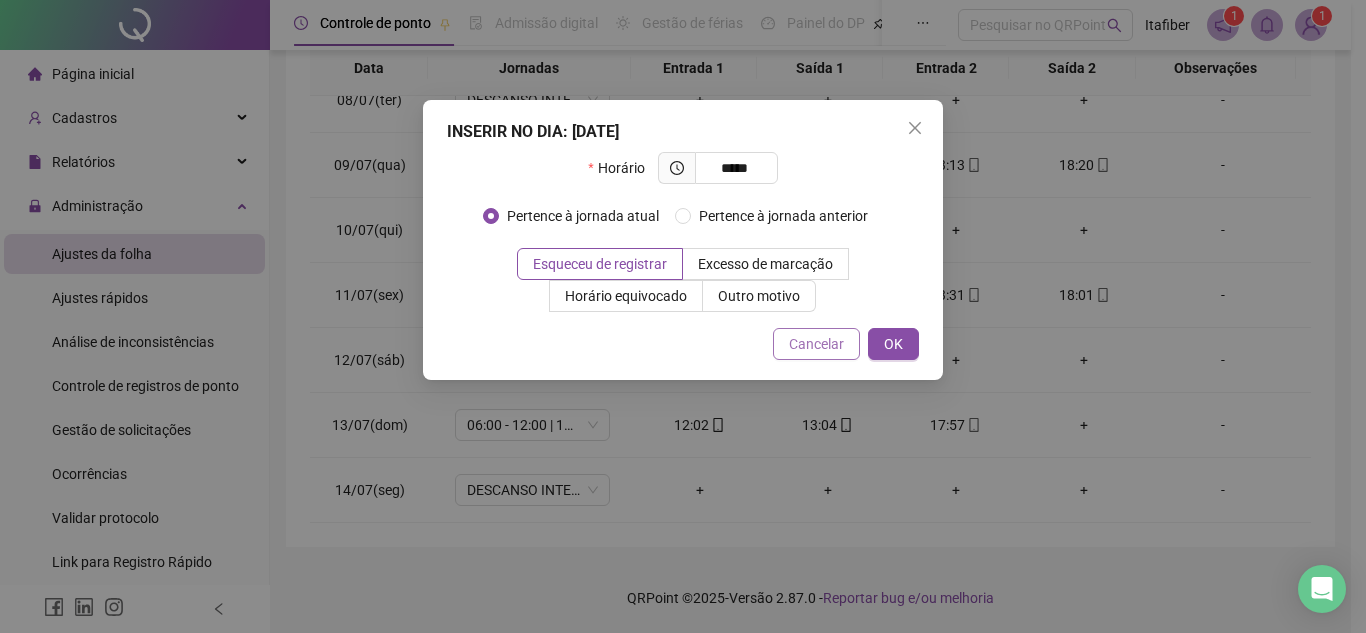 type on "*****" 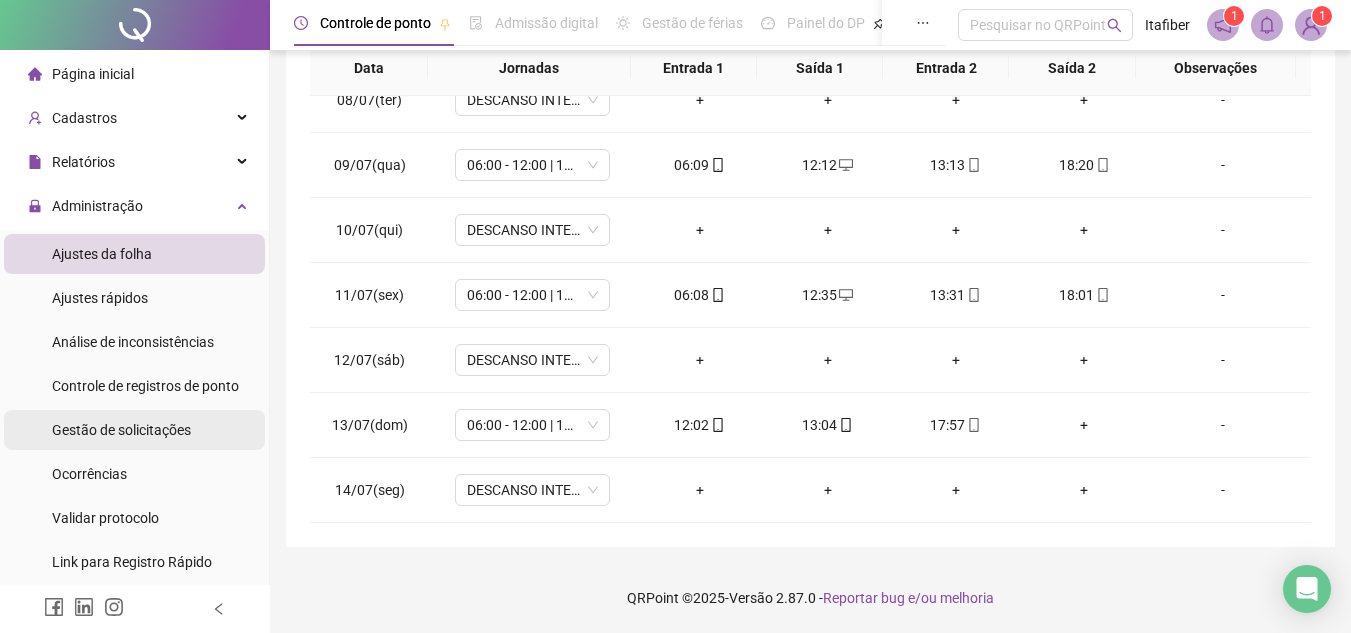 click on "Gestão de solicitações" at bounding box center [121, 430] 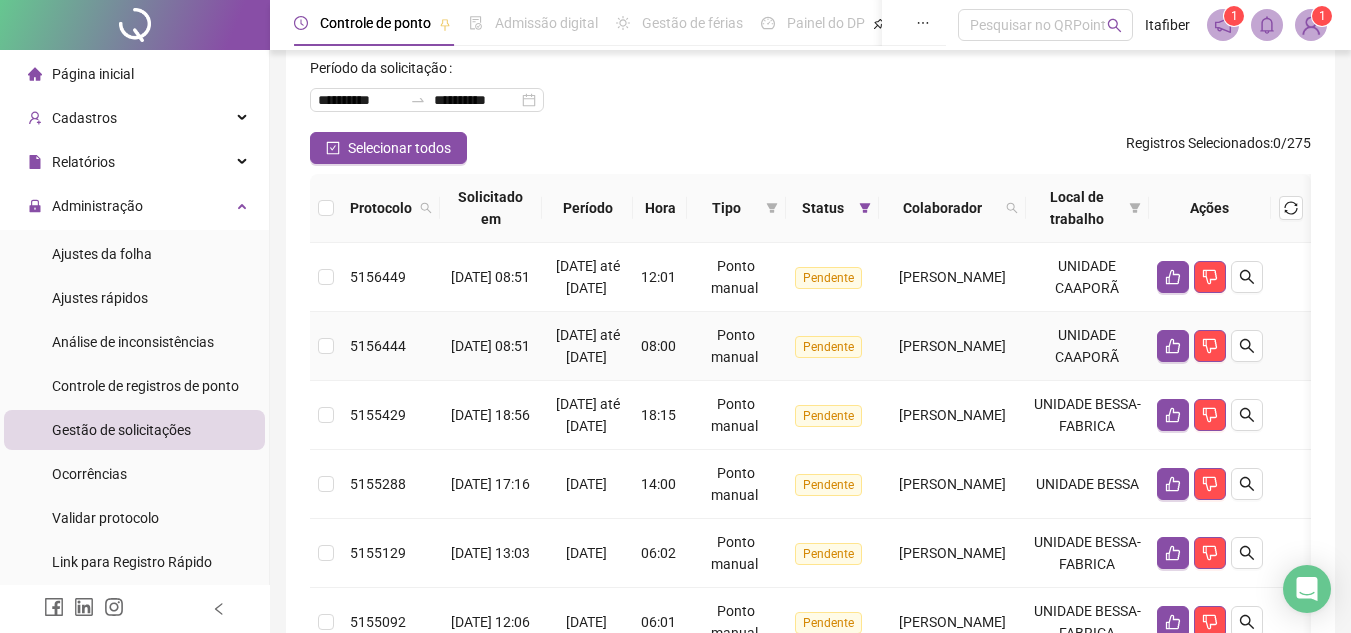 scroll, scrollTop: 200, scrollLeft: 0, axis: vertical 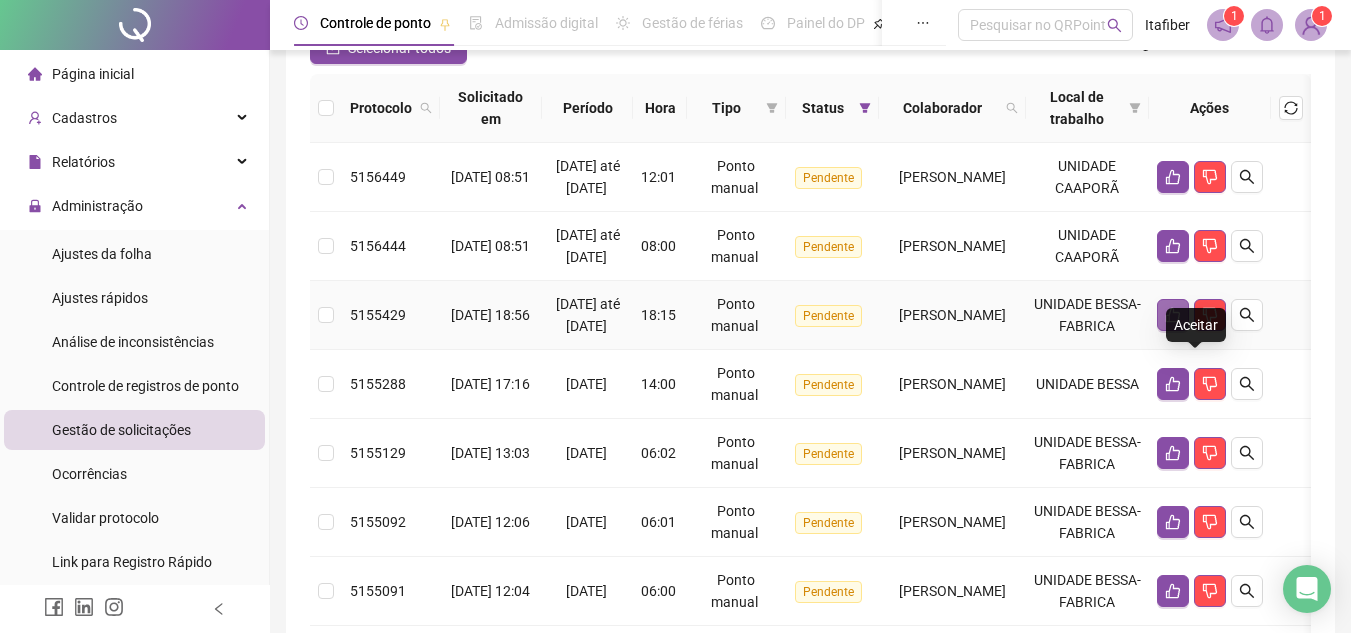 click 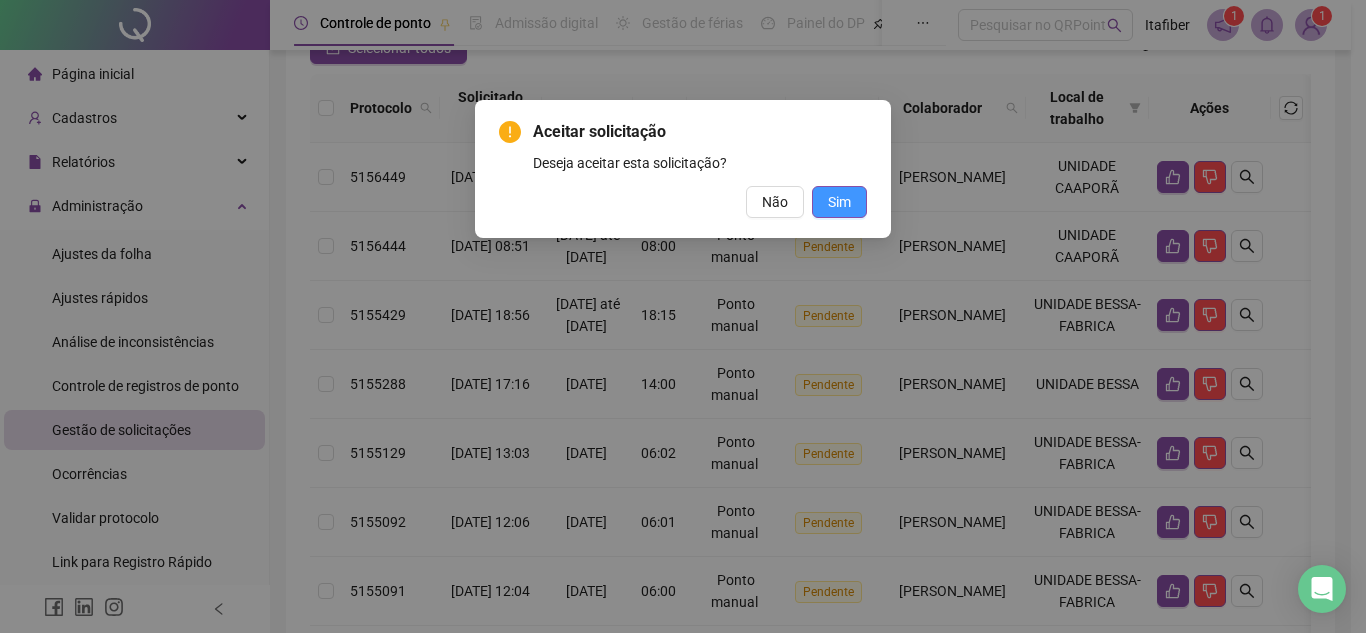 click on "Sim" at bounding box center [839, 202] 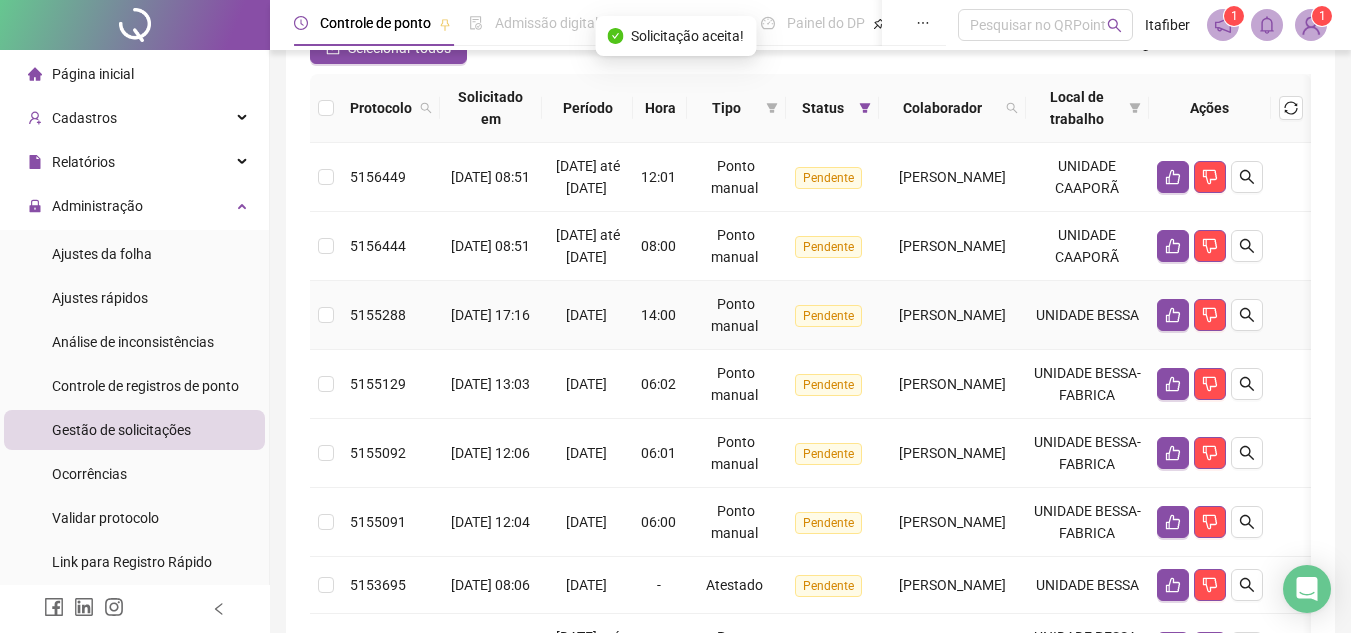 scroll, scrollTop: 300, scrollLeft: 0, axis: vertical 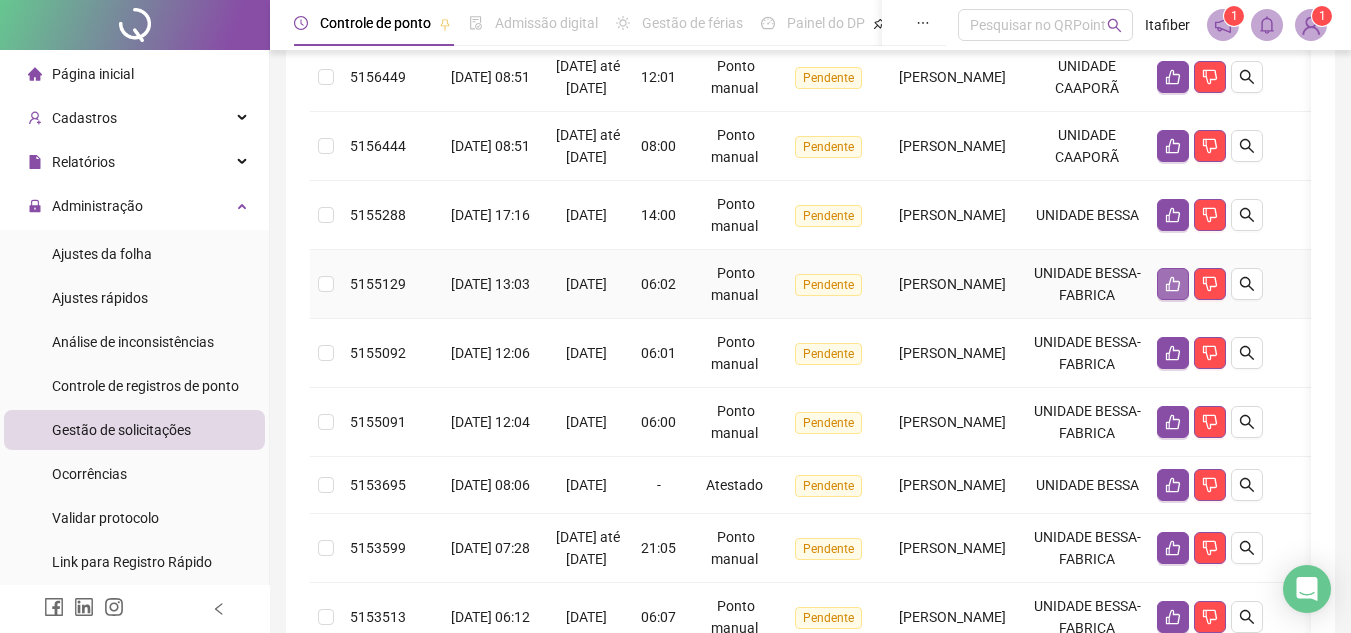 click at bounding box center [1173, 284] 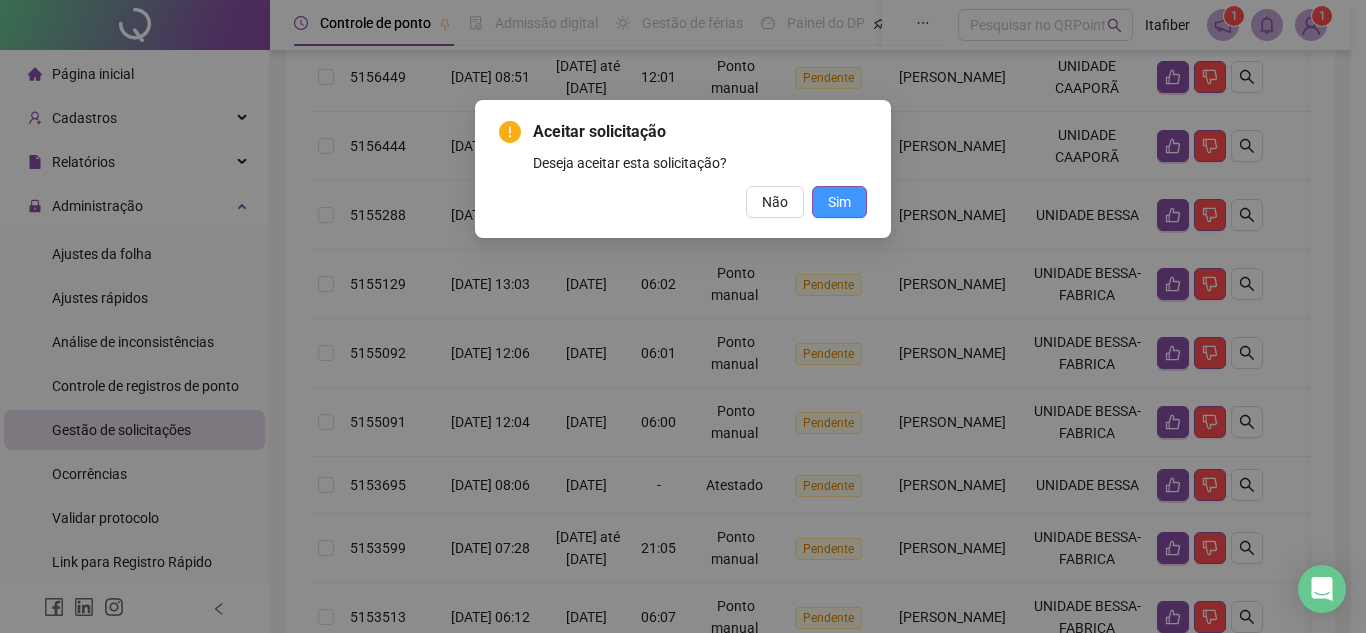 click on "Sim" at bounding box center (839, 202) 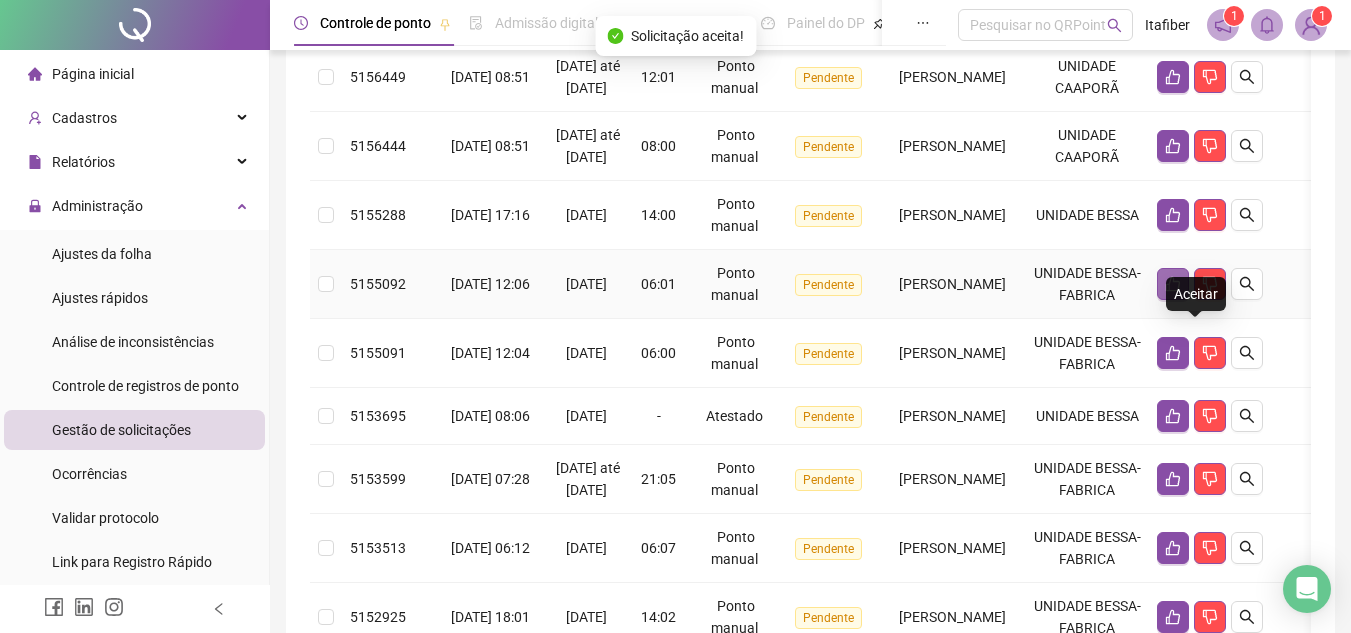 click at bounding box center (1173, 284) 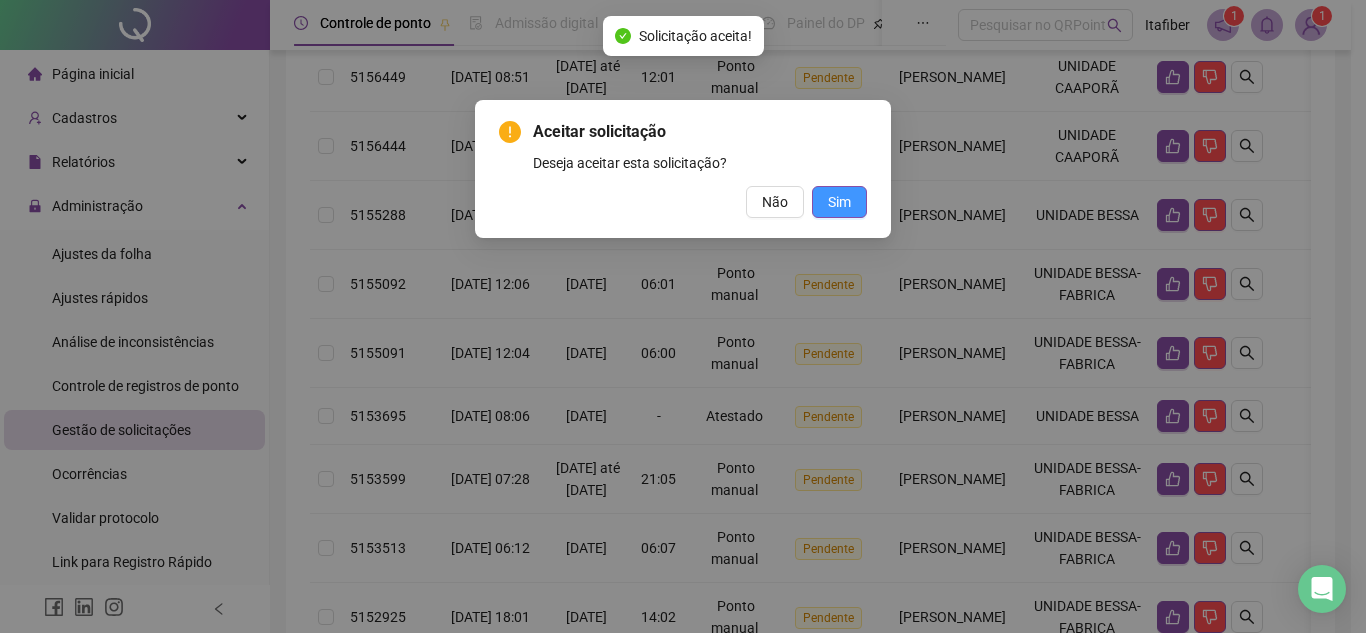 click on "Sim" at bounding box center (839, 202) 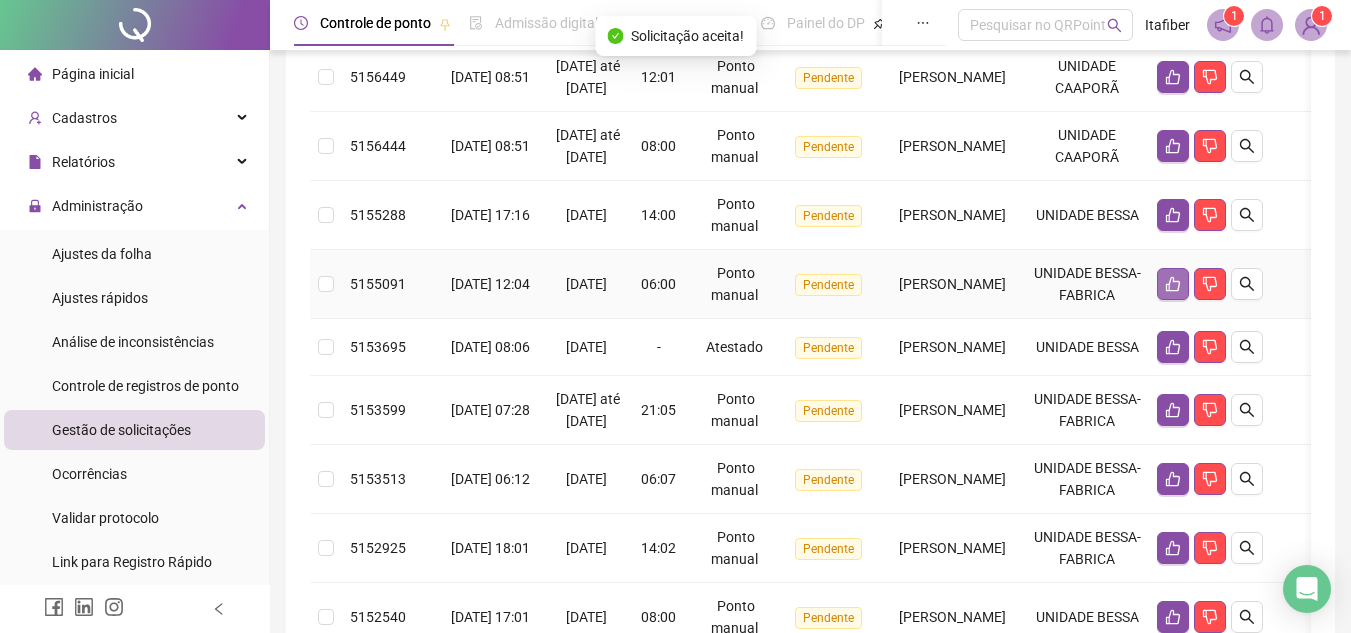 click 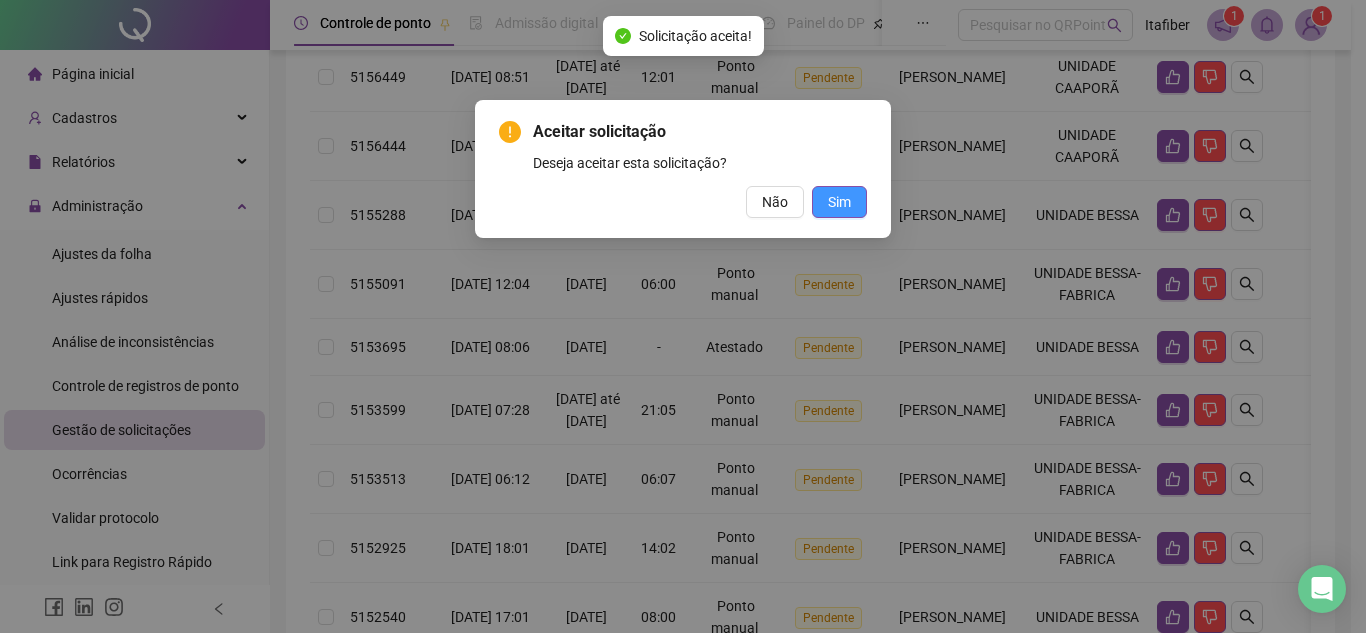 click on "Sim" at bounding box center [839, 202] 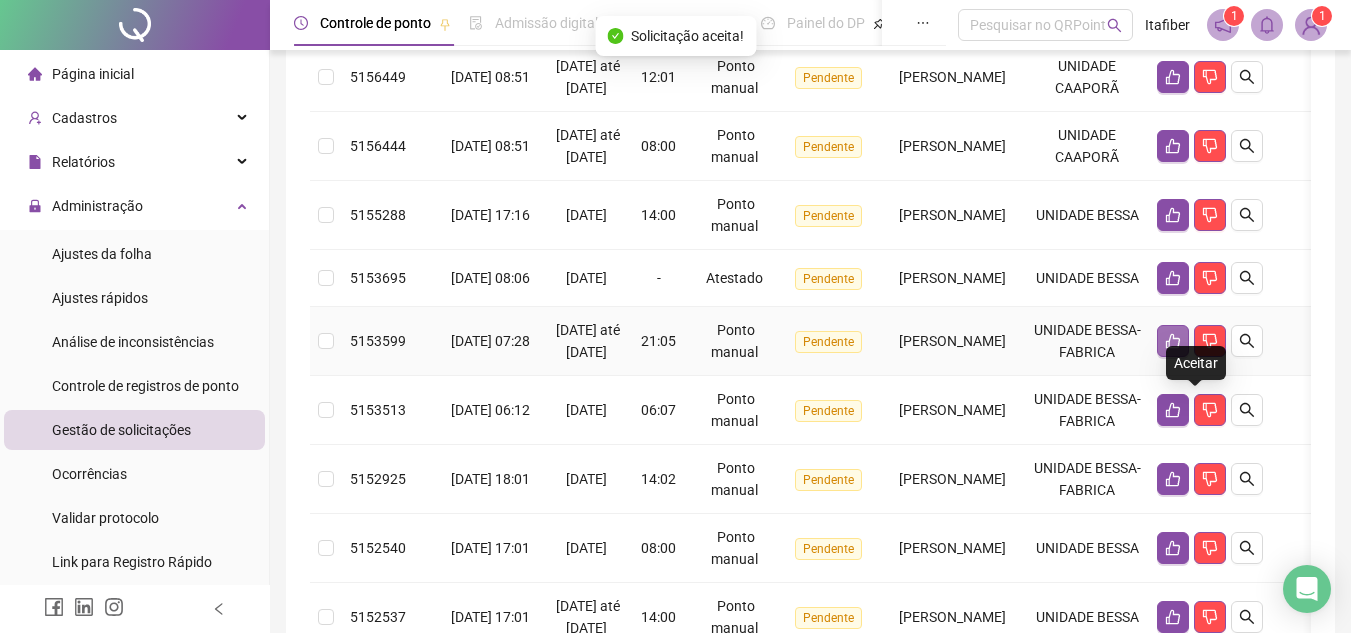 click 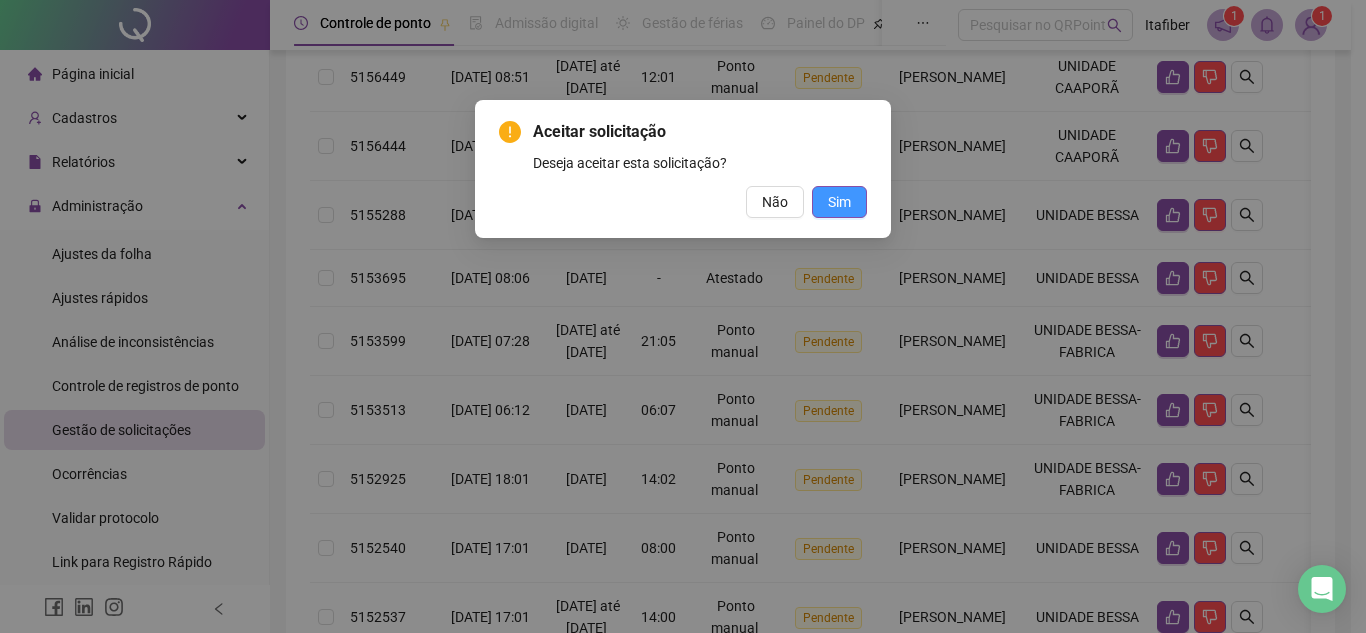 click on "Sim" at bounding box center [839, 202] 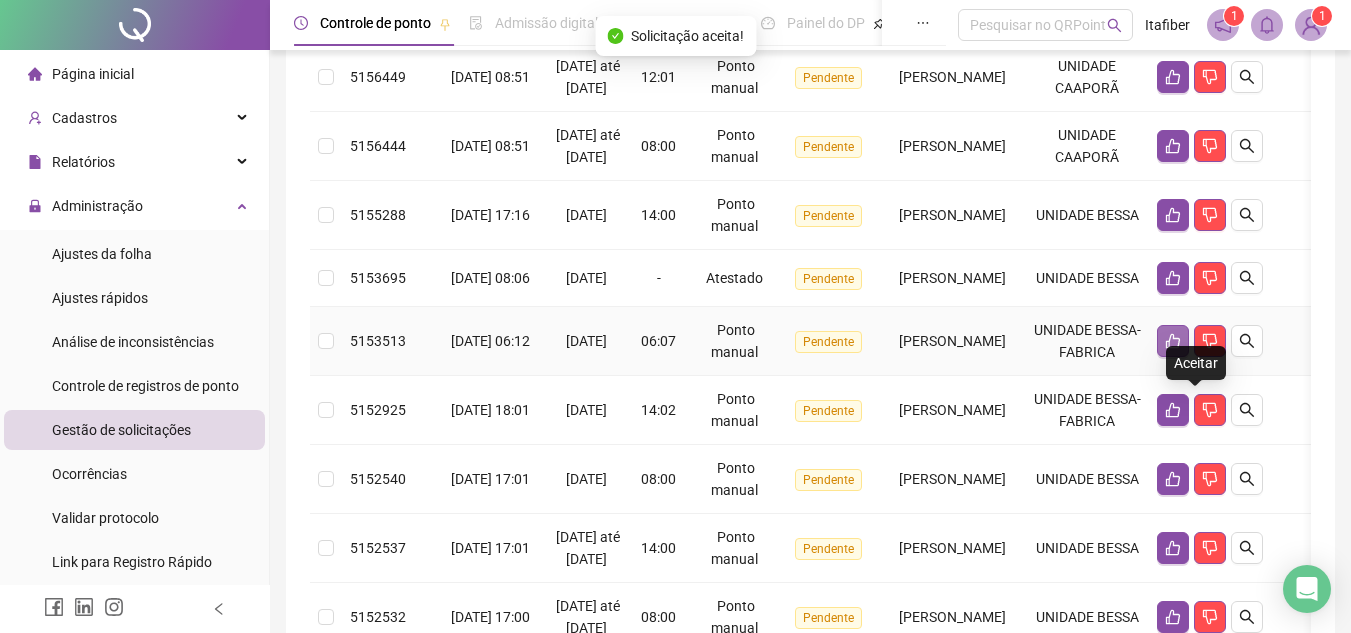 click at bounding box center (1173, 341) 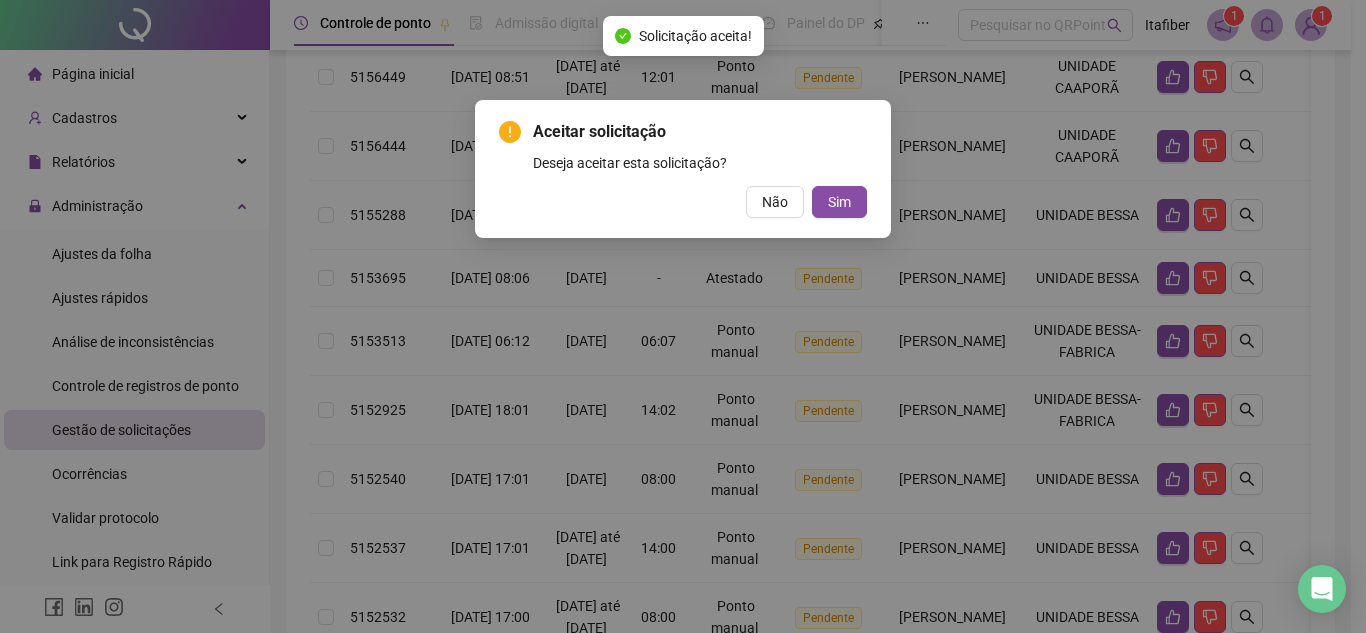 click on "Aceitar solicitação Deseja aceitar esta solicitação? Não Sim" at bounding box center (683, 169) 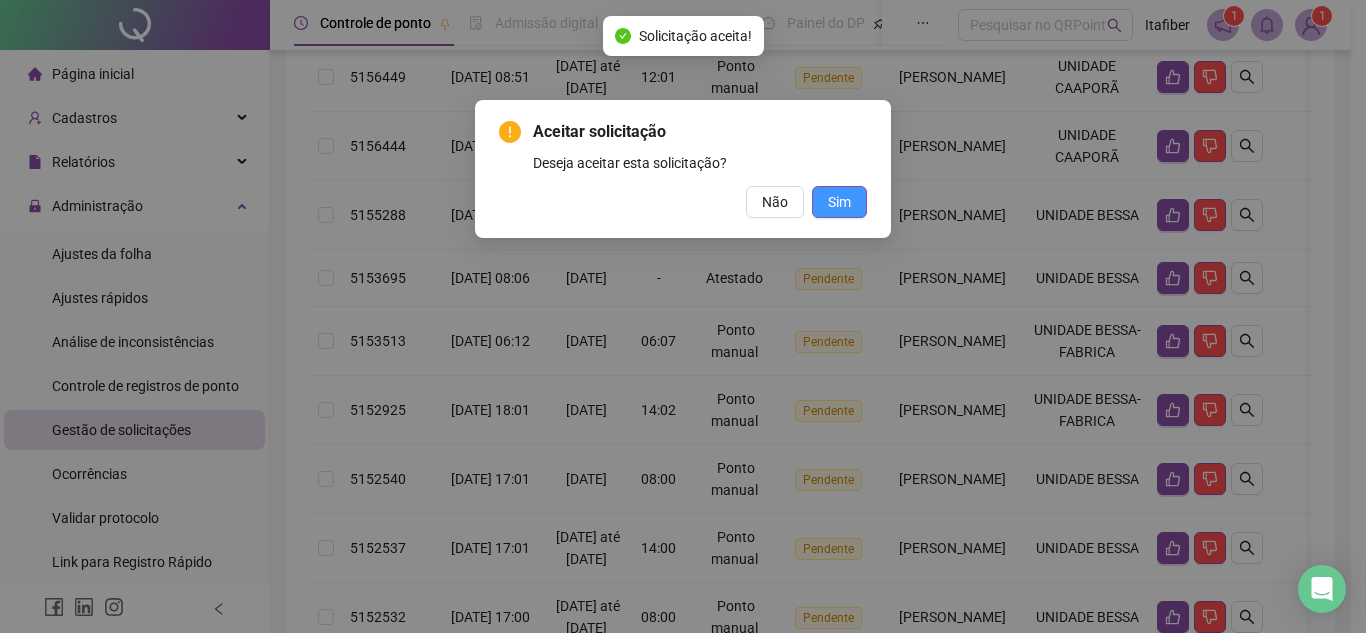 click on "Sim" at bounding box center [839, 202] 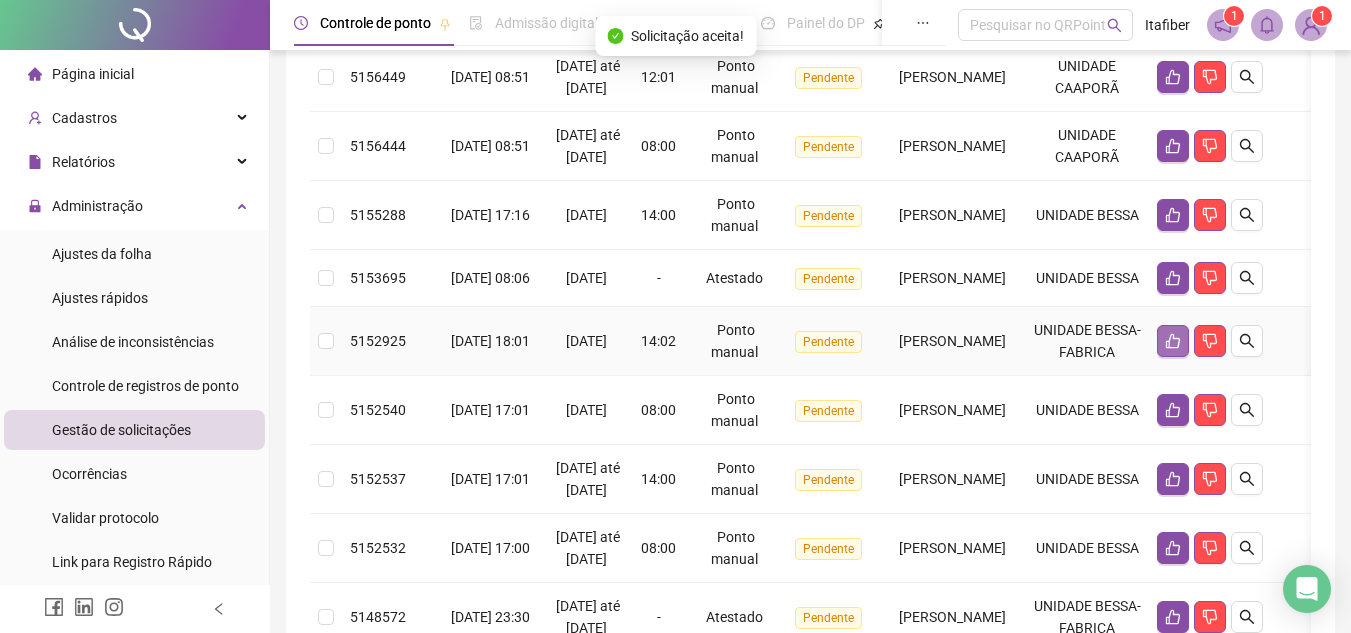 click 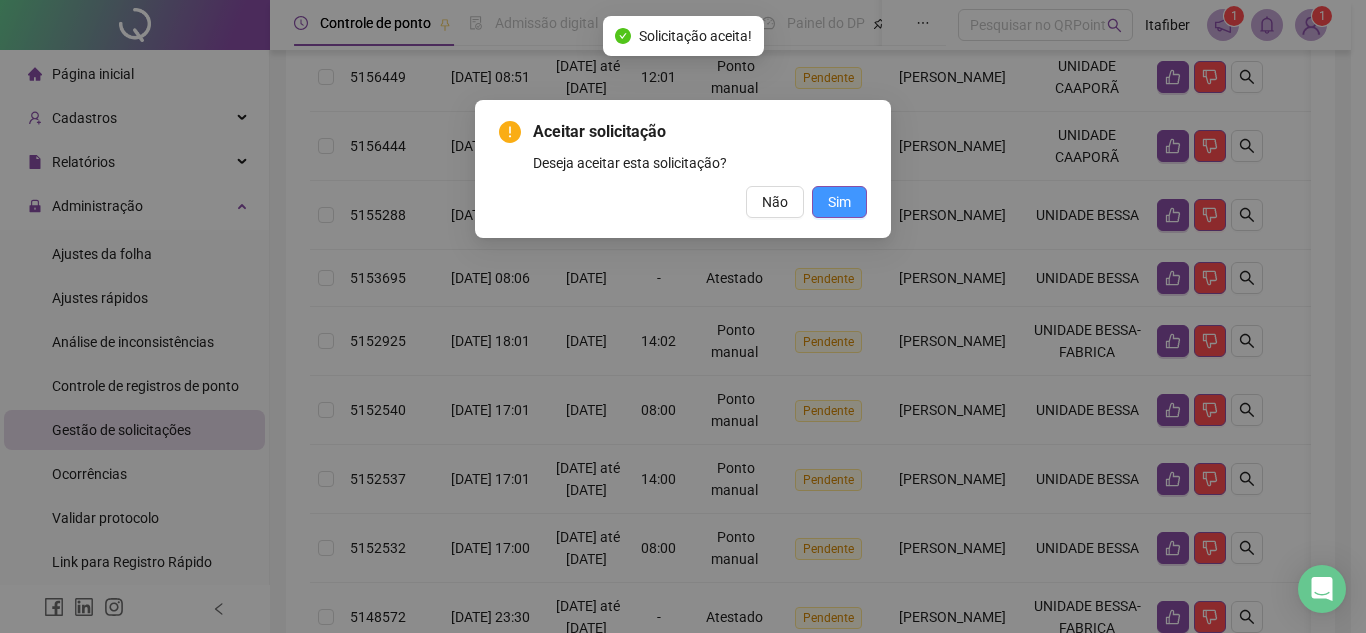 click on "Sim" at bounding box center (839, 202) 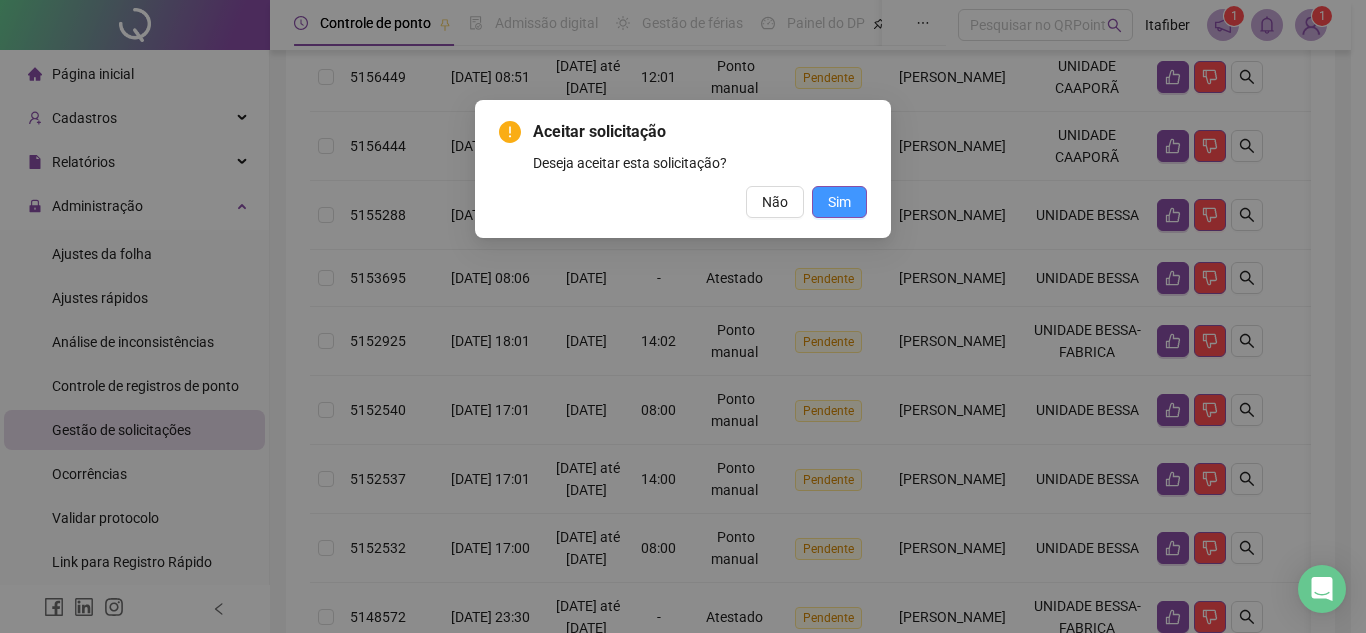 click on "Sim" at bounding box center (839, 202) 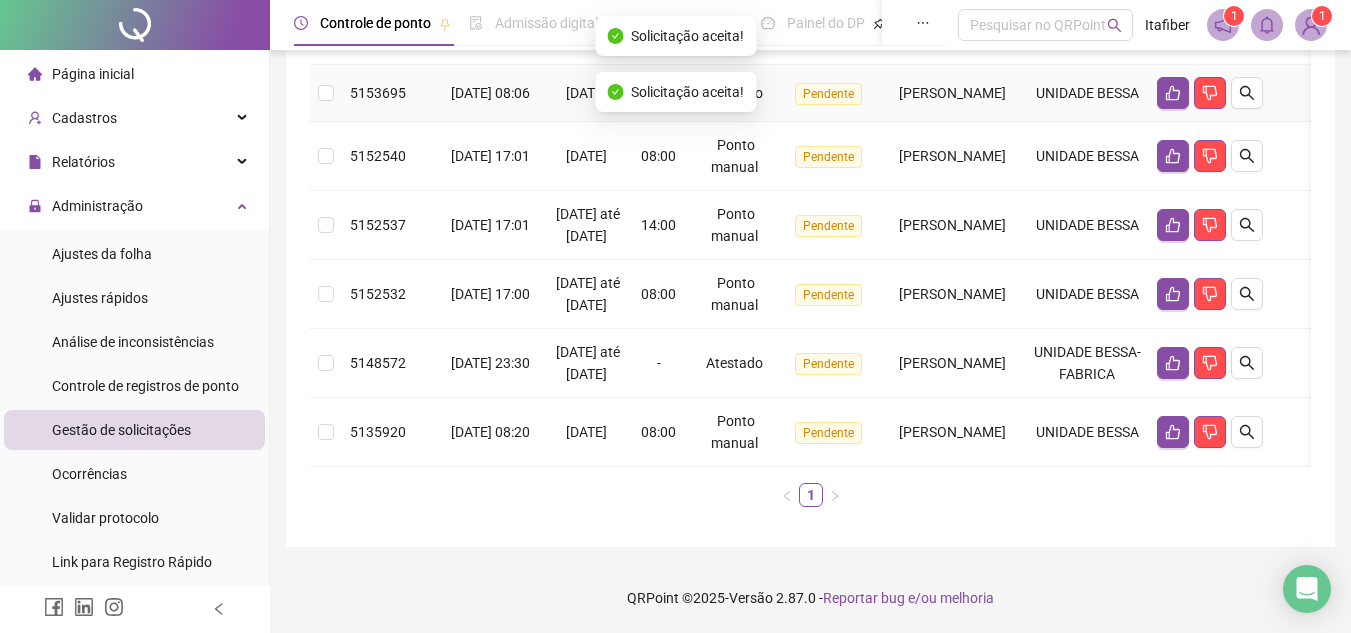 scroll, scrollTop: 622, scrollLeft: 0, axis: vertical 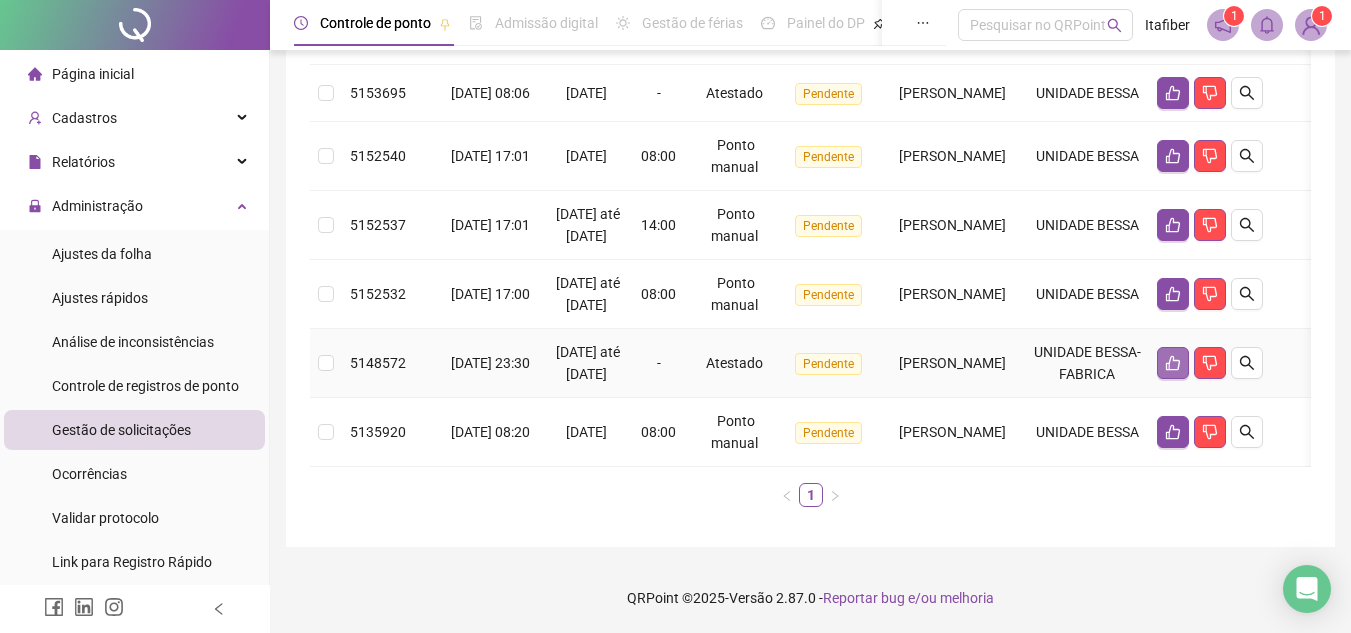 click at bounding box center [1173, 363] 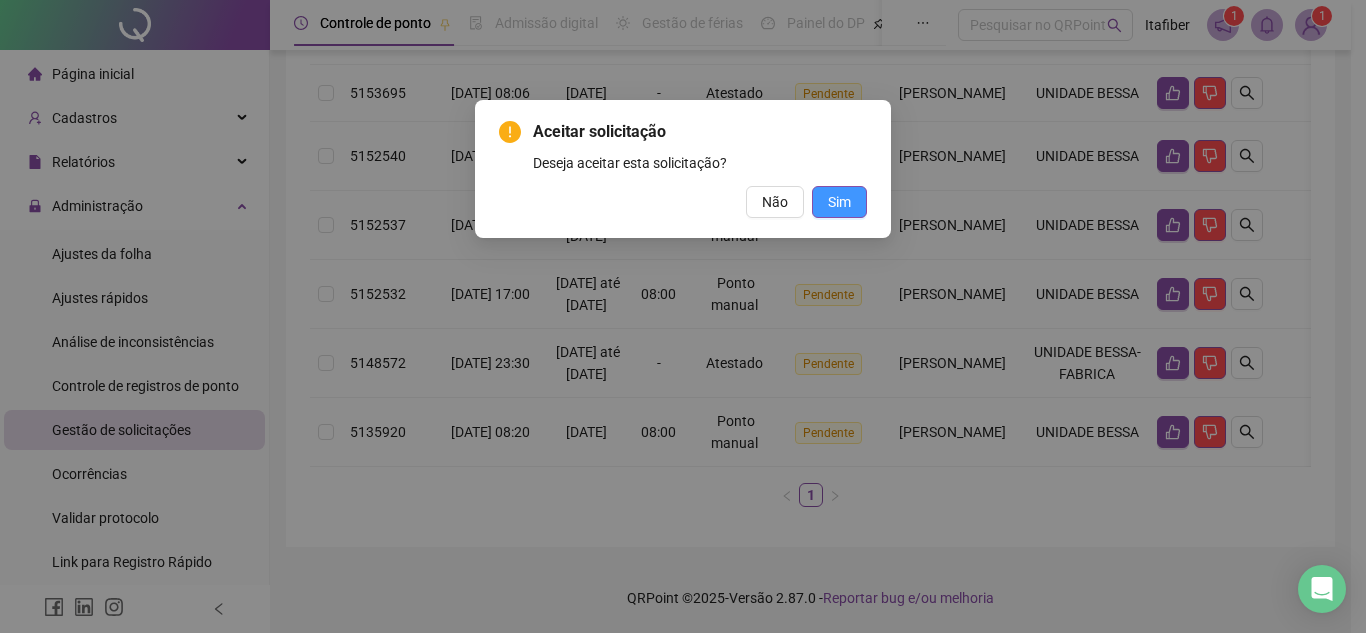 click on "Sim" at bounding box center (839, 202) 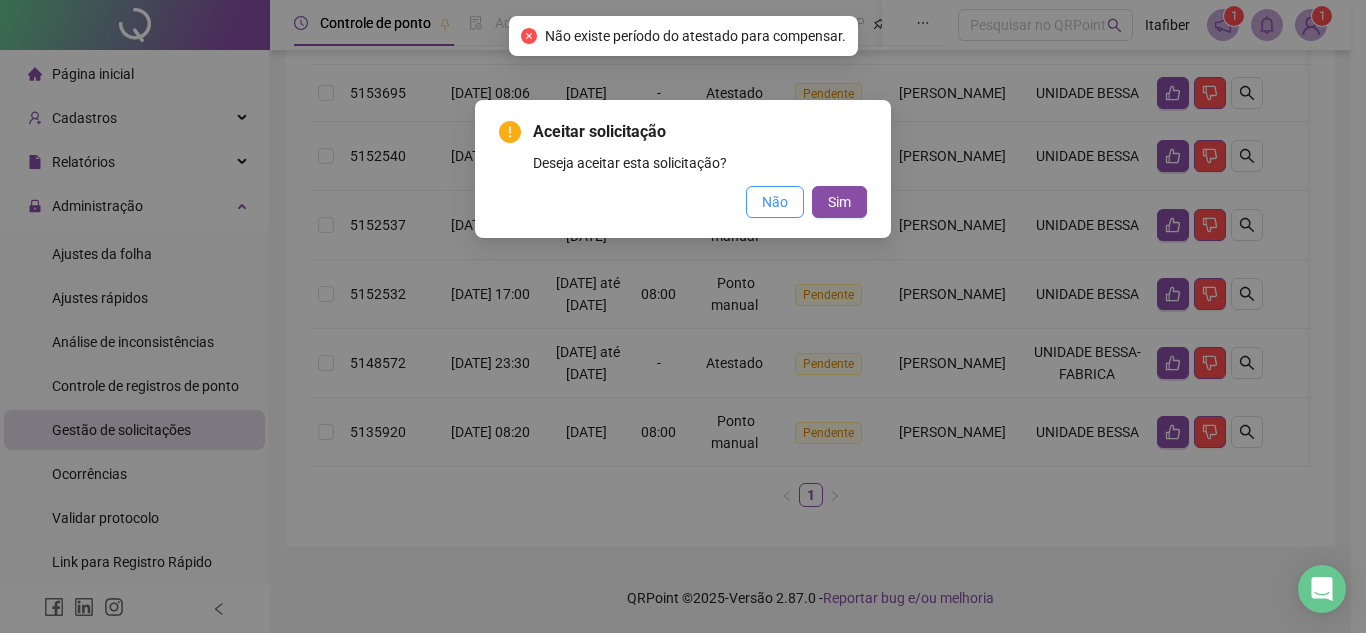click on "Não" at bounding box center [775, 202] 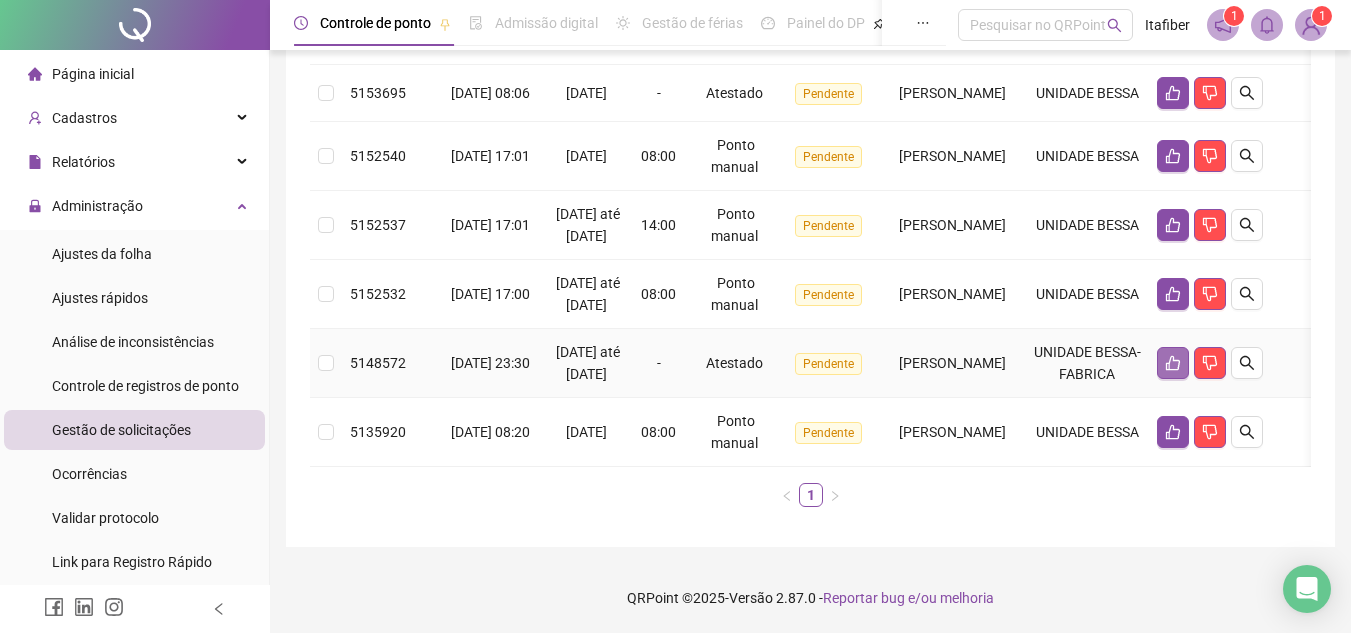 click at bounding box center [1173, 363] 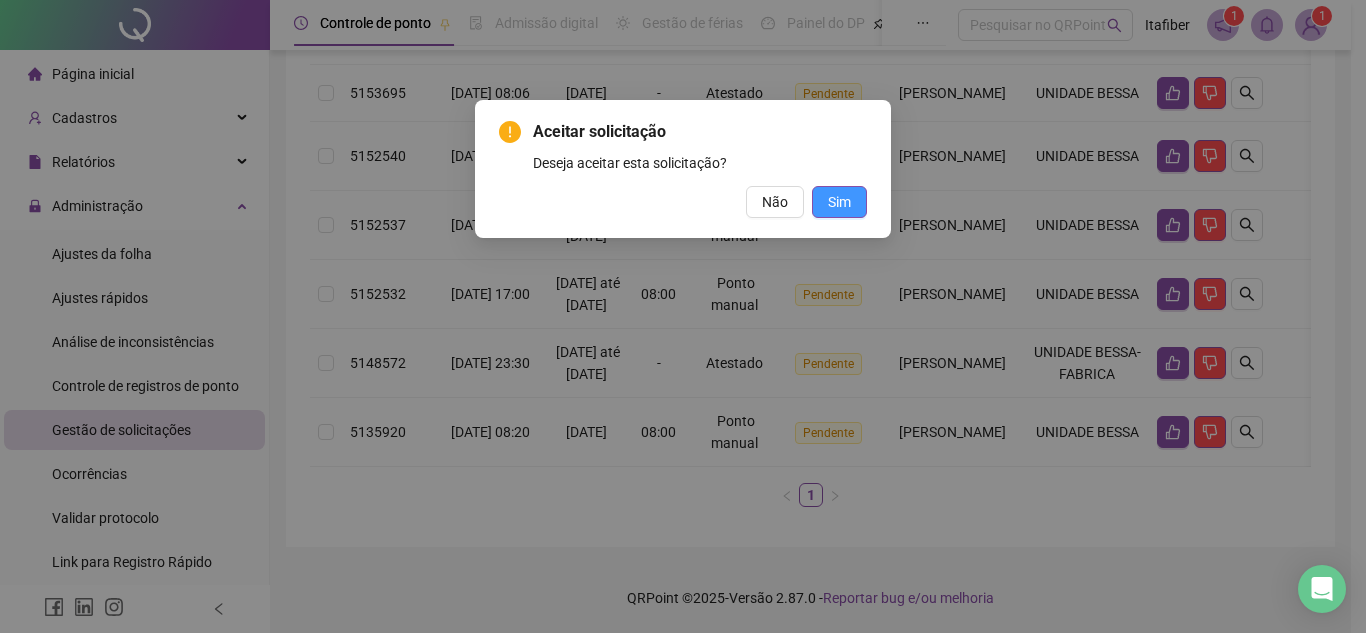 click on "Sim" at bounding box center [839, 202] 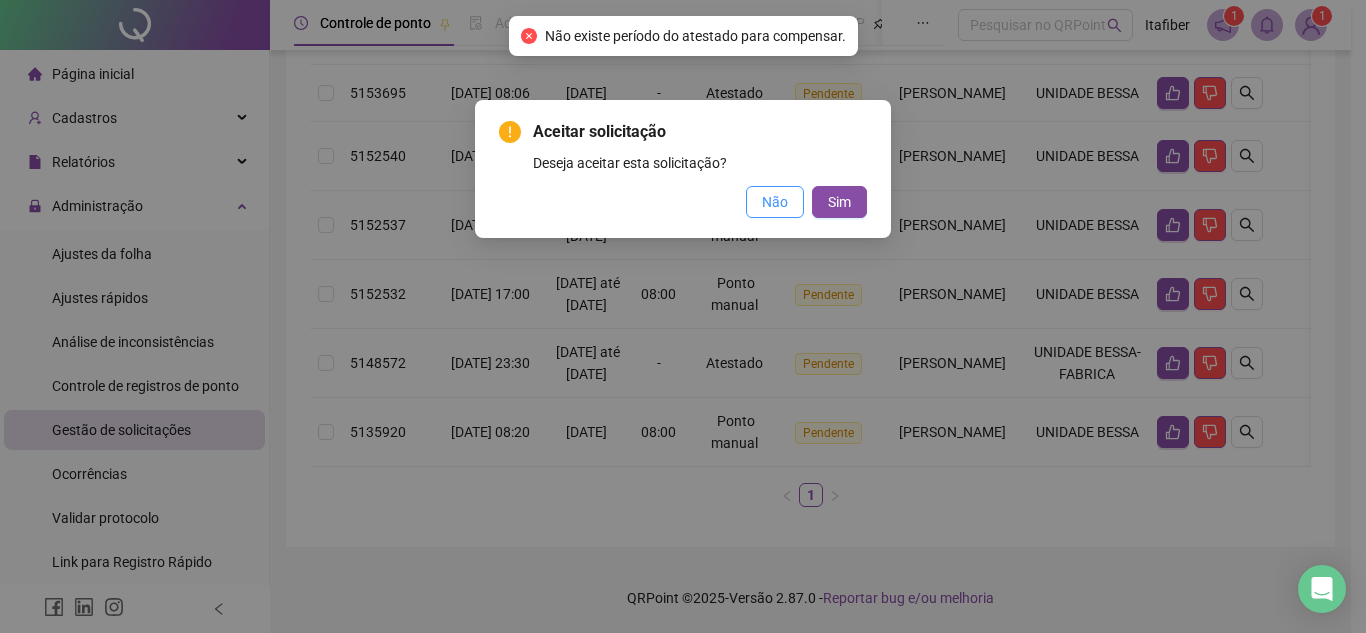 click on "Não" at bounding box center (775, 202) 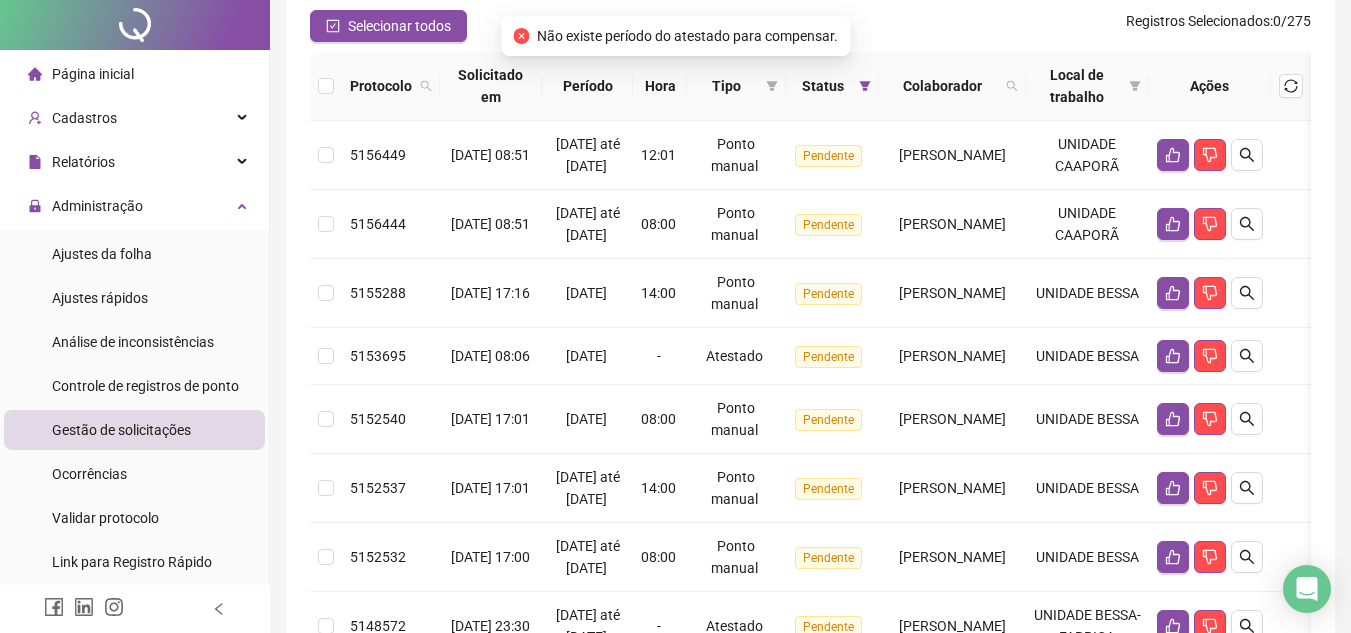scroll, scrollTop: 0, scrollLeft: 0, axis: both 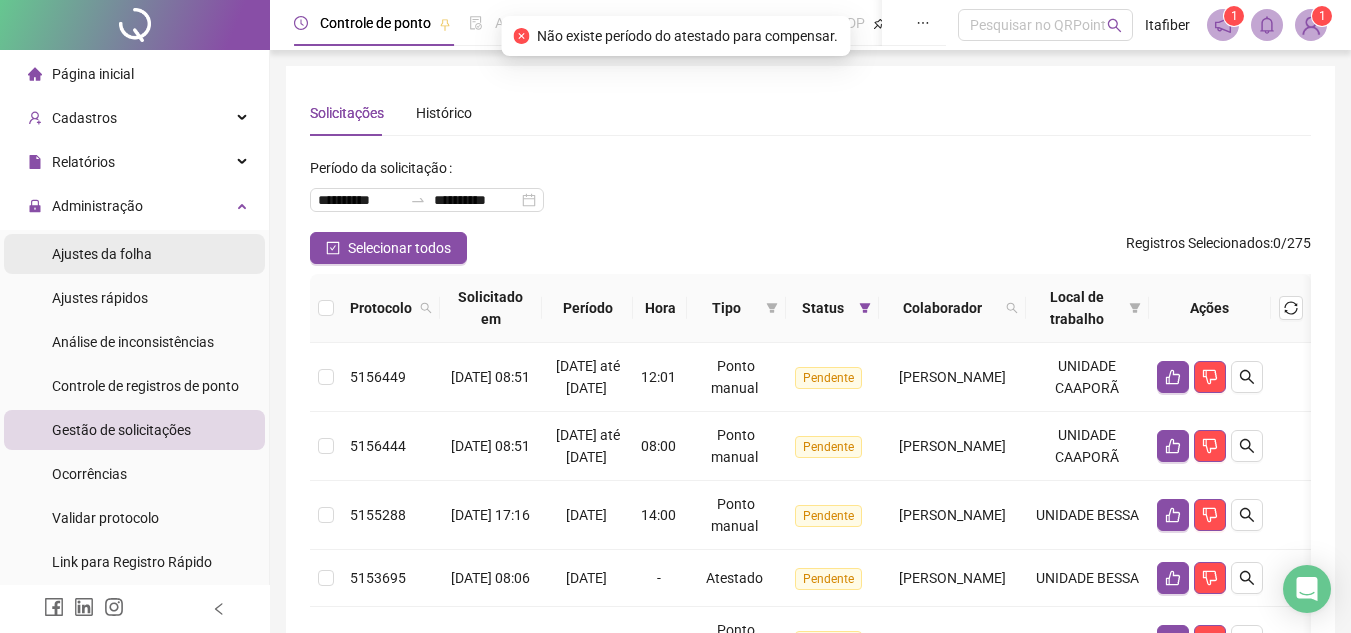 click on "Ajustes da folha" at bounding box center [134, 254] 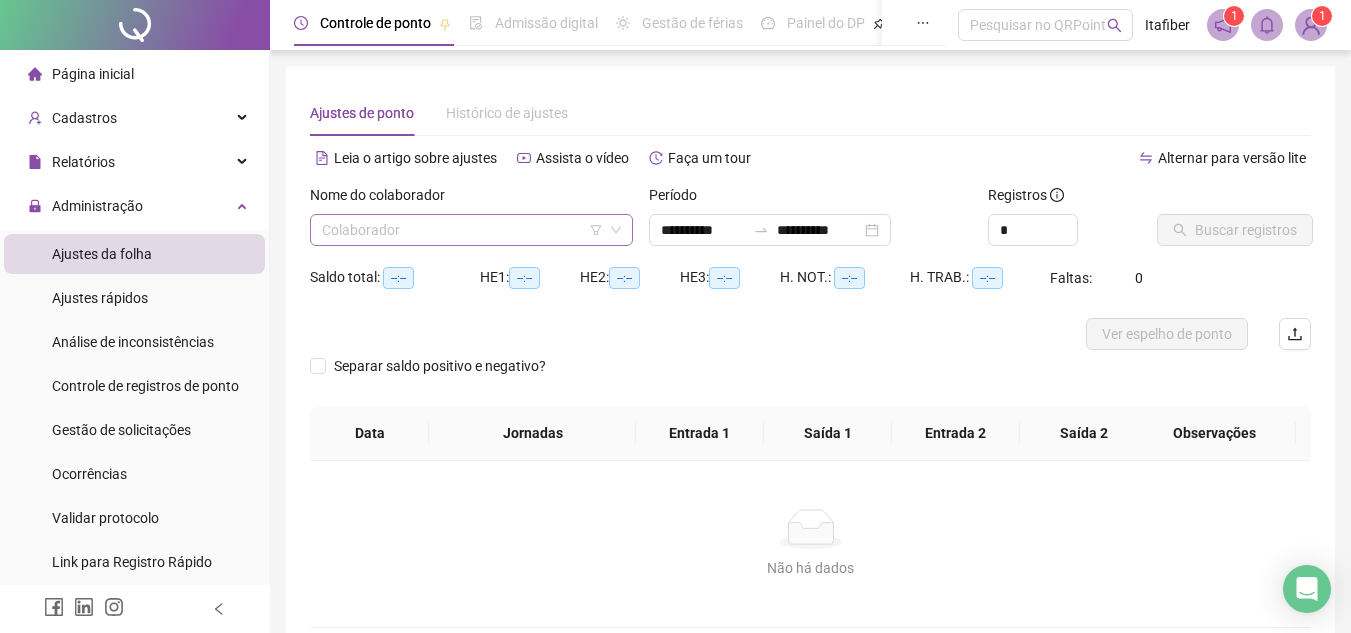 click at bounding box center (465, 230) 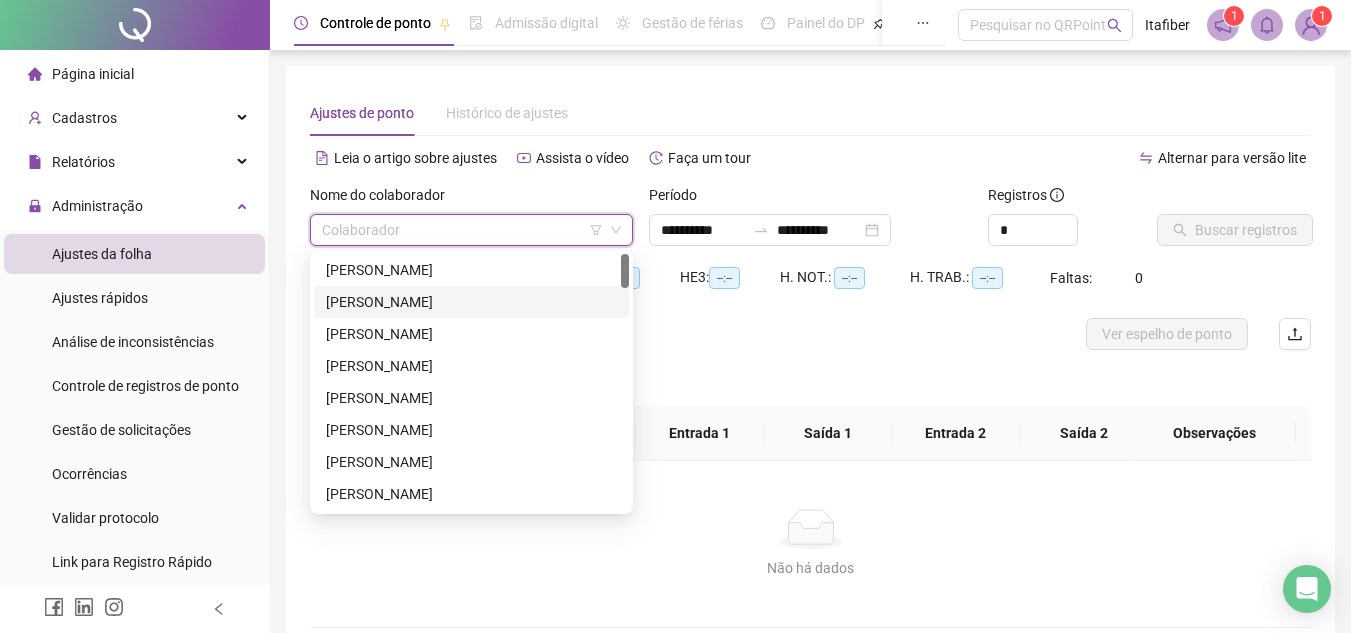 click at bounding box center (465, 230) 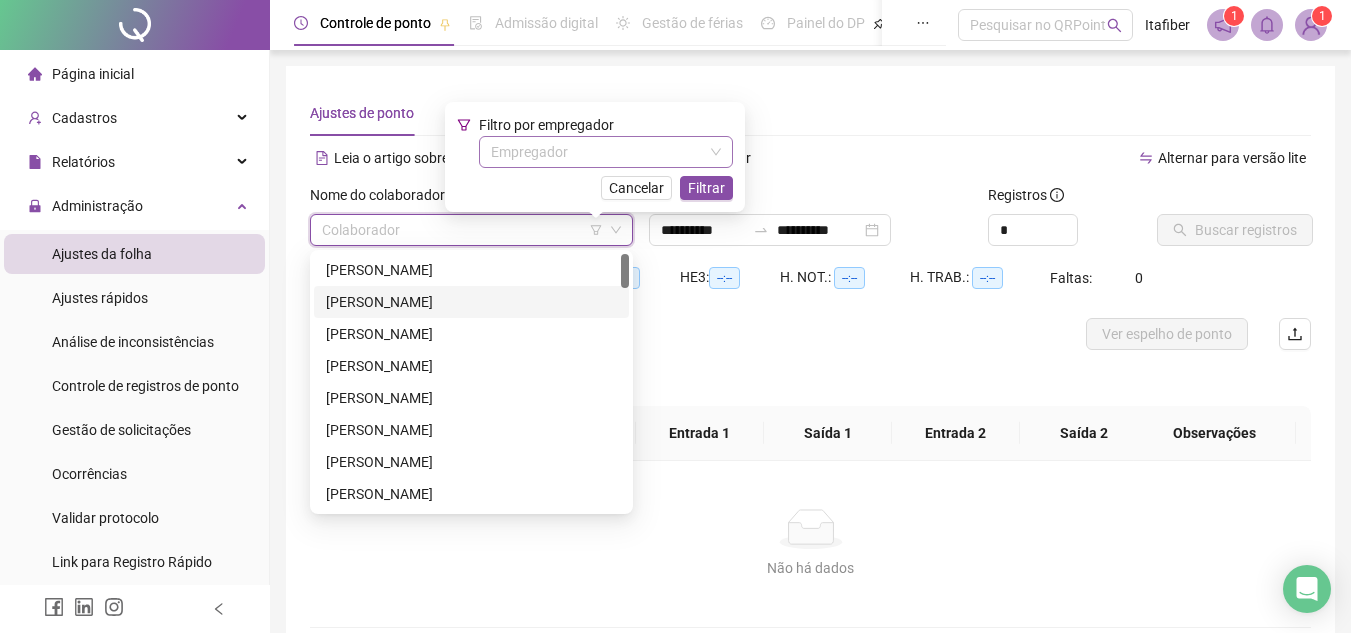click at bounding box center (600, 152) 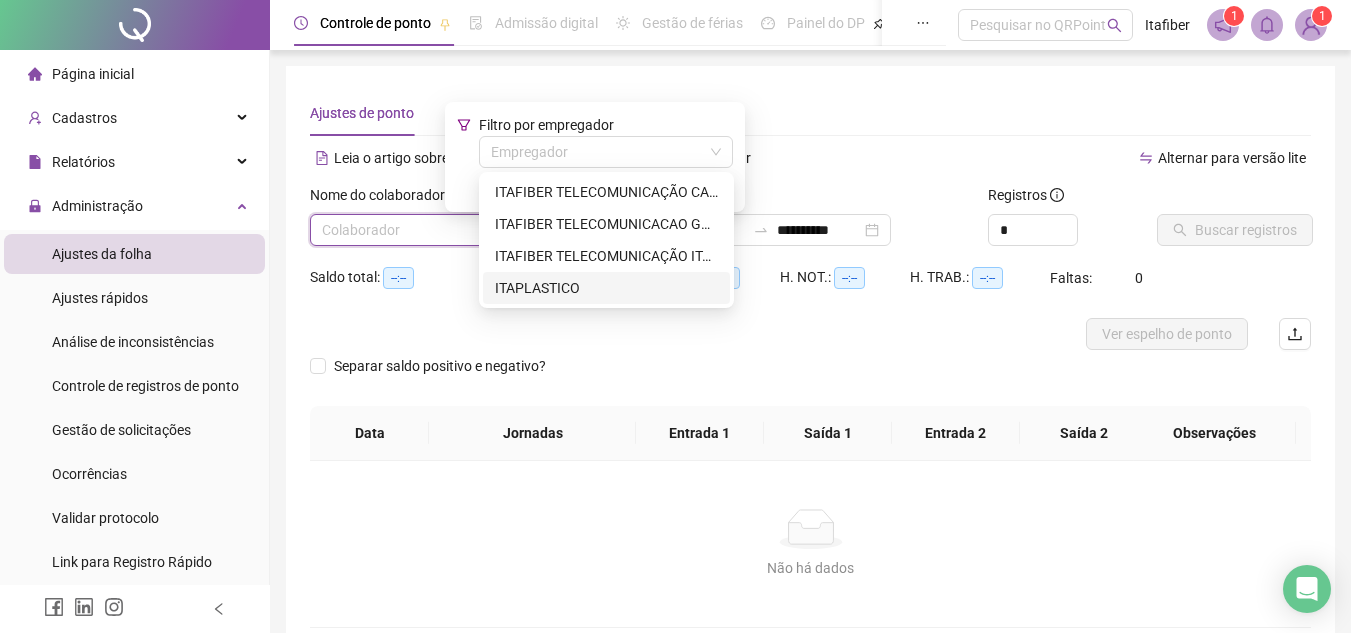 click on "ITAPLASTICO" at bounding box center [606, 288] 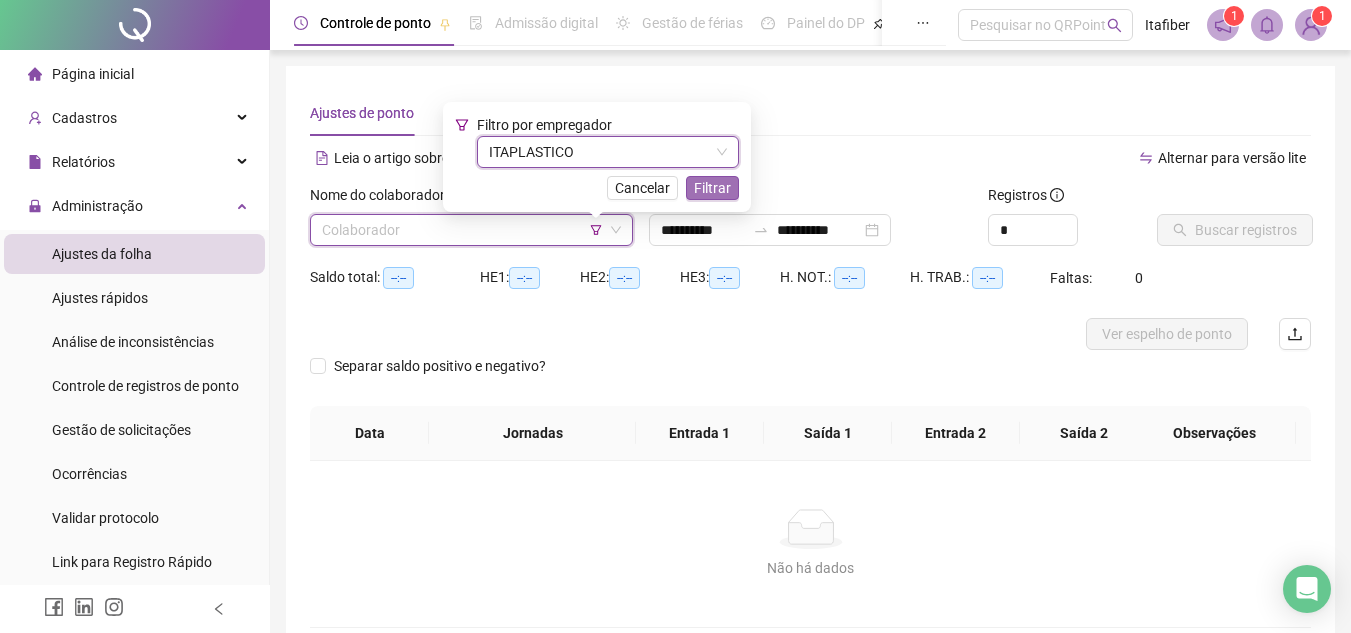 click on "Filtrar" at bounding box center (712, 188) 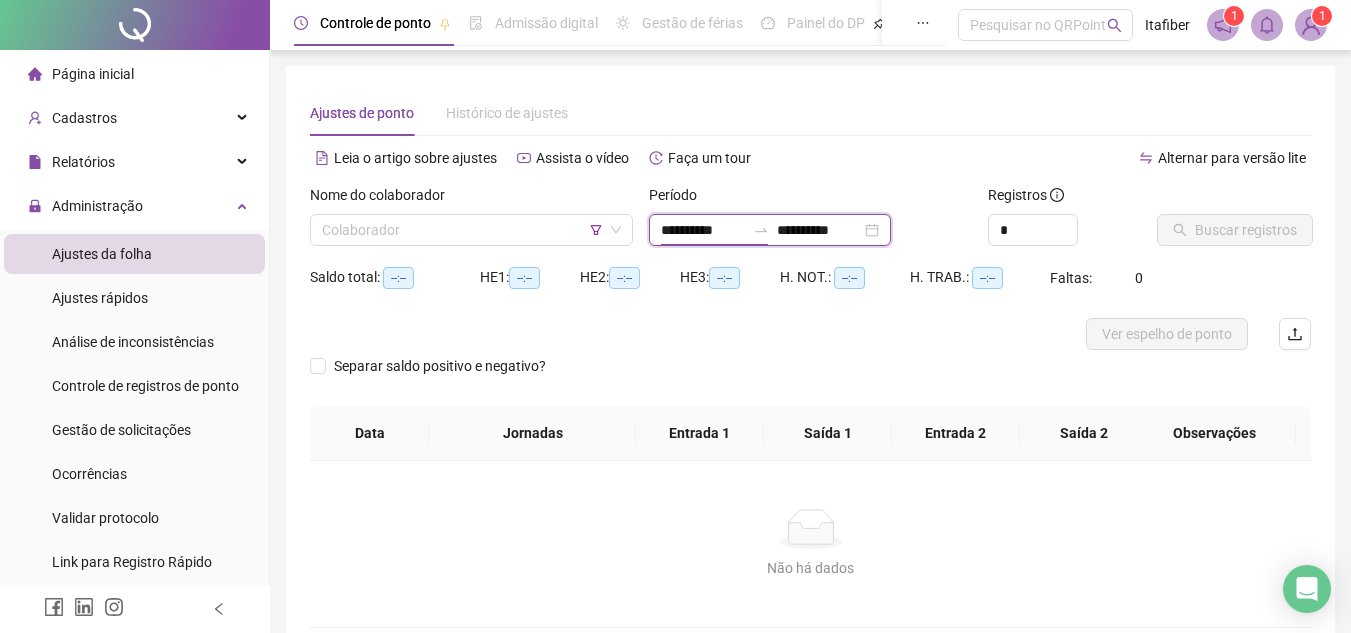 click on "**********" at bounding box center [703, 230] 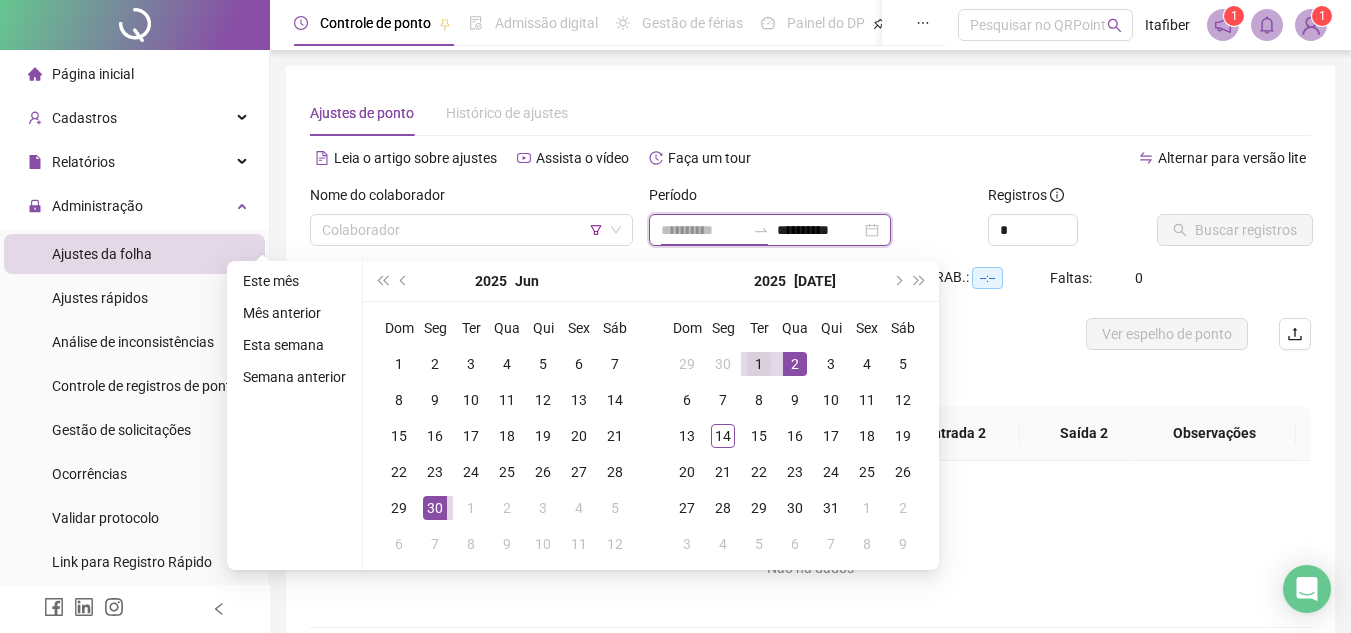 type on "**********" 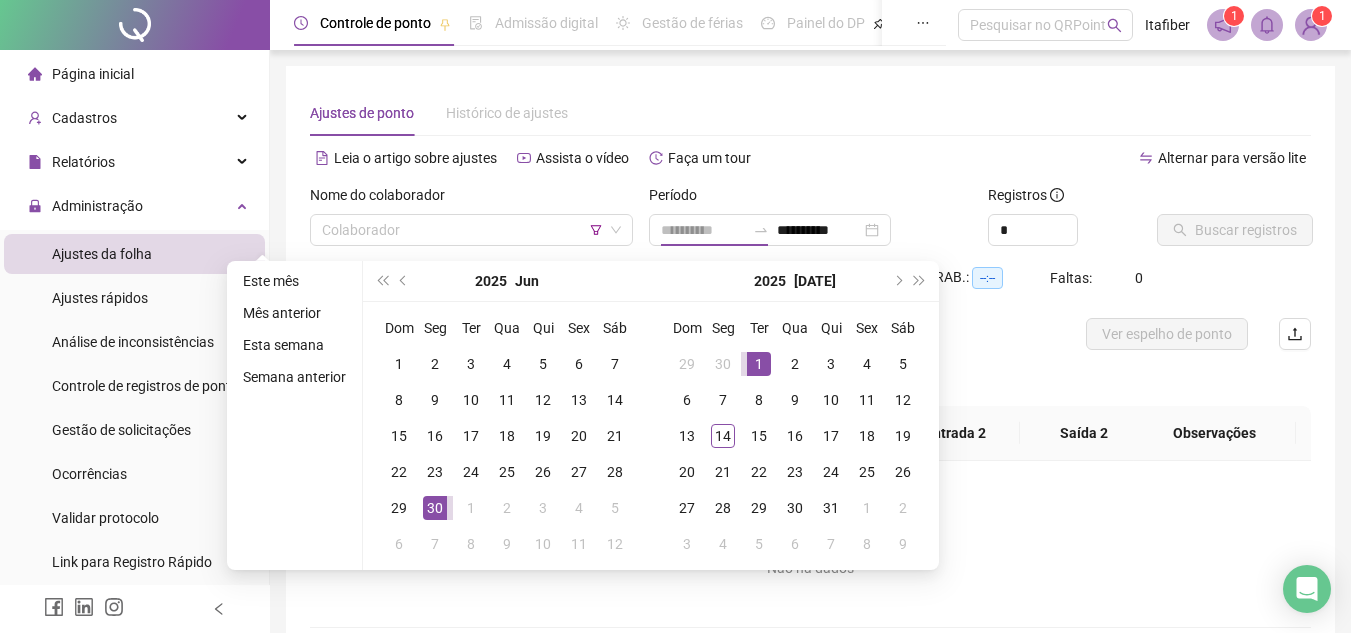 click on "1" at bounding box center [759, 364] 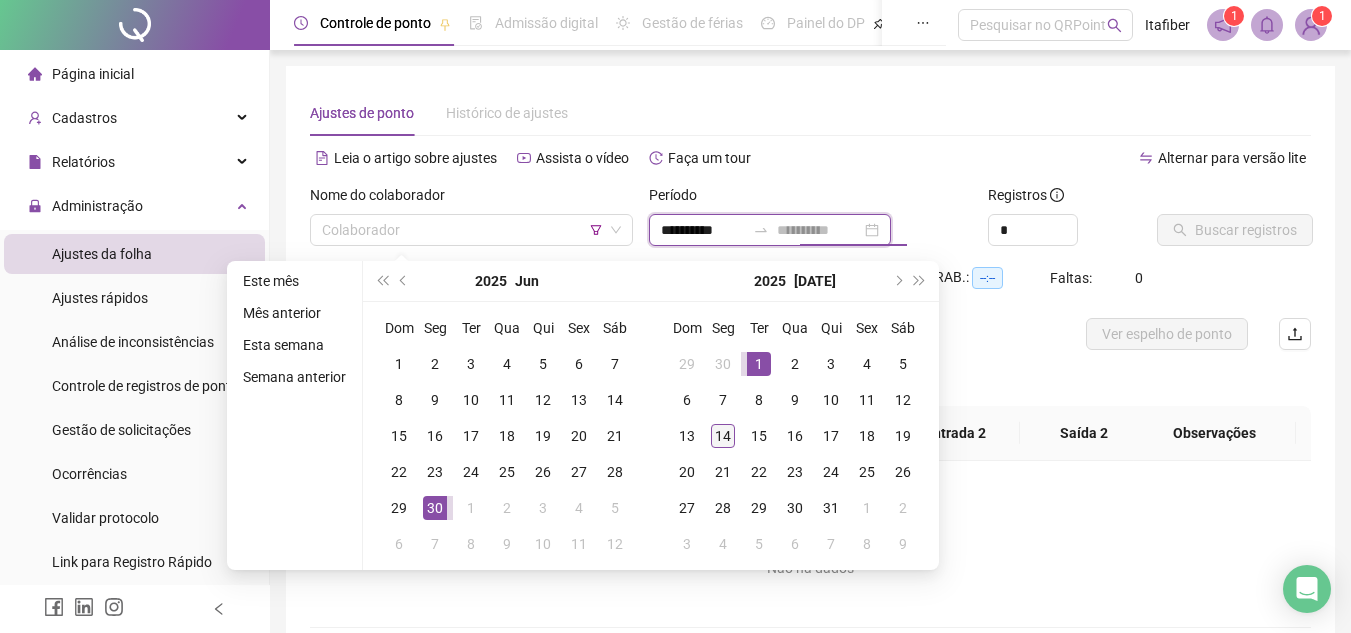 type on "**********" 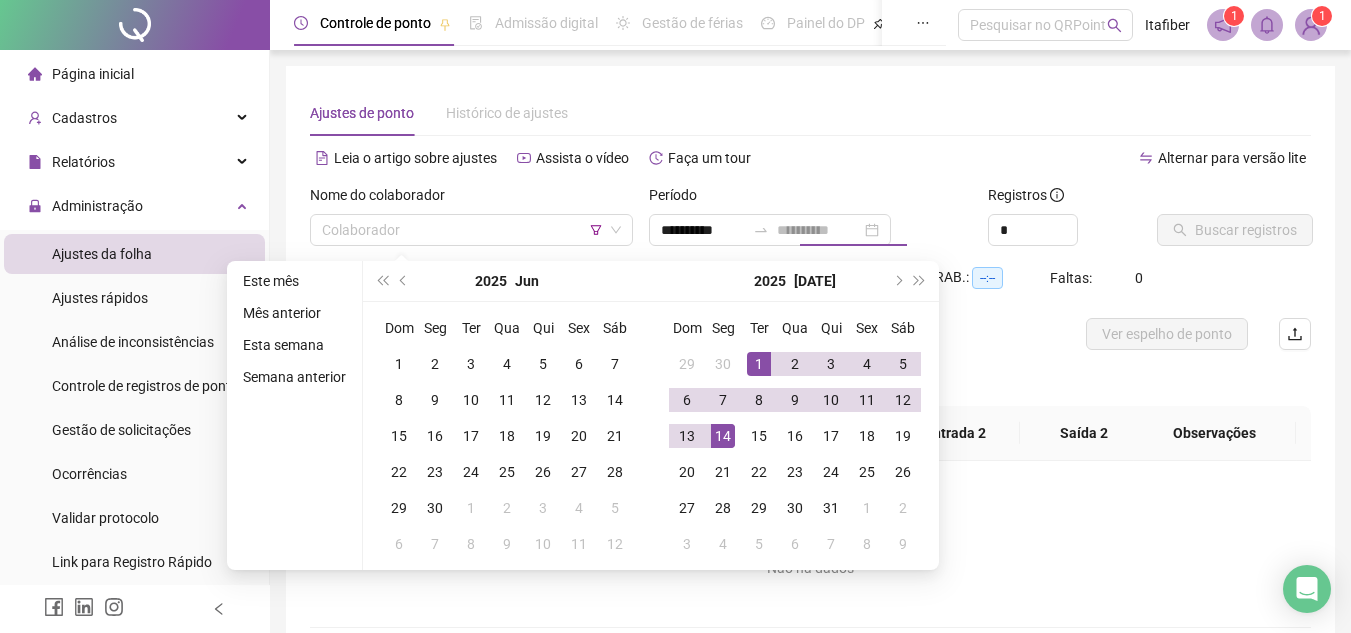 click on "14" at bounding box center [723, 436] 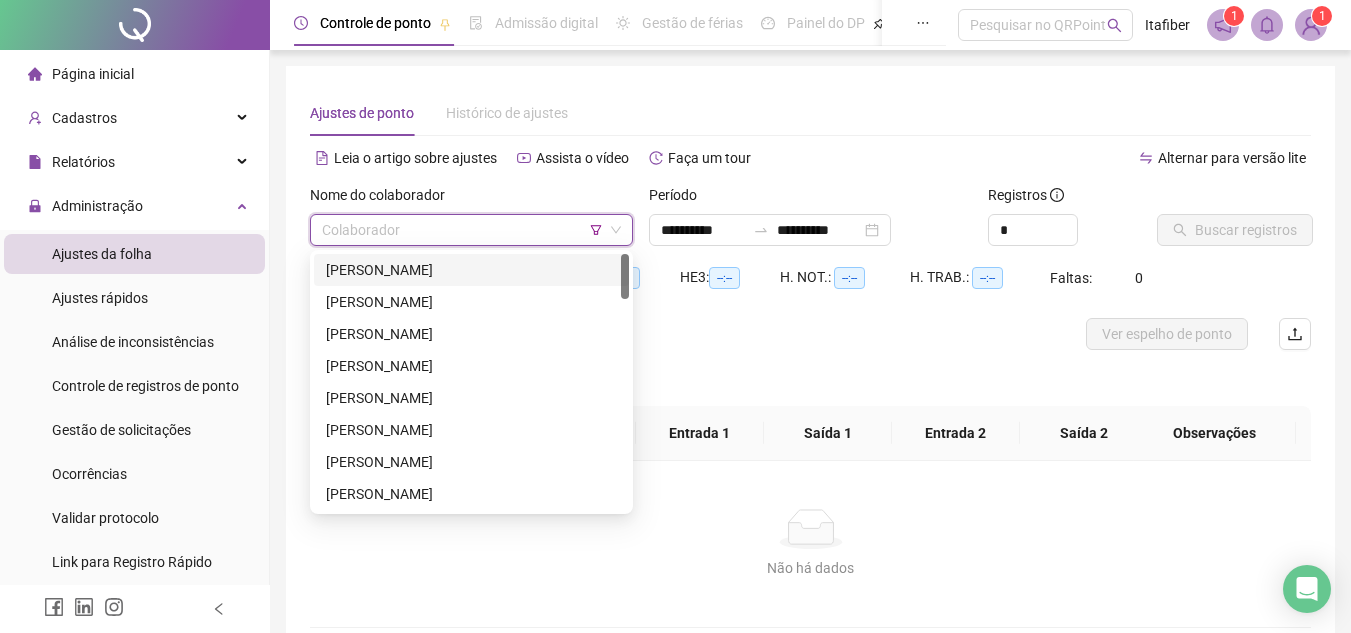 click at bounding box center [465, 230] 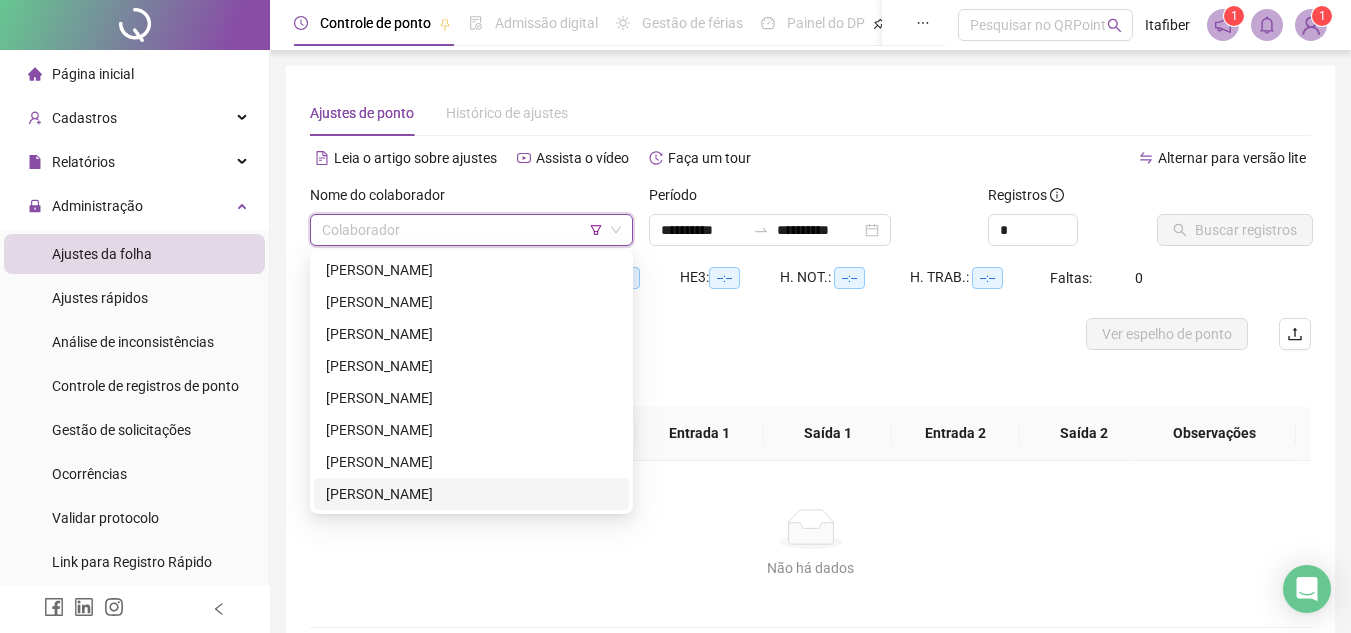 click on "[PERSON_NAME]" at bounding box center [471, 494] 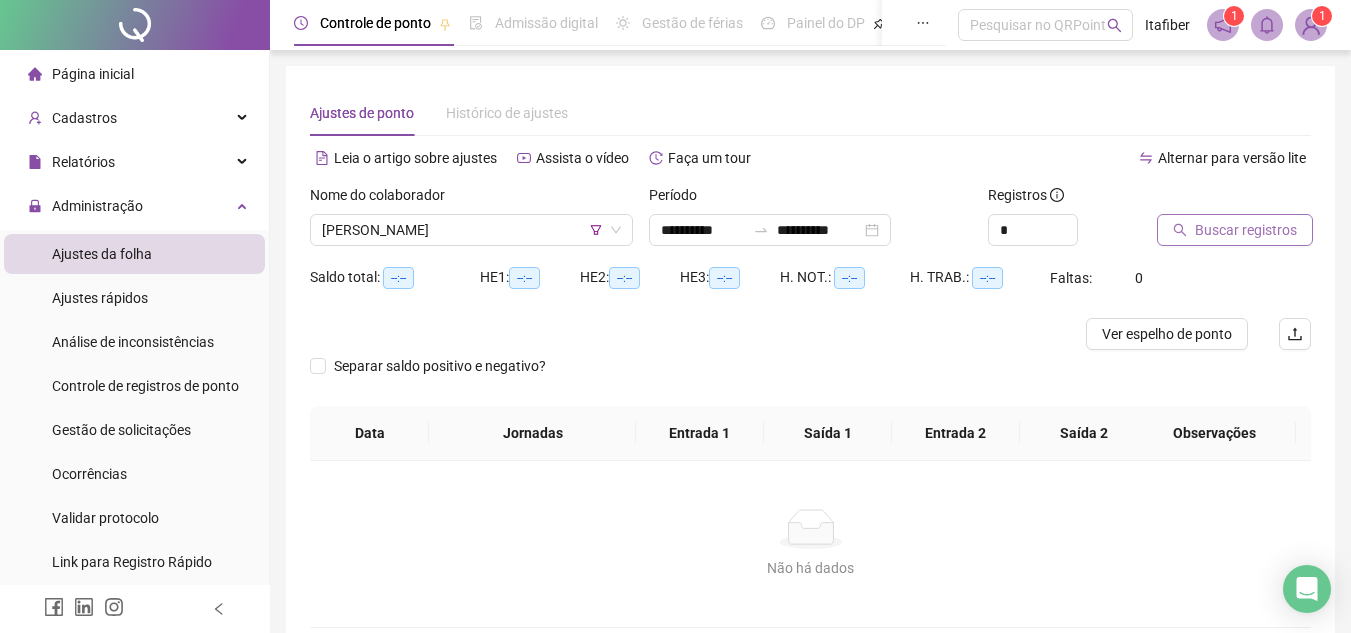 click on "Buscar registros" at bounding box center [1246, 230] 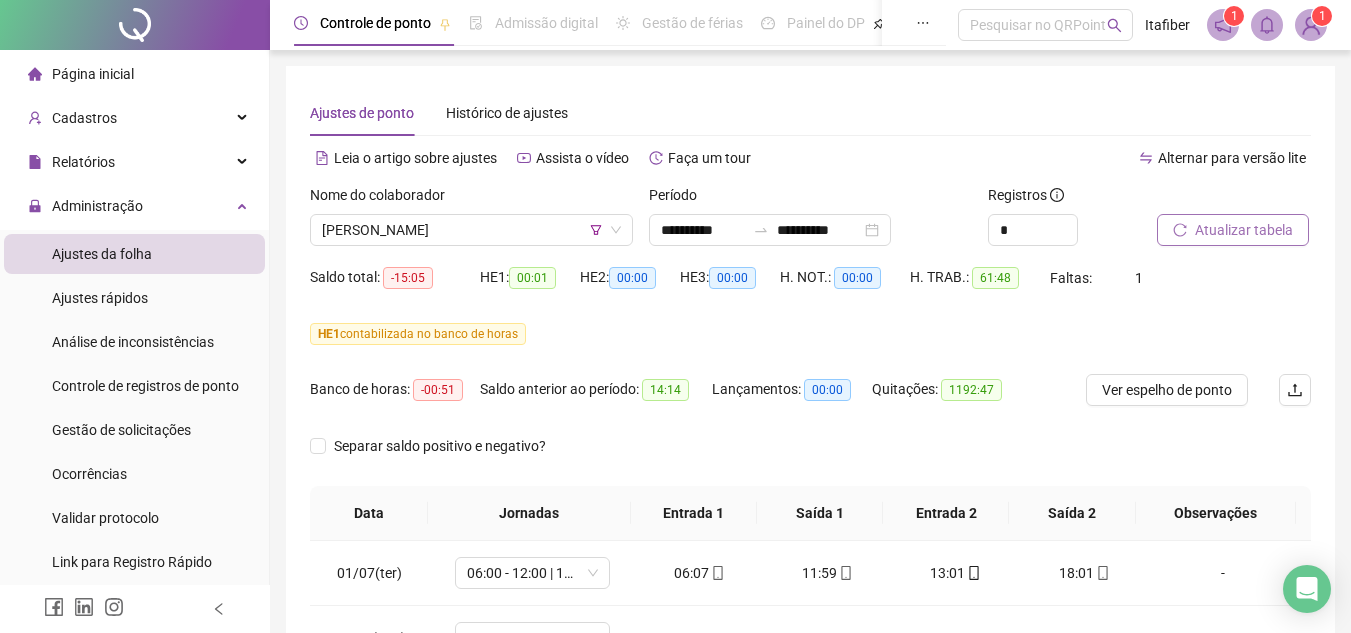 scroll, scrollTop: 445, scrollLeft: 0, axis: vertical 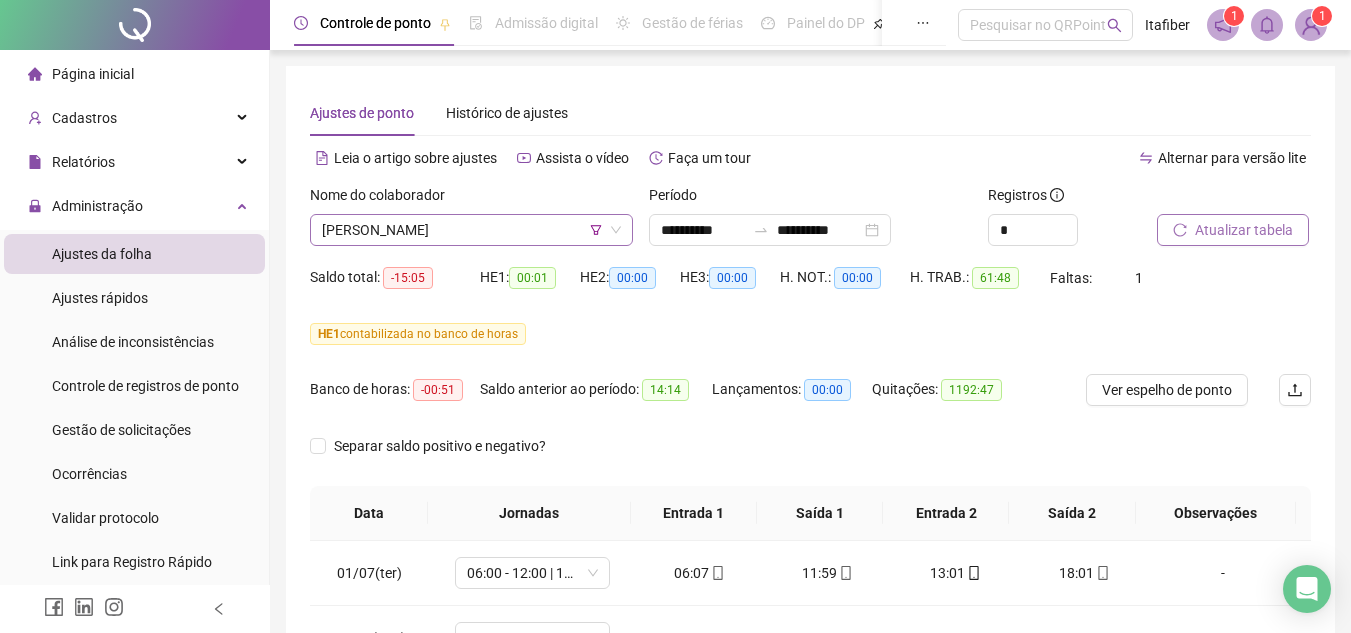 click on "[PERSON_NAME]" at bounding box center (471, 230) 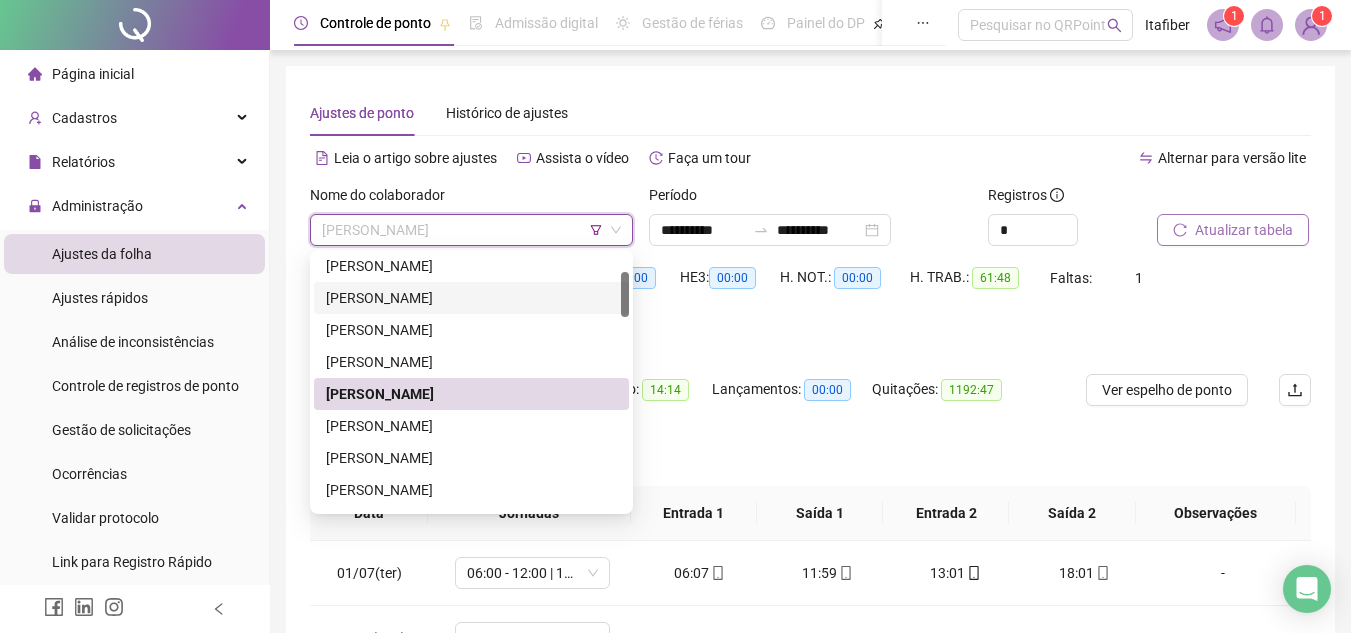 scroll, scrollTop: 200, scrollLeft: 0, axis: vertical 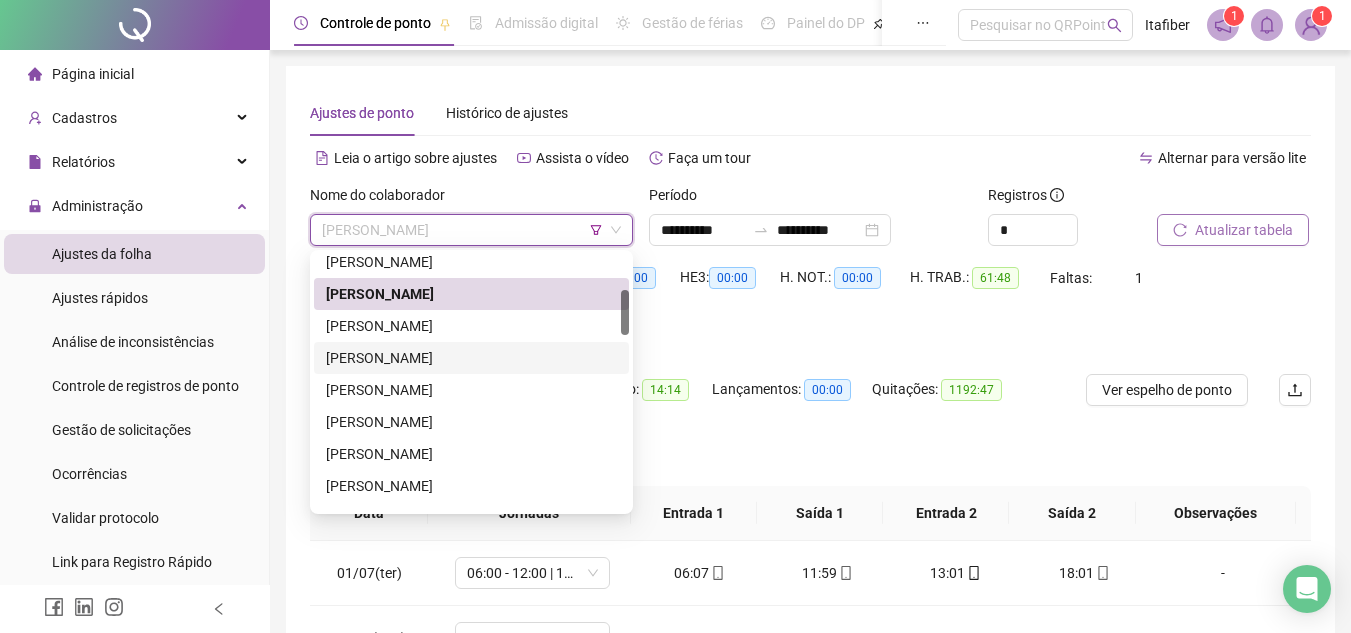 click on "[PERSON_NAME]" at bounding box center (471, 358) 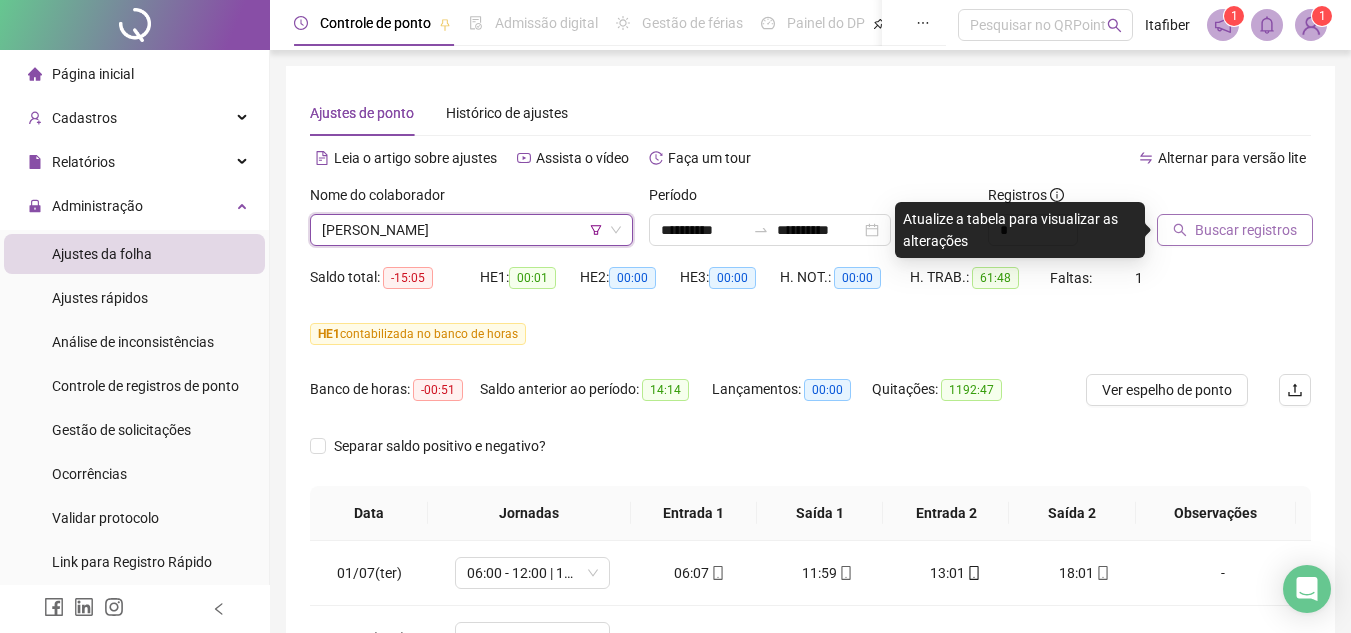 click on "Buscar registros" at bounding box center (1234, 223) 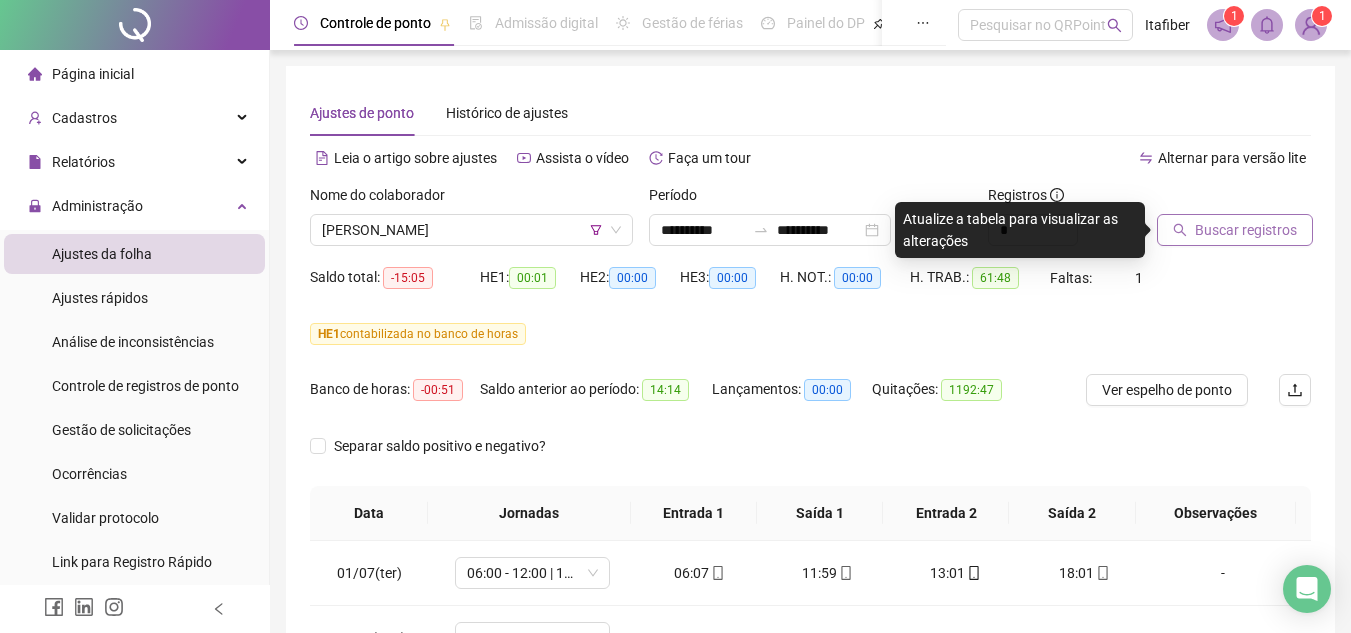 click on "Buscar registros" at bounding box center [1246, 230] 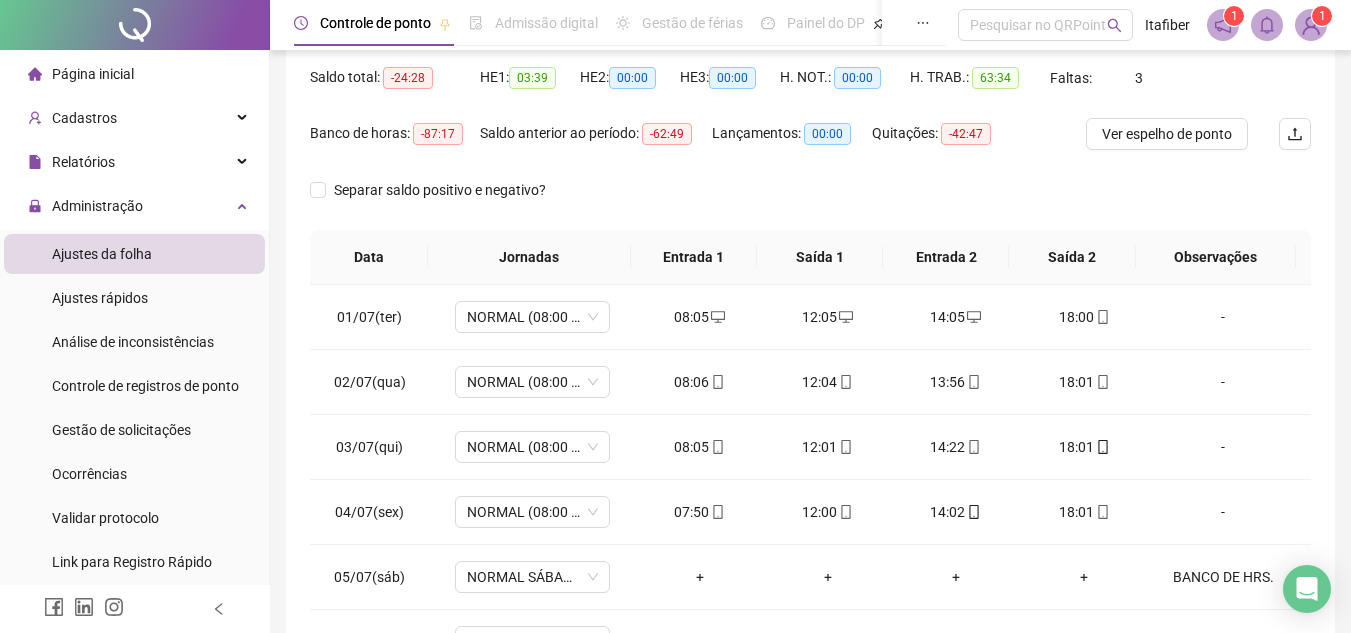 scroll, scrollTop: 389, scrollLeft: 0, axis: vertical 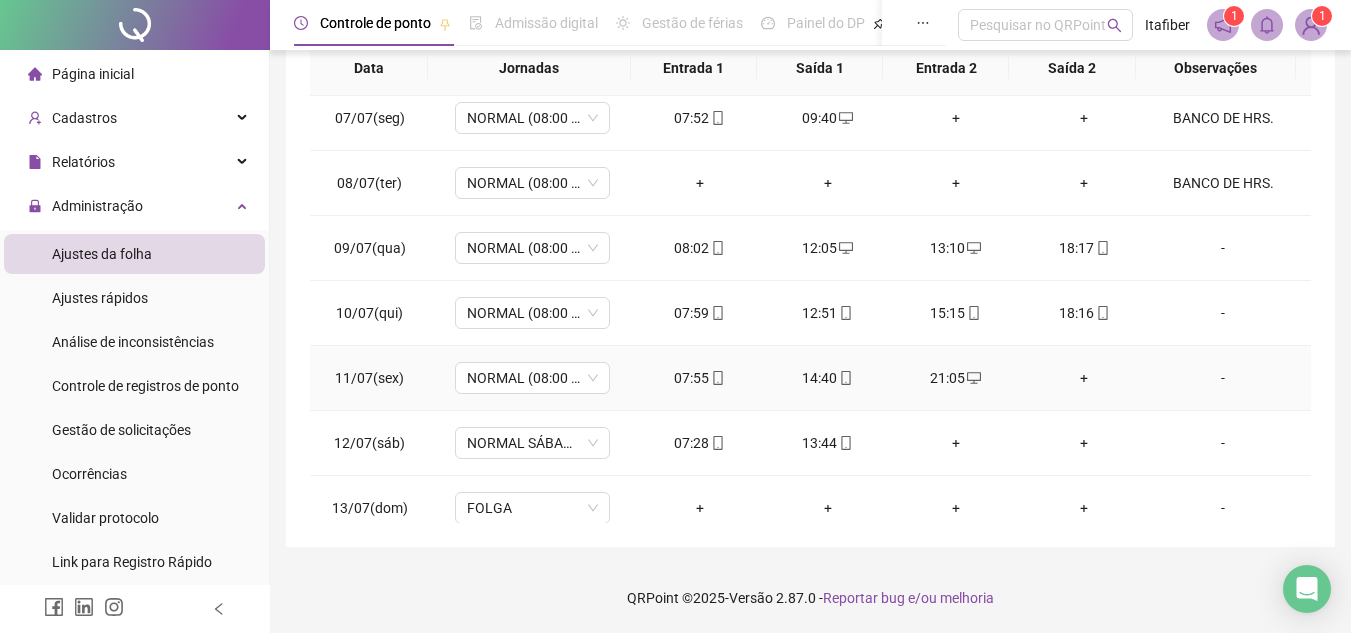click on "+" at bounding box center (1084, 378) 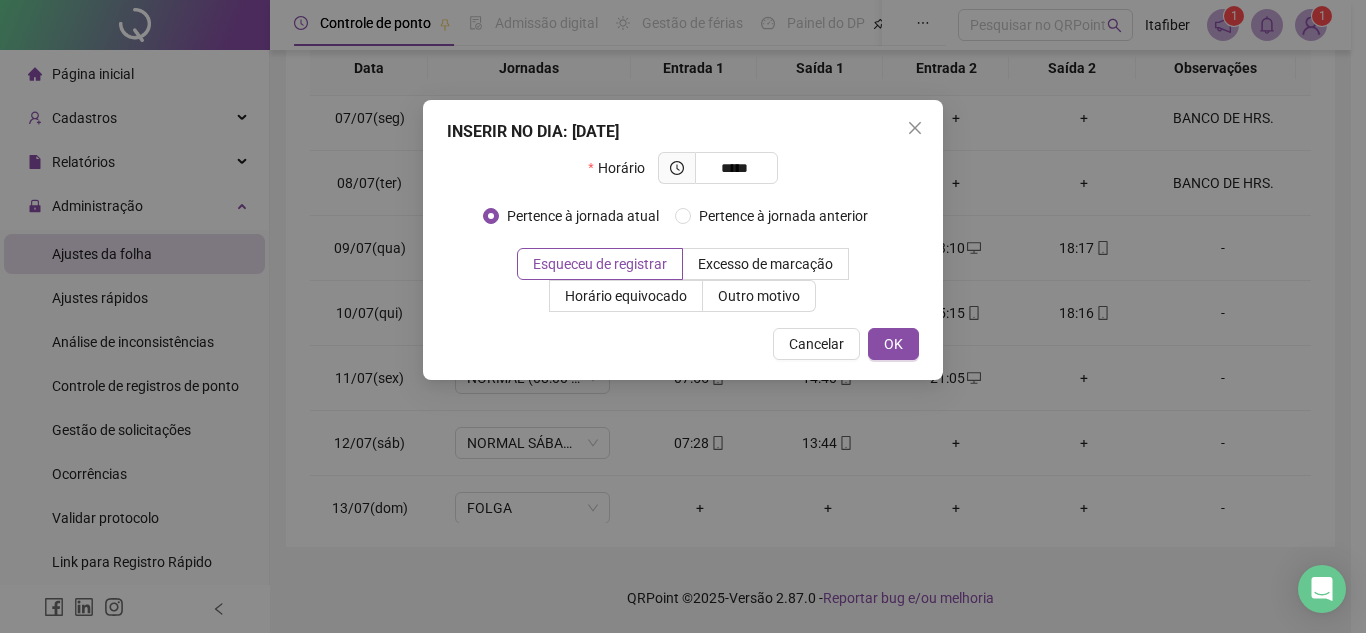 type on "*****" 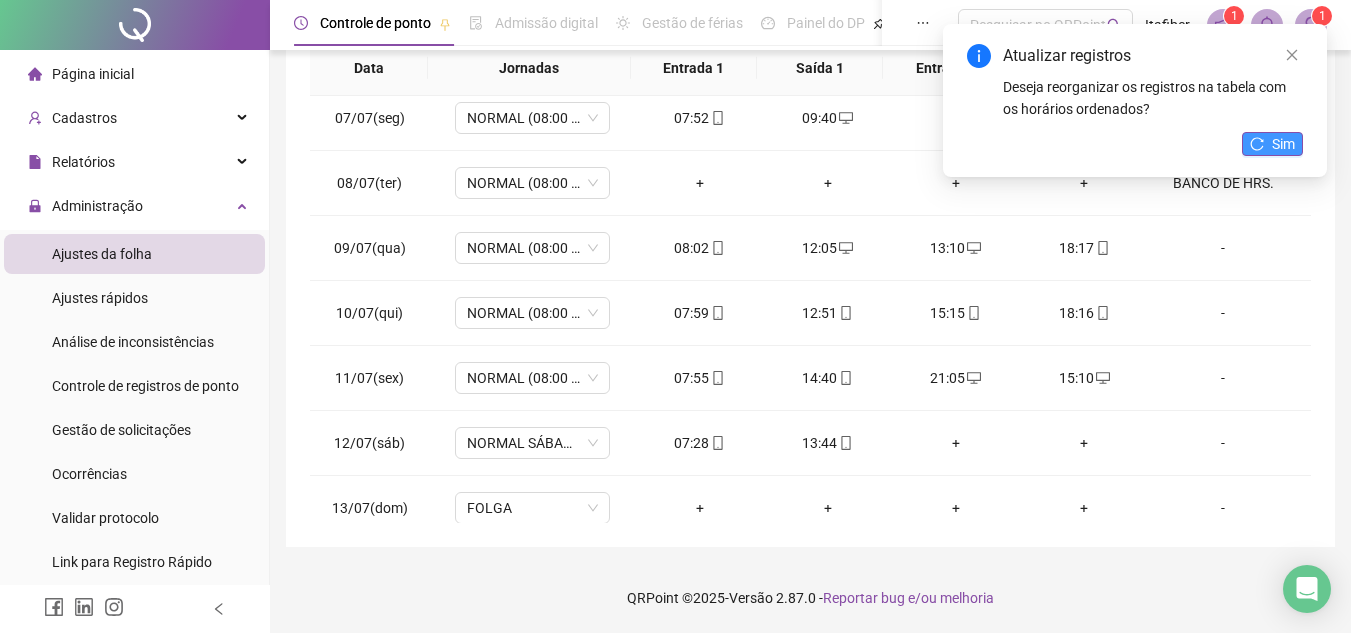 click on "Sim" at bounding box center (1272, 144) 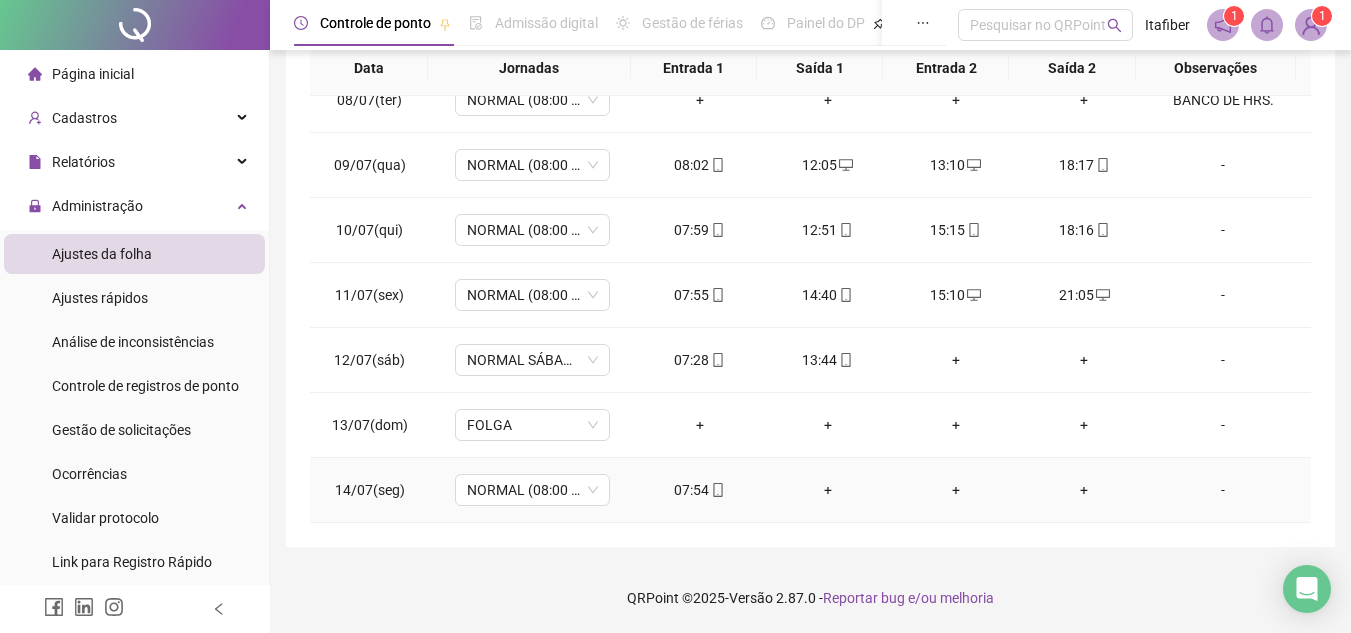 scroll, scrollTop: 0, scrollLeft: 0, axis: both 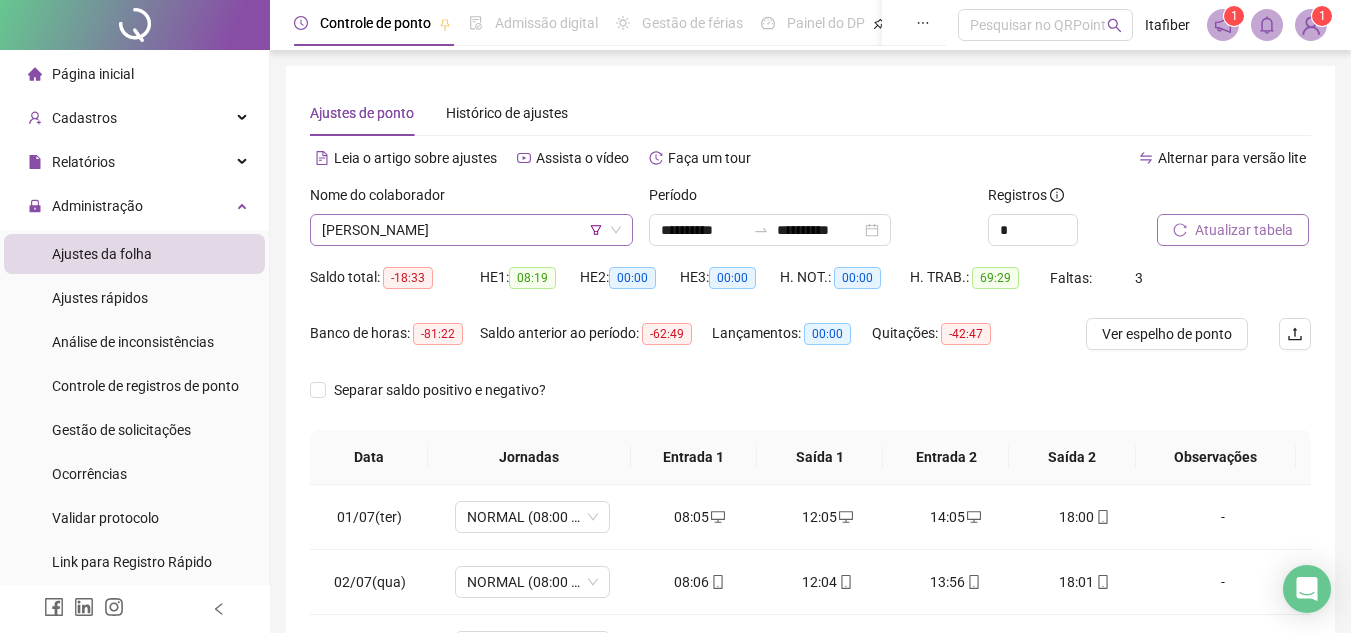 click on "[PERSON_NAME]" at bounding box center (471, 230) 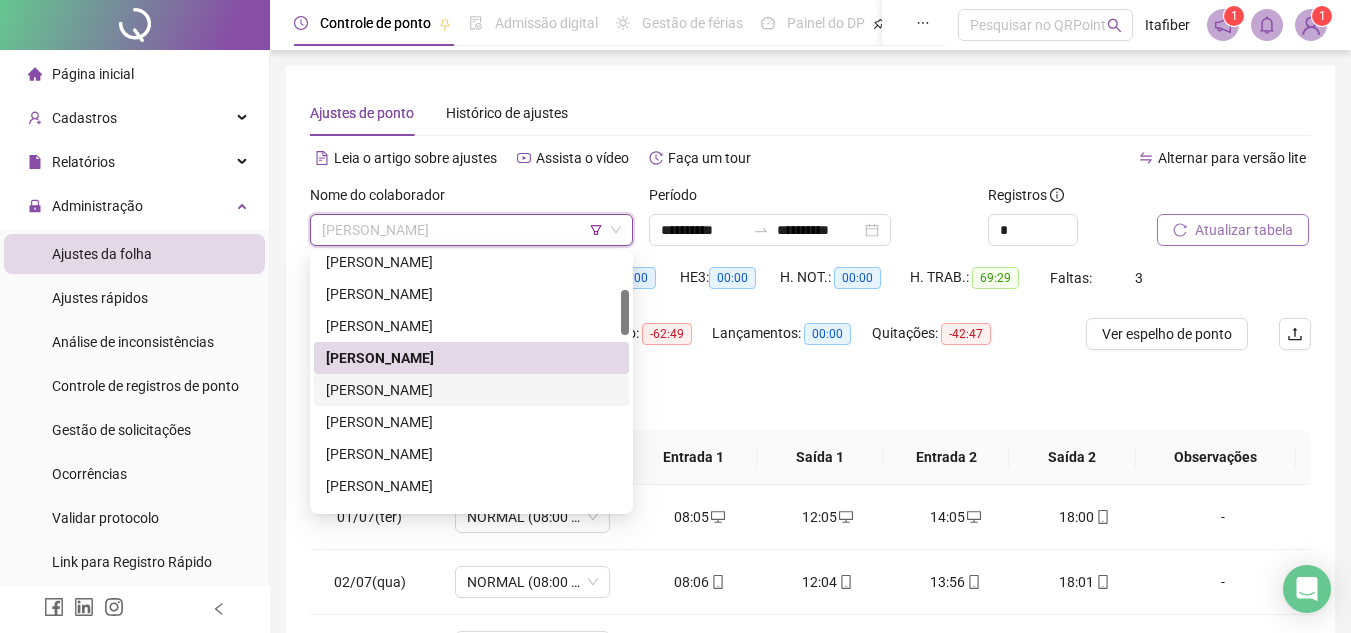 click on "[PERSON_NAME]" at bounding box center [471, 390] 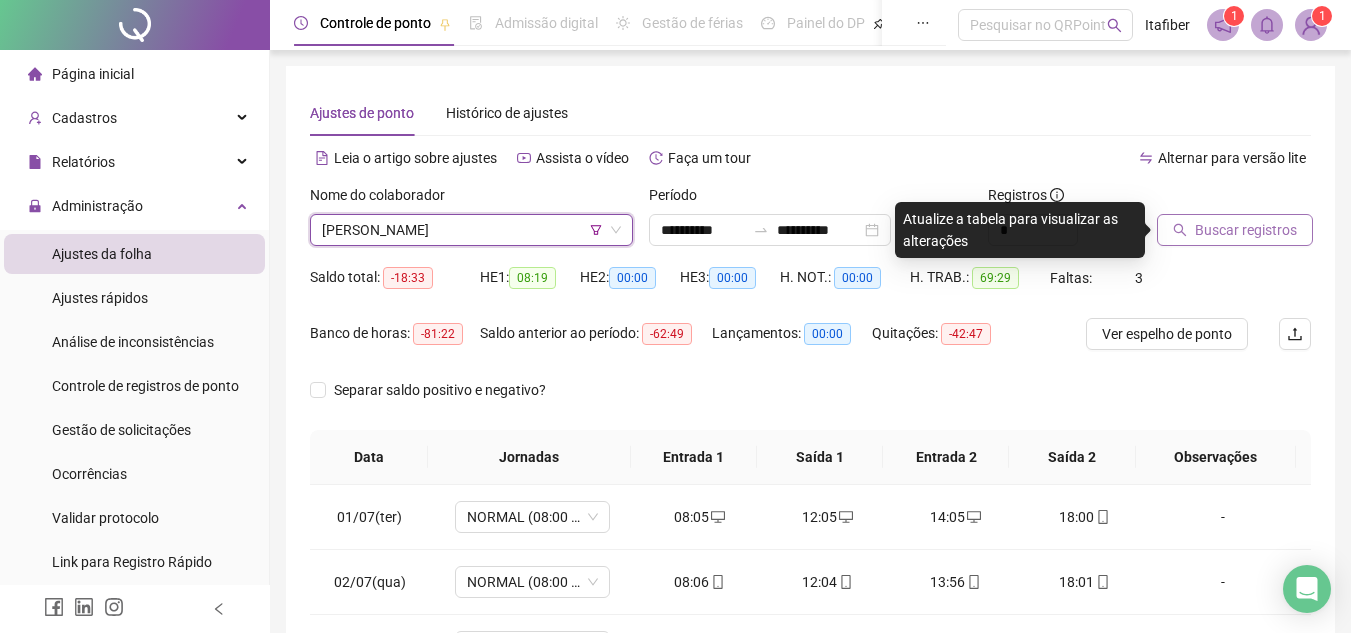 click on "Buscar registros" at bounding box center (1246, 230) 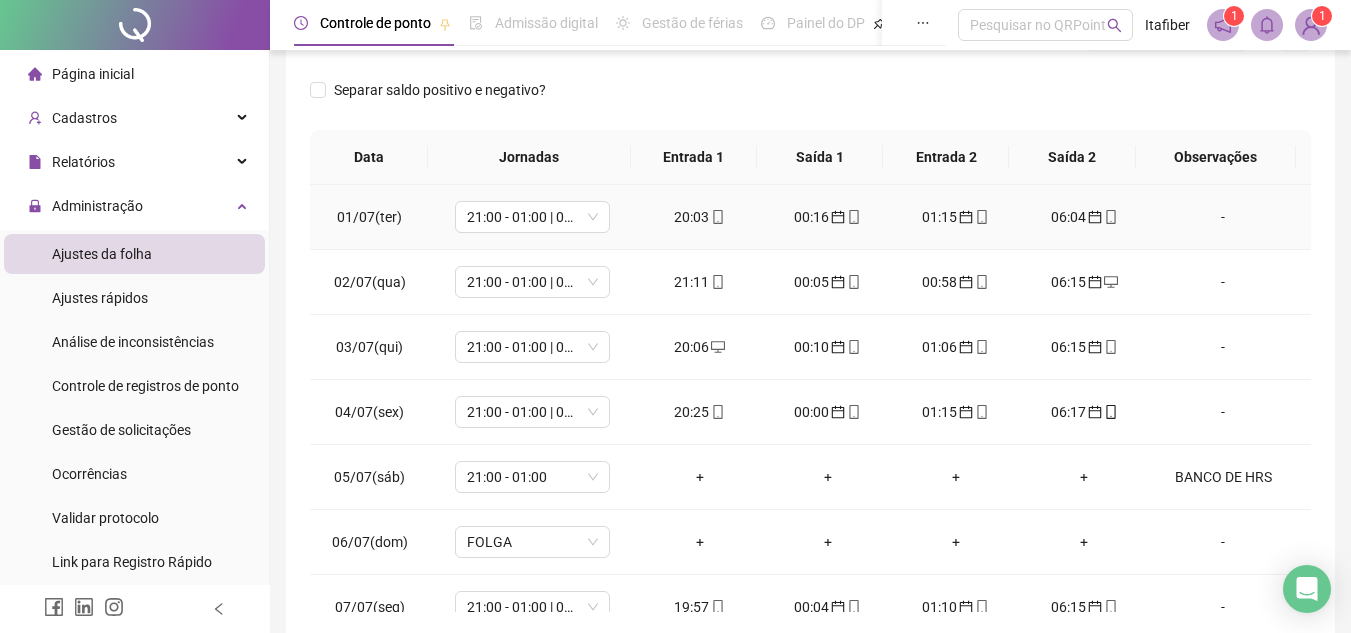 scroll, scrollTop: 389, scrollLeft: 0, axis: vertical 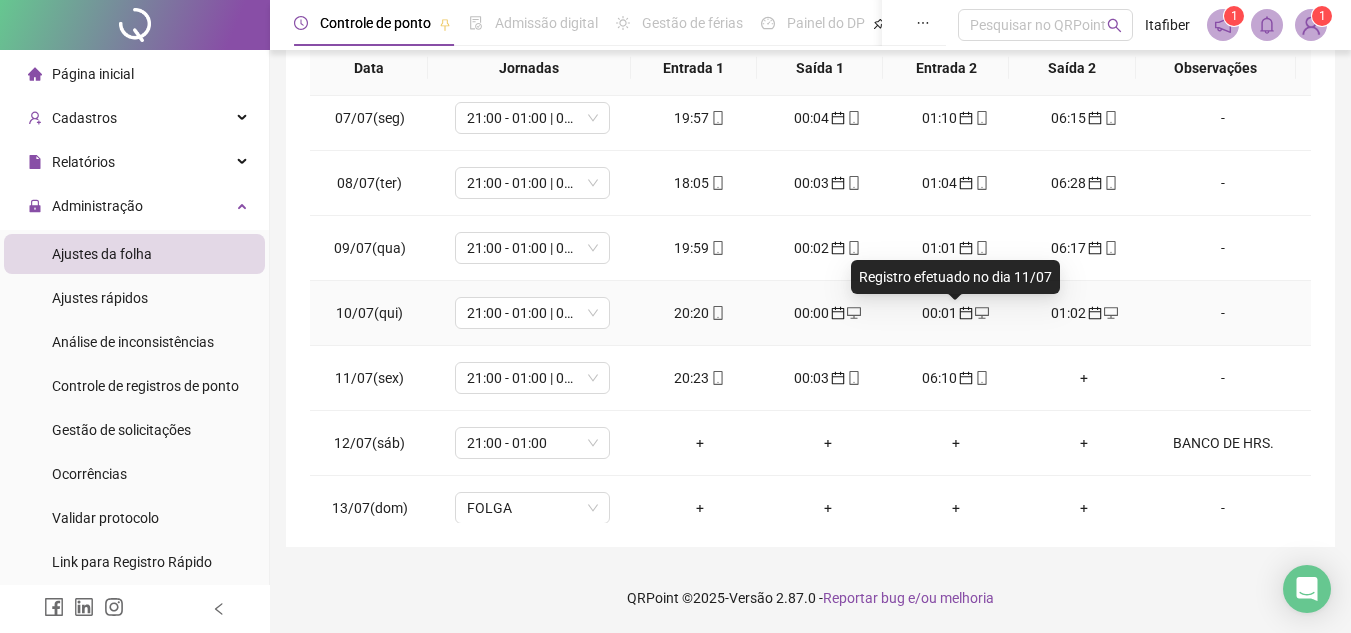 click 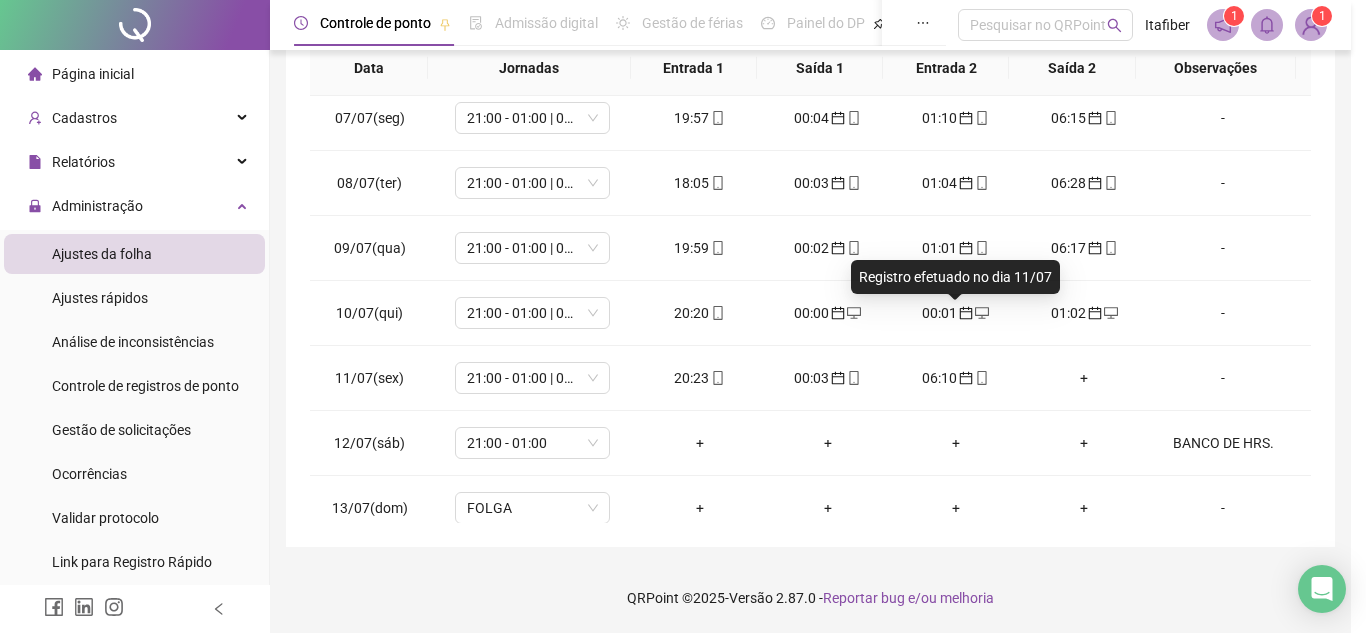 type on "**********" 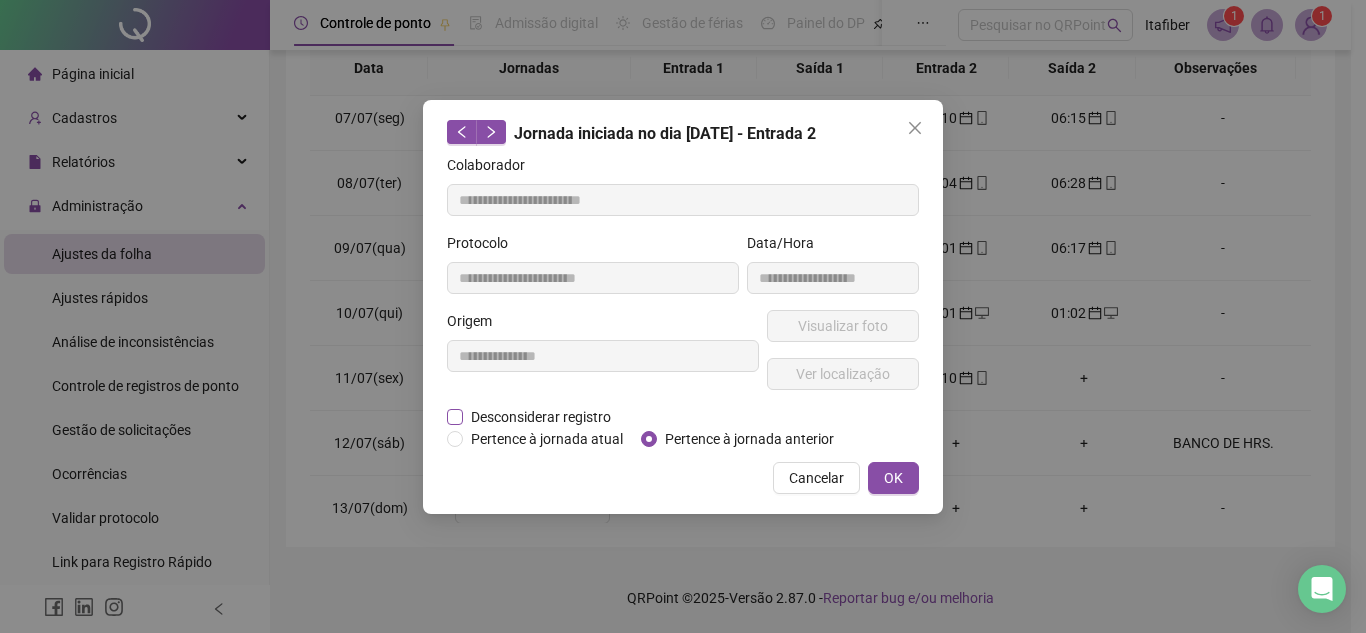 click on "Desconsiderar registro" at bounding box center [541, 417] 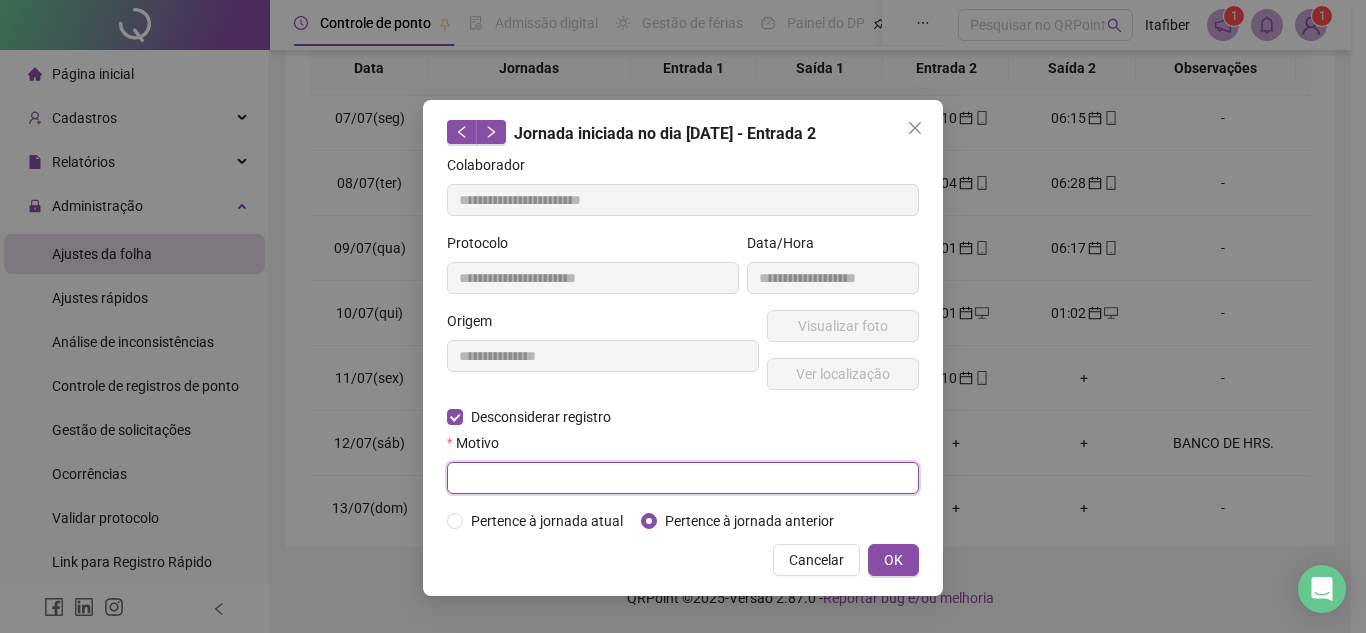 click at bounding box center [683, 478] 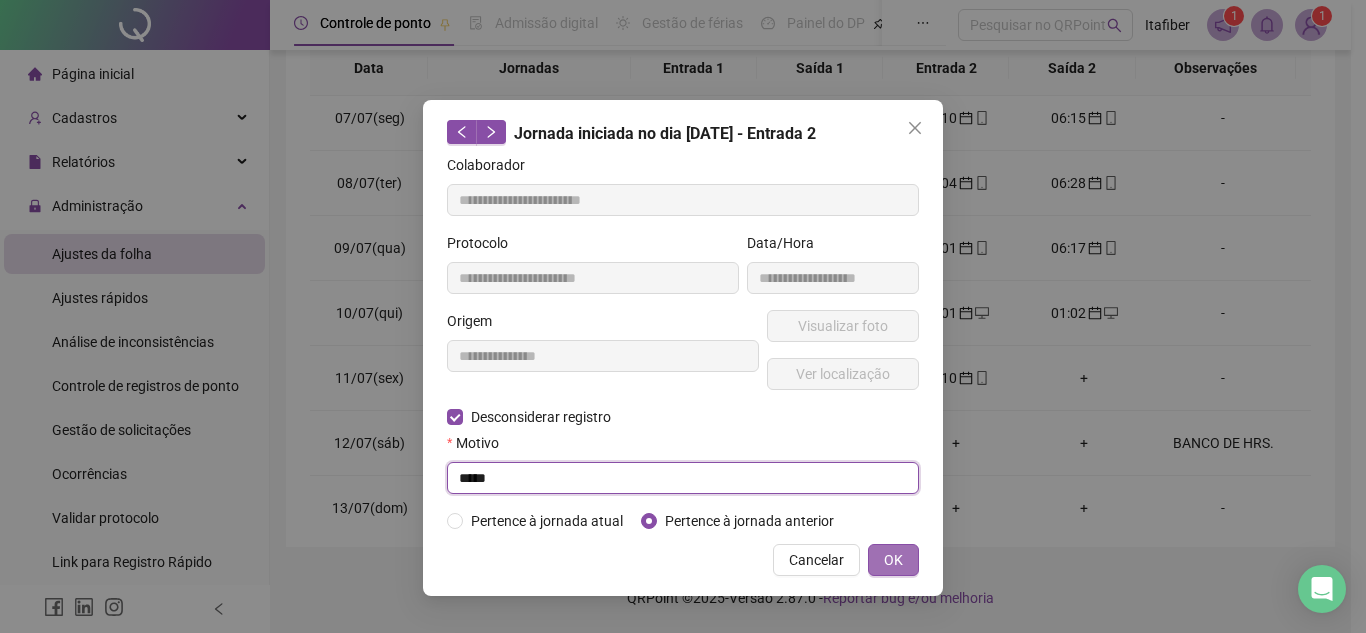 type on "*****" 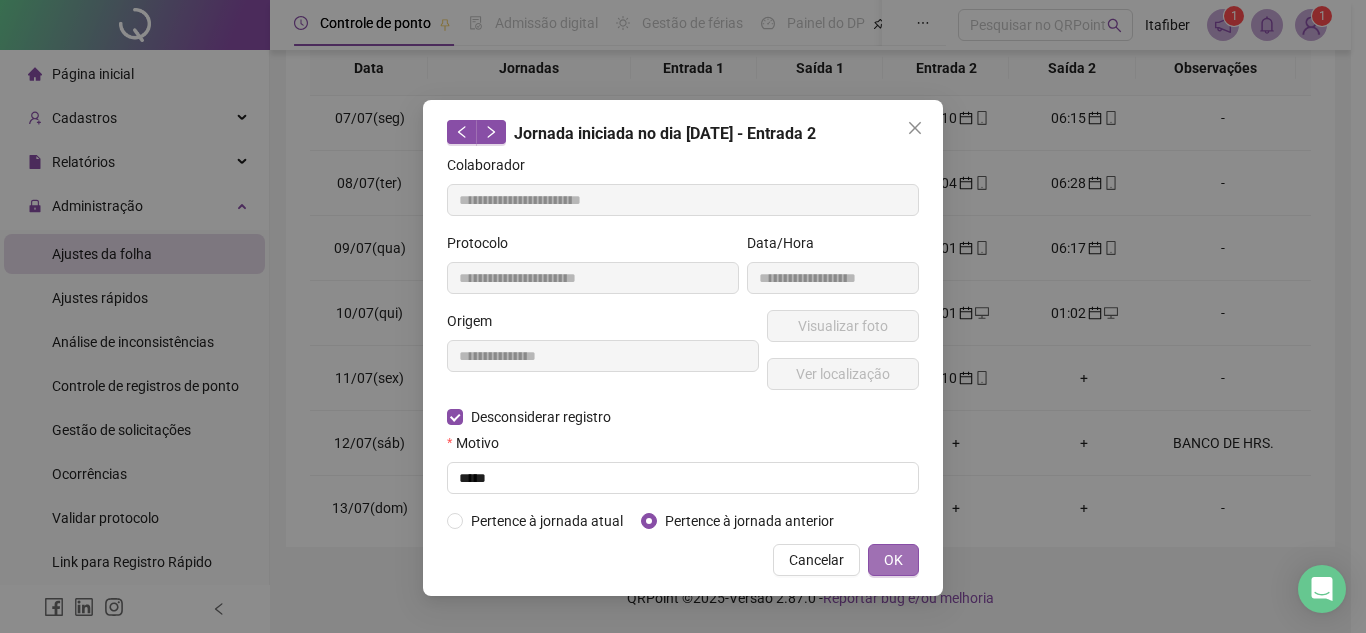 click on "OK" at bounding box center (893, 560) 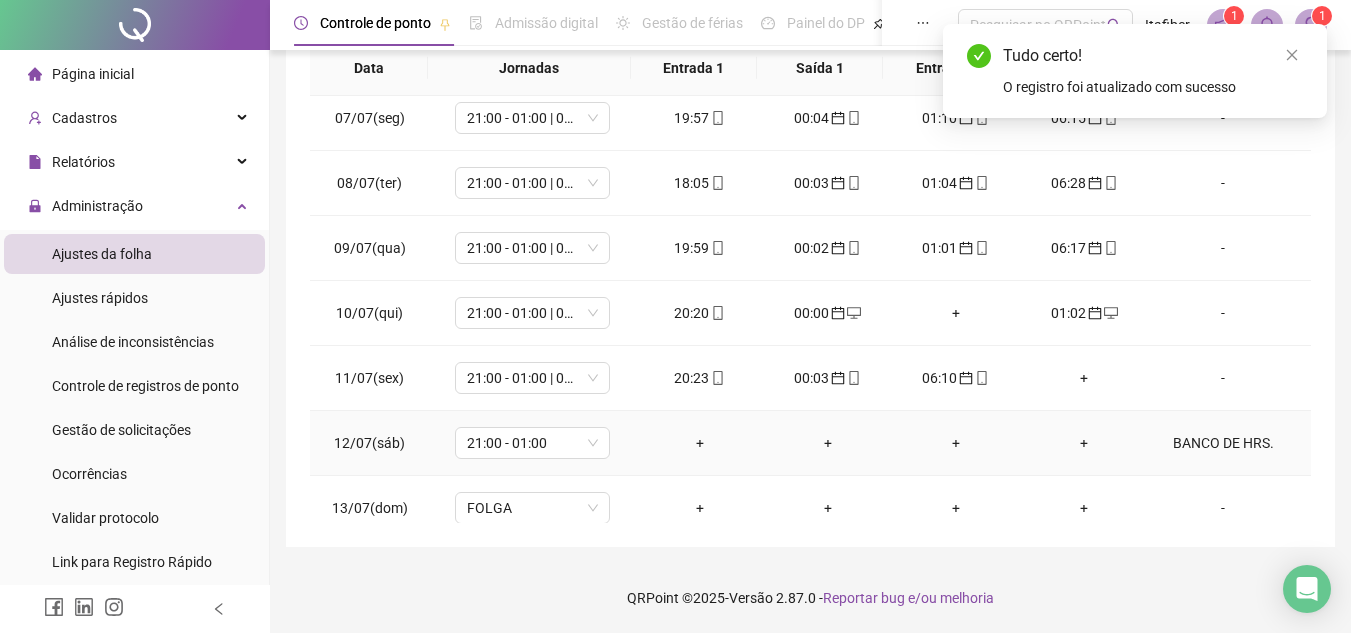 scroll, scrollTop: 0, scrollLeft: 0, axis: both 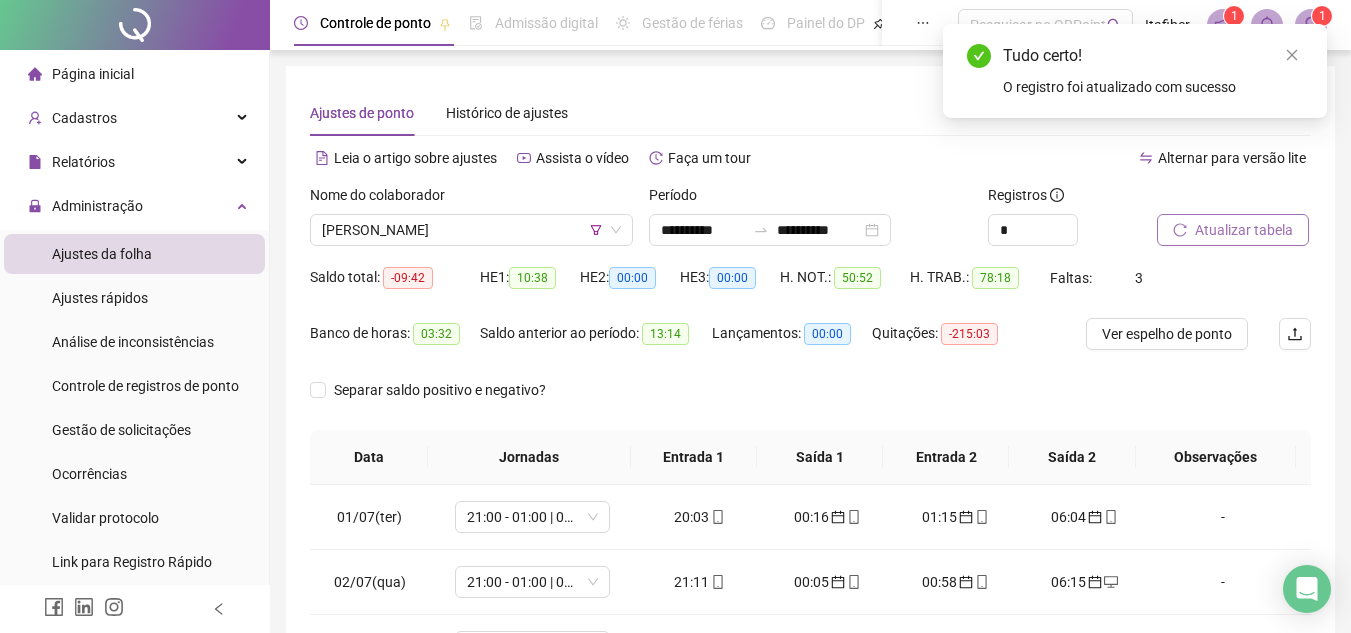 click on "Atualizar tabela" at bounding box center (1244, 230) 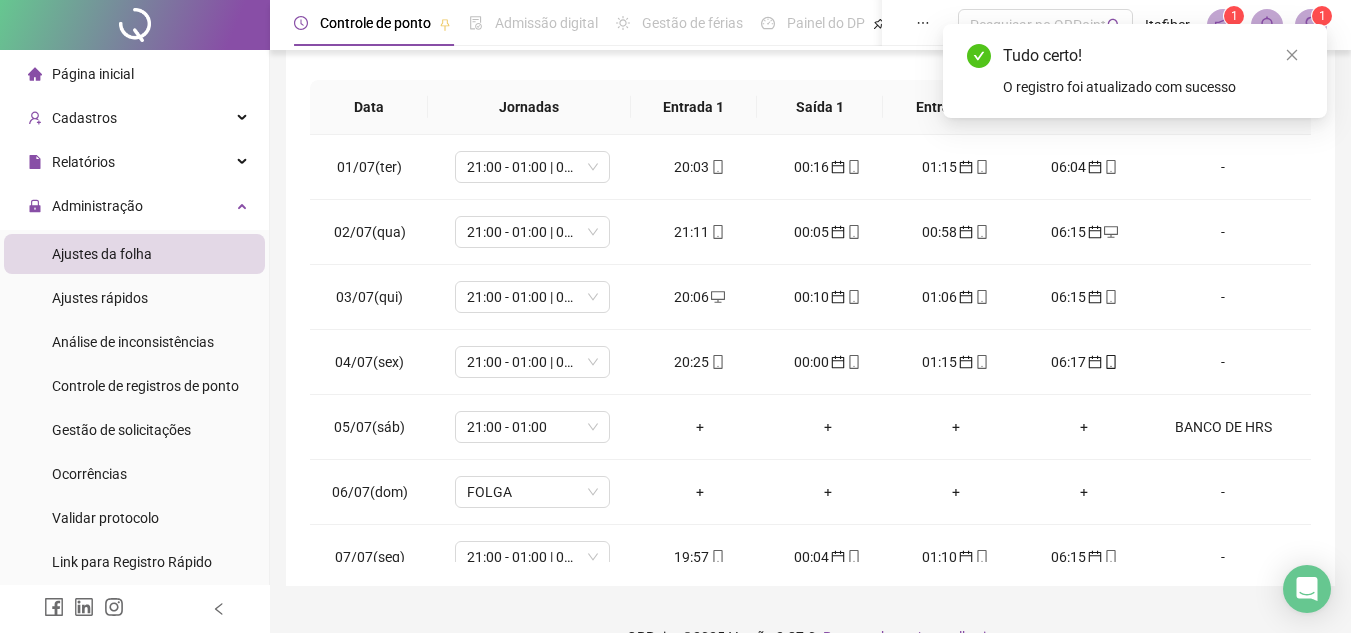 scroll, scrollTop: 389, scrollLeft: 0, axis: vertical 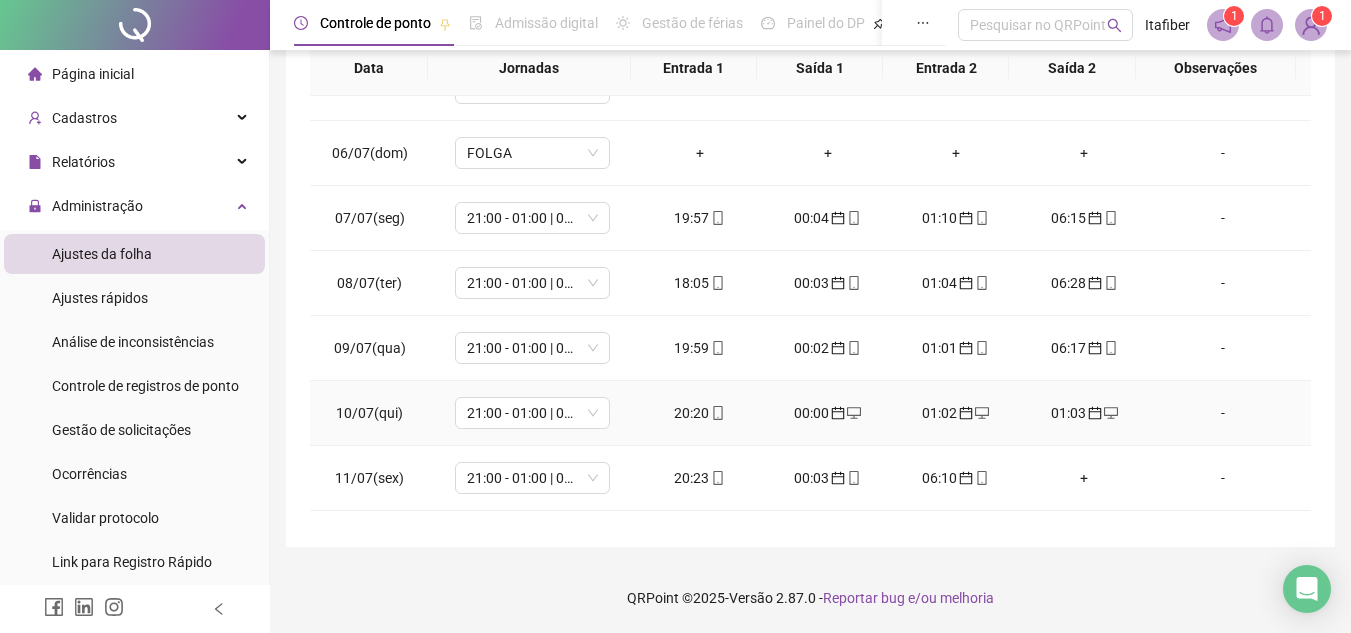 click on "01:02" at bounding box center [956, 413] 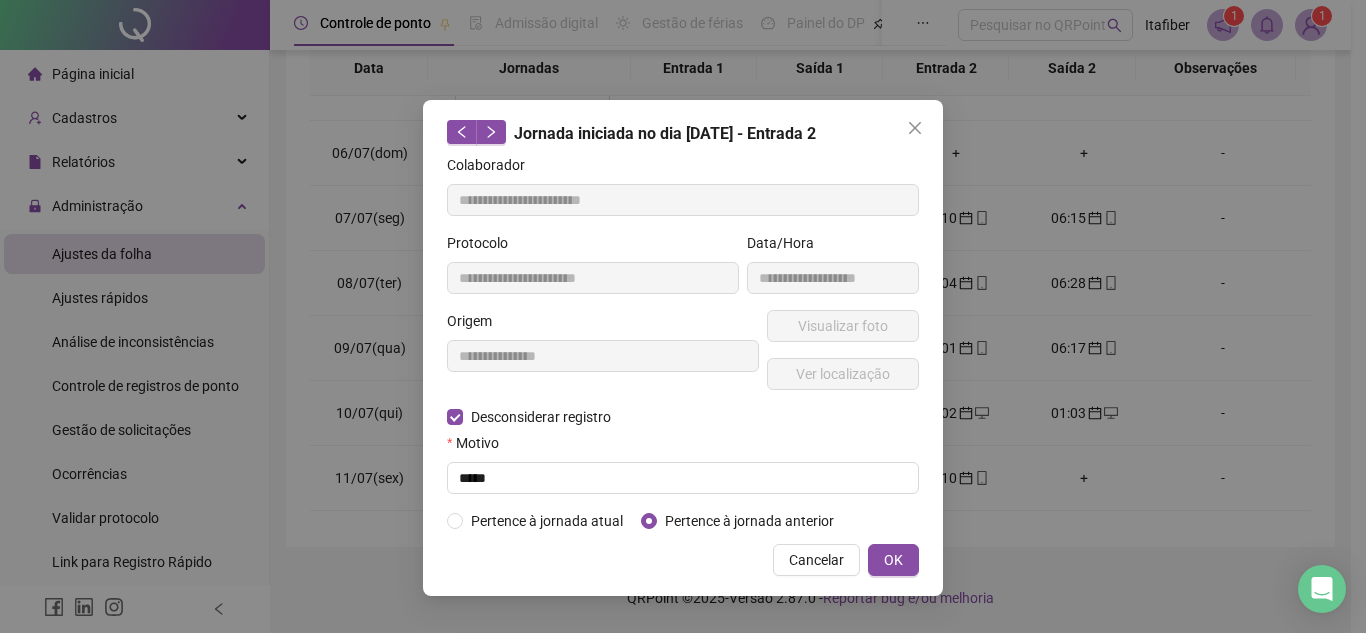 type on "**********" 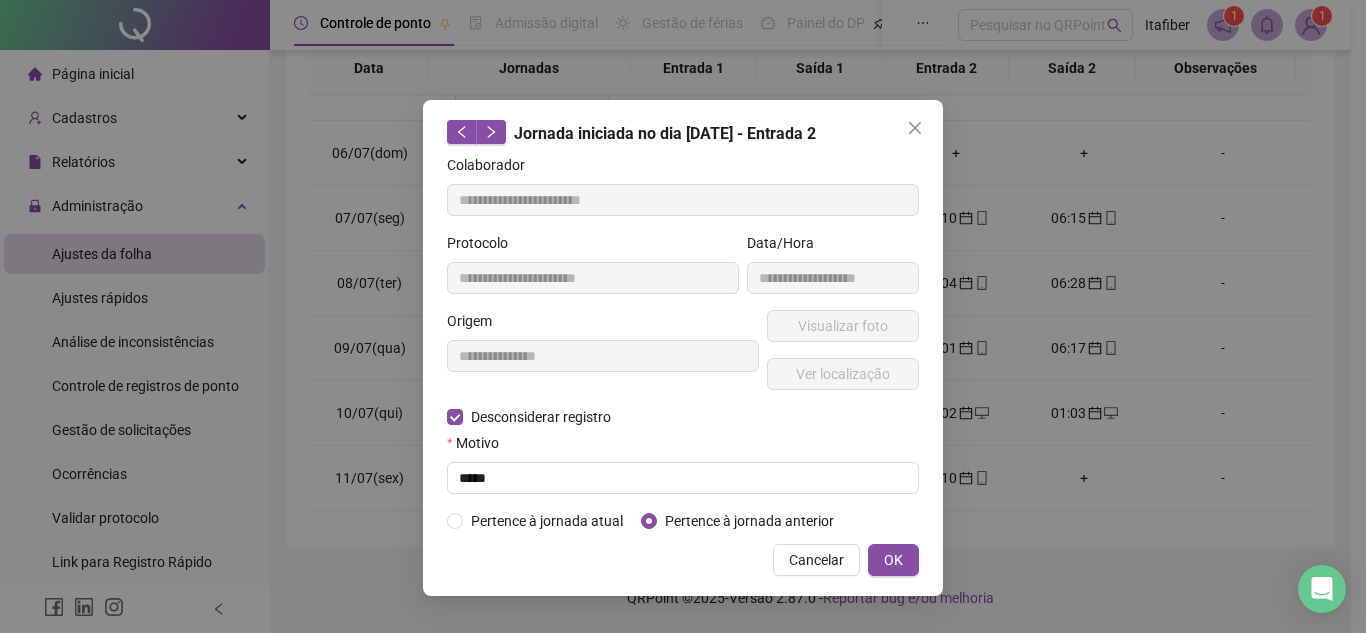 type on "**********" 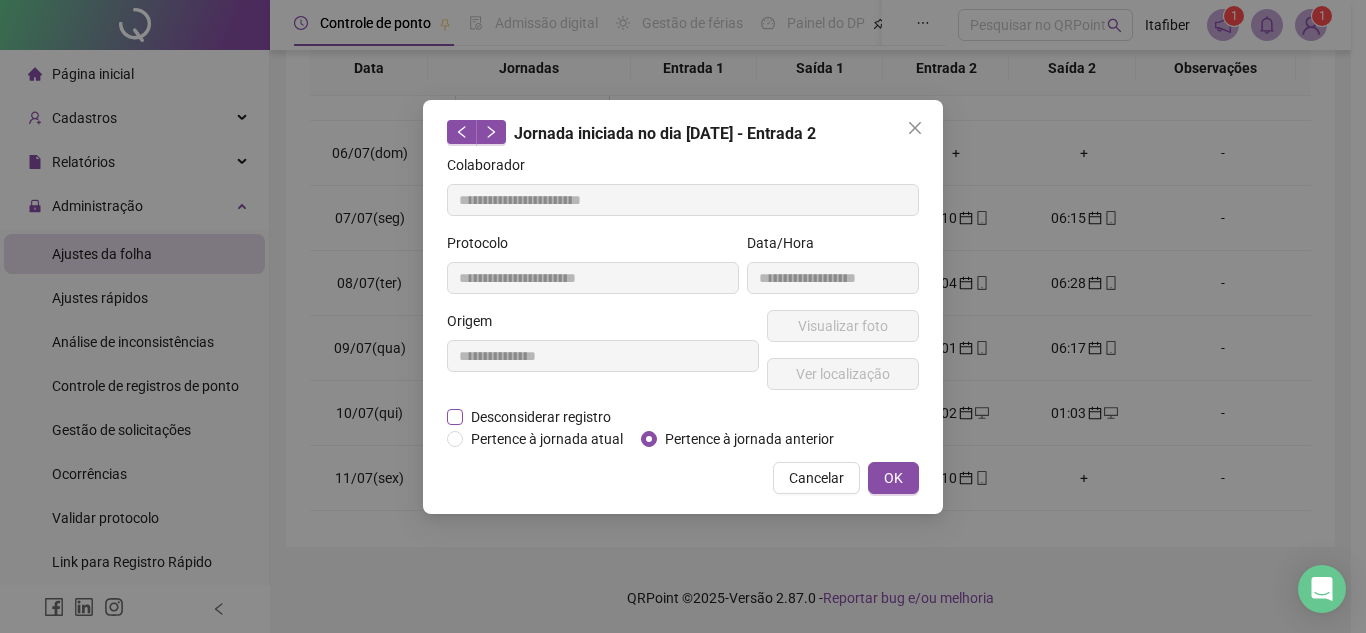 click on "Desconsiderar registro" at bounding box center [541, 417] 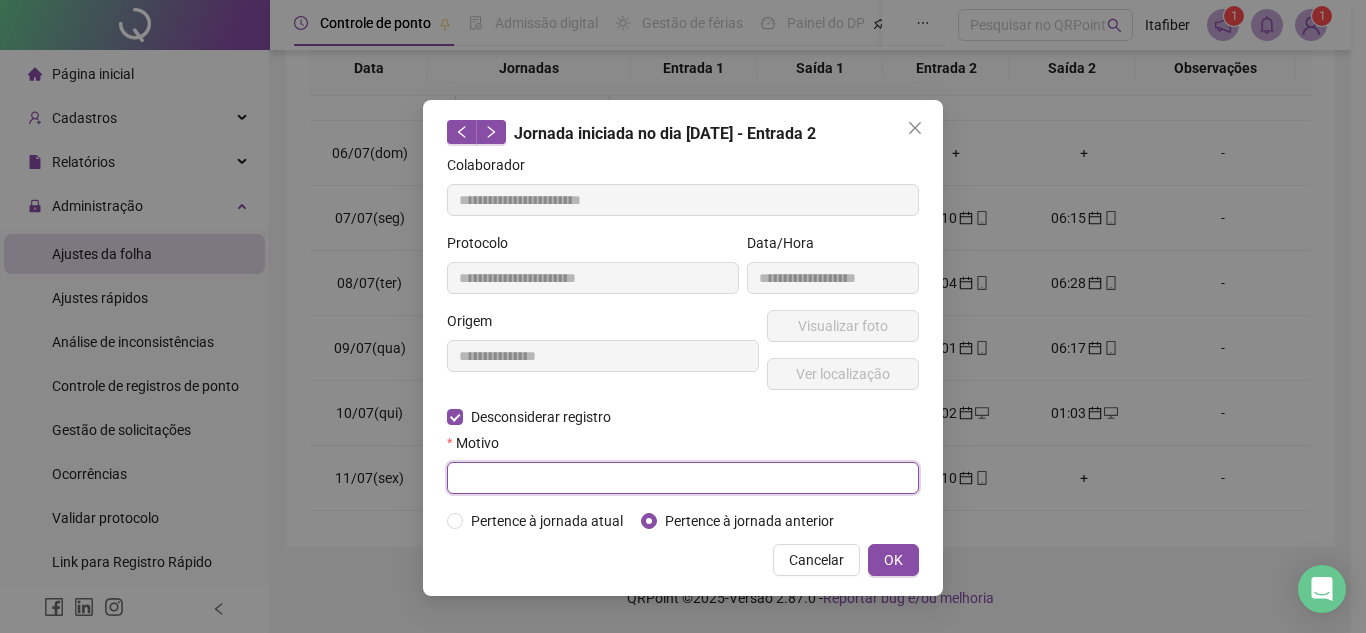 click at bounding box center [683, 478] 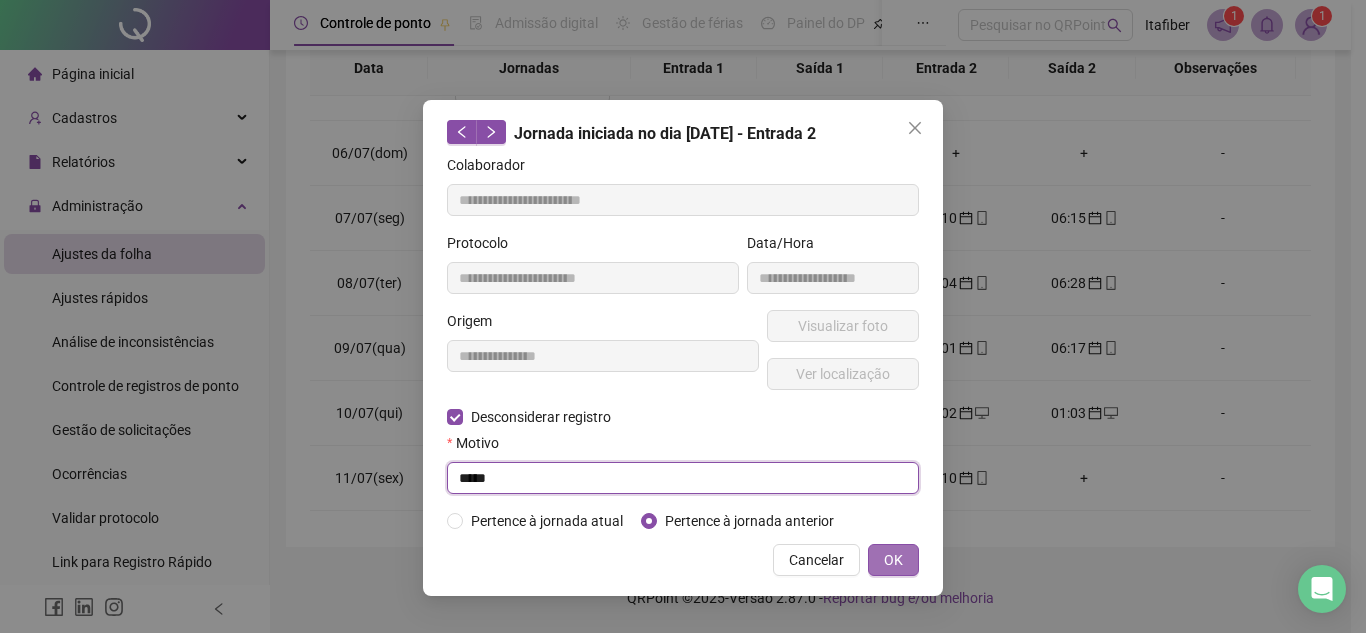 type on "*****" 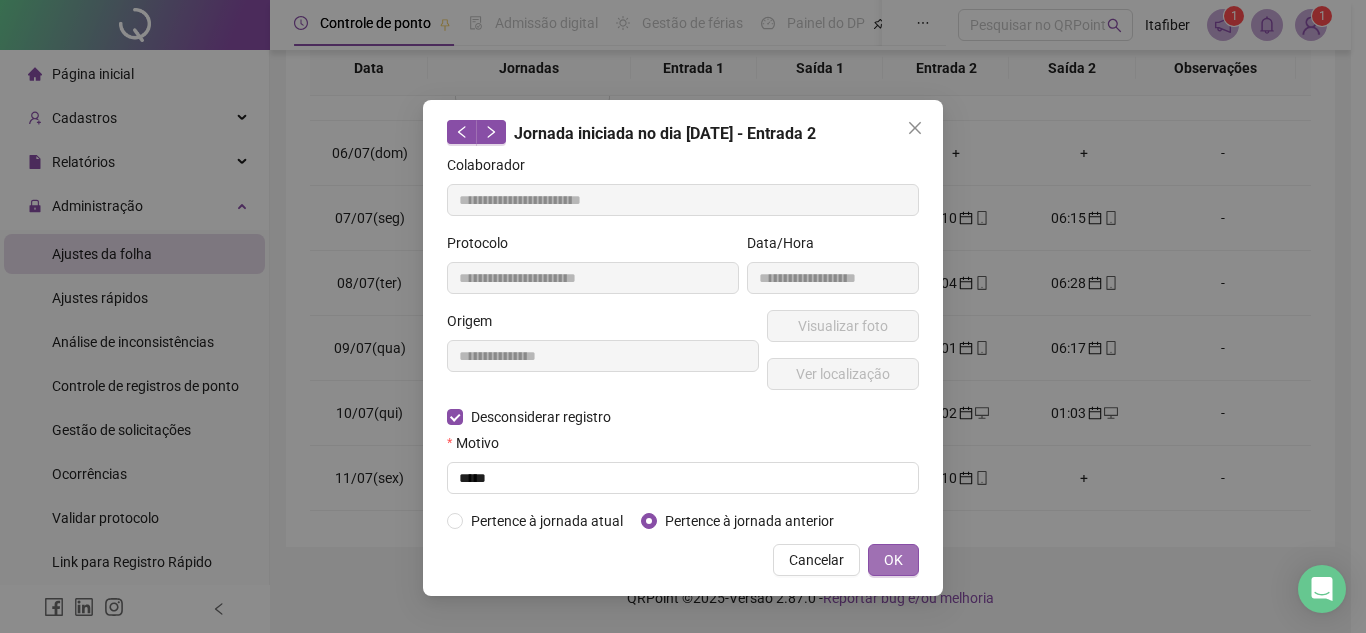 click on "OK" at bounding box center [893, 560] 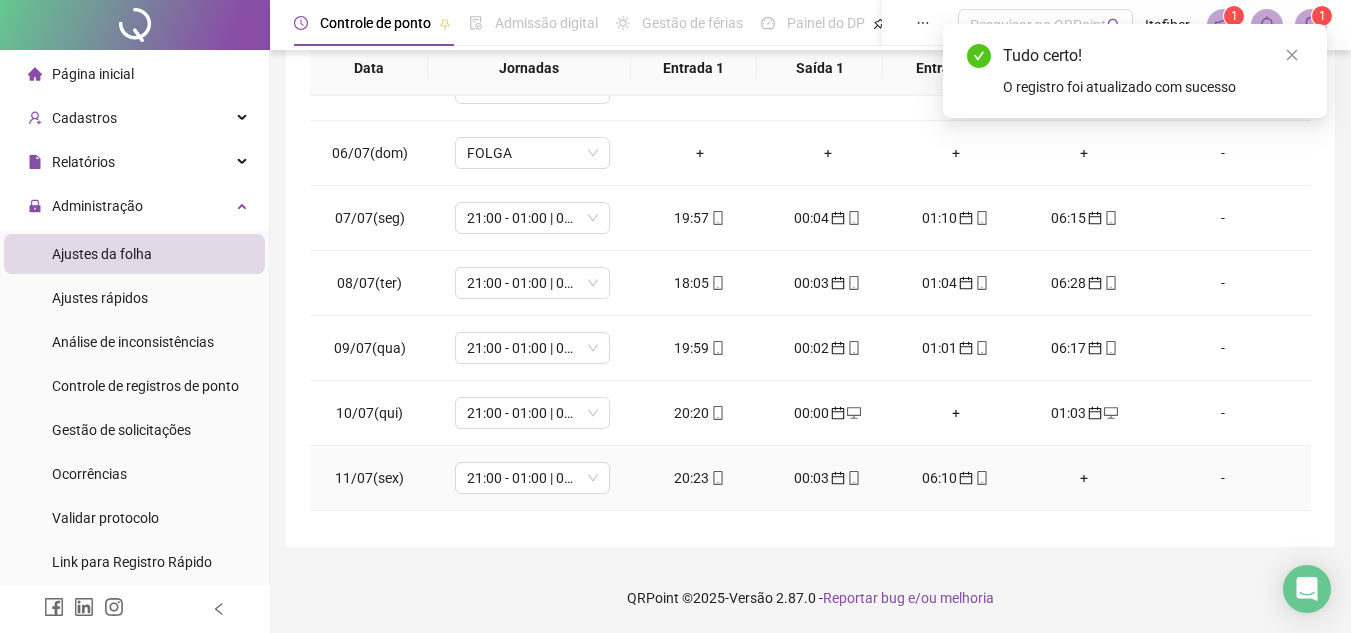 scroll, scrollTop: 0, scrollLeft: 0, axis: both 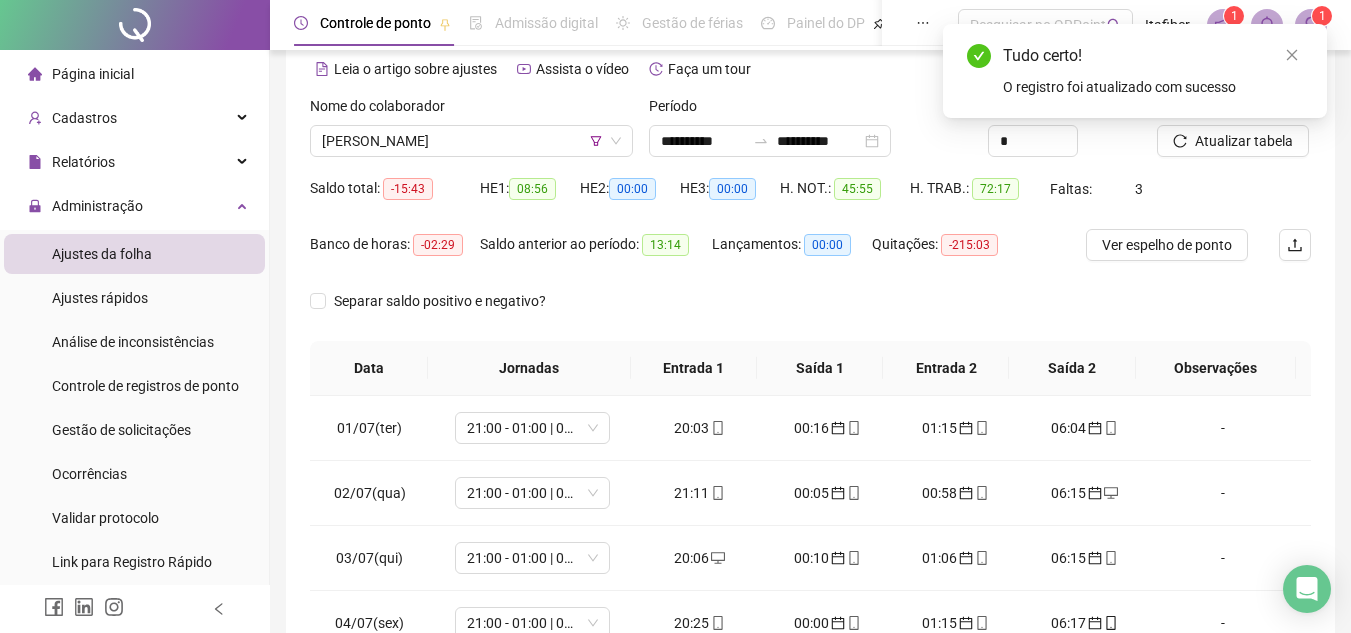 click on "Tudo certo! O registro foi atualizado com sucesso" at bounding box center [1135, 71] 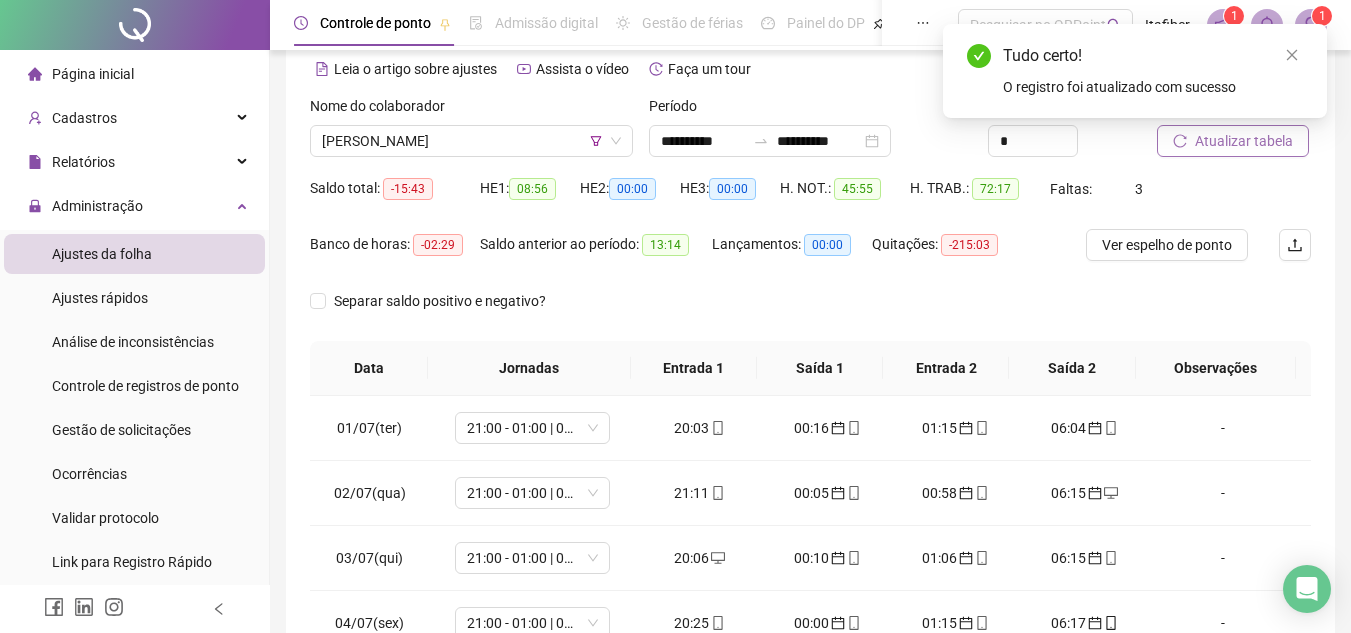 click on "Atualizar tabela" at bounding box center [1233, 141] 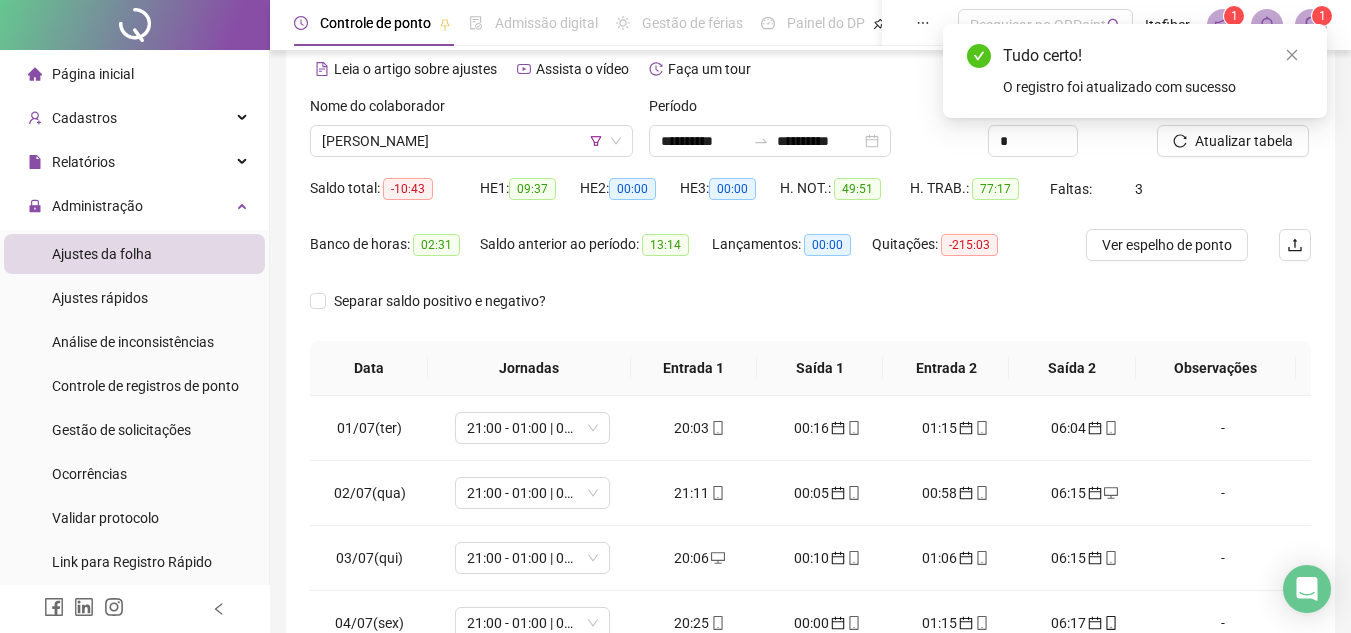 scroll, scrollTop: 189, scrollLeft: 0, axis: vertical 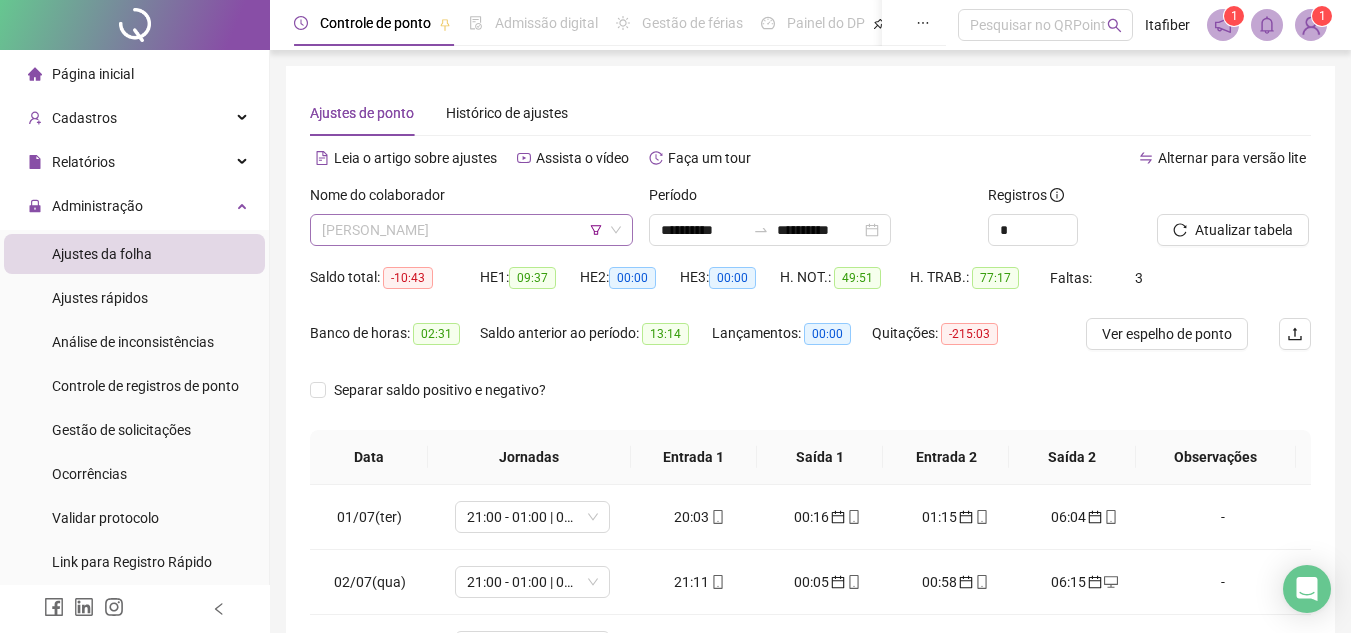 click on "[PERSON_NAME]" at bounding box center (471, 230) 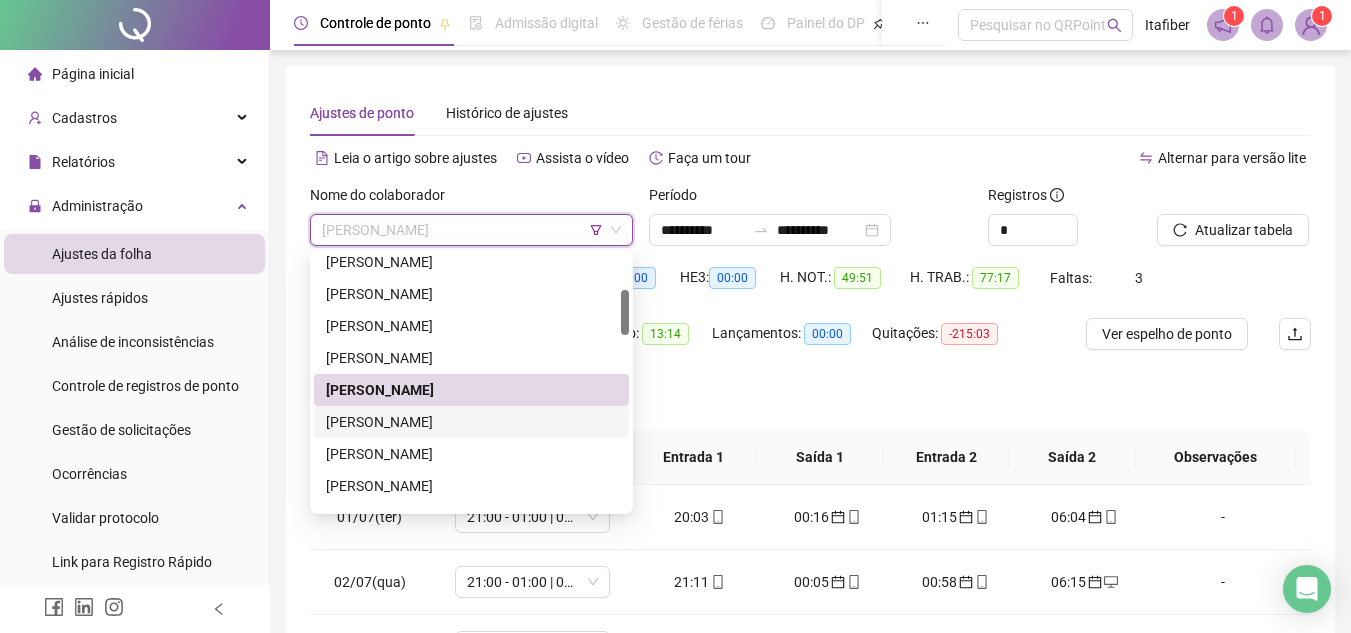 click on "[PERSON_NAME]" at bounding box center (471, 422) 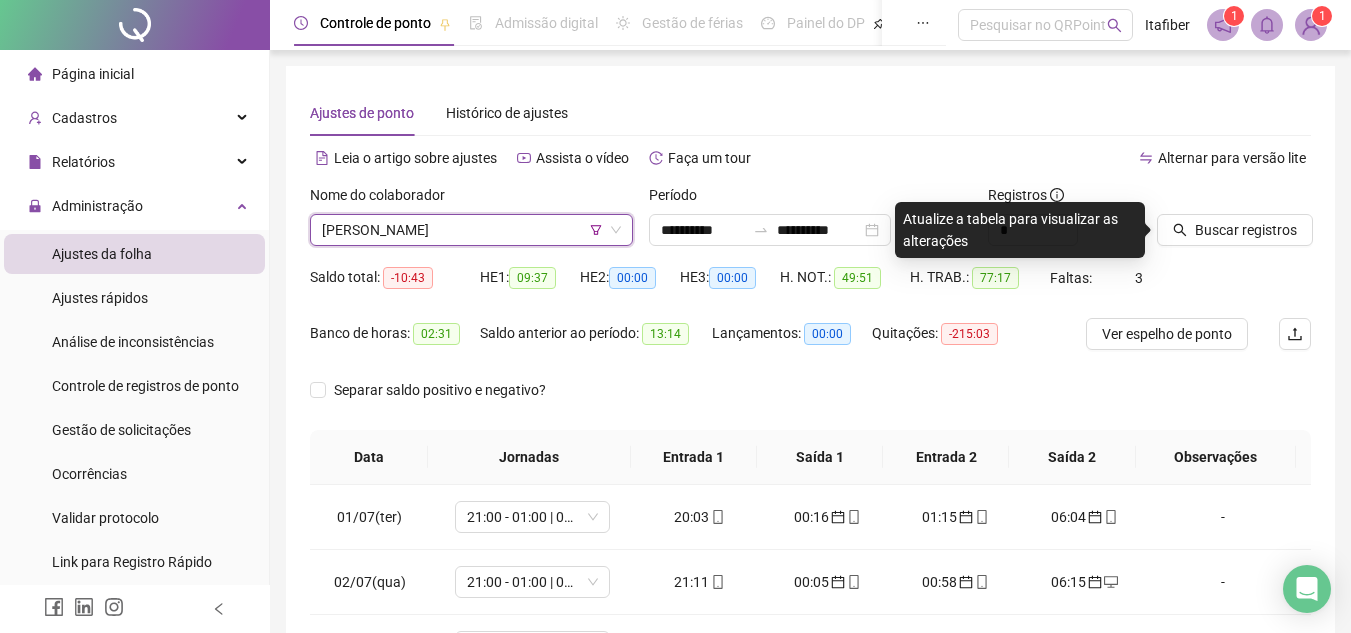 click on "[PERSON_NAME]" at bounding box center (471, 230) 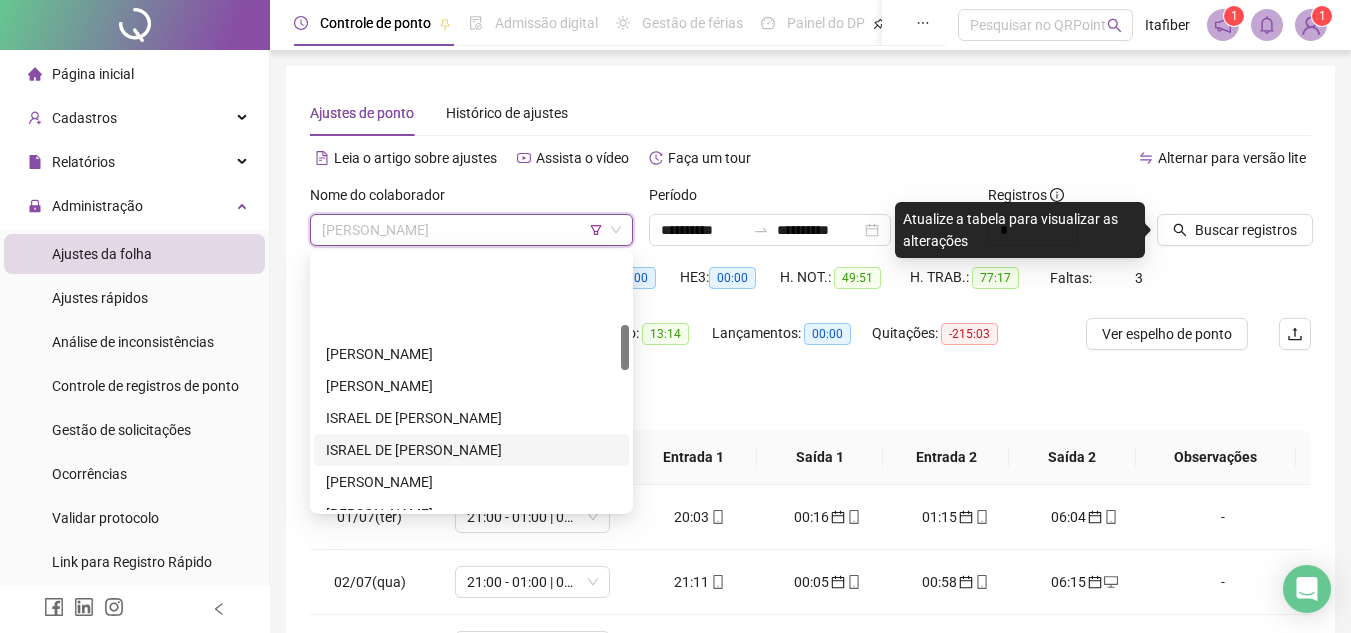 scroll, scrollTop: 400, scrollLeft: 0, axis: vertical 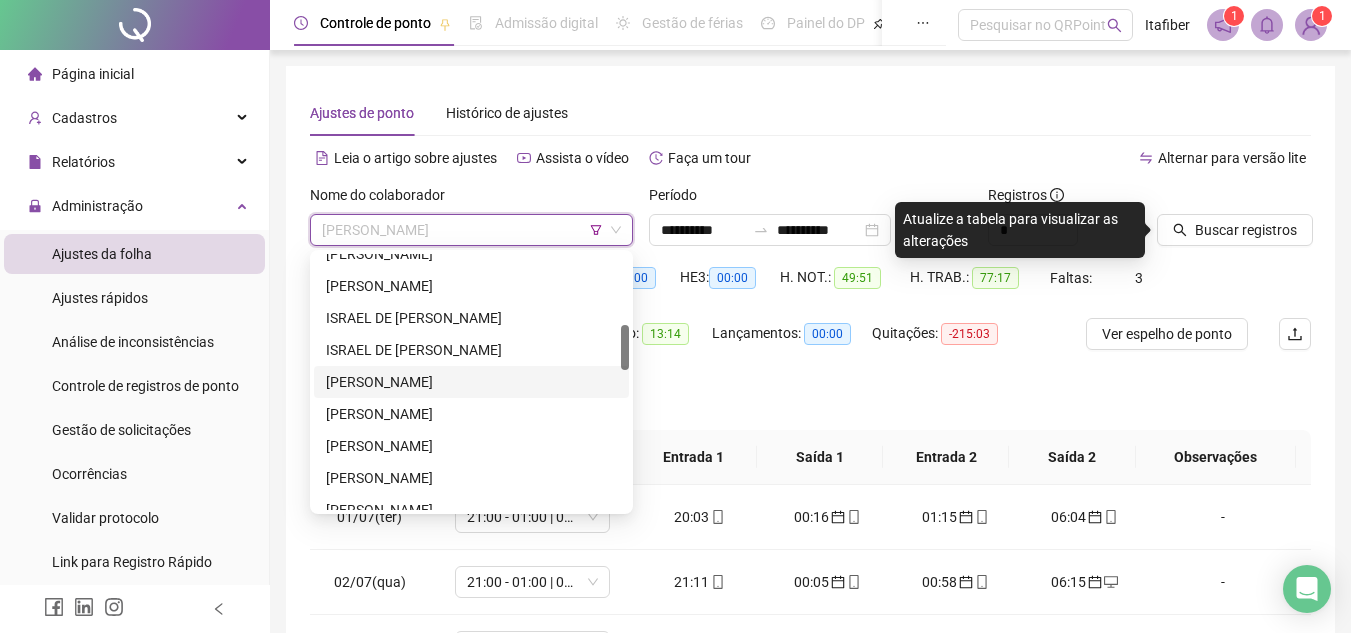 drag, startPoint x: 486, startPoint y: 377, endPoint x: 868, endPoint y: 339, distance: 383.8854 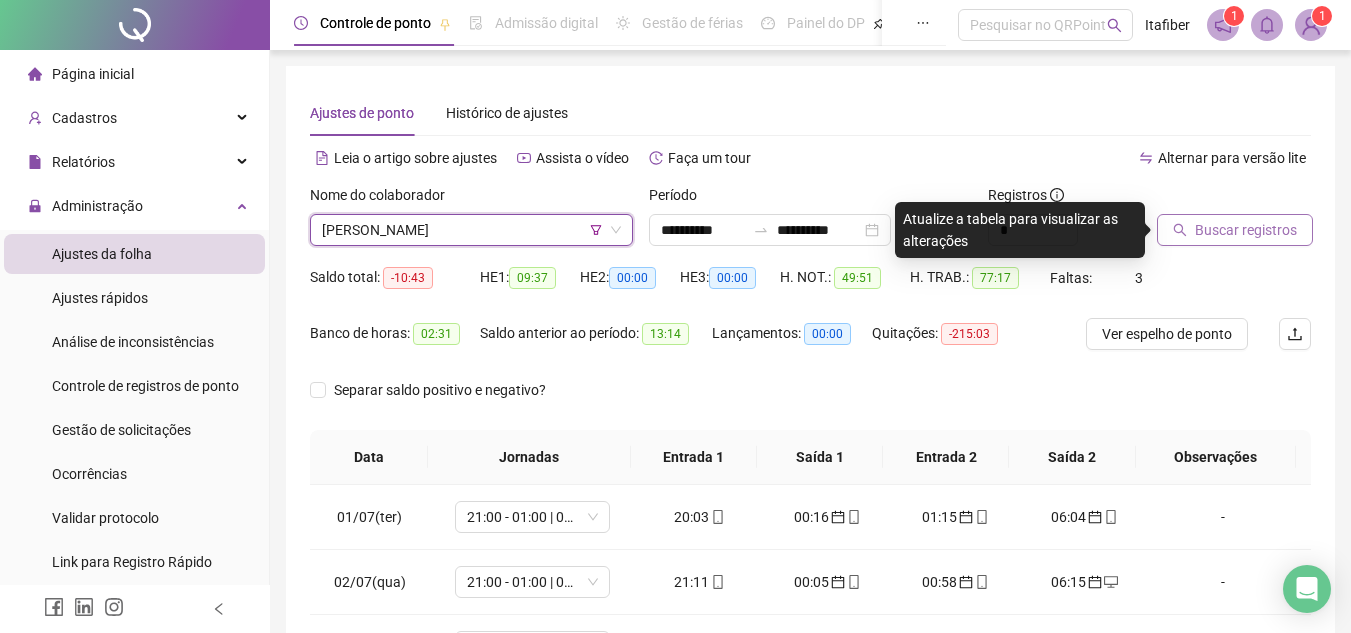 click on "Buscar registros" at bounding box center [1246, 230] 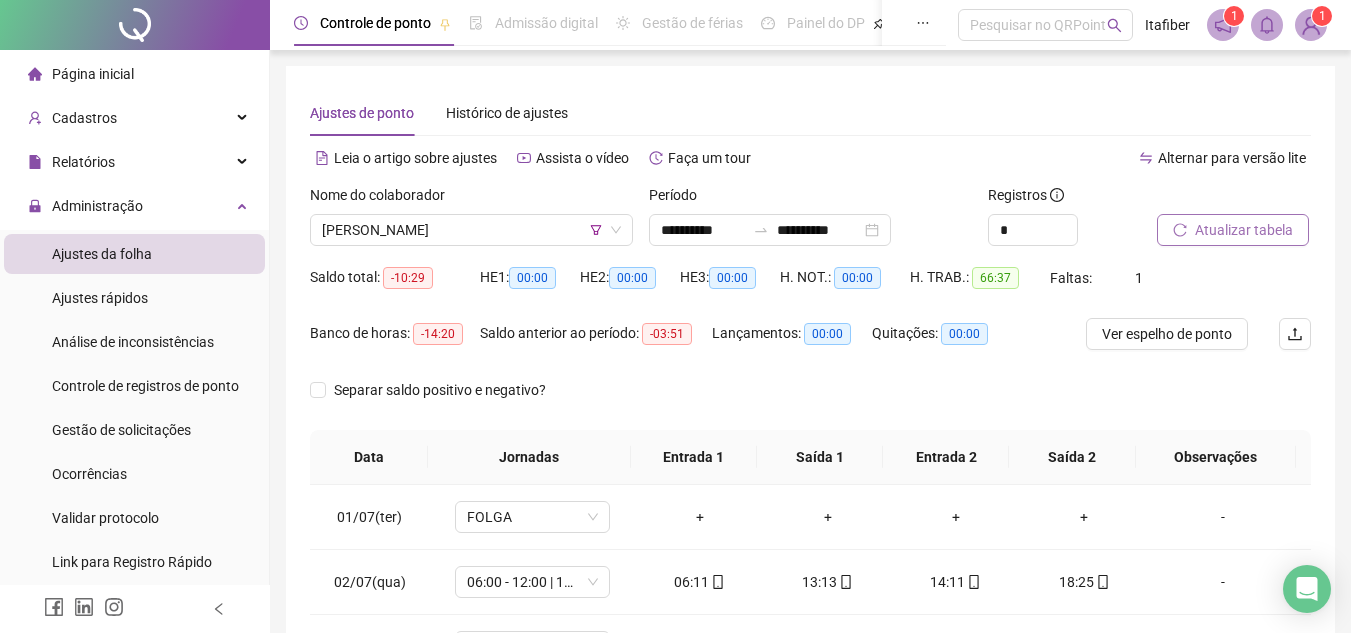 scroll, scrollTop: 389, scrollLeft: 0, axis: vertical 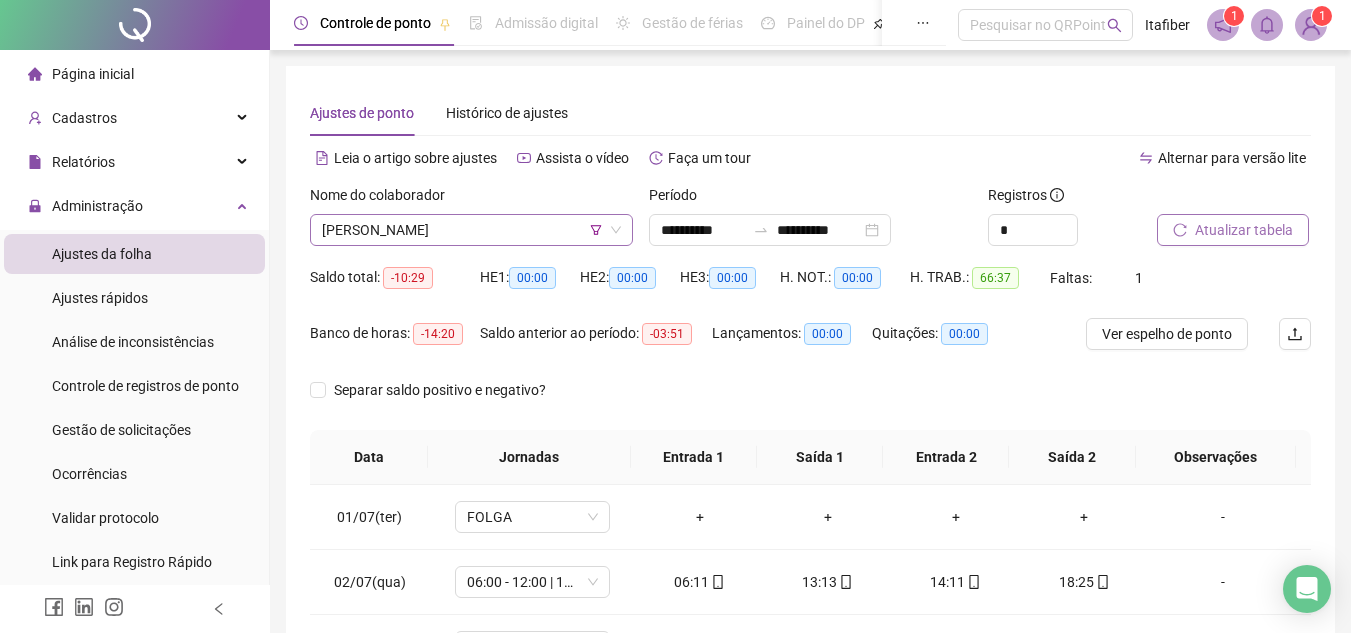 click on "[PERSON_NAME]" at bounding box center [471, 230] 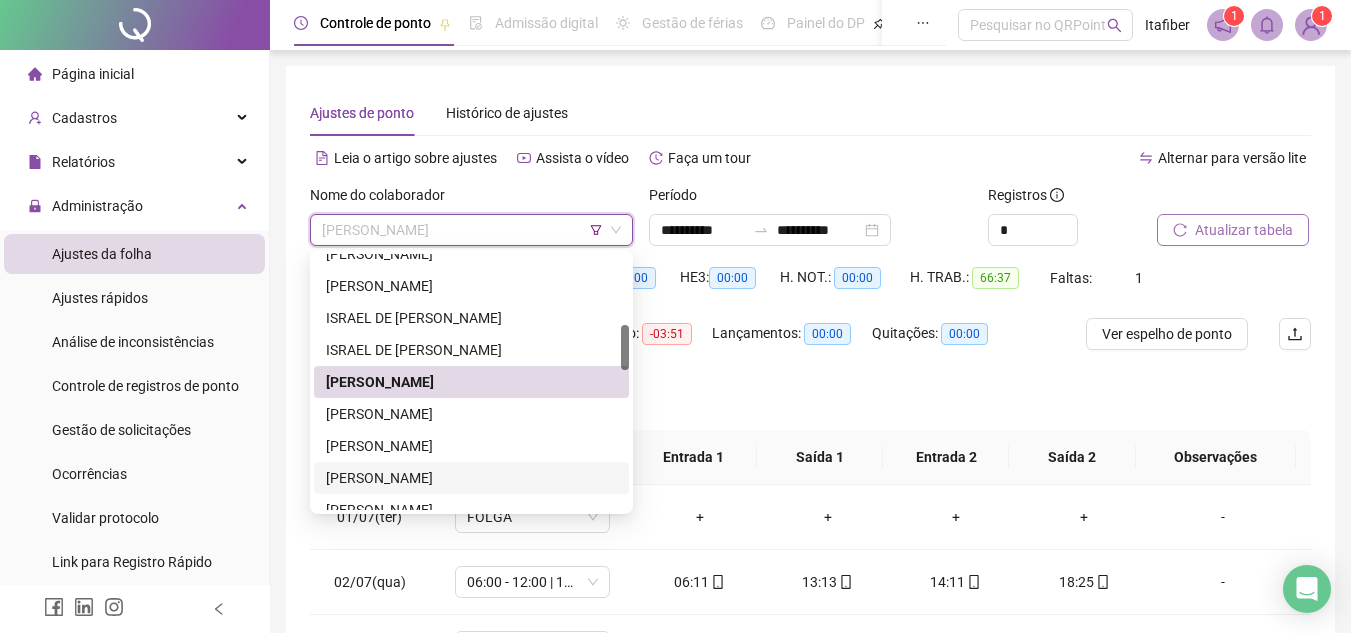 click on "[PERSON_NAME]" at bounding box center [471, 478] 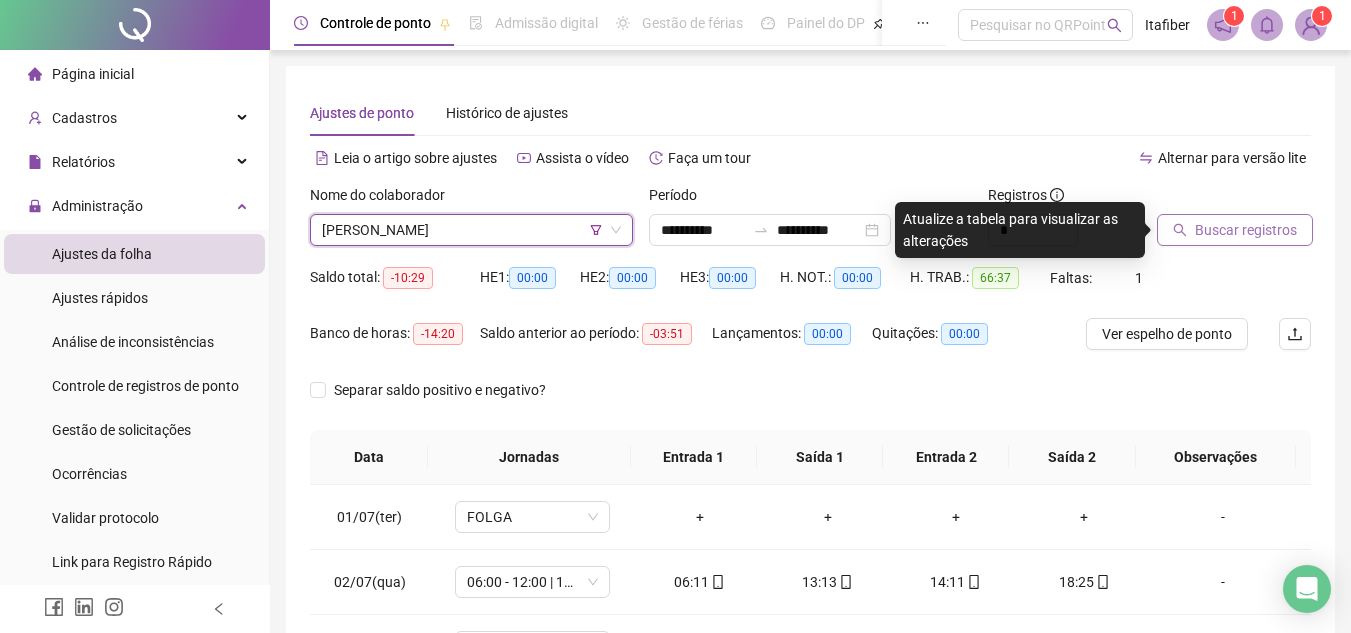 click on "Buscar registros" at bounding box center [1246, 230] 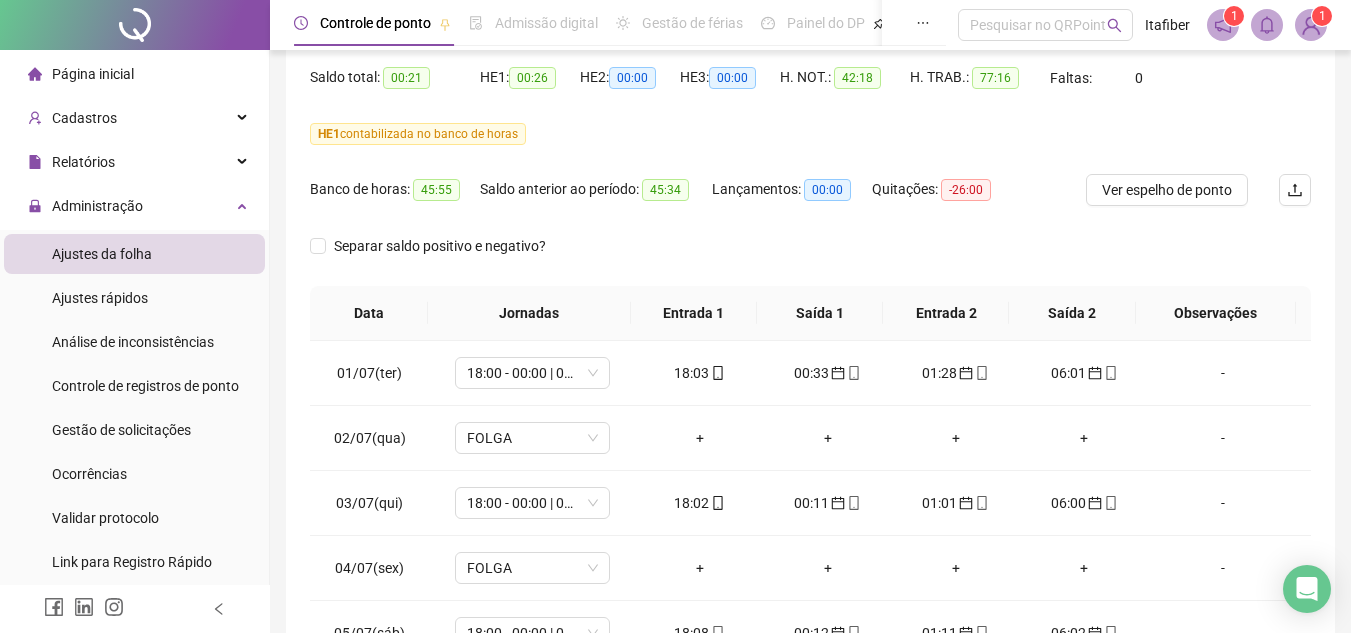 scroll, scrollTop: 300, scrollLeft: 0, axis: vertical 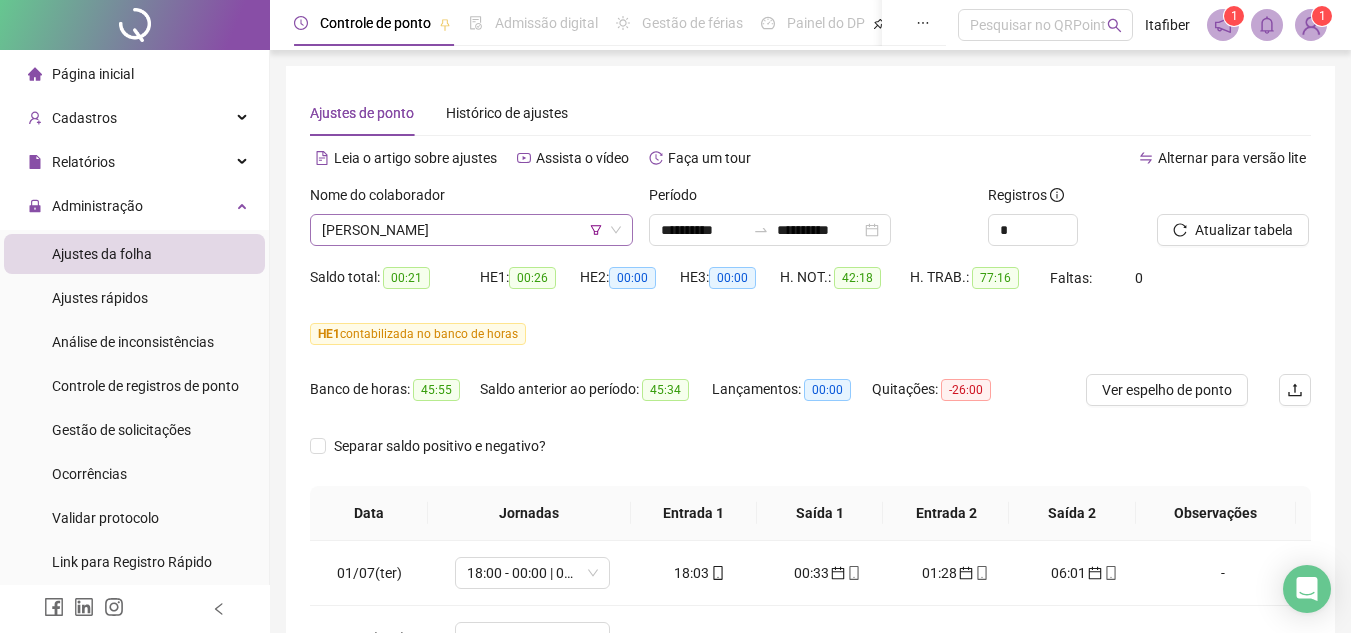 click on "[PERSON_NAME]" at bounding box center [471, 230] 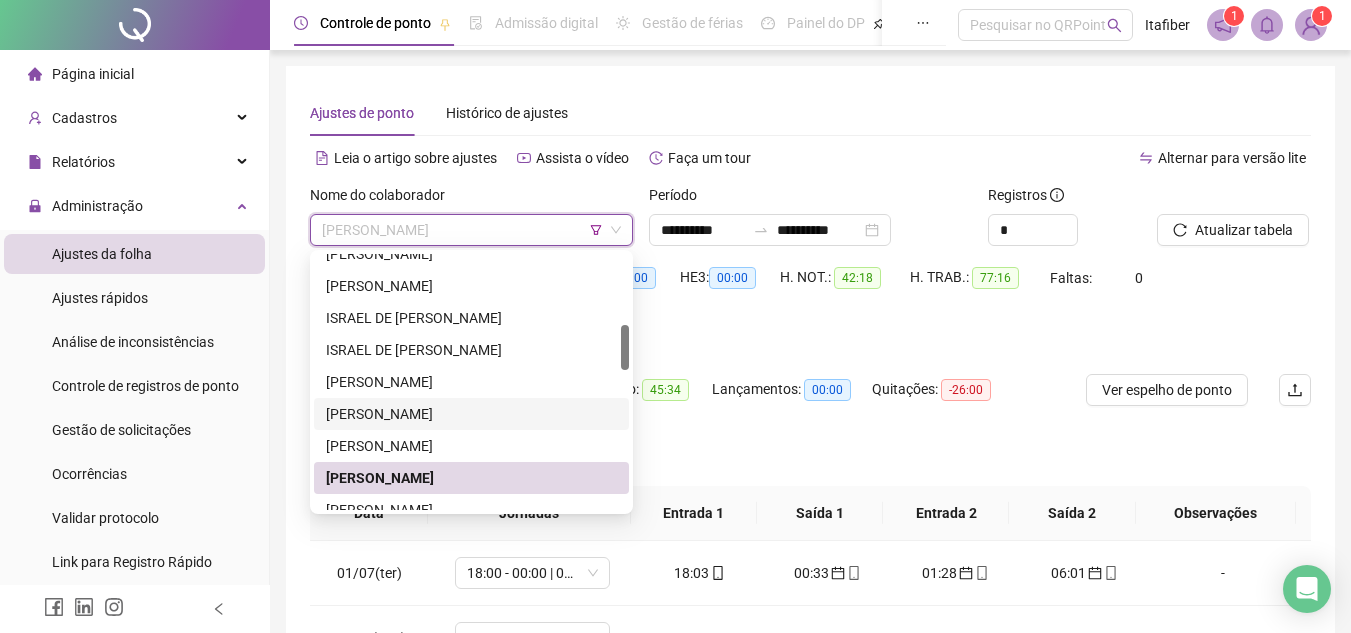 scroll, scrollTop: 500, scrollLeft: 0, axis: vertical 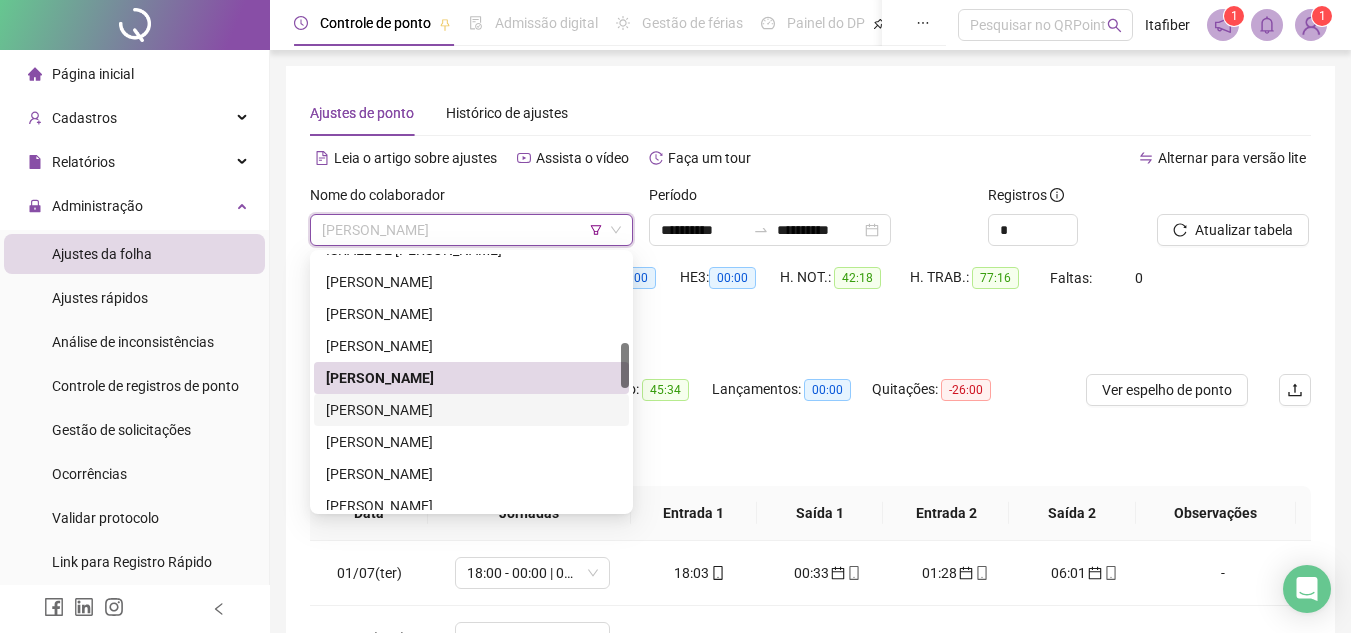click on "[PERSON_NAME]" at bounding box center (471, 410) 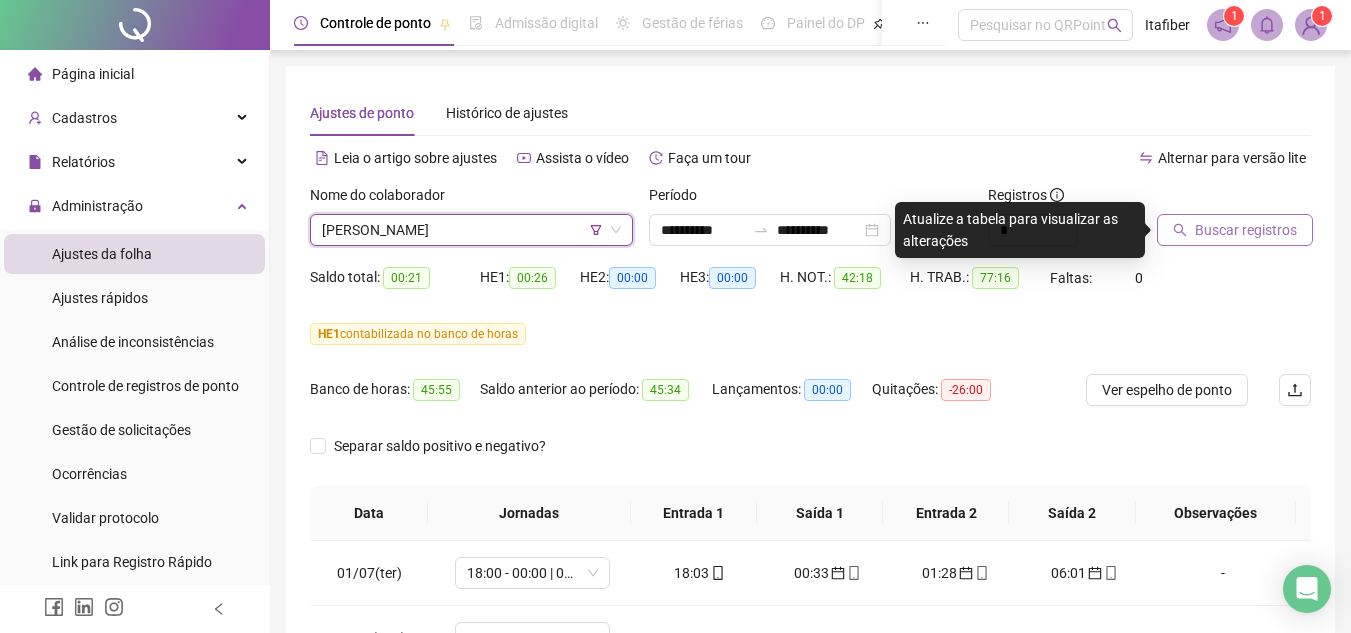 click on "Buscar registros" at bounding box center [1246, 230] 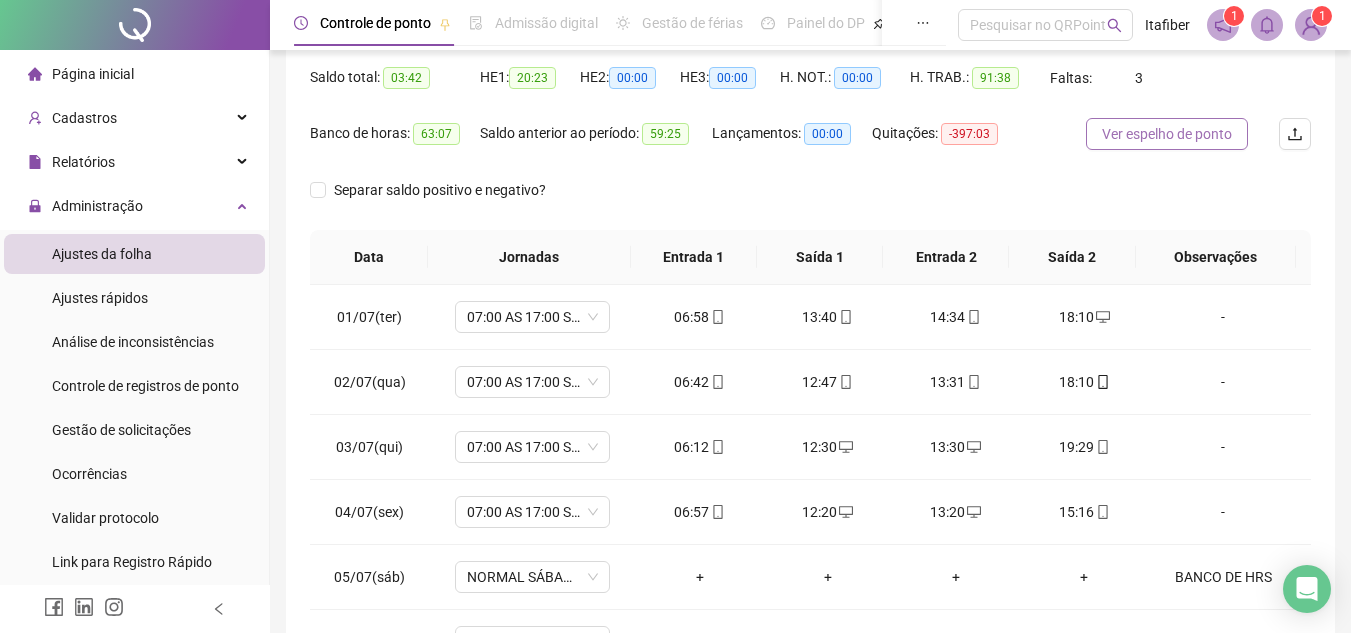 scroll, scrollTop: 389, scrollLeft: 0, axis: vertical 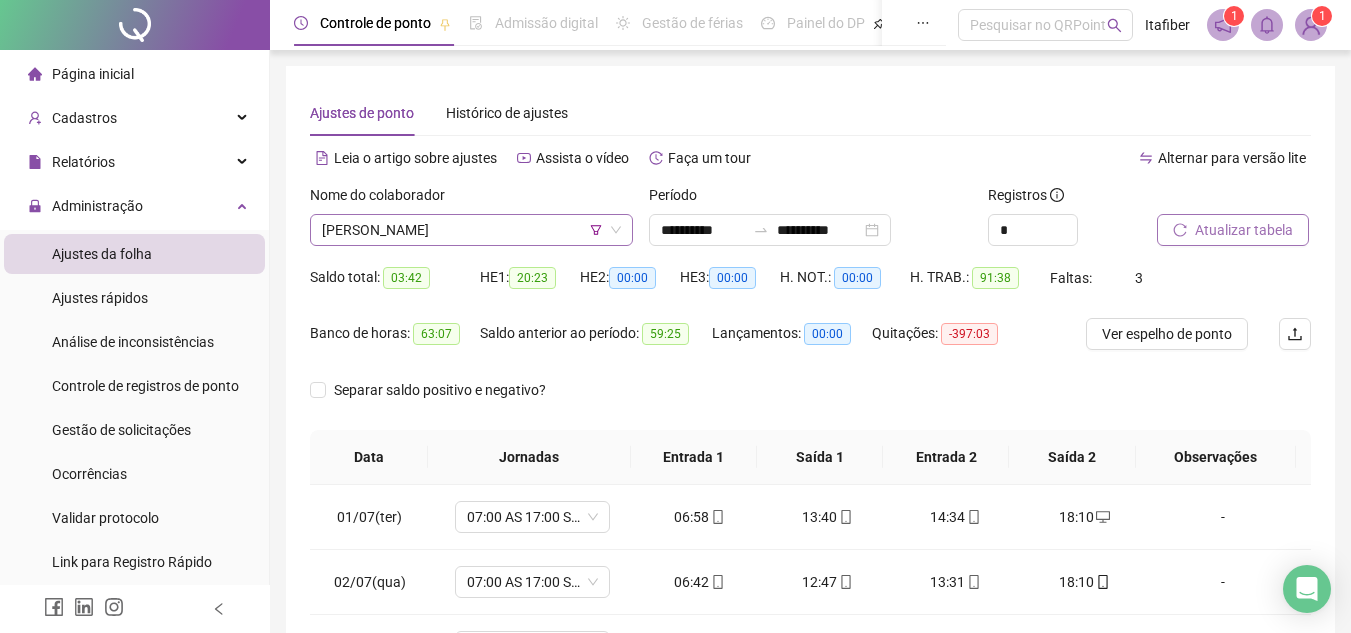 click on "[PERSON_NAME]" at bounding box center (471, 230) 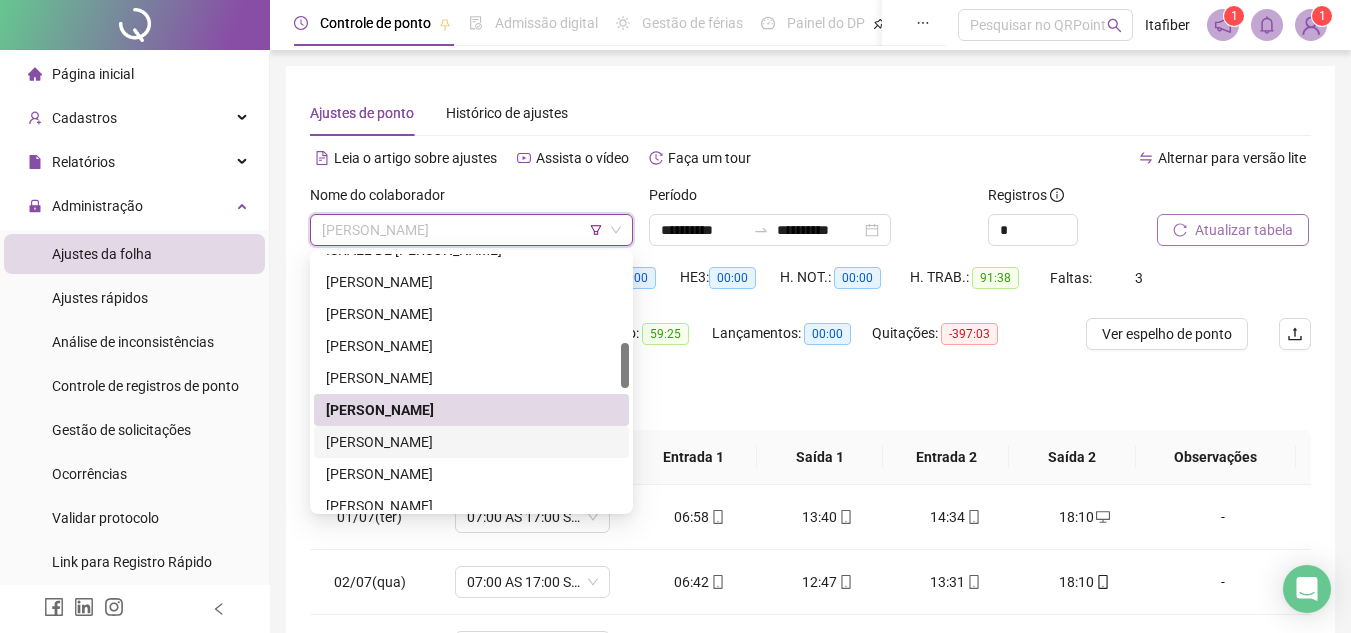 click on "[PERSON_NAME]" at bounding box center (471, 442) 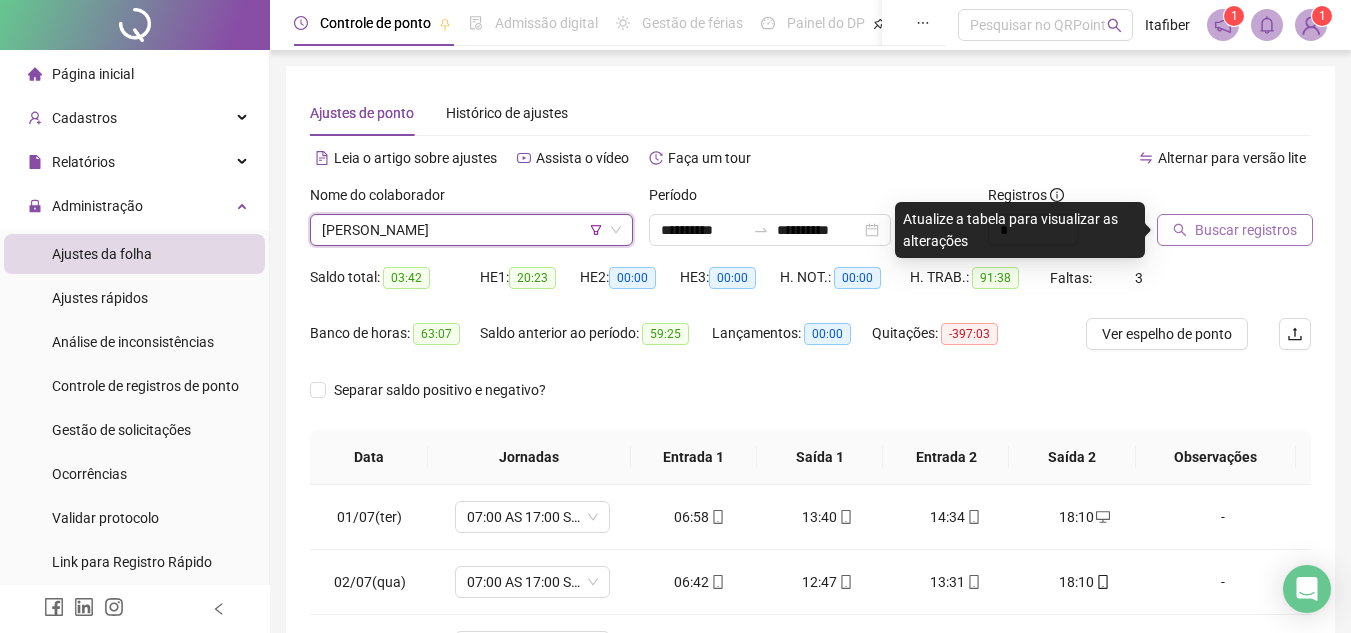 click on "Buscar registros" at bounding box center [1246, 230] 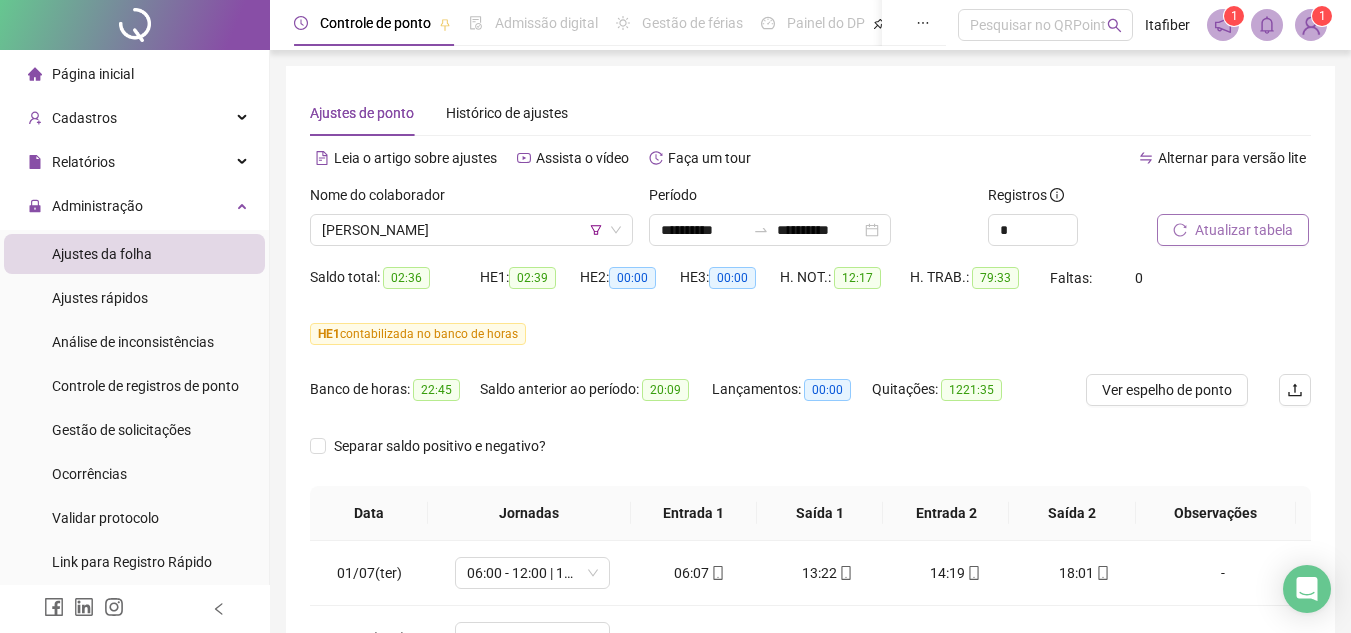 scroll, scrollTop: 445, scrollLeft: 0, axis: vertical 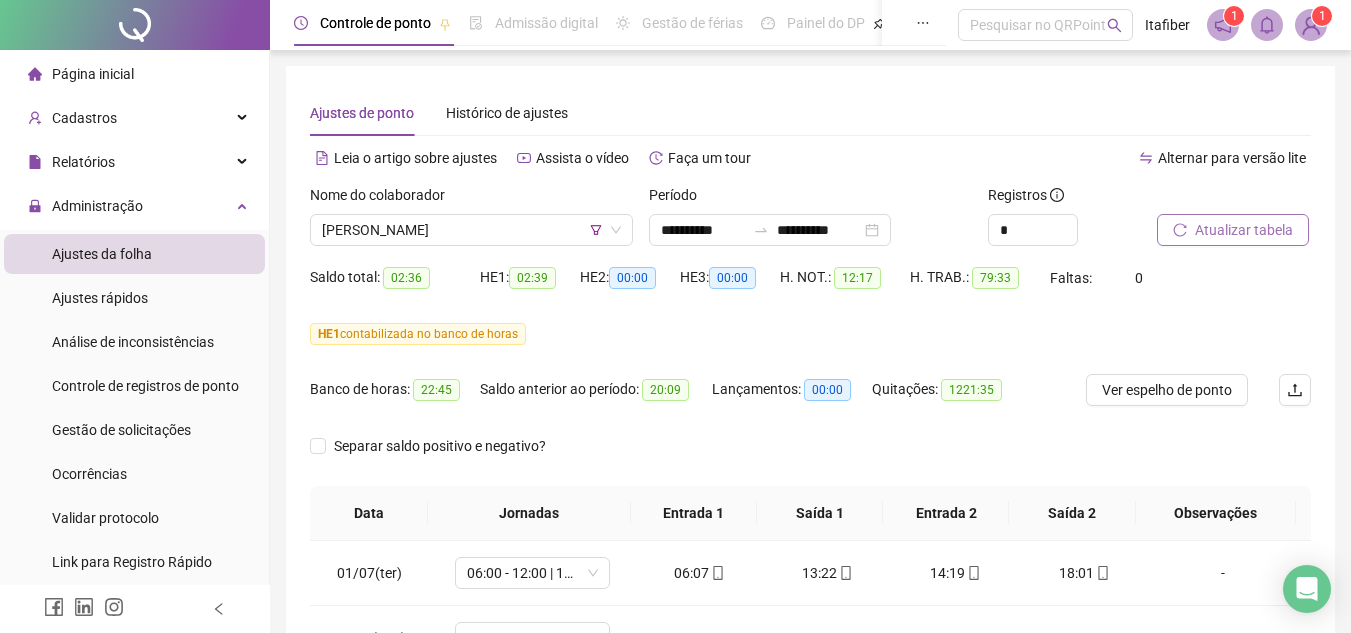 click on "Nome do colaborador [PERSON_NAME]" at bounding box center (471, 223) 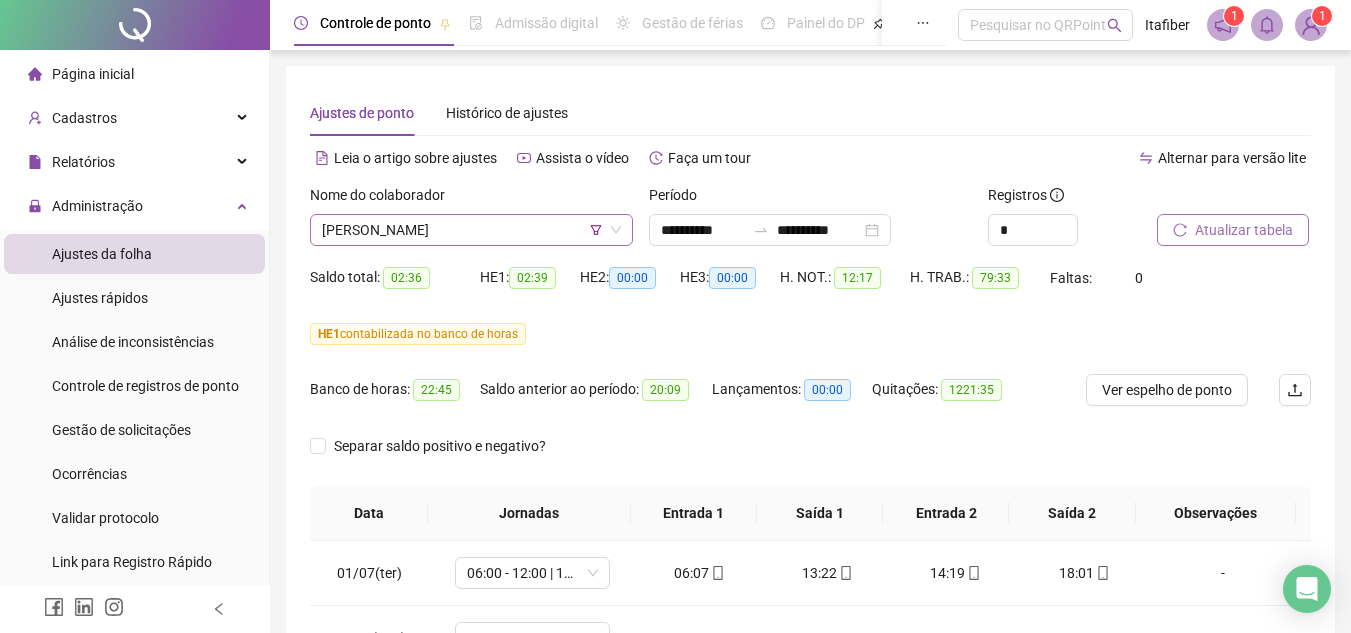 click on "[PERSON_NAME]" at bounding box center (471, 230) 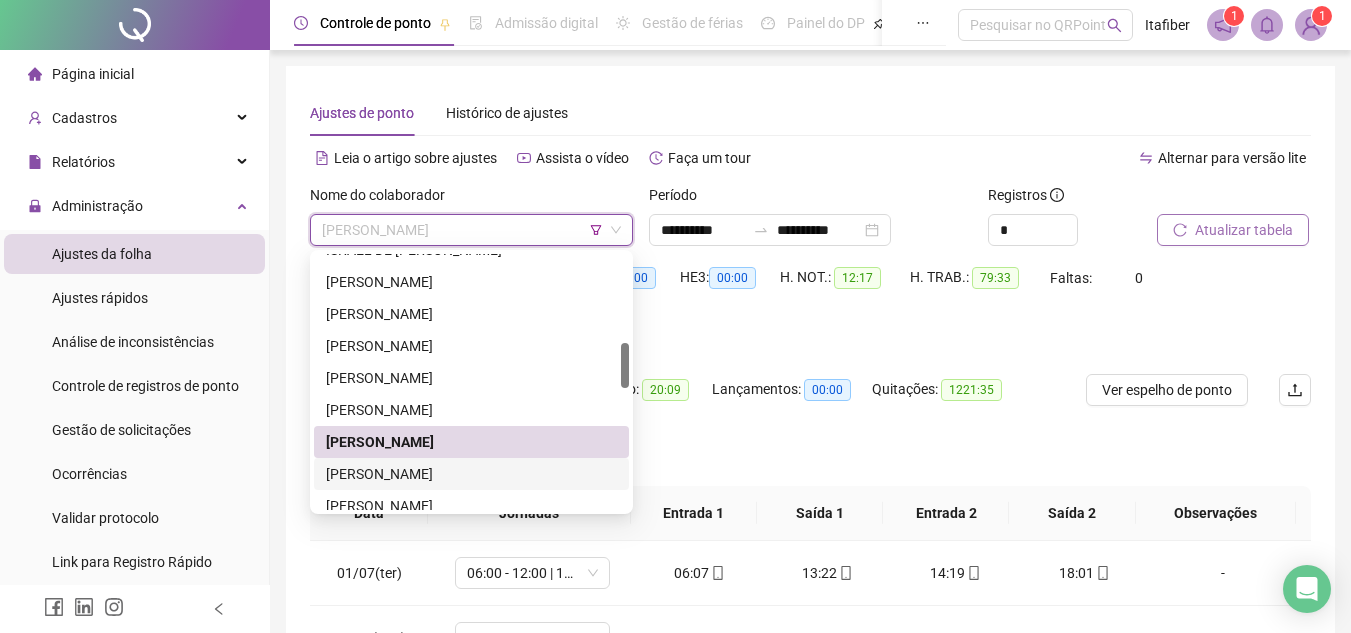 click on "[PERSON_NAME]" at bounding box center (471, 474) 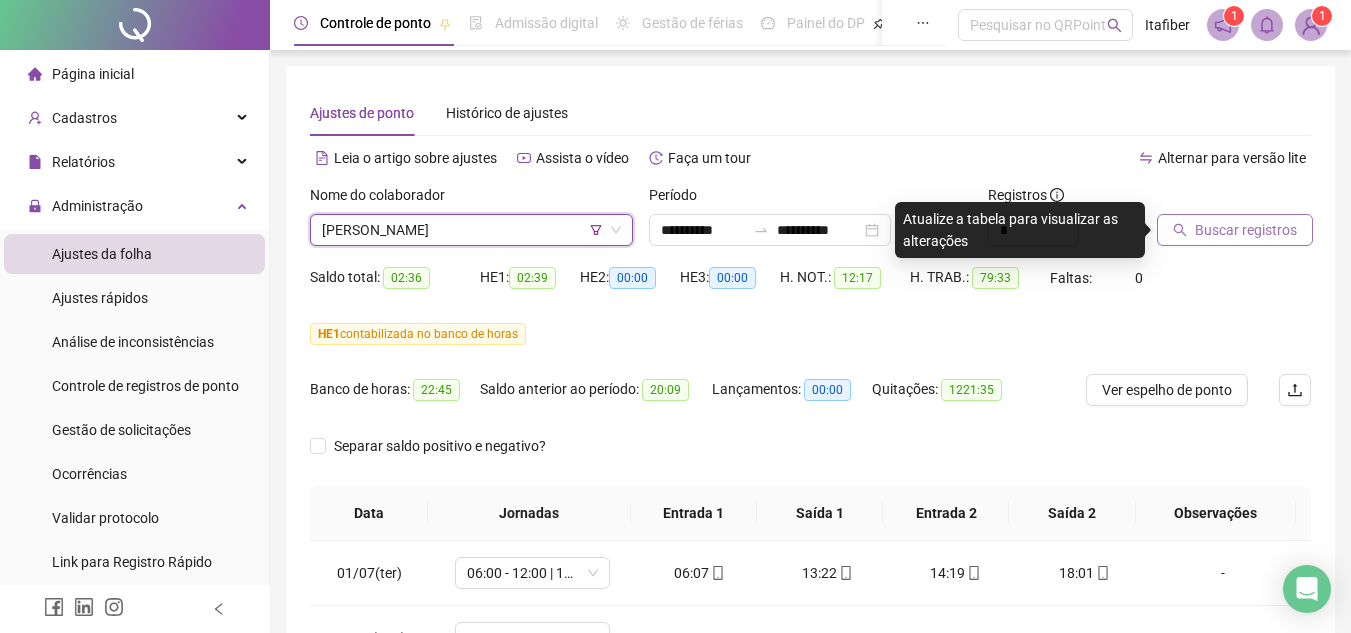 click on "Buscar registros" at bounding box center (1246, 230) 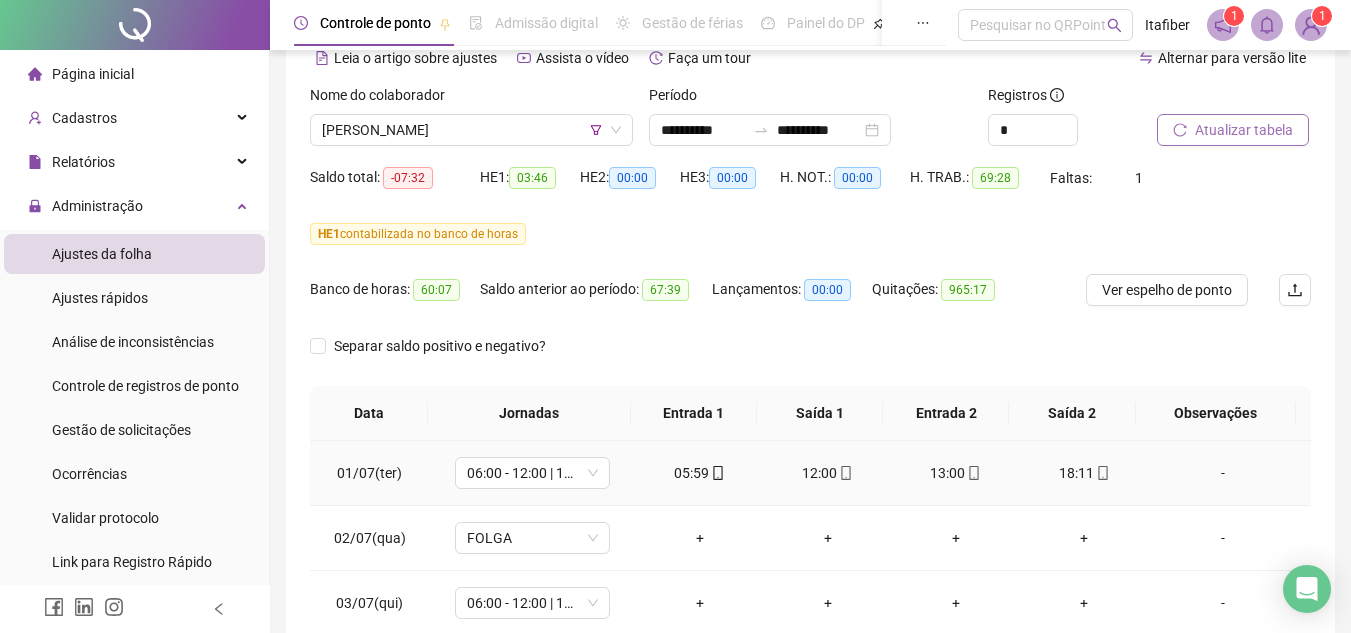 scroll, scrollTop: 200, scrollLeft: 0, axis: vertical 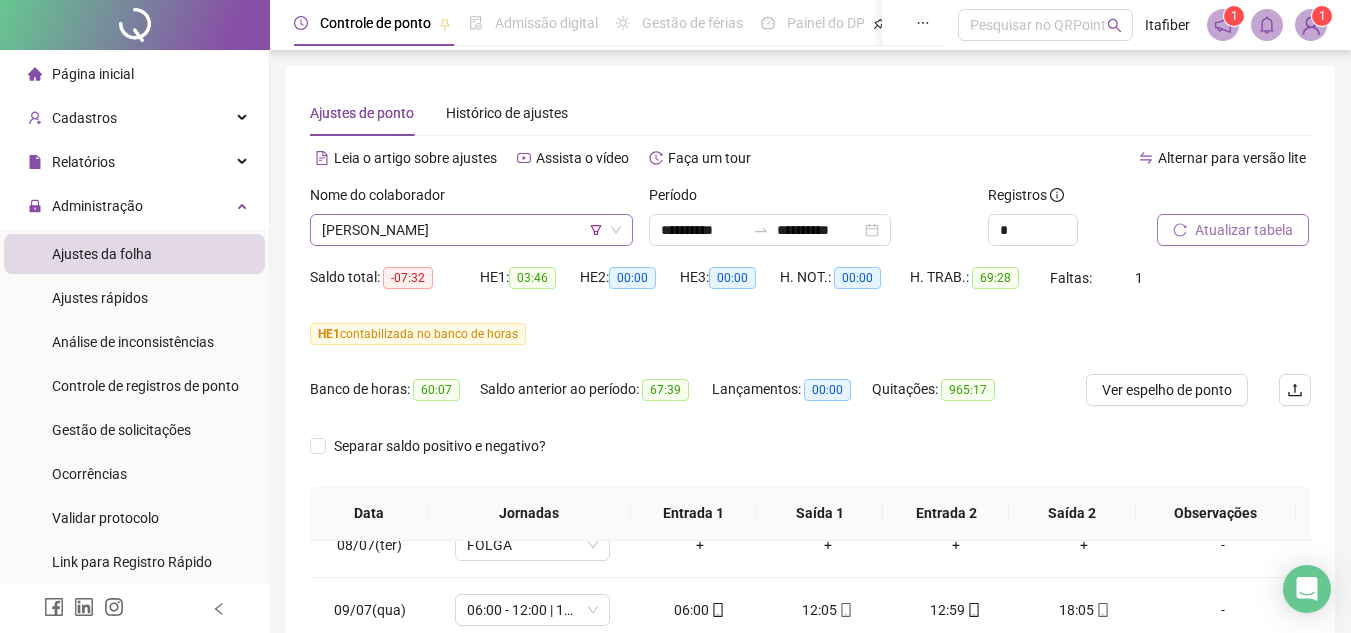 click on "[PERSON_NAME]" at bounding box center [471, 230] 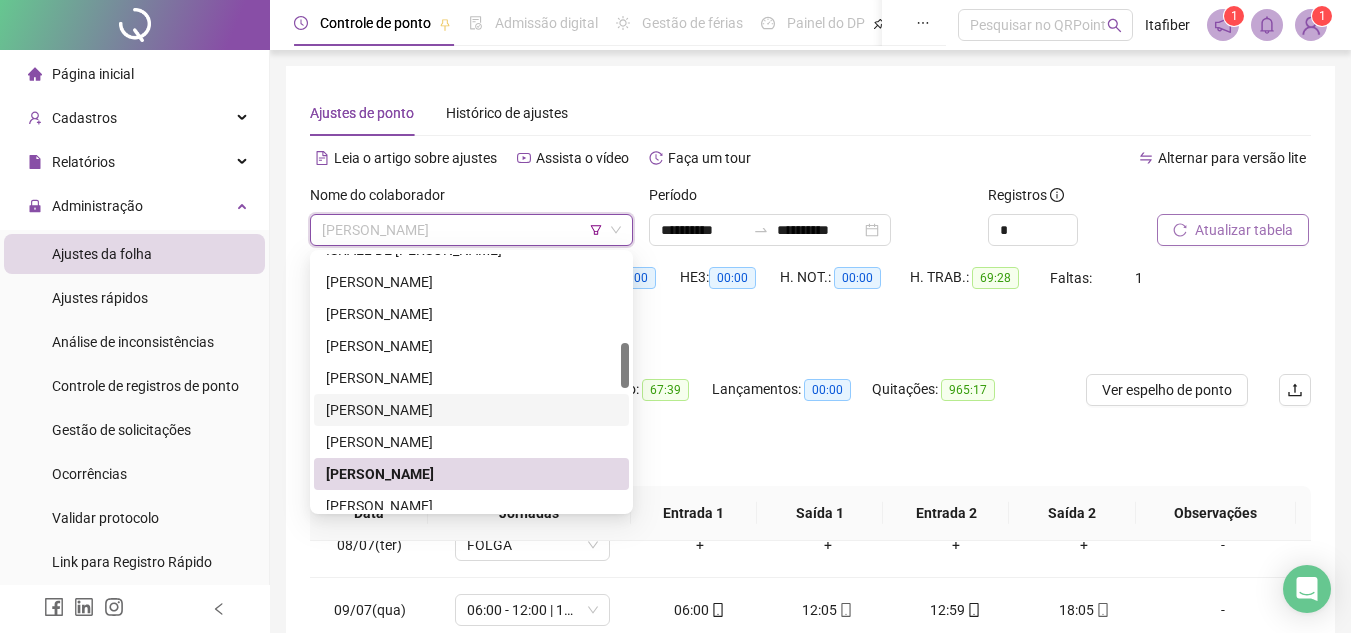 scroll, scrollTop: 600, scrollLeft: 0, axis: vertical 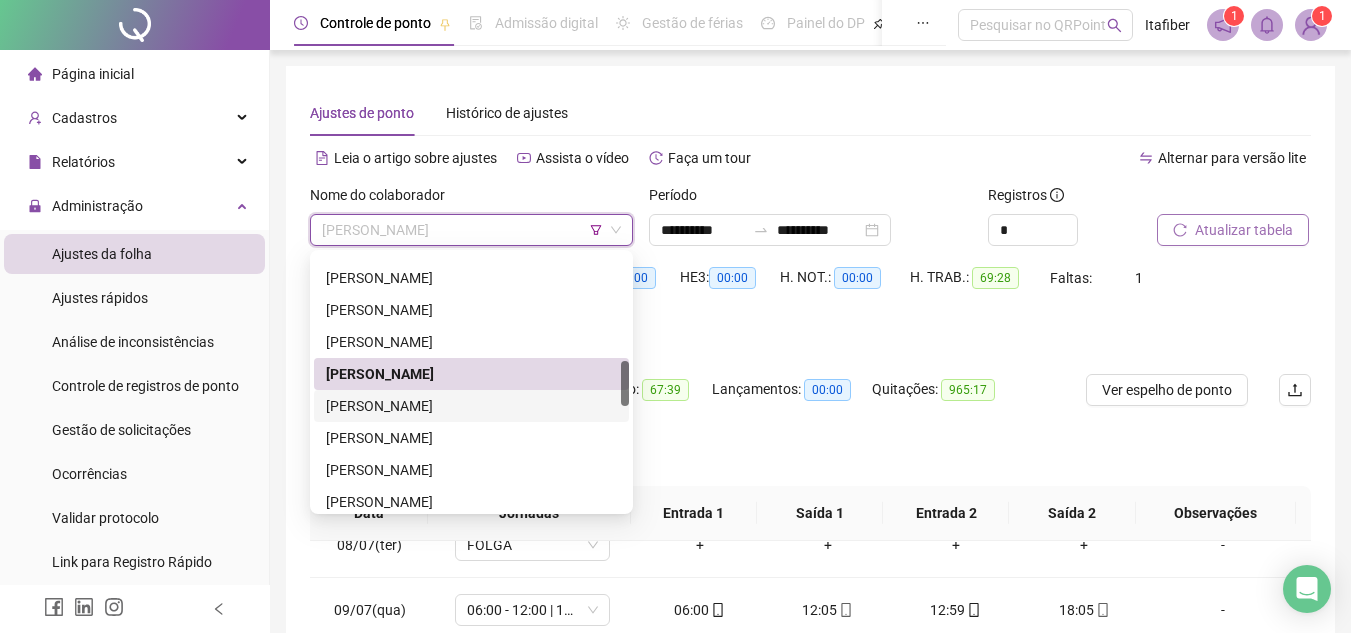 click on "[PERSON_NAME]" at bounding box center (471, 406) 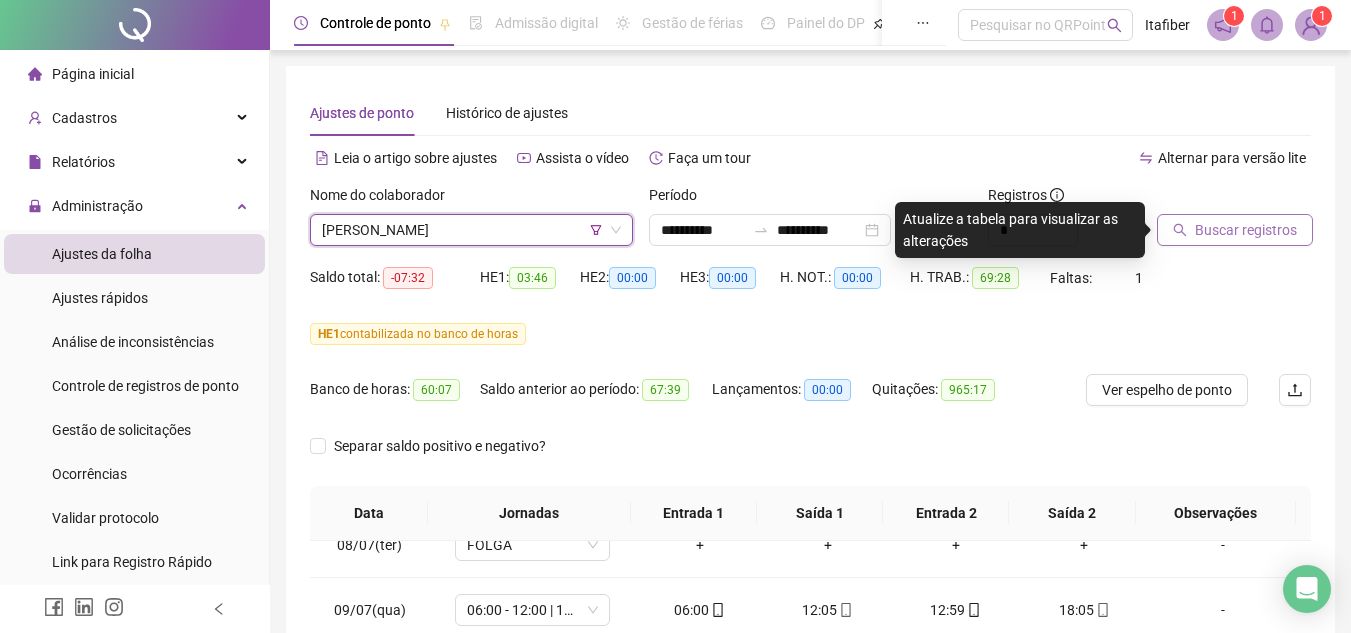 click on "Buscar registros" at bounding box center (1246, 230) 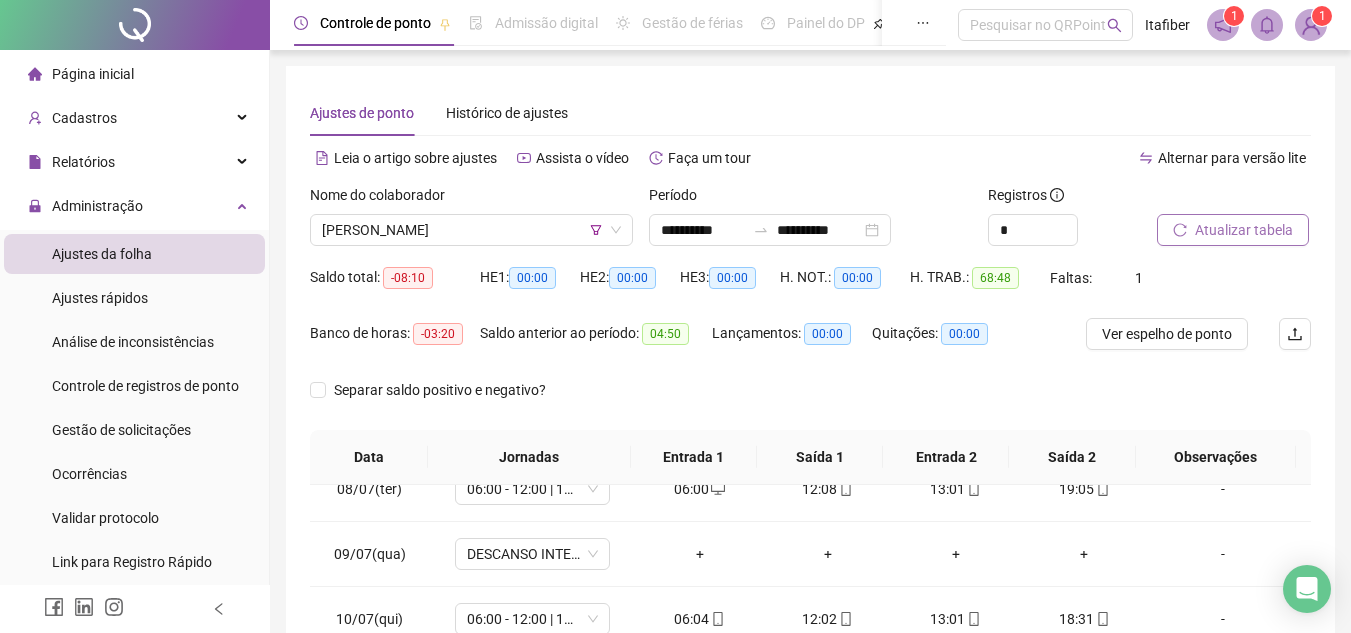 drag, startPoint x: 1274, startPoint y: 213, endPoint x: 1260, endPoint y: 217, distance: 14.56022 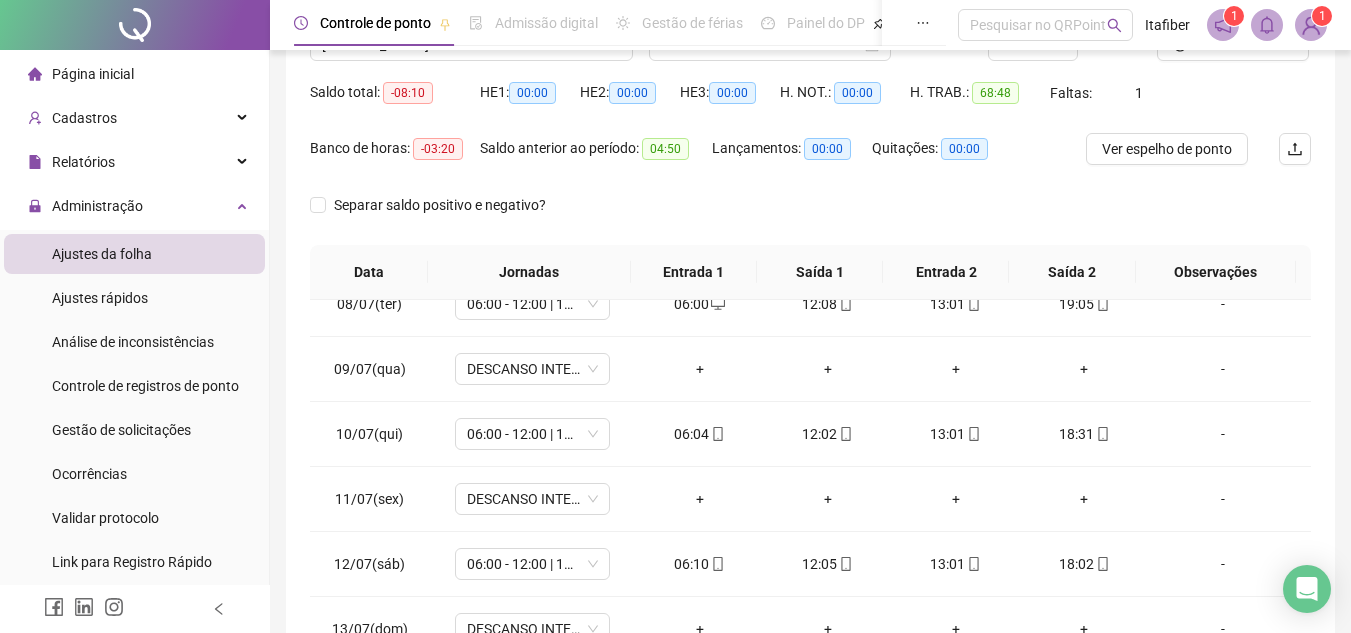 scroll, scrollTop: 271, scrollLeft: 0, axis: vertical 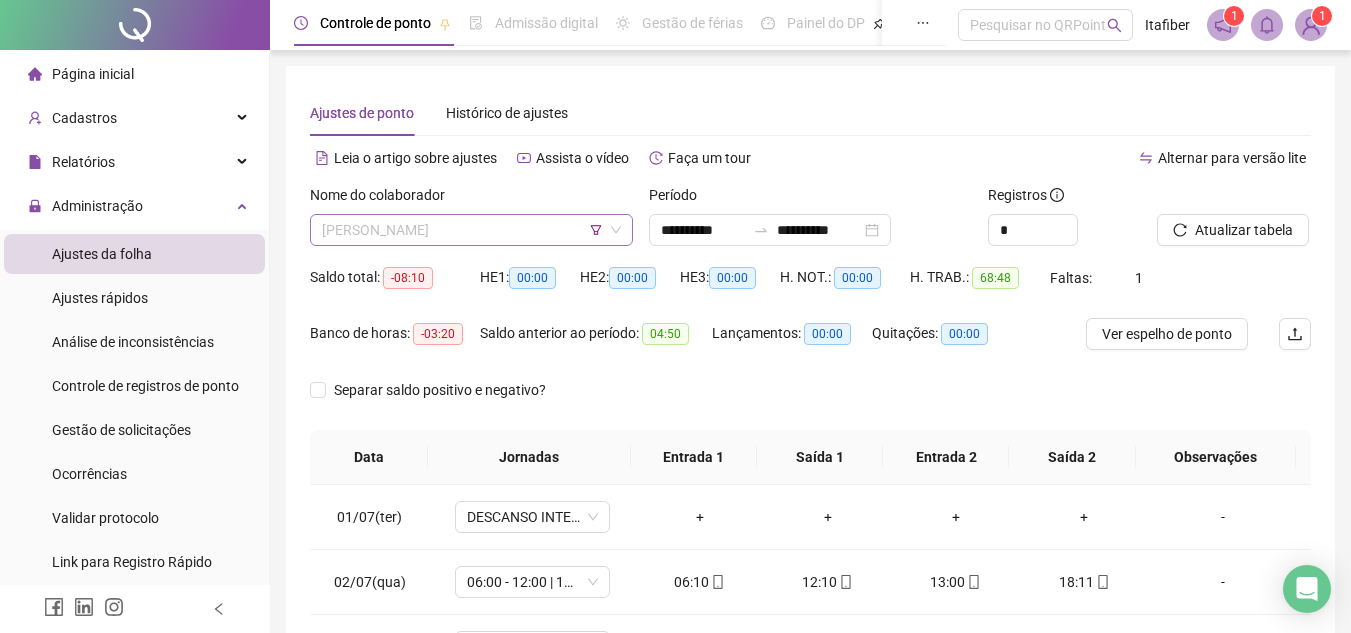 click on "[PERSON_NAME]" at bounding box center [471, 230] 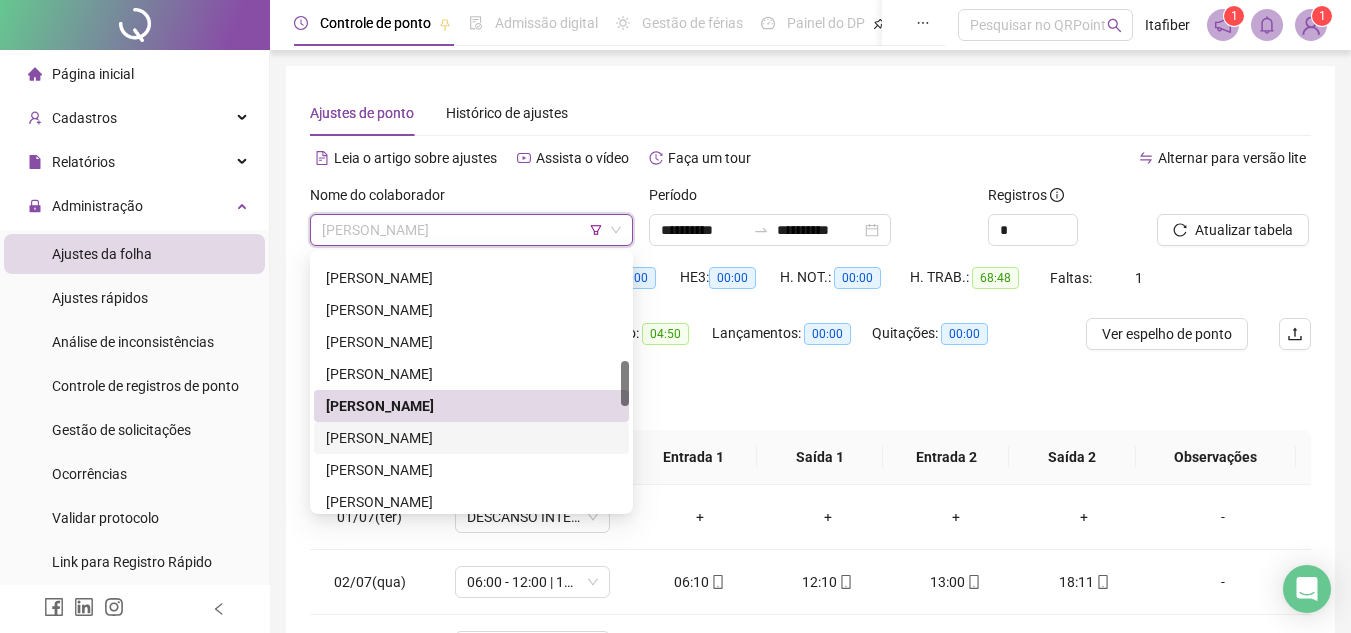 click on "[PERSON_NAME]" at bounding box center [471, 438] 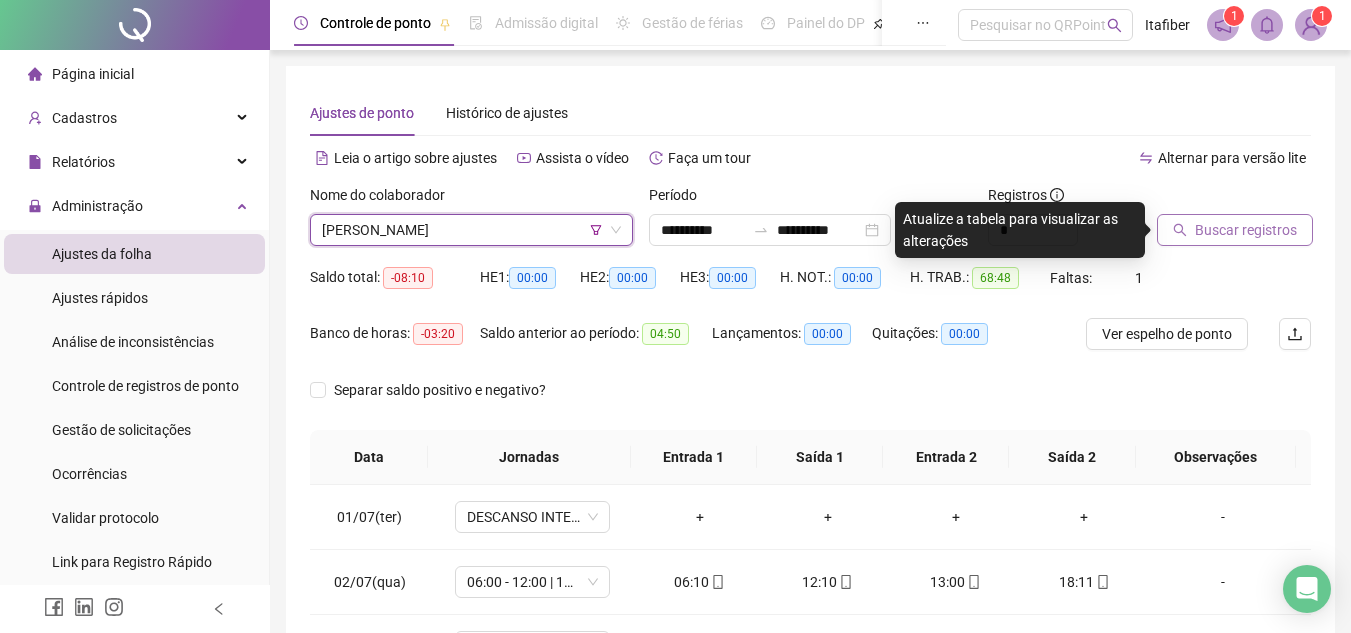 click on "Buscar registros" at bounding box center [1246, 230] 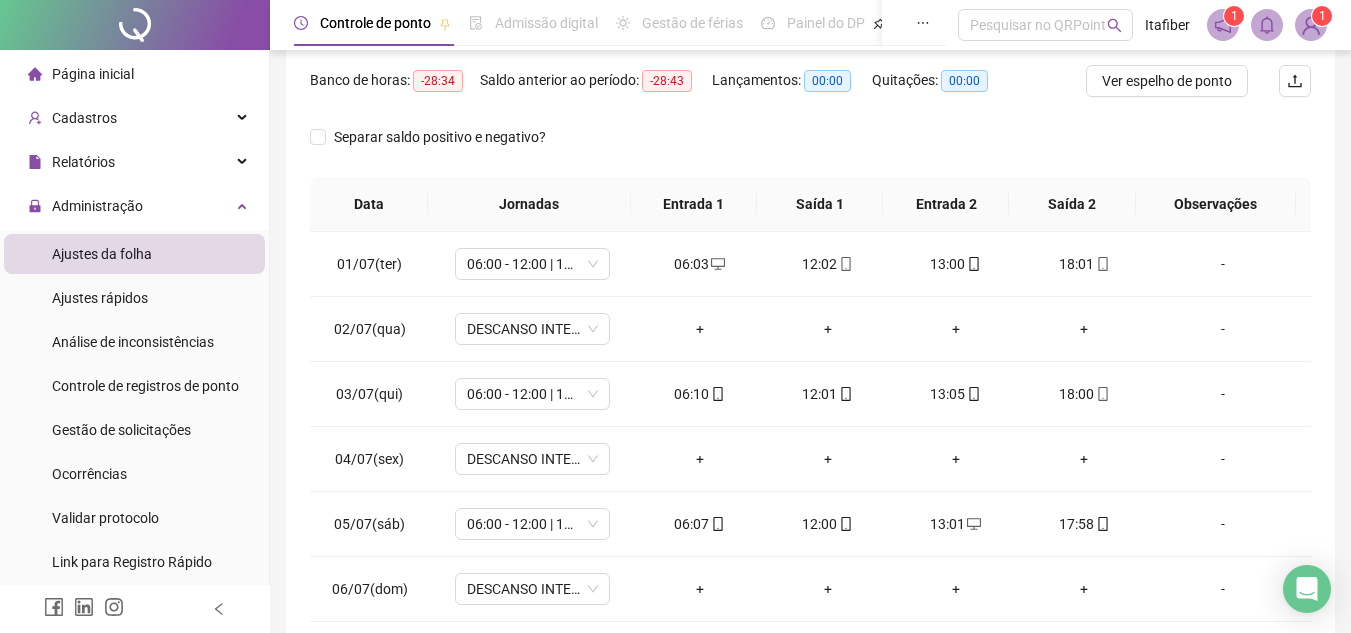 scroll, scrollTop: 329, scrollLeft: 0, axis: vertical 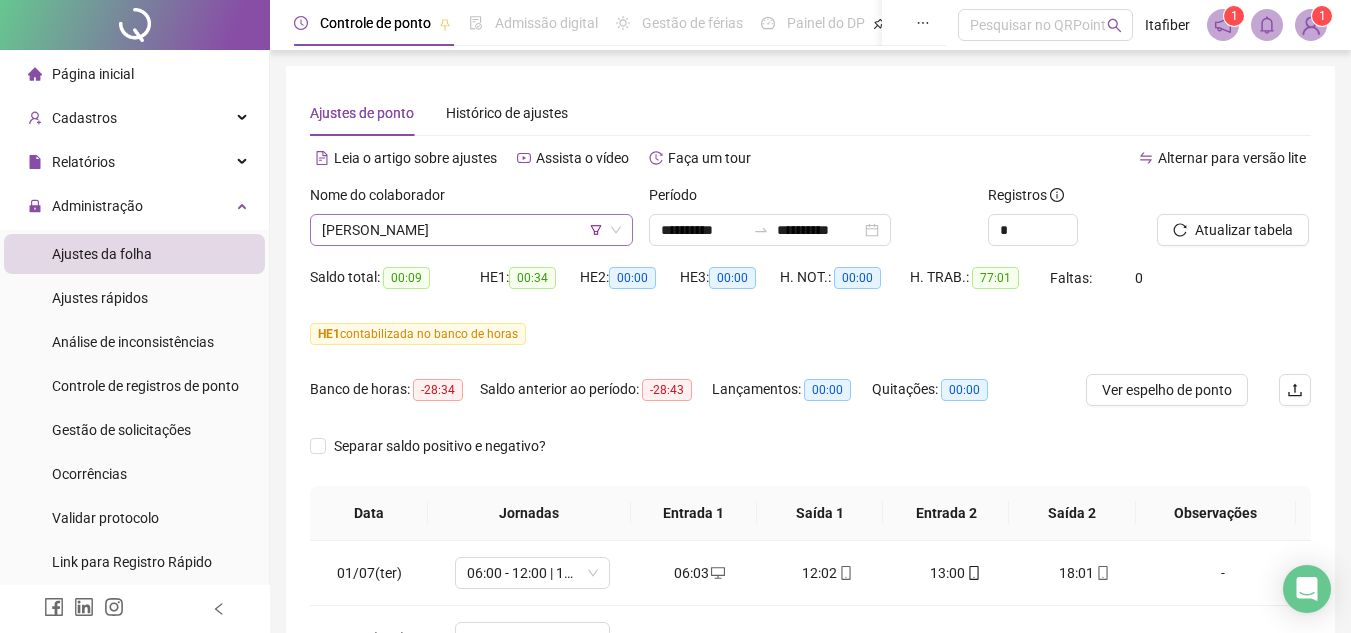 click on "[PERSON_NAME]" at bounding box center (471, 230) 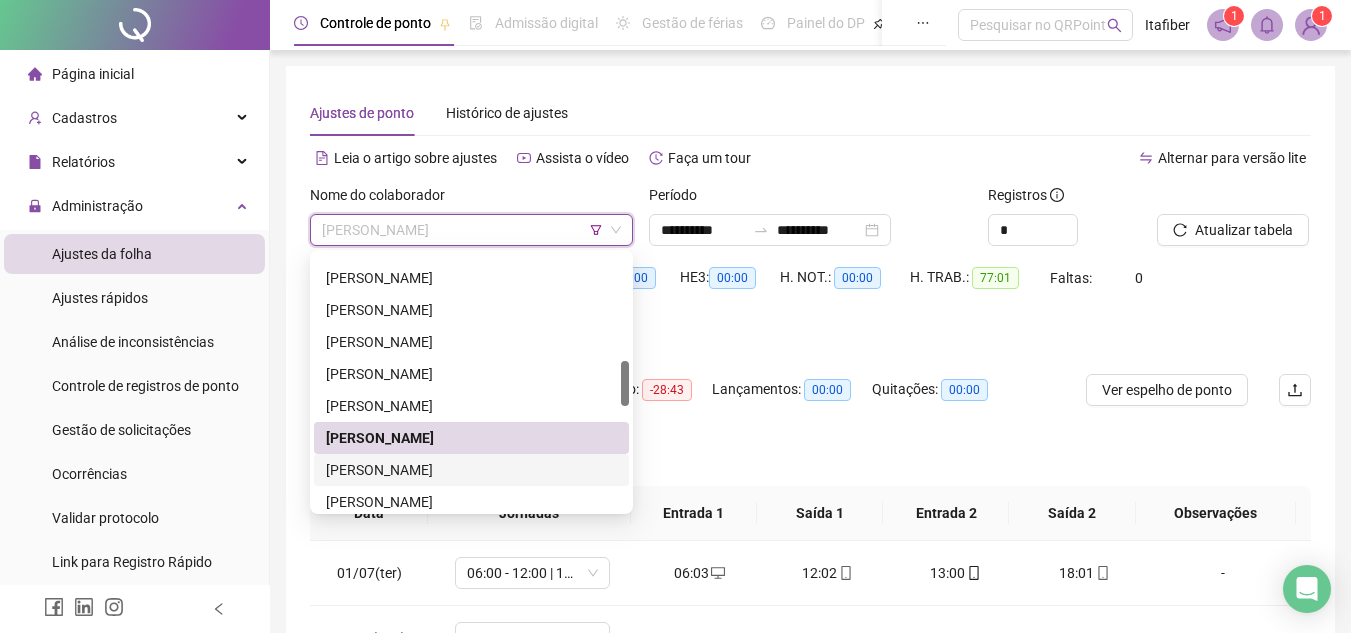 click on "[PERSON_NAME]" at bounding box center [471, 470] 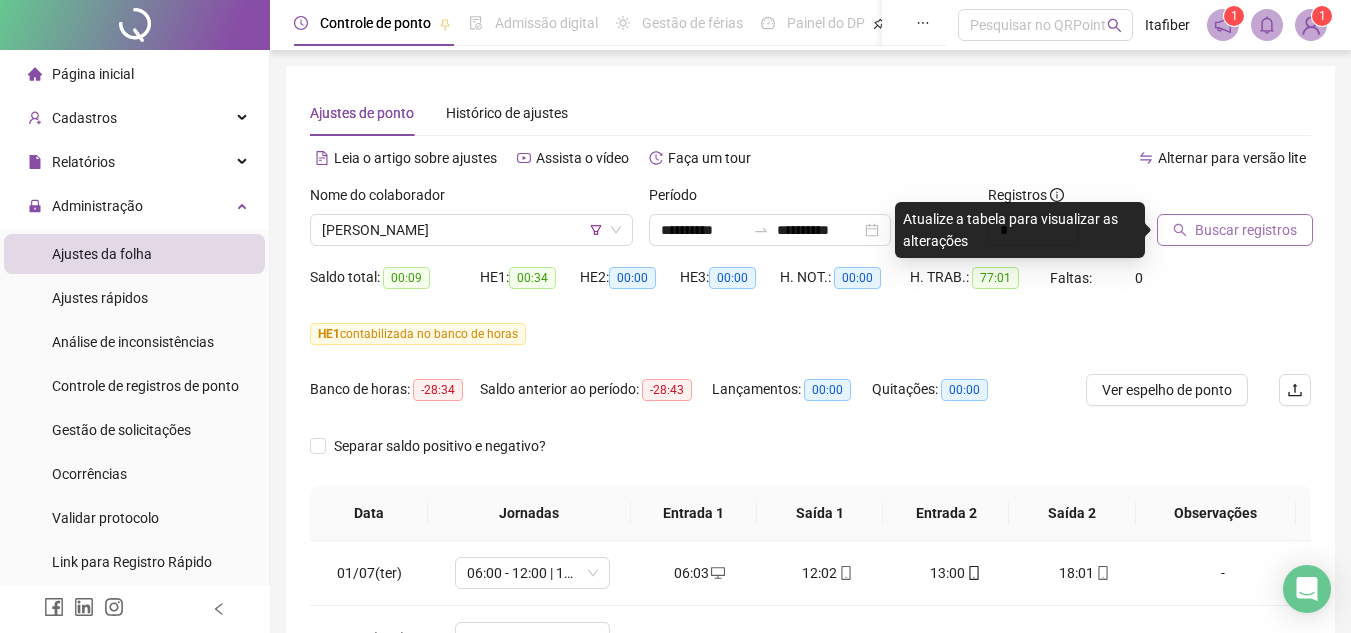 click on "Buscar registros" at bounding box center (1246, 230) 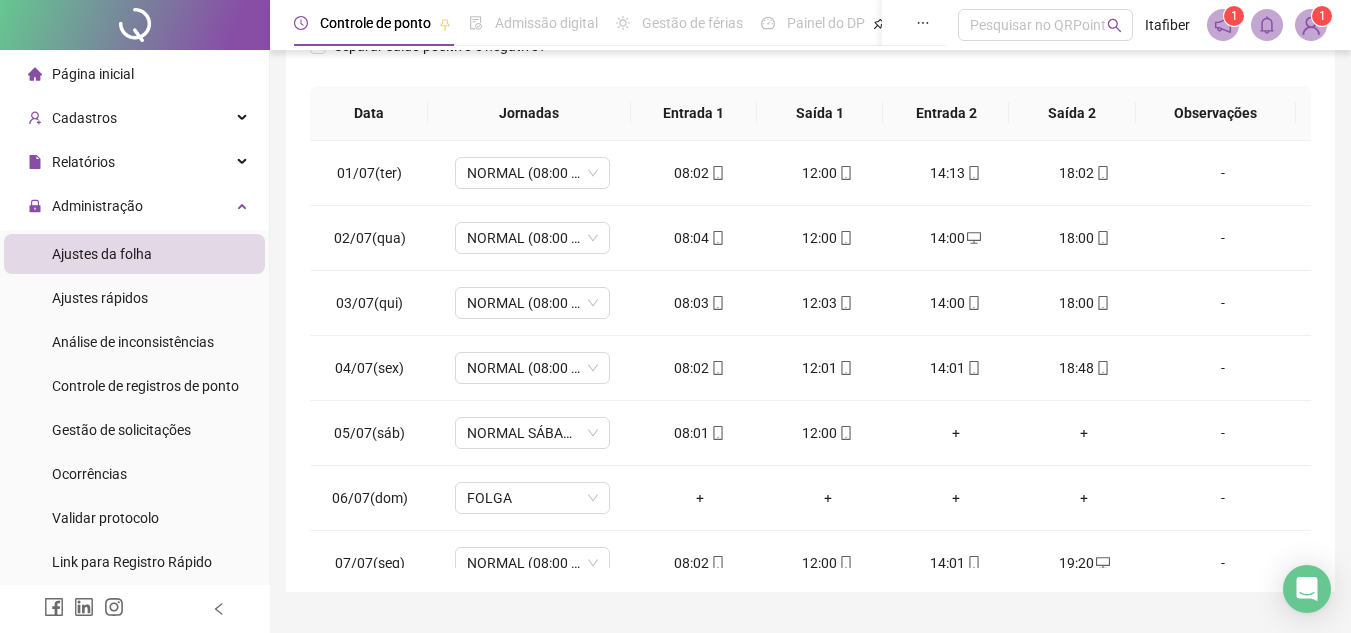 scroll, scrollTop: 445, scrollLeft: 0, axis: vertical 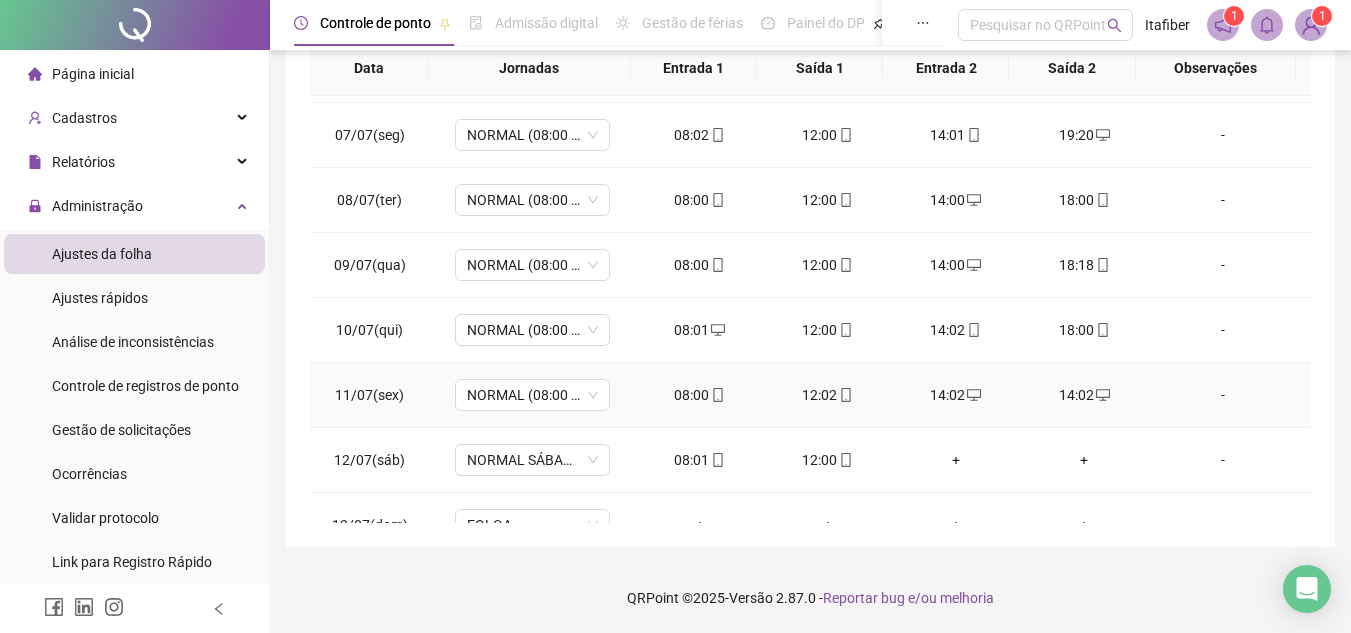 click on "14:02" at bounding box center [956, 395] 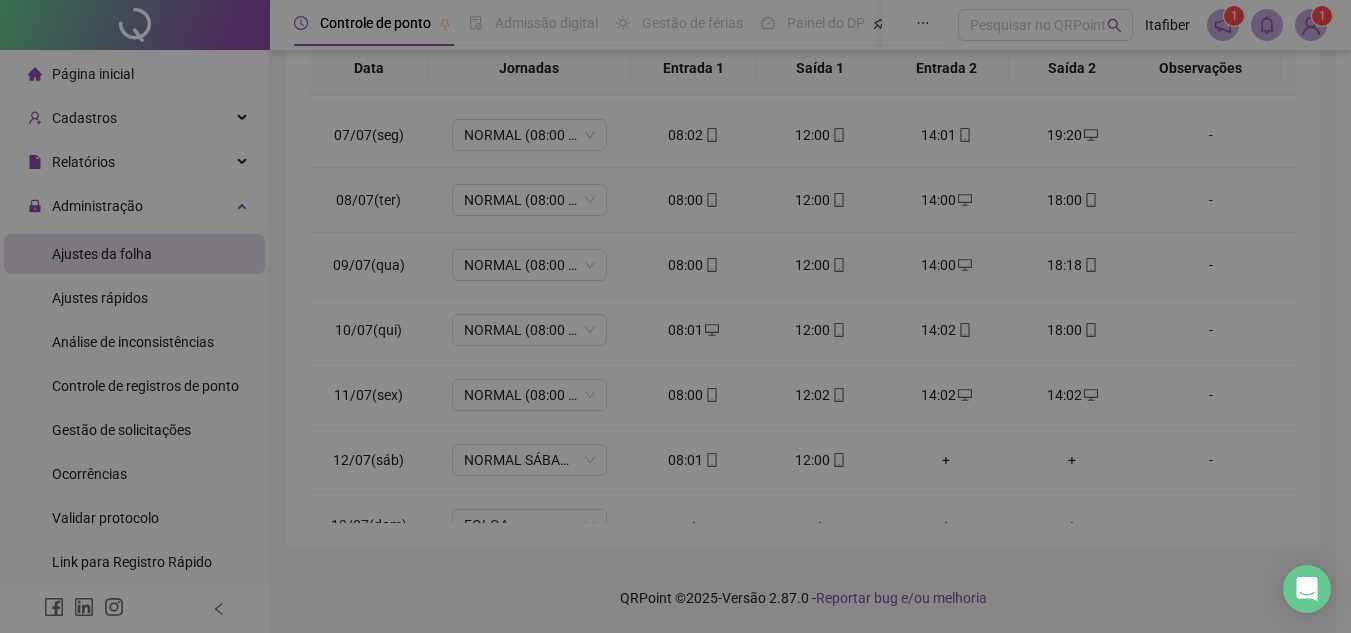 type on "**********" 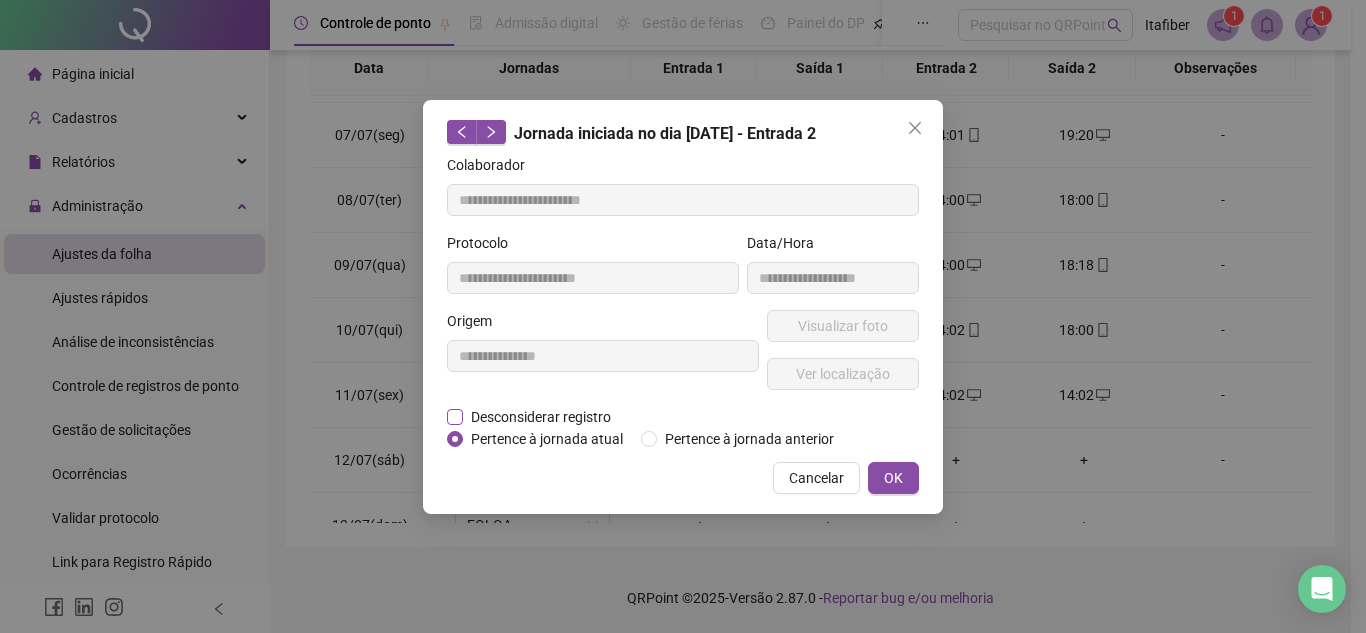 click on "Desconsiderar registro" at bounding box center (541, 417) 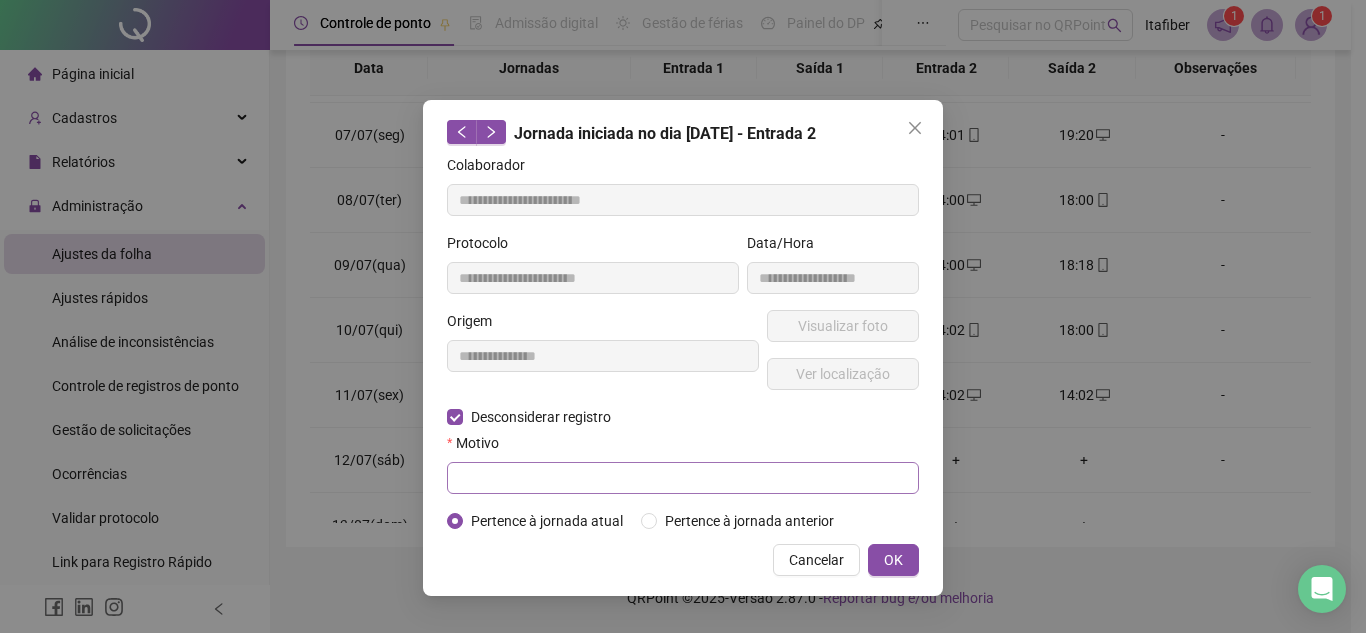 click on "**********" at bounding box center (683, 343) 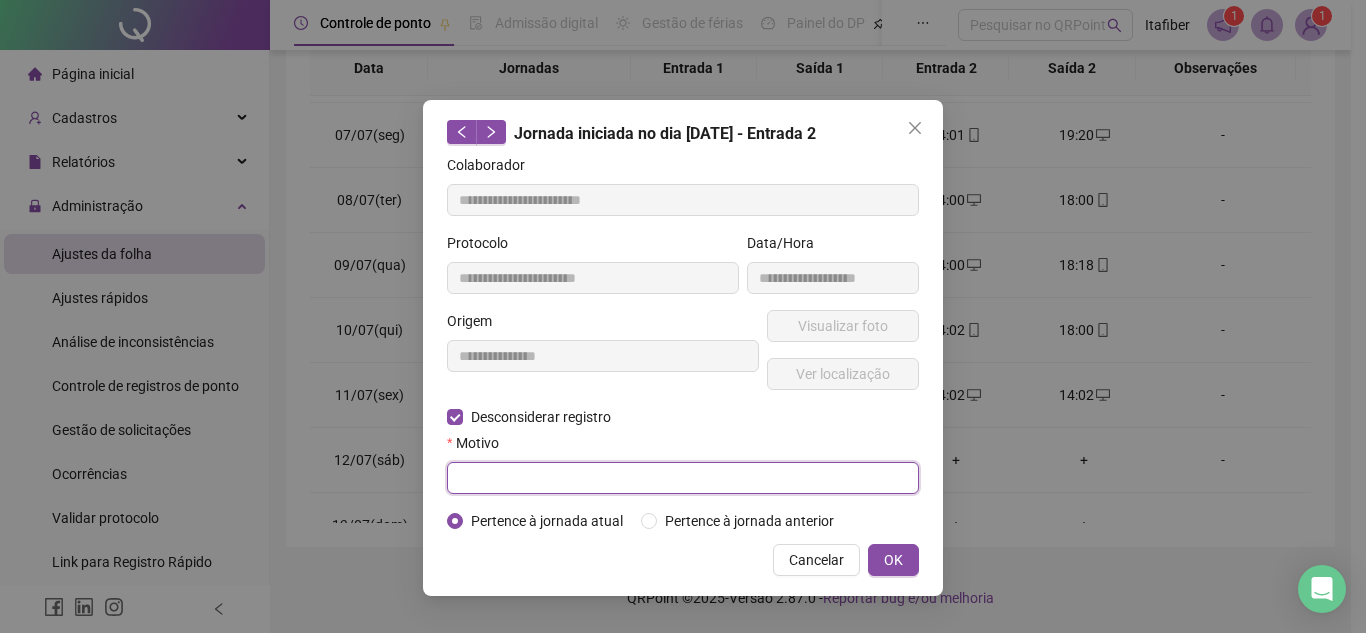 type on "*" 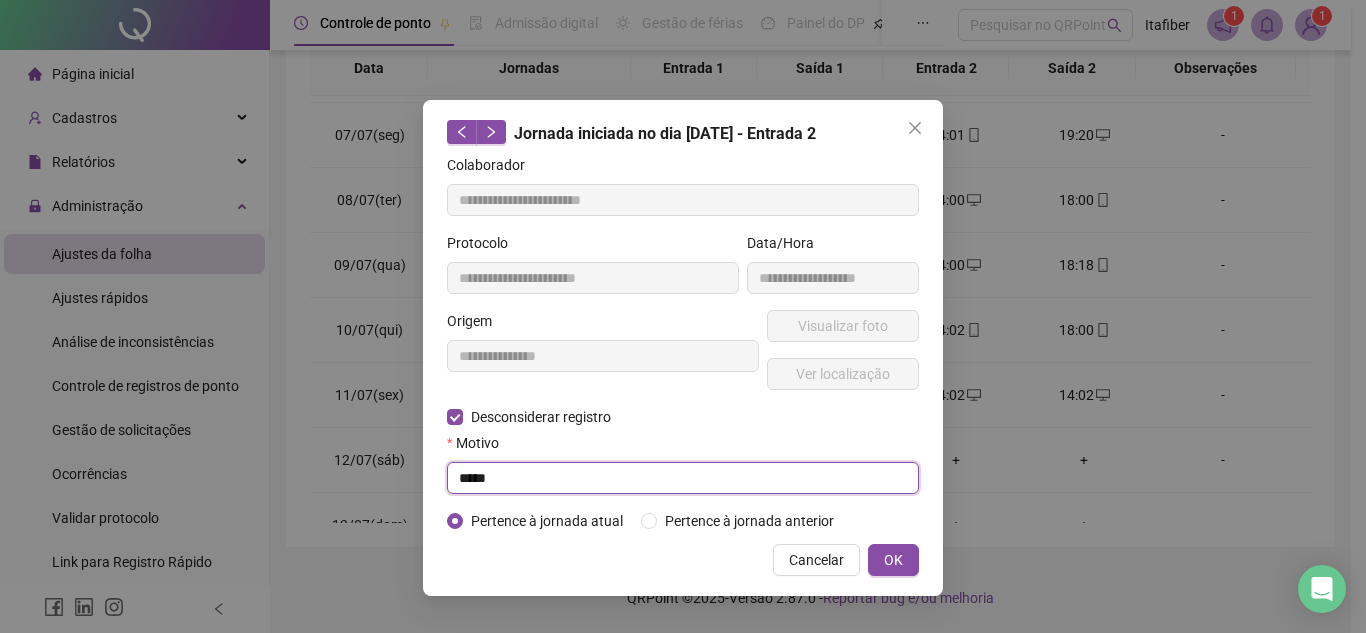 type on "*****" 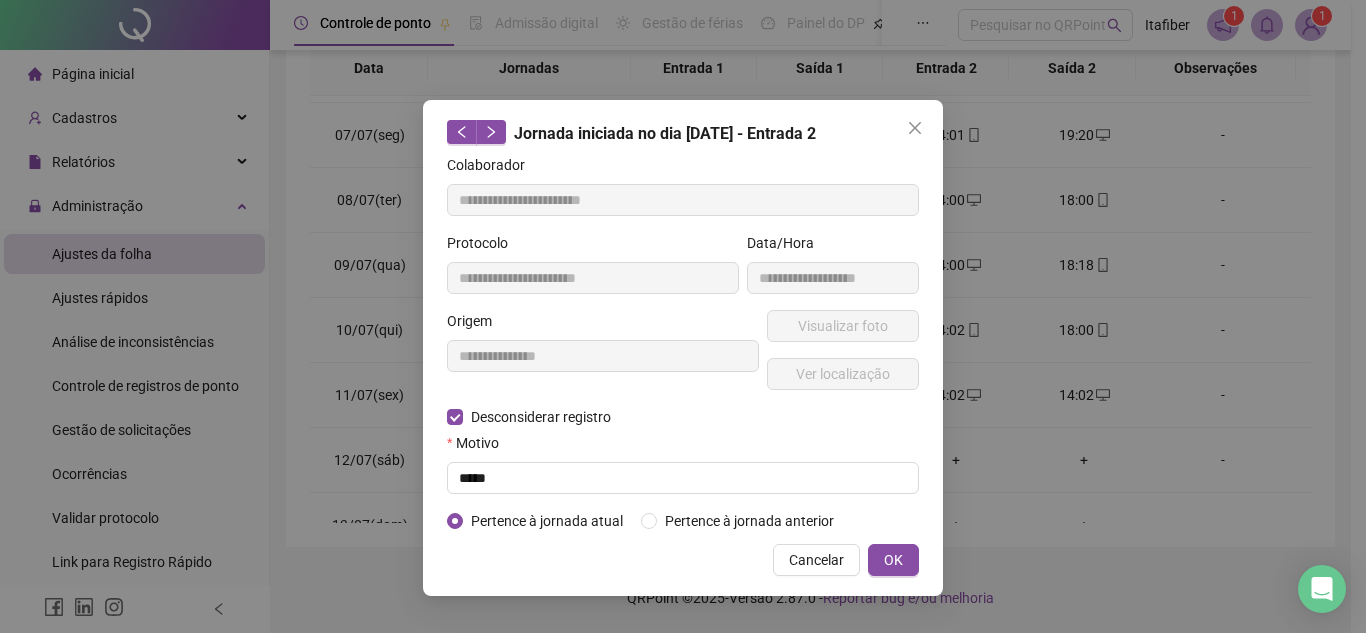 click on "**********" at bounding box center [683, 348] 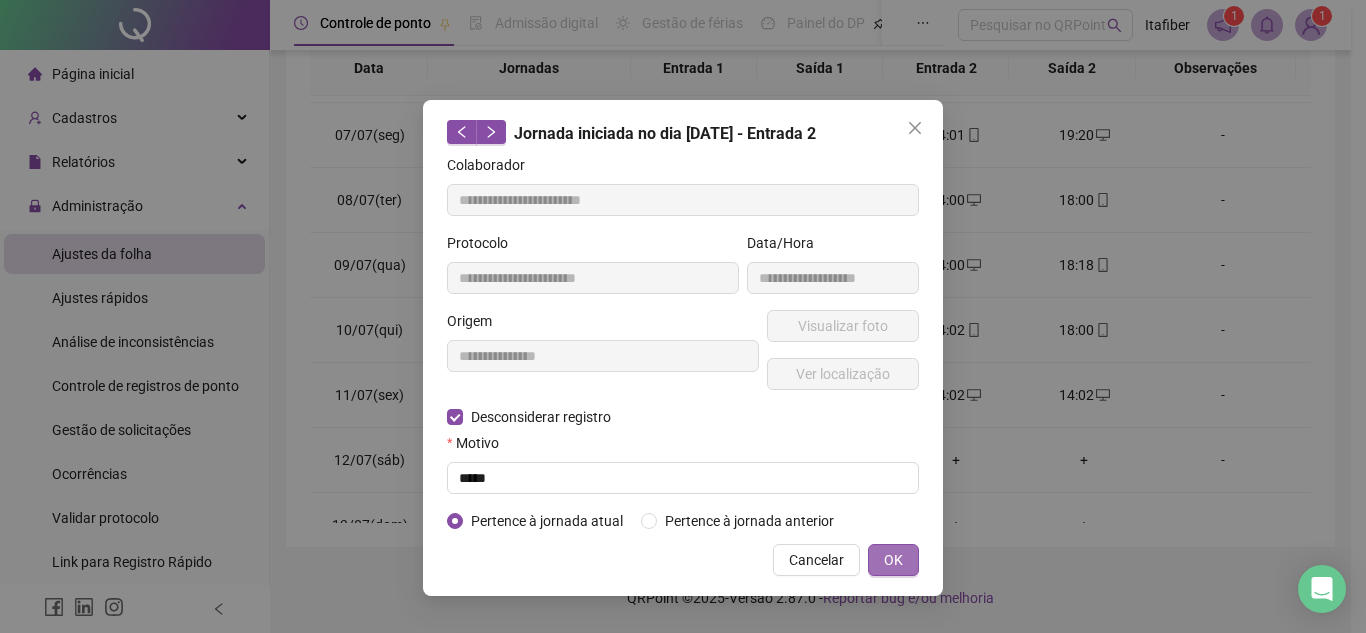 click on "OK" at bounding box center (893, 560) 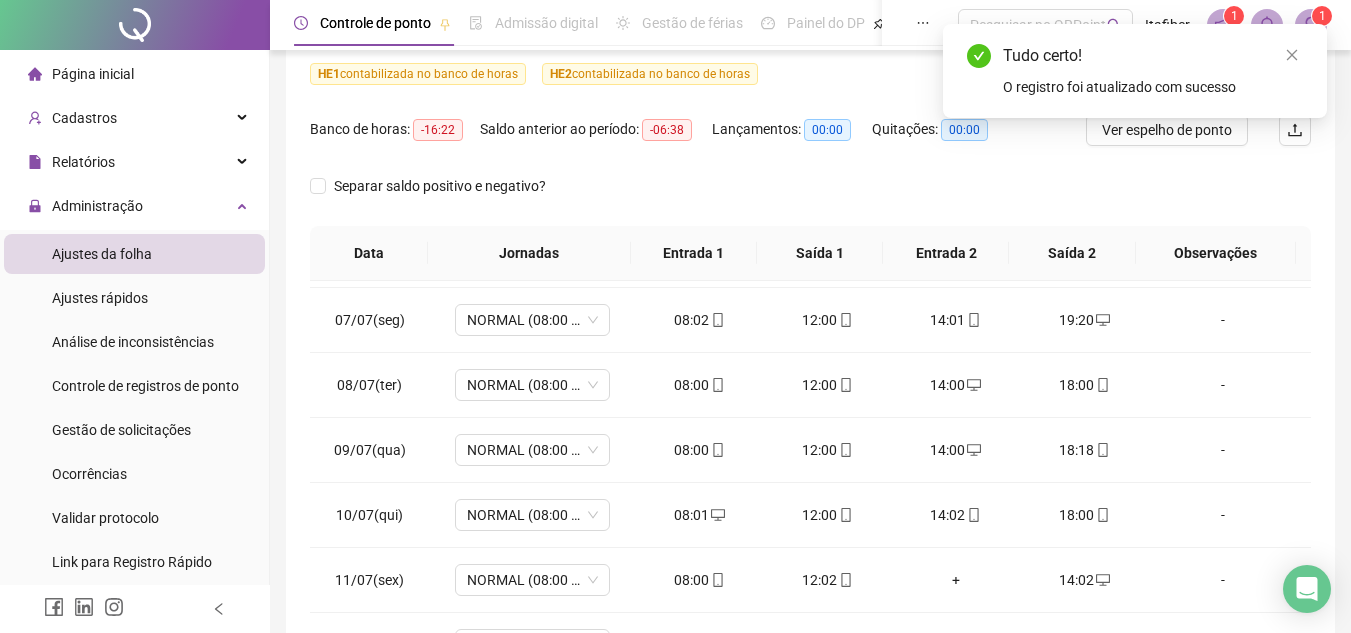 scroll, scrollTop: 154, scrollLeft: 0, axis: vertical 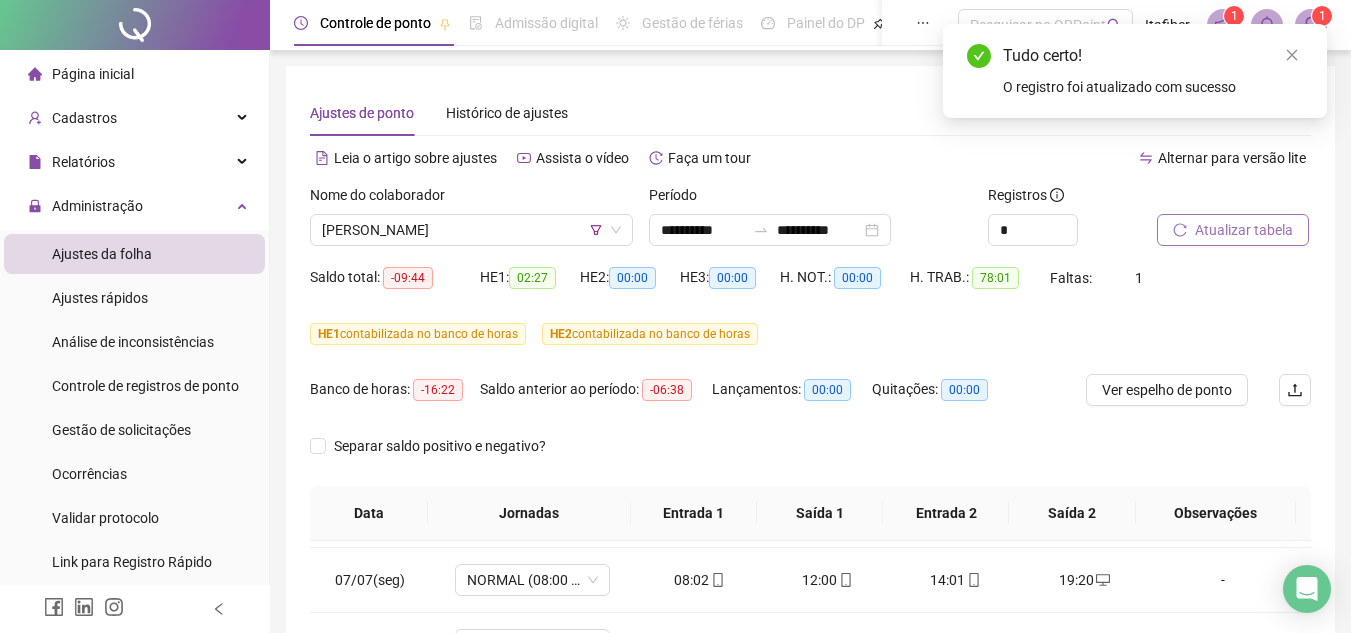 click on "Atualizar tabela" at bounding box center (1244, 230) 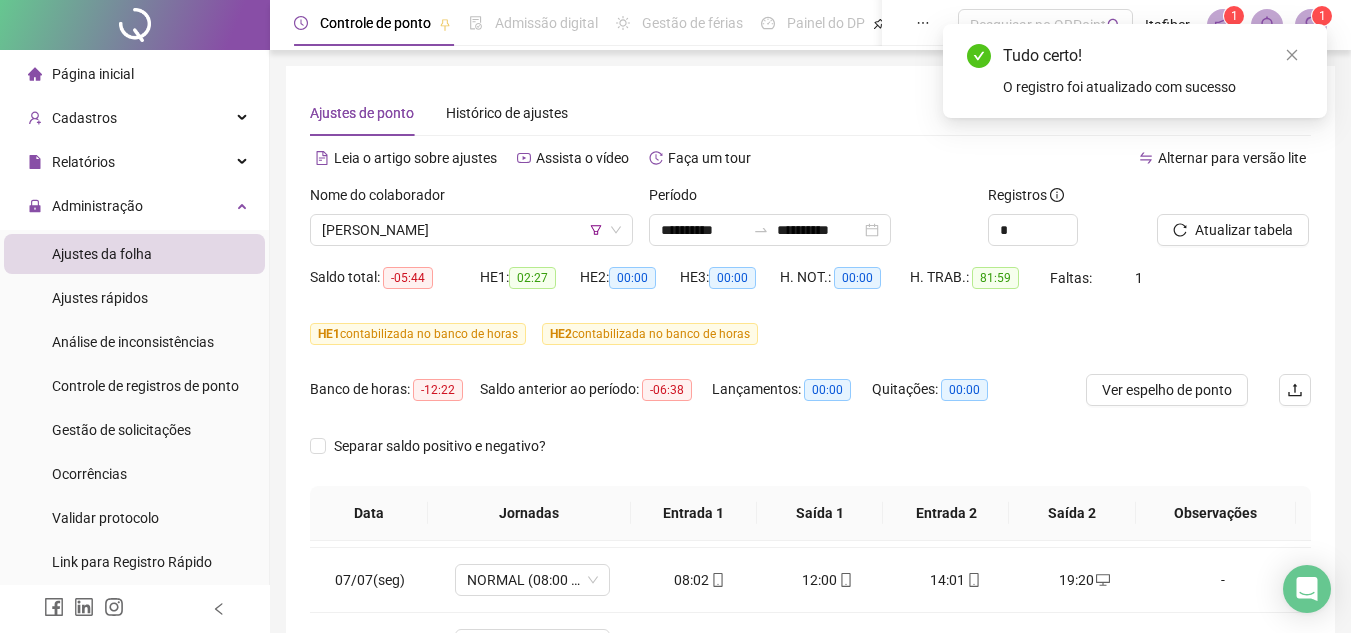 scroll, scrollTop: 289, scrollLeft: 0, axis: vertical 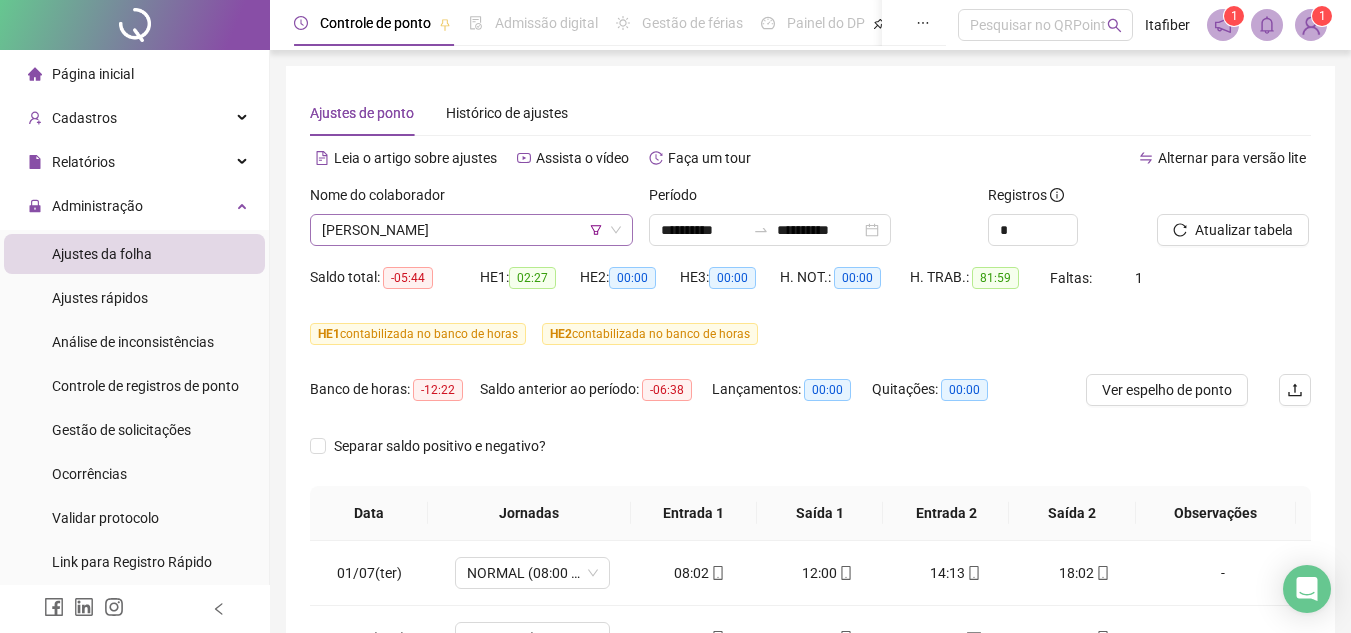 click on "[PERSON_NAME]" at bounding box center [471, 230] 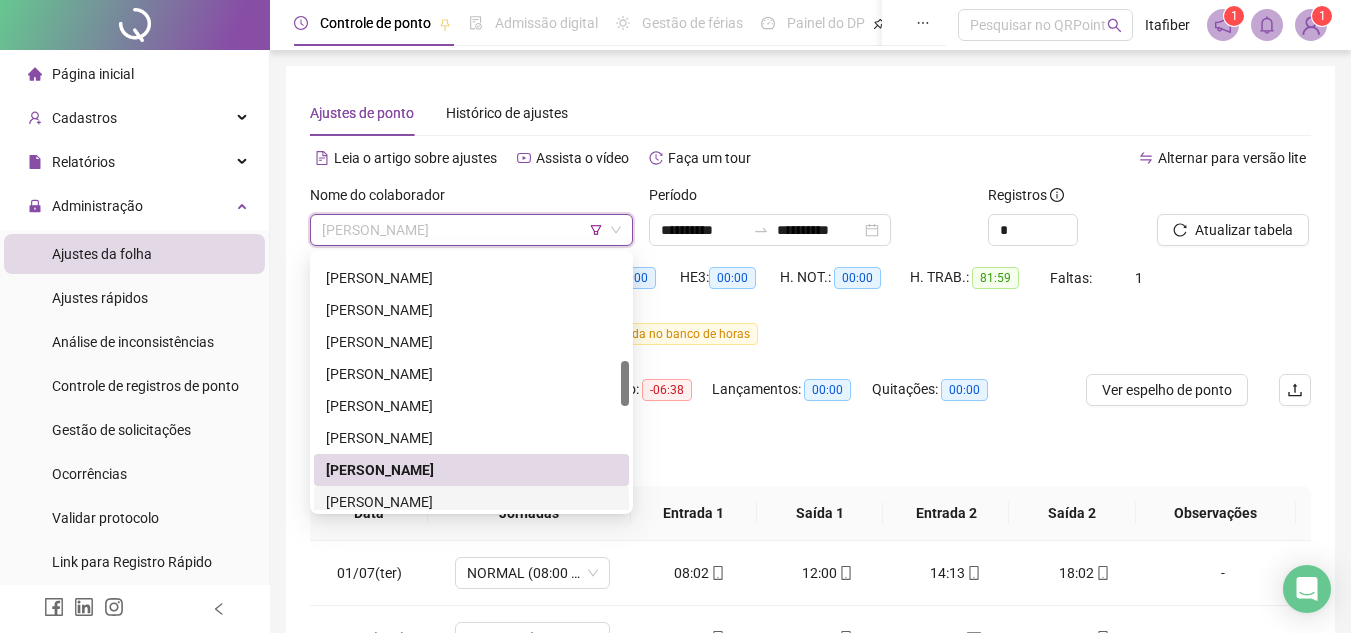 click on "[PERSON_NAME]" at bounding box center (471, 502) 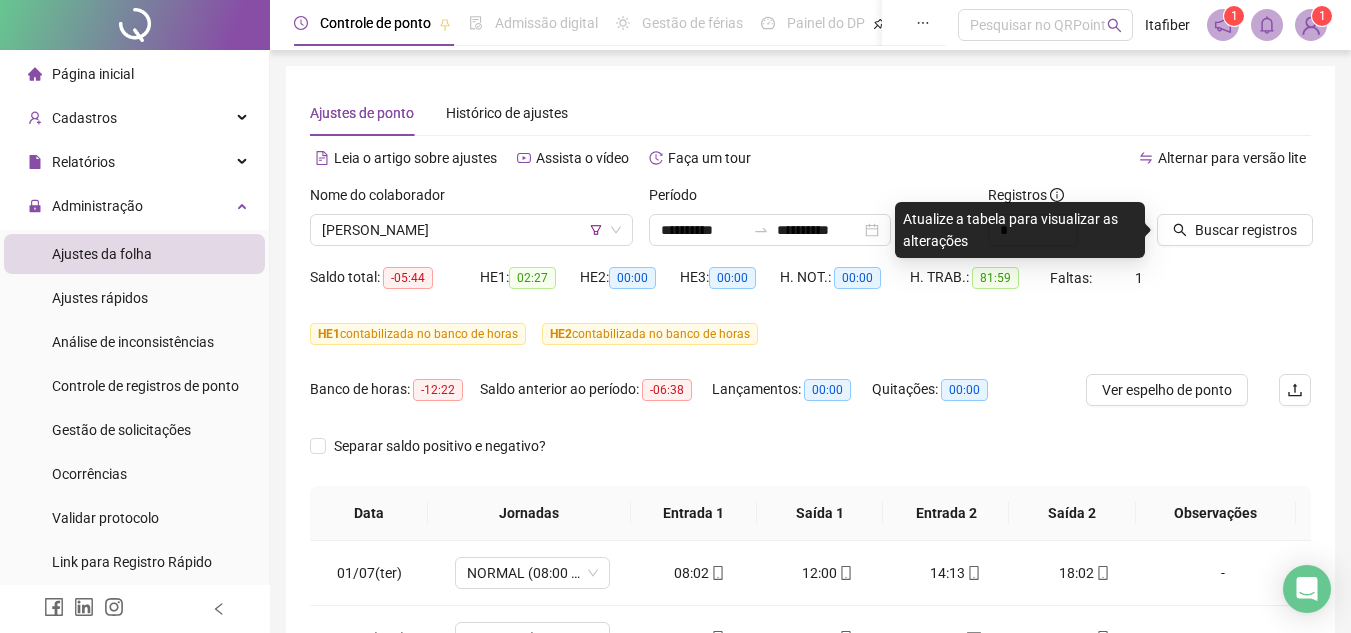 click at bounding box center [1209, 199] 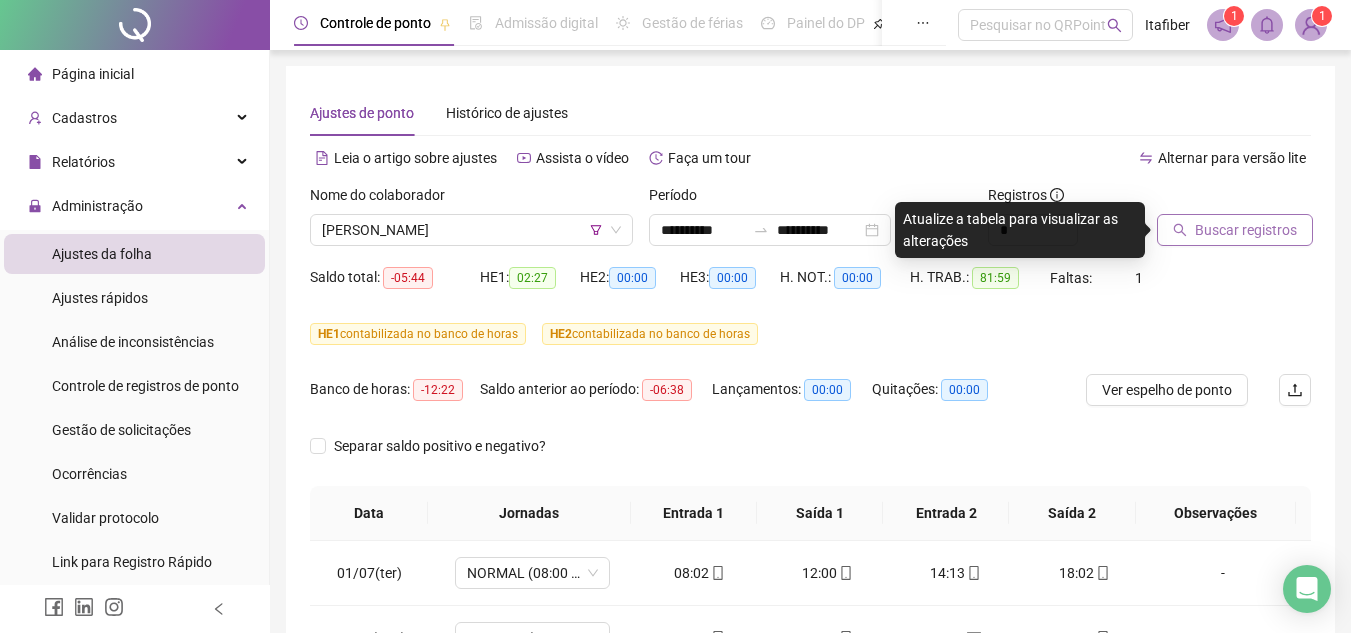 click on "Buscar registros" at bounding box center (1235, 230) 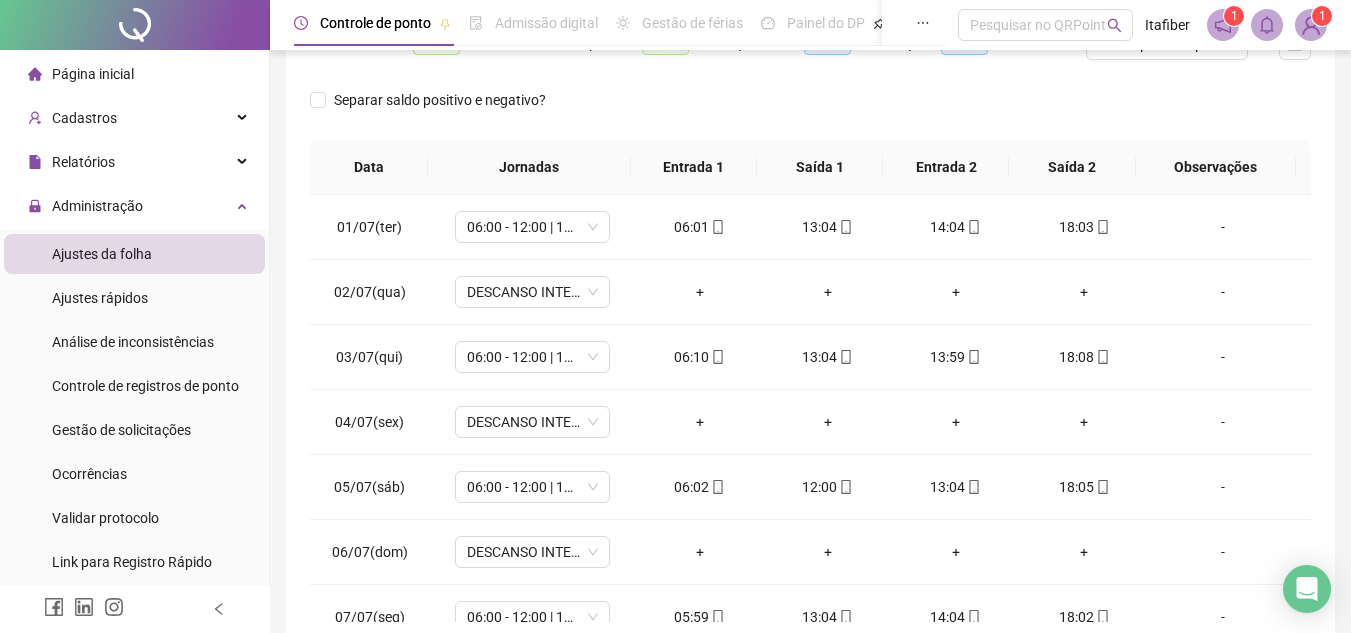 scroll, scrollTop: 353, scrollLeft: 0, axis: vertical 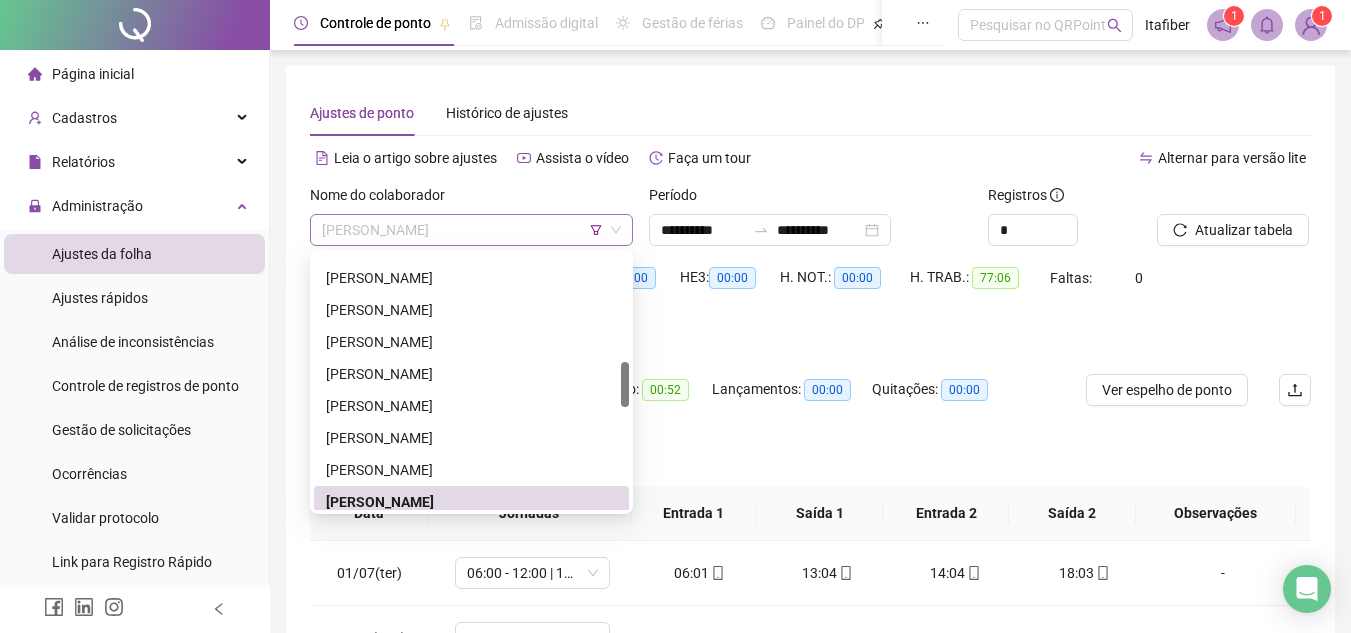 click on "[PERSON_NAME]" at bounding box center [471, 230] 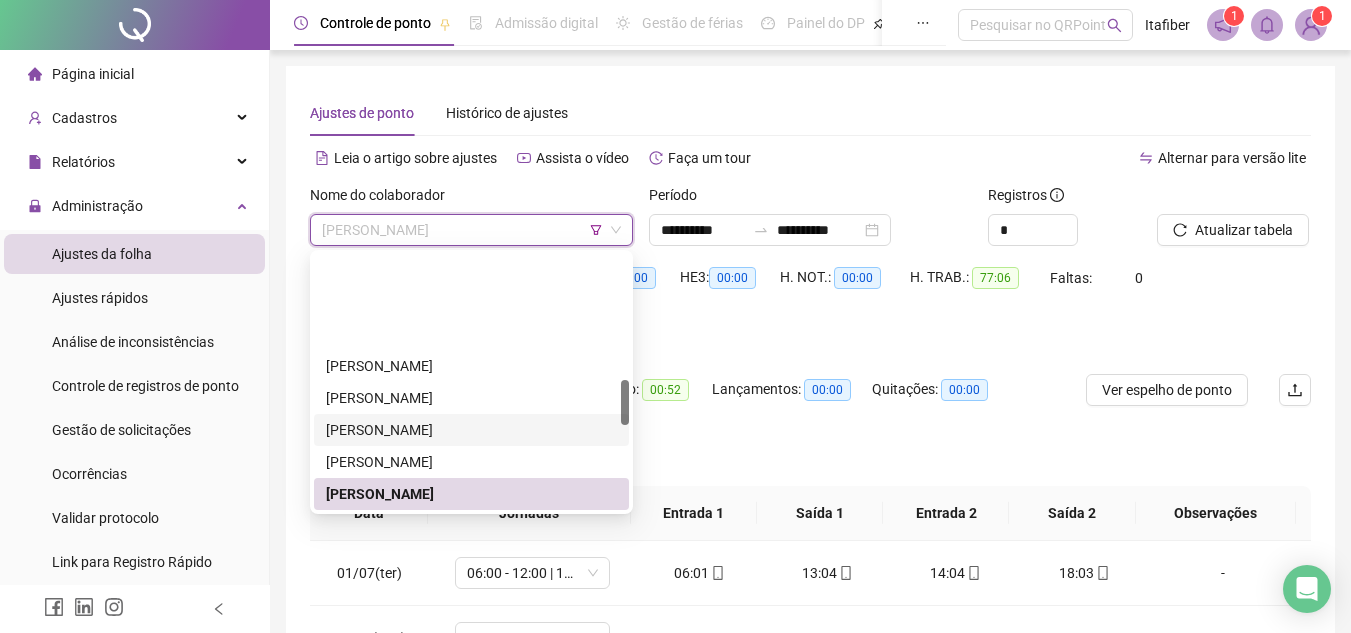 scroll, scrollTop: 708, scrollLeft: 0, axis: vertical 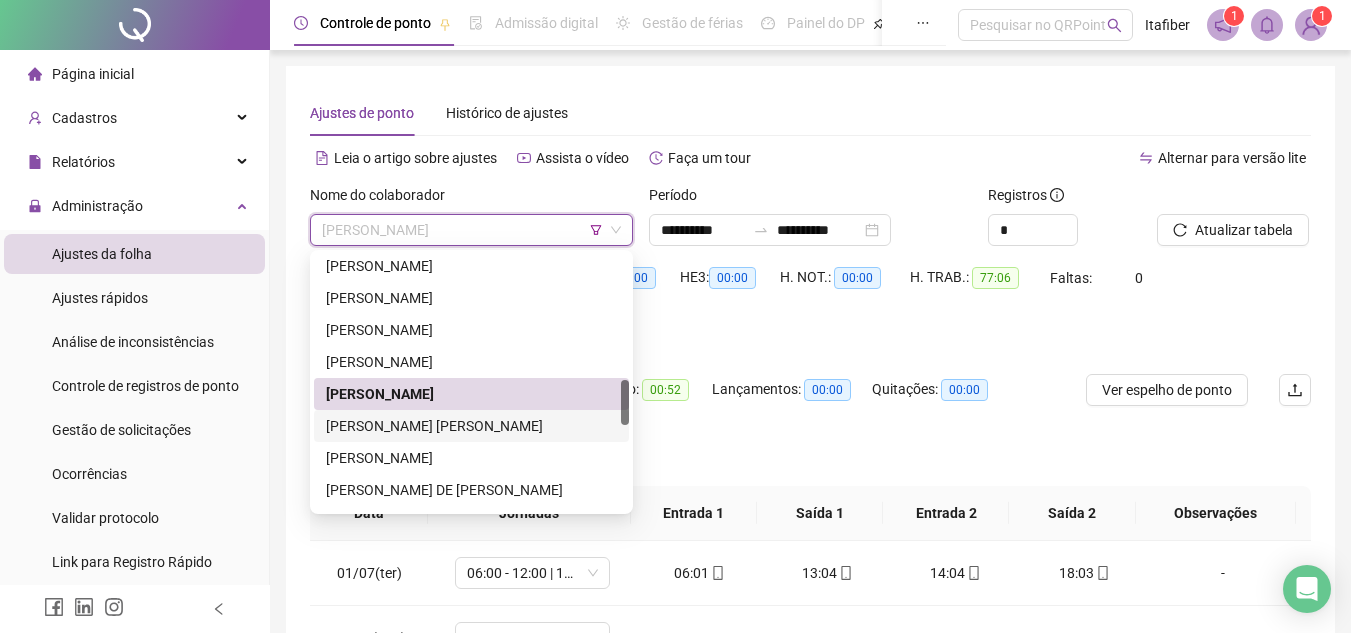 click on "[PERSON_NAME] [PERSON_NAME]" at bounding box center [471, 426] 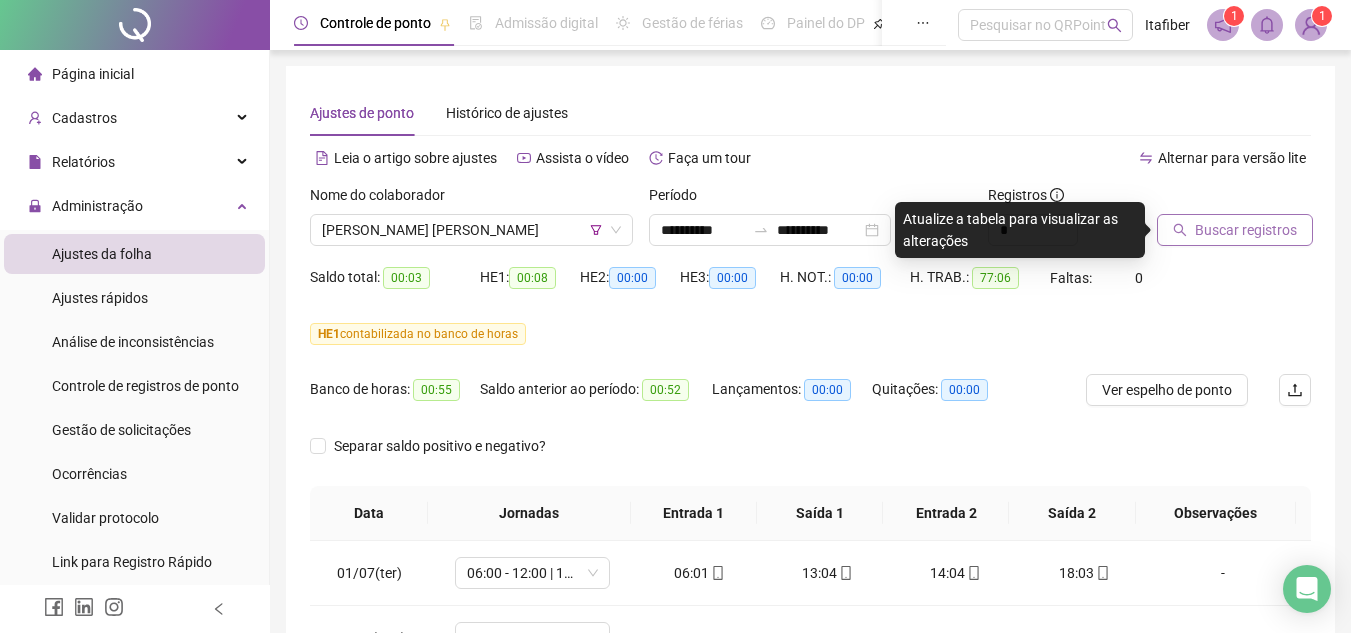 click on "Buscar registros" at bounding box center (1235, 230) 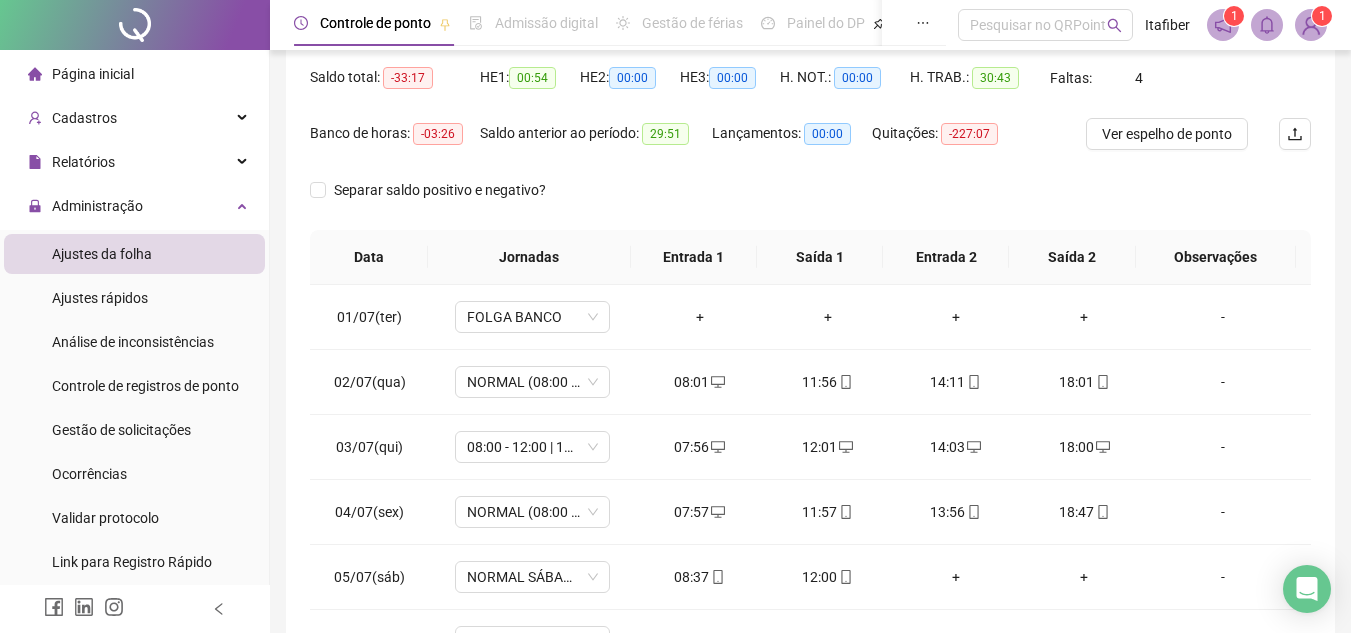 scroll, scrollTop: 300, scrollLeft: 0, axis: vertical 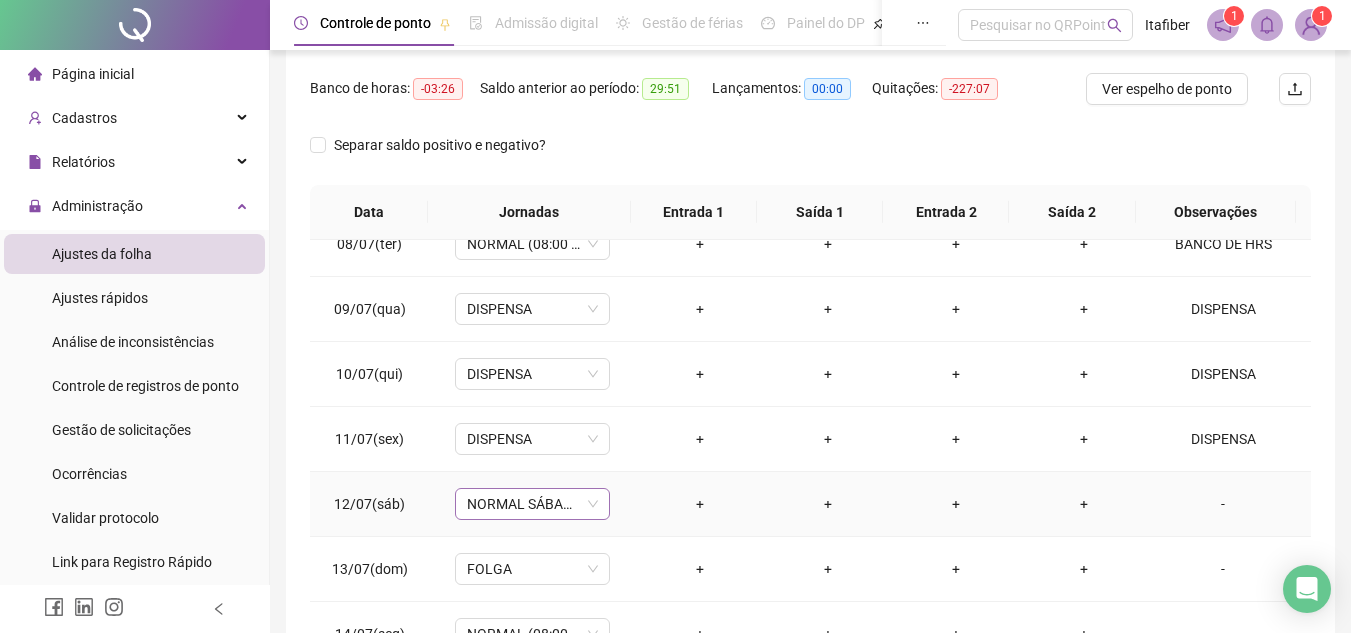 click on "NORMAL SÁBADO (08:00 ÀS 12:00)" at bounding box center (532, 504) 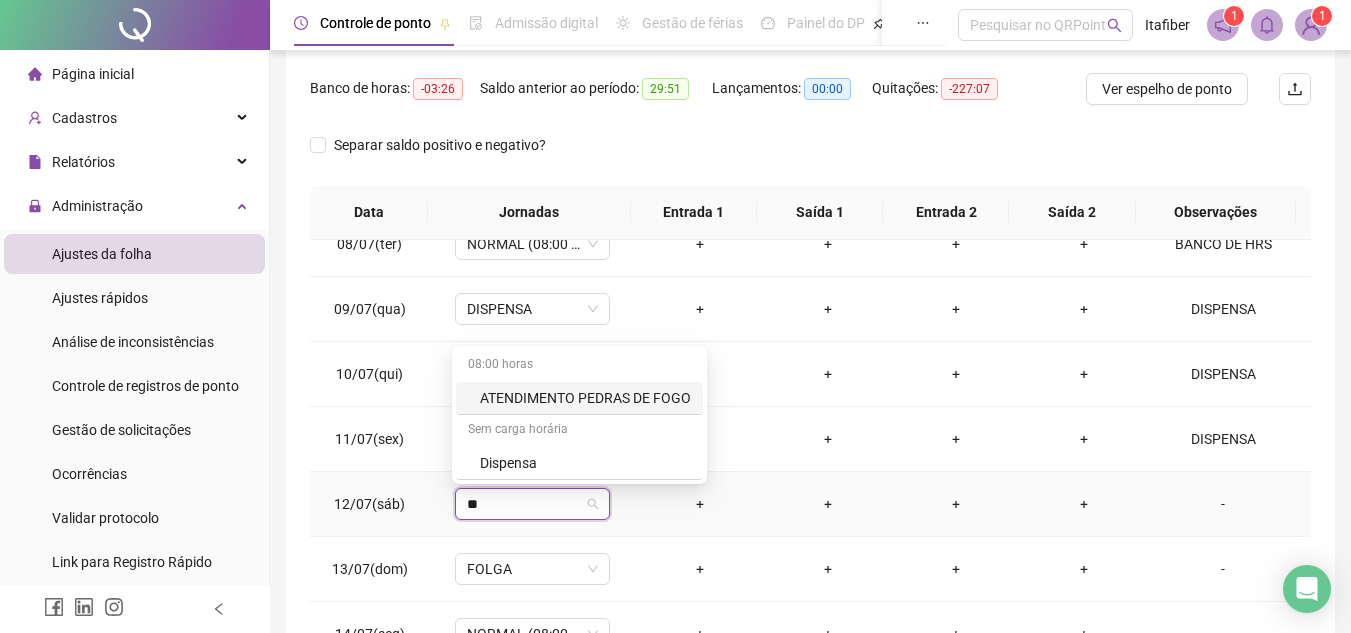 type on "***" 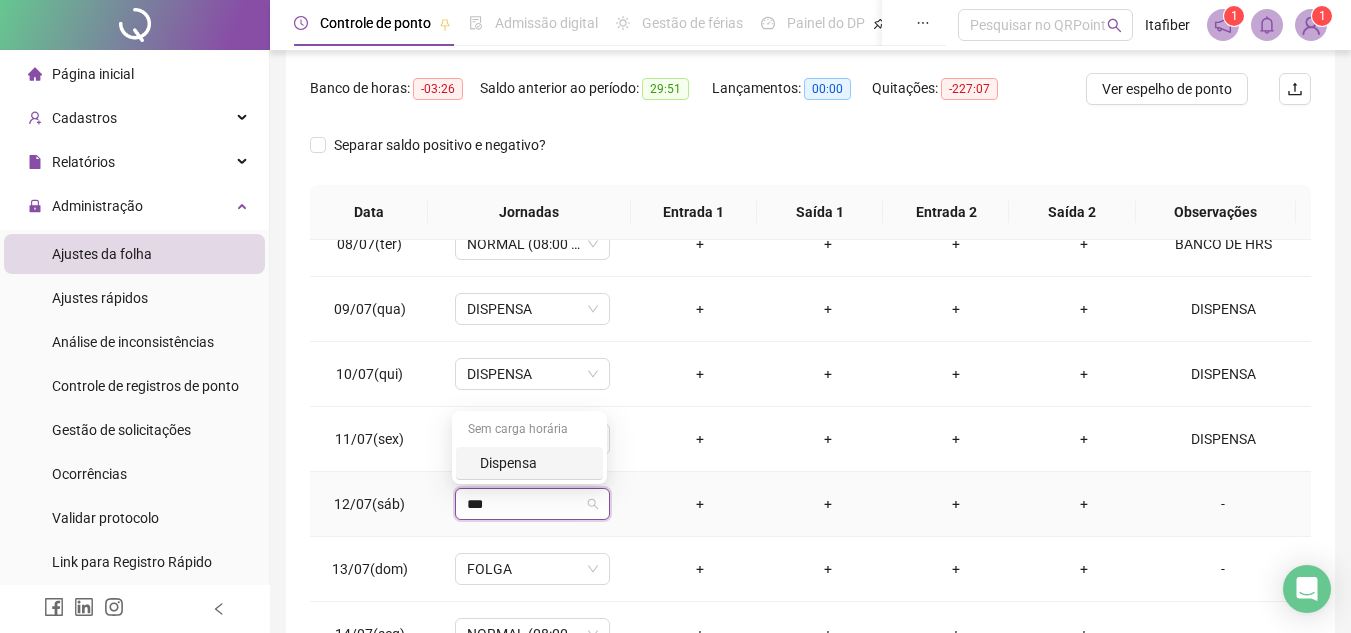 click on "Dispensa" at bounding box center [535, 463] 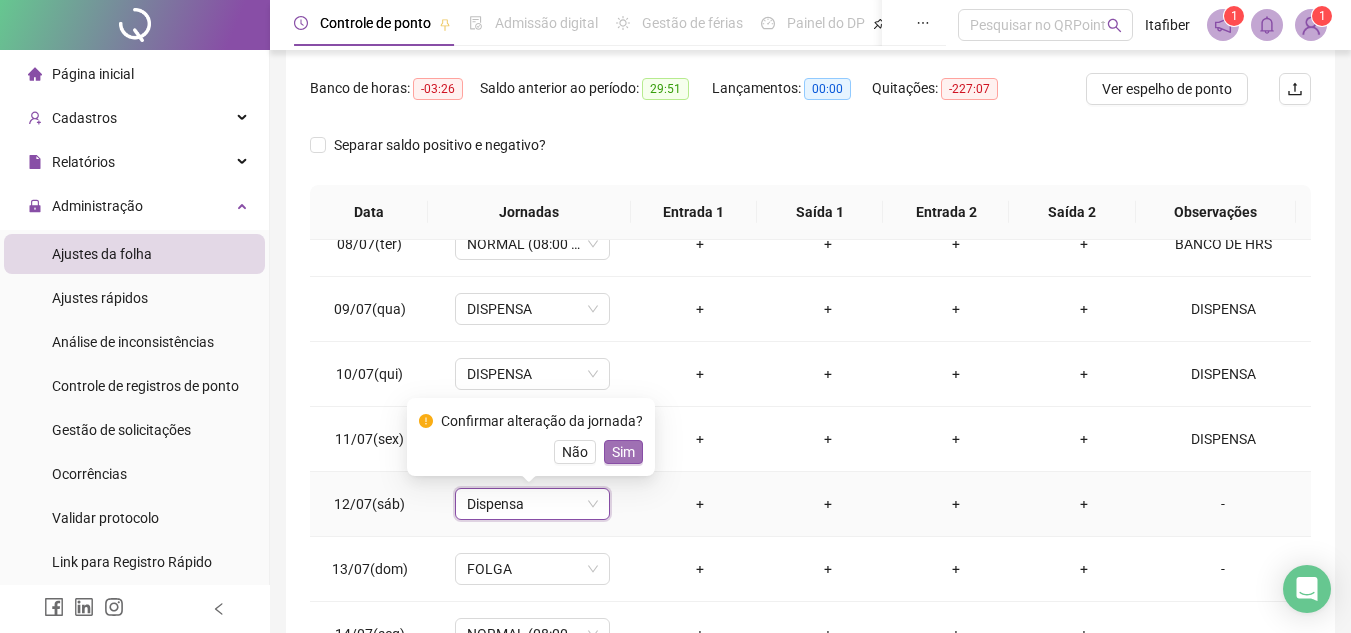 click on "Sim" at bounding box center [623, 452] 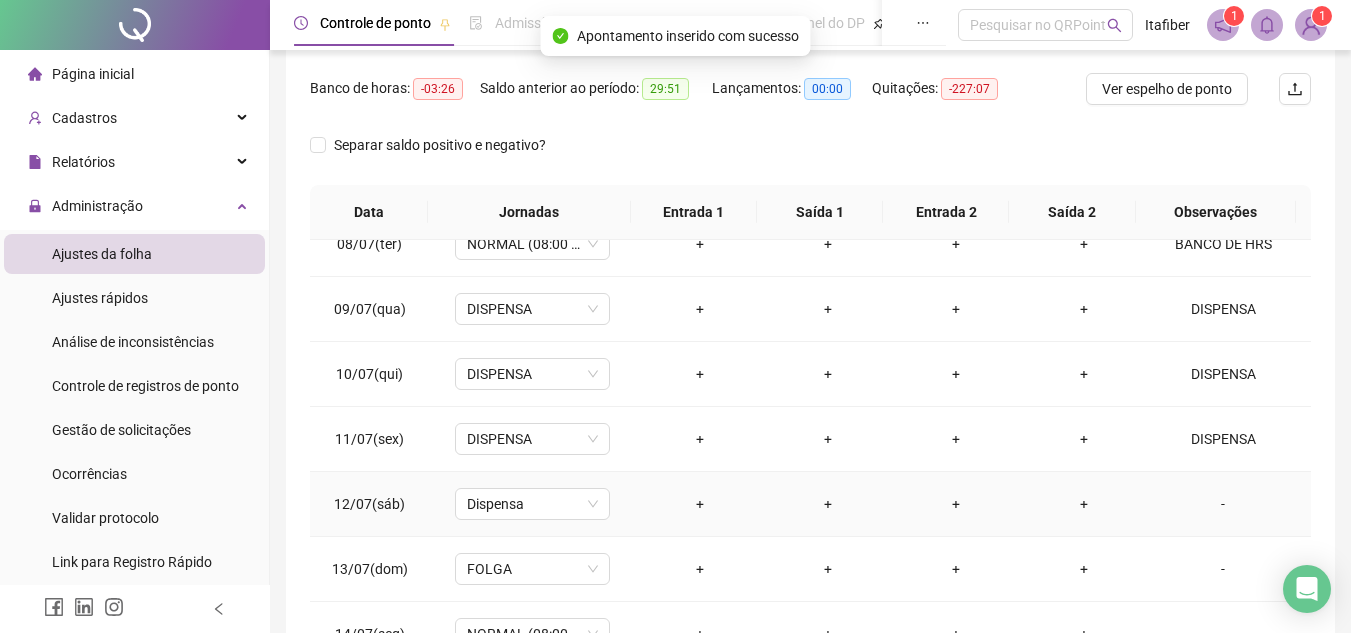 click on "-" at bounding box center [1223, 504] 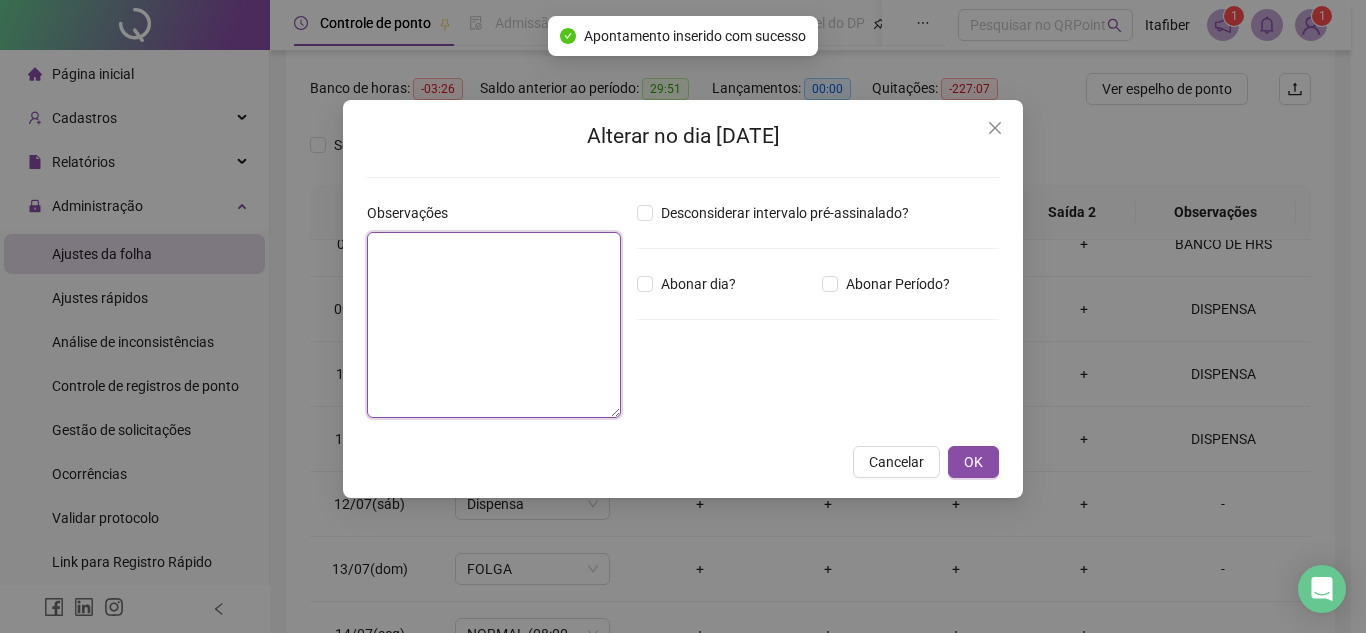 click at bounding box center (494, 325) 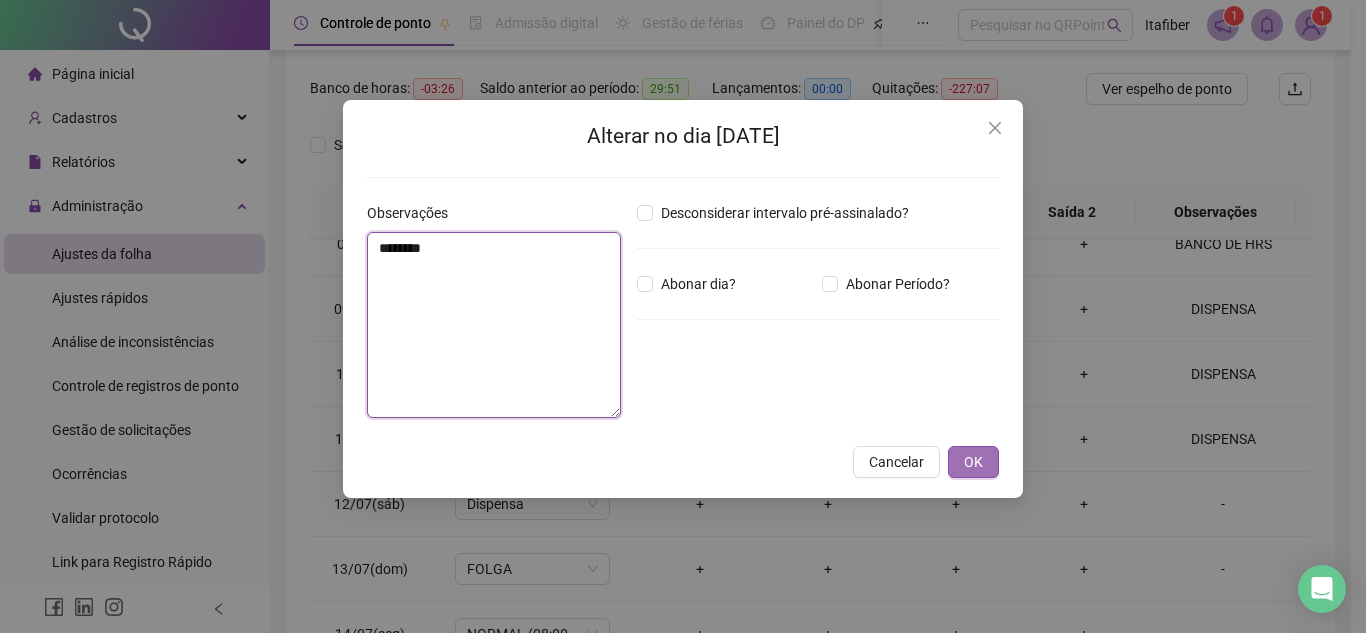 type on "********" 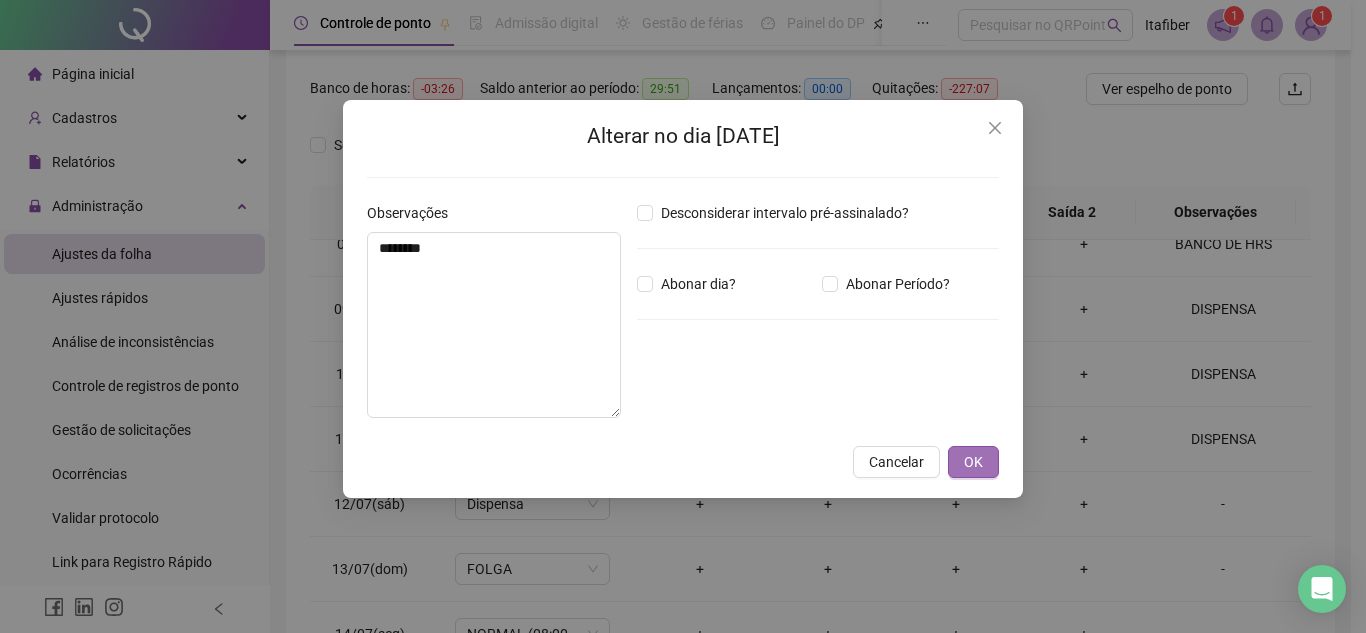 click on "OK" at bounding box center (973, 462) 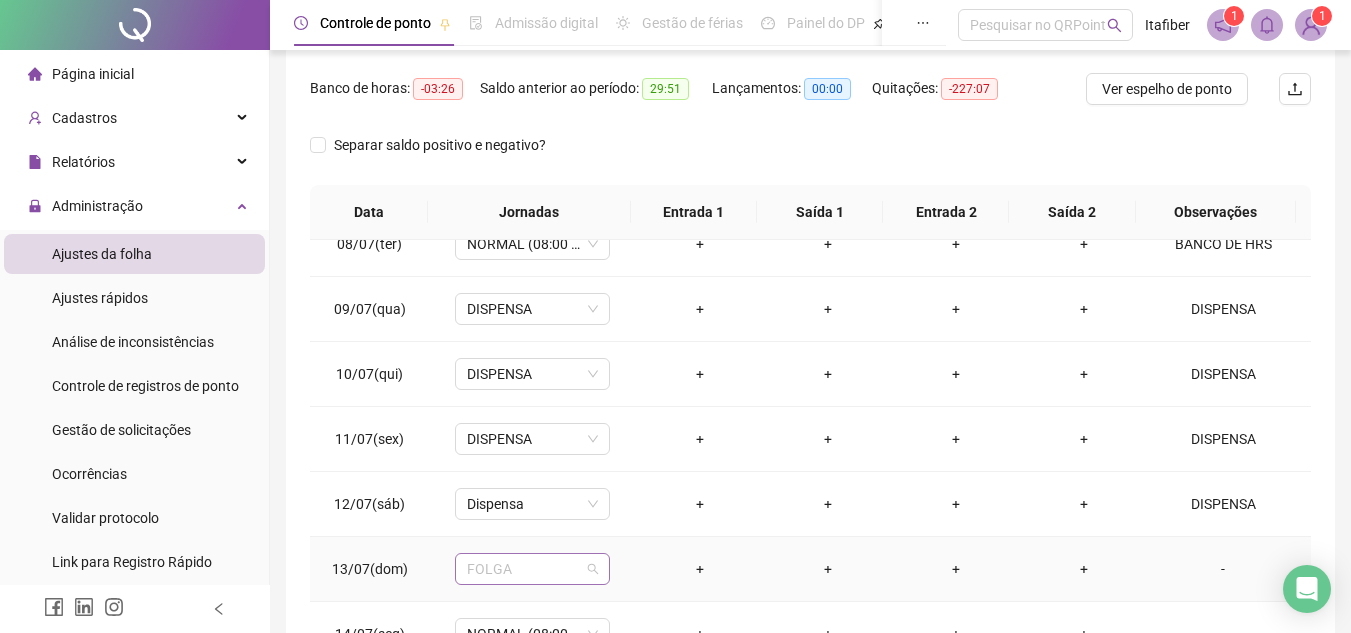 click on "FOLGA" at bounding box center (532, 569) 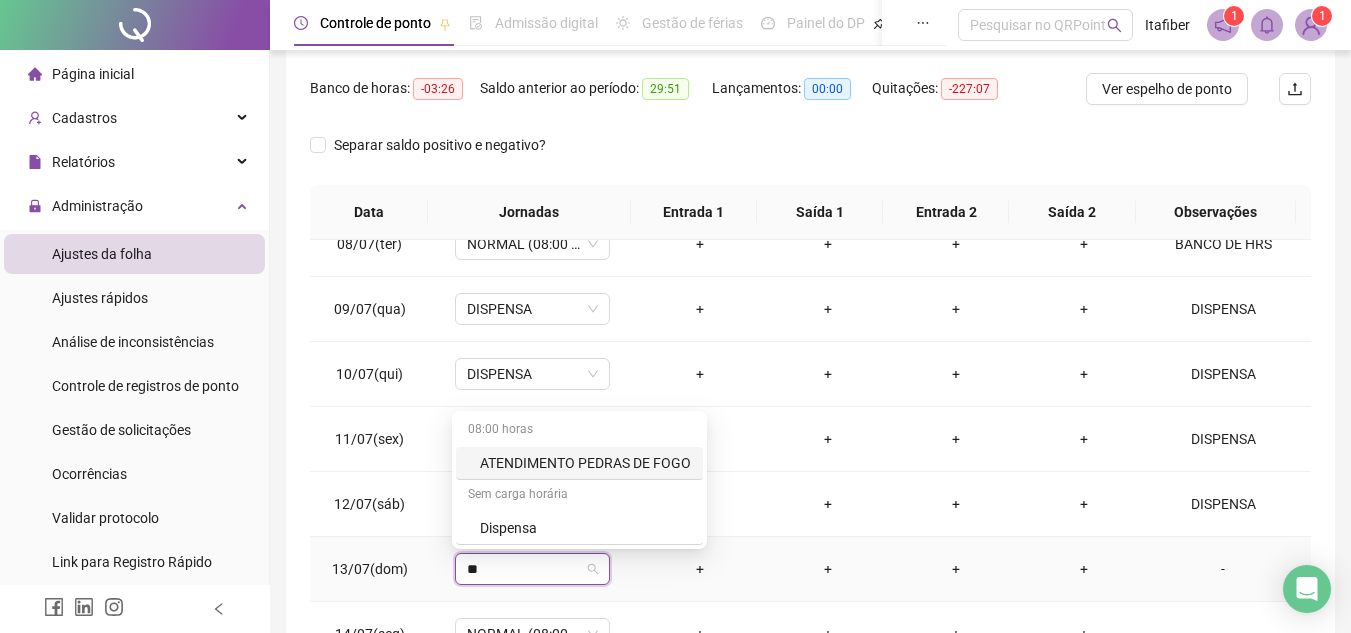 type on "***" 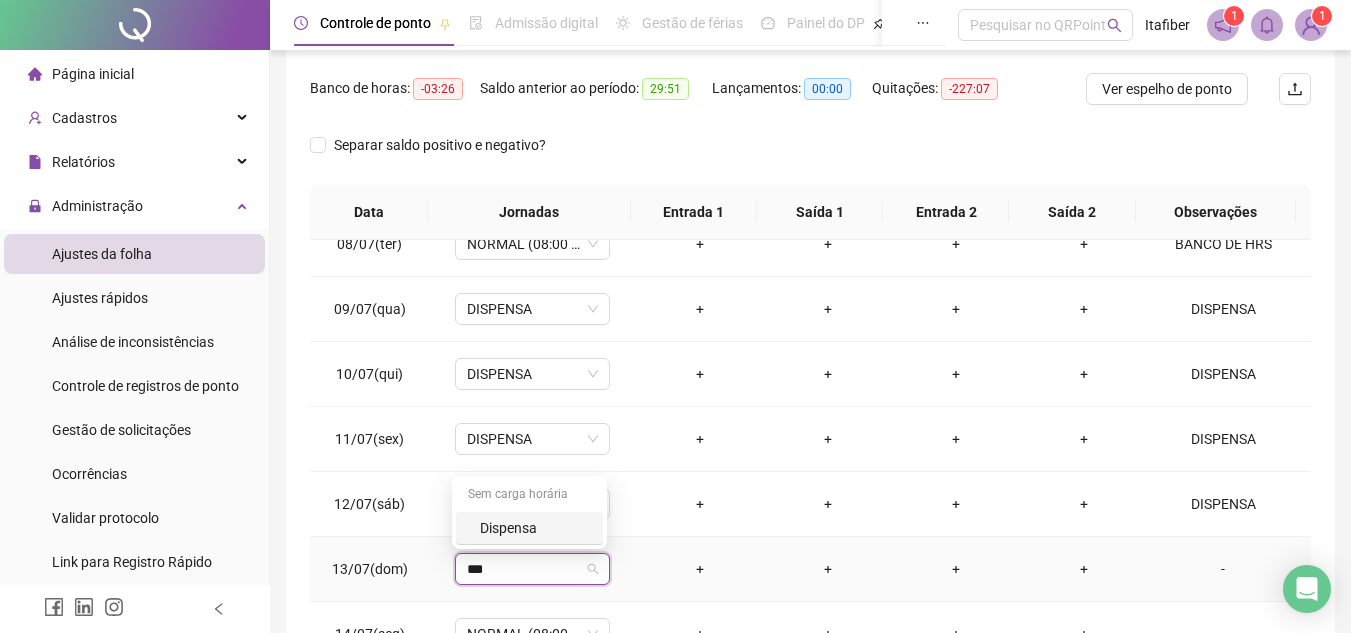 click on "Dispensa" at bounding box center [535, 528] 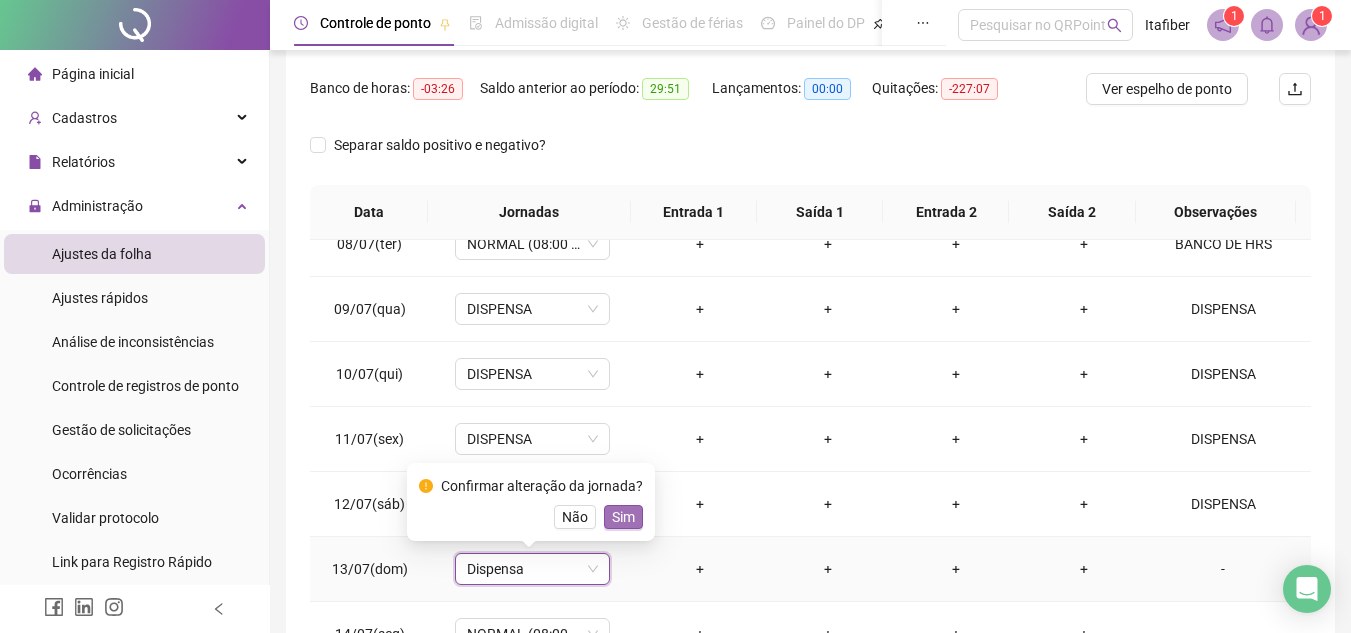 click on "Sim" at bounding box center (623, 517) 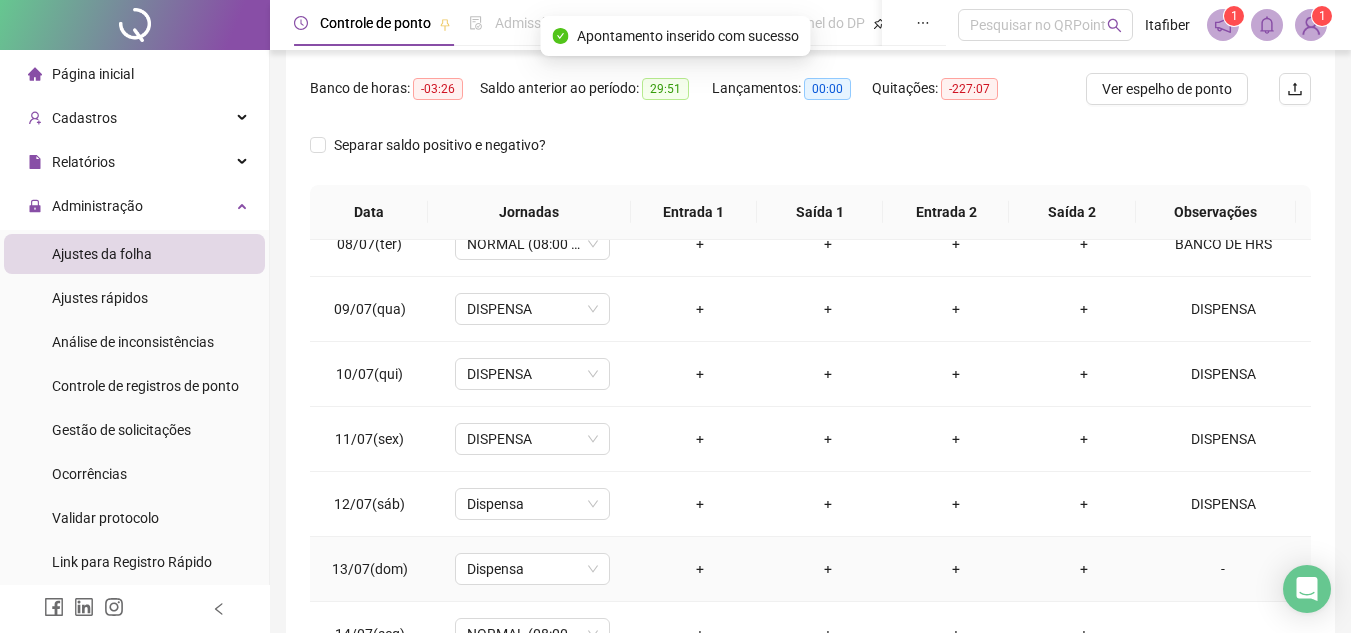 scroll, scrollTop: 345, scrollLeft: 0, axis: vertical 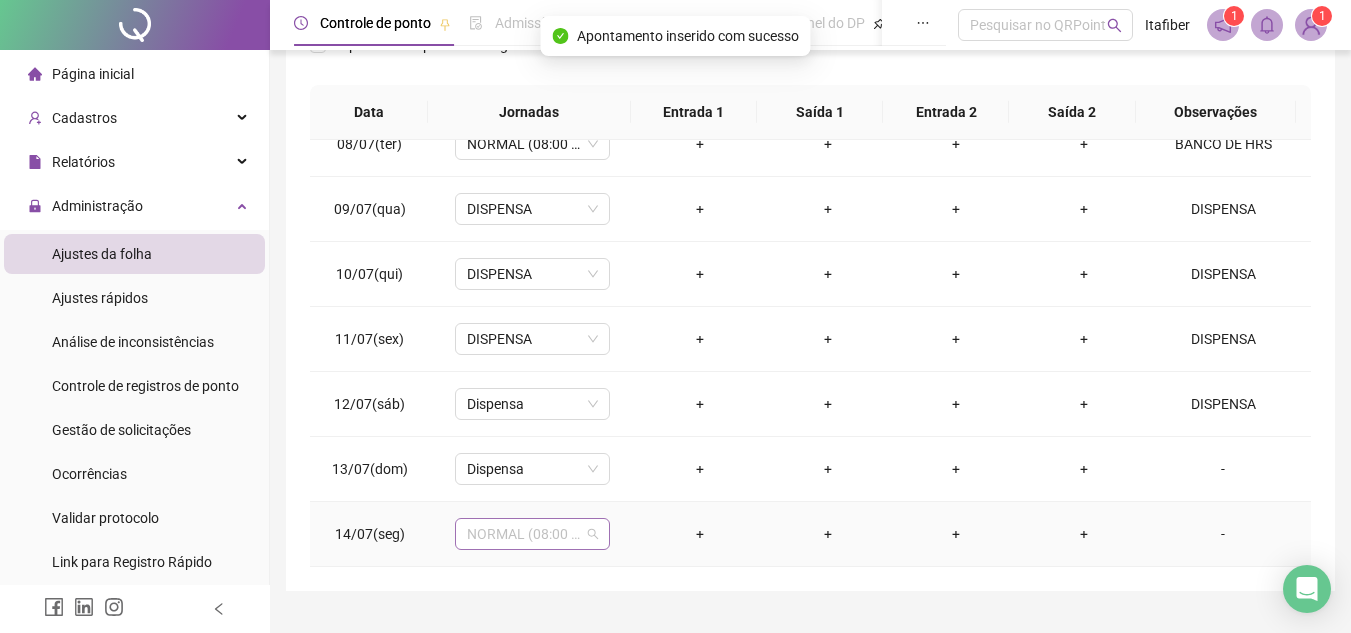 click on "NORMAL (08:00 ÀS 12:00 14:00 ÀS 18:00)" at bounding box center [532, 534] 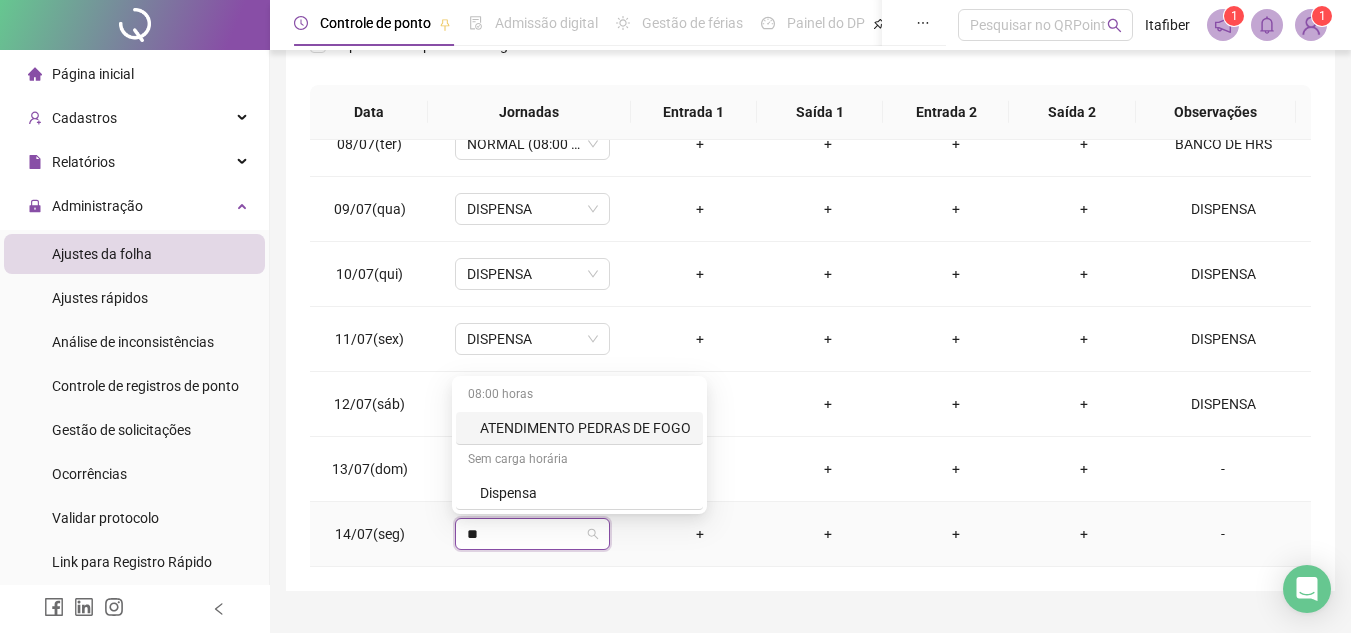 type on "***" 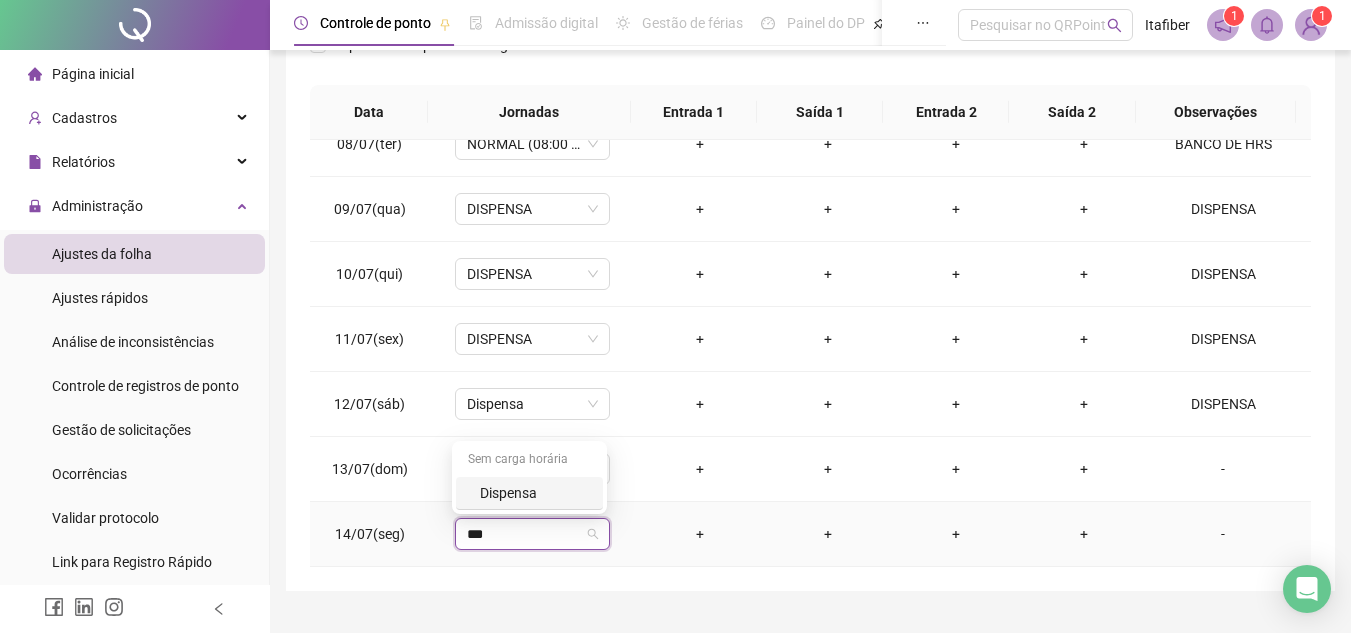 click on "Dispensa" at bounding box center (535, 493) 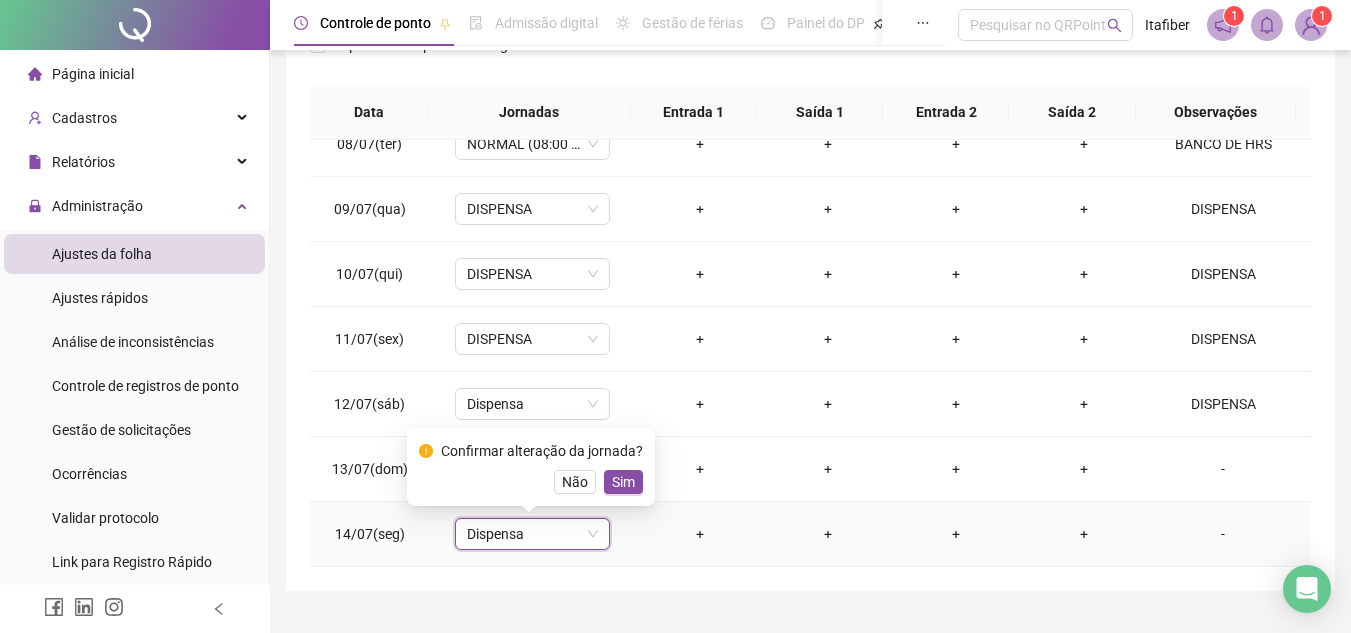 click on "Sim" at bounding box center (623, 482) 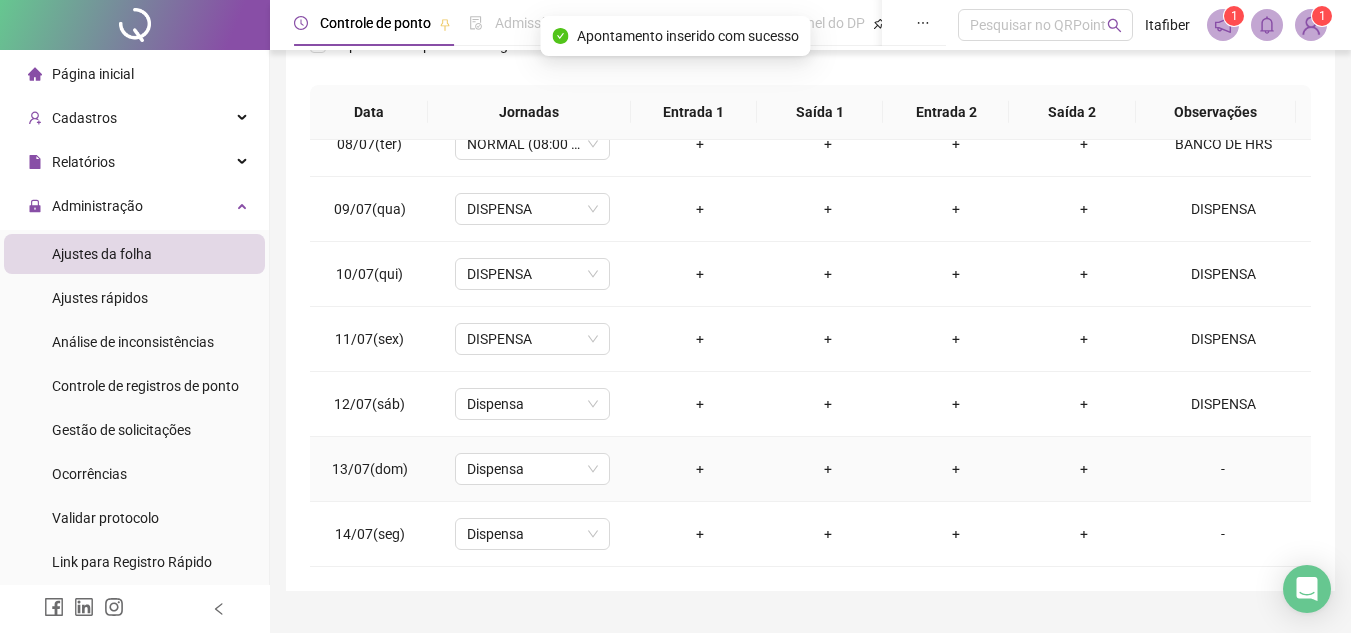 click on "-" at bounding box center (1223, 469) 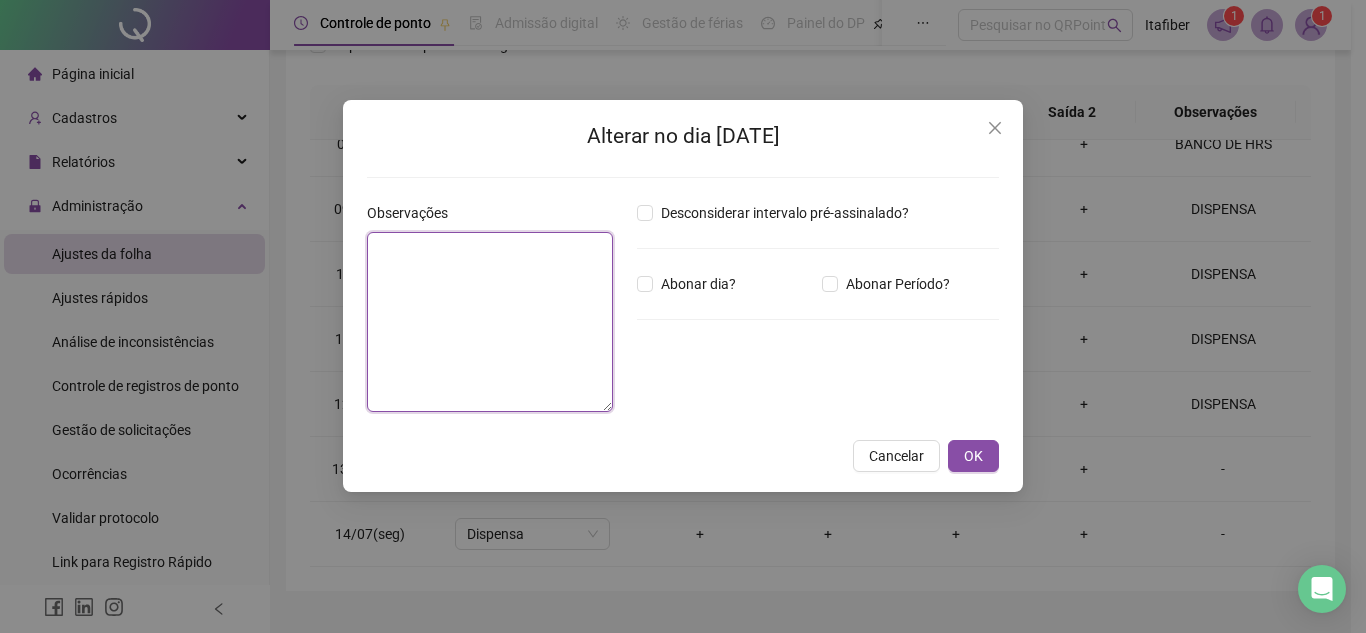 click at bounding box center (490, 322) 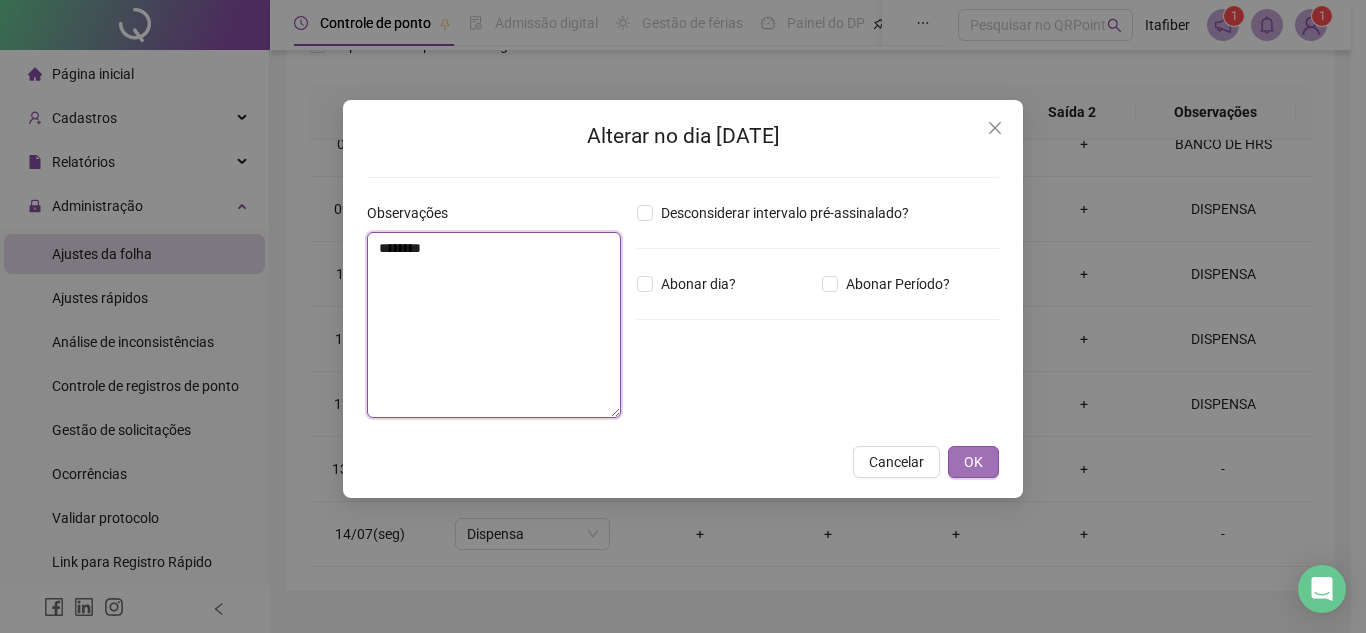 type on "********" 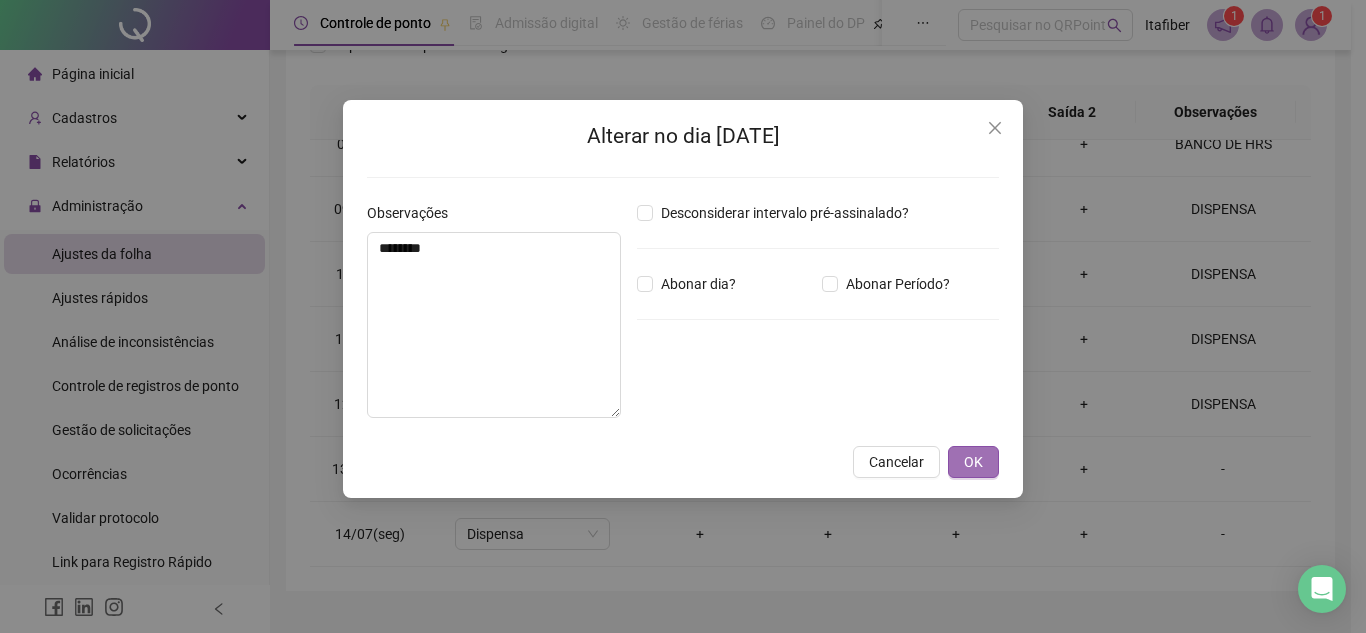 click on "OK" at bounding box center (973, 462) 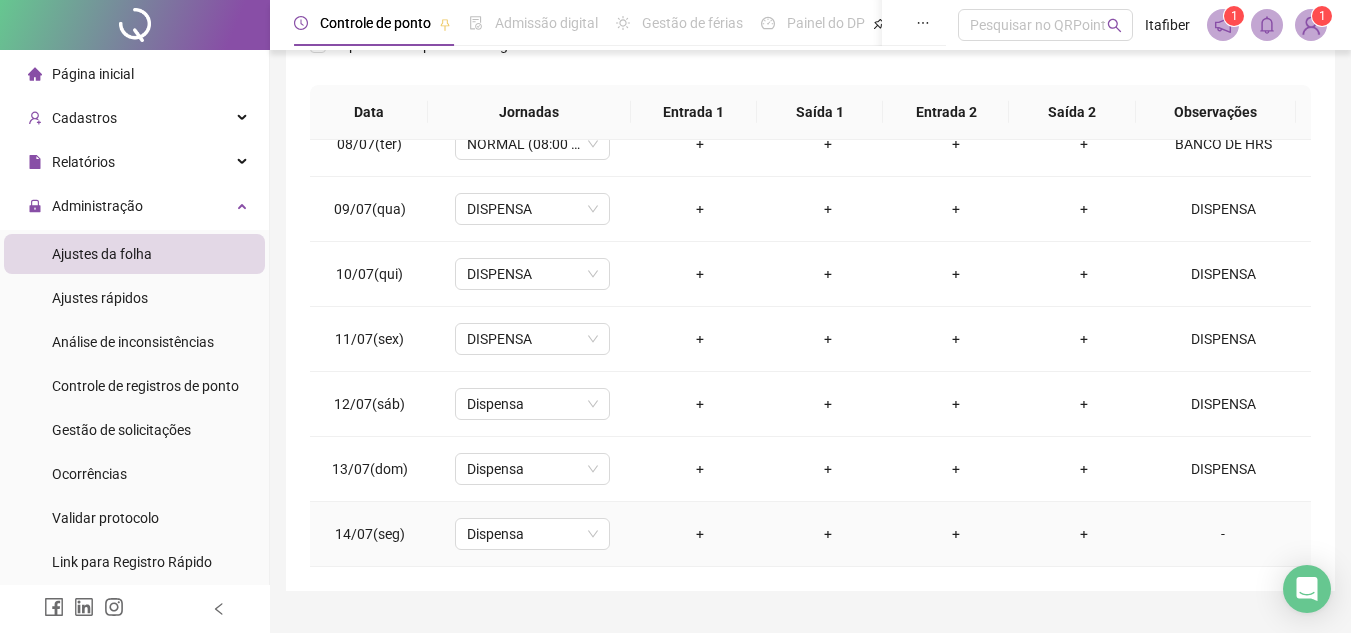 click on "-" at bounding box center (1223, 534) 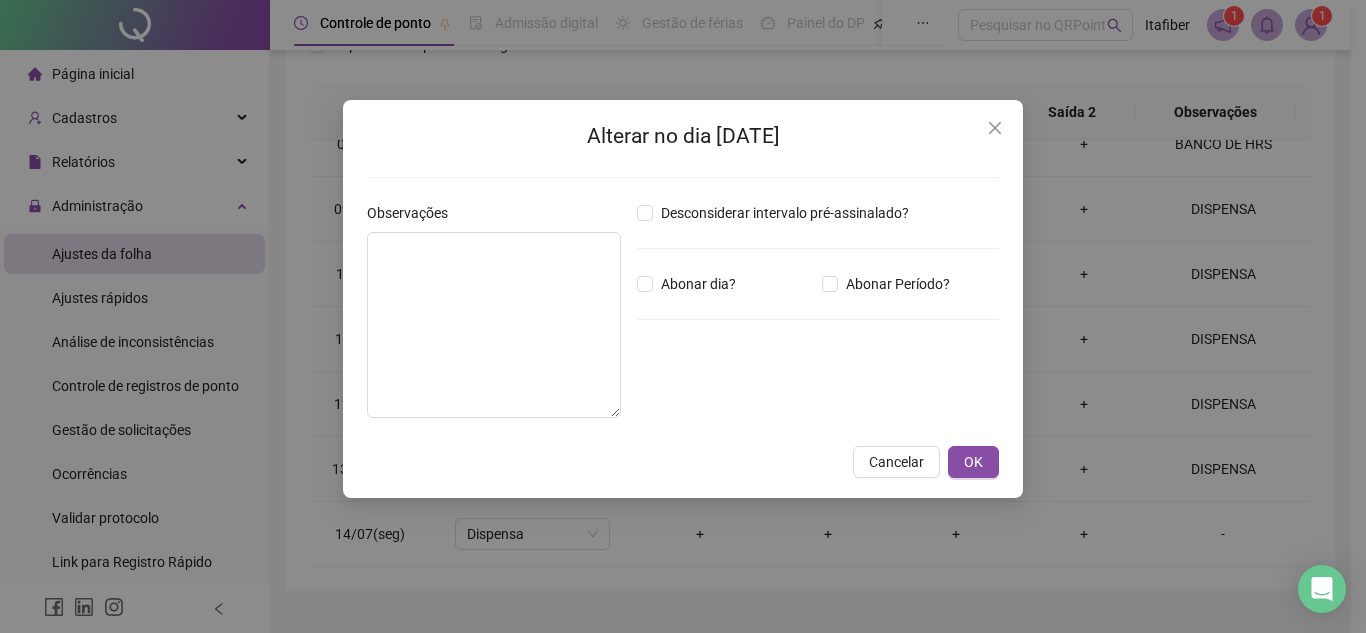 click on "Observações" at bounding box center [494, 318] 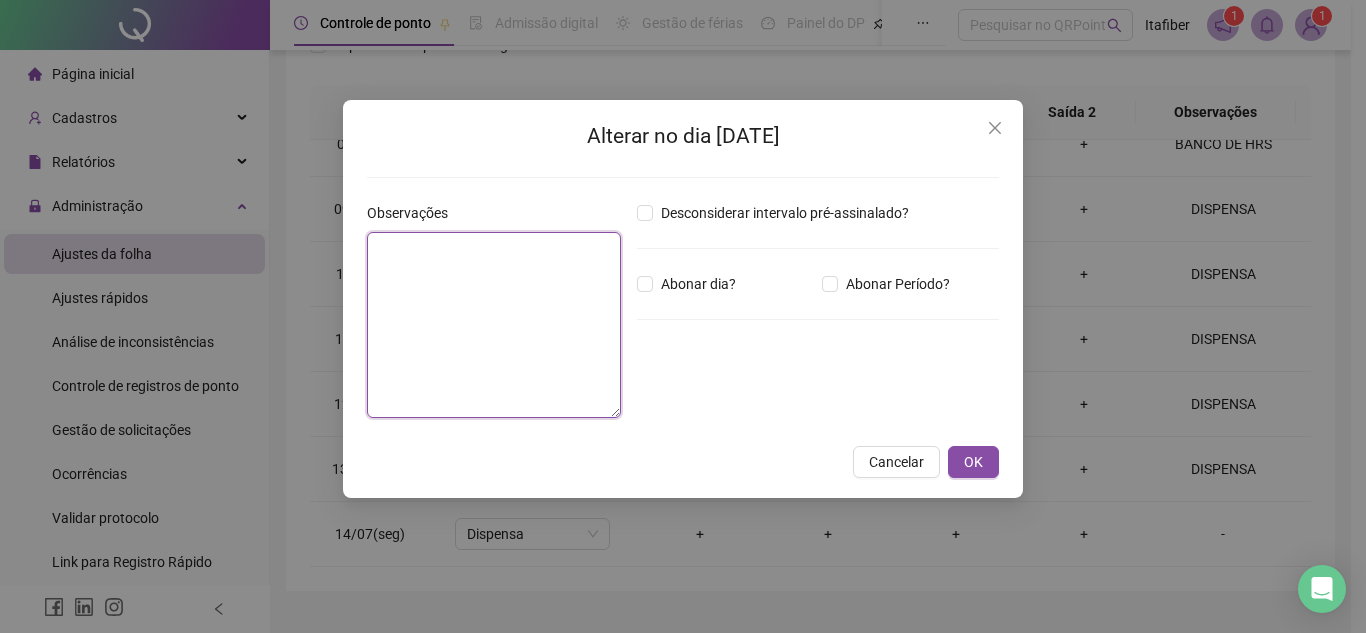 click at bounding box center [494, 325] 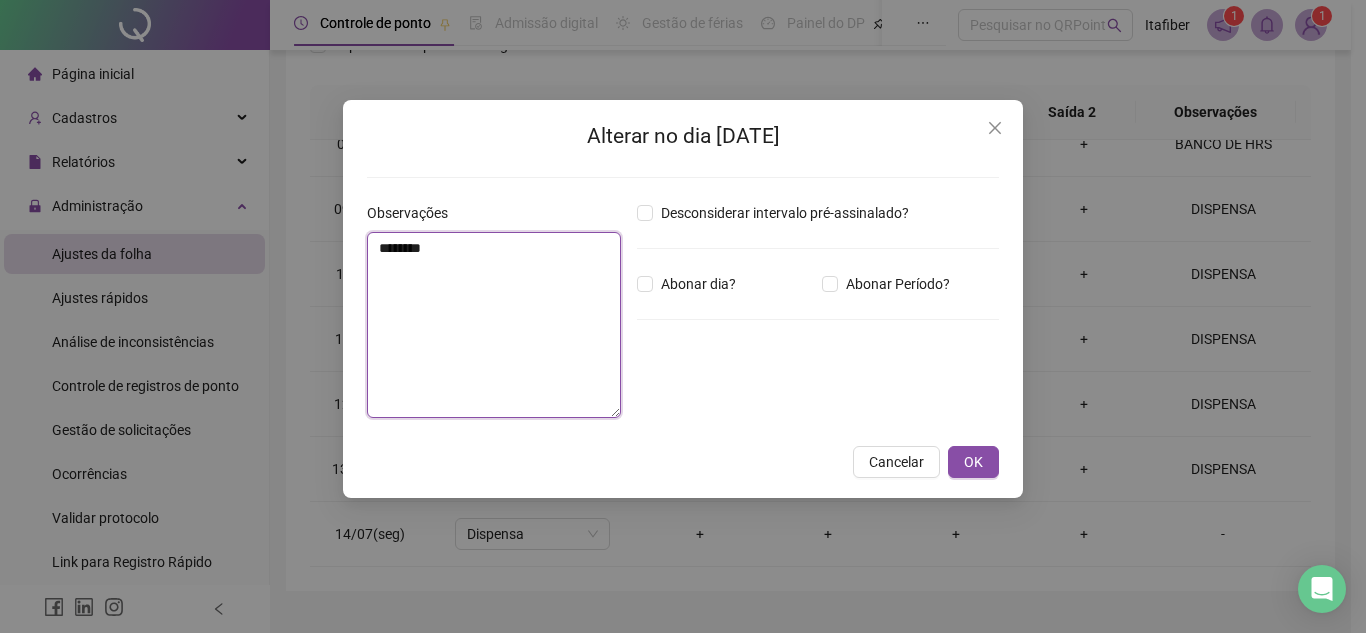 type on "********" 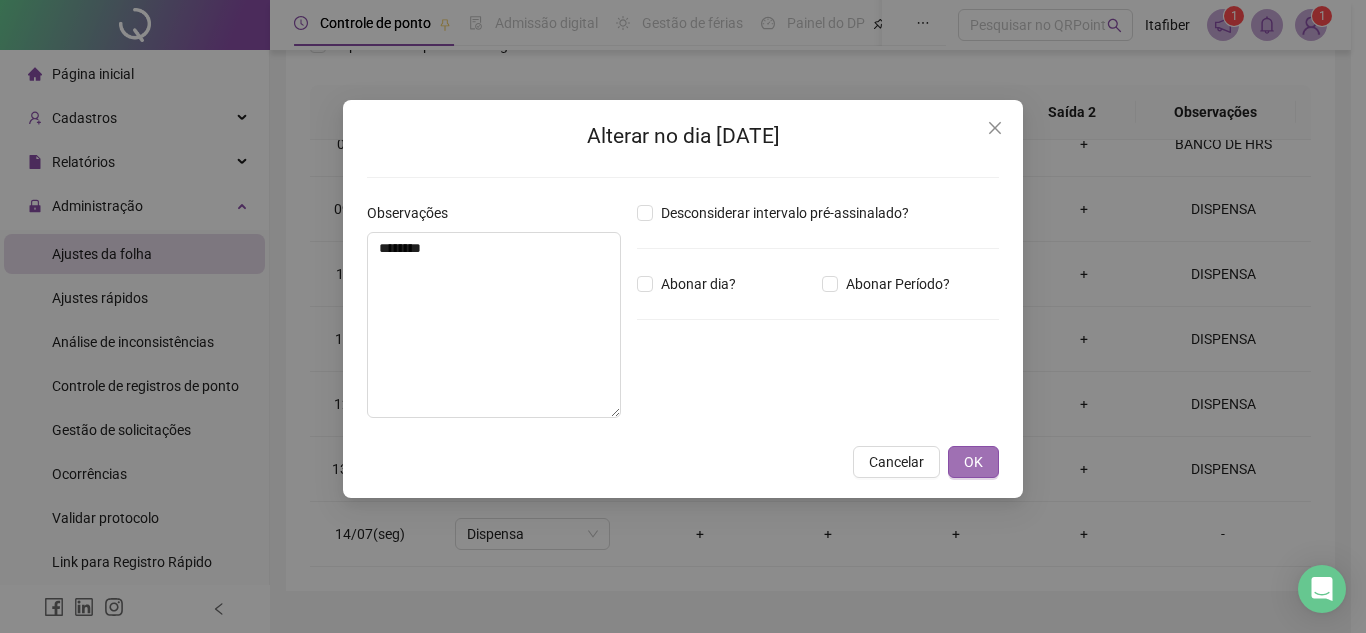 drag, startPoint x: 942, startPoint y: 459, endPoint x: 963, endPoint y: 460, distance: 21.023796 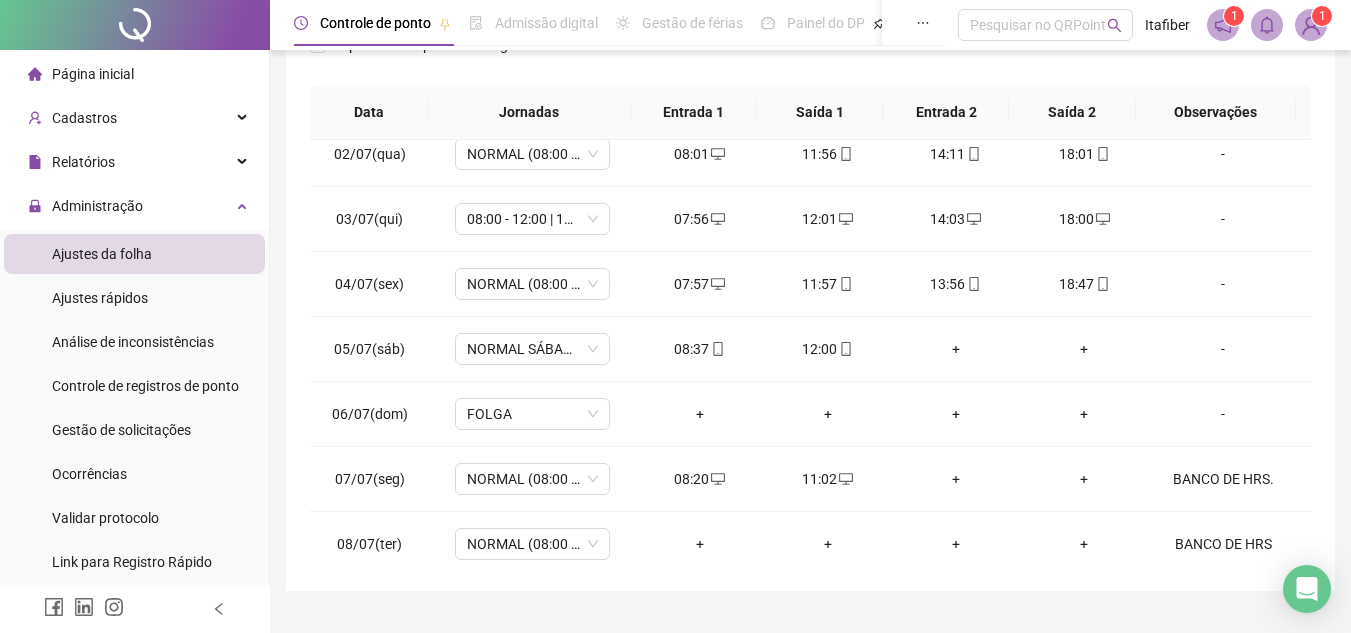 scroll, scrollTop: 0, scrollLeft: 0, axis: both 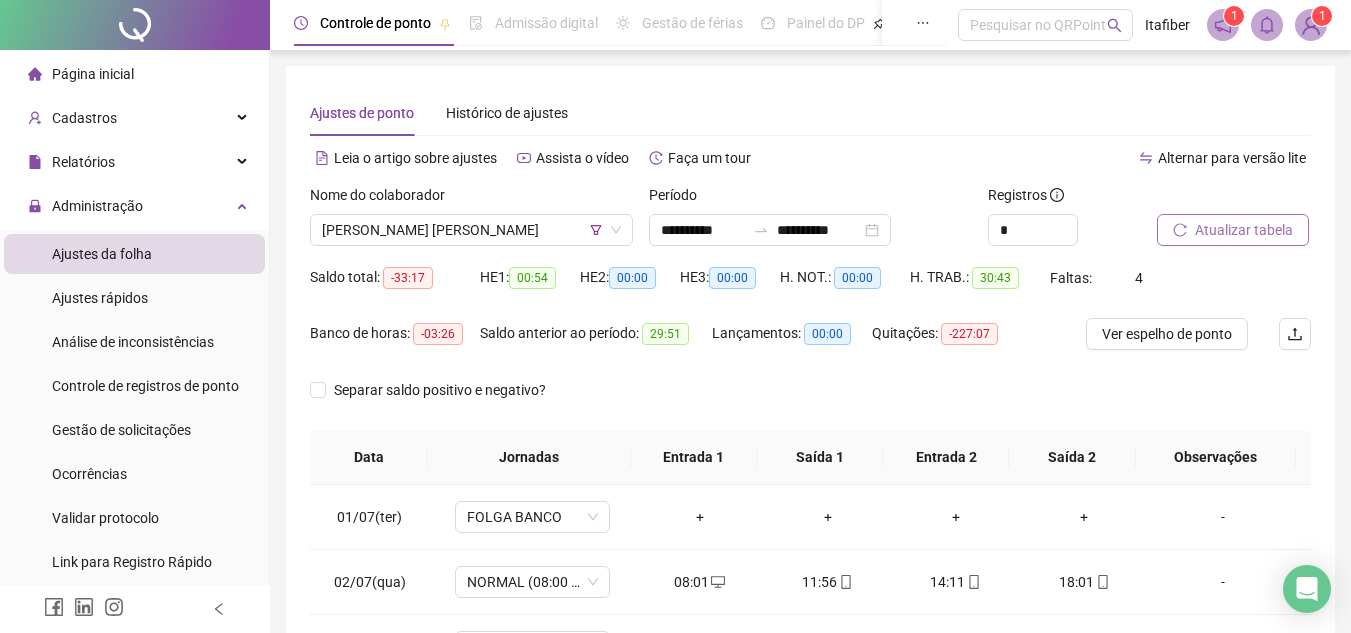 click on "Atualizar tabela" at bounding box center (1244, 230) 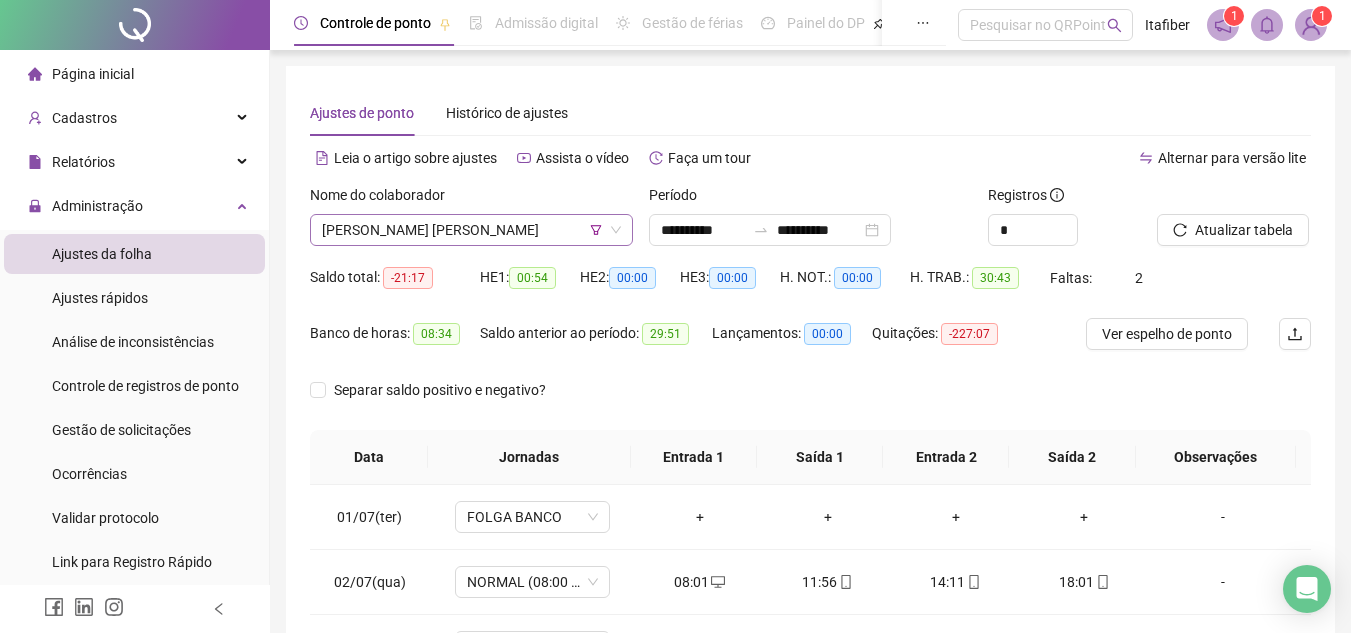 click on "[PERSON_NAME] [PERSON_NAME]" at bounding box center (471, 230) 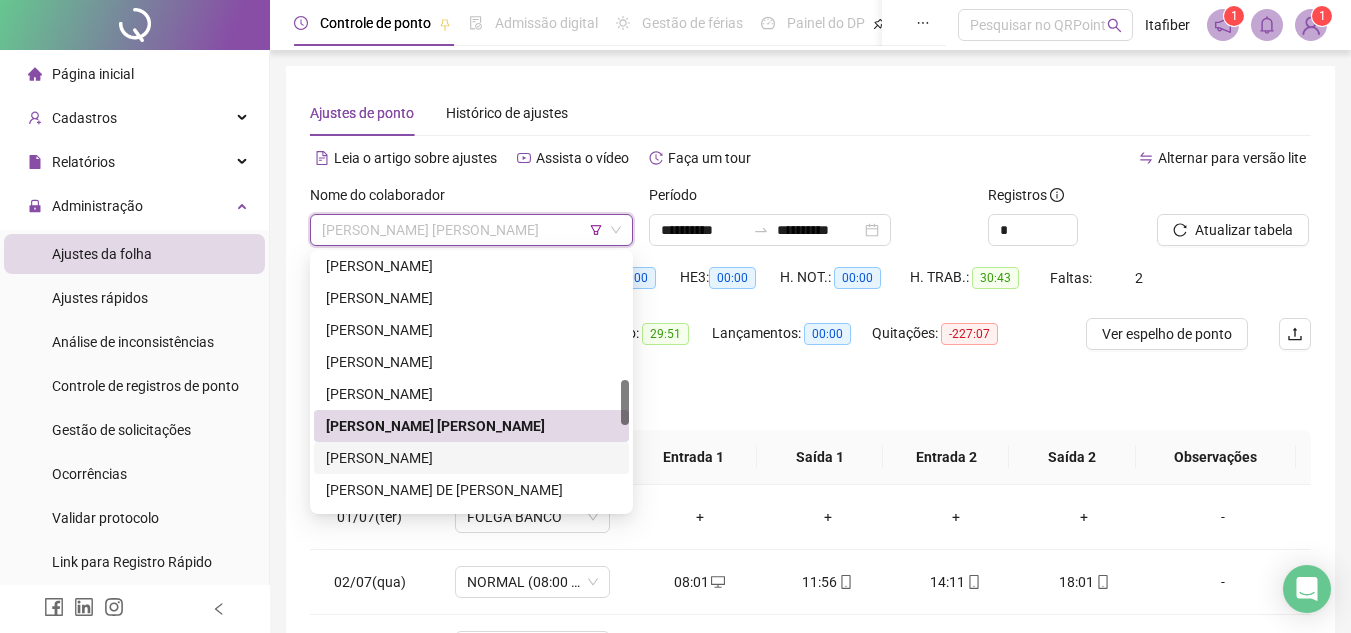click on "[PERSON_NAME]" at bounding box center (471, 458) 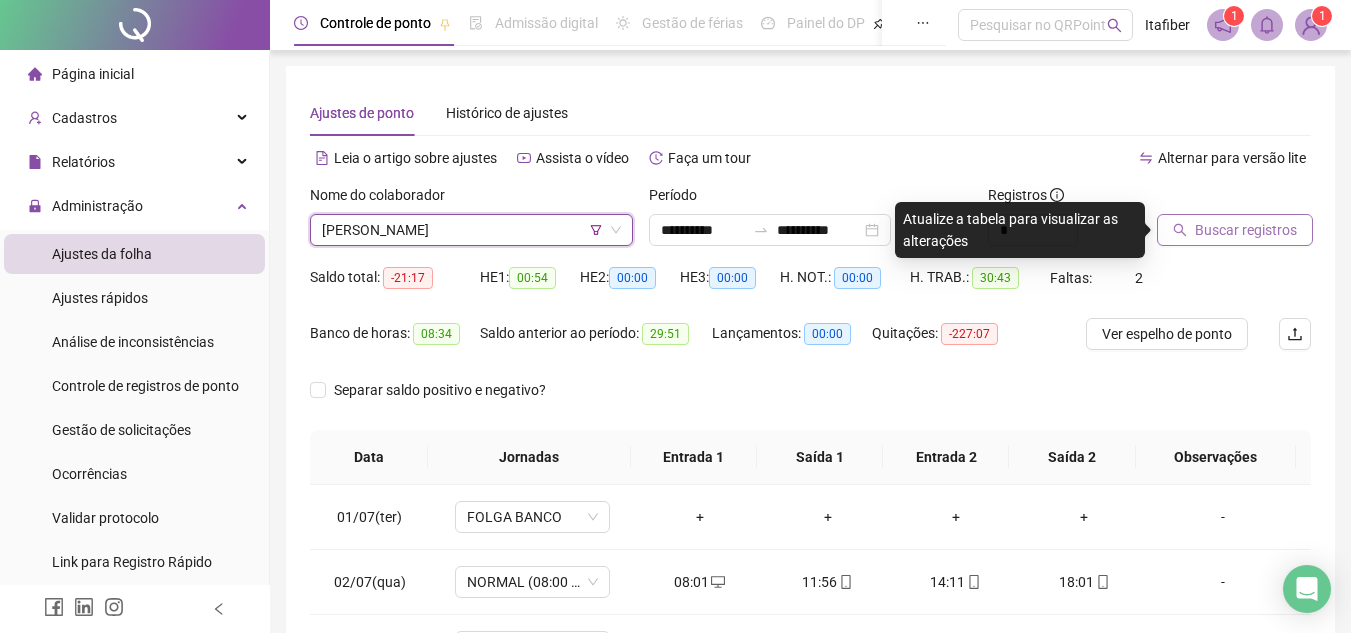 click on "Buscar registros" at bounding box center (1246, 230) 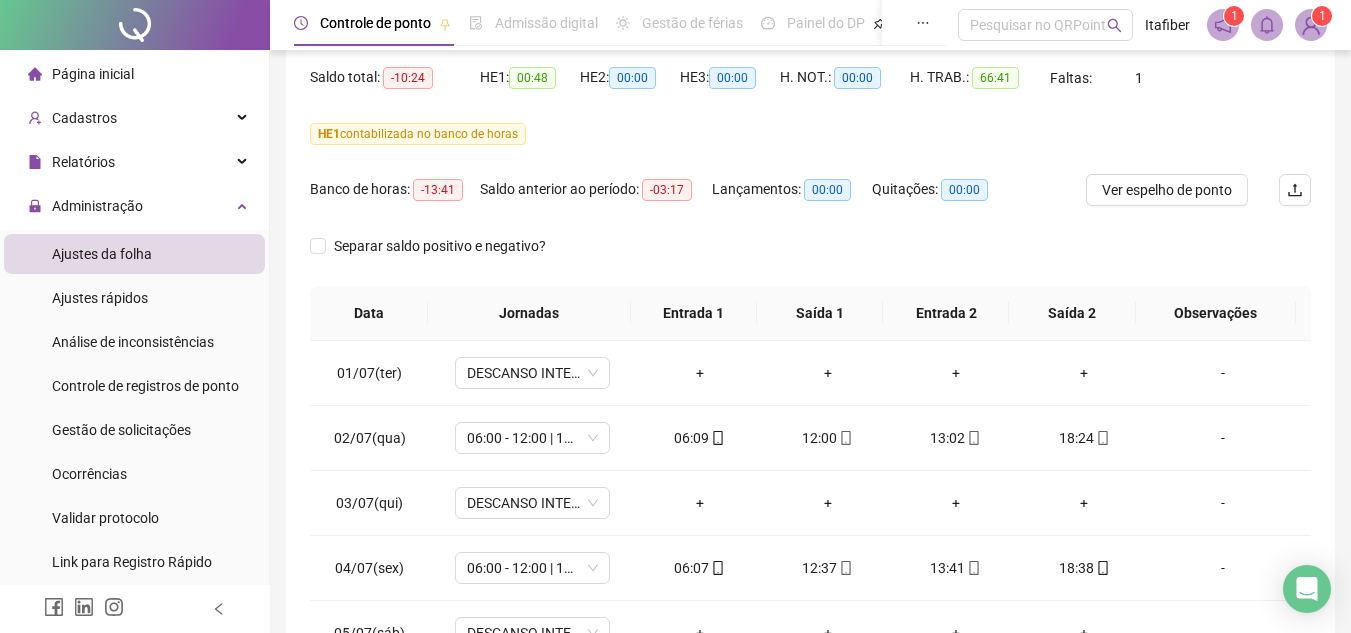 scroll, scrollTop: 300, scrollLeft: 0, axis: vertical 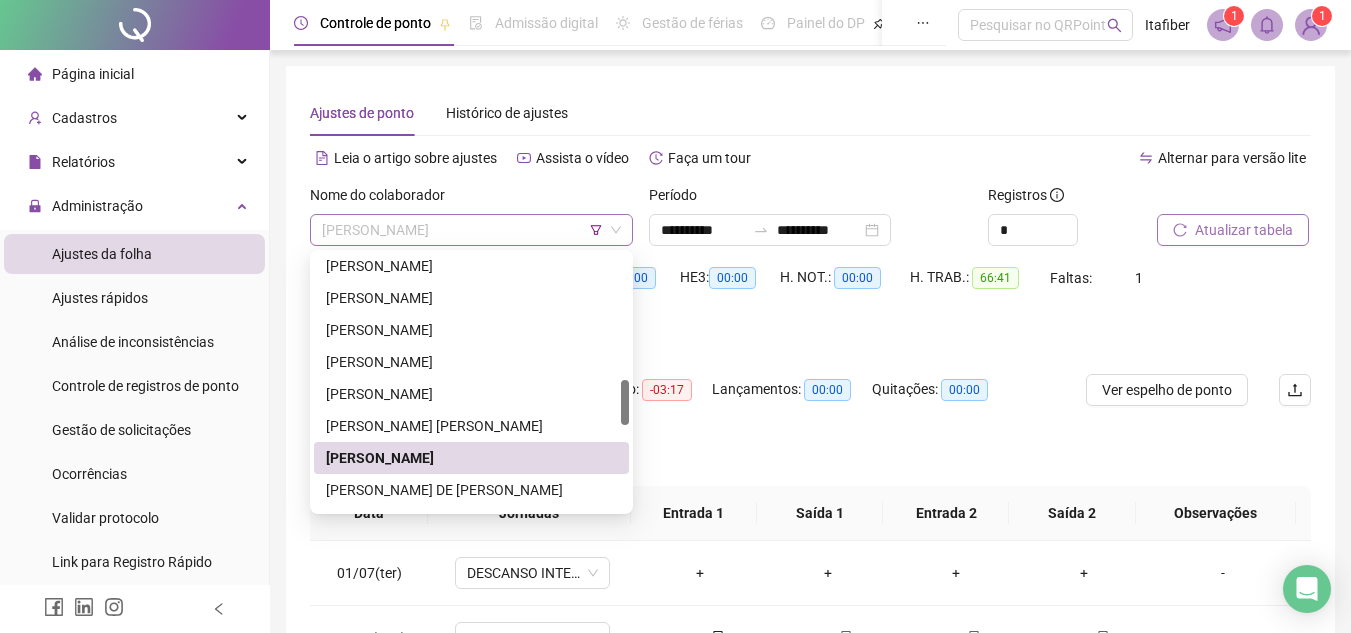 click on "[PERSON_NAME]" at bounding box center [471, 230] 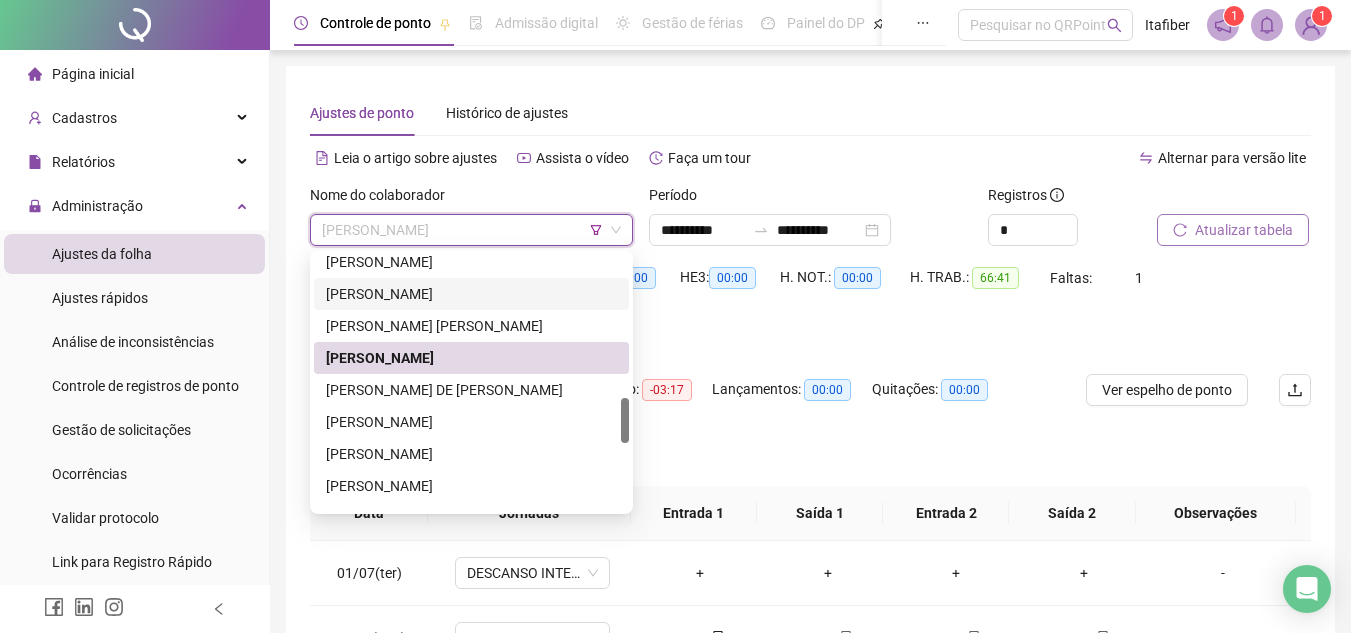 scroll, scrollTop: 908, scrollLeft: 0, axis: vertical 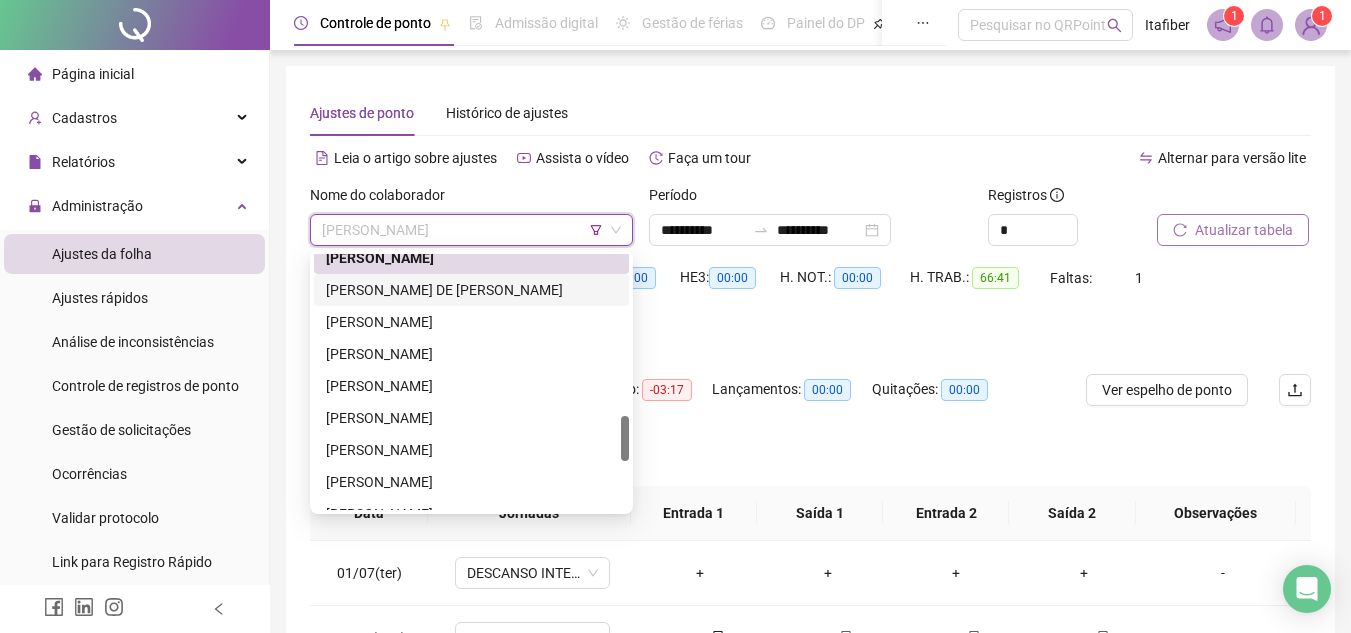 click on "[PERSON_NAME] DE [PERSON_NAME]" at bounding box center [471, 290] 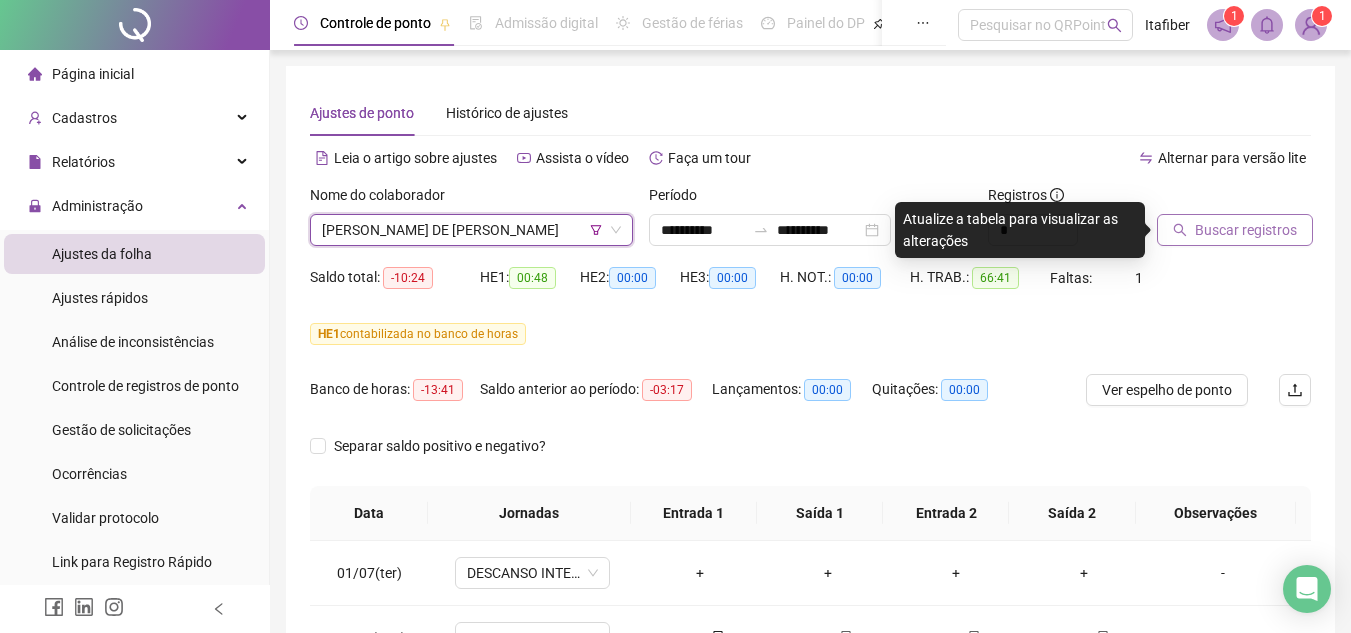 click on "Buscar registros" at bounding box center [1246, 230] 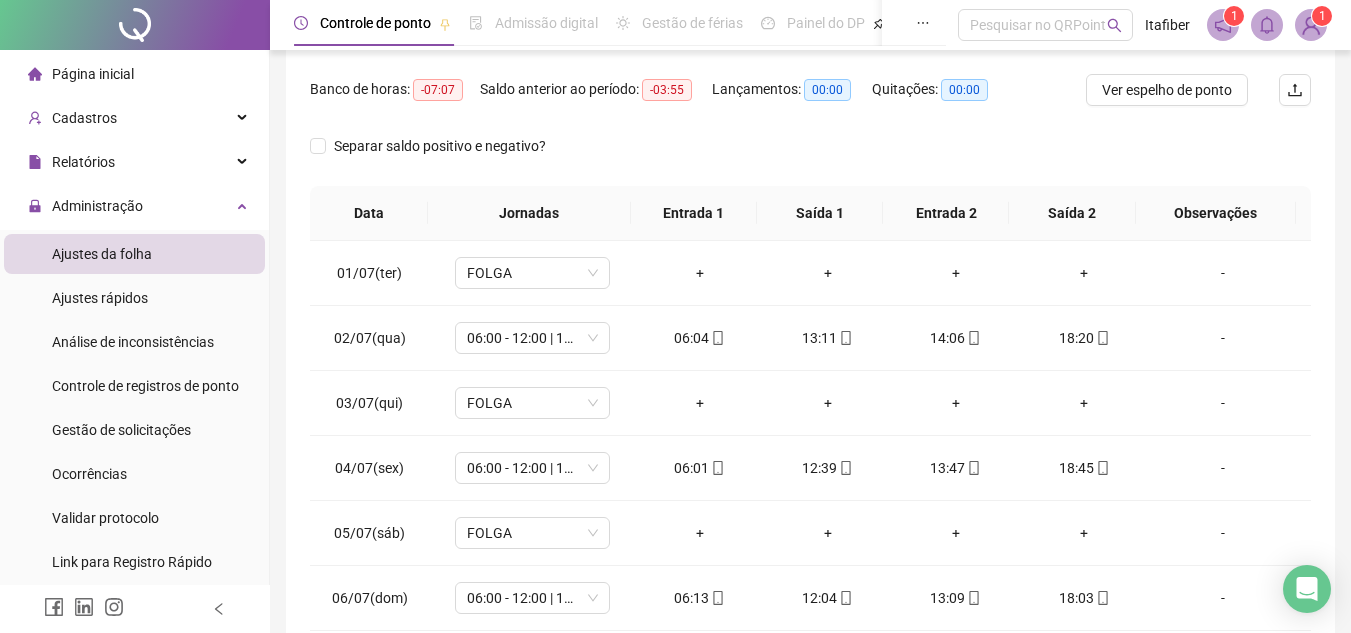 scroll, scrollTop: 445, scrollLeft: 0, axis: vertical 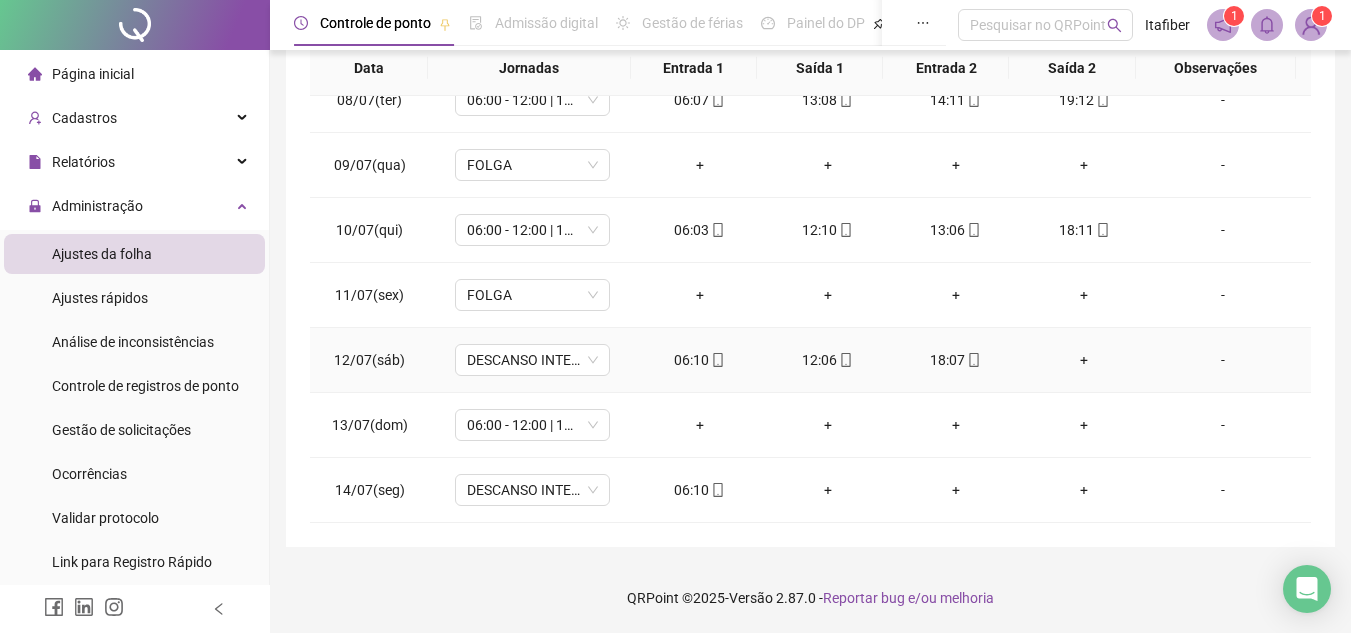 click on "+" at bounding box center [1084, 360] 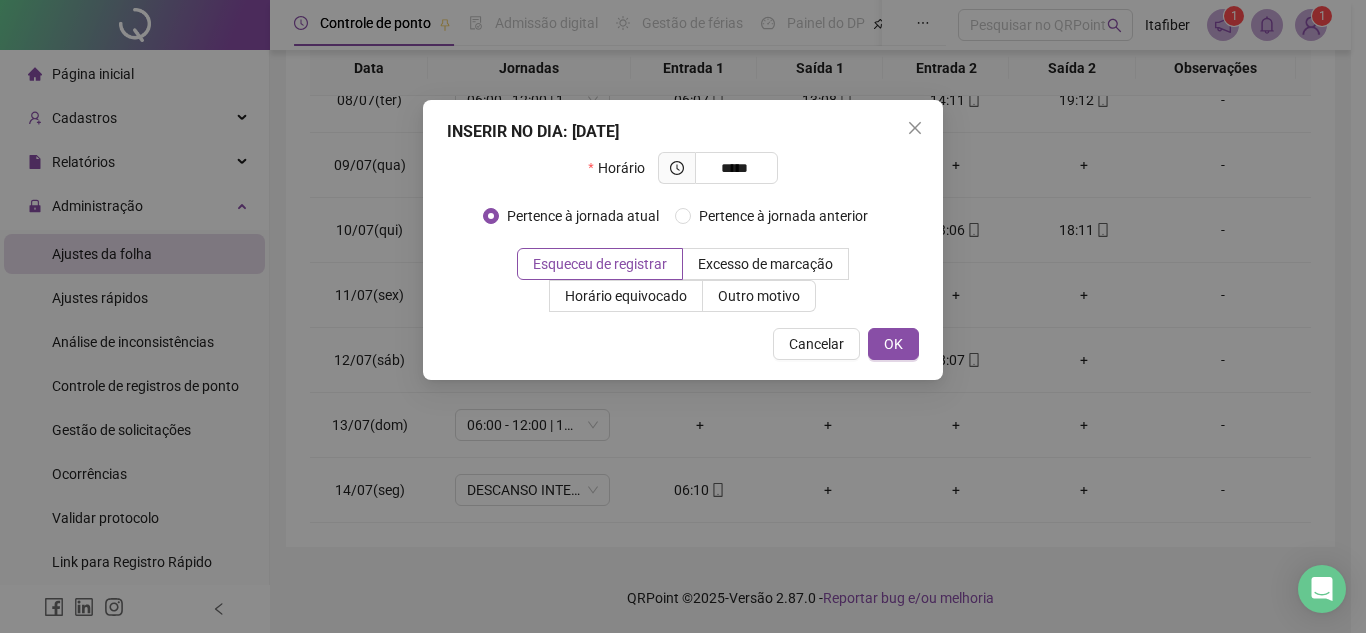 type on "*****" 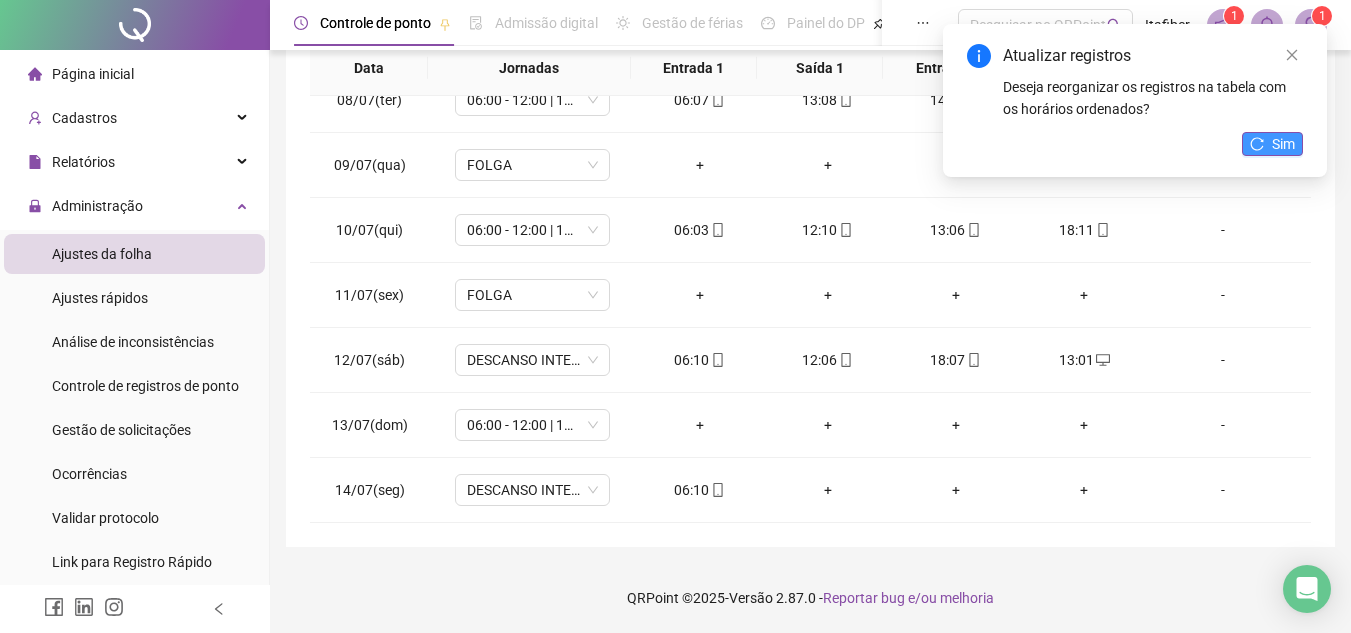 click 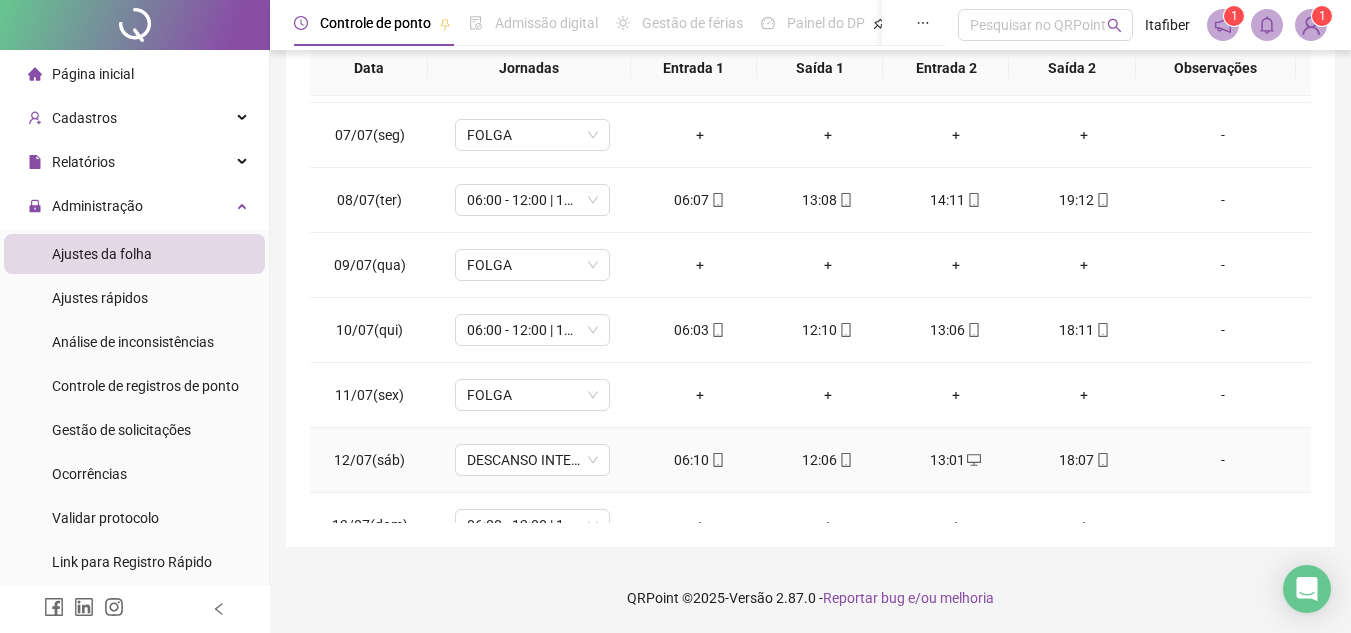 scroll, scrollTop: 483, scrollLeft: 0, axis: vertical 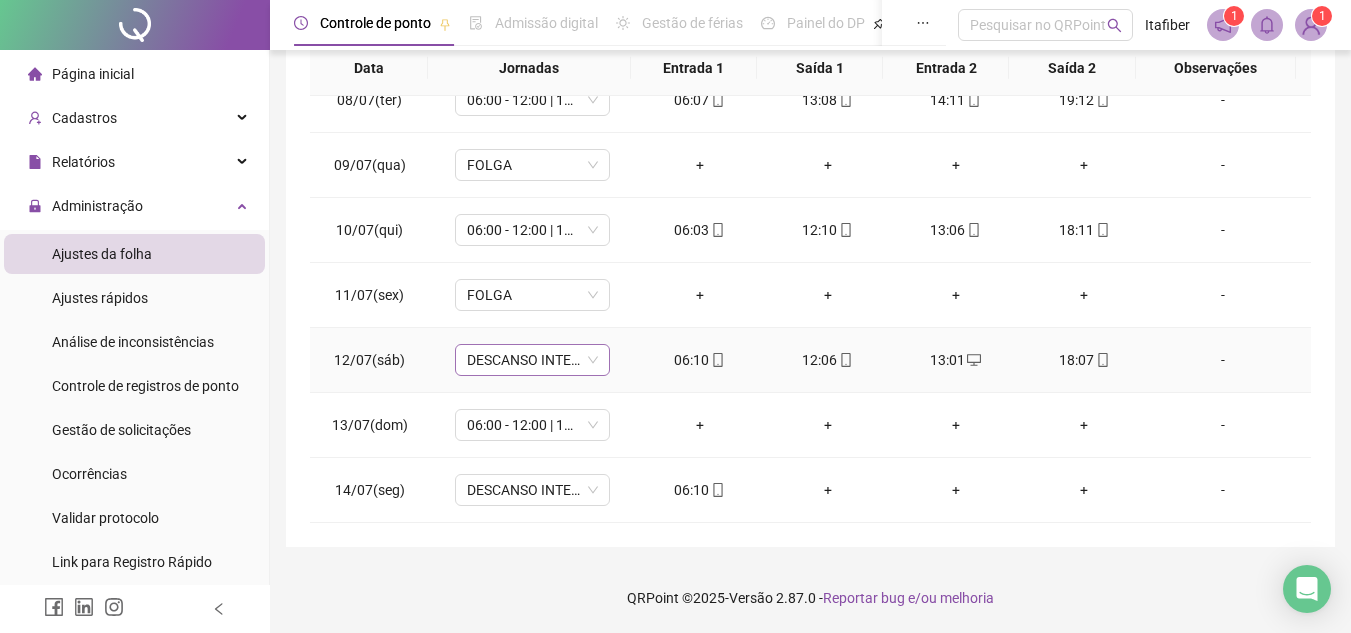 click on "DESCANSO INTER-JORNADA" at bounding box center (532, 360) 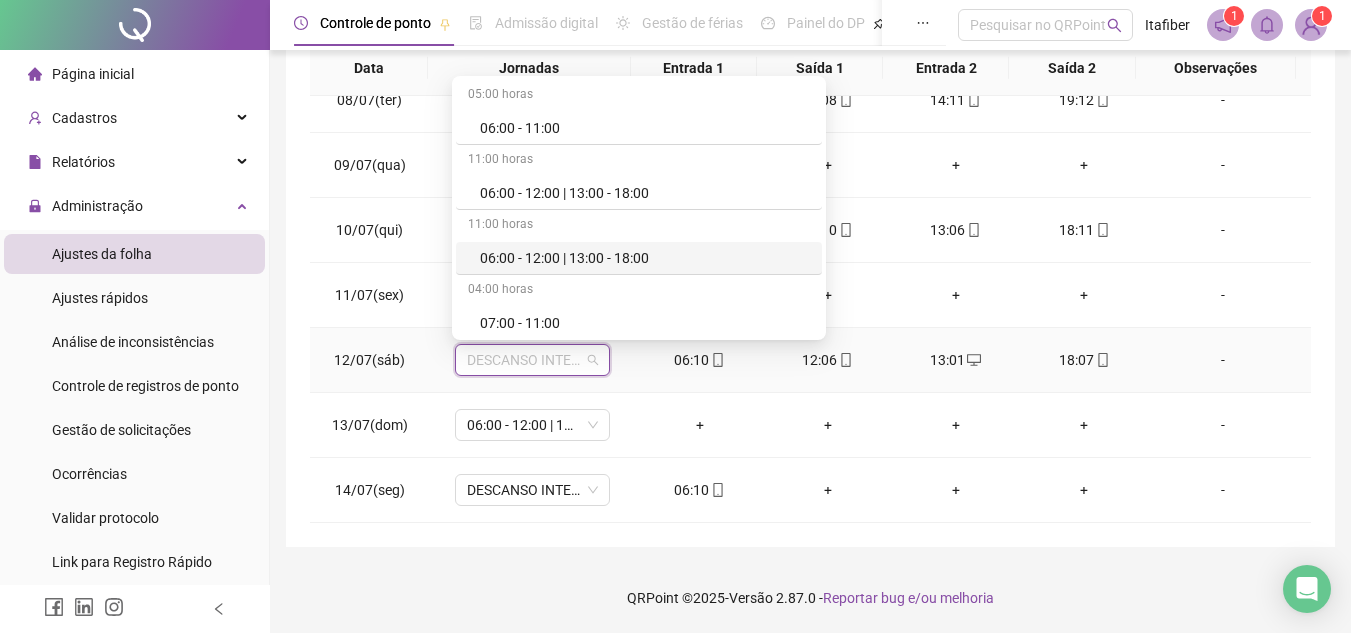 click on "06:00 - 12:00 | 13:00 - 18:00" at bounding box center (645, 258) 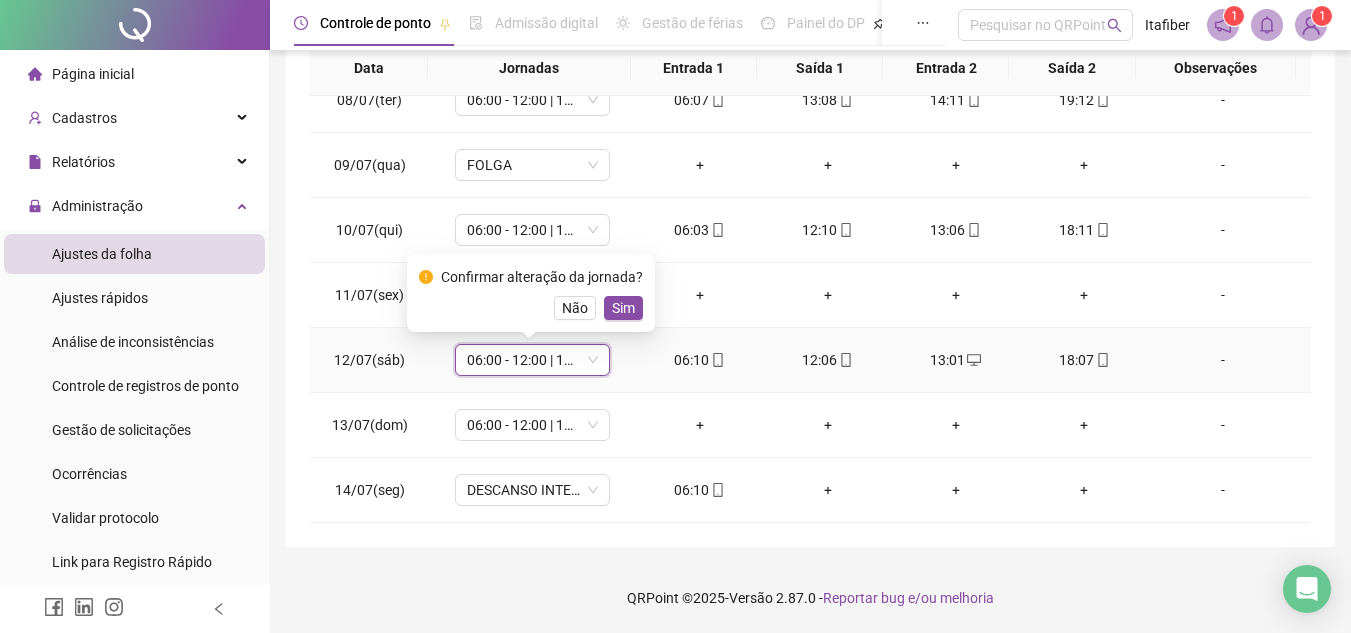 click on "Sim" at bounding box center (623, 308) 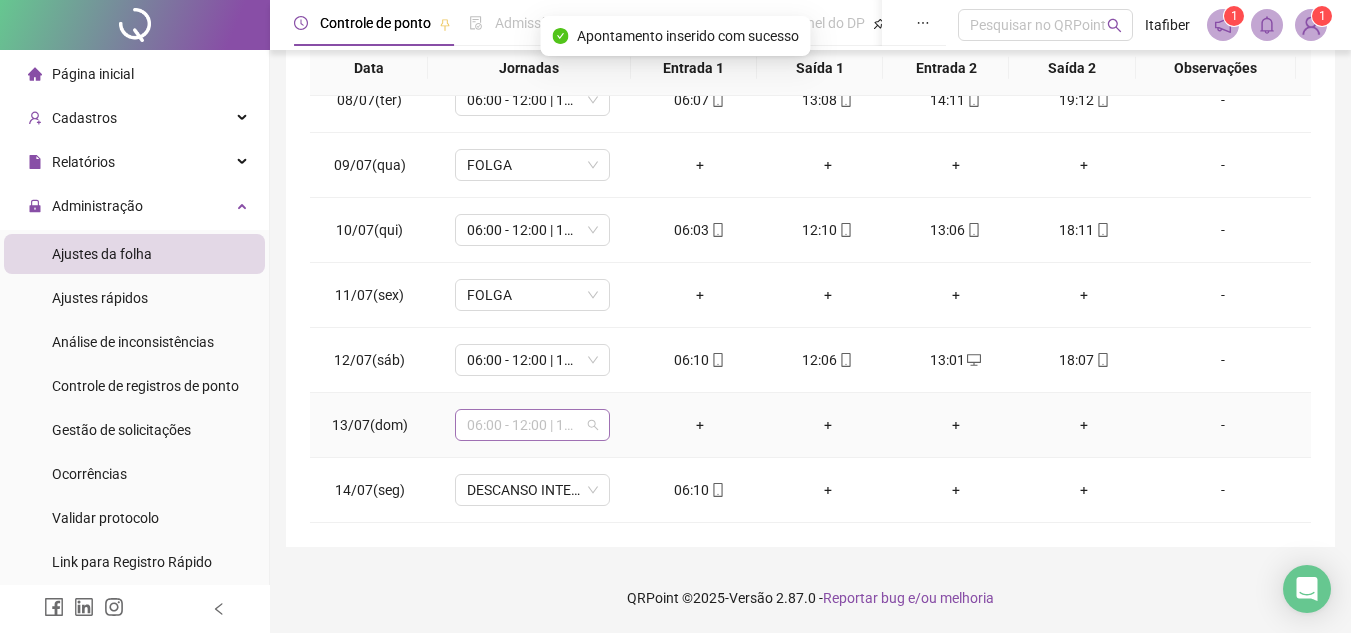 click on "06:00 - 12:00 | 13:00 - 18:00" at bounding box center (532, 425) 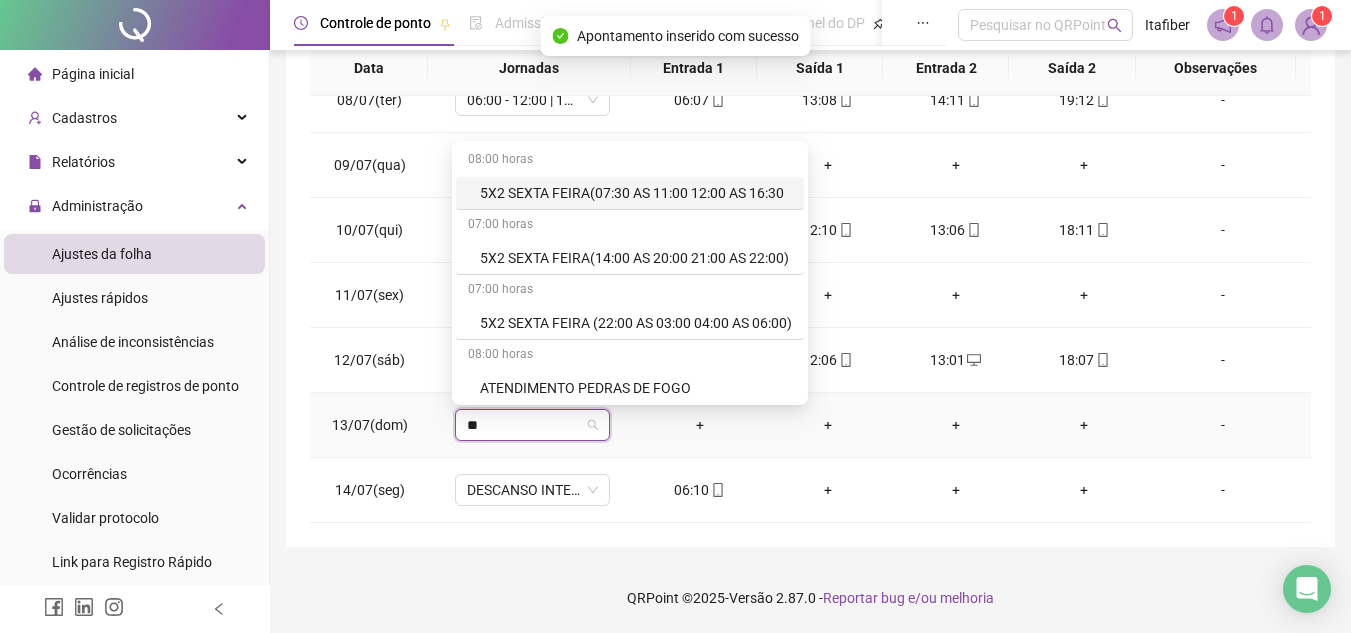 type on "***" 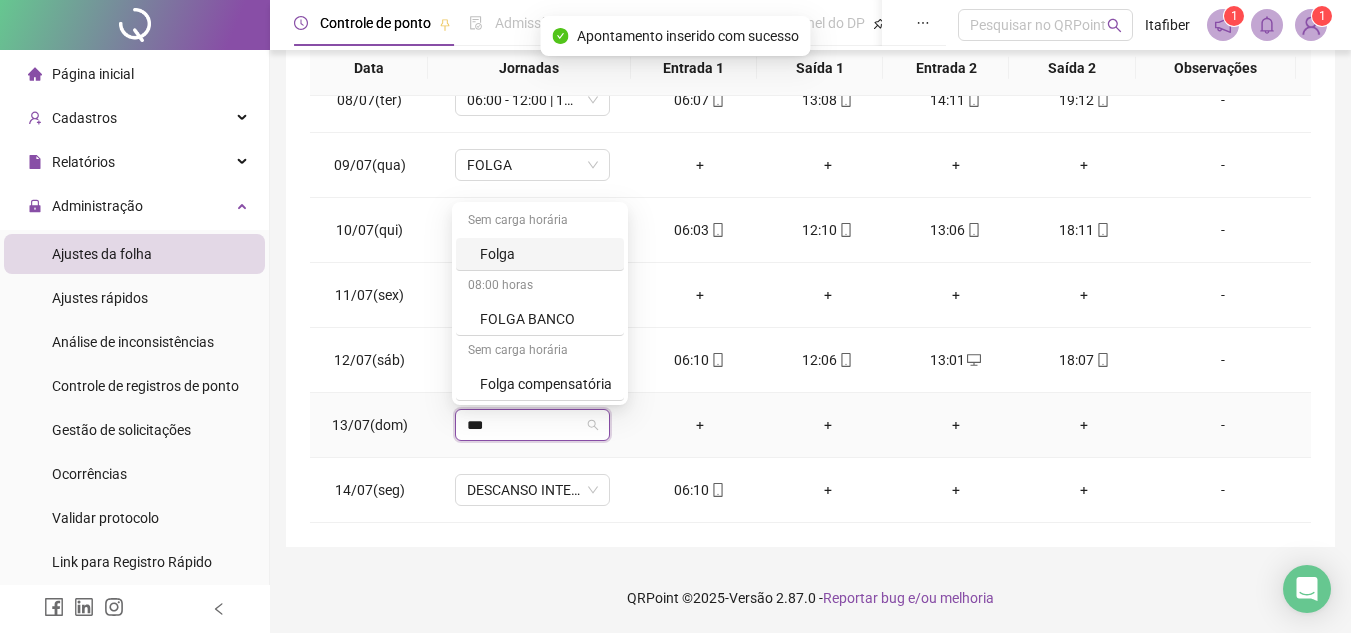 click on "Folga" at bounding box center (540, 254) 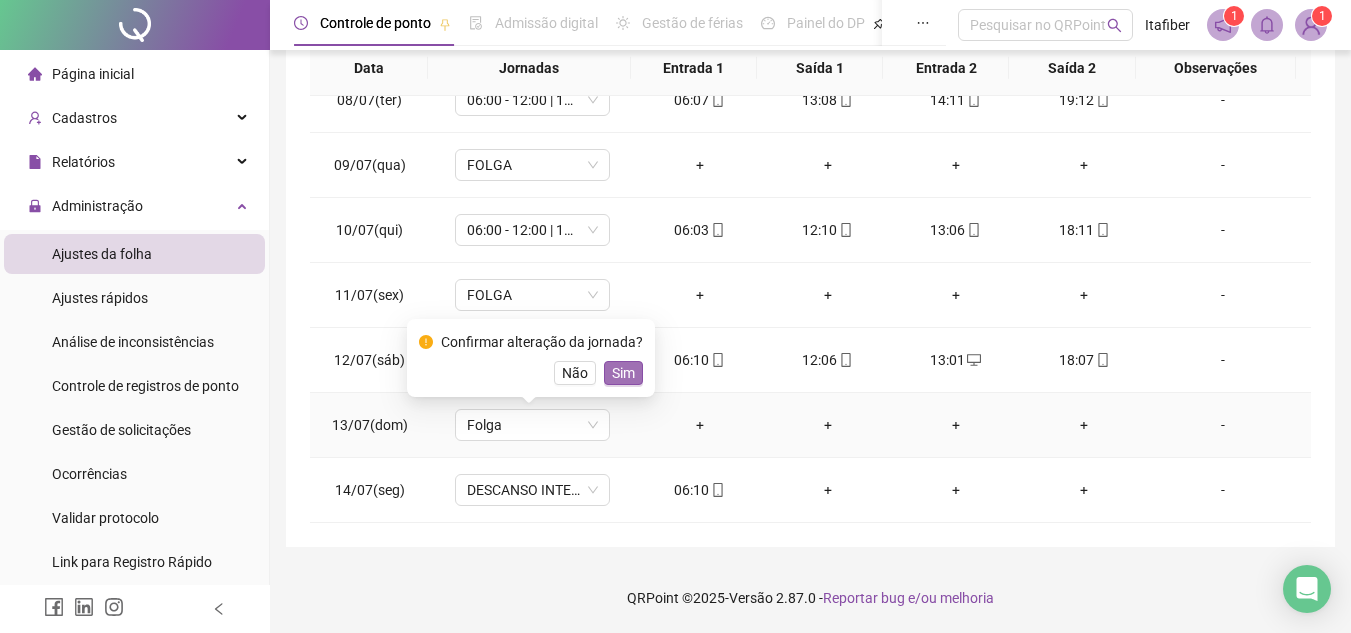 click on "Sim" at bounding box center (623, 373) 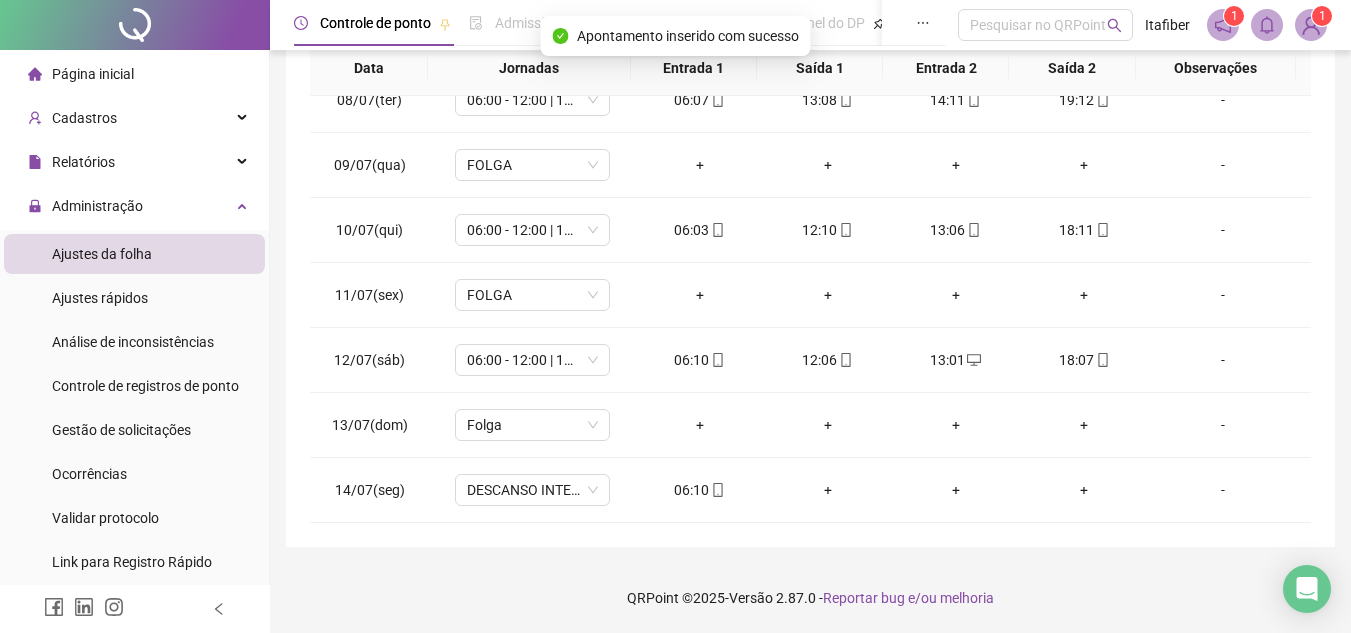 drag, startPoint x: 556, startPoint y: 523, endPoint x: 555, endPoint y: 508, distance: 15.033297 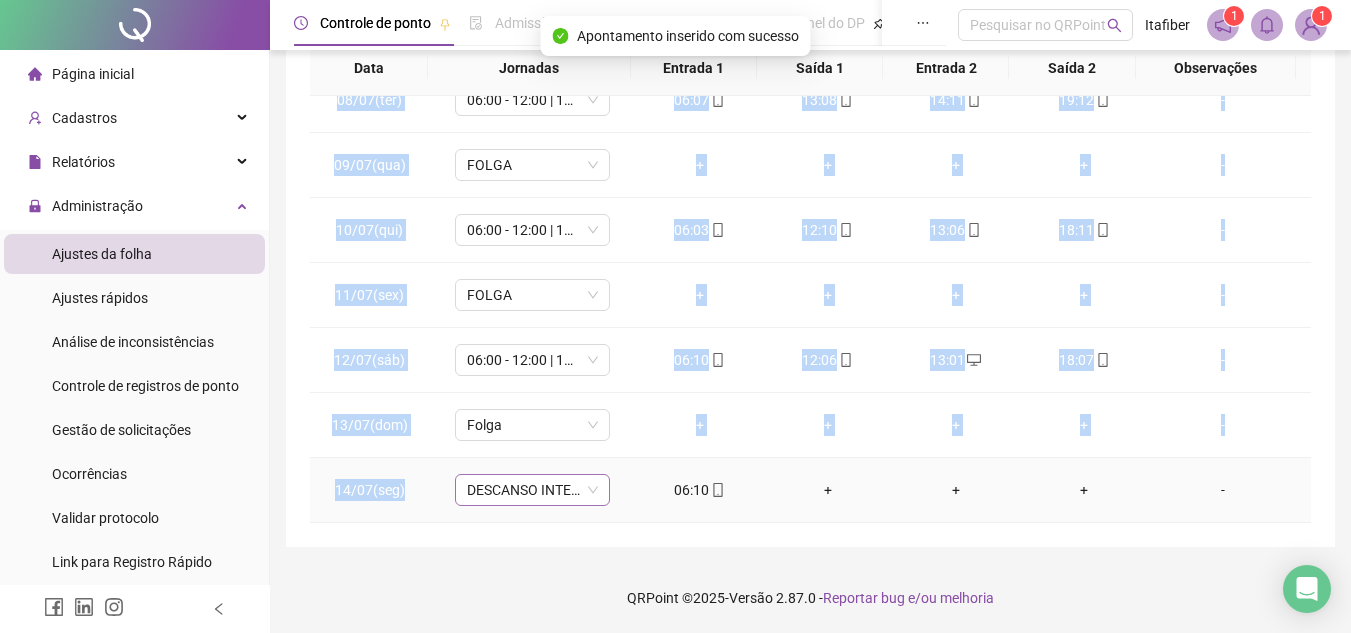 click on "DESCANSO INTER-JORNADA" at bounding box center [532, 490] 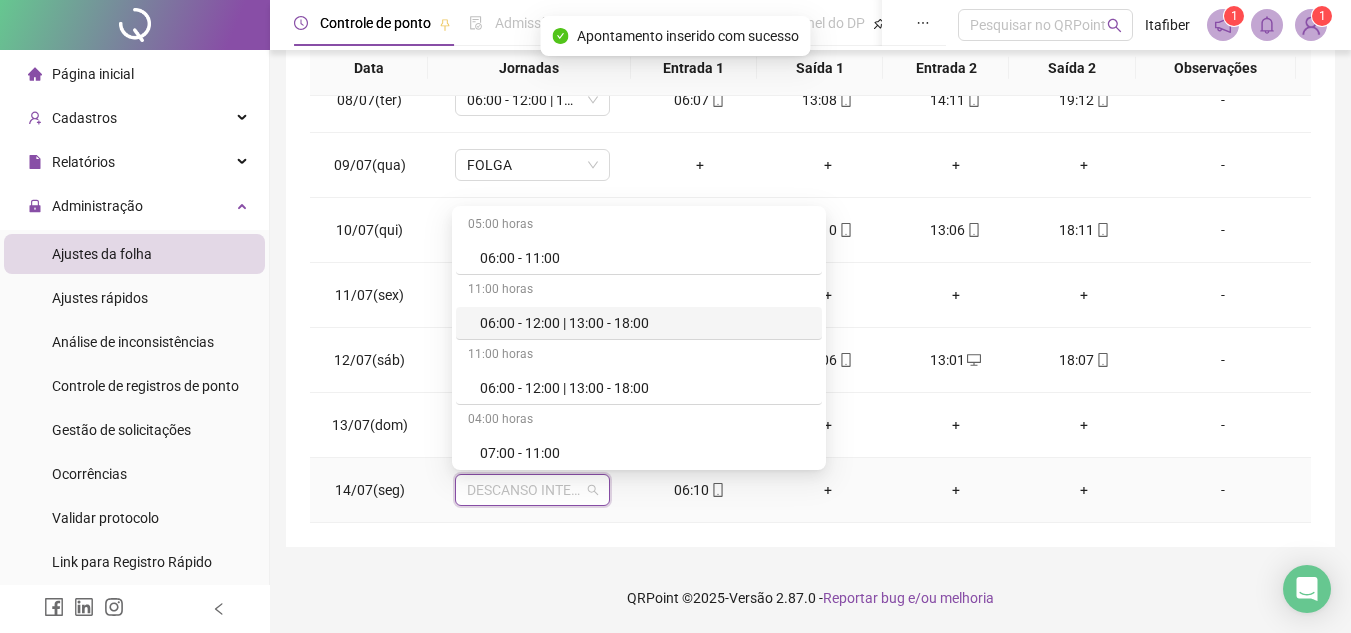 click on "06:00 - 12:00 | 13:00 - 18:00" at bounding box center (639, 323) 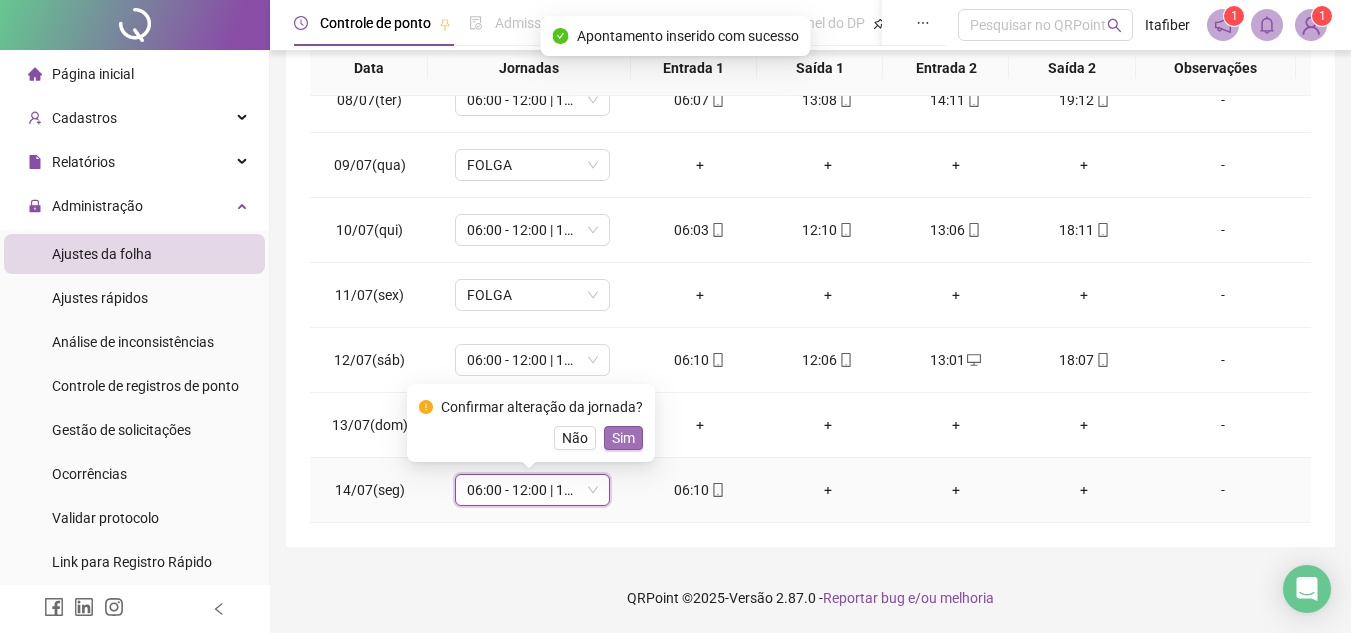 click on "Sim" at bounding box center (623, 438) 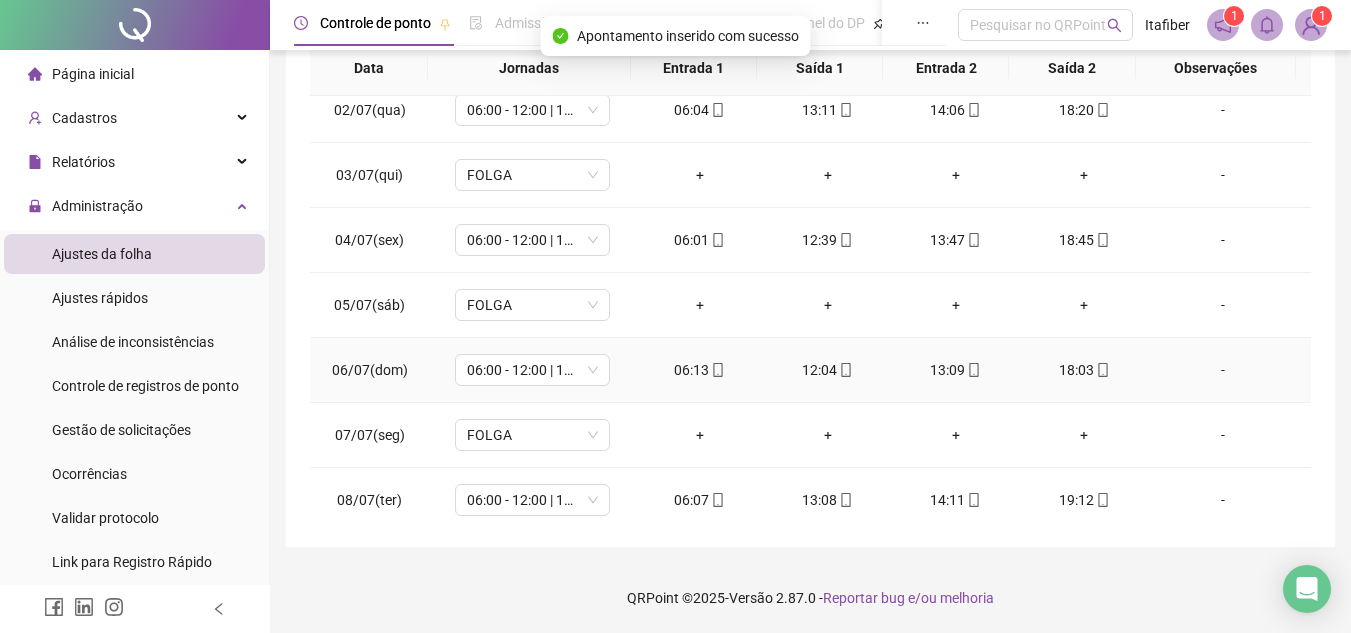scroll, scrollTop: 0, scrollLeft: 0, axis: both 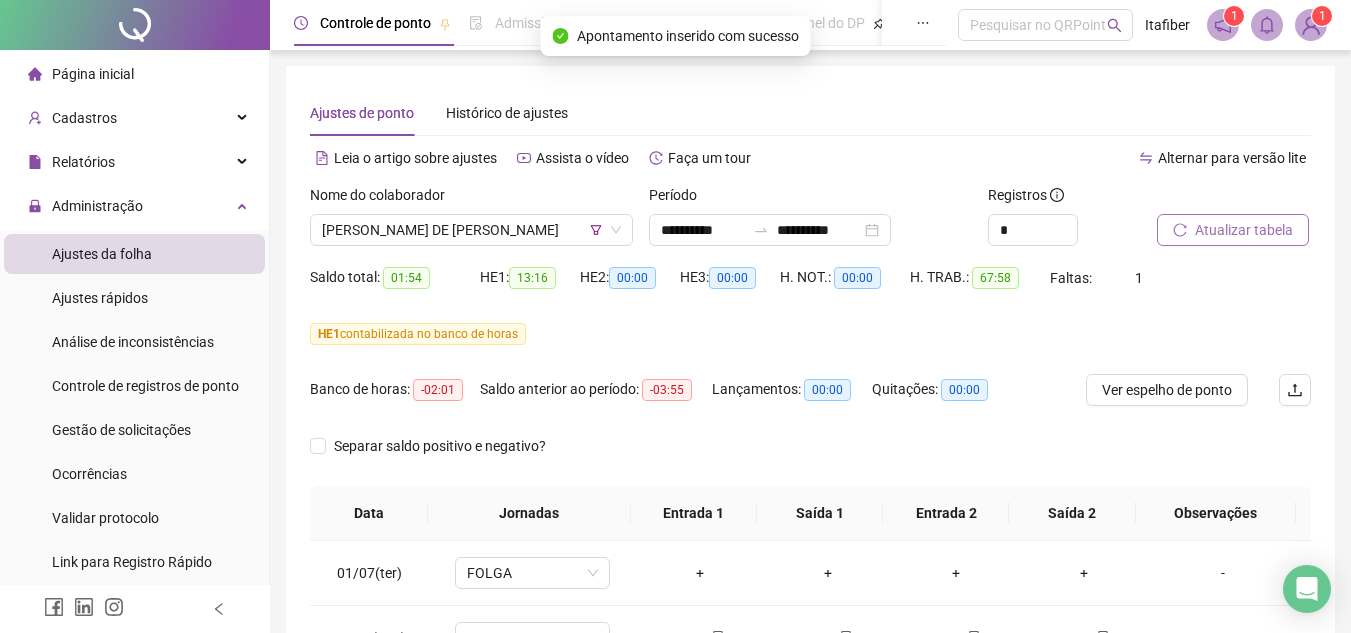click on "Atualizar tabela" at bounding box center [1233, 230] 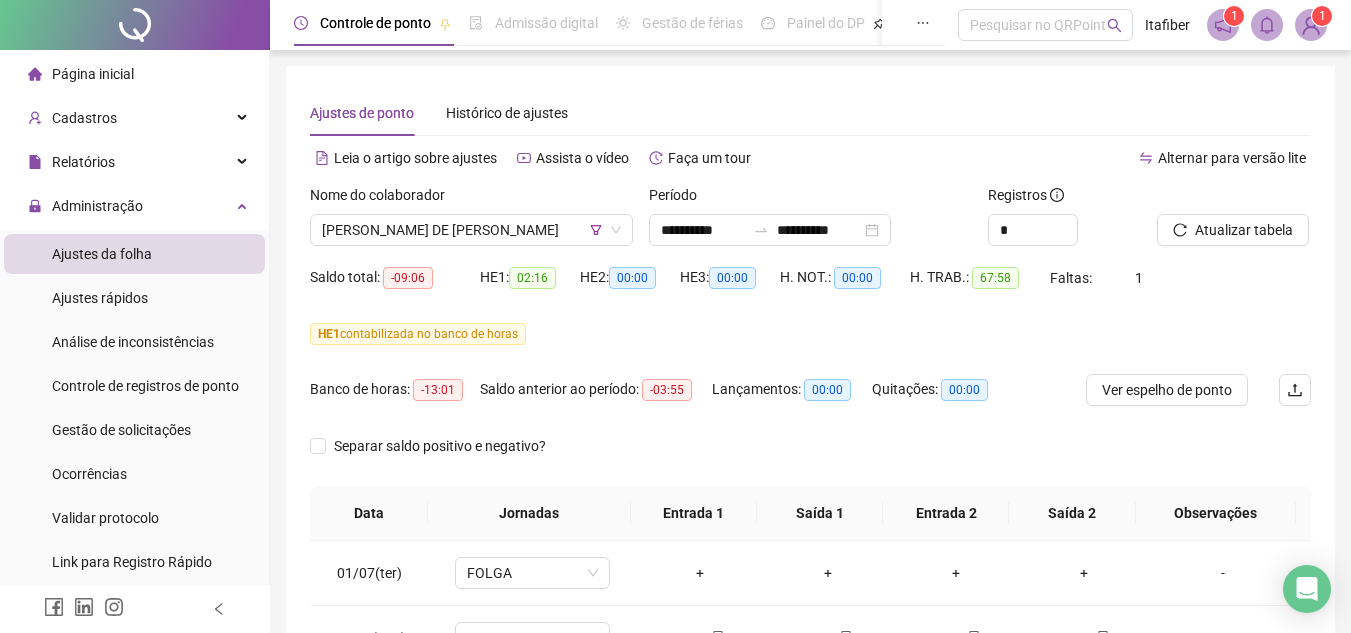 scroll, scrollTop: 445, scrollLeft: 0, axis: vertical 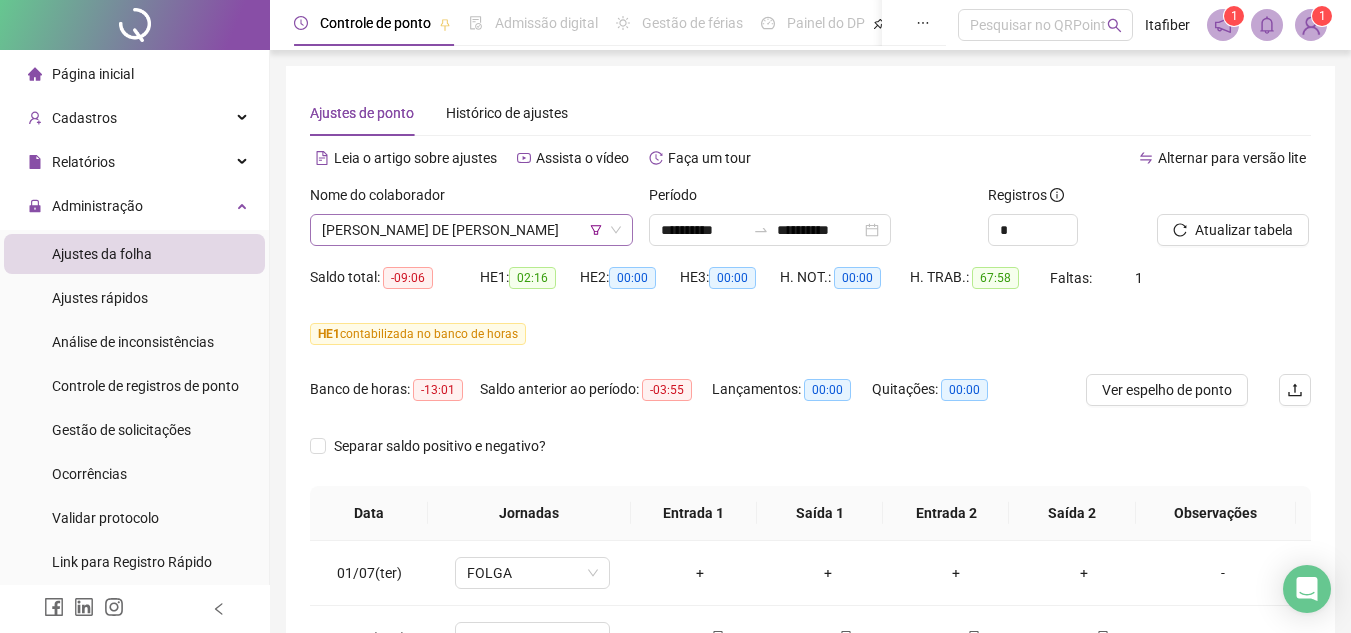 click on "[PERSON_NAME] DE [PERSON_NAME]" at bounding box center [471, 230] 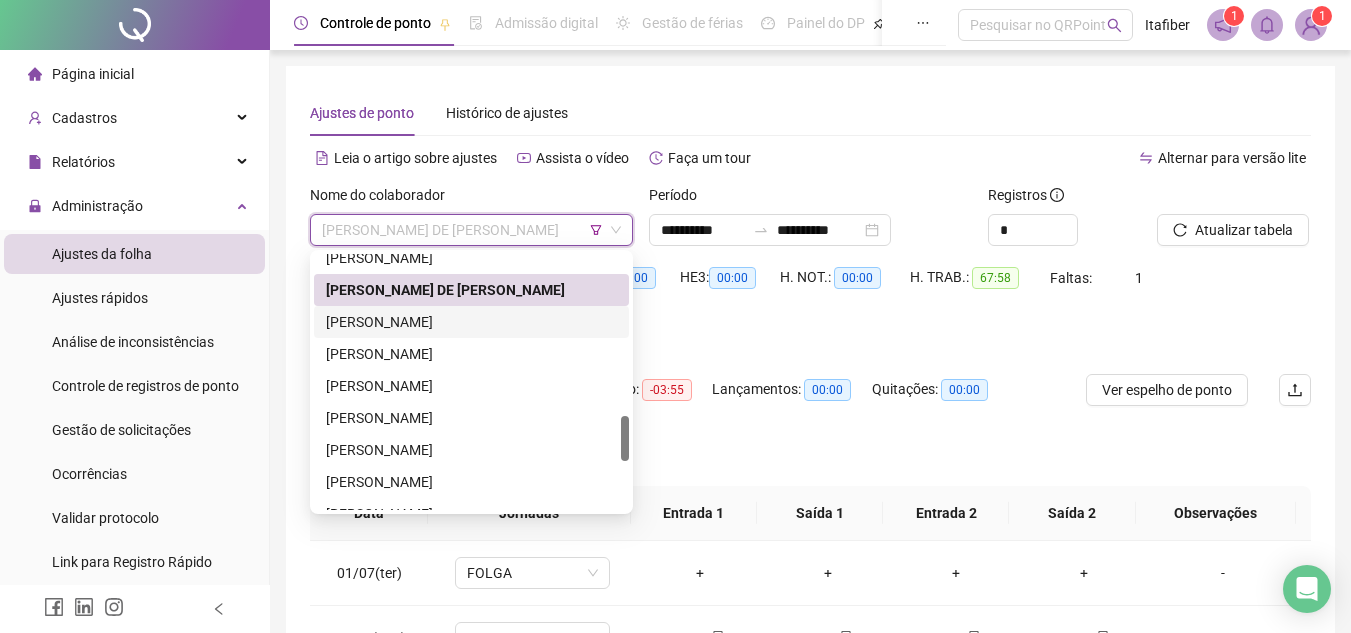 click on "[PERSON_NAME]" at bounding box center [471, 322] 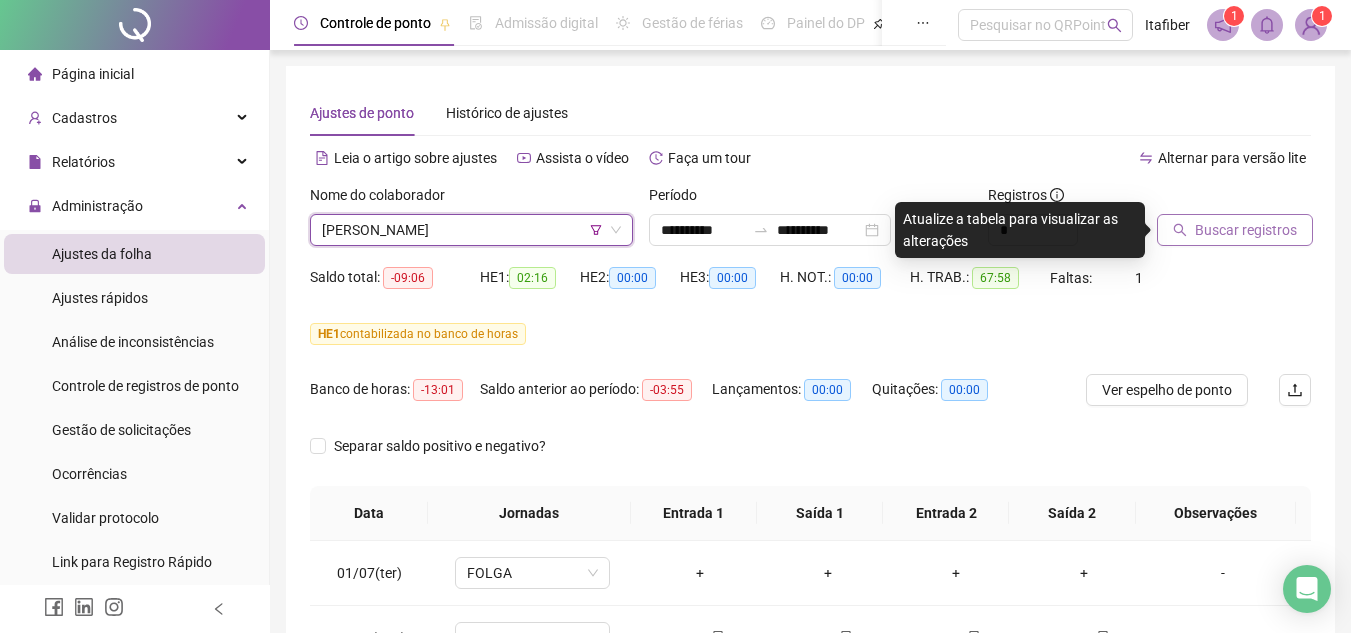 click on "Buscar registros" at bounding box center (1246, 230) 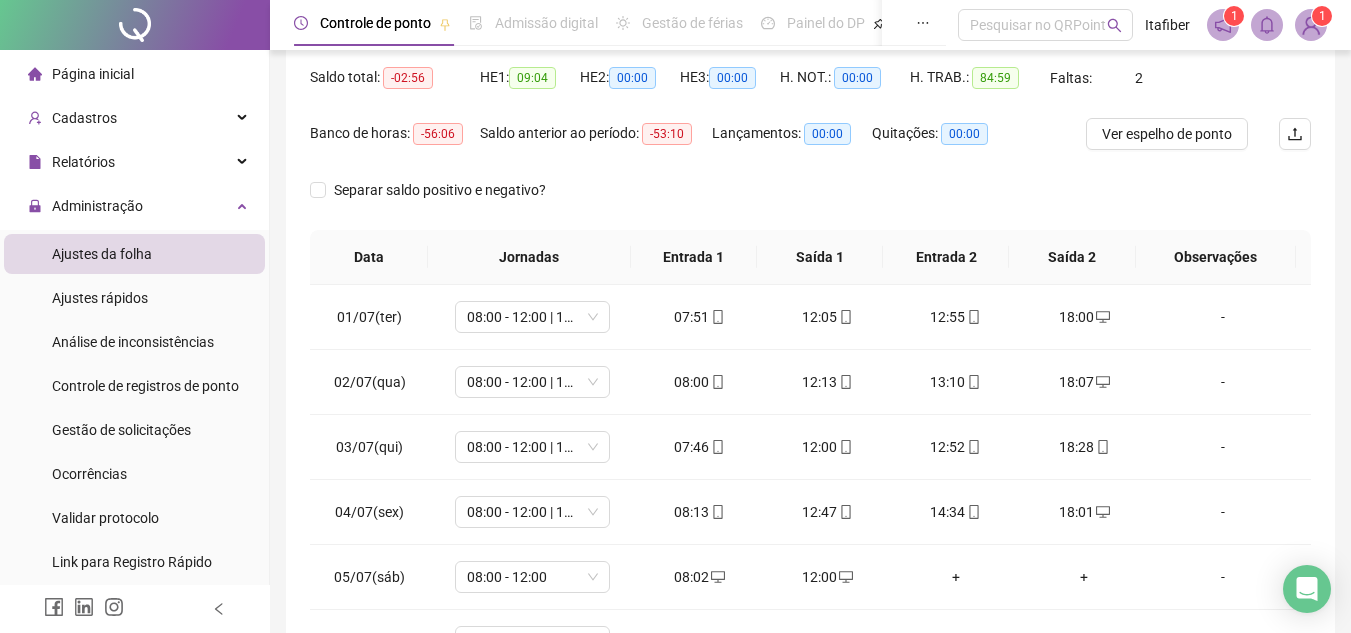 scroll, scrollTop: 389, scrollLeft: 0, axis: vertical 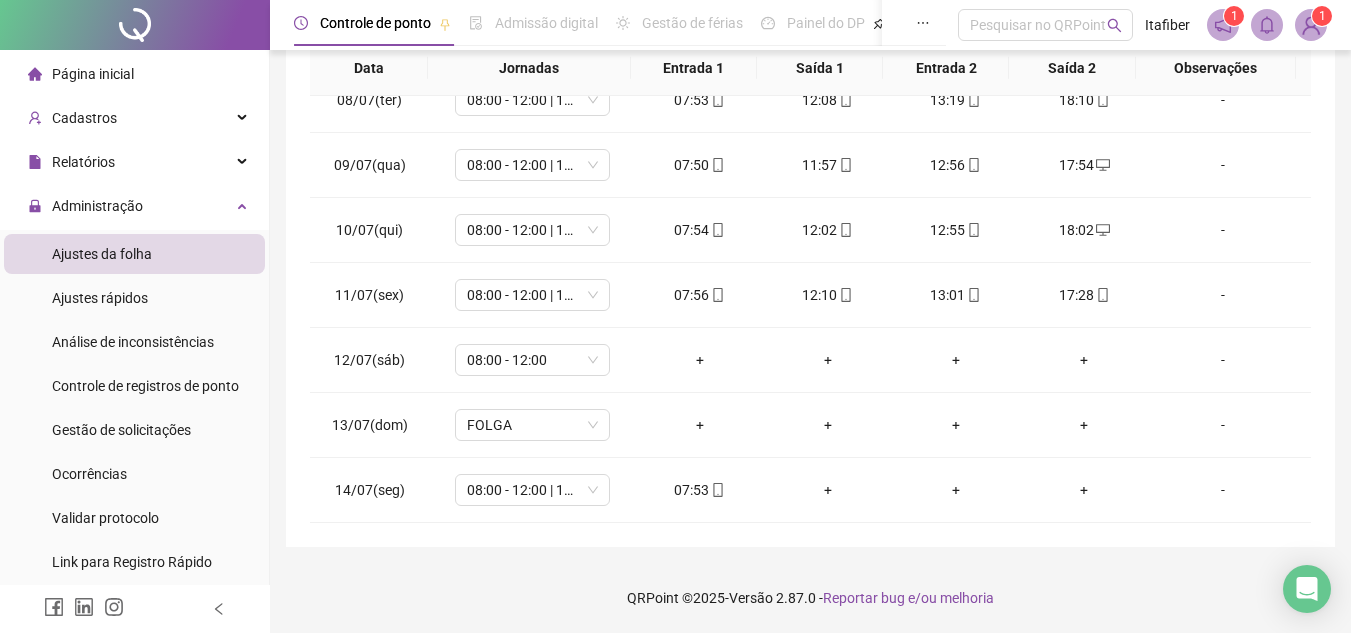 click on "+" at bounding box center (700, 360) 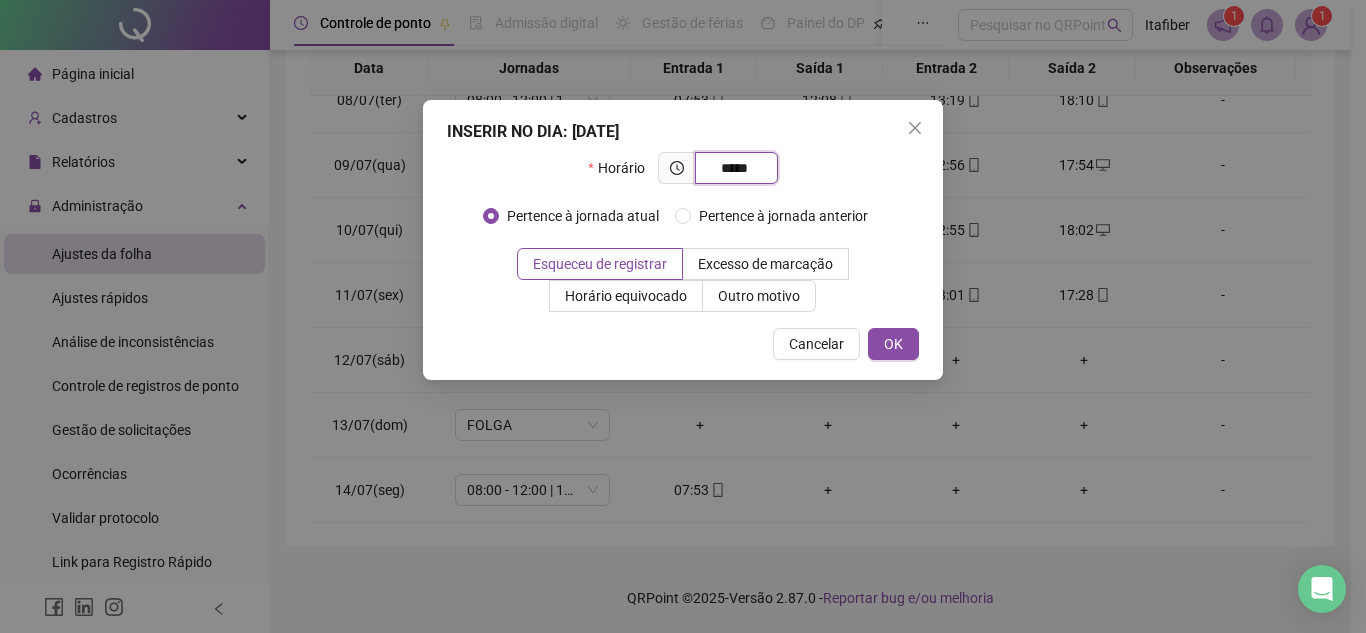 type on "*****" 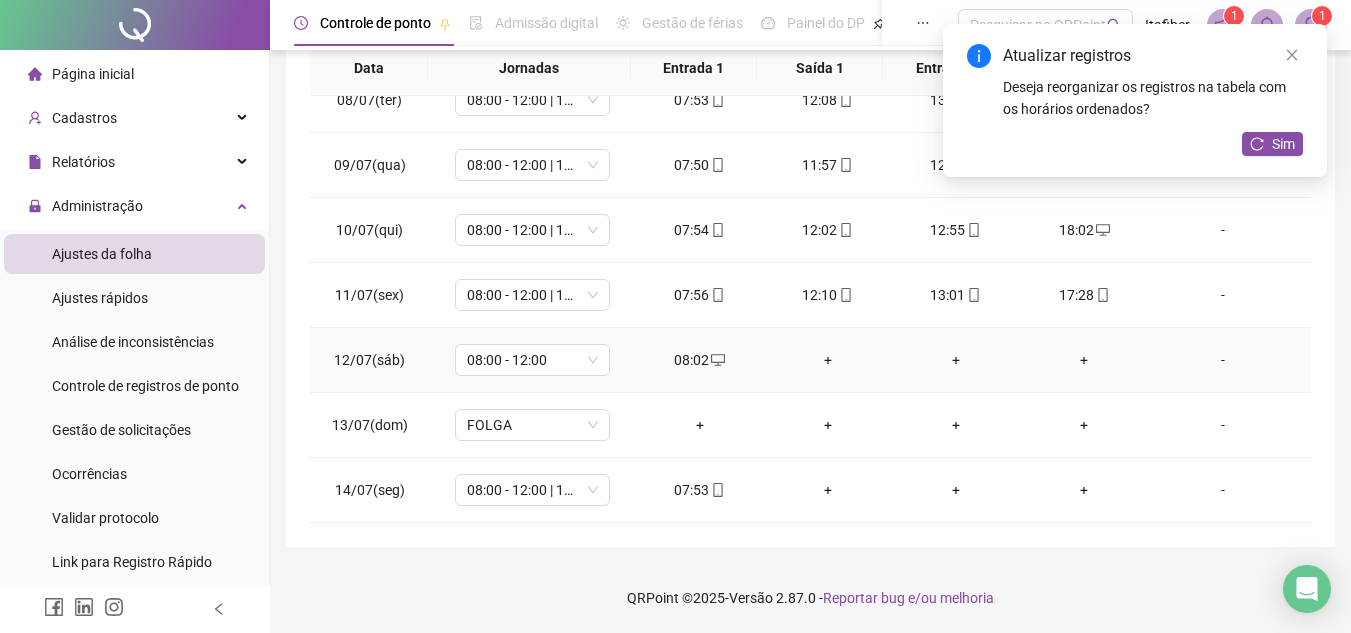 click on "+" at bounding box center (828, 360) 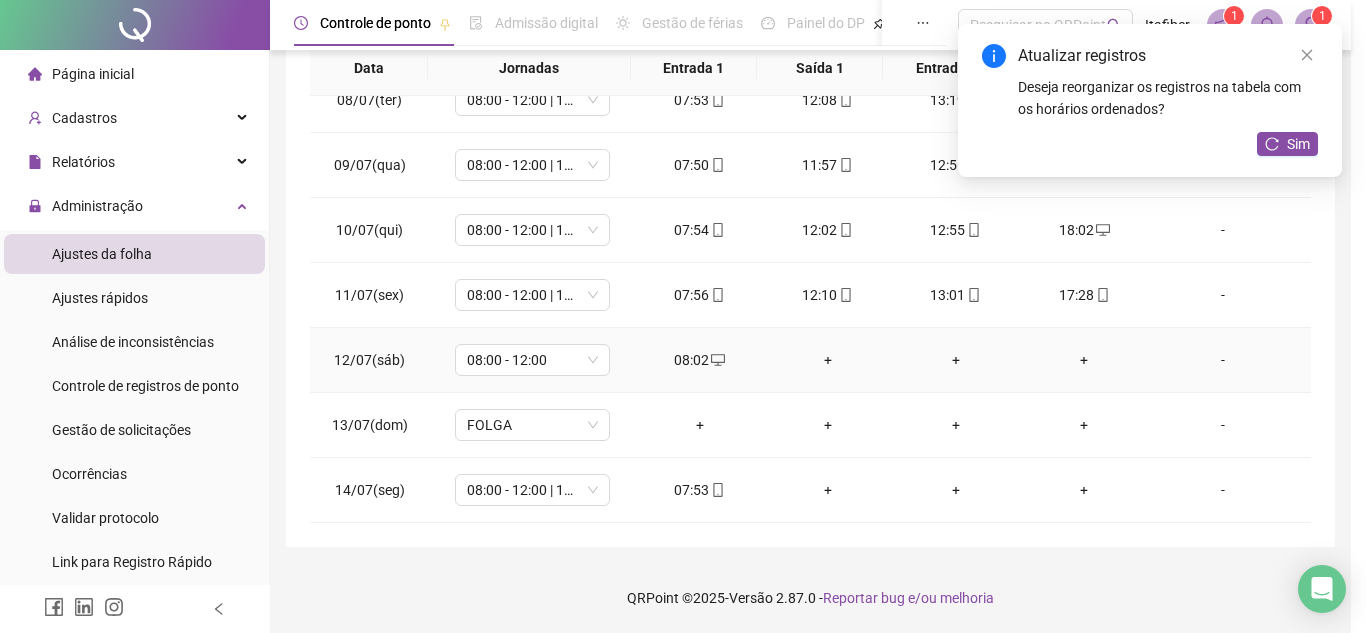 type on "*" 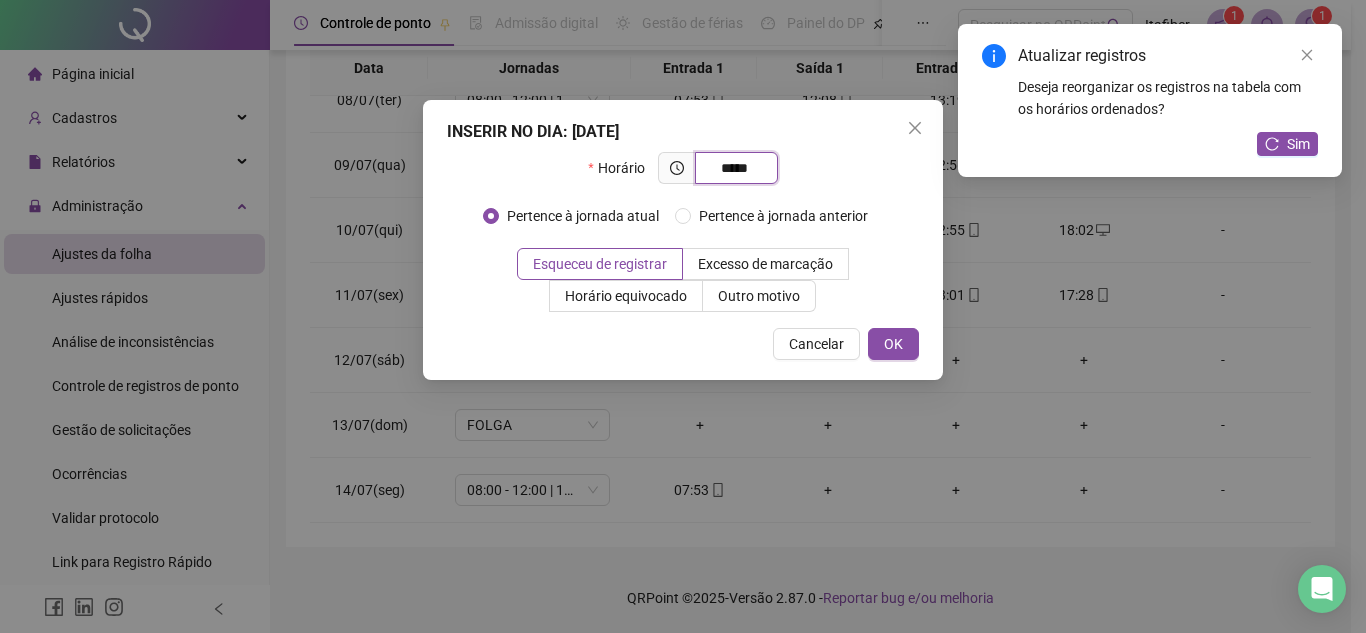 type on "*****" 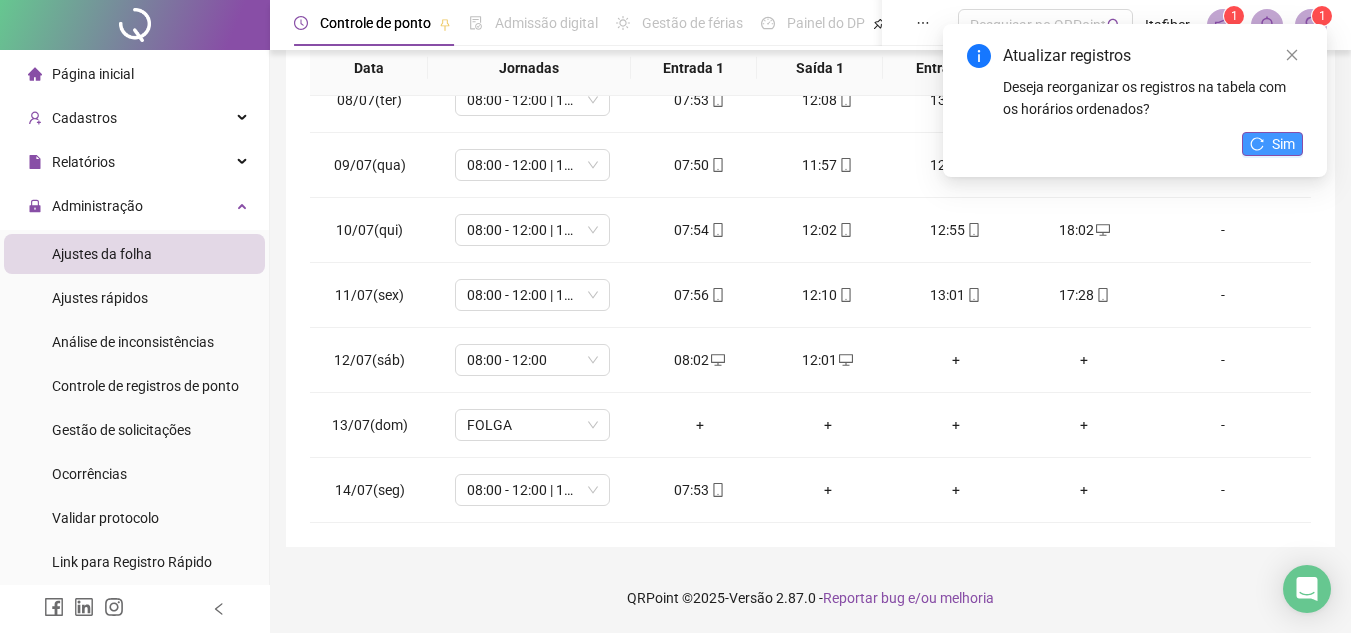 click on "Sim" at bounding box center (1283, 144) 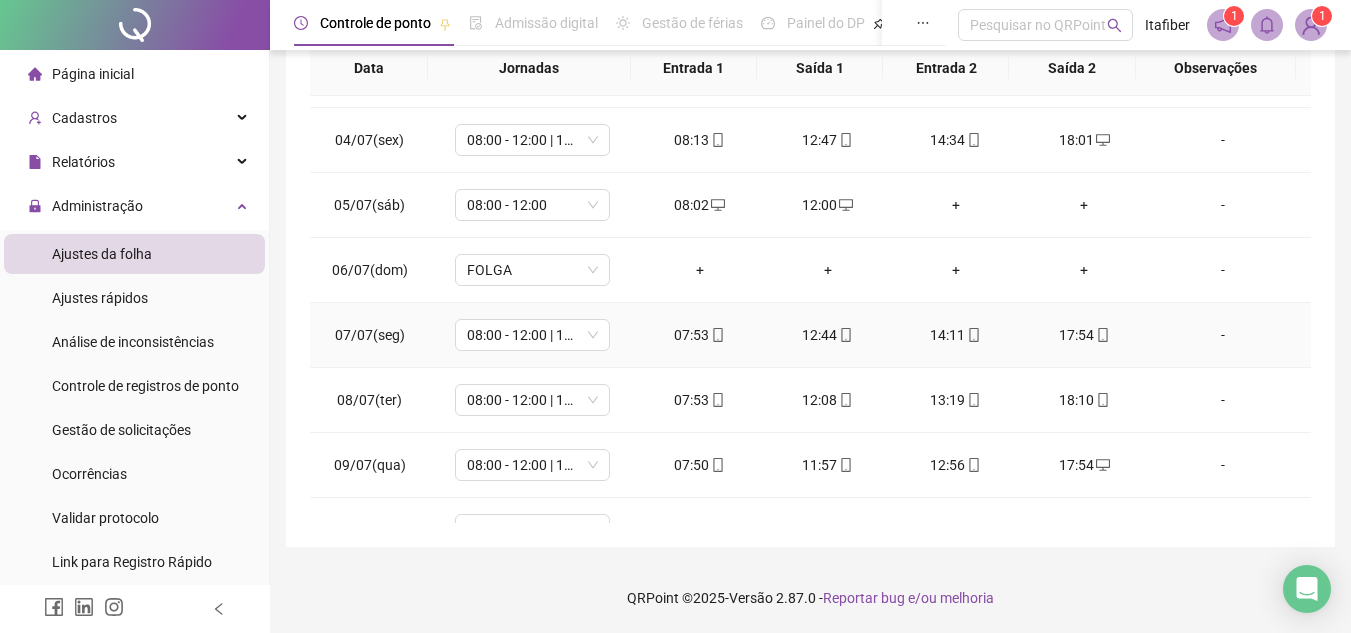 scroll, scrollTop: 0, scrollLeft: 0, axis: both 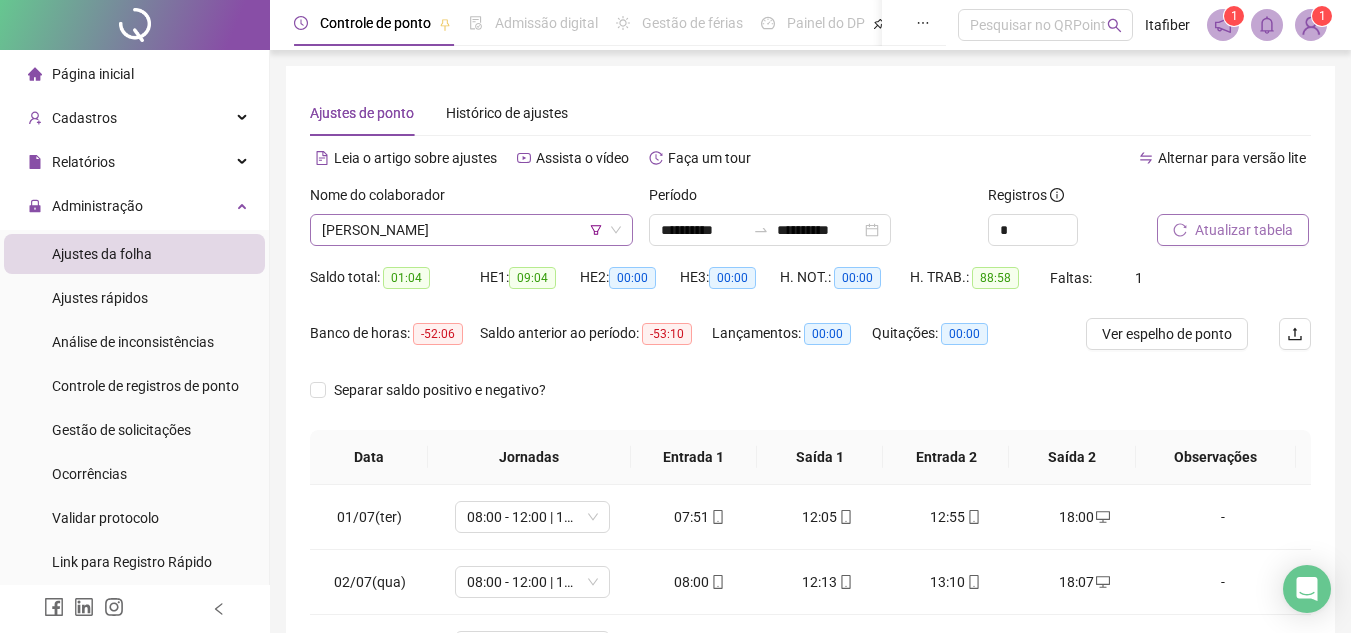 click on "[PERSON_NAME]" at bounding box center [471, 230] 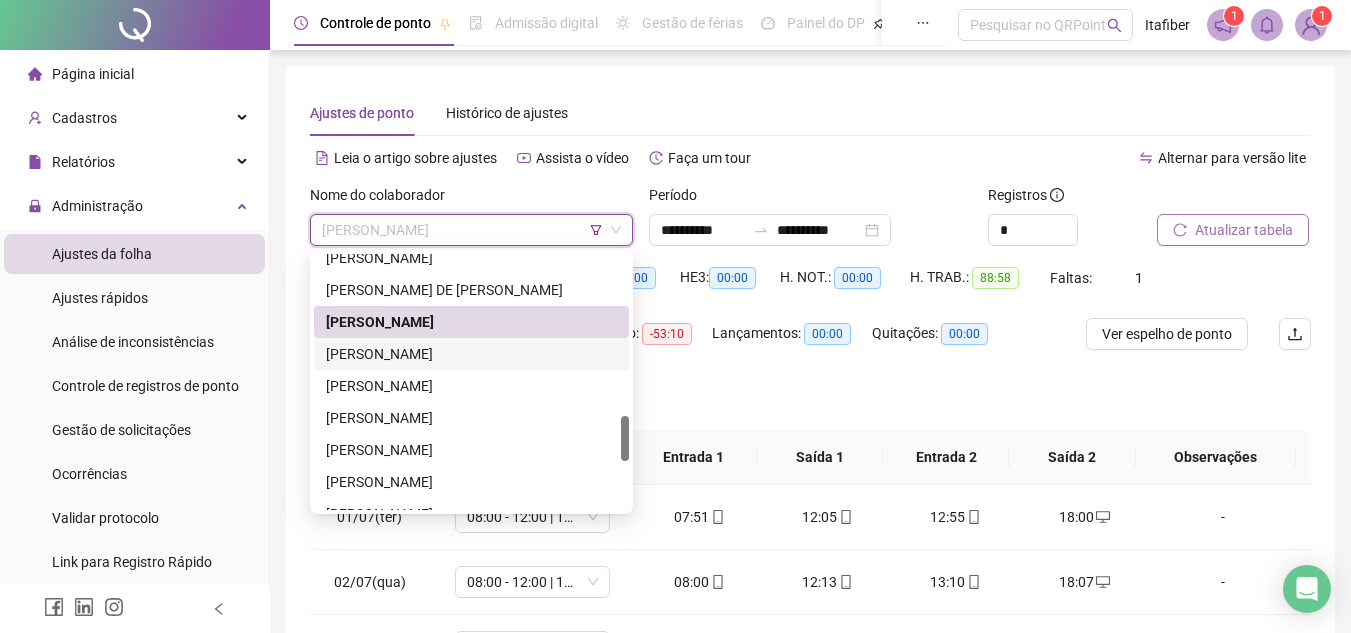 click on "[PERSON_NAME]" at bounding box center [471, 354] 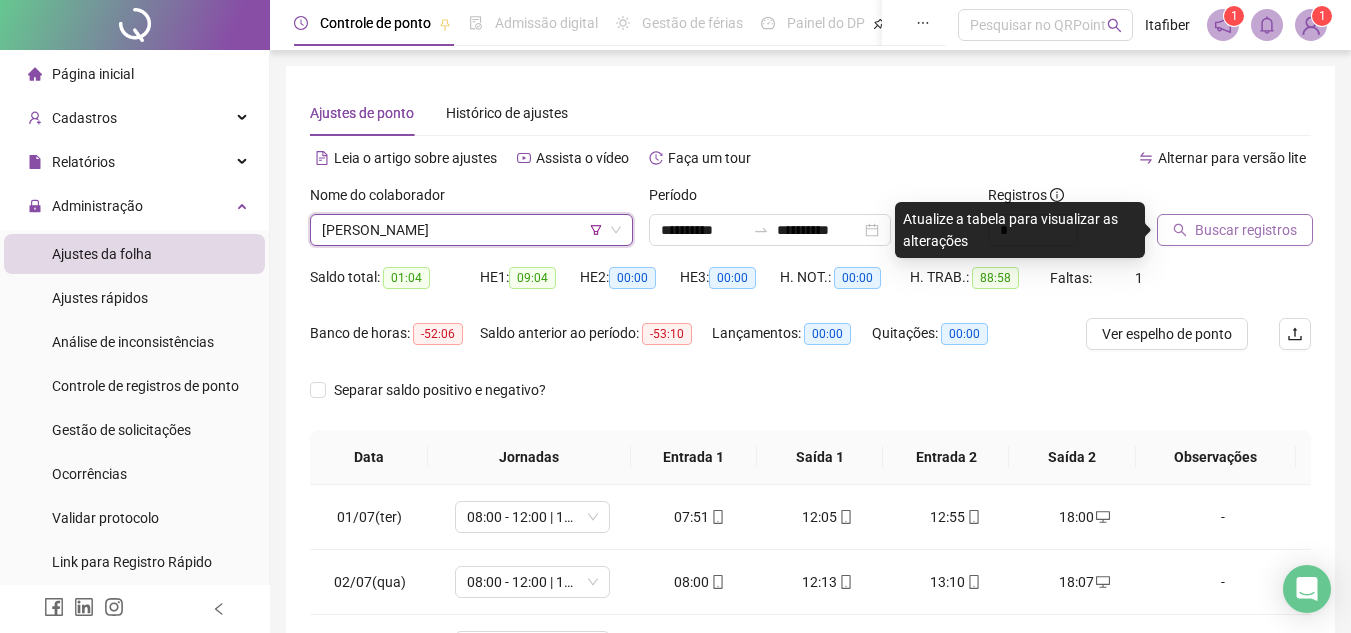 click on "Buscar registros" at bounding box center [1246, 230] 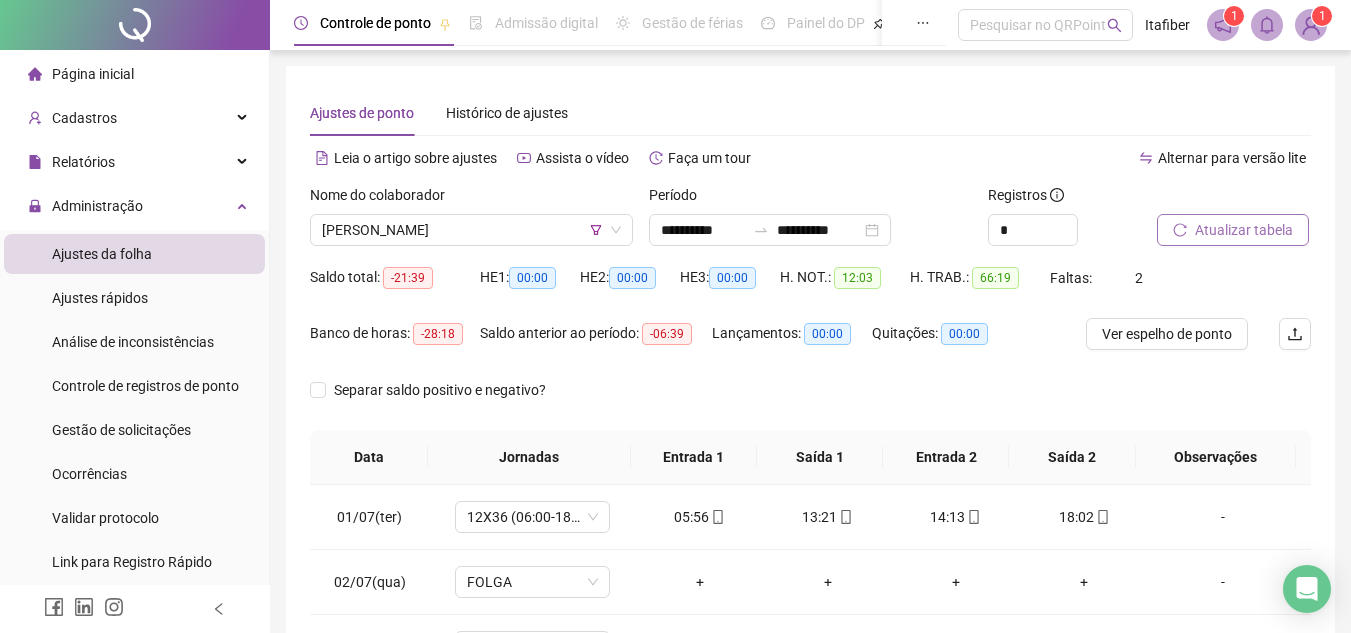 scroll, scrollTop: 389, scrollLeft: 0, axis: vertical 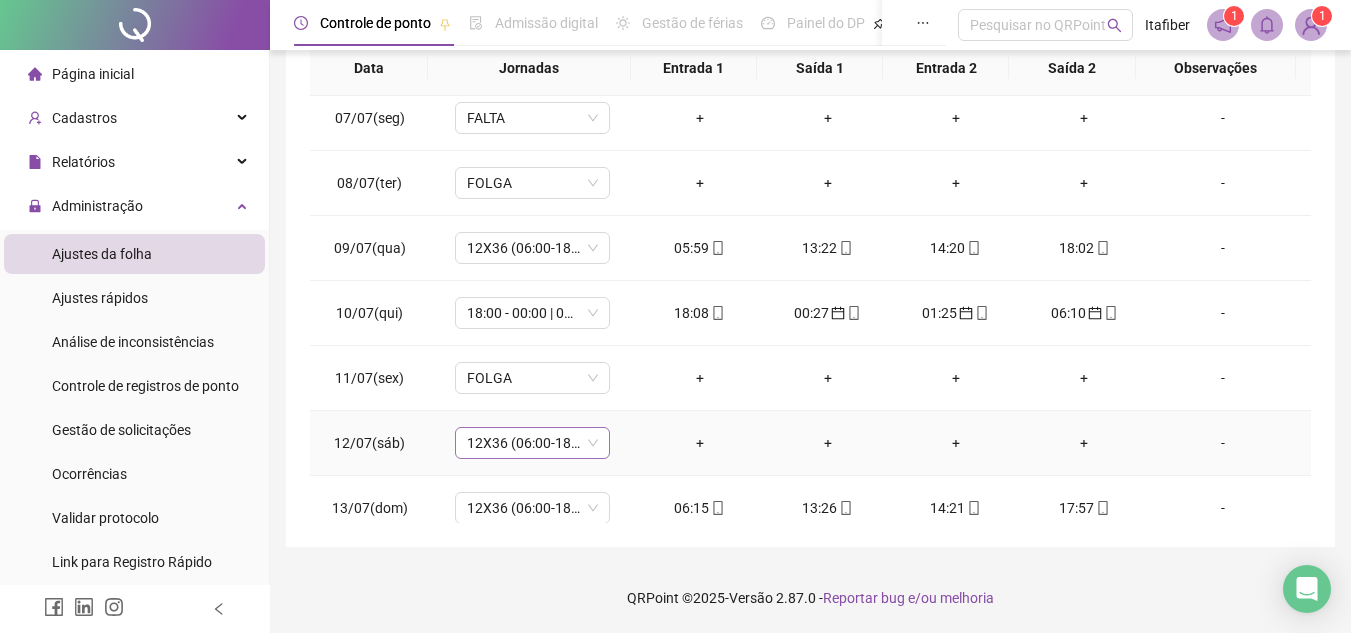 click on "12X36 (06:00-18:00)" at bounding box center [532, 443] 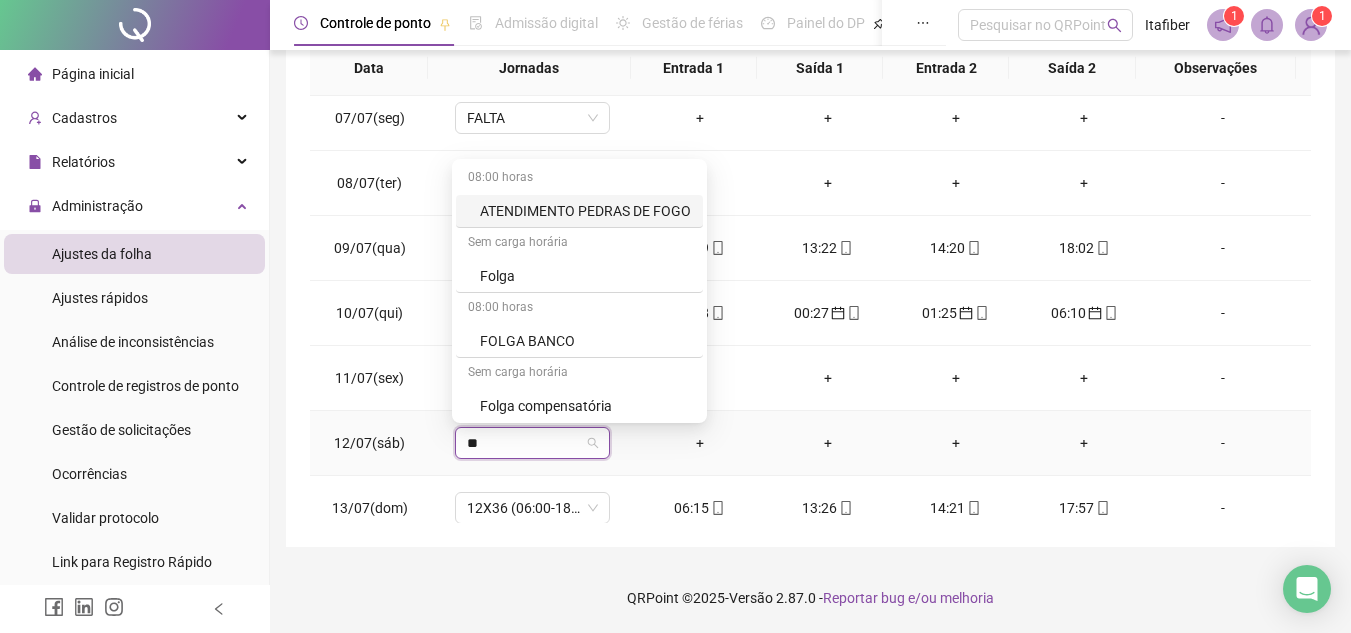 type on "***" 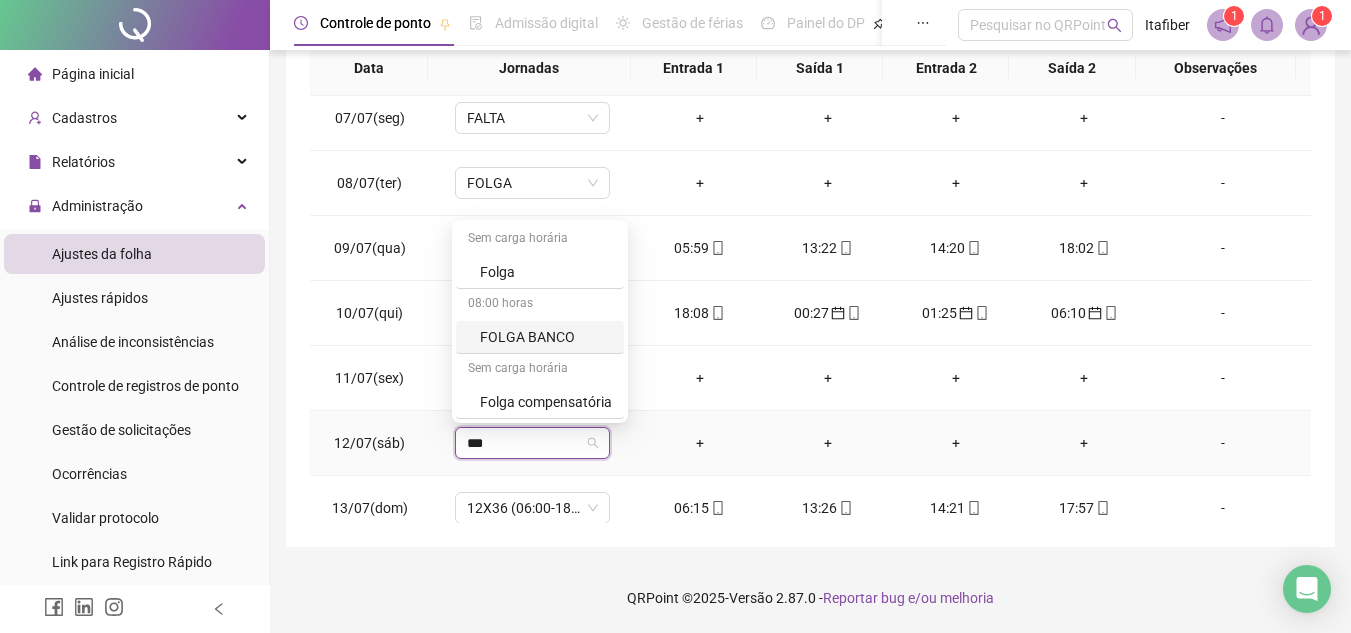 drag, startPoint x: 587, startPoint y: 277, endPoint x: 593, endPoint y: 305, distance: 28.635643 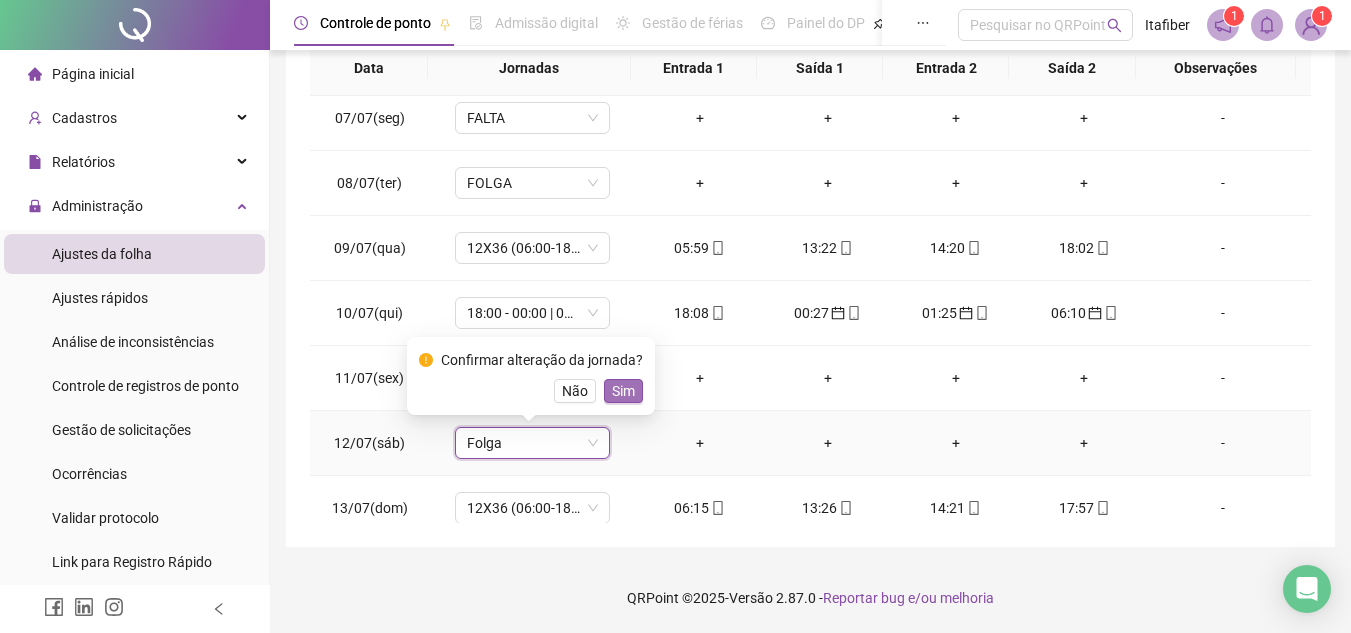 click on "Sim" at bounding box center [623, 391] 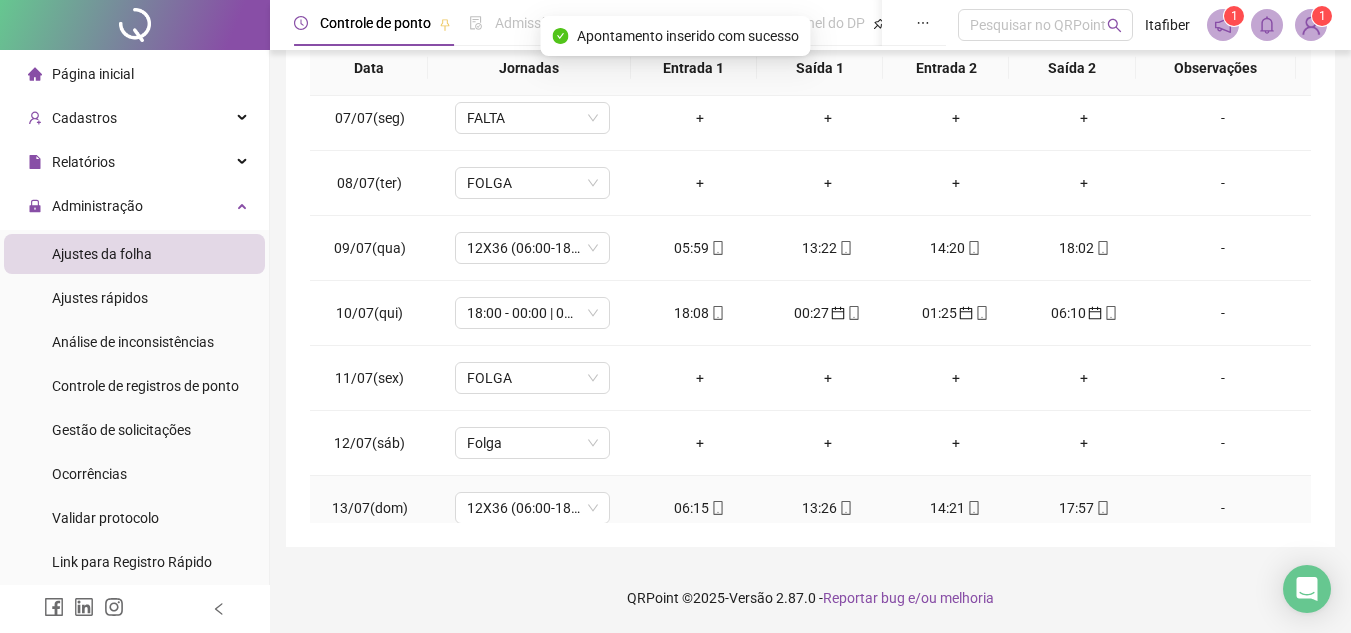scroll, scrollTop: 483, scrollLeft: 0, axis: vertical 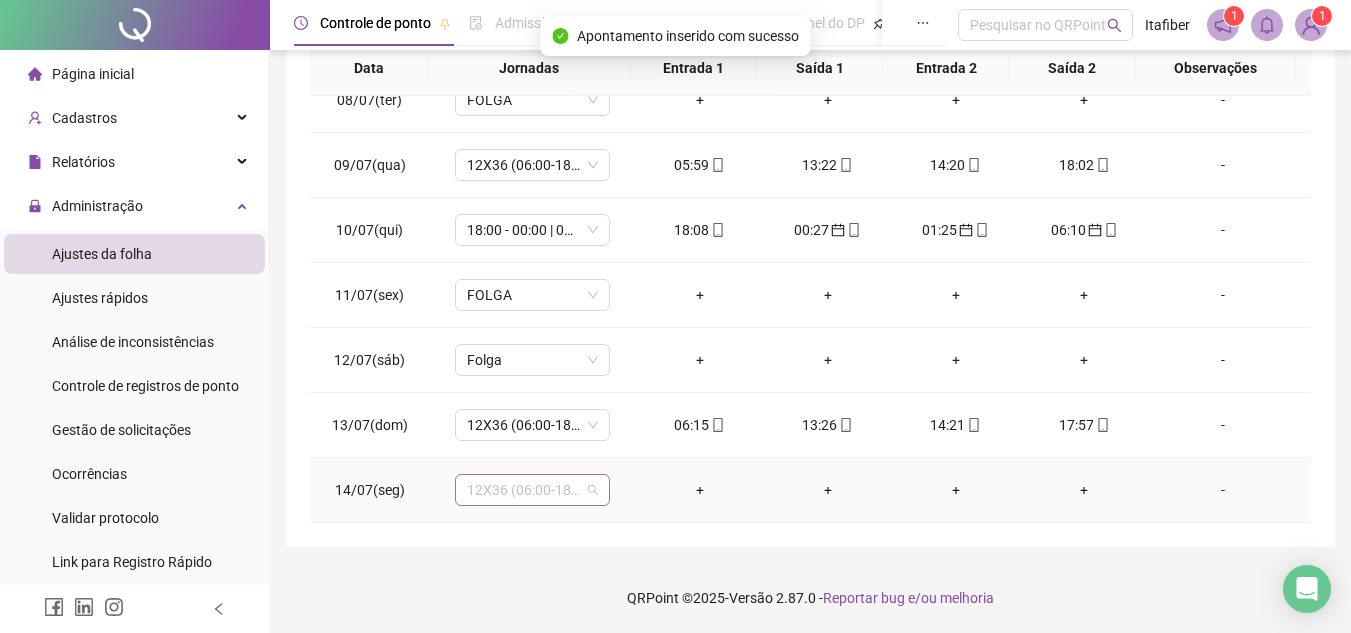 click on "12X36 (06:00-18:00)" at bounding box center (532, 490) 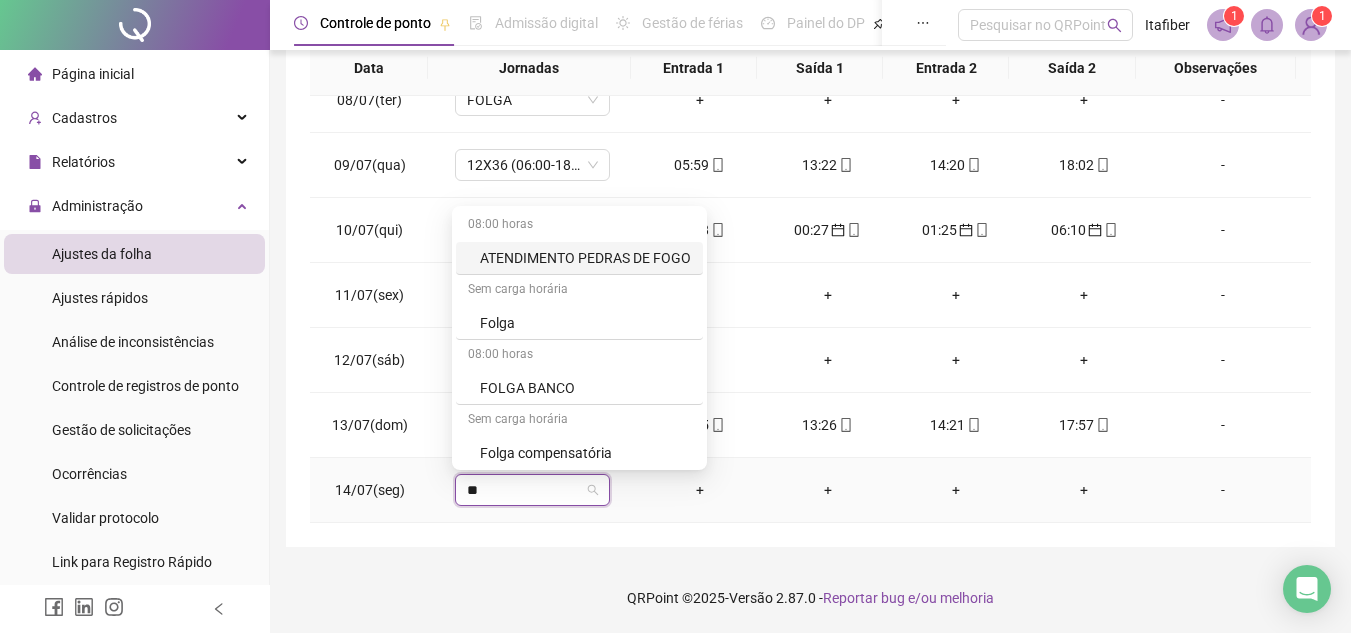 type on "***" 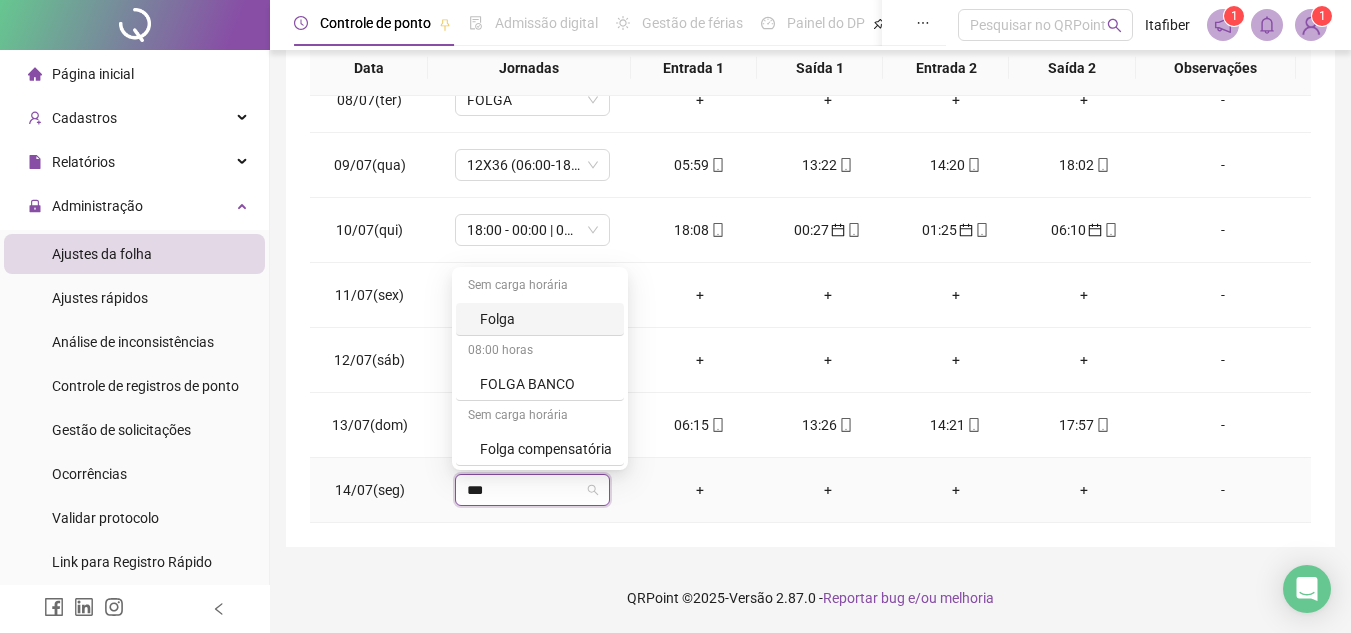click on "Folga" at bounding box center [546, 319] 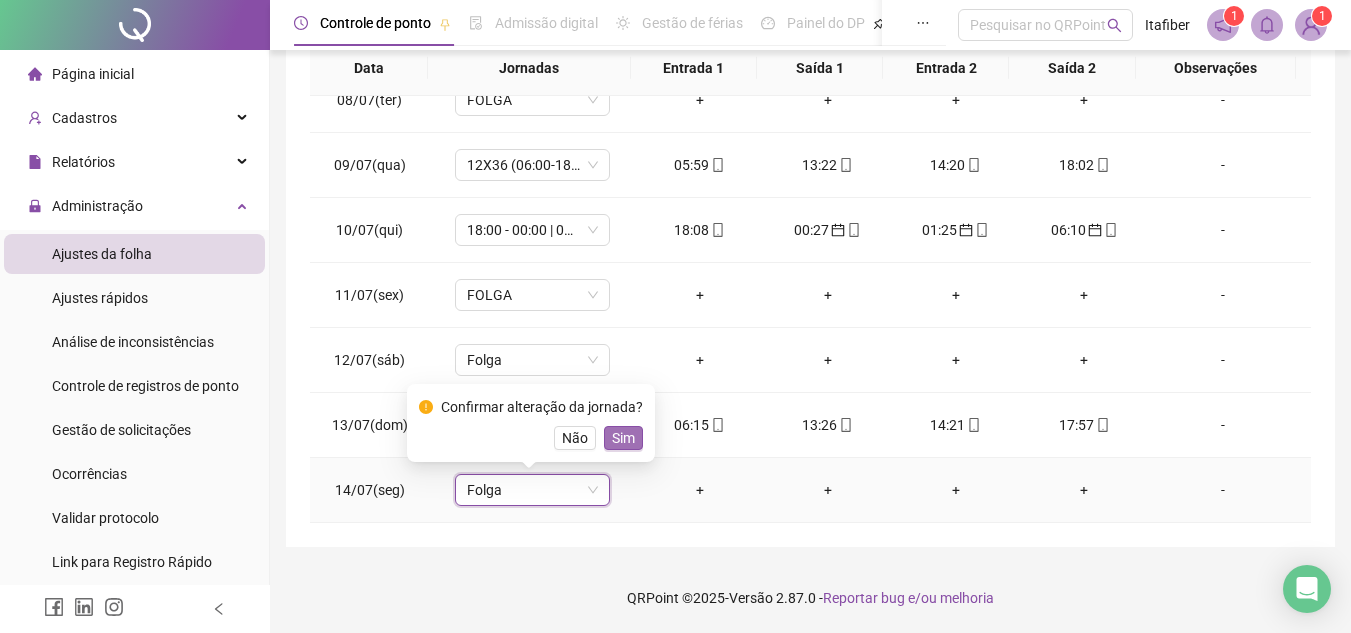 click on "Sim" at bounding box center [623, 438] 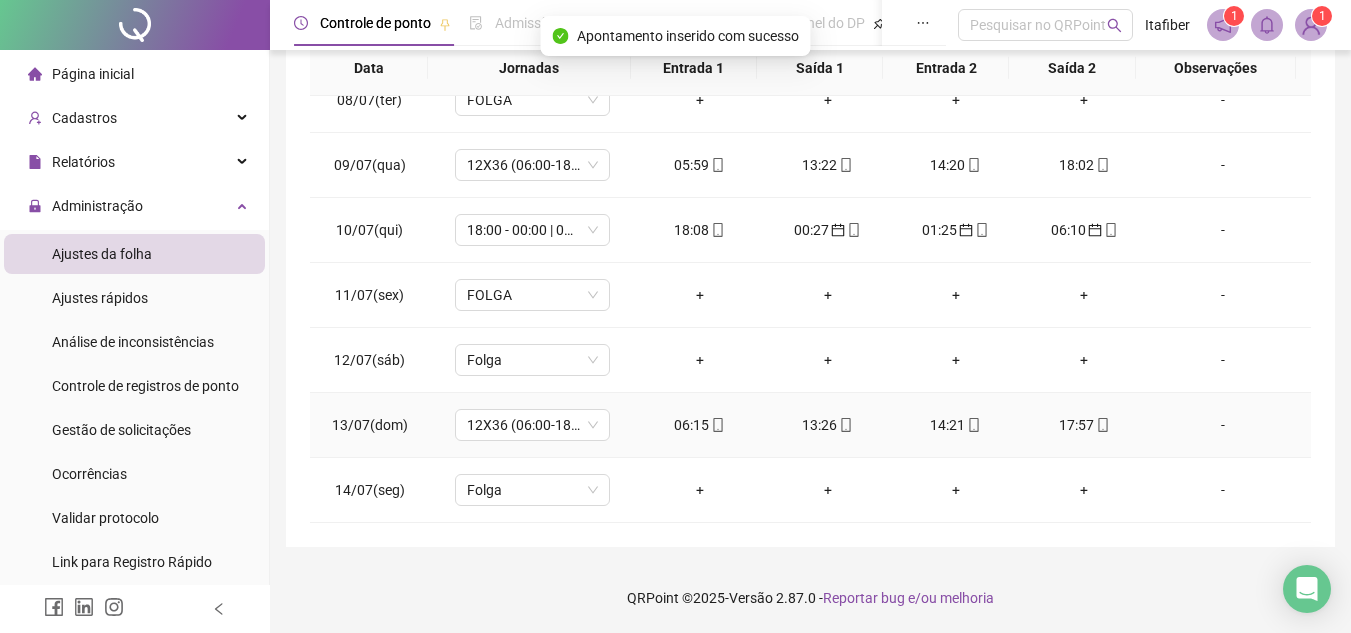 scroll, scrollTop: 183, scrollLeft: 0, axis: vertical 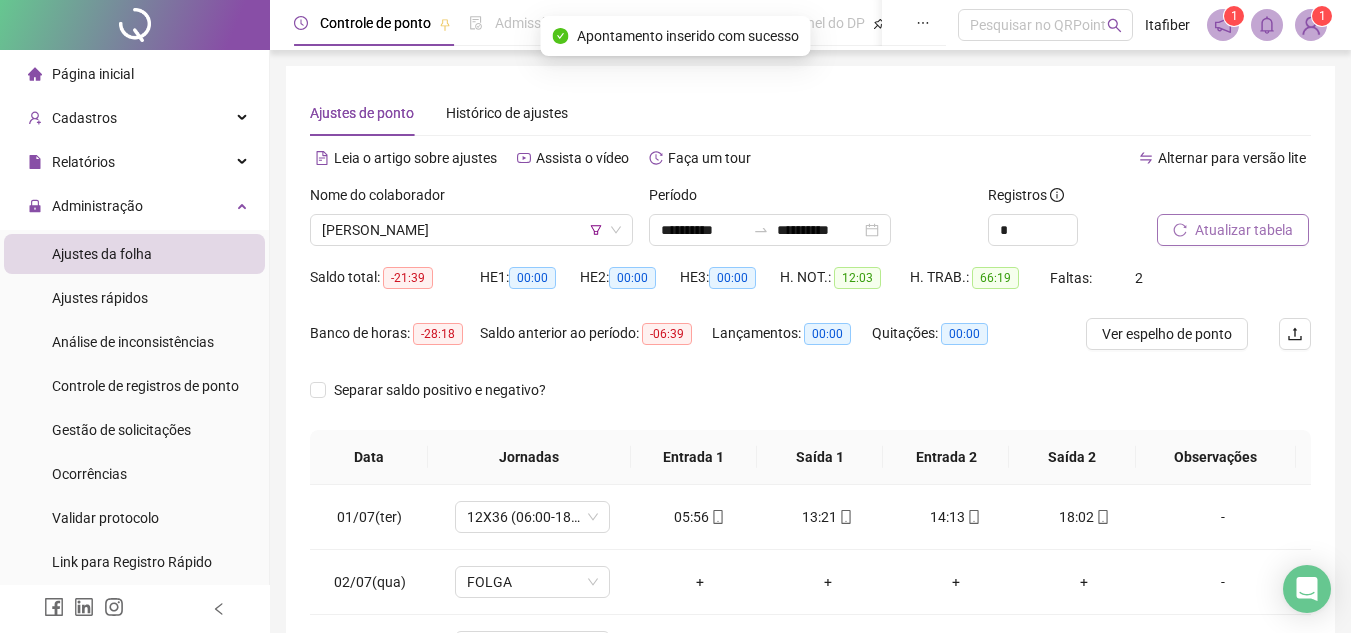 click on "Atualizar tabela" at bounding box center (1244, 230) 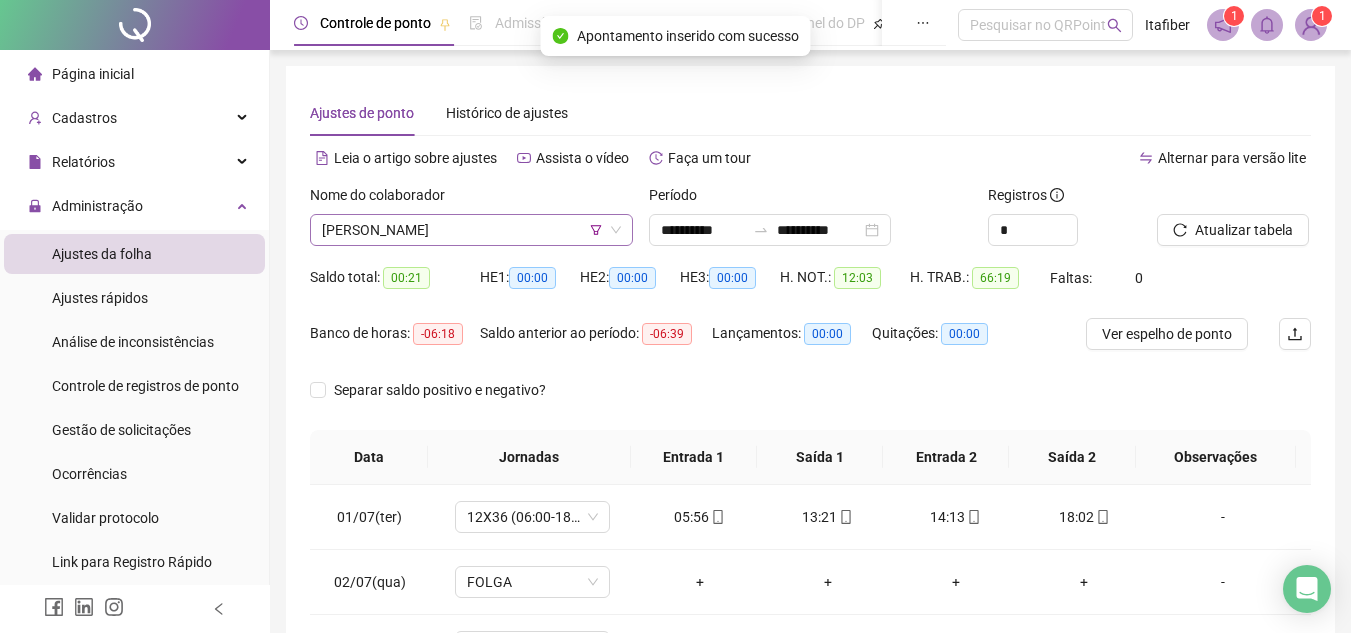 click on "[PERSON_NAME]" at bounding box center [471, 230] 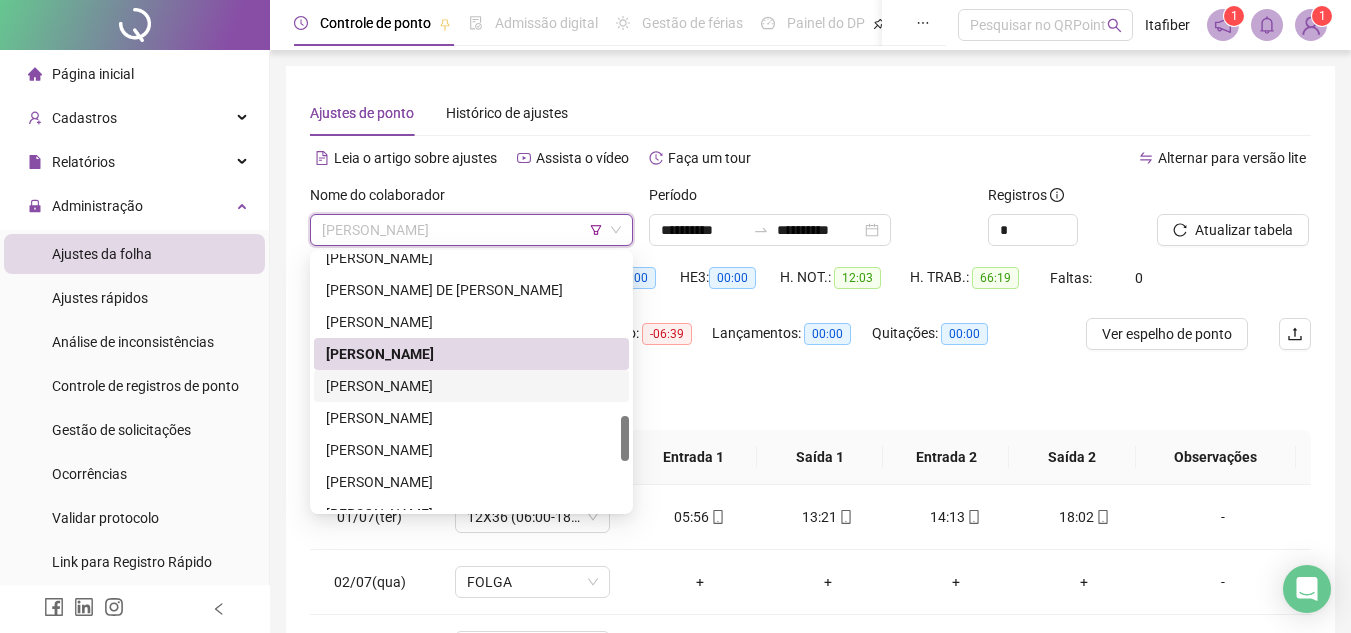 click on "[PERSON_NAME]" at bounding box center (471, 386) 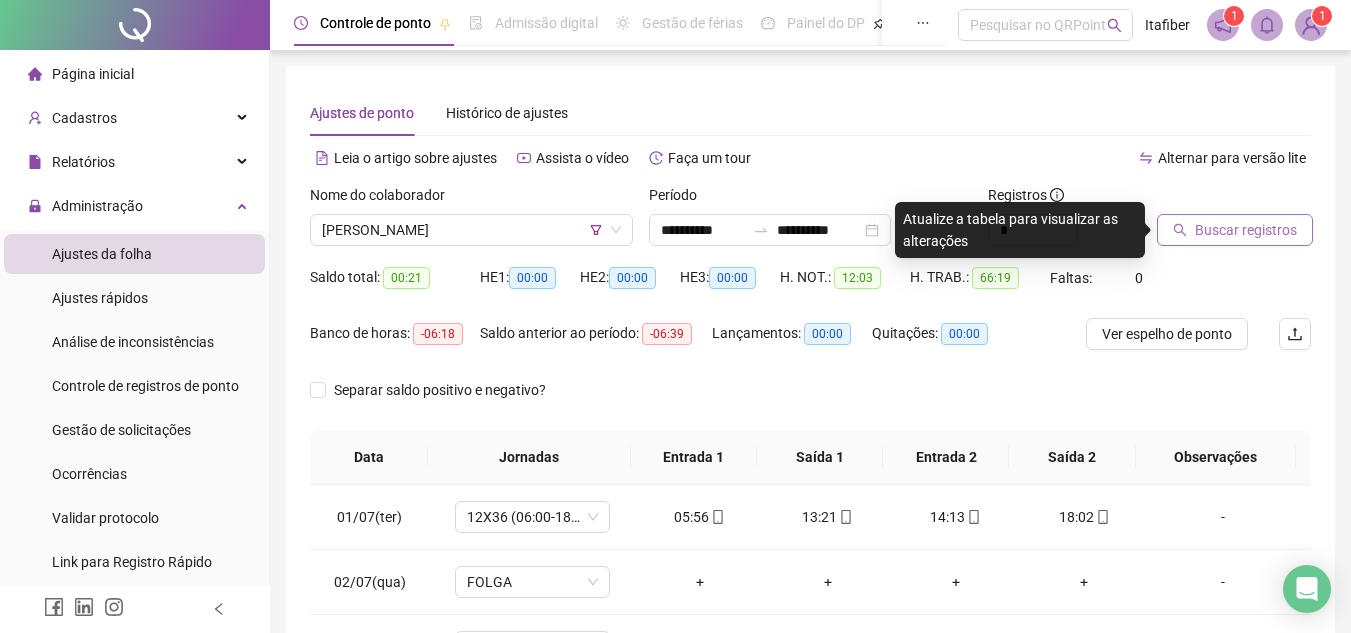 click on "Buscar registros" at bounding box center (1235, 230) 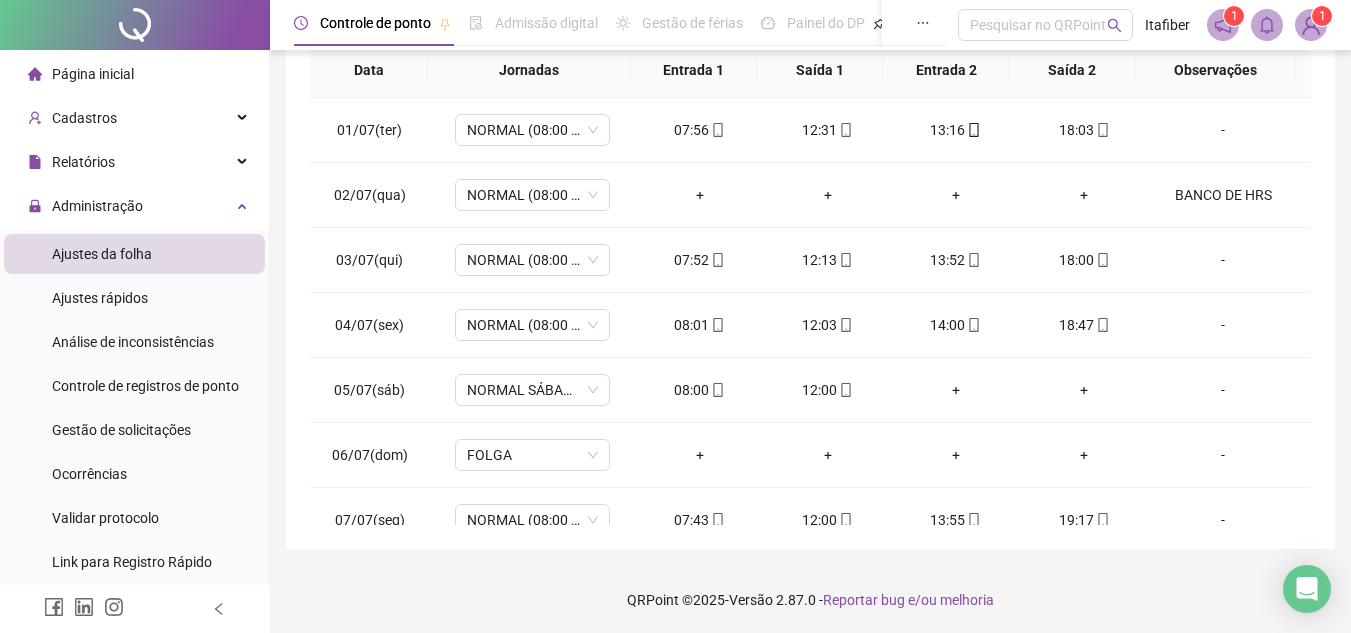 scroll, scrollTop: 365, scrollLeft: 0, axis: vertical 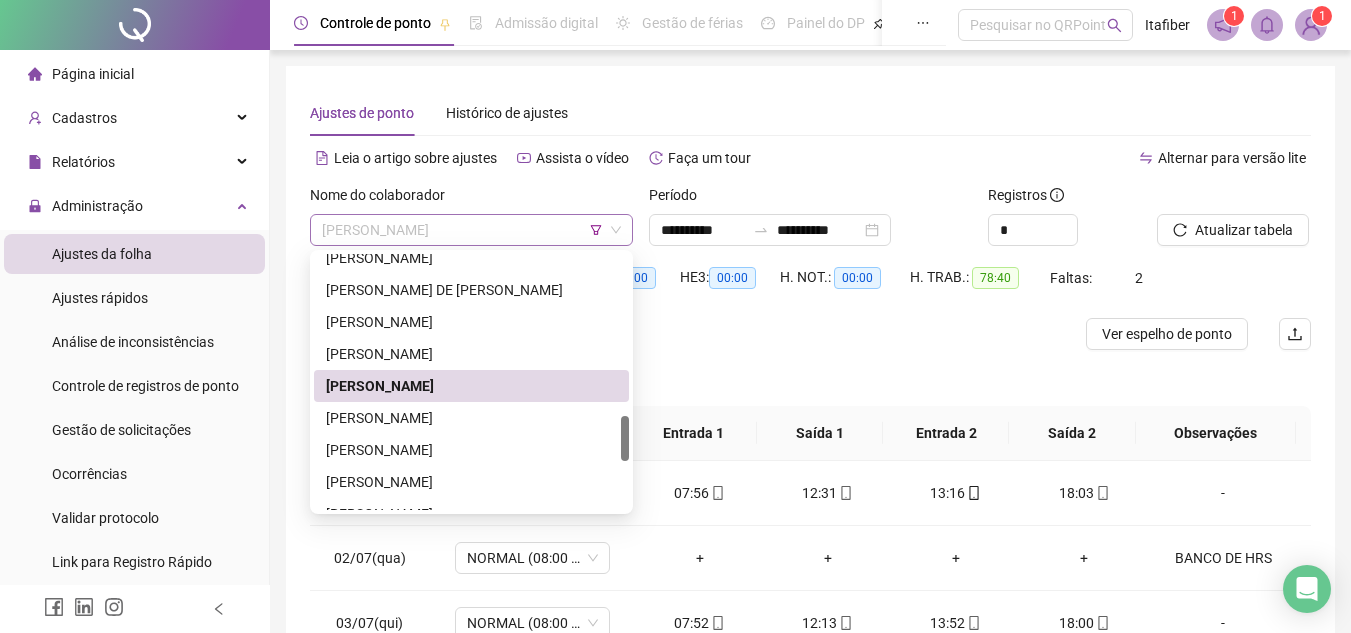 click on "[PERSON_NAME]" at bounding box center (471, 230) 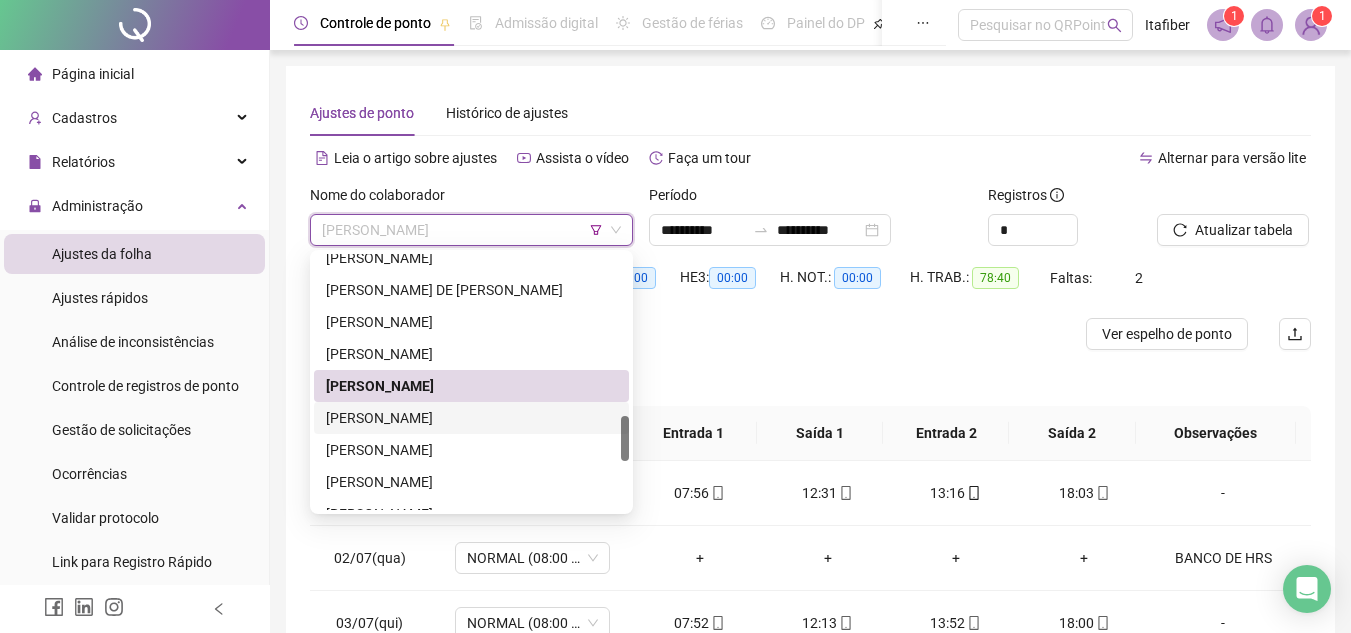 click on "[PERSON_NAME]" at bounding box center (471, 418) 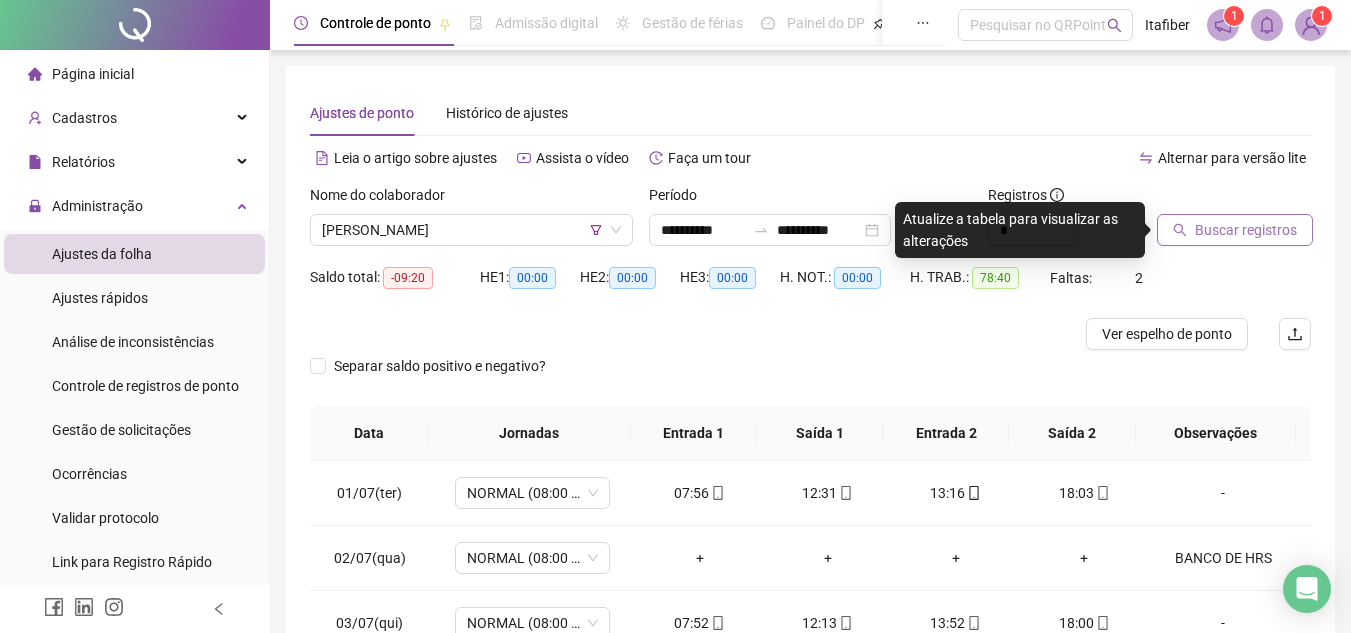 click on "Buscar registros" at bounding box center [1246, 230] 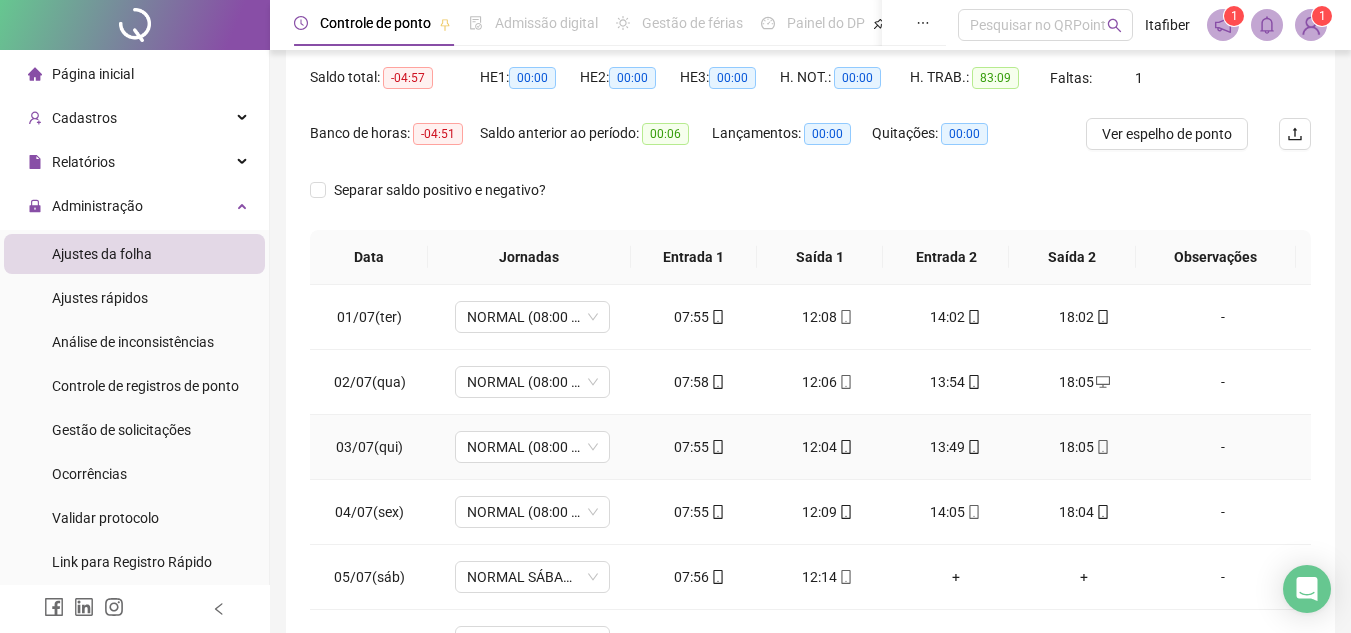 scroll, scrollTop: 389, scrollLeft: 0, axis: vertical 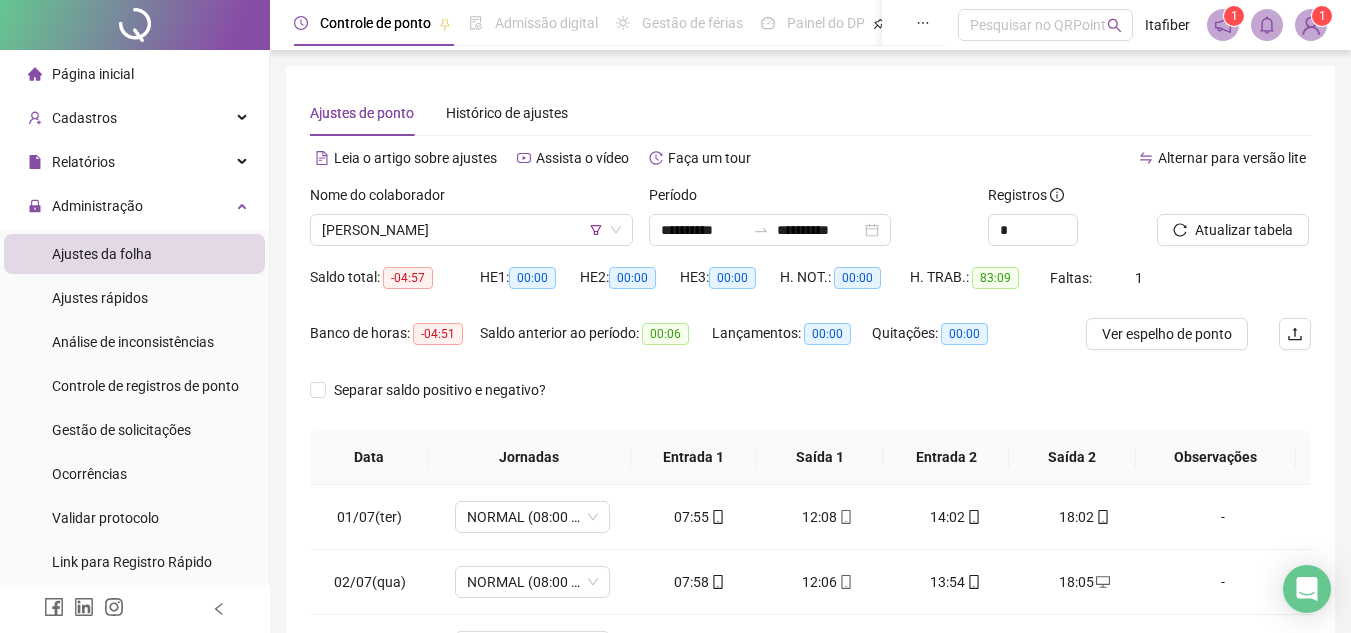 click on "Nome do colaborador [PERSON_NAME]" at bounding box center (471, 223) 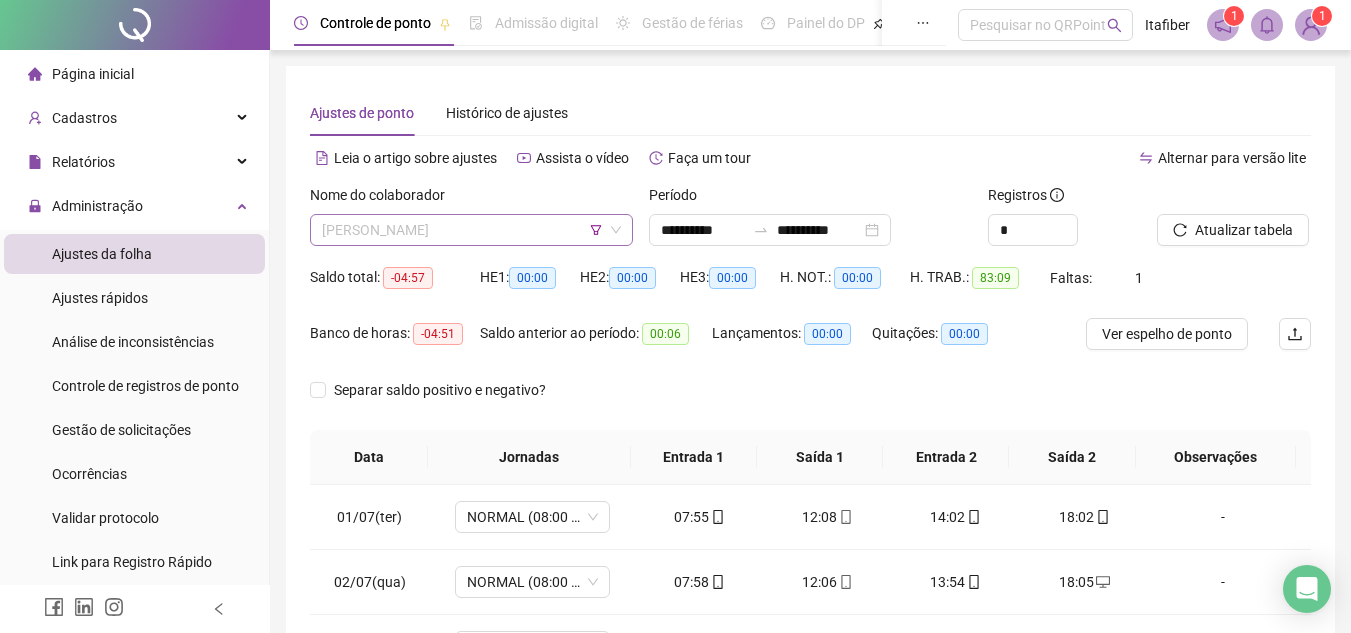 click on "[PERSON_NAME]" at bounding box center [471, 230] 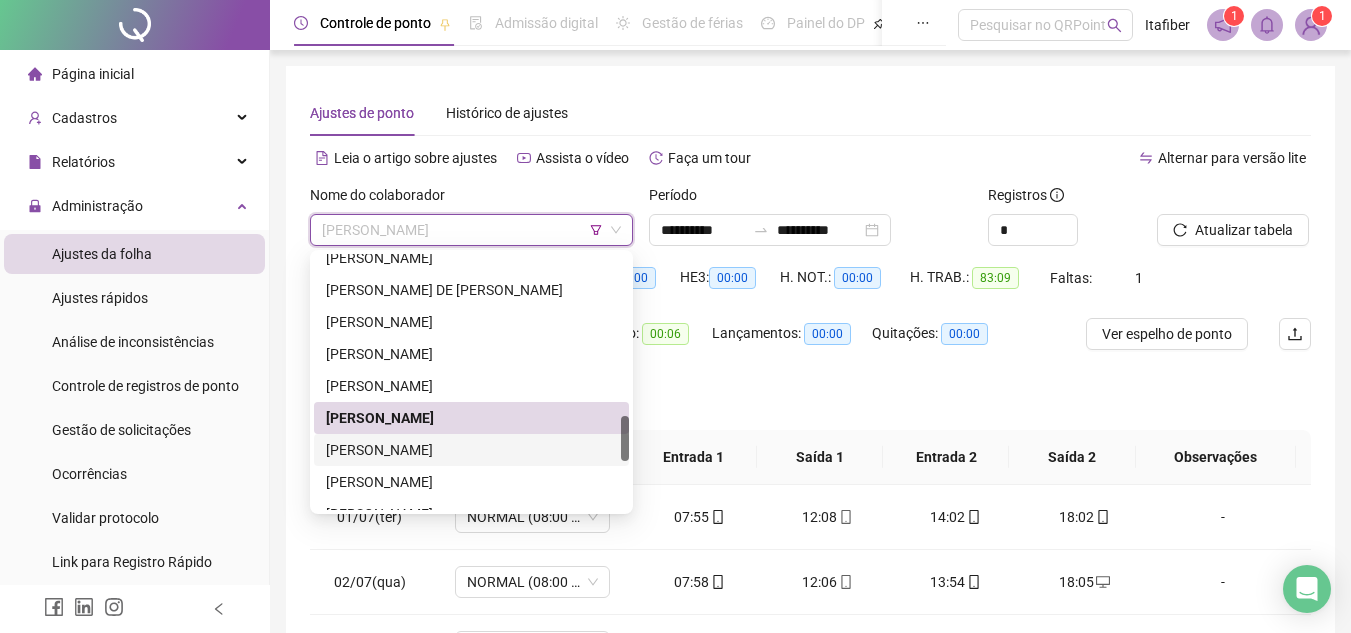click on "[PERSON_NAME]" at bounding box center [471, 450] 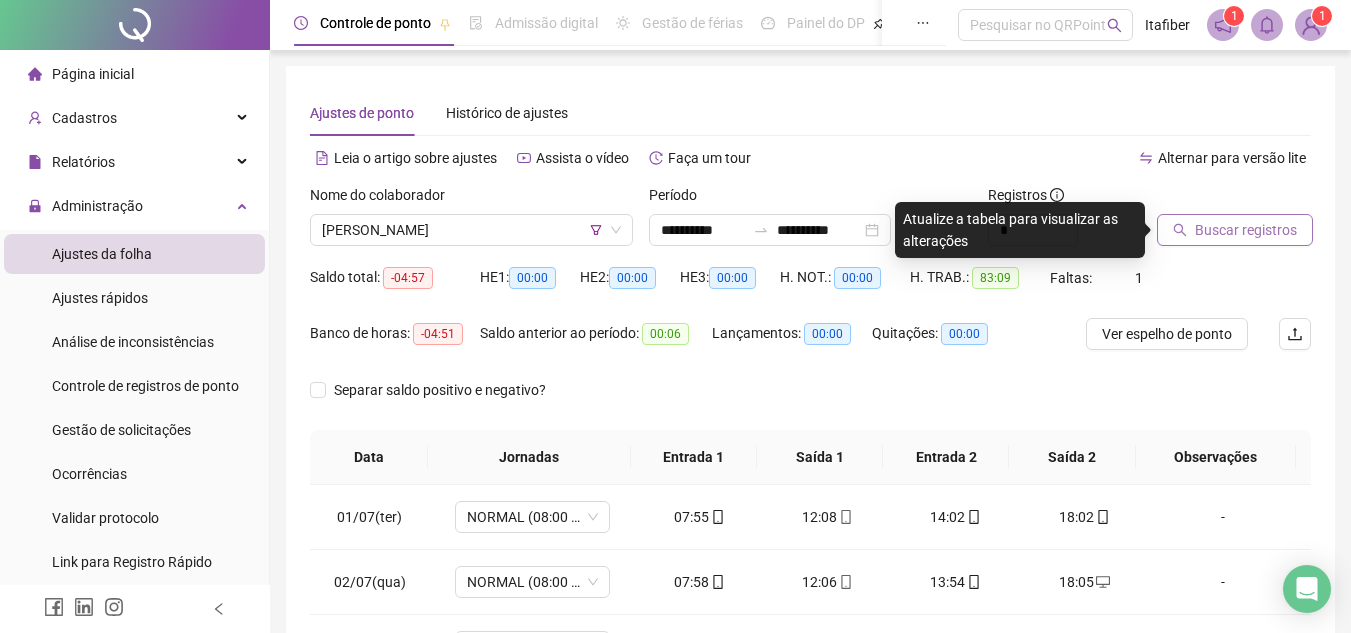 click on "Buscar registros" at bounding box center [1235, 230] 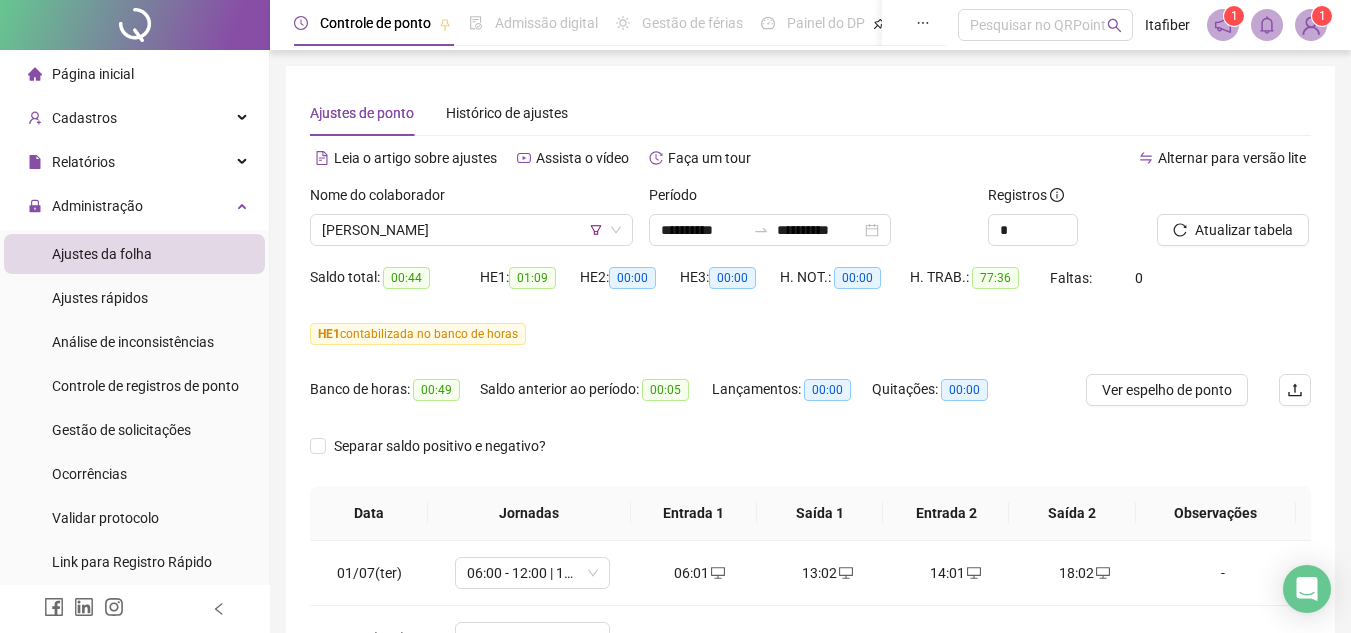 scroll, scrollTop: 400, scrollLeft: 0, axis: vertical 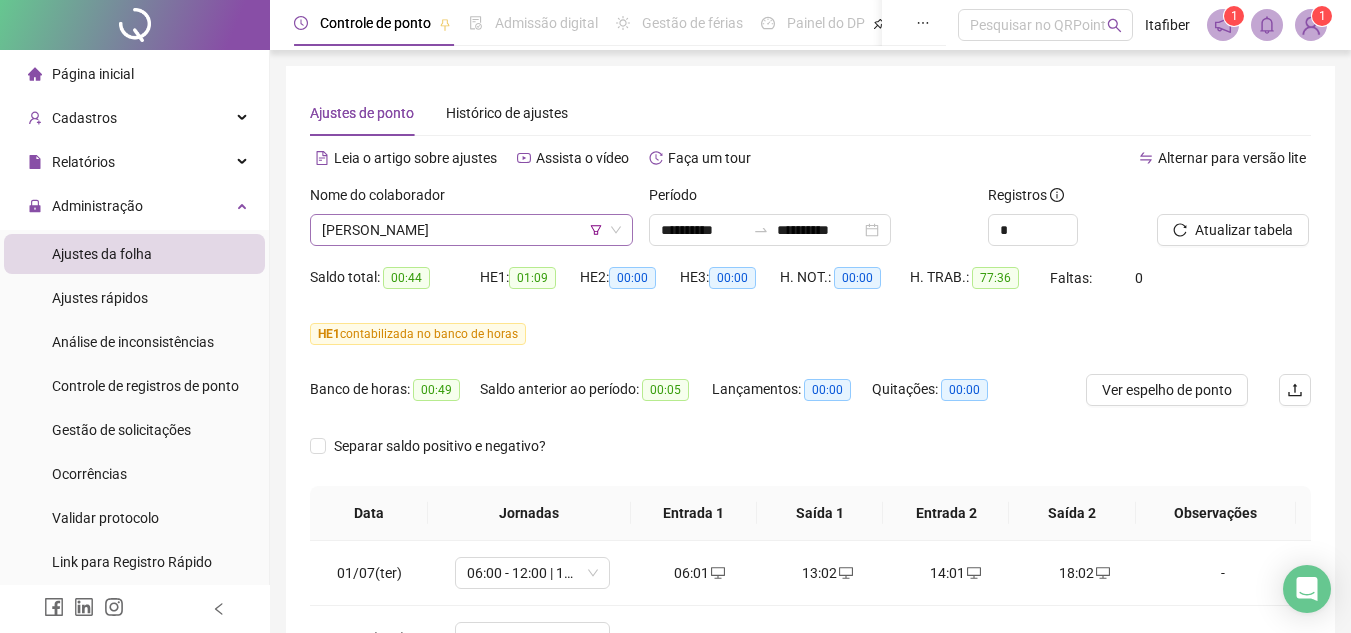 click on "[PERSON_NAME]" at bounding box center (471, 230) 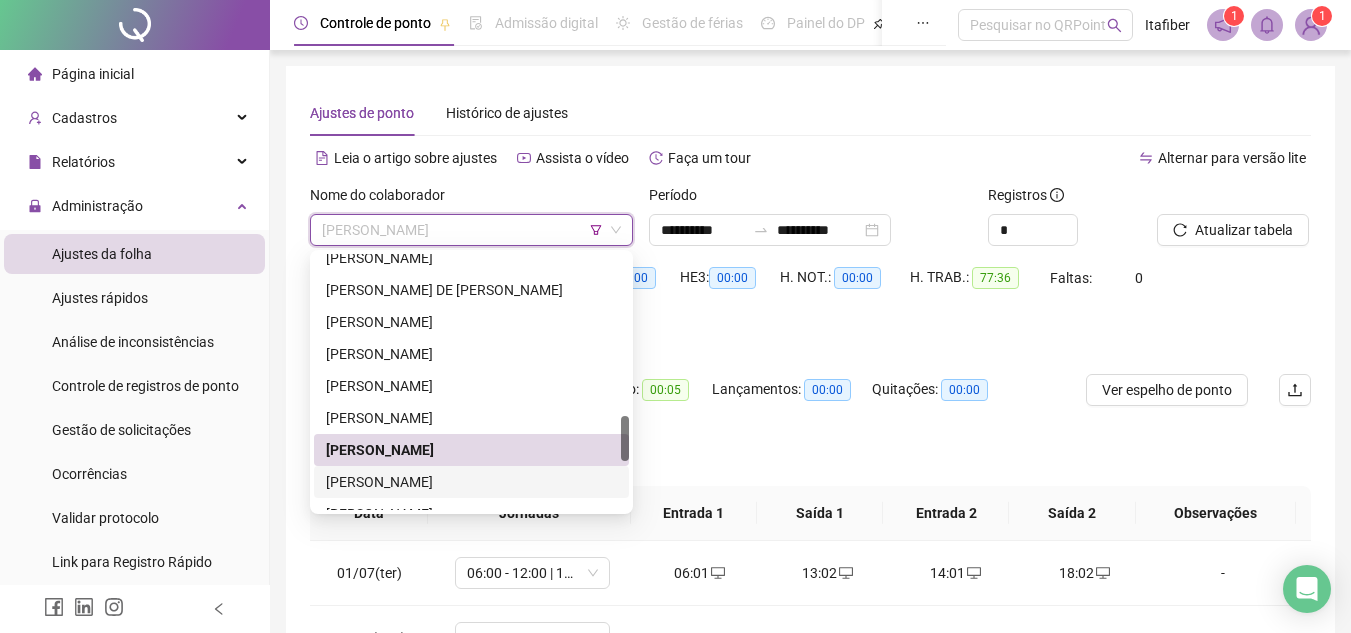 click on "[PERSON_NAME]" at bounding box center (471, 482) 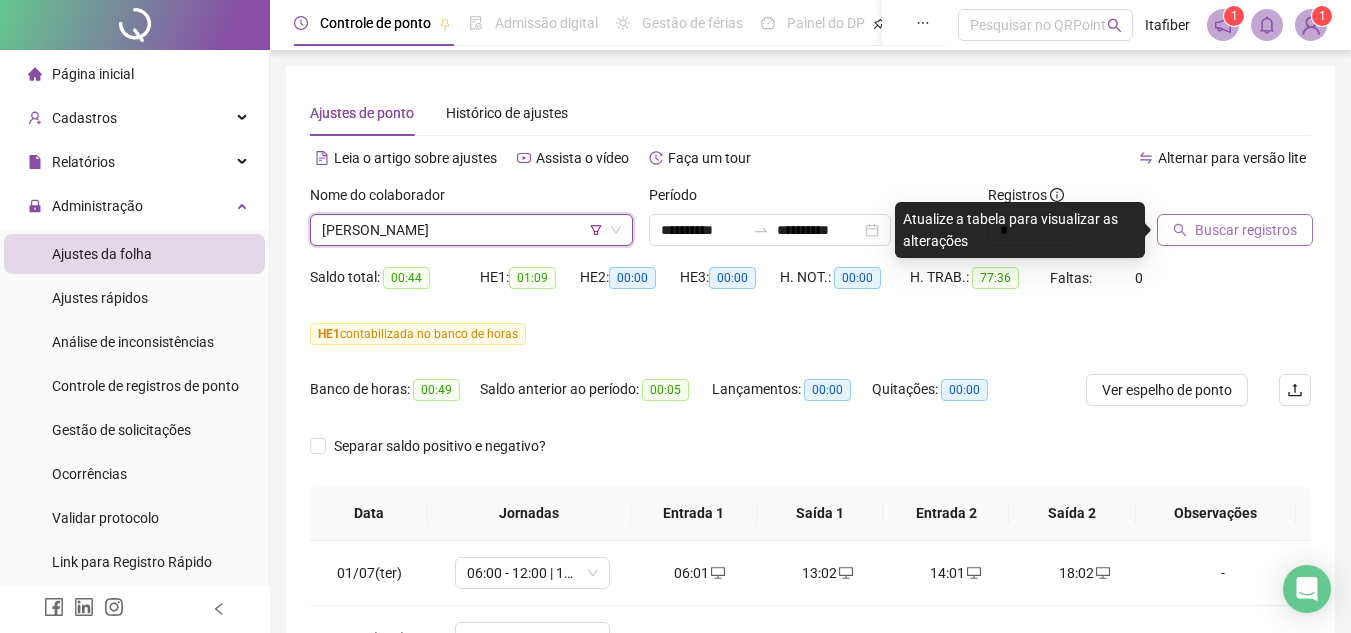 click on "Buscar registros" at bounding box center (1246, 230) 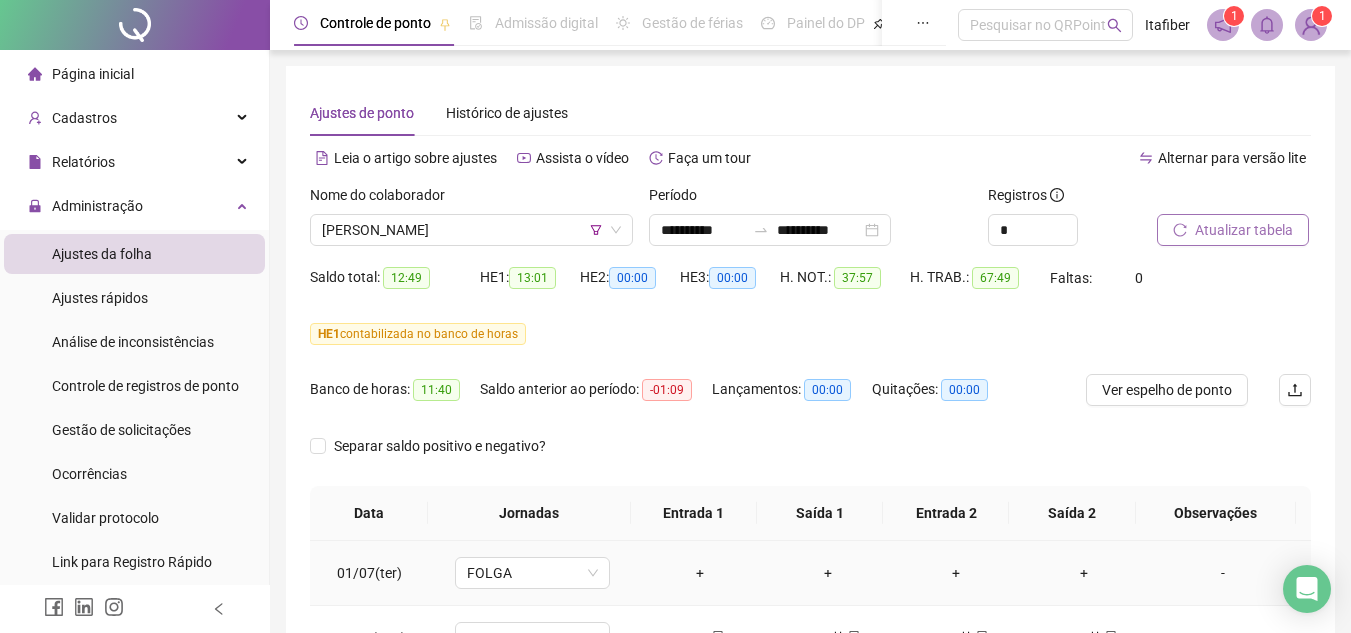 scroll, scrollTop: 400, scrollLeft: 0, axis: vertical 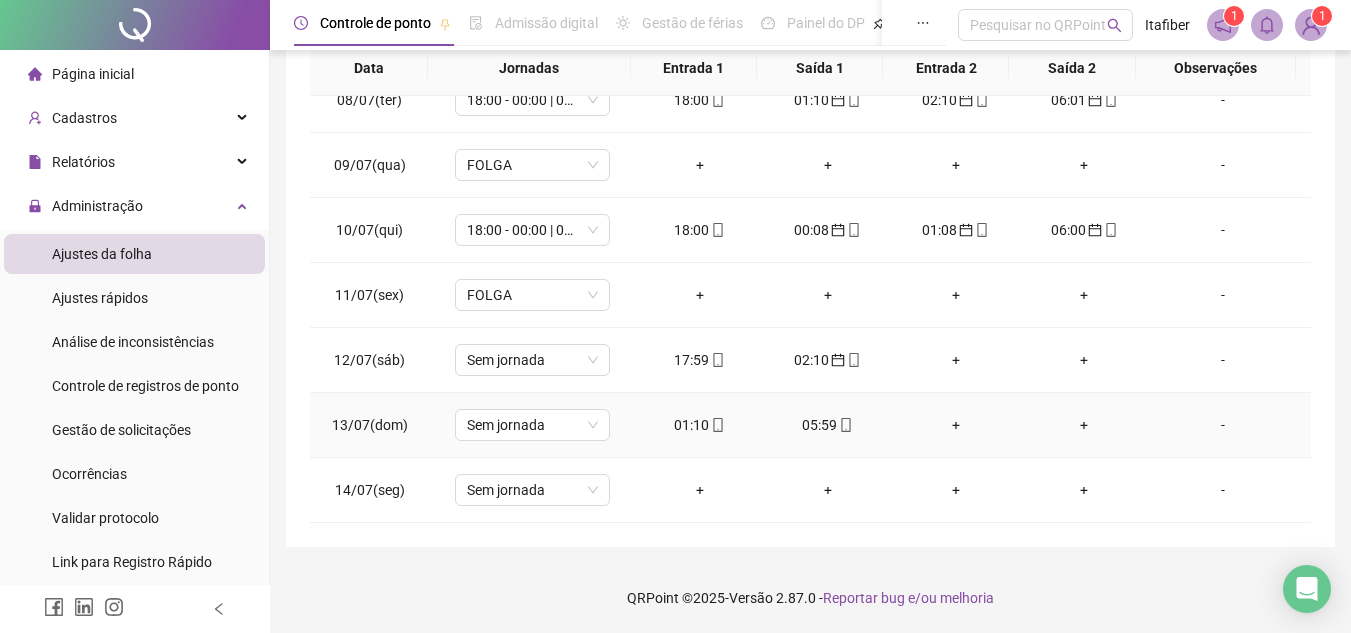 click 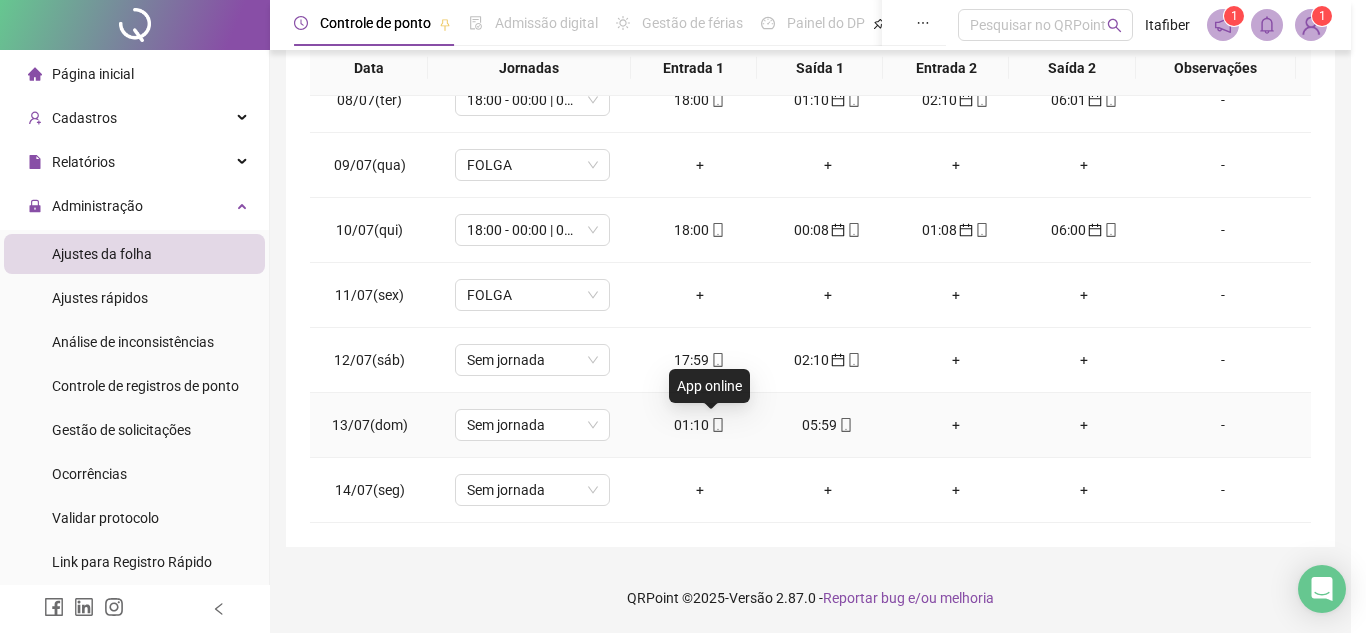 type on "**********" 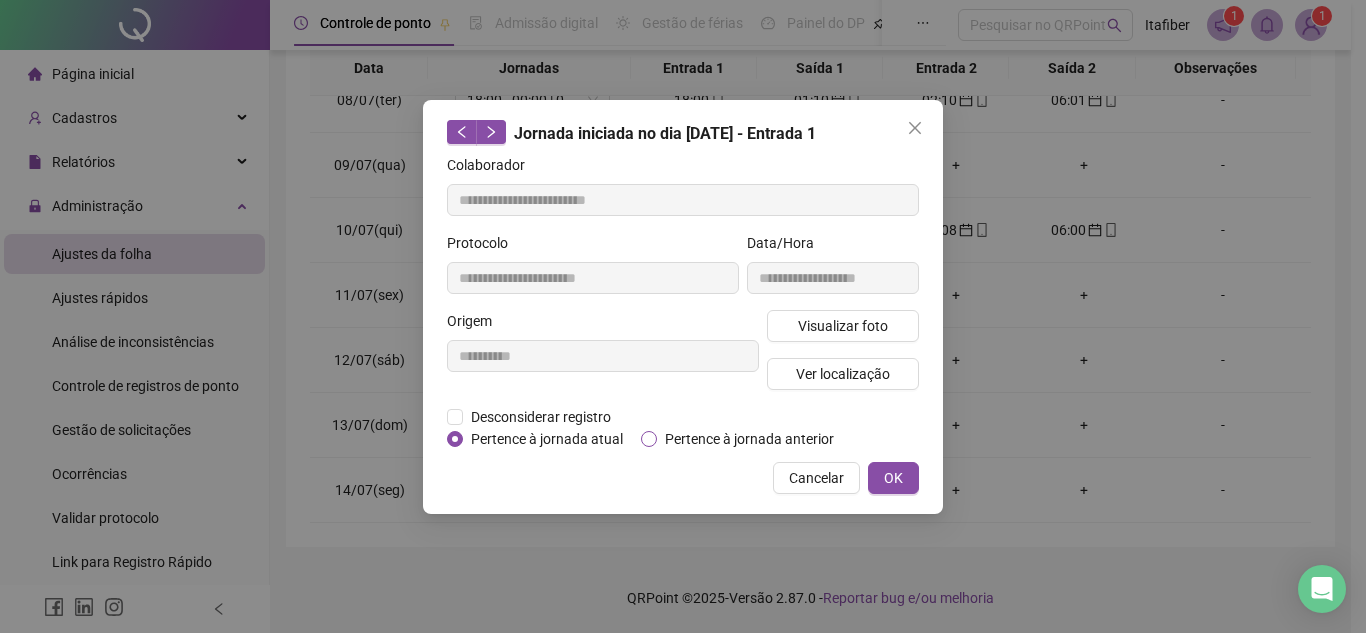click on "Pertence à jornada anterior" at bounding box center (749, 439) 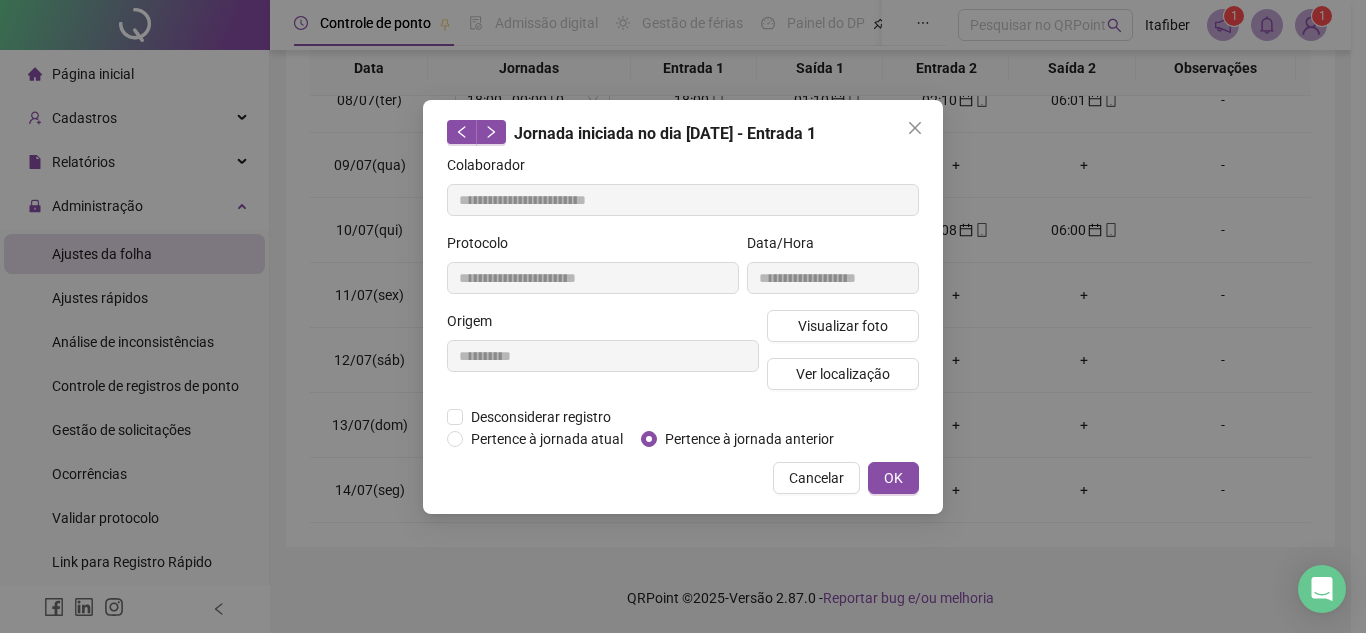 click on "**********" at bounding box center [683, 307] 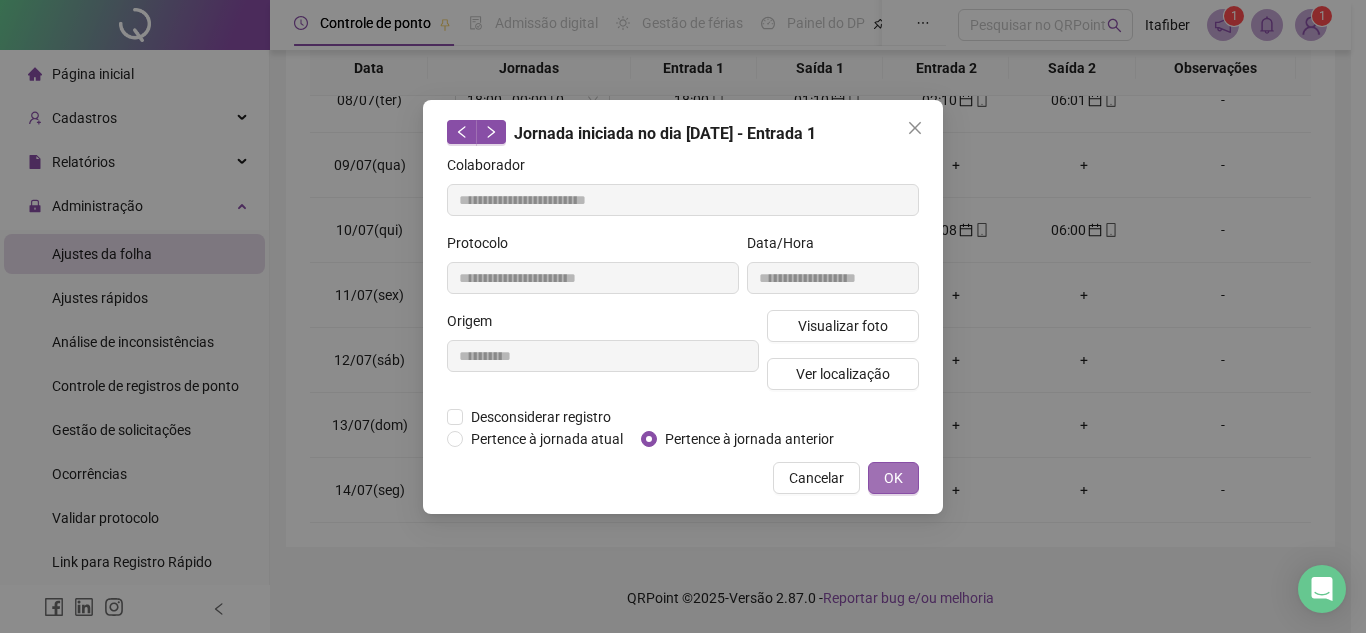click on "OK" at bounding box center (893, 478) 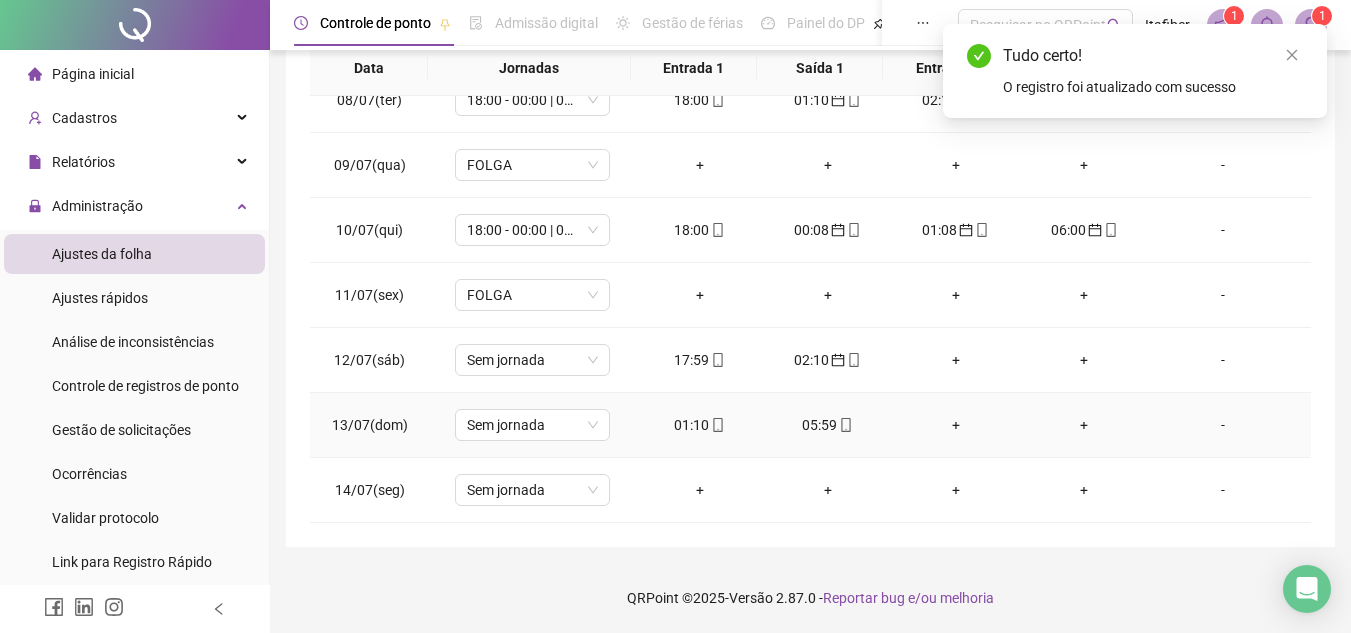 click on "05:59" at bounding box center (828, 425) 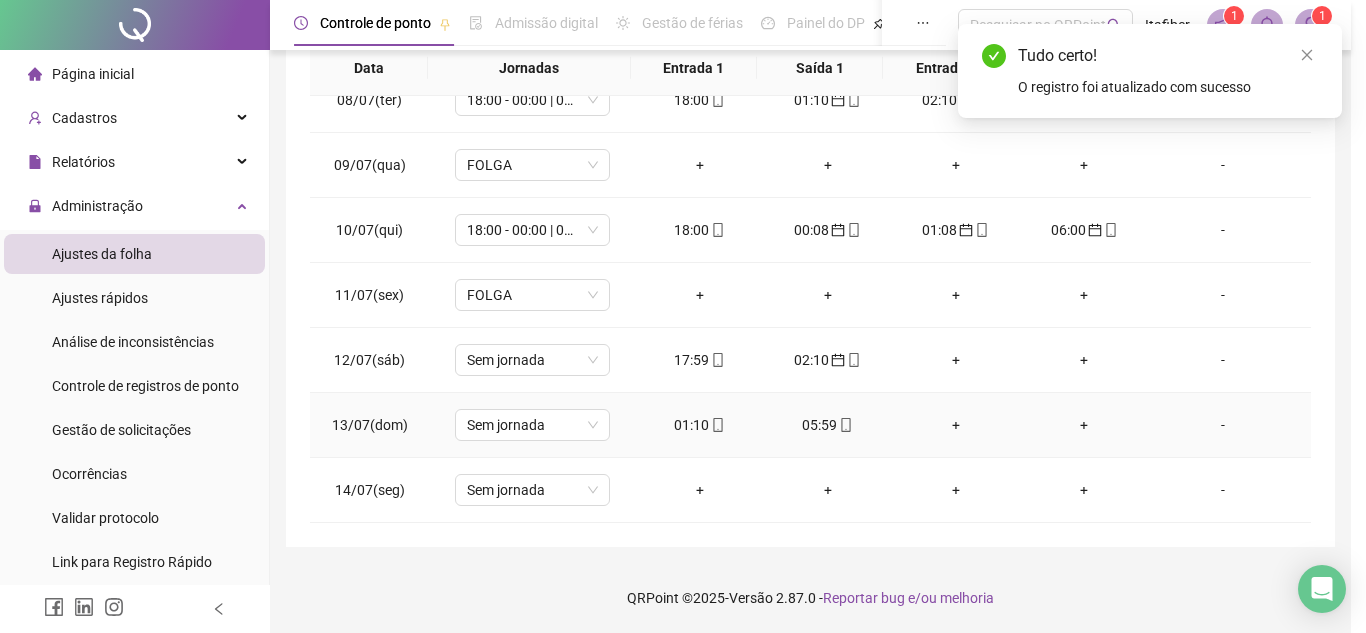 type on "**********" 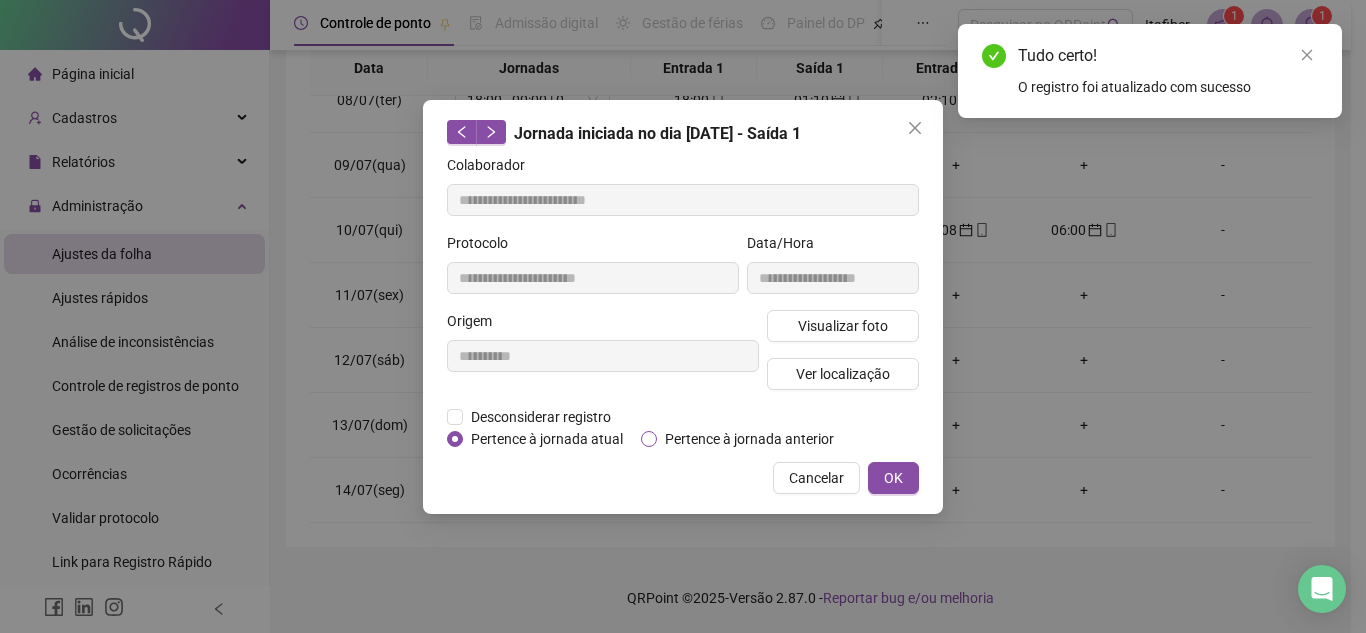 click on "Pertence à jornada anterior" at bounding box center [749, 439] 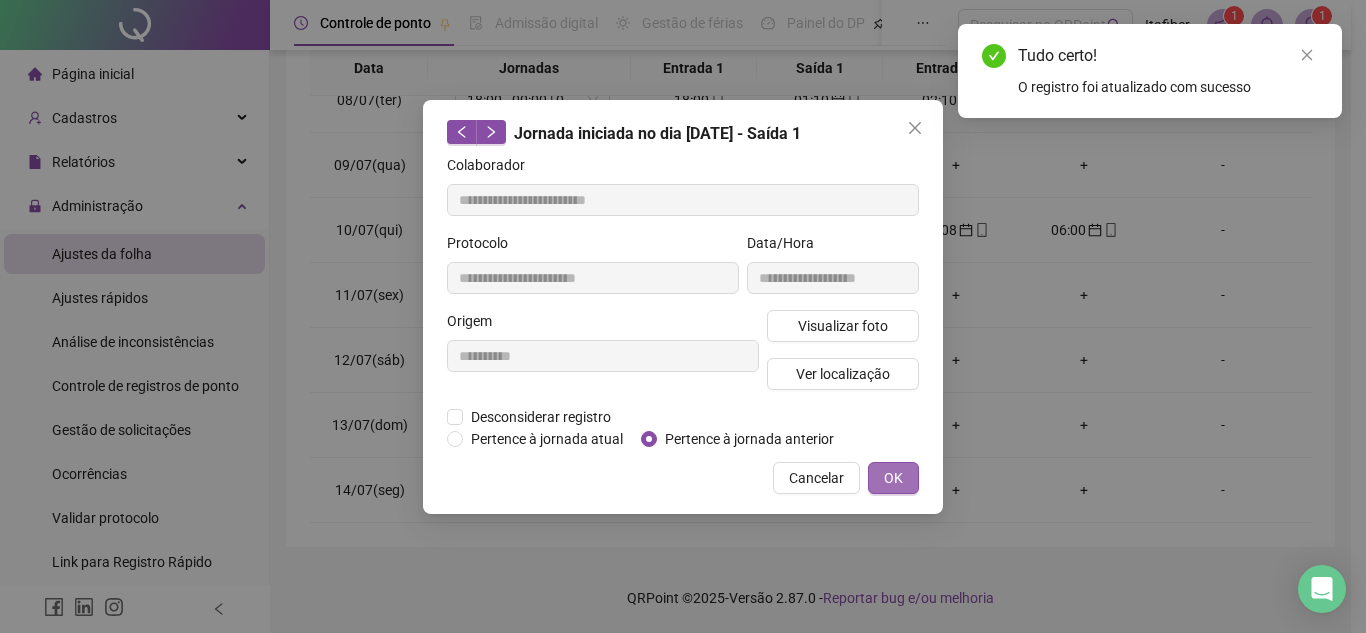 click on "OK" at bounding box center (893, 478) 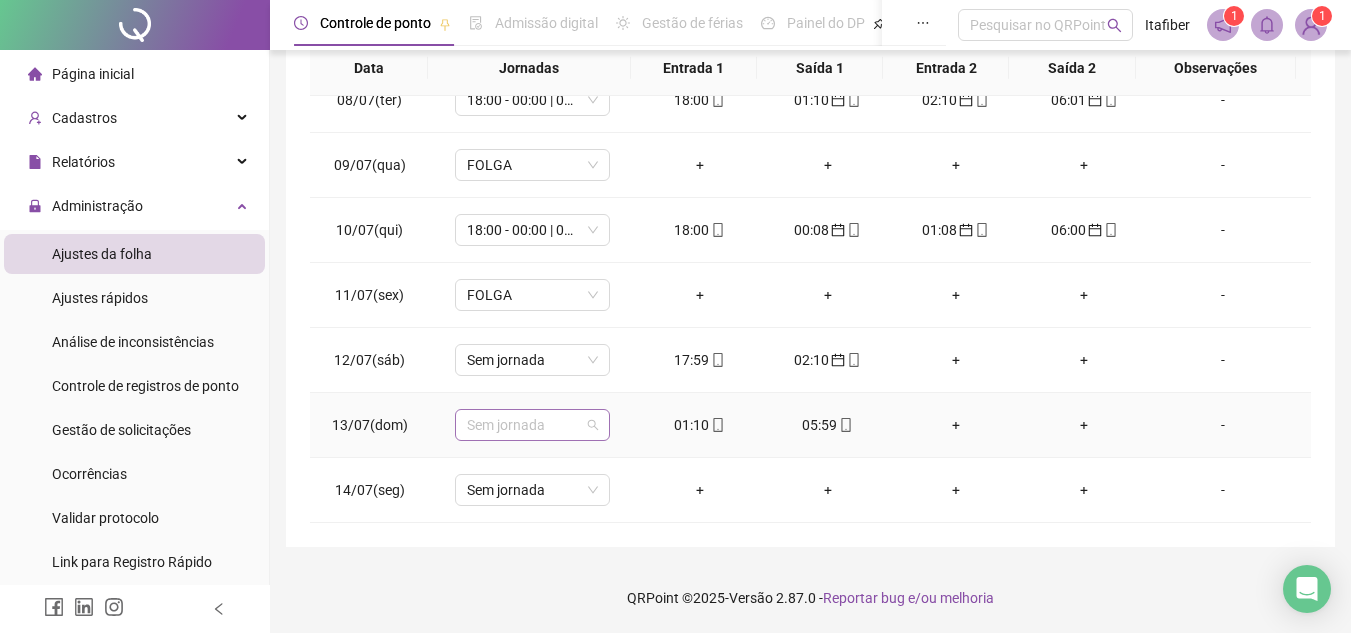 click on "Sem jornada" at bounding box center (532, 425) 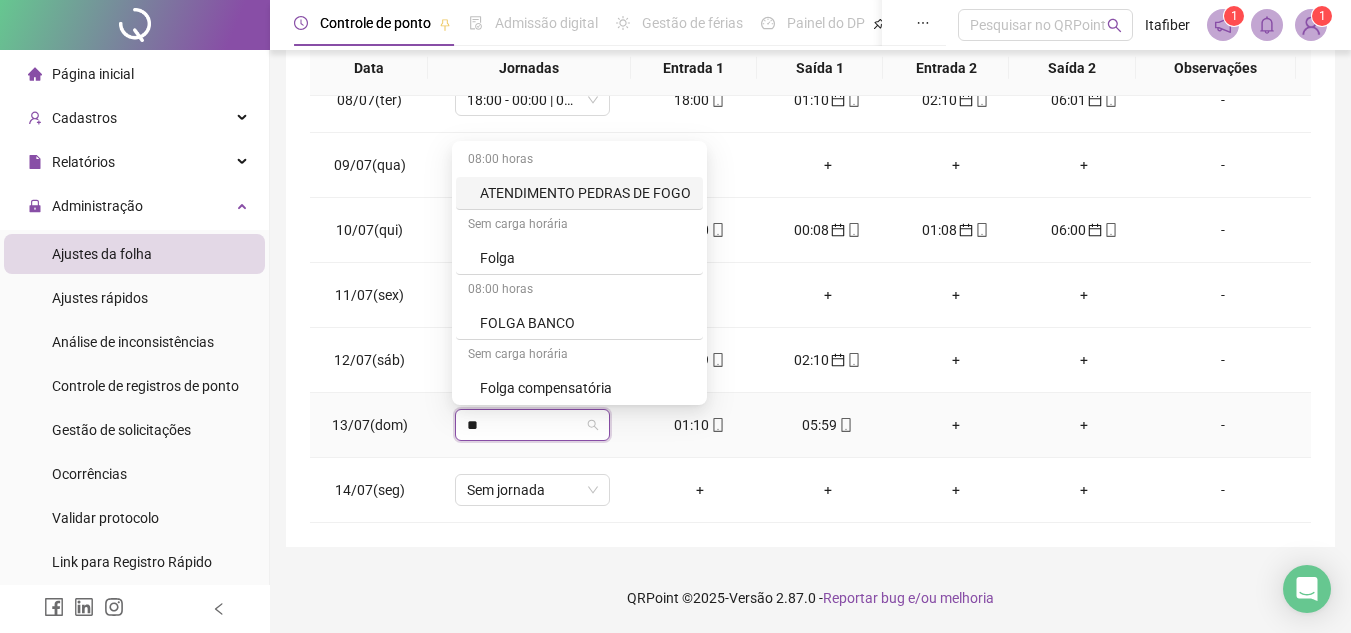 type on "***" 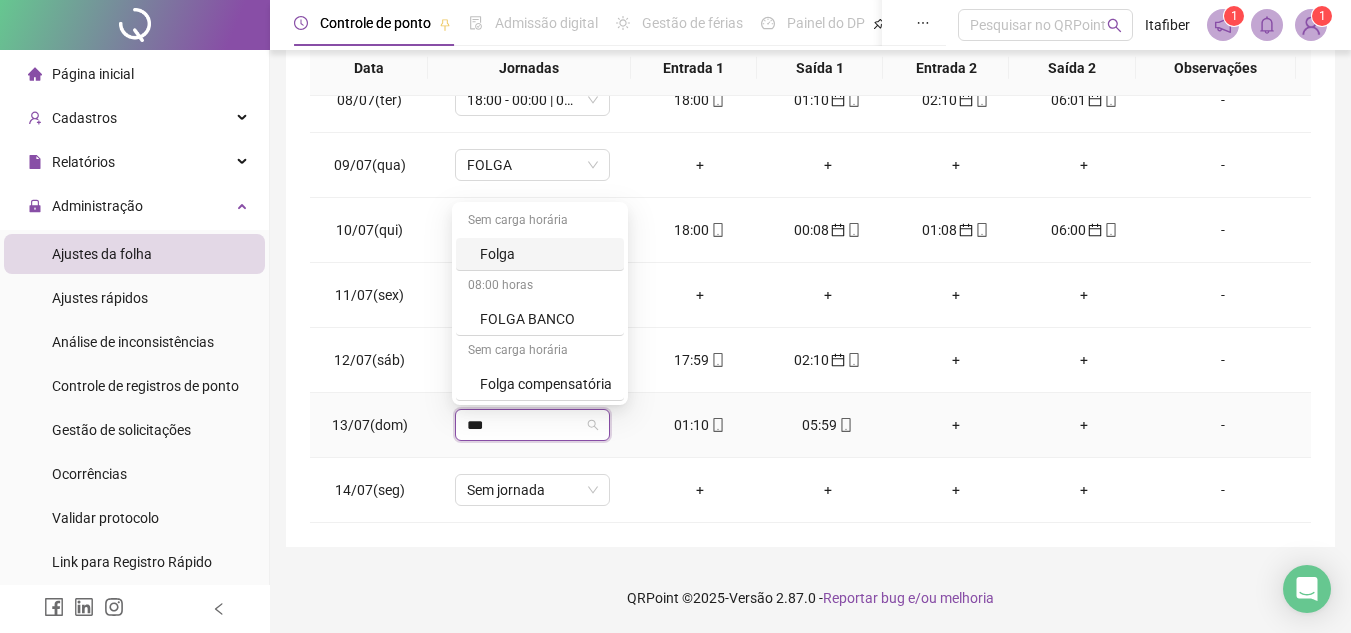 click on "Folga" at bounding box center [540, 254] 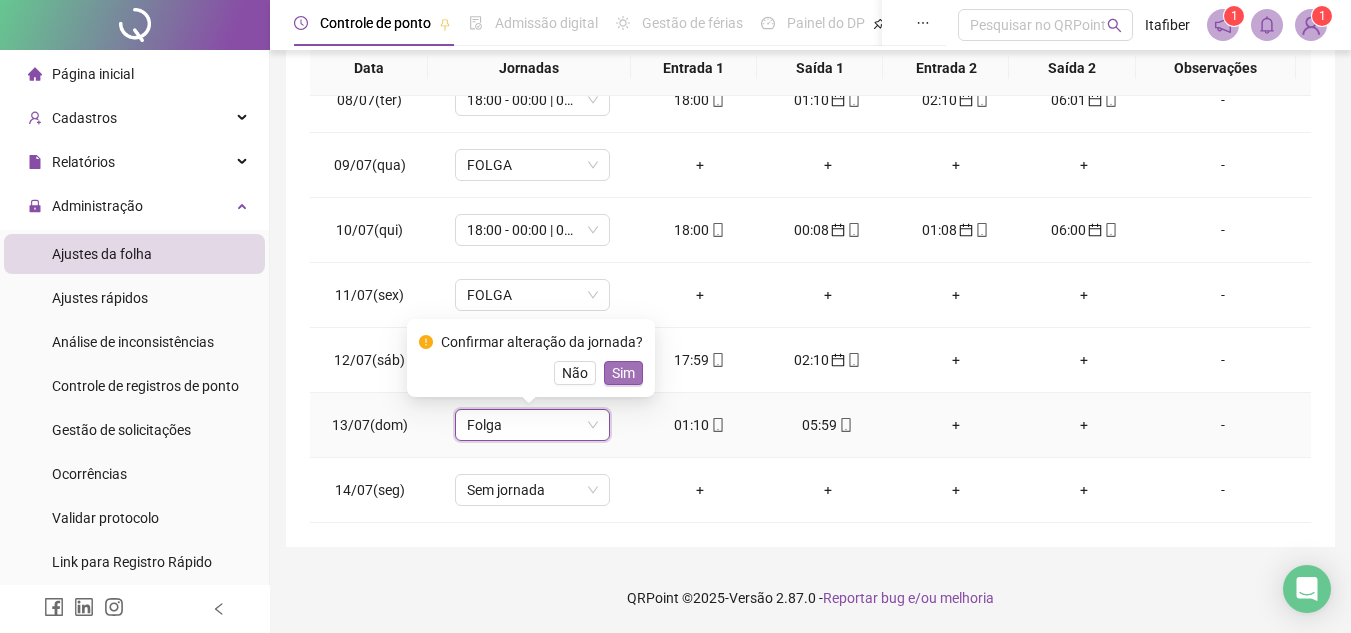 click on "Sim" at bounding box center [623, 373] 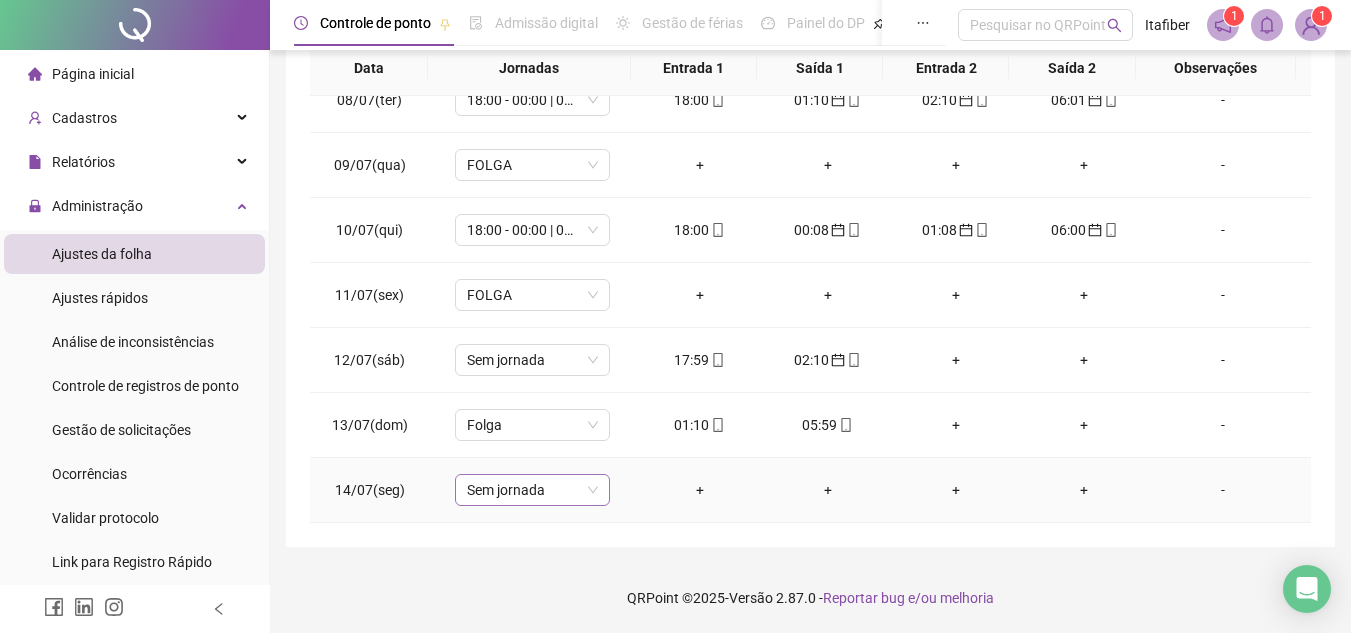 click on "Sem jornada" at bounding box center [532, 490] 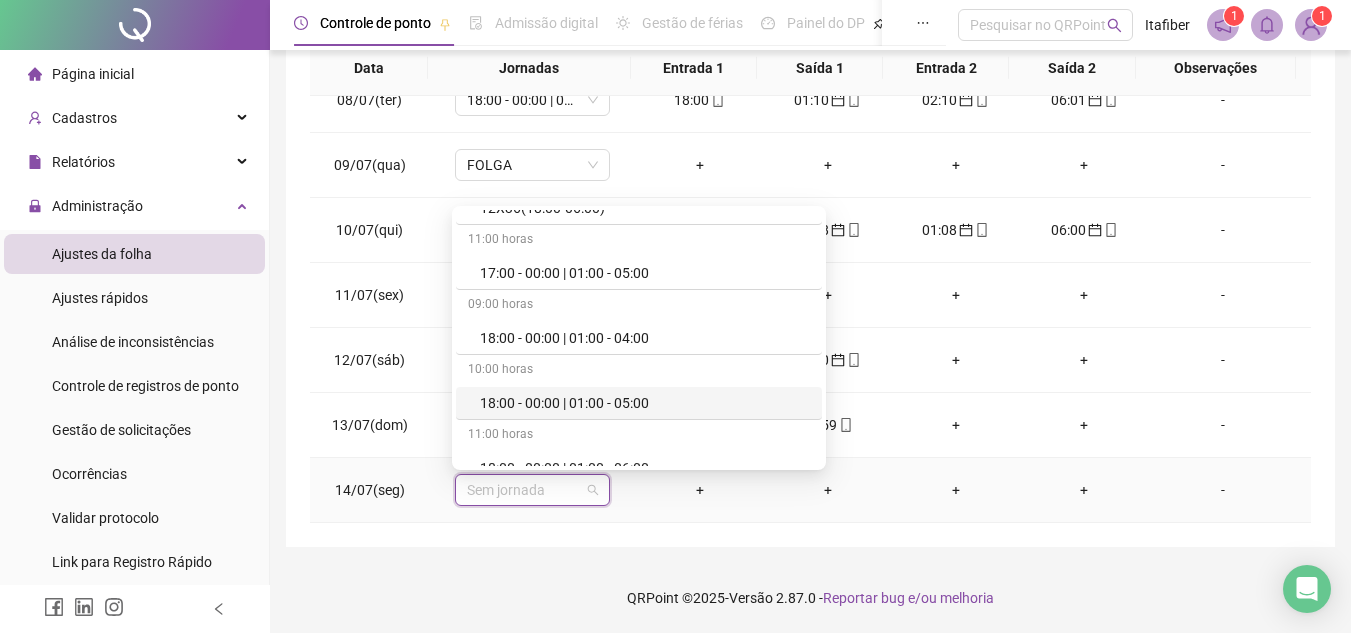 scroll, scrollTop: 800, scrollLeft: 0, axis: vertical 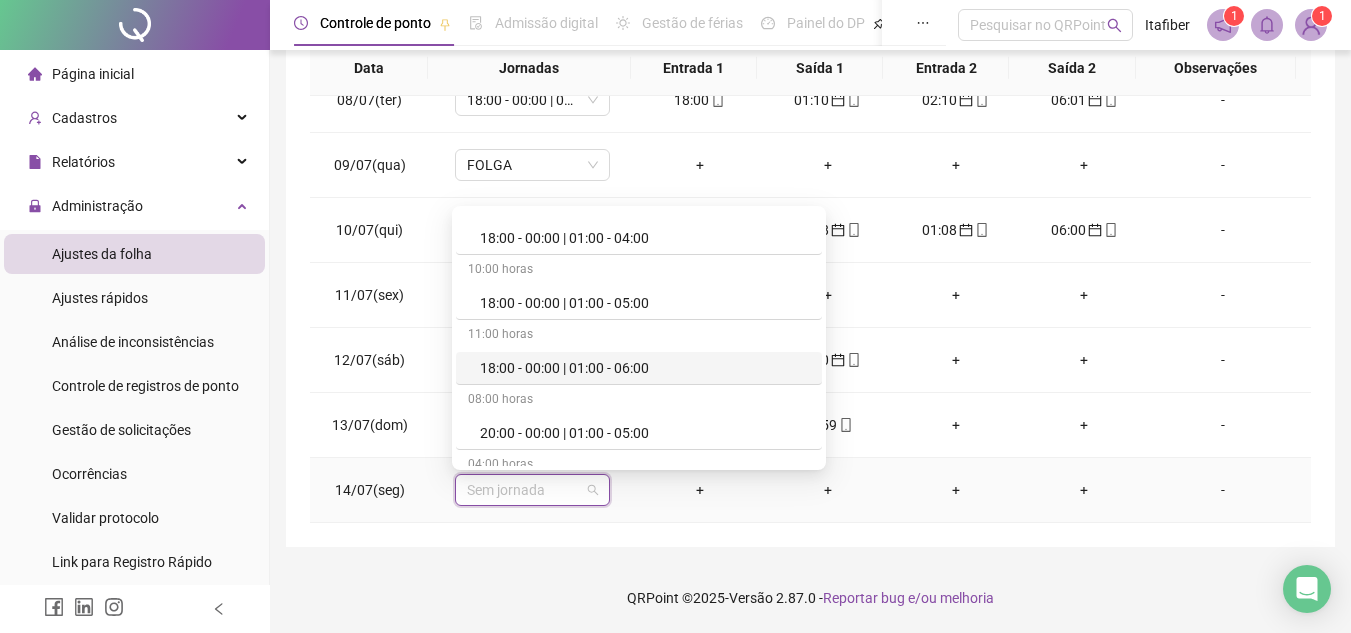 click on "18:00 - 00:00 | 01:00 - 06:00" at bounding box center [645, 368] 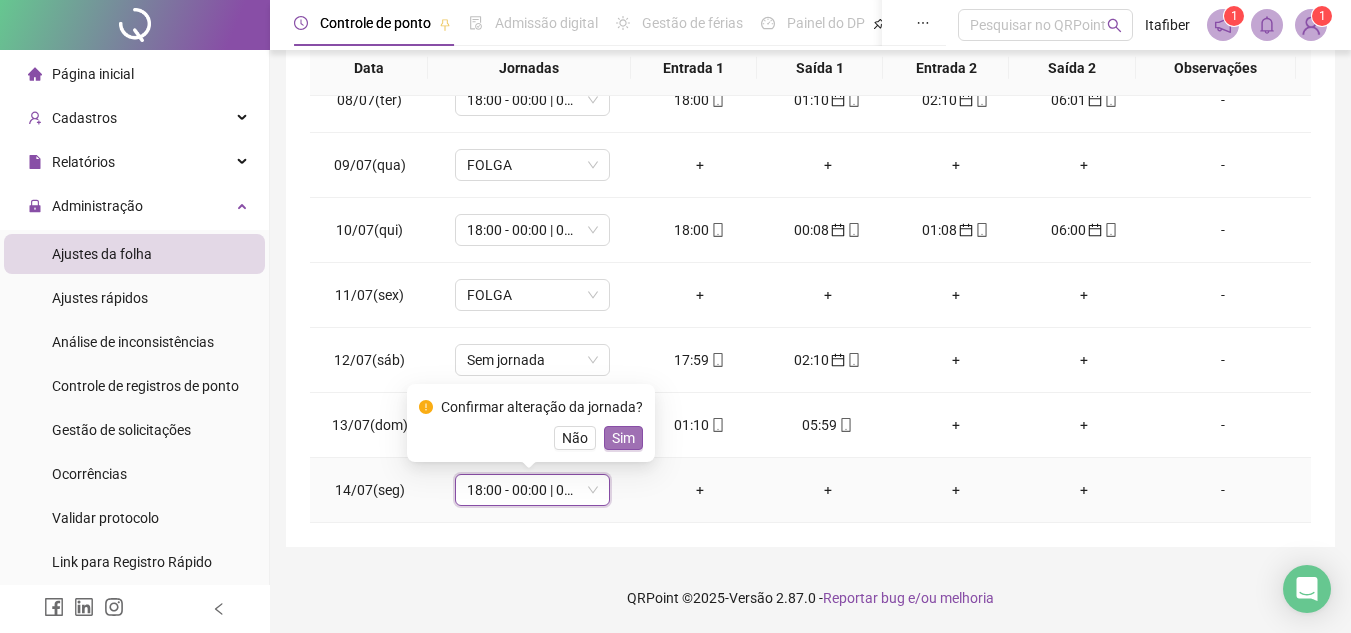click on "Sim" at bounding box center (623, 438) 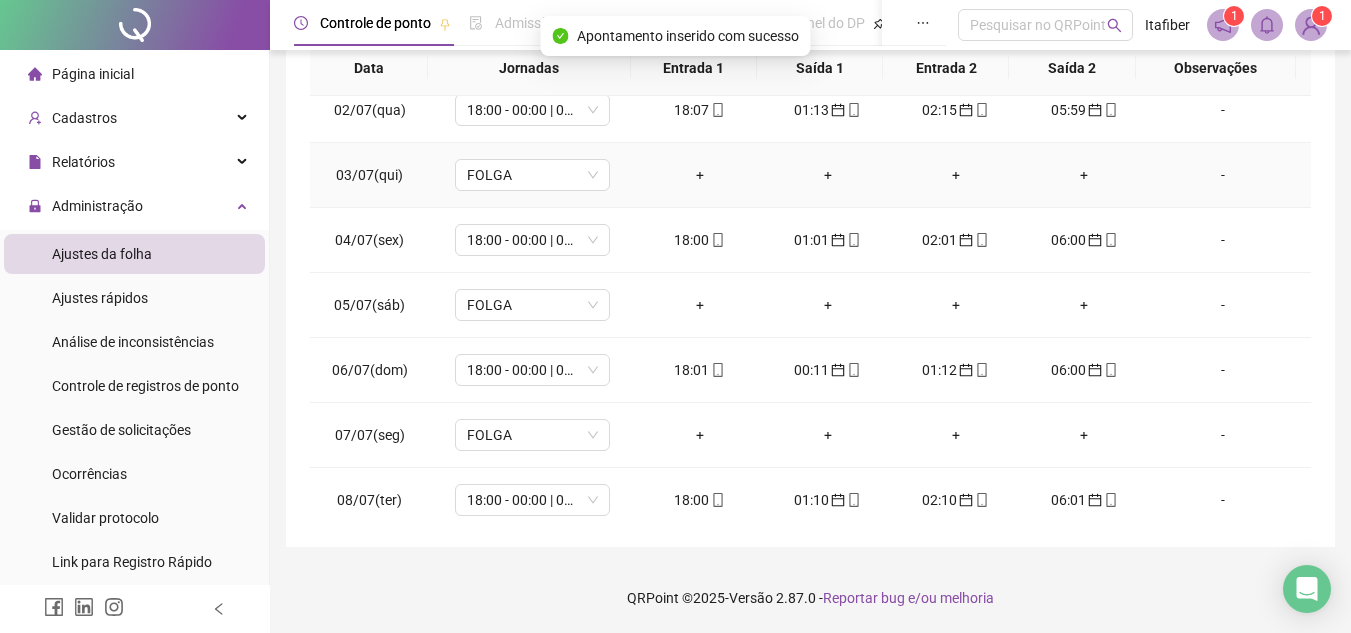 scroll, scrollTop: 0, scrollLeft: 0, axis: both 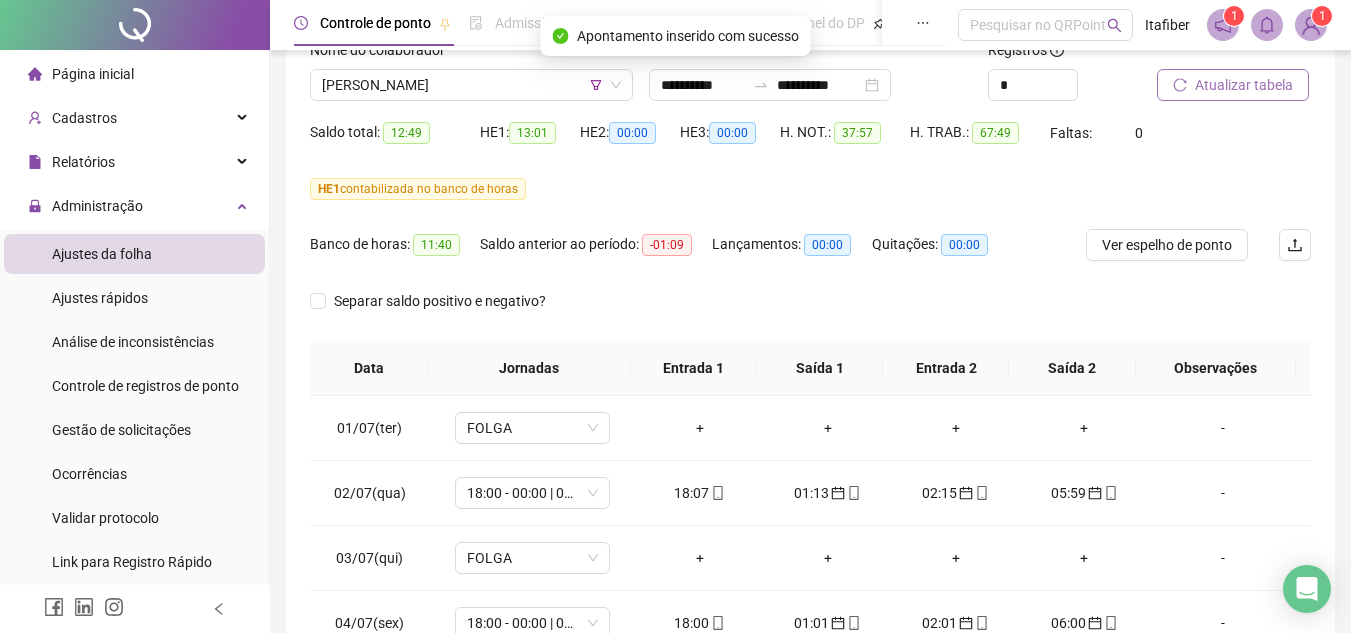 click on "Atualizar tabela" at bounding box center (1233, 85) 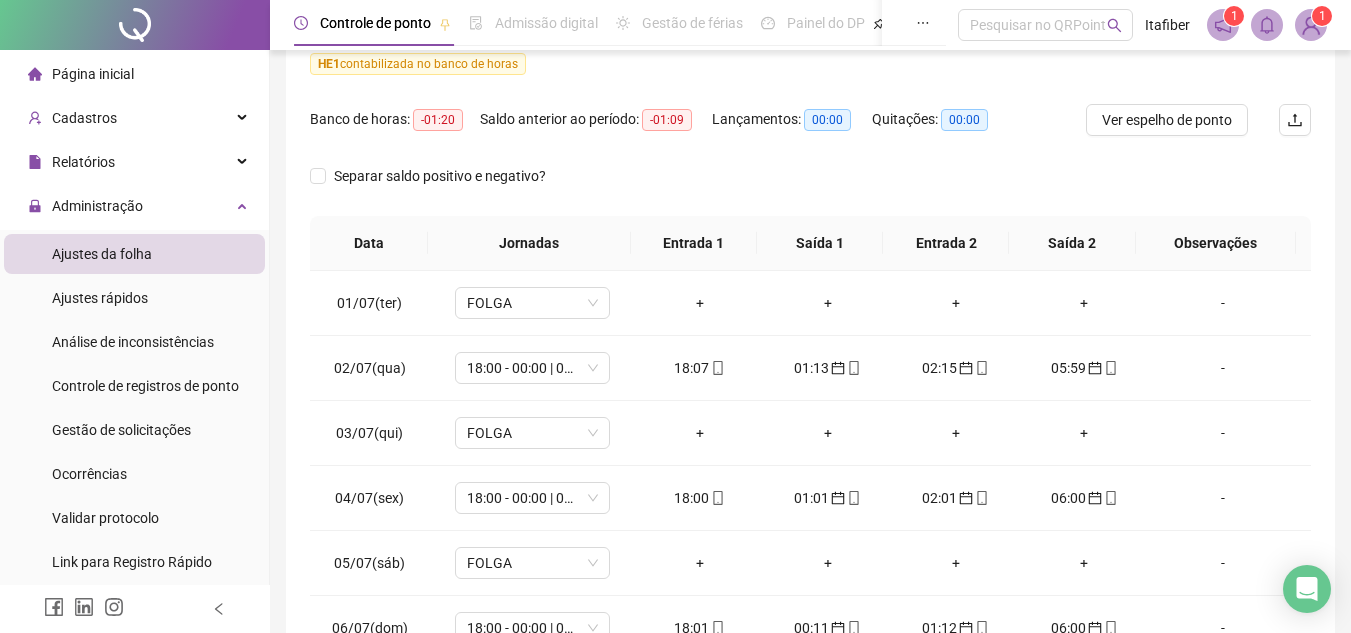 scroll, scrollTop: 445, scrollLeft: 0, axis: vertical 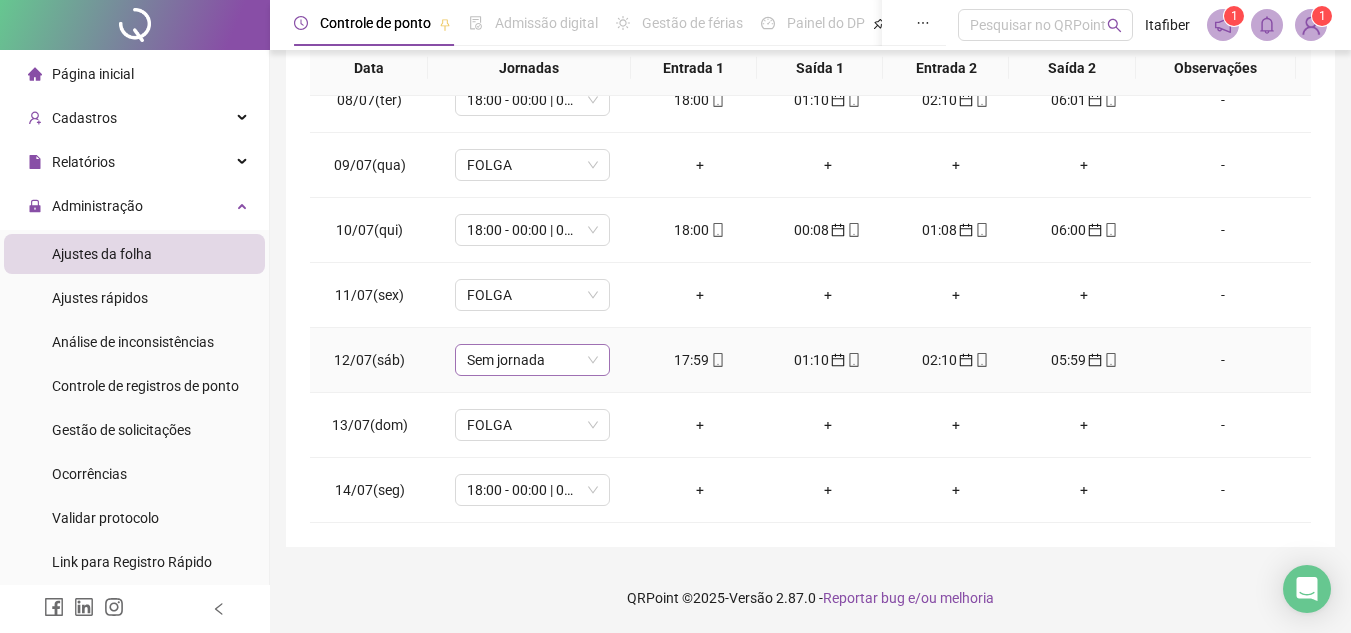 click on "Sem jornada" at bounding box center (532, 360) 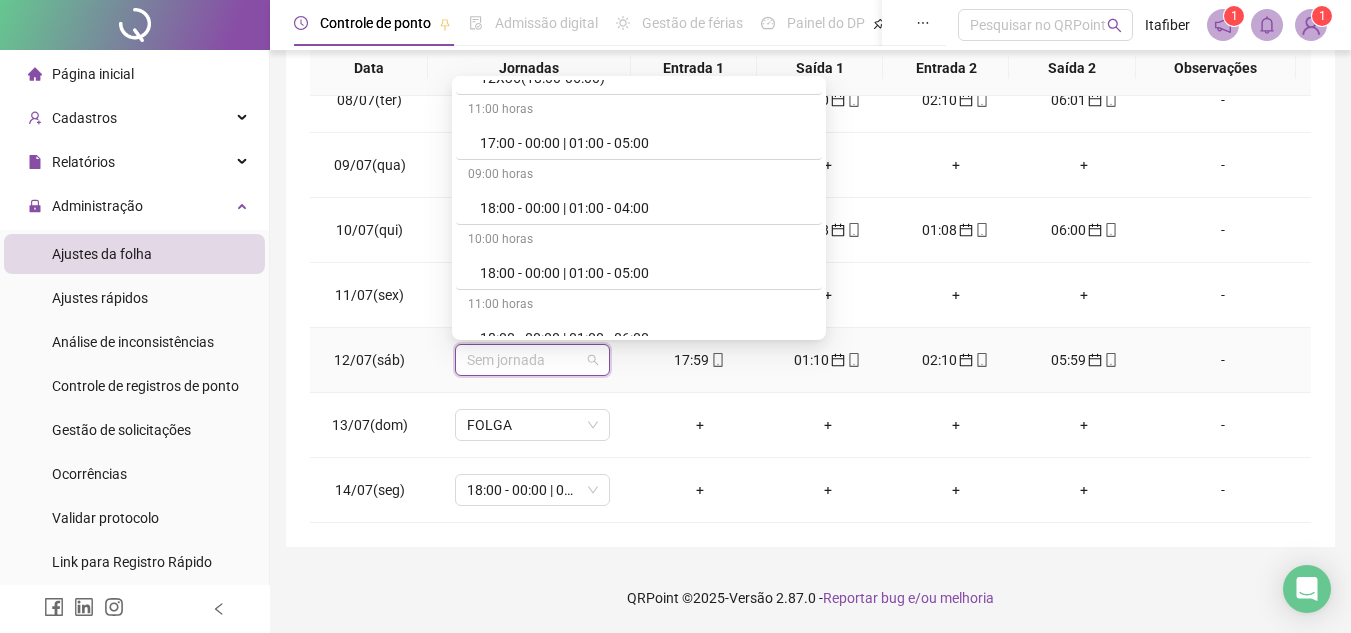 scroll, scrollTop: 800, scrollLeft: 0, axis: vertical 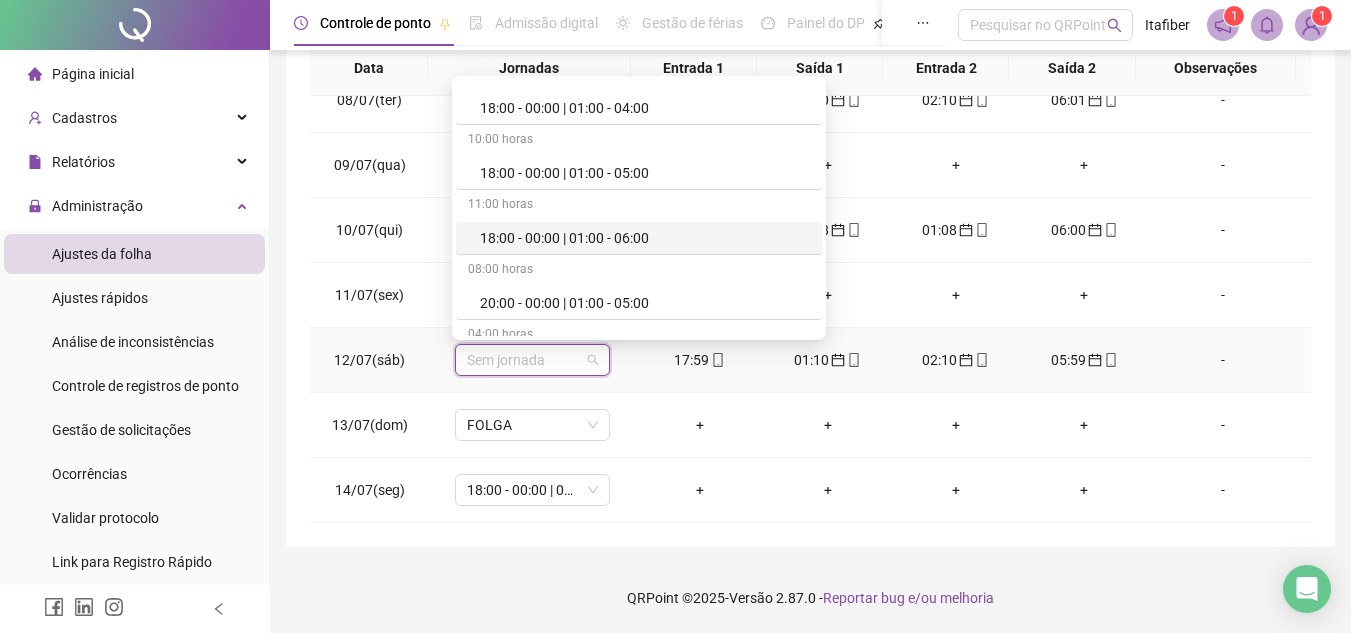 click on "18:00 - 00:00 | 01:00 - 06:00" at bounding box center [645, 238] 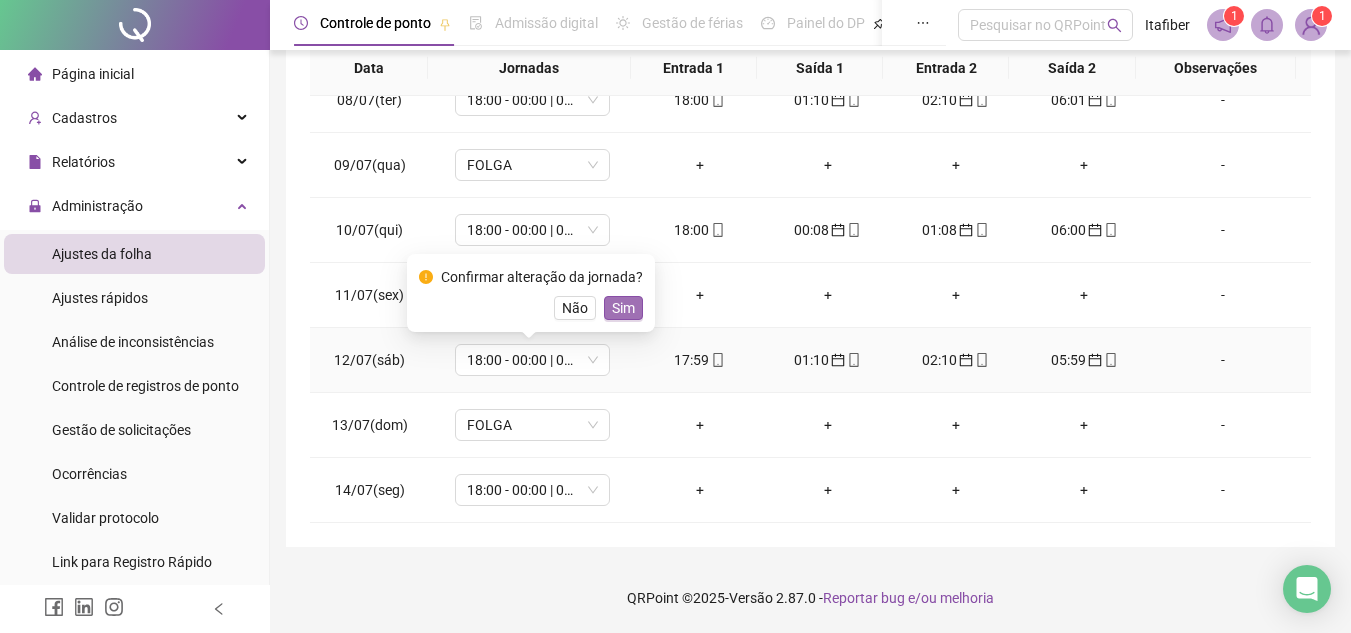 click on "Sim" at bounding box center (623, 308) 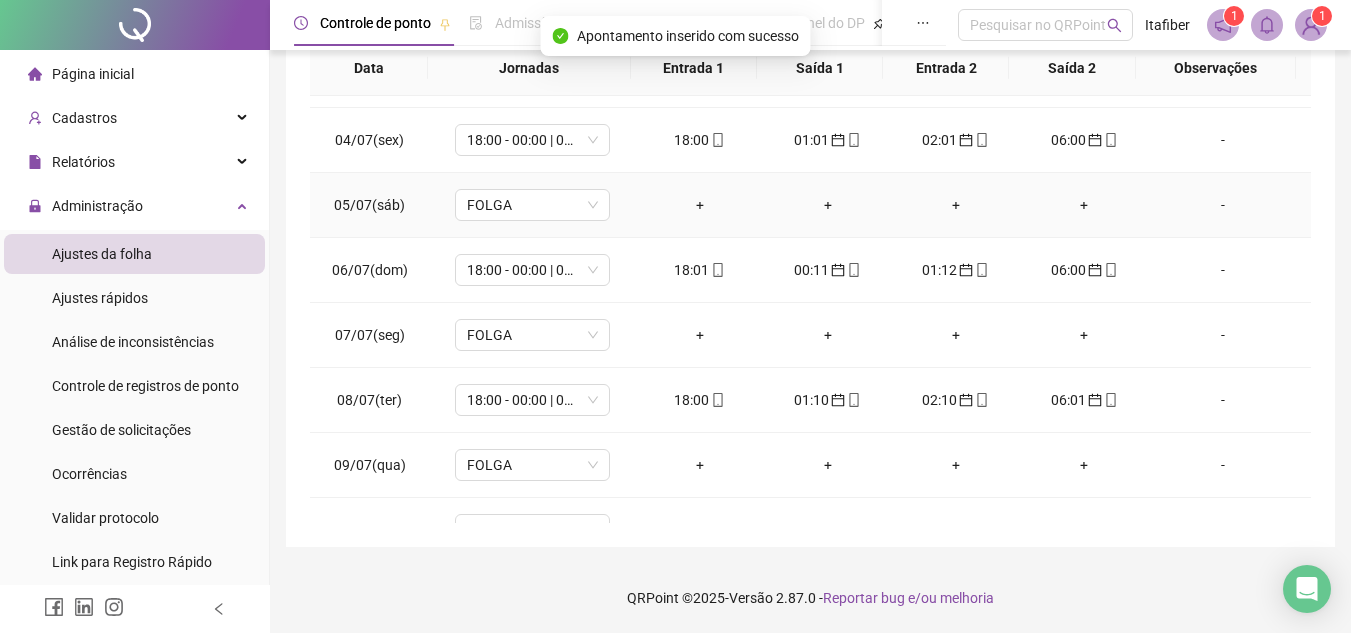 scroll, scrollTop: 0, scrollLeft: 0, axis: both 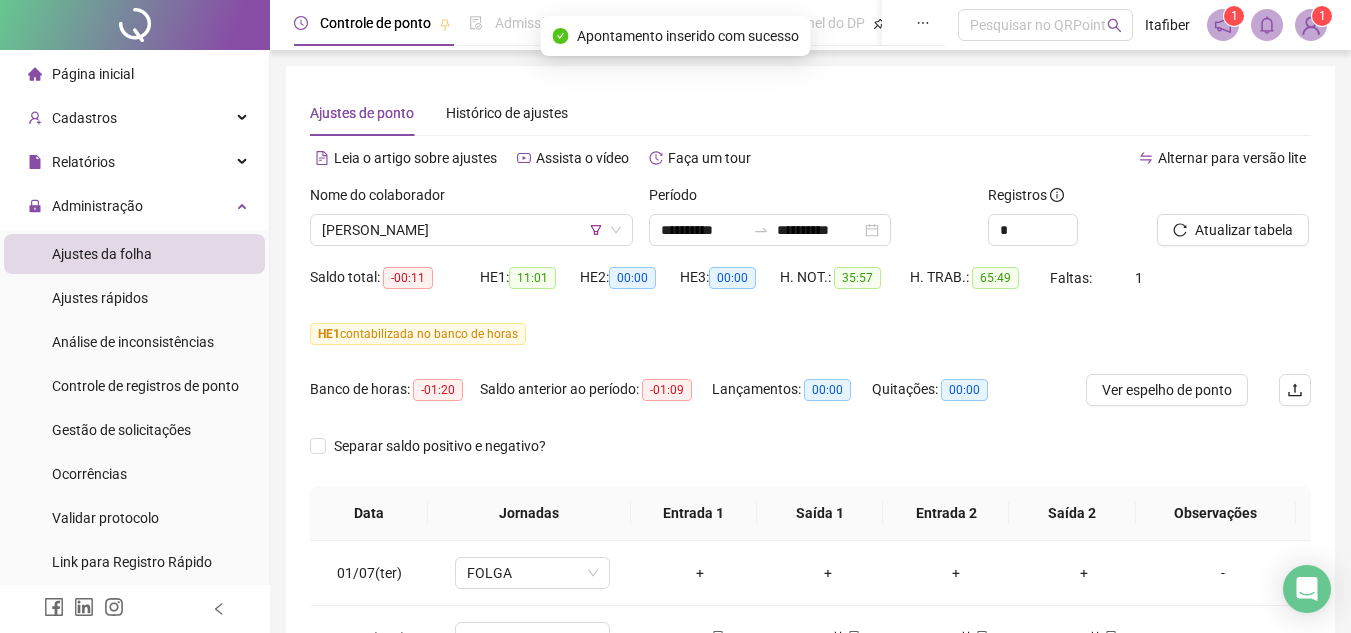 click on "Atualizar tabela" at bounding box center (1234, 223) 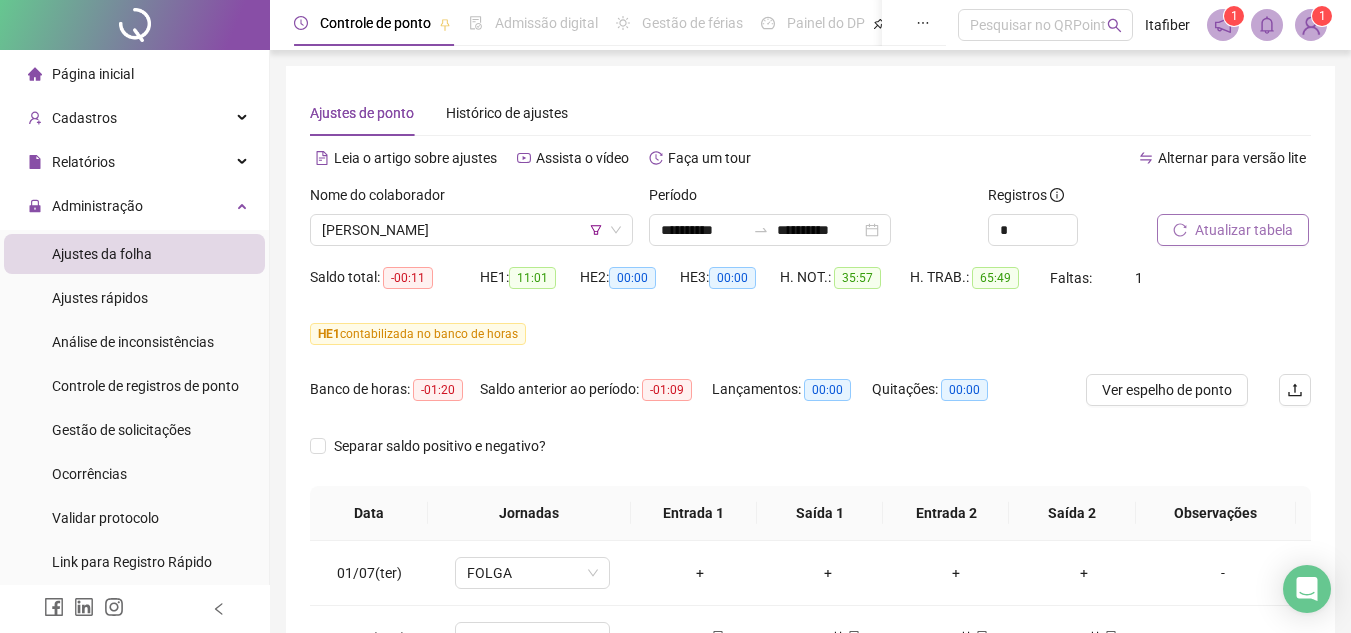 click on "Atualizar tabela" at bounding box center [1244, 230] 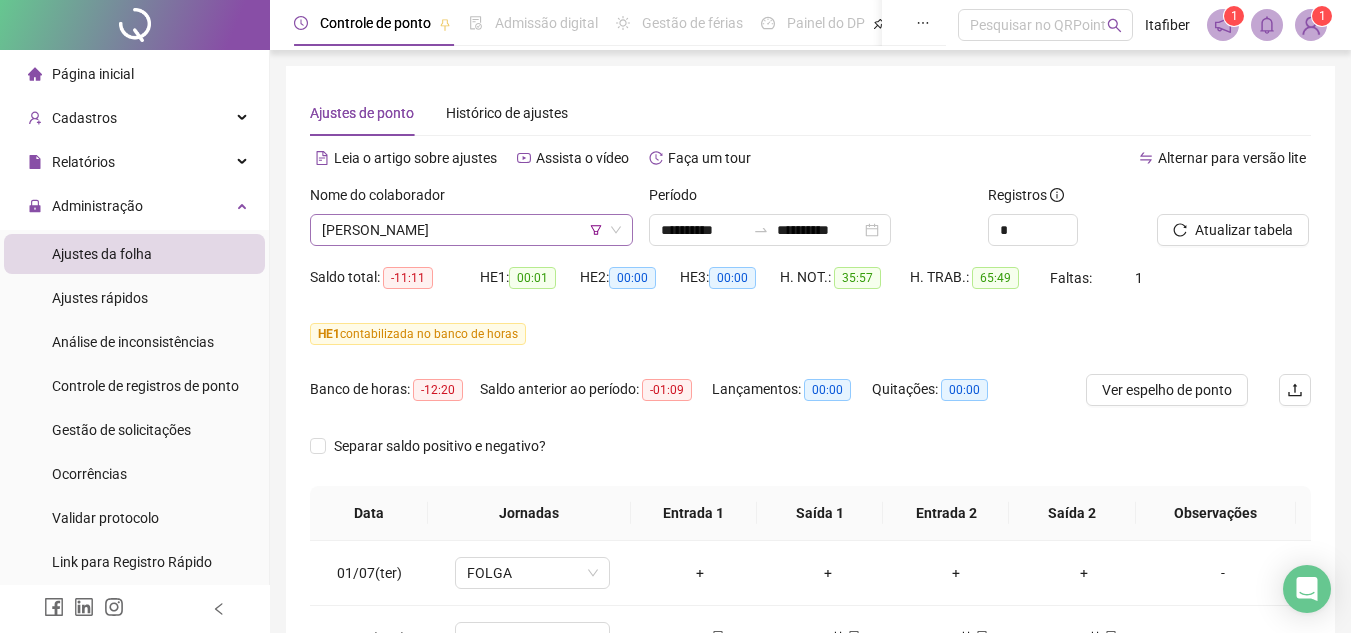 click on "[PERSON_NAME]" at bounding box center (471, 230) 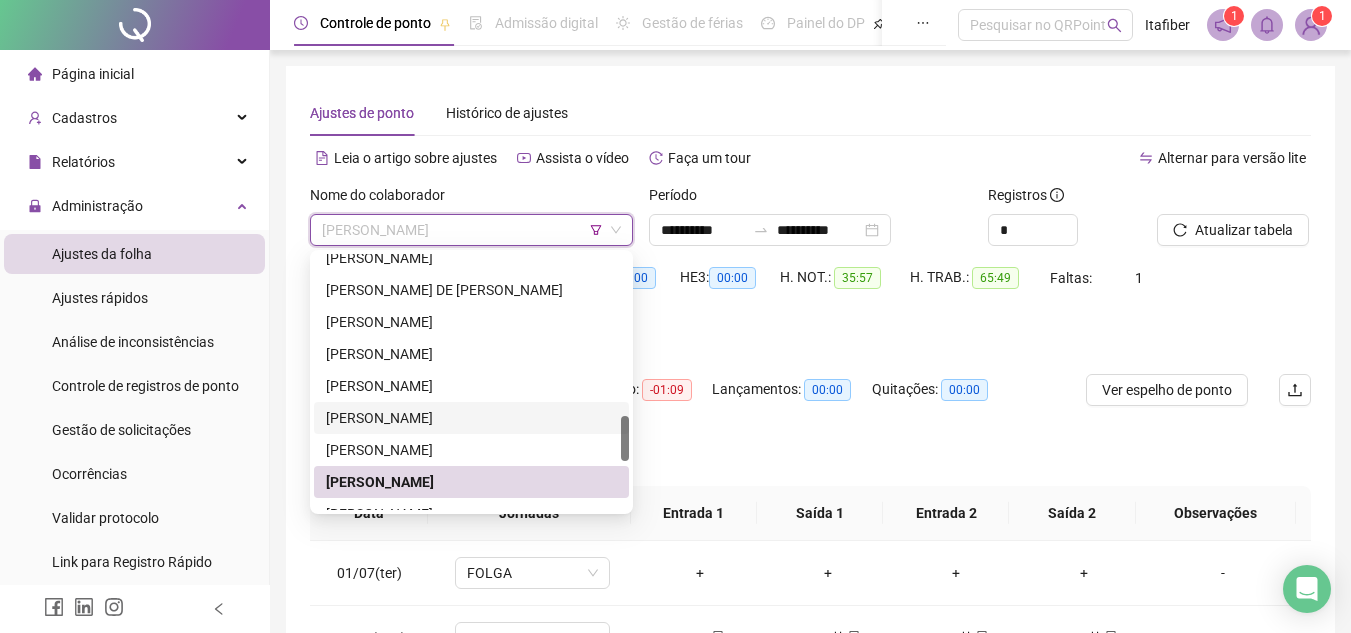 scroll, scrollTop: 1008, scrollLeft: 0, axis: vertical 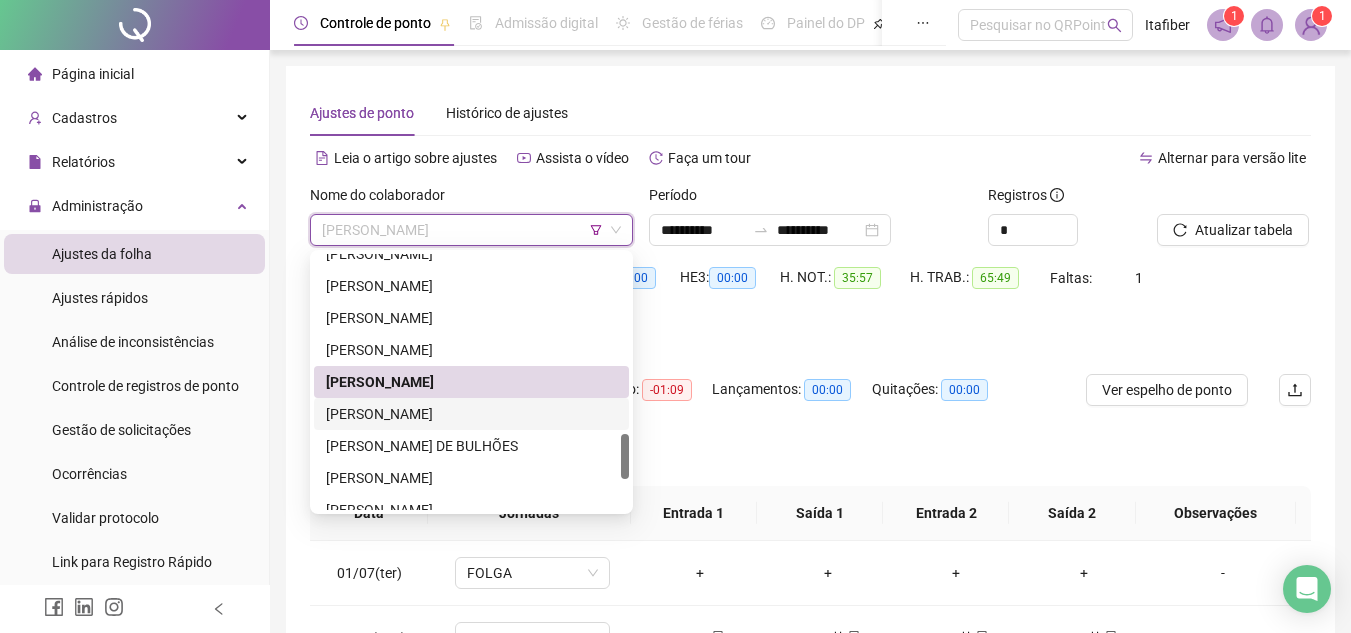 click on "[PERSON_NAME]" at bounding box center (471, 414) 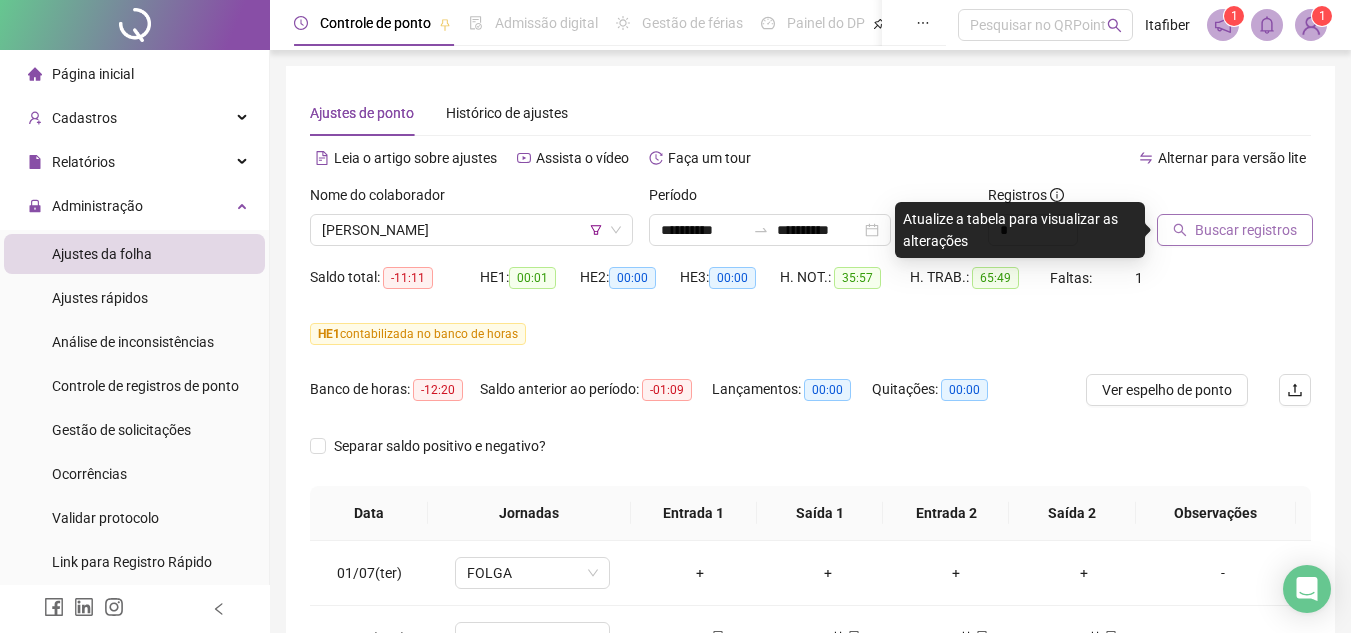 click on "Buscar registros" at bounding box center [1246, 230] 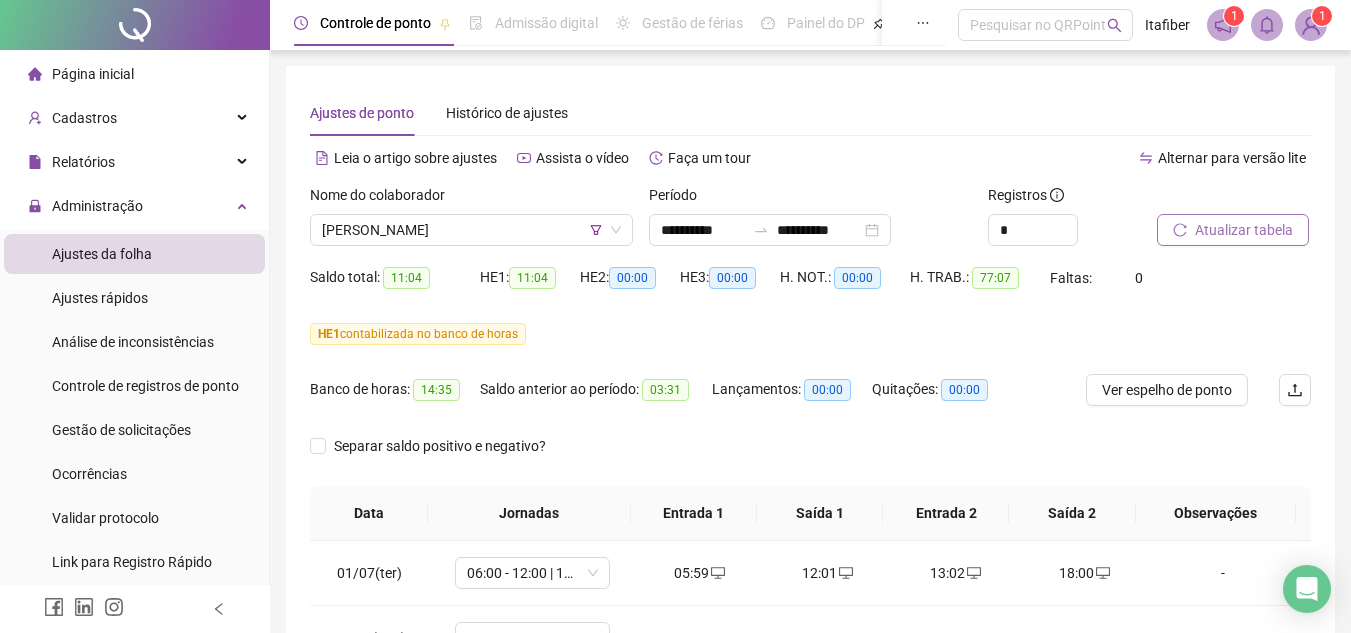 click on "Atualizar tabela" at bounding box center [1244, 230] 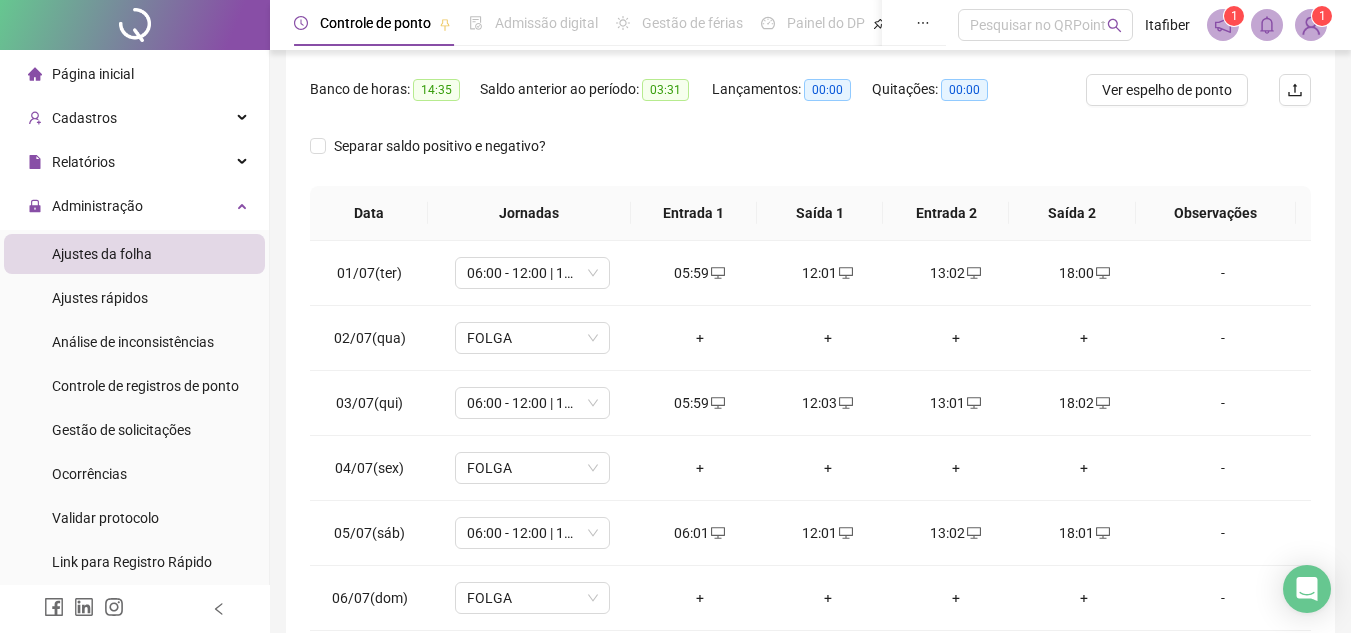 scroll, scrollTop: 445, scrollLeft: 0, axis: vertical 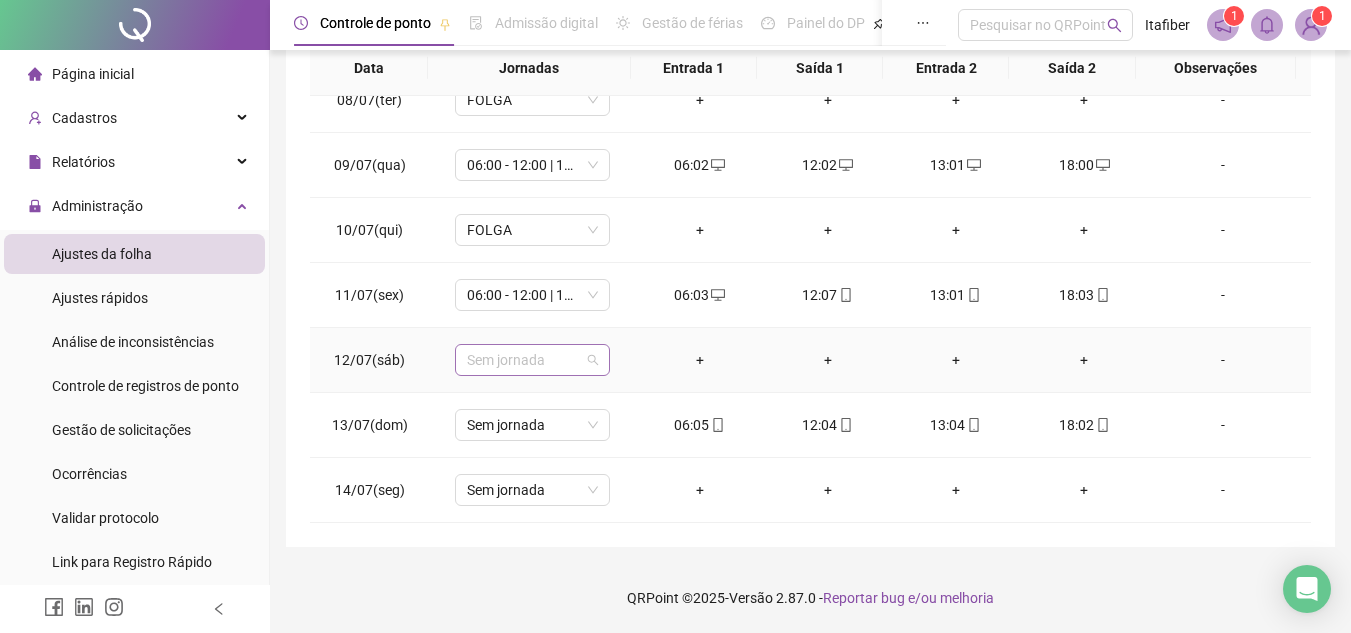 click on "Sem jornada" at bounding box center [532, 360] 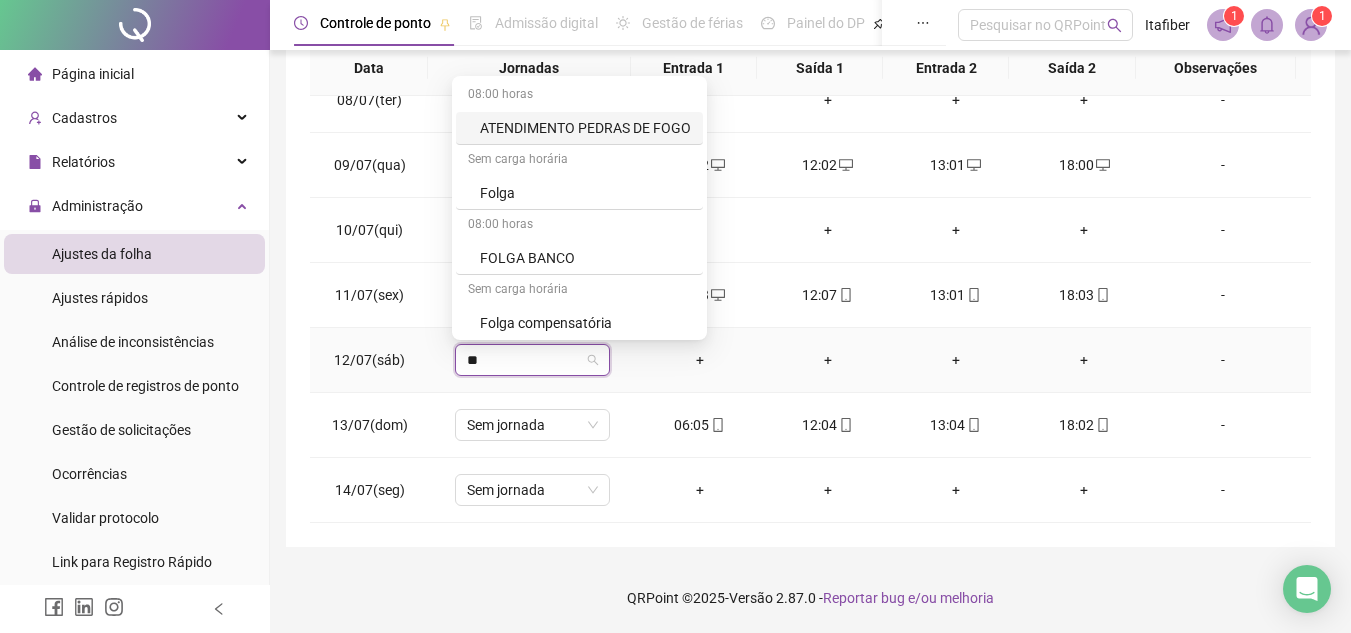 type on "***" 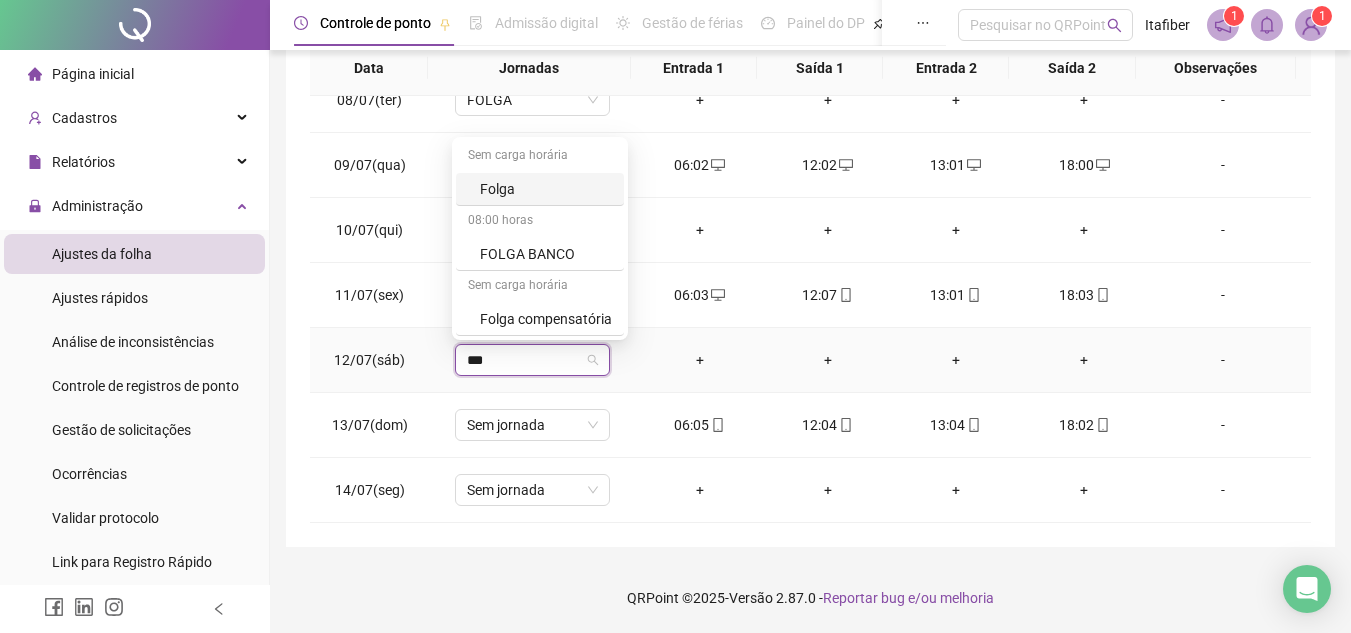 click on "Folga" at bounding box center (540, 189) 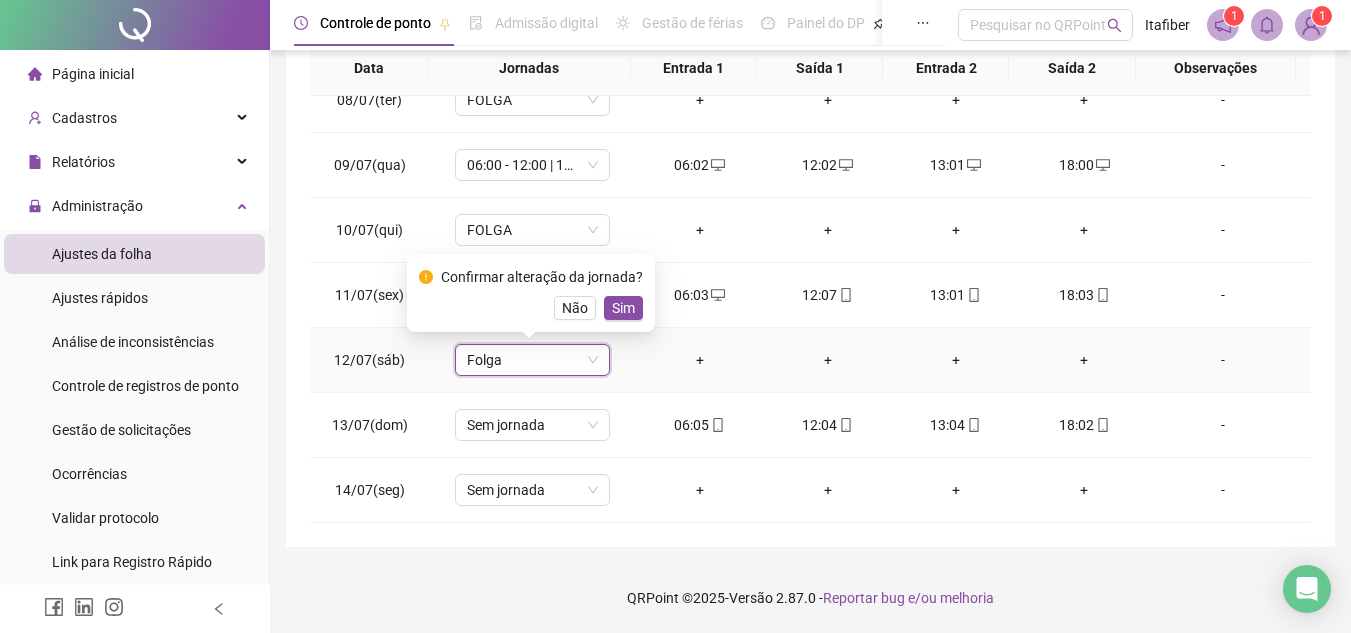 click on "Confirmar alteração da jornada? Não Sim" at bounding box center [531, 293] 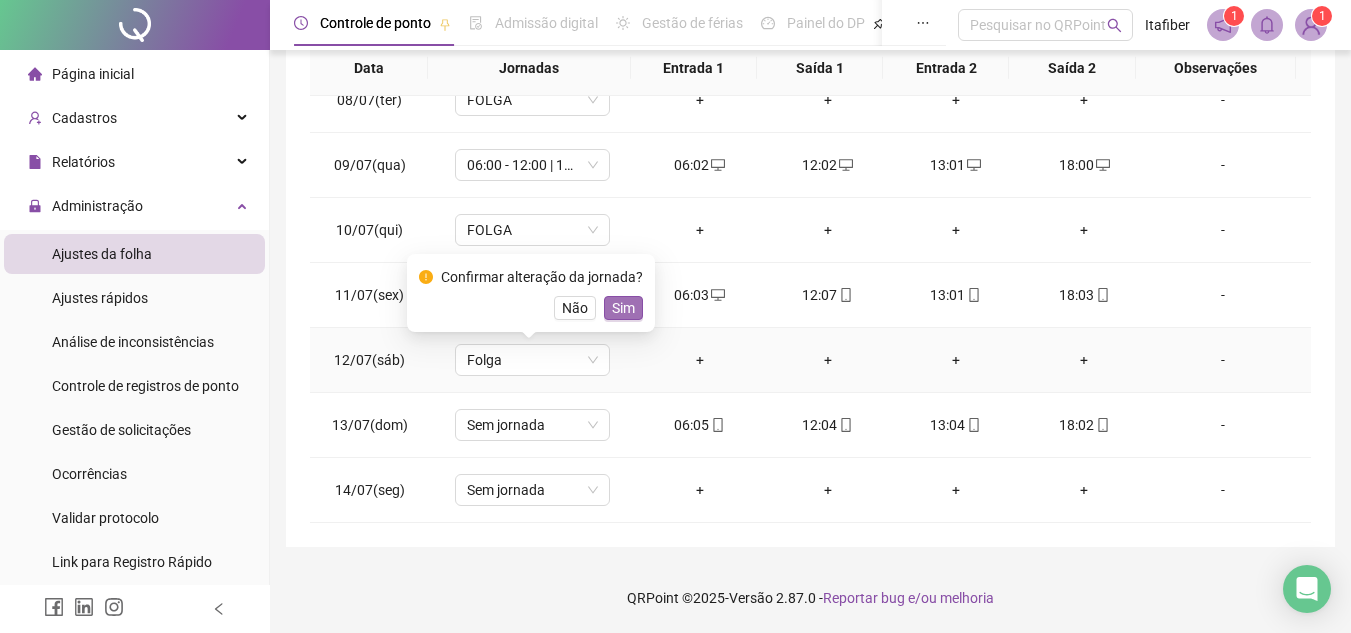 click on "Sim" at bounding box center (623, 308) 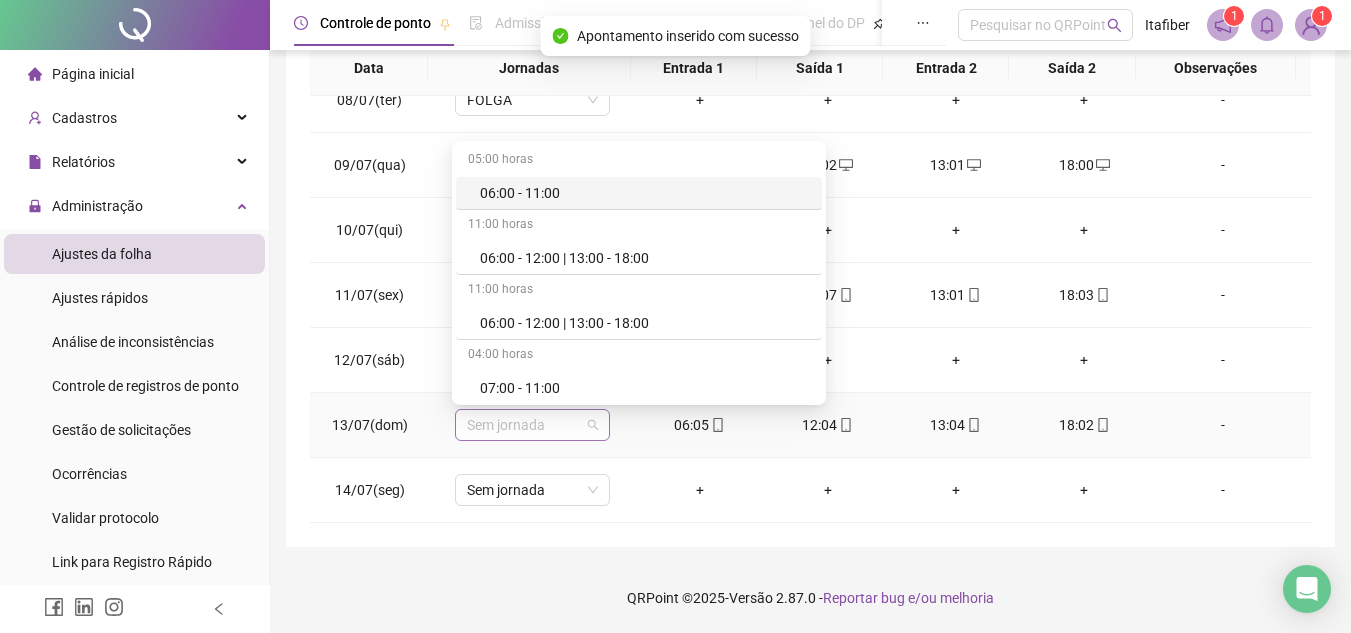 click on "Sem jornada" at bounding box center (532, 425) 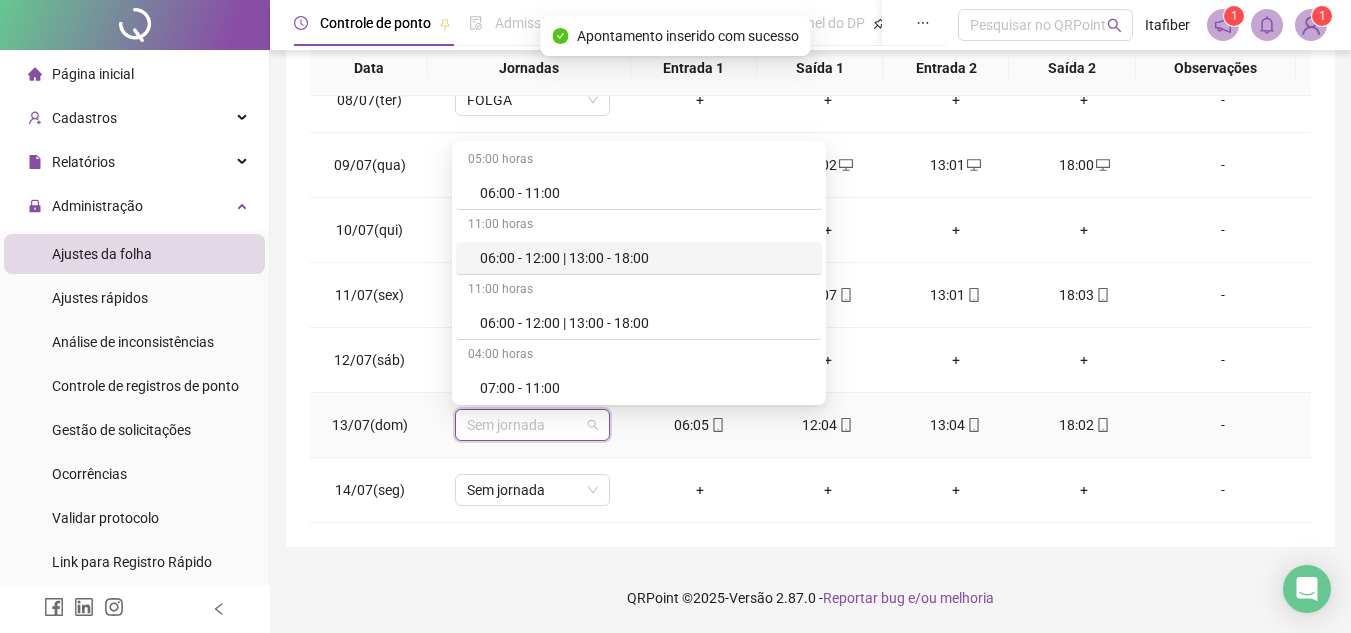 click on "06:00 - 12:00 | 13:00 - 18:00" at bounding box center [645, 258] 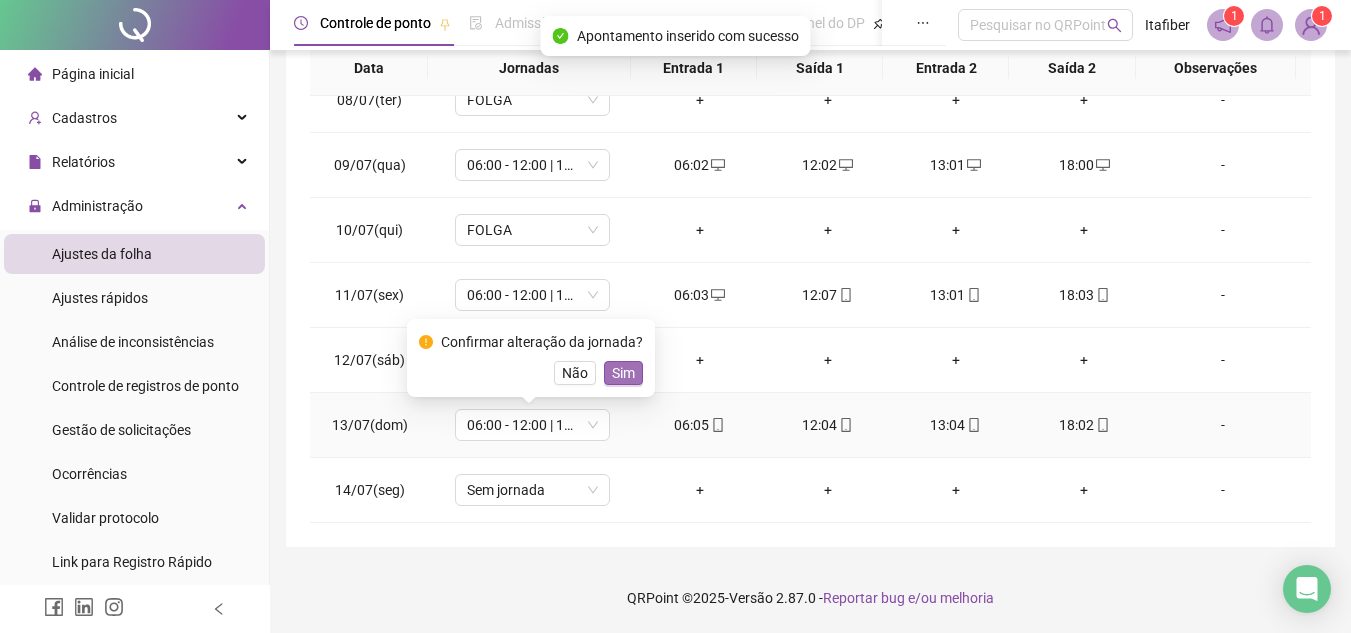 drag, startPoint x: 618, startPoint y: 355, endPoint x: 621, endPoint y: 365, distance: 10.440307 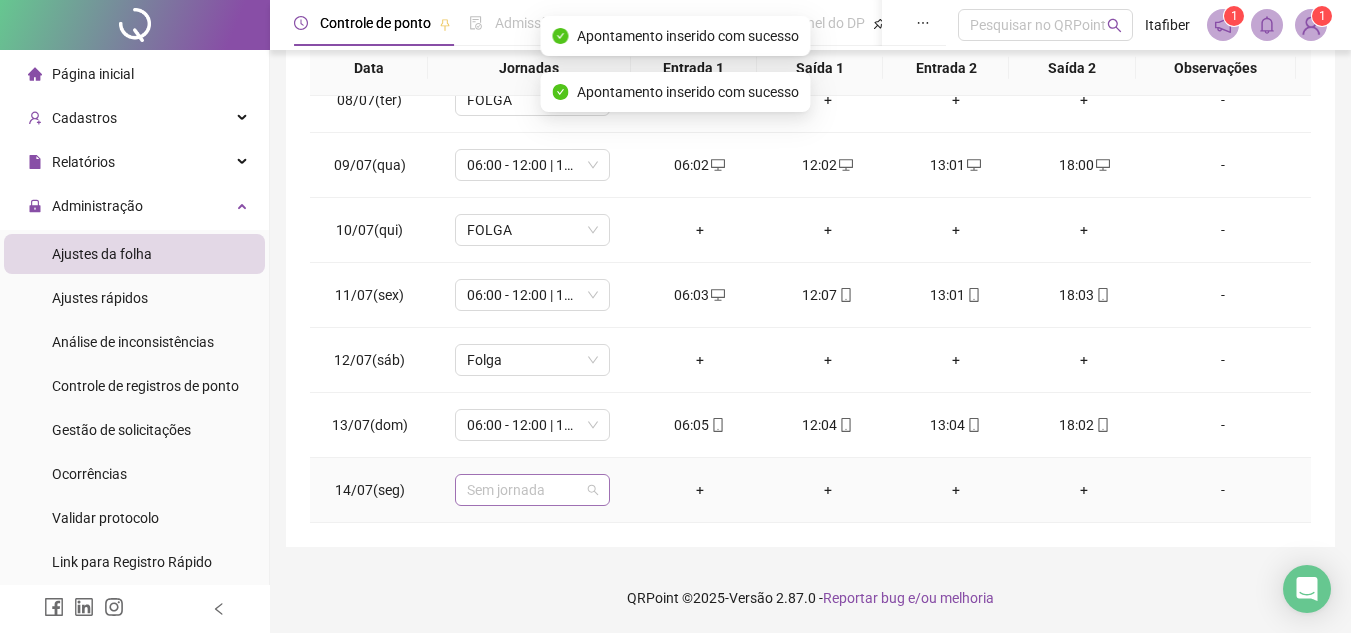 click on "Sem jornada" at bounding box center (532, 490) 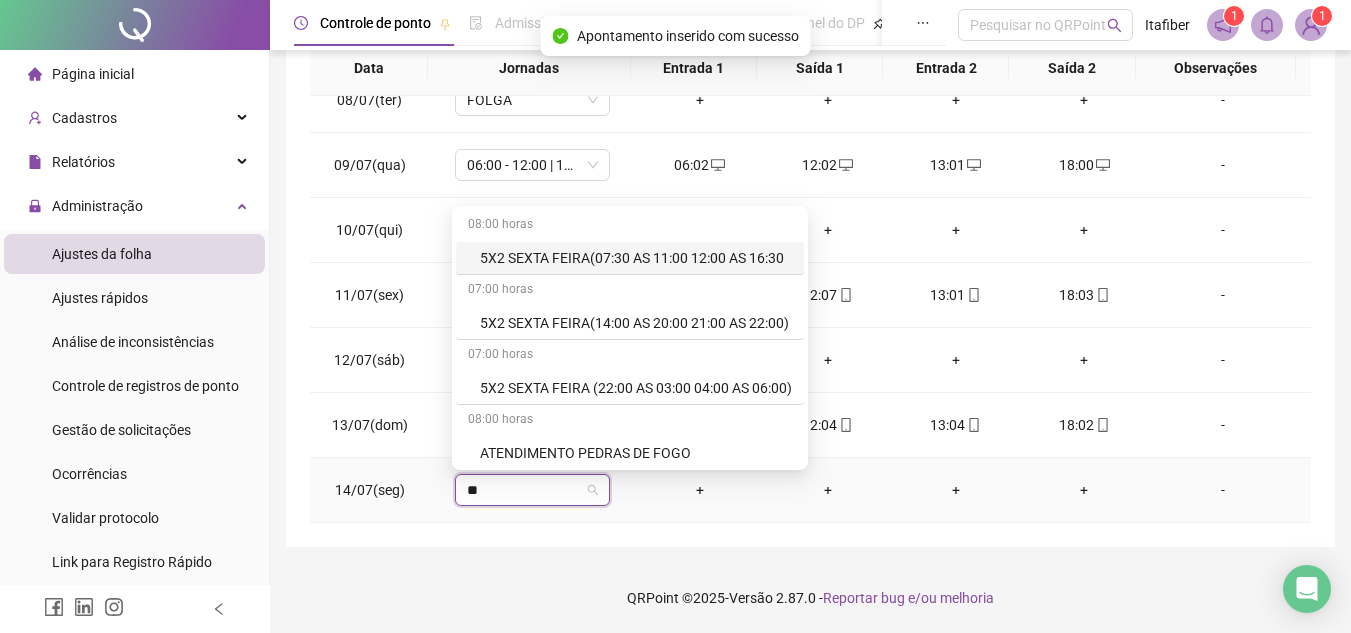type on "***" 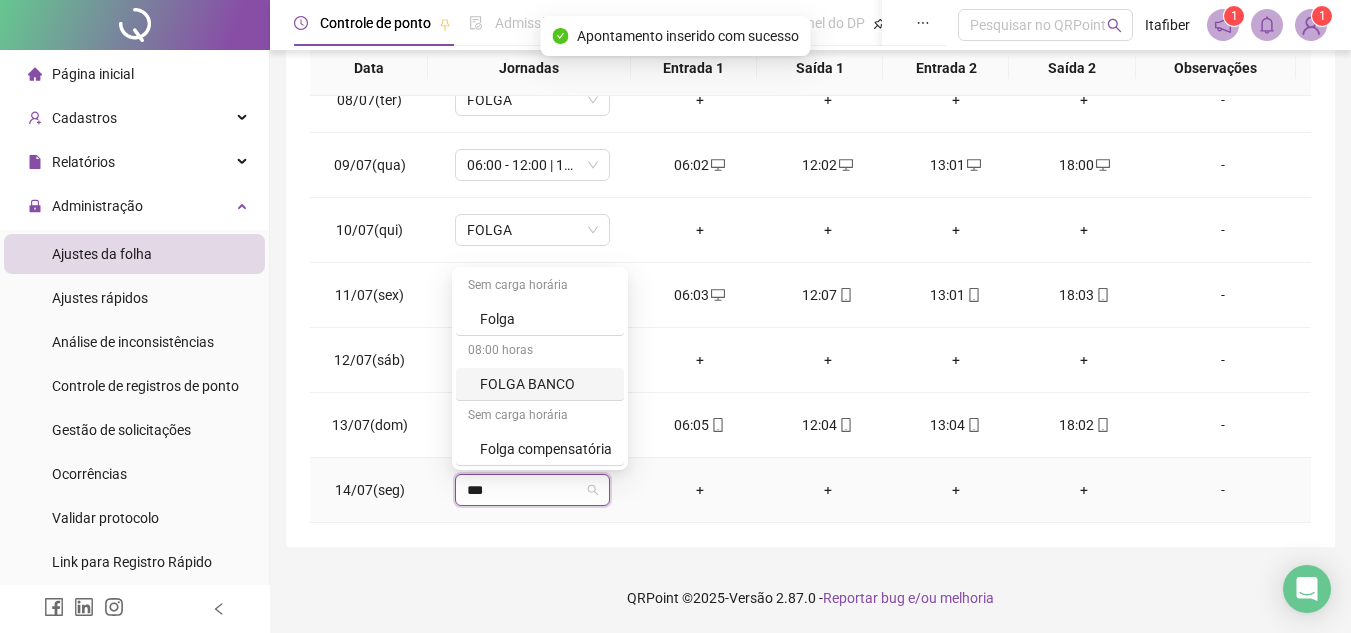 click on "Folga" at bounding box center [540, 319] 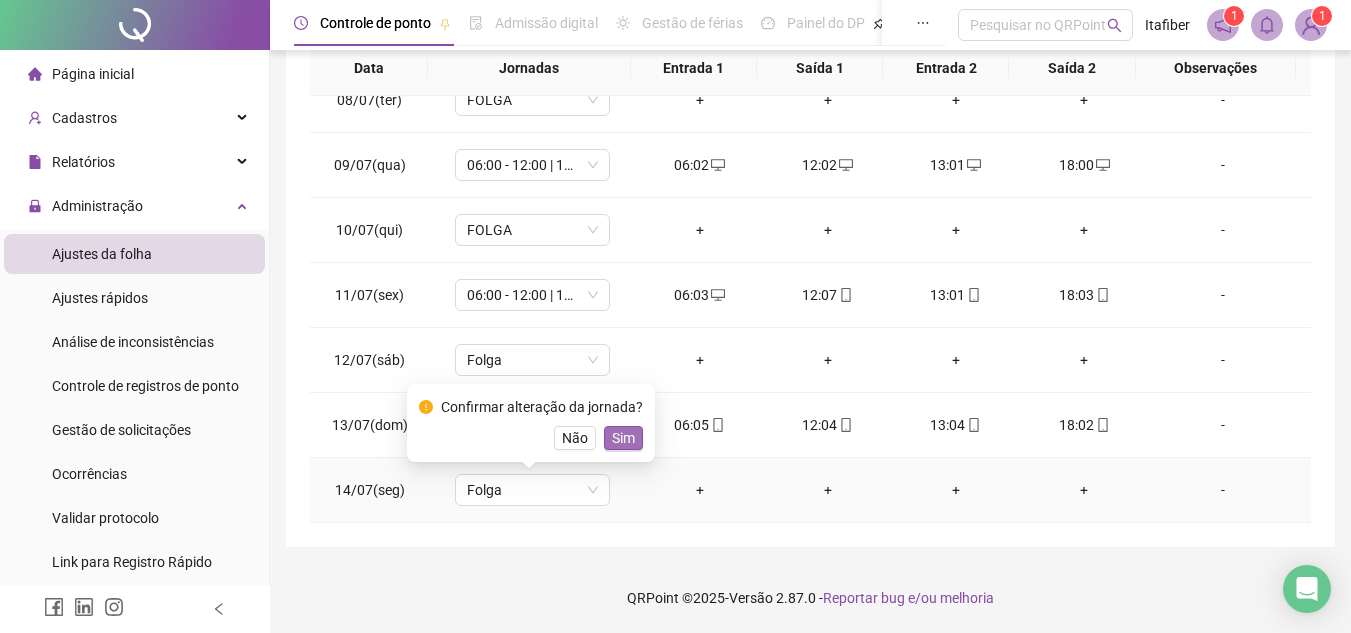 click on "Sim" at bounding box center (623, 438) 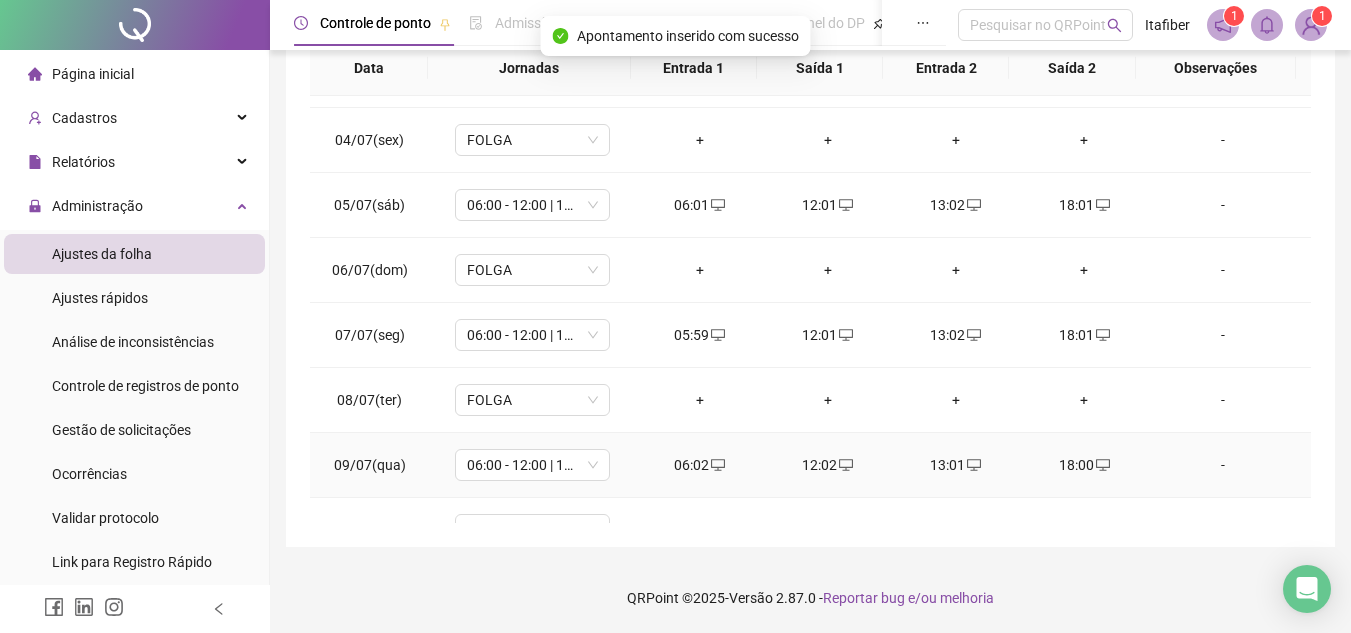 scroll, scrollTop: 0, scrollLeft: 0, axis: both 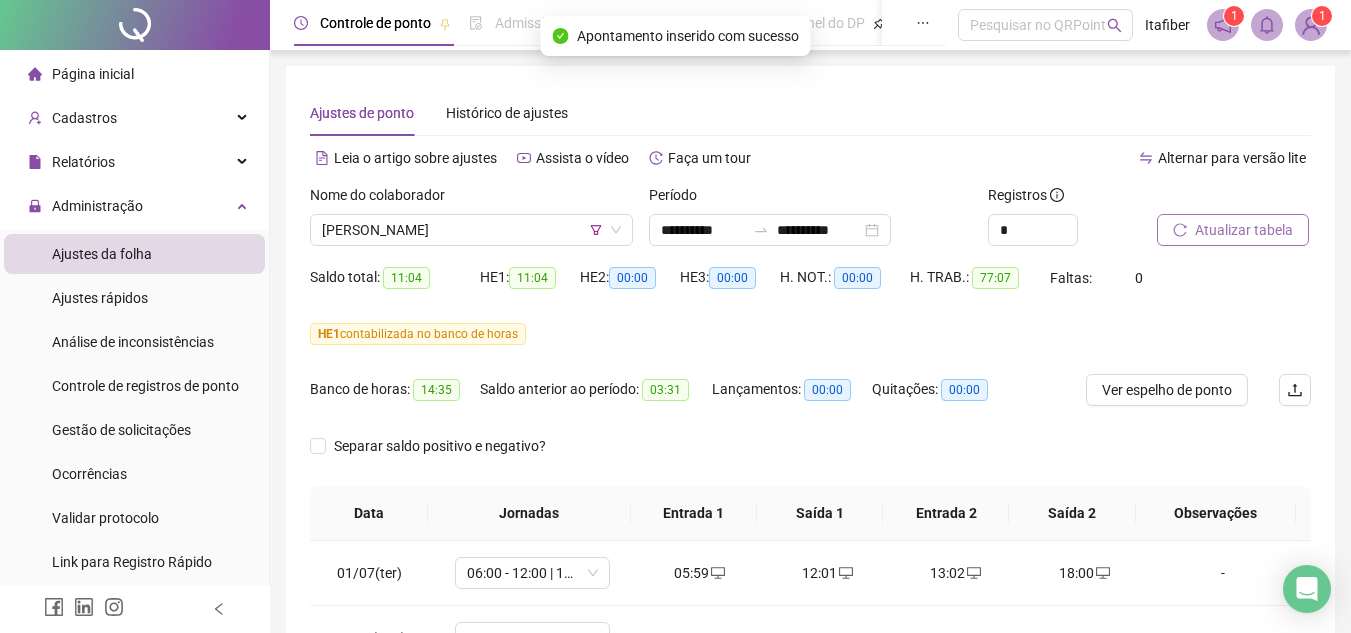 click on "Atualizar tabela" at bounding box center (1244, 230) 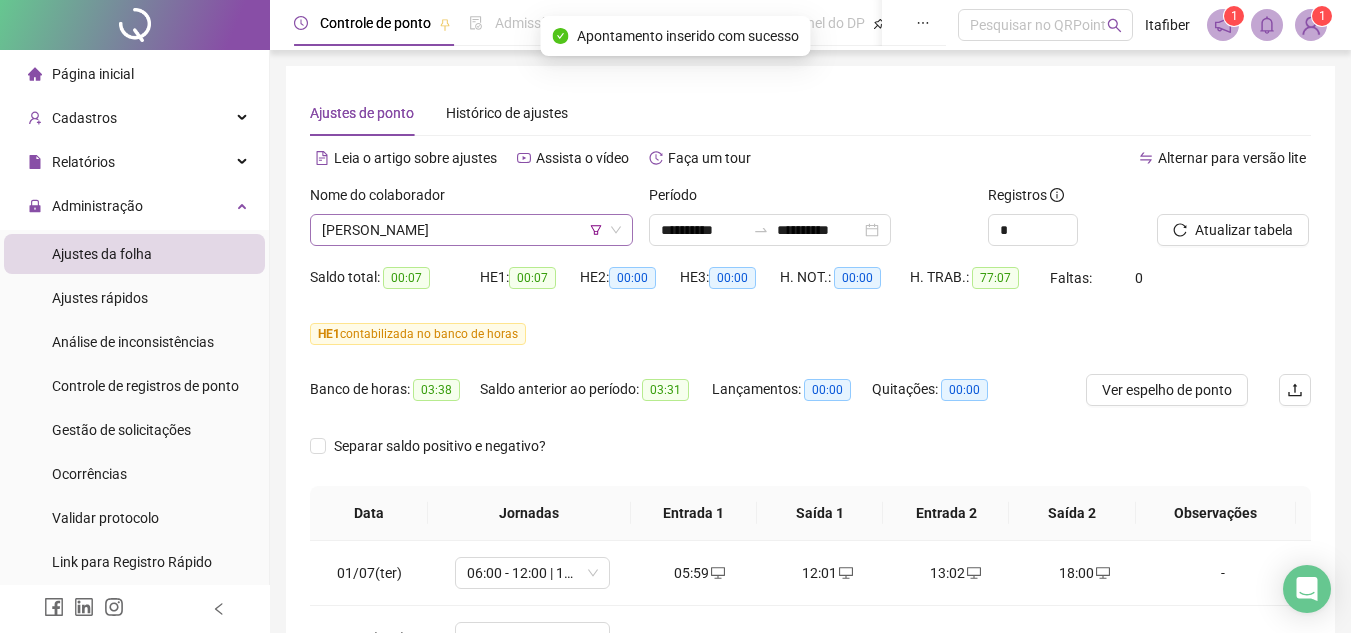 click on "[PERSON_NAME]" at bounding box center (471, 230) 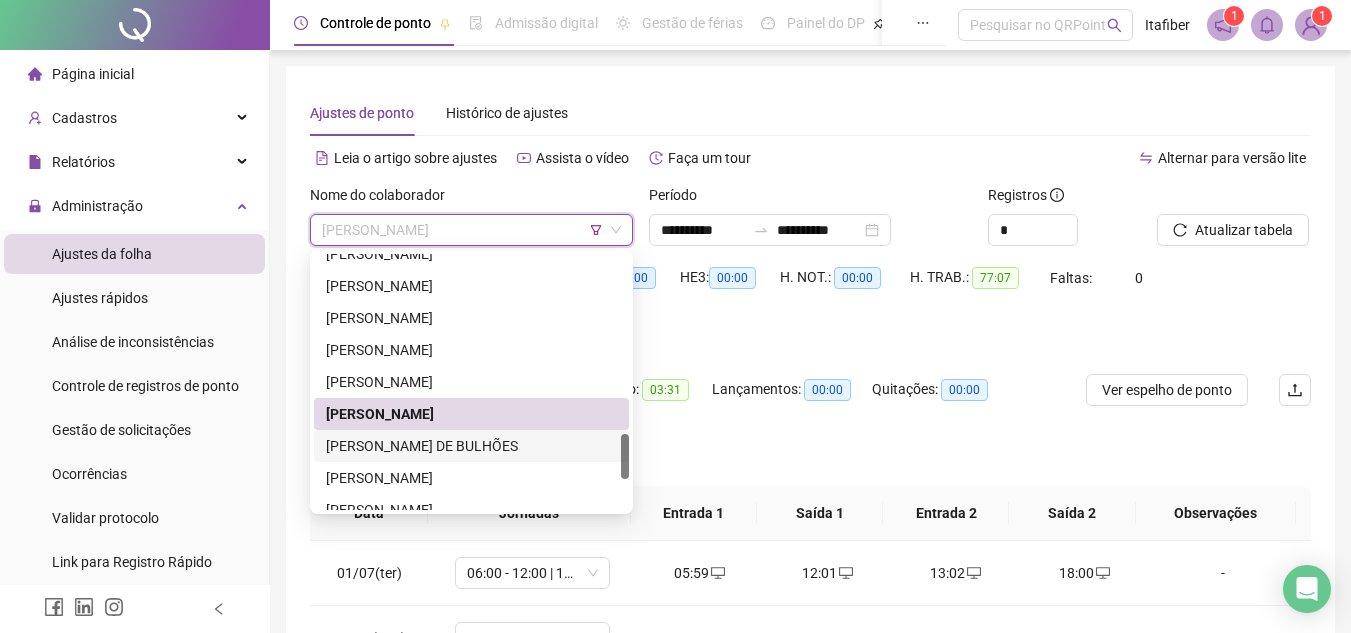 click on "[PERSON_NAME] DE BULHÕES" at bounding box center [471, 446] 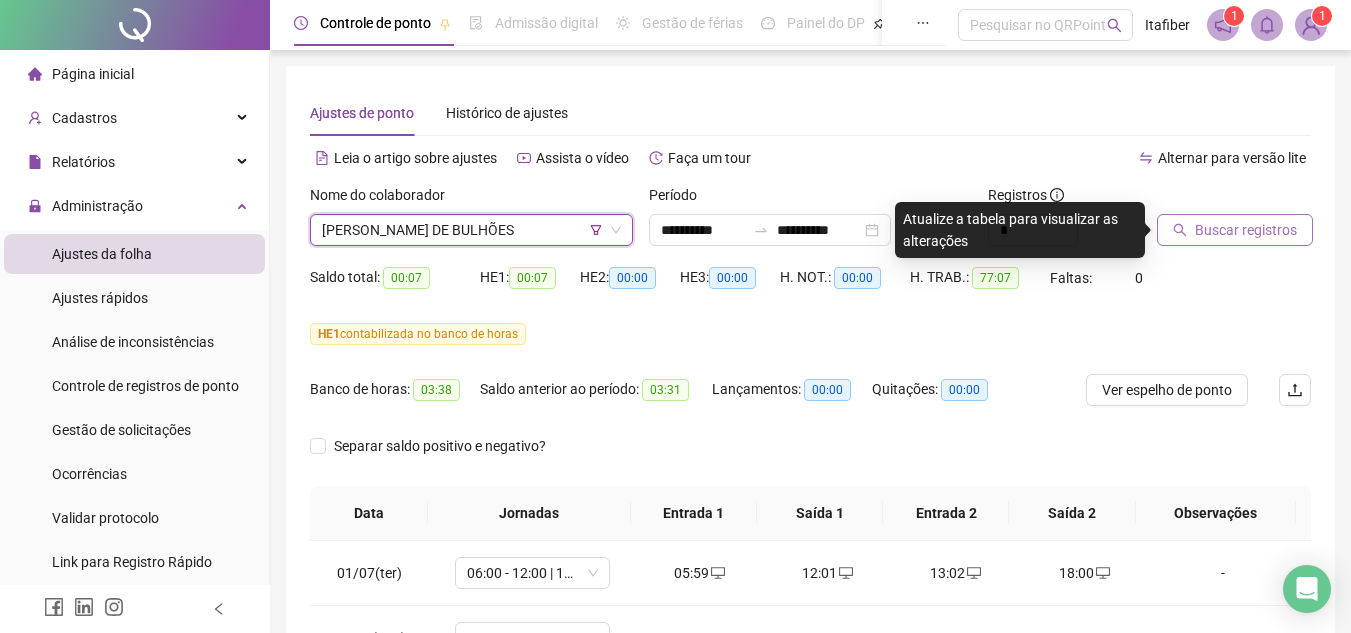 click on "Buscar registros" at bounding box center (1246, 230) 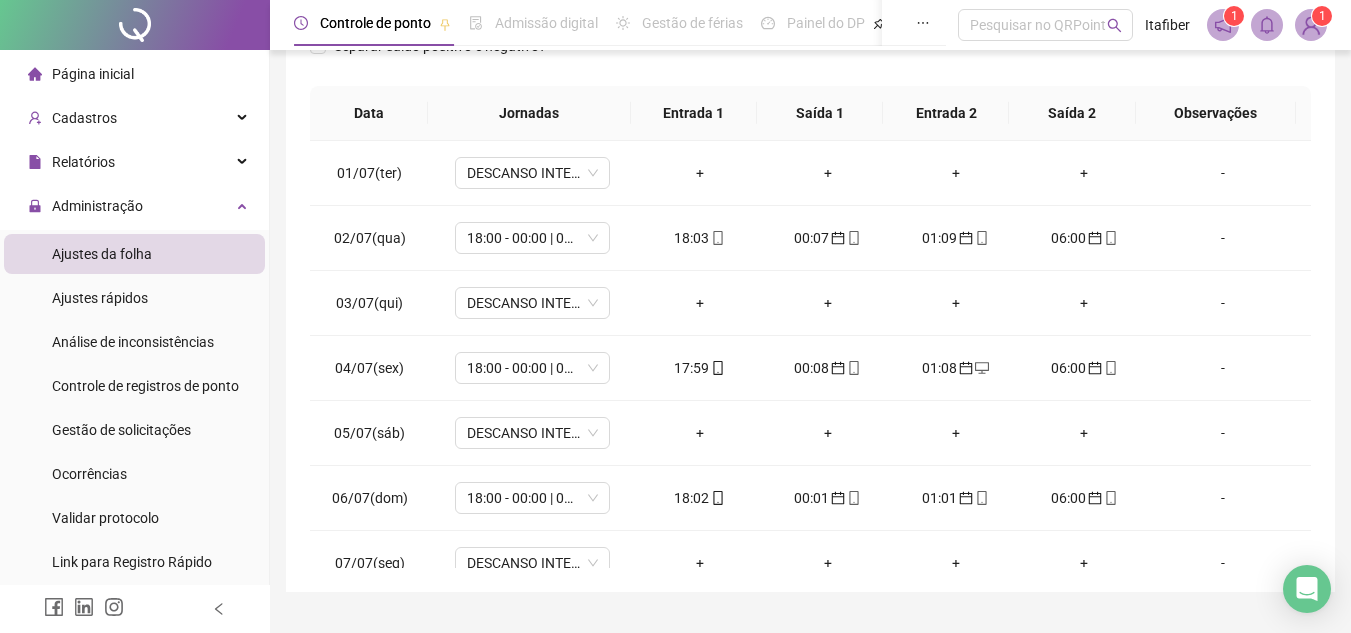 scroll, scrollTop: 445, scrollLeft: 0, axis: vertical 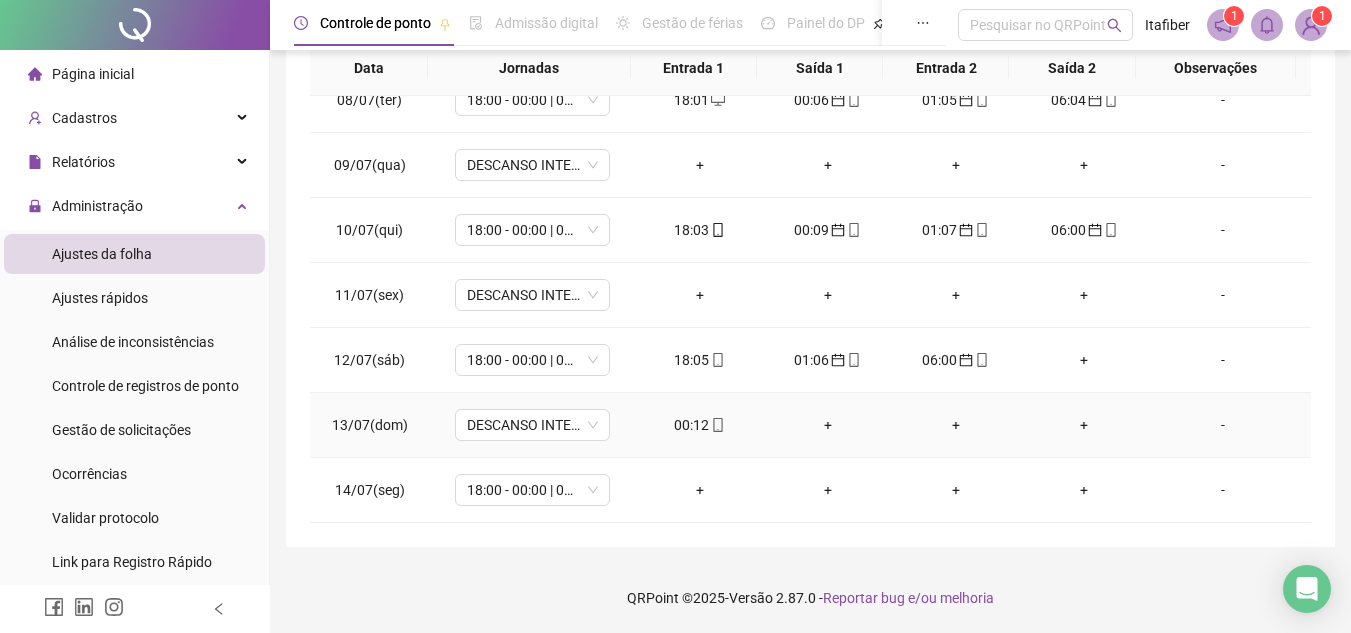 click on "00:12" at bounding box center (700, 425) 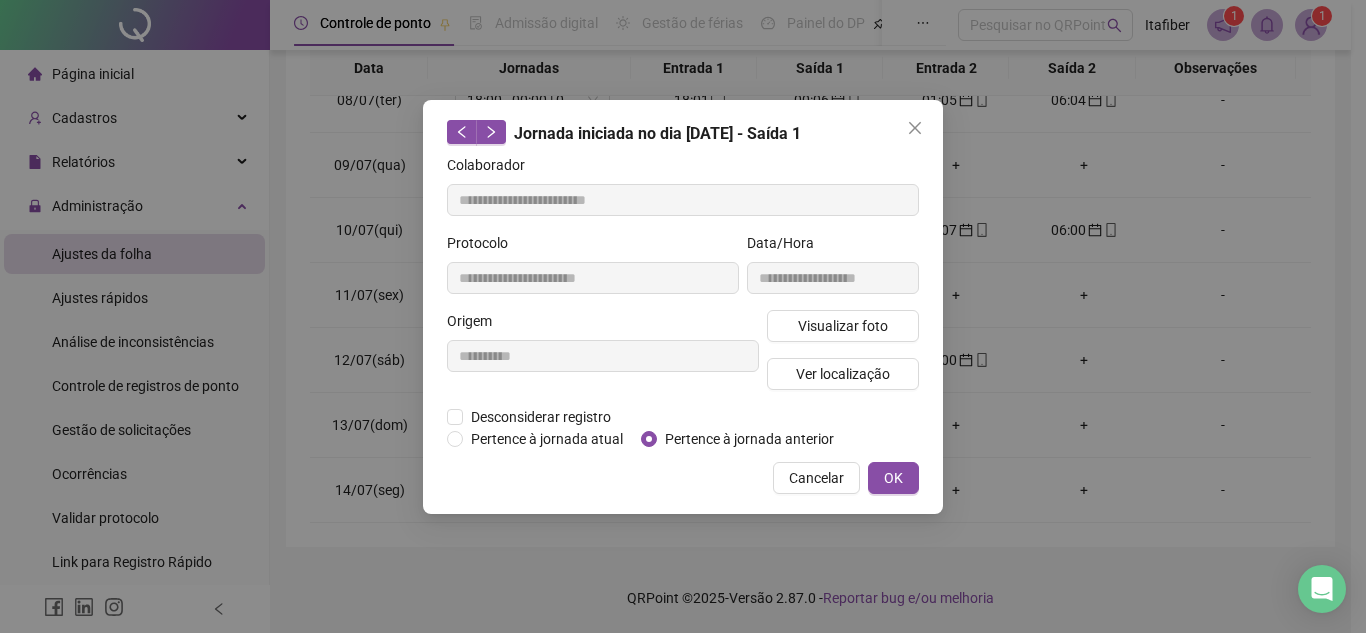 type on "**********" 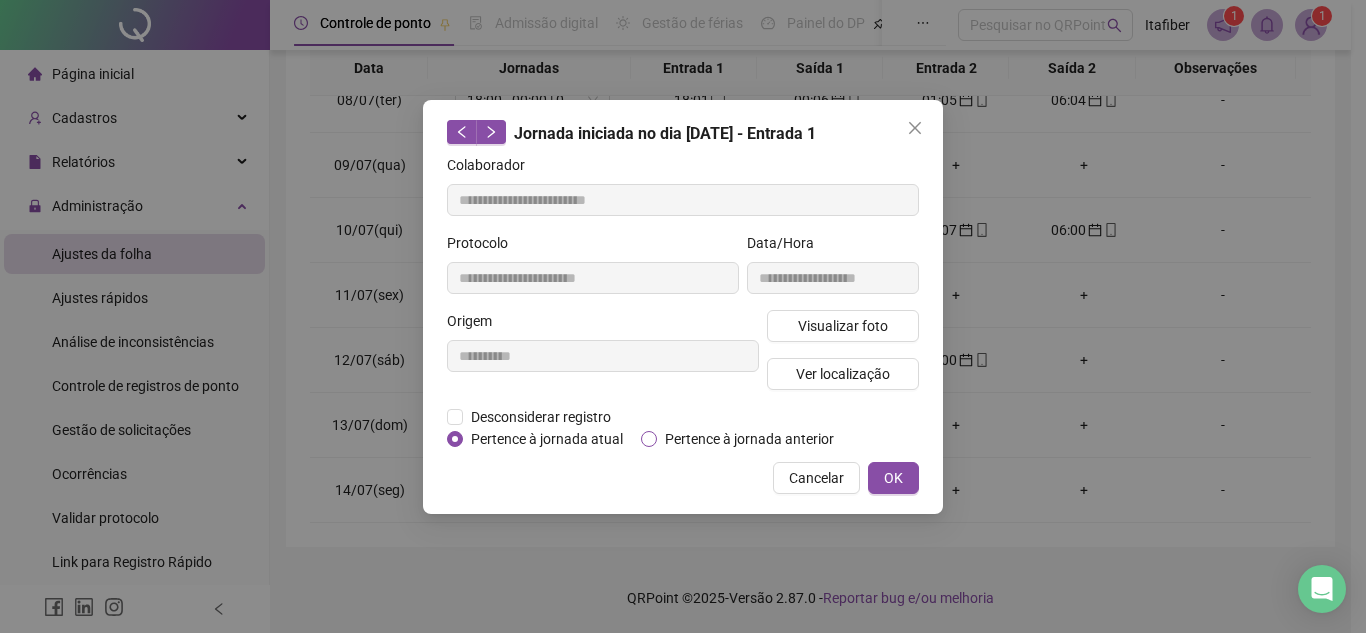 click on "Pertence à jornada anterior" at bounding box center (749, 439) 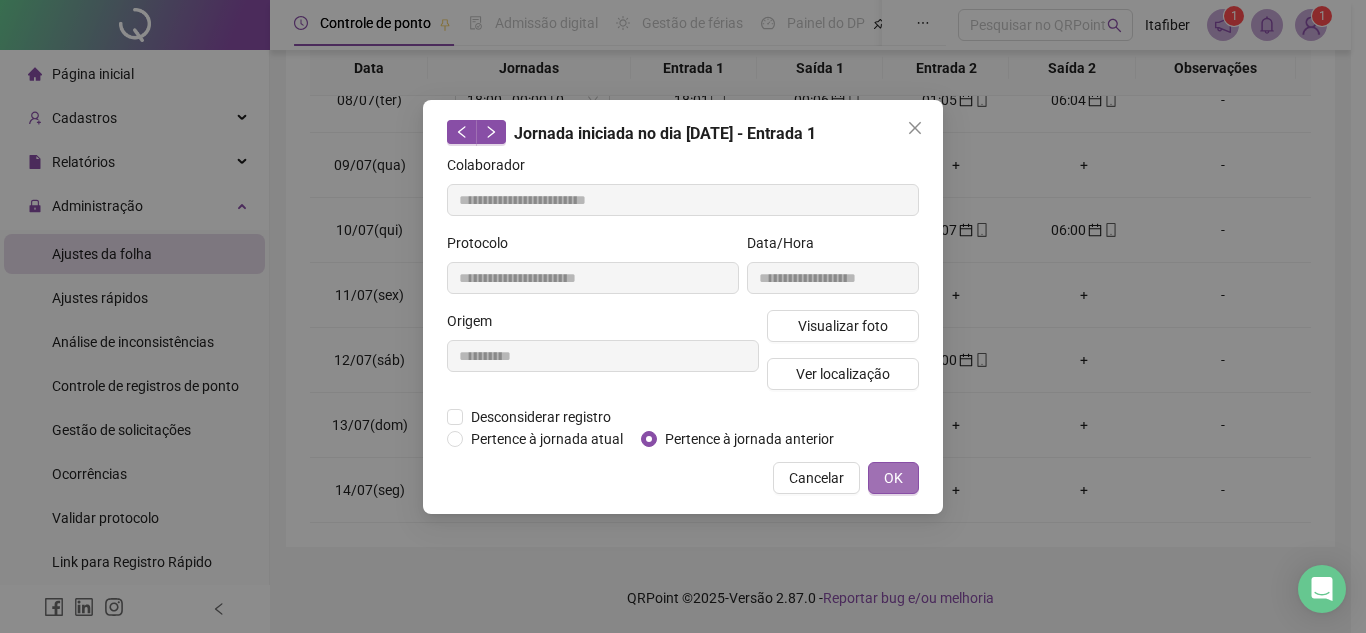 click on "OK" at bounding box center [893, 478] 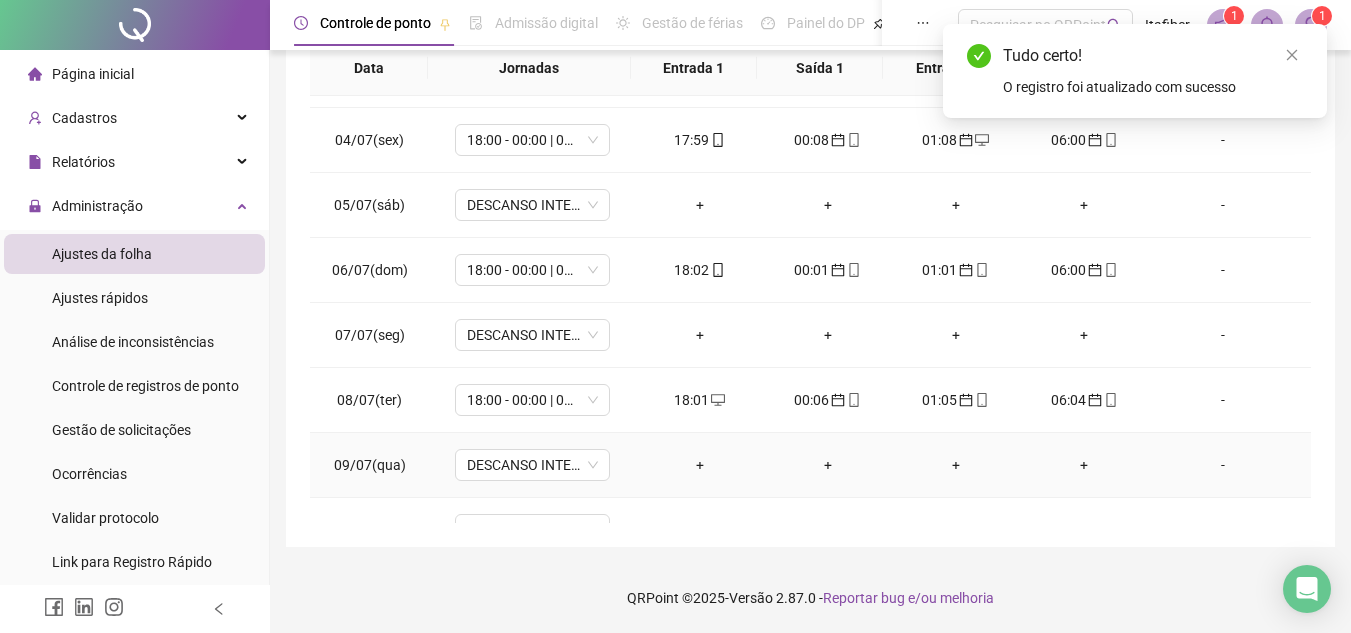 scroll, scrollTop: 0, scrollLeft: 0, axis: both 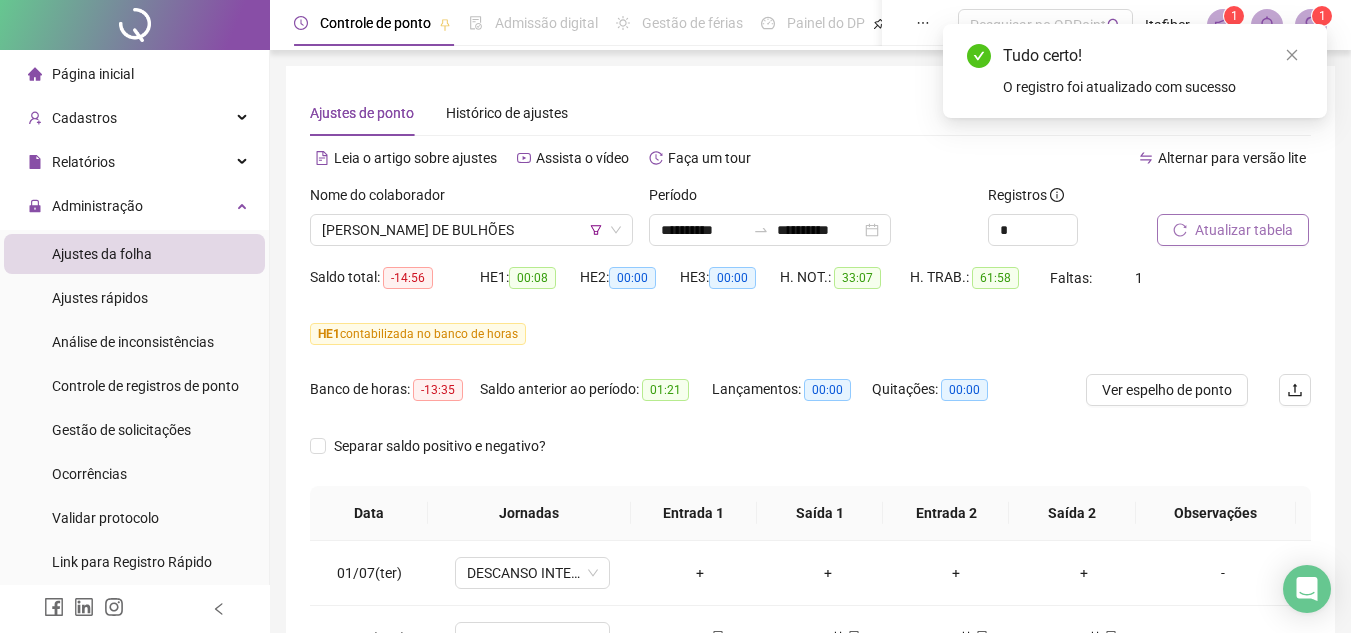 click on "Atualizar tabela" at bounding box center [1244, 230] 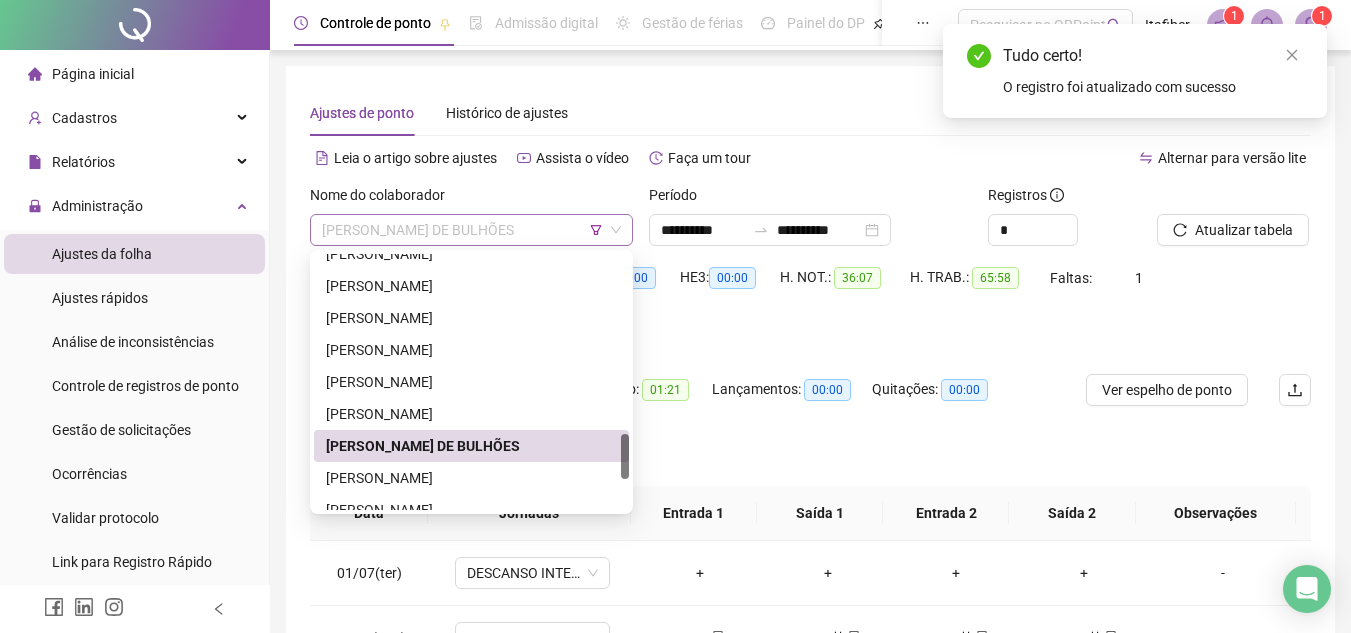 click on "[PERSON_NAME] DE BULHÕES" at bounding box center (471, 230) 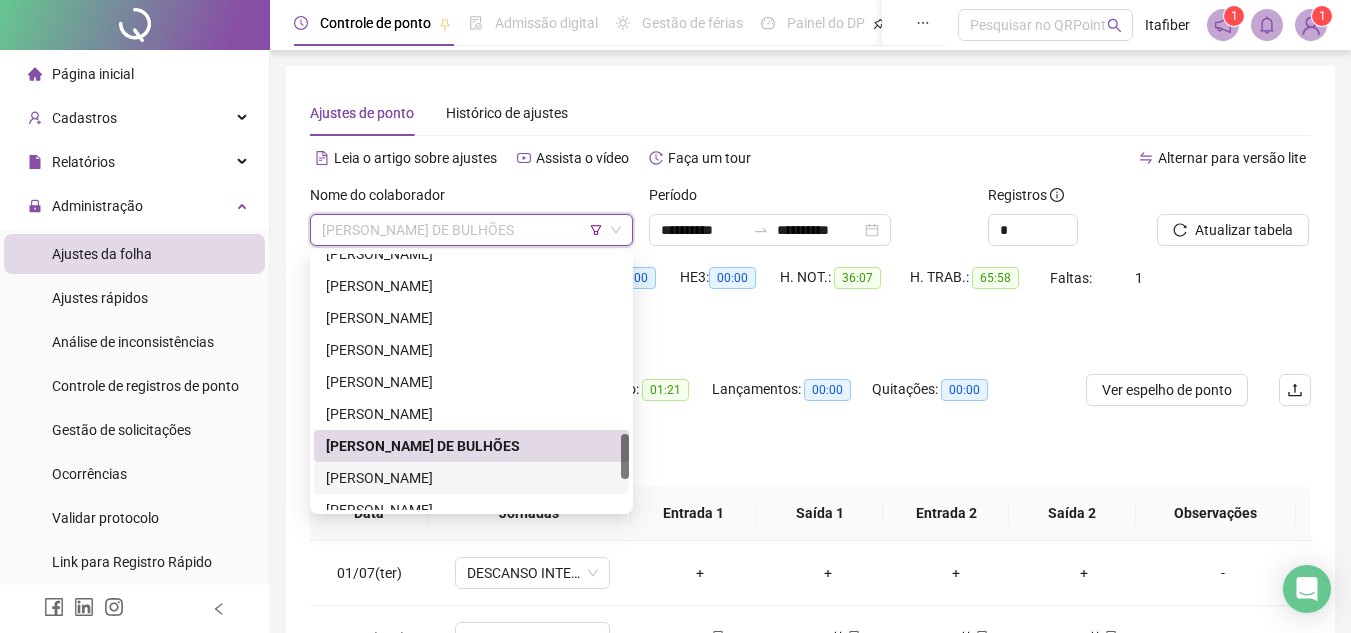 click on "[PERSON_NAME]" at bounding box center (471, 478) 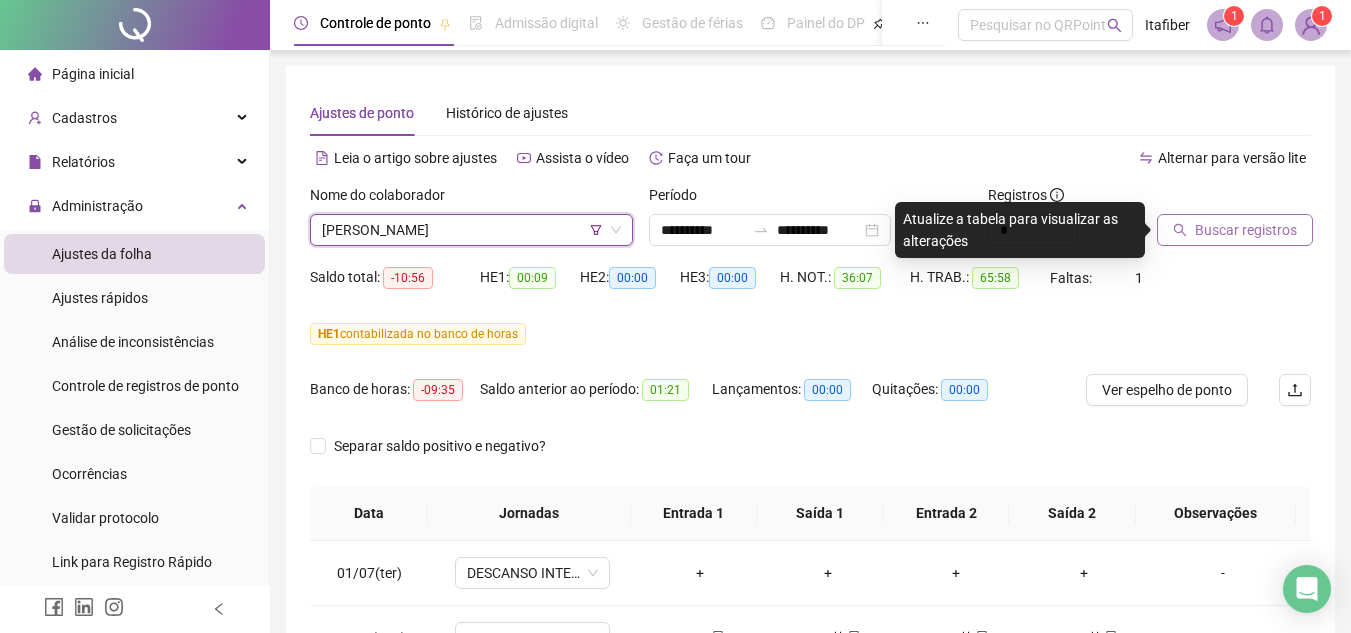 click on "Buscar registros" at bounding box center (1246, 230) 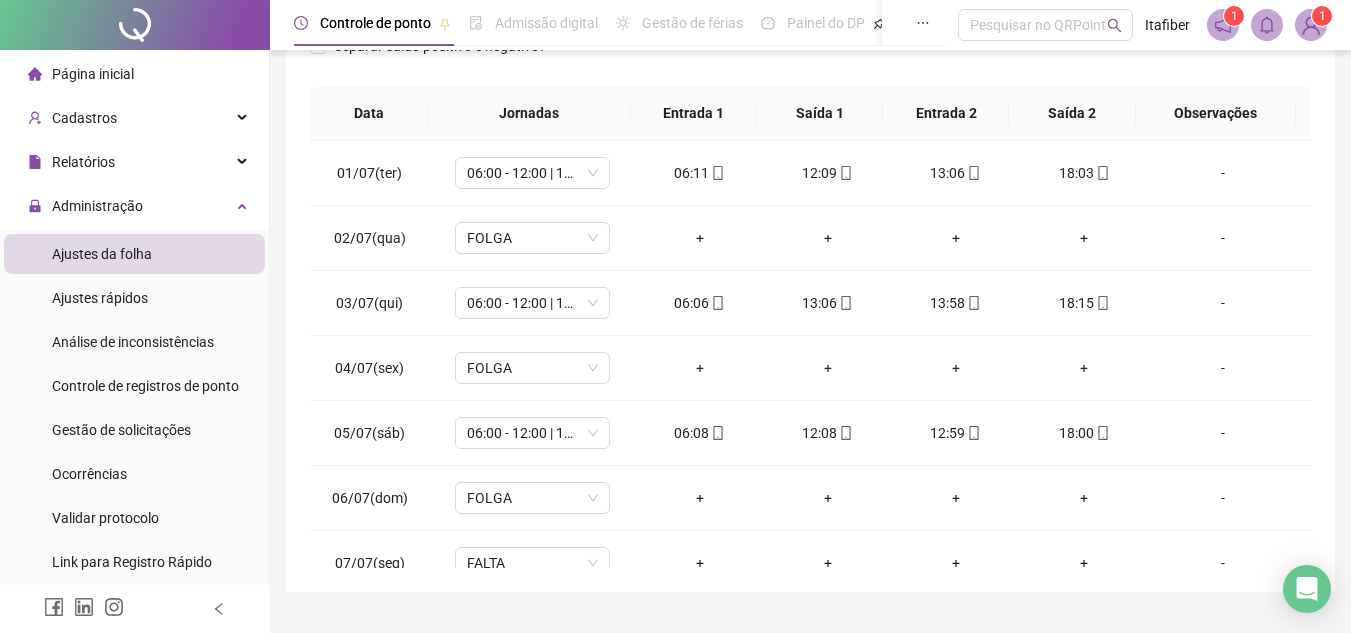 scroll, scrollTop: 445, scrollLeft: 0, axis: vertical 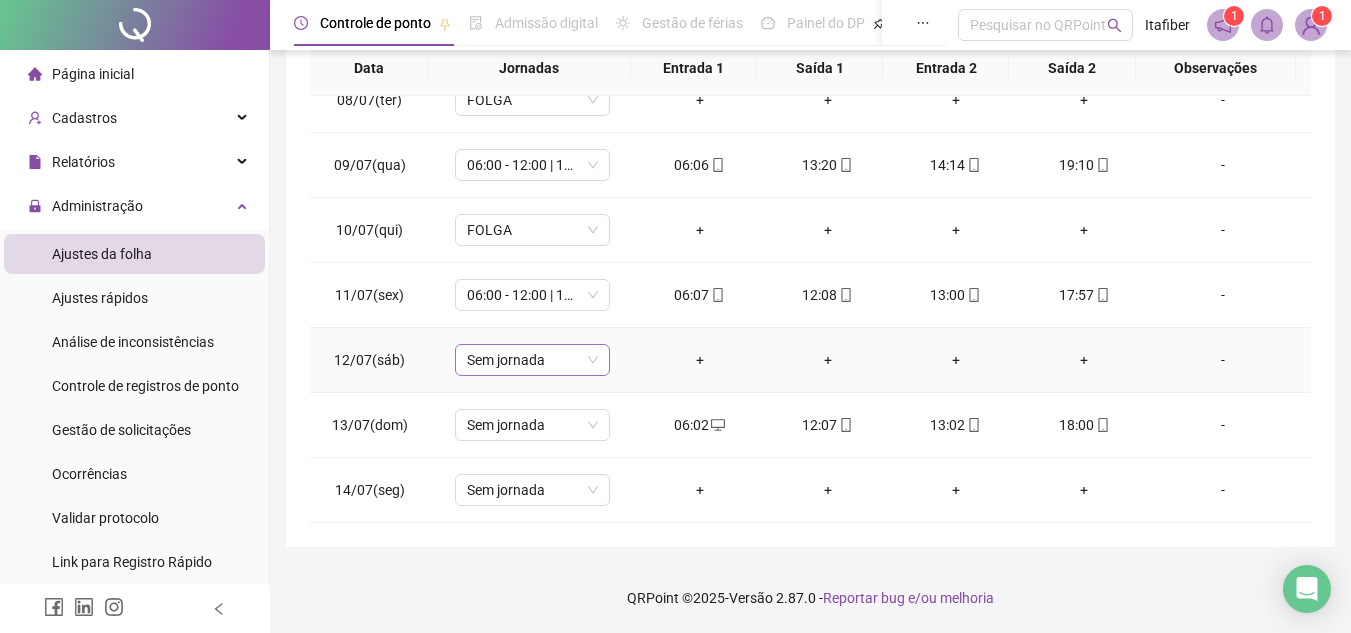 click on "Sem jornada" at bounding box center [532, 360] 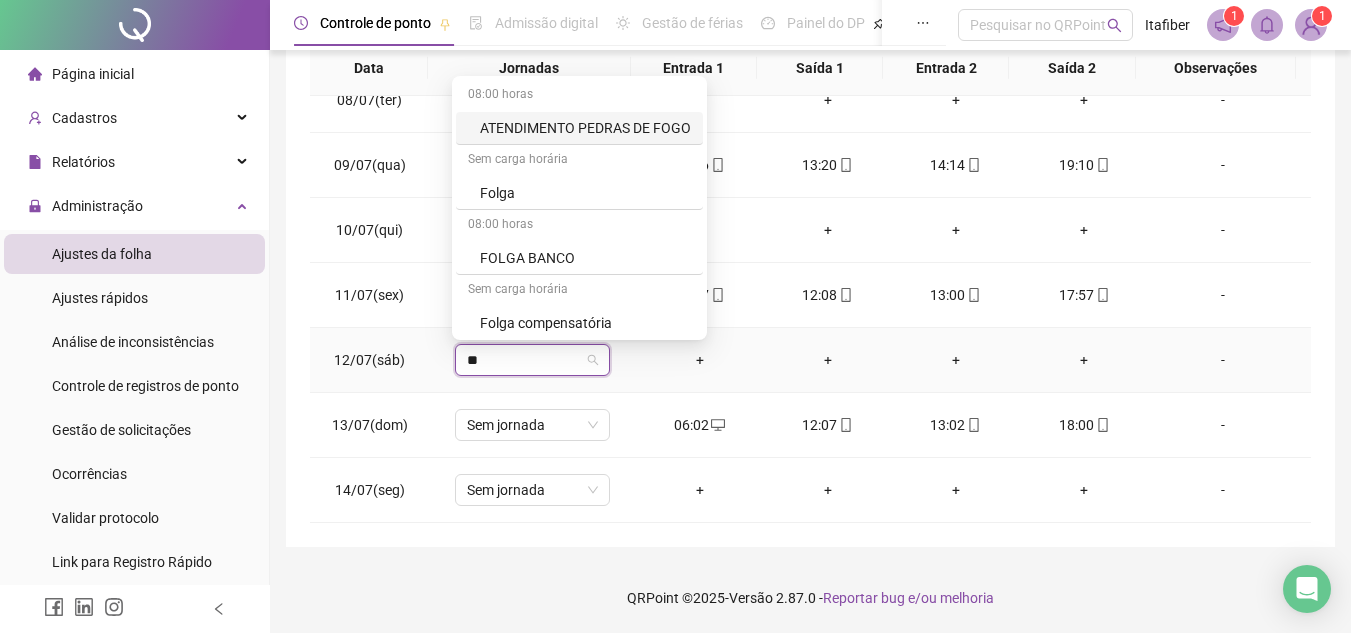 type on "***" 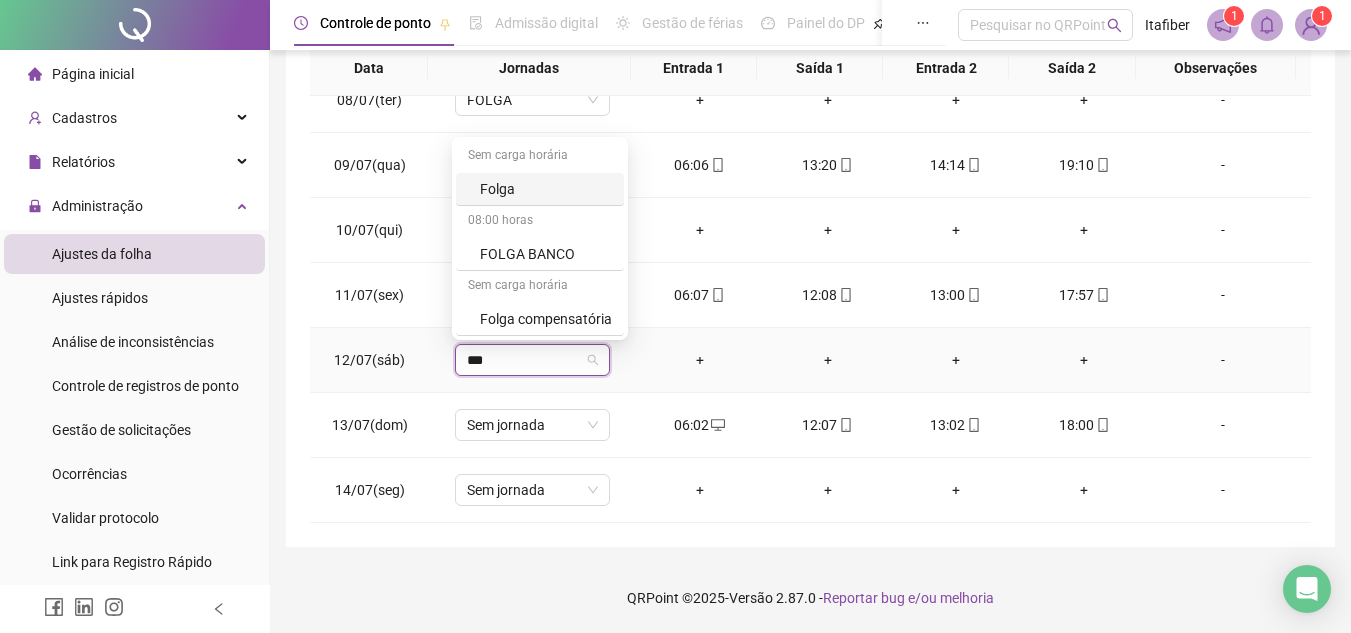 click on "Folga" at bounding box center [546, 189] 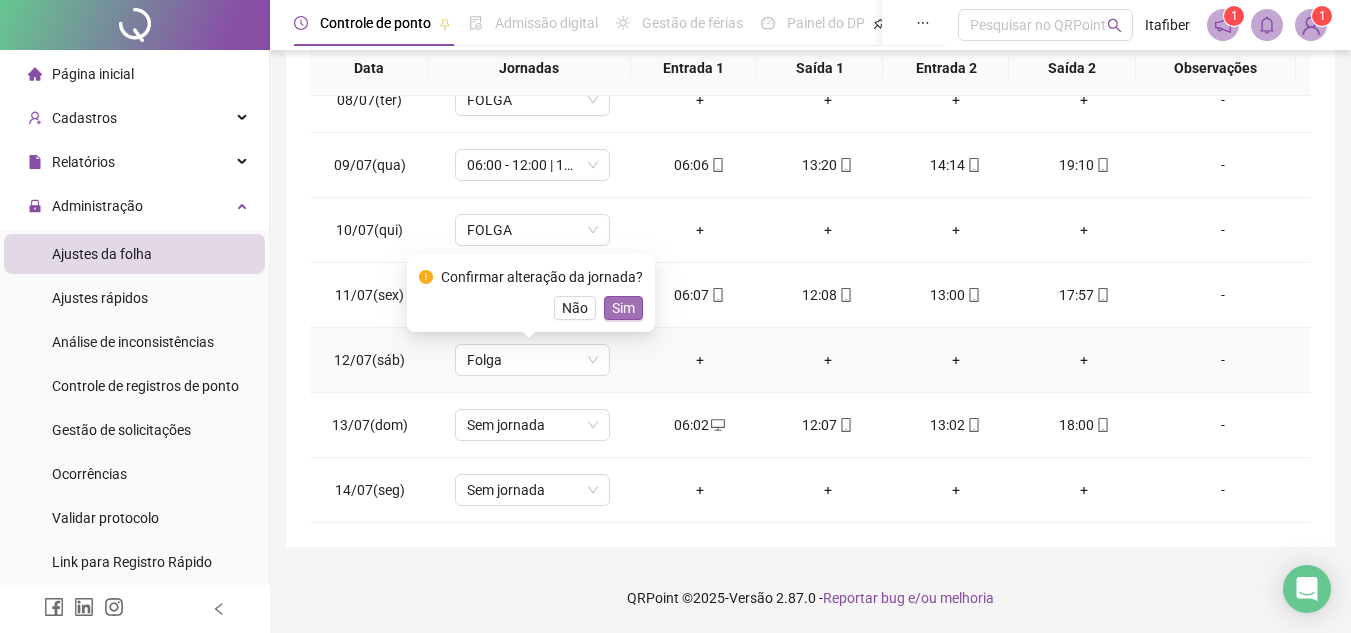 click on "Sim" at bounding box center (623, 308) 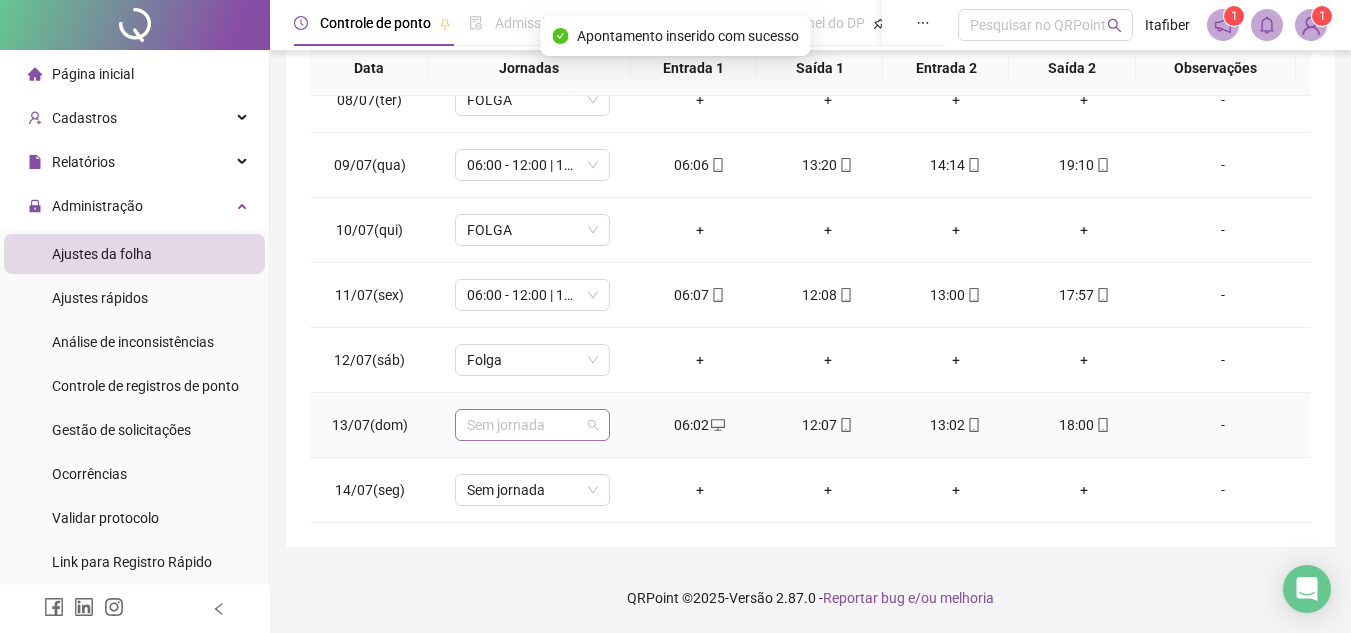 click on "Sem jornada" at bounding box center (532, 425) 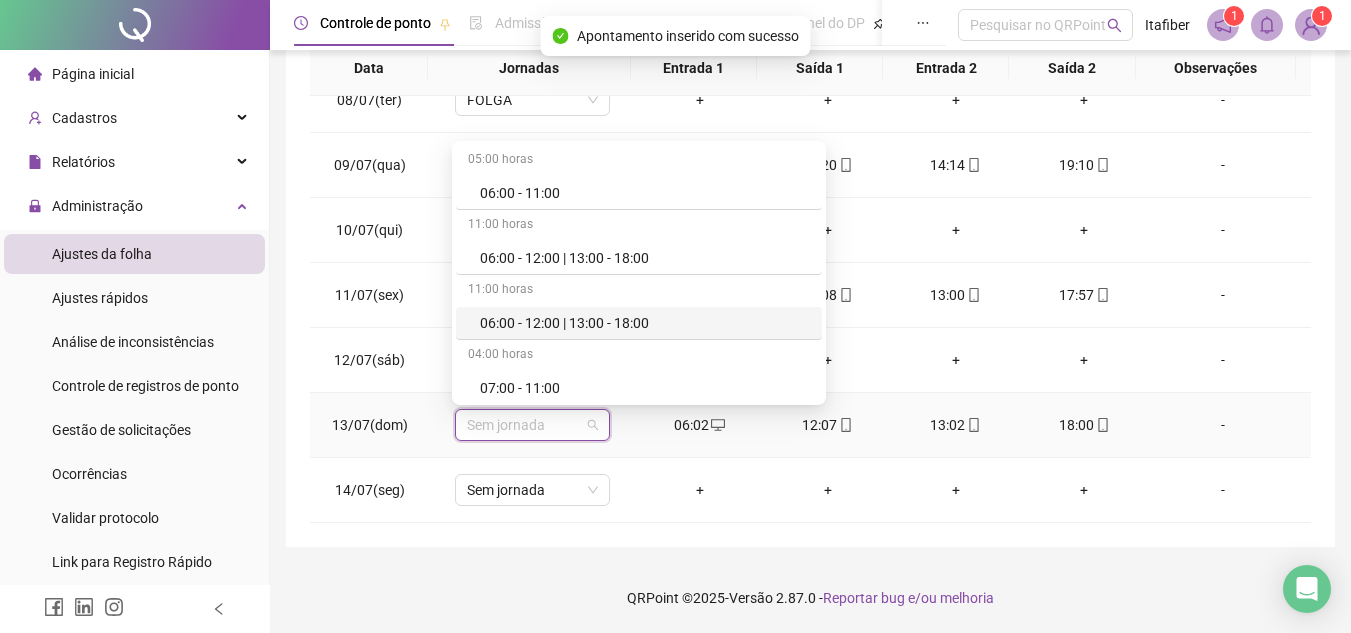 click on "06:00 - 12:00 | 13:00 - 18:00" at bounding box center (645, 323) 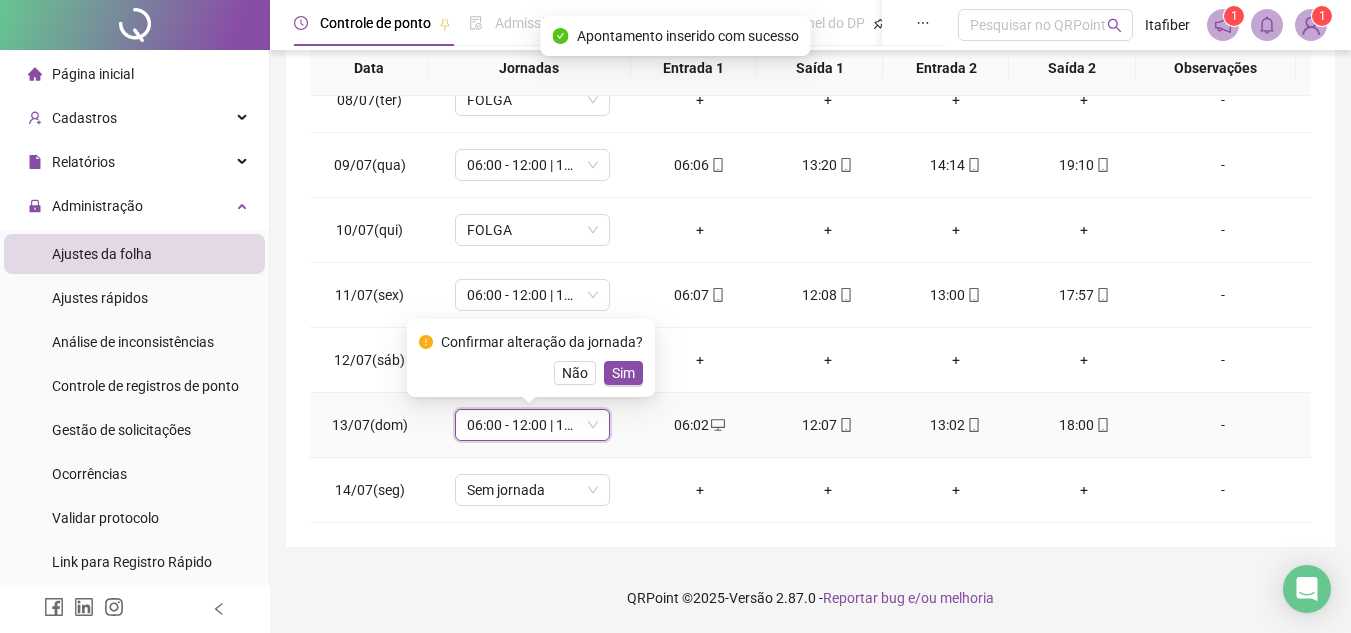 drag, startPoint x: 628, startPoint y: 377, endPoint x: 617, endPoint y: 388, distance: 15.556349 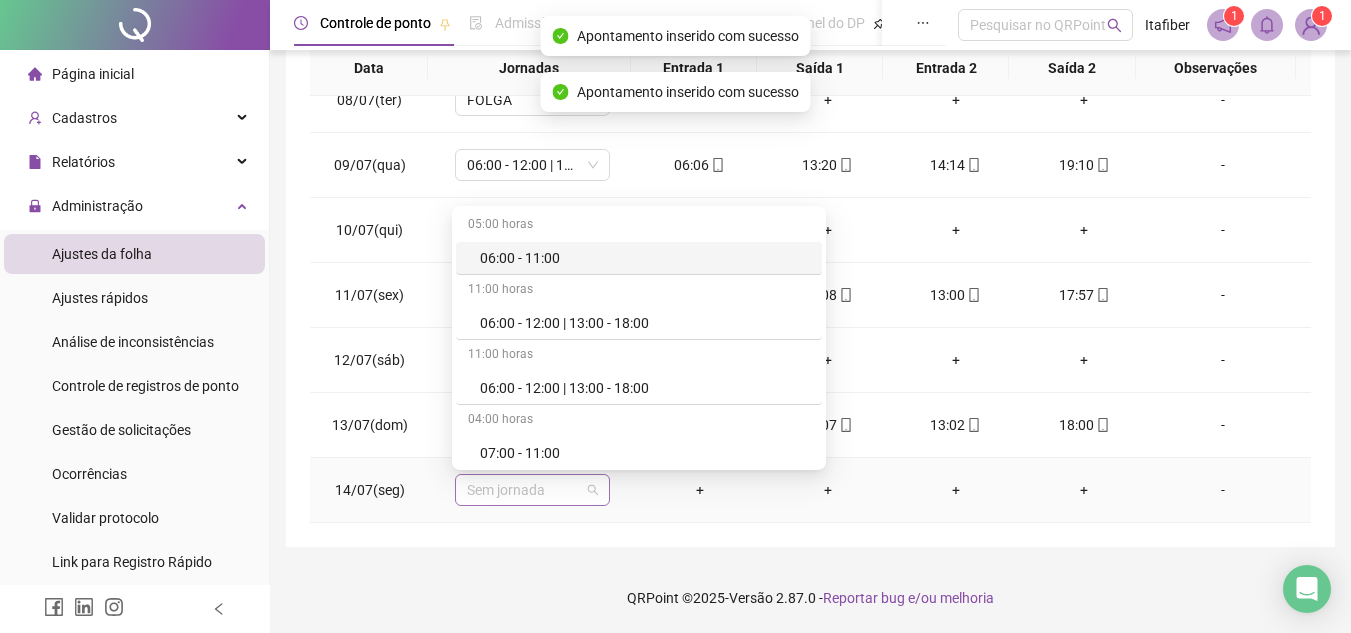 click on "Sem jornada" at bounding box center [532, 490] 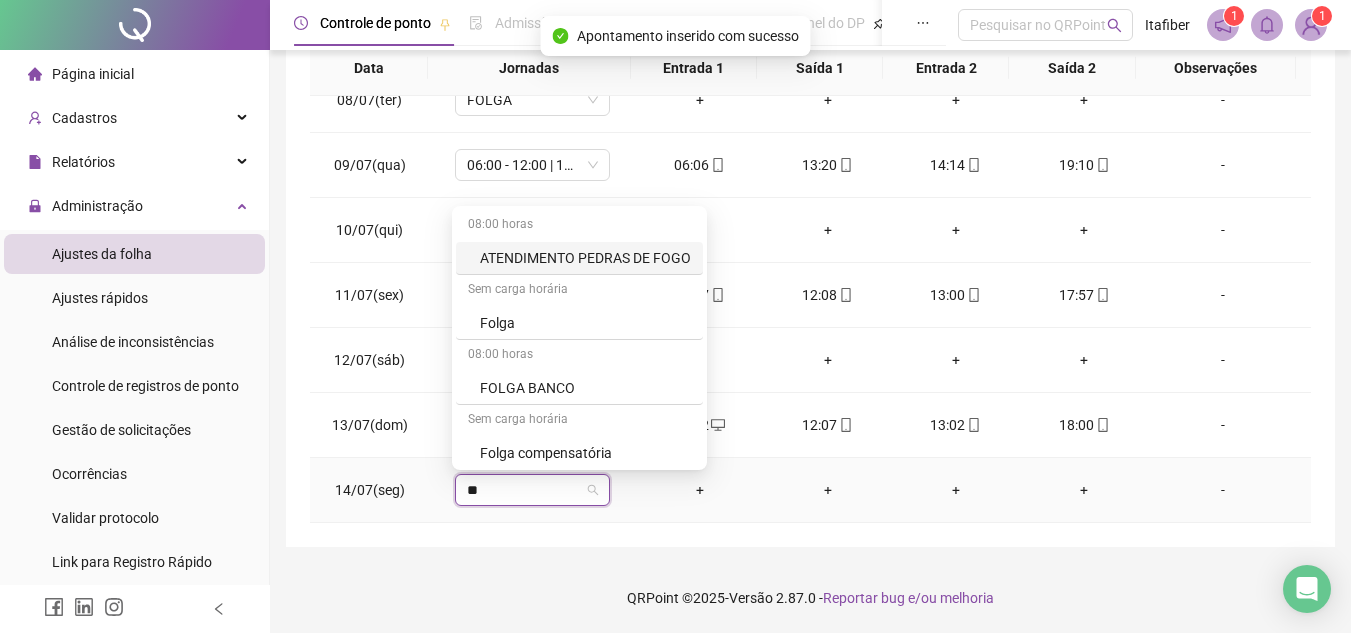 type on "***" 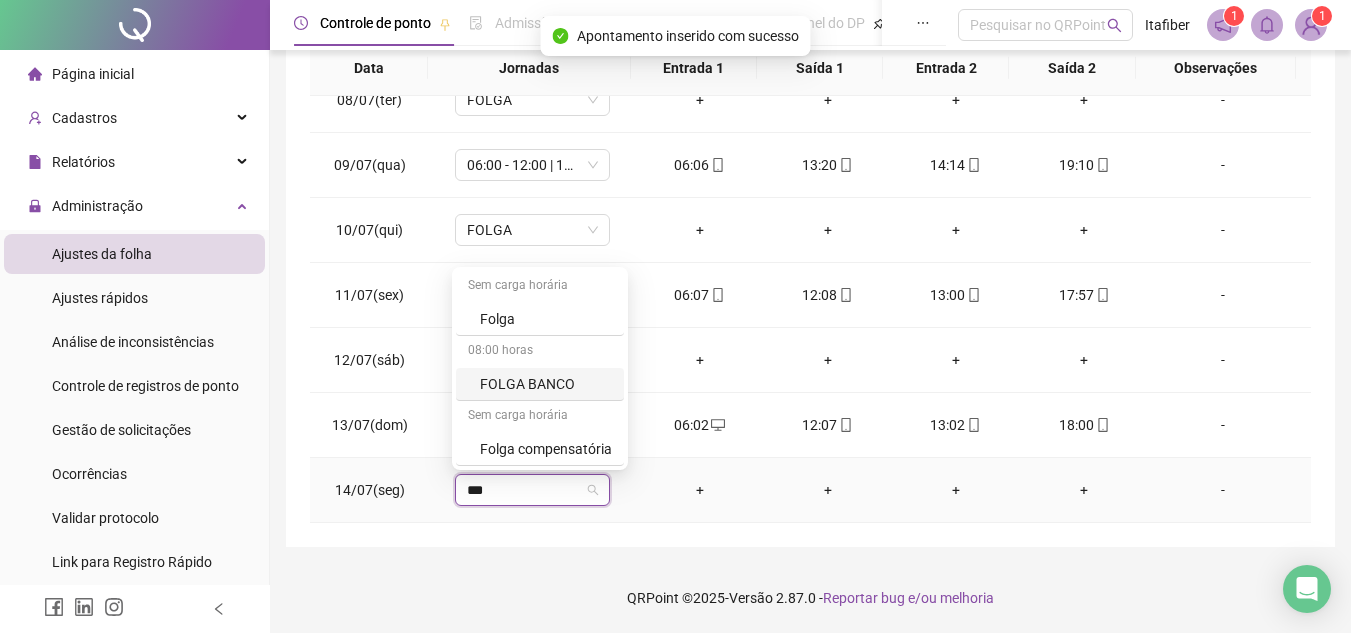 click on "08:00 horas" at bounding box center [540, 352] 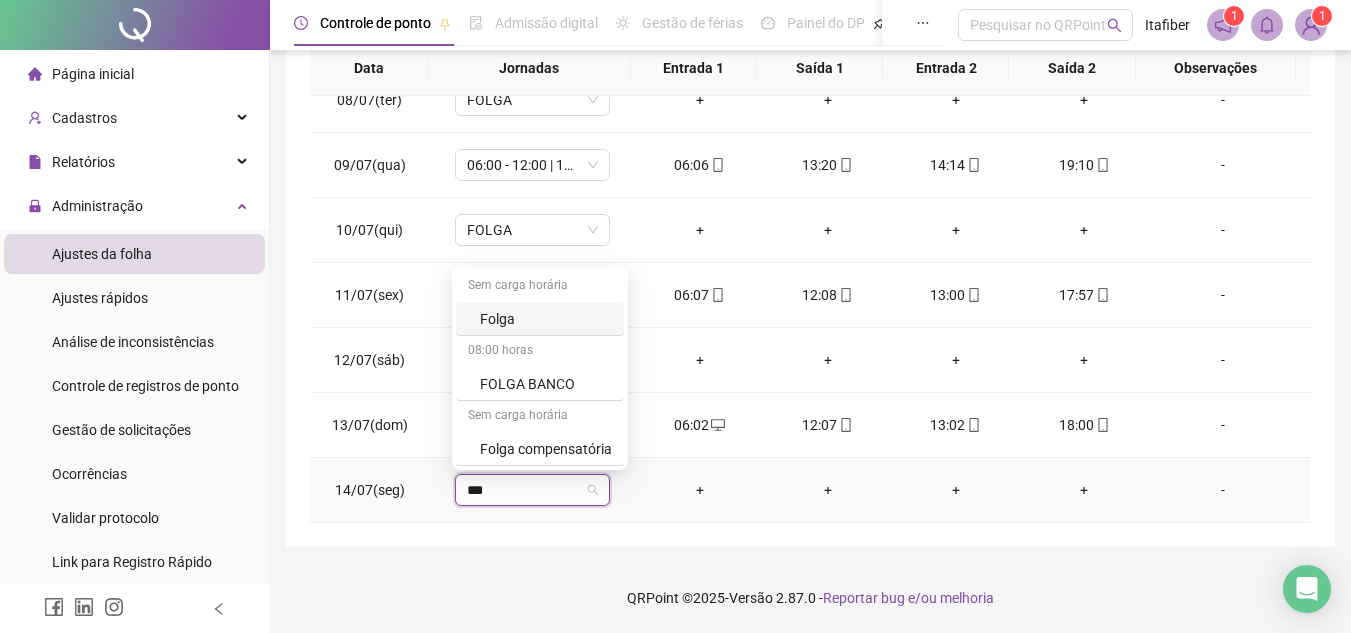 click on "Folga" at bounding box center [546, 319] 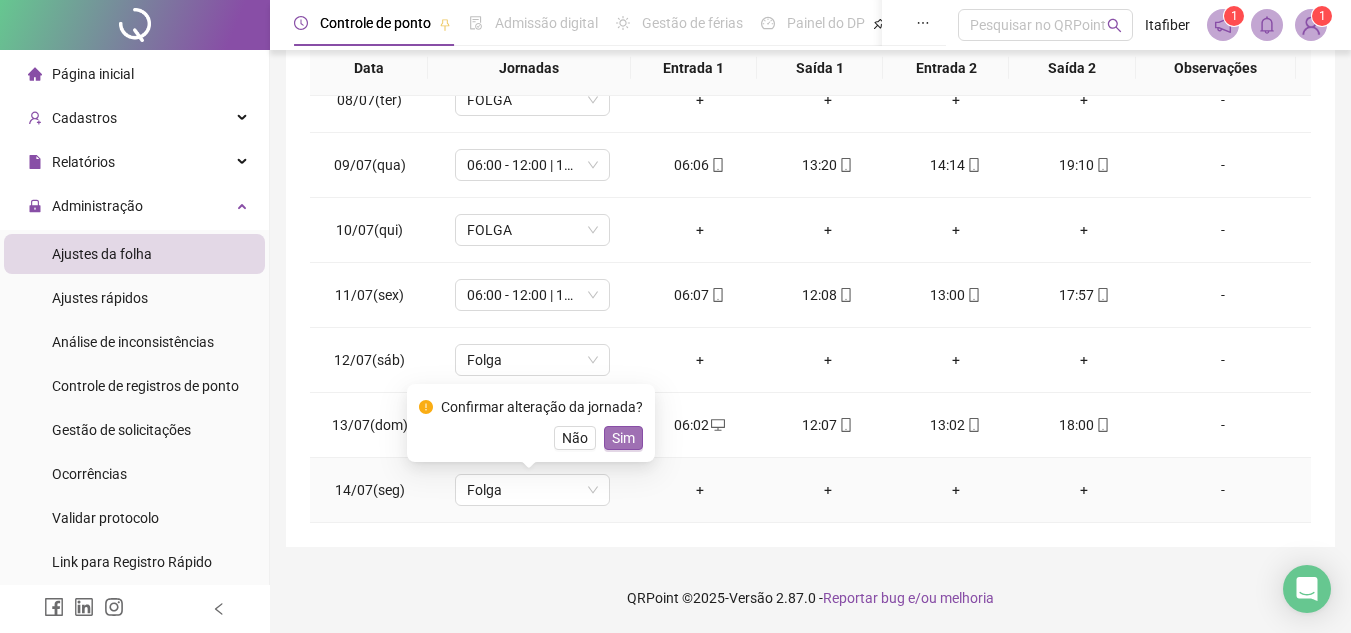 click on "Sim" at bounding box center [623, 438] 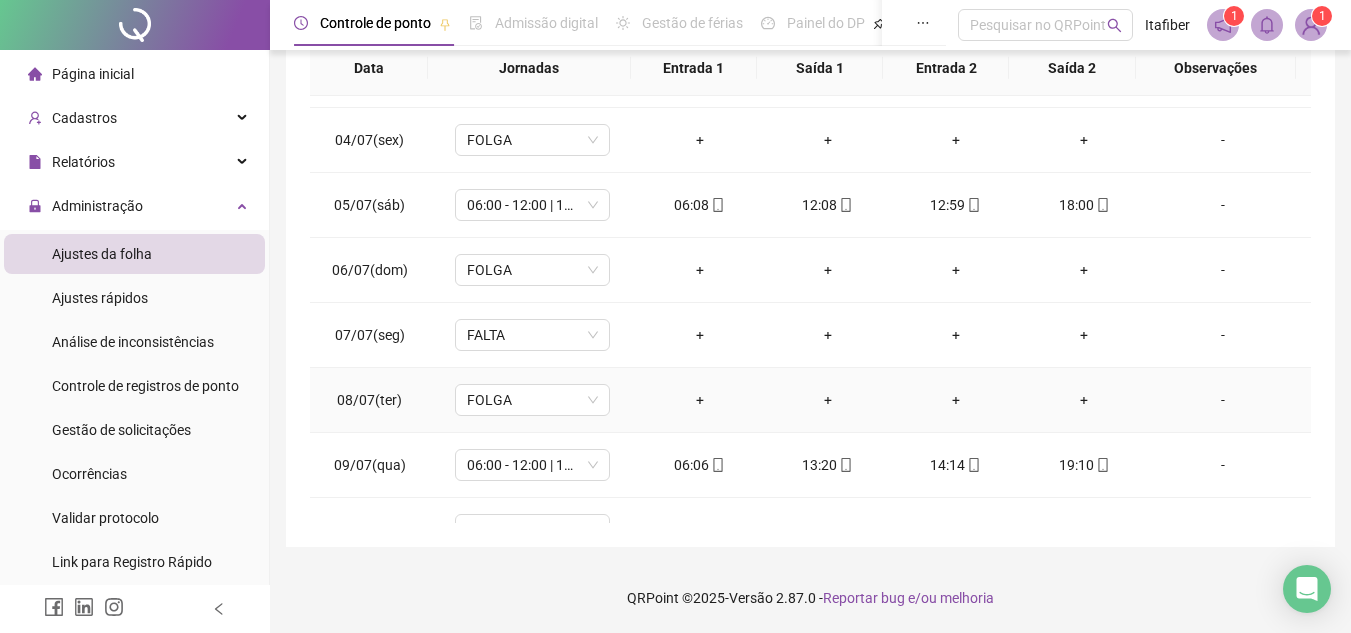 scroll, scrollTop: 0, scrollLeft: 0, axis: both 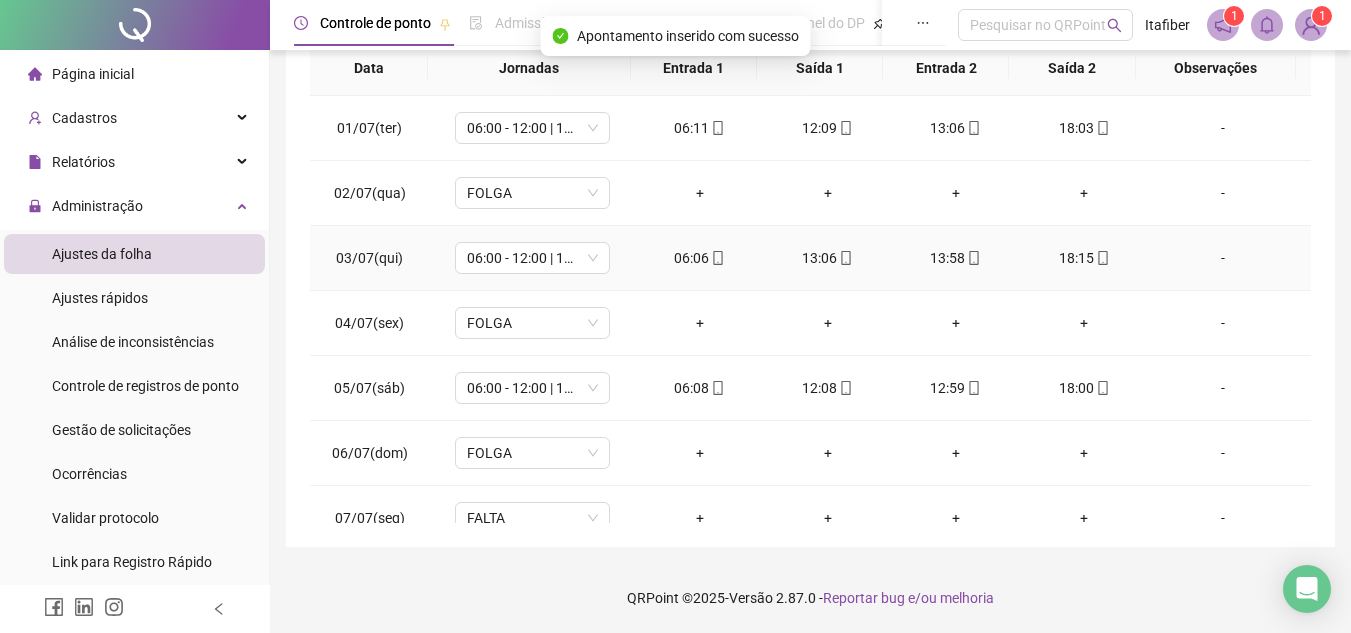 click on "-" at bounding box center (1229, 258) 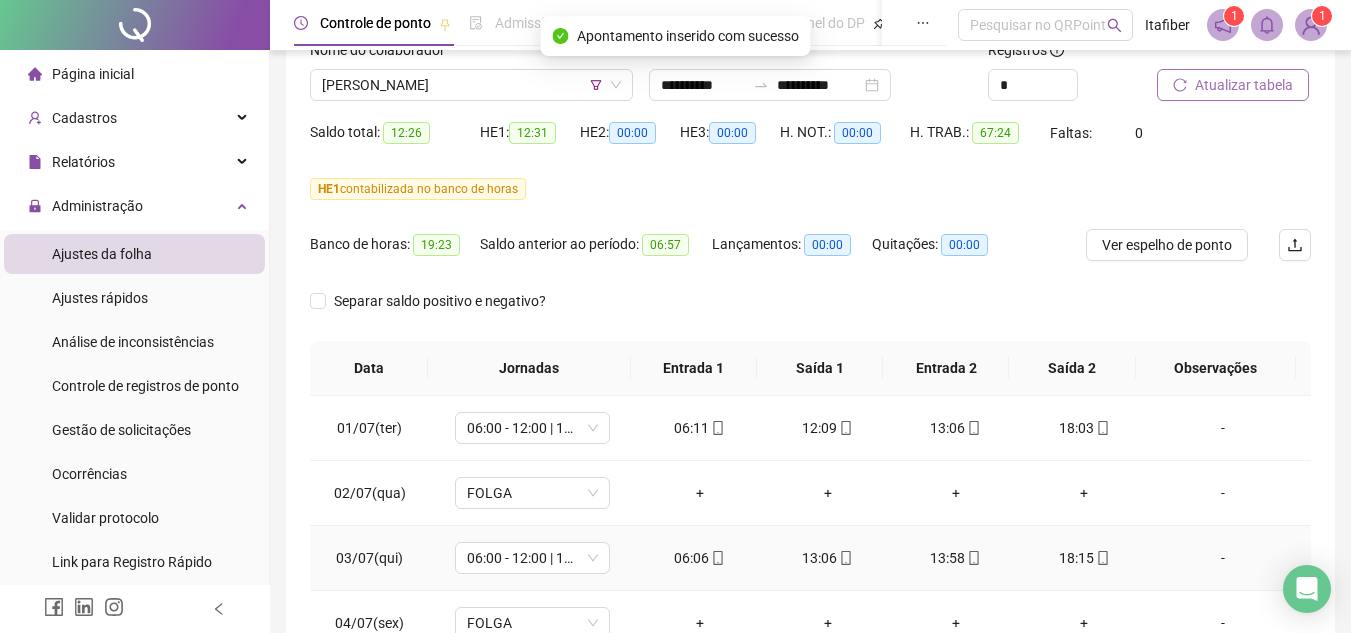 scroll, scrollTop: 0, scrollLeft: 0, axis: both 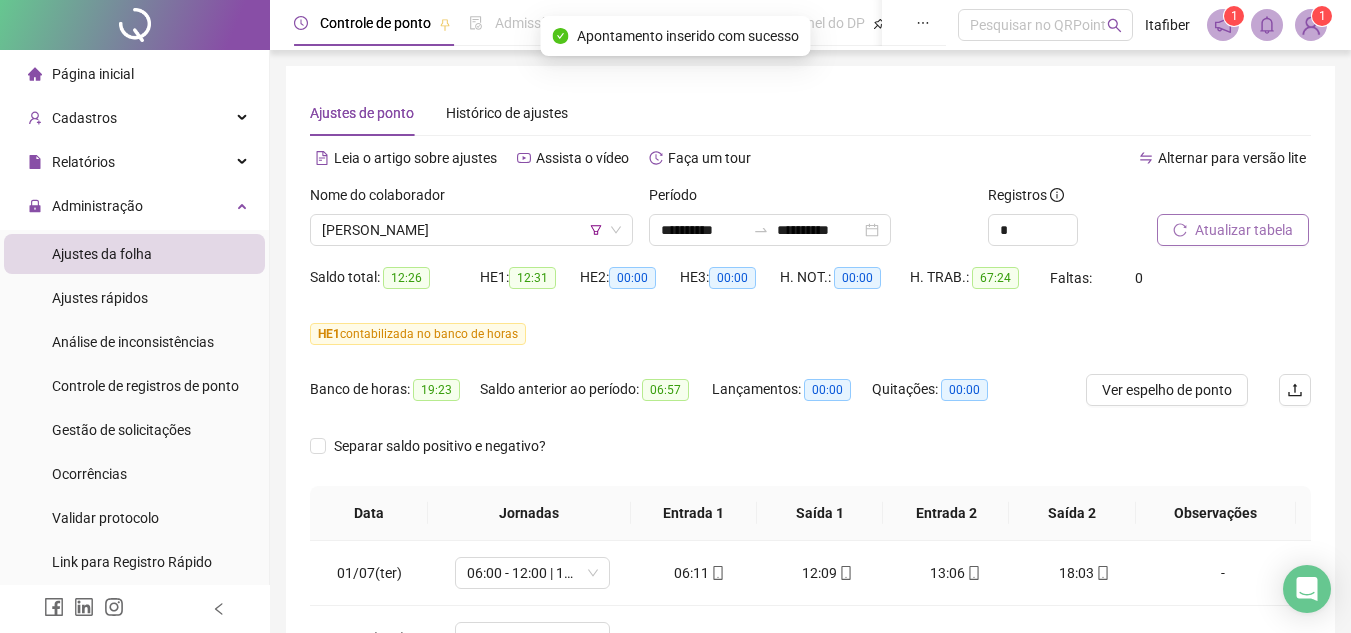 click on "Atualizar tabela" at bounding box center [1244, 230] 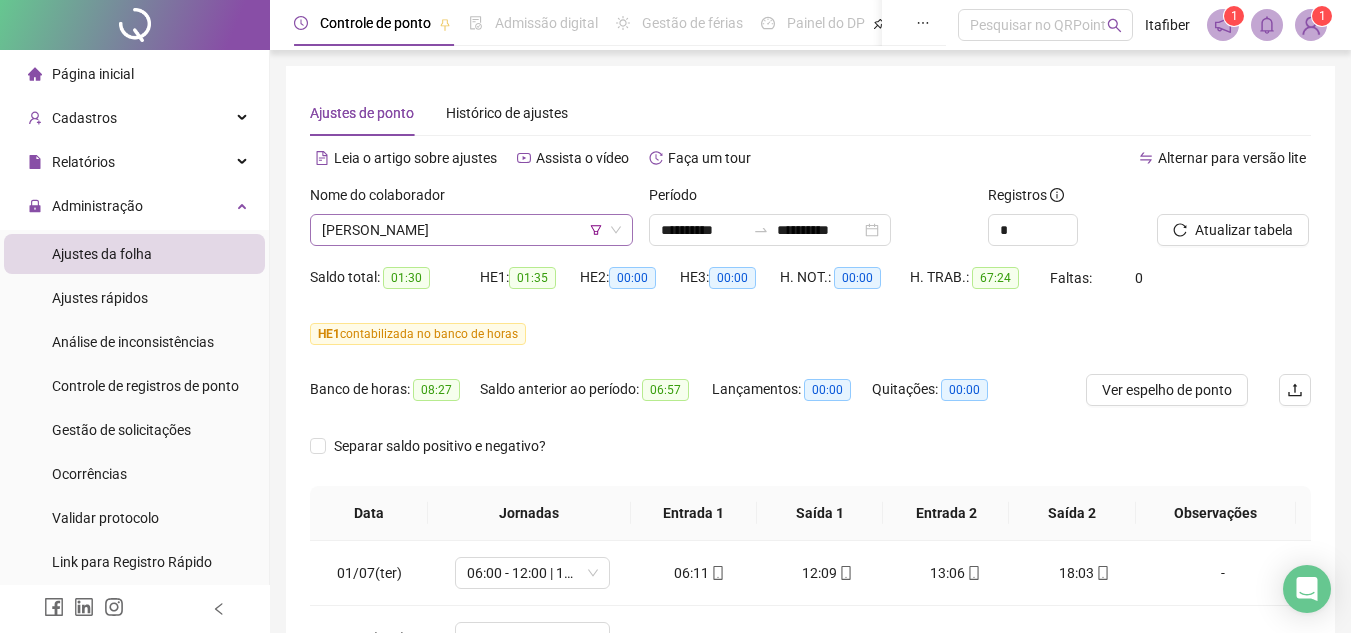 click on "[PERSON_NAME]" at bounding box center [471, 230] 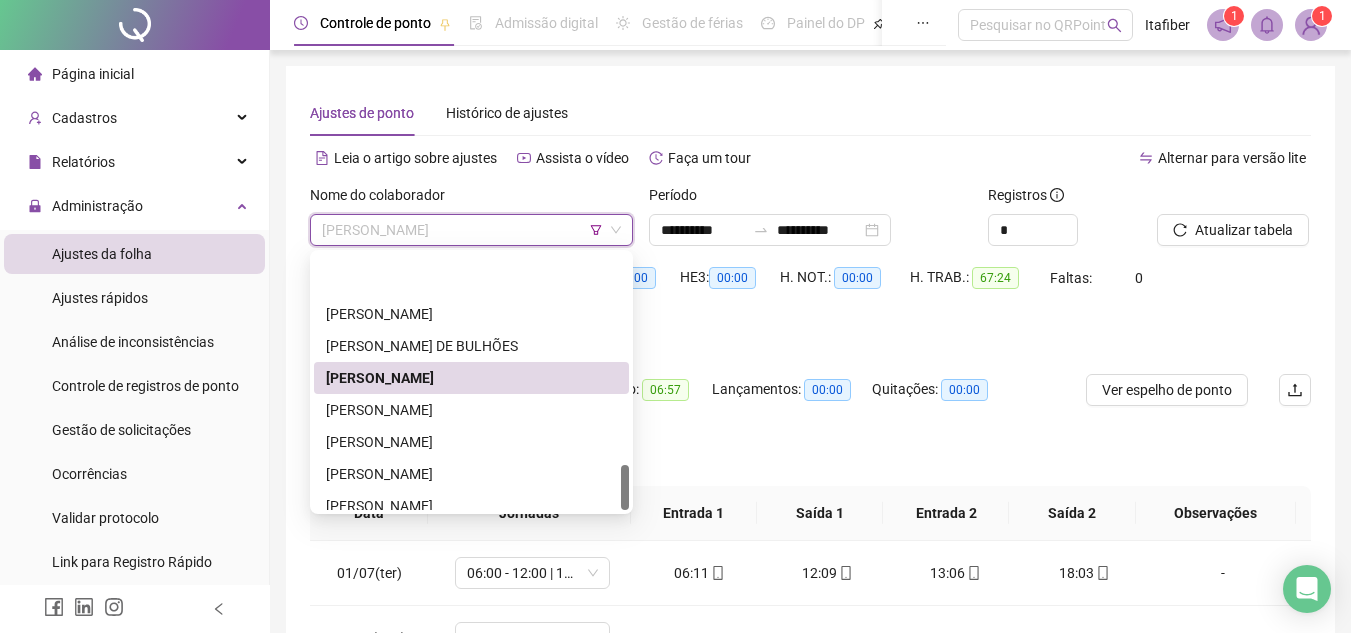 scroll, scrollTop: 1184, scrollLeft: 0, axis: vertical 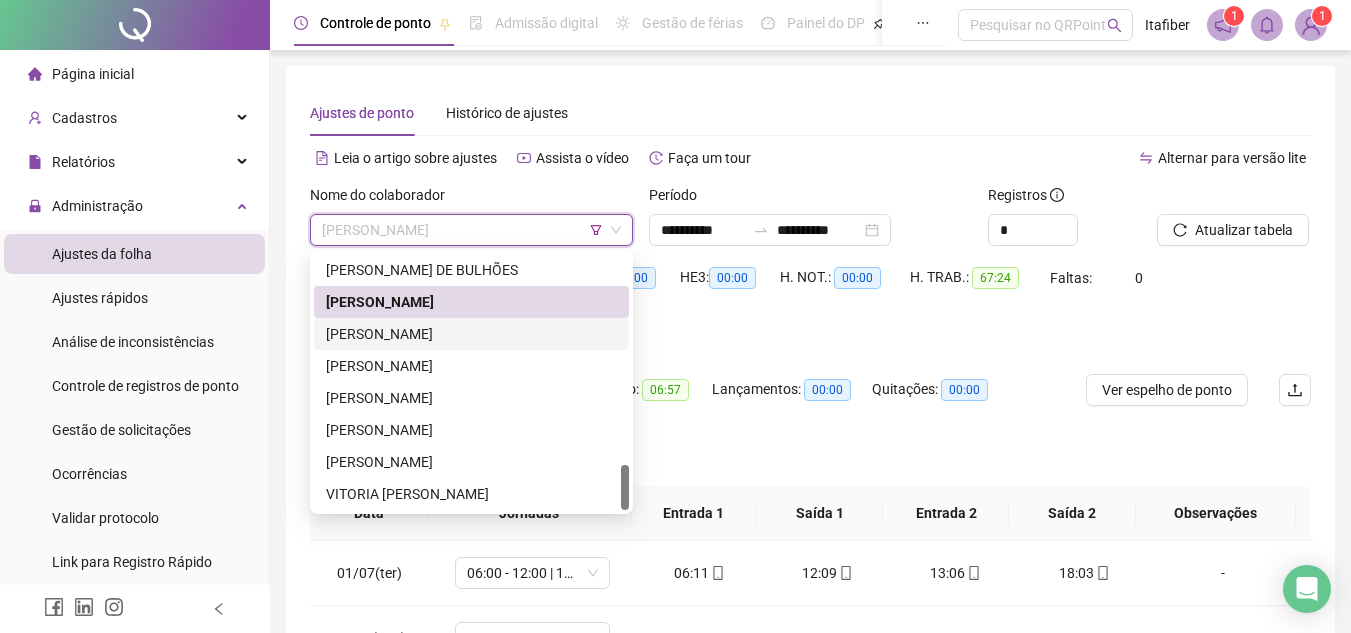 click on "[PERSON_NAME]" at bounding box center [471, 334] 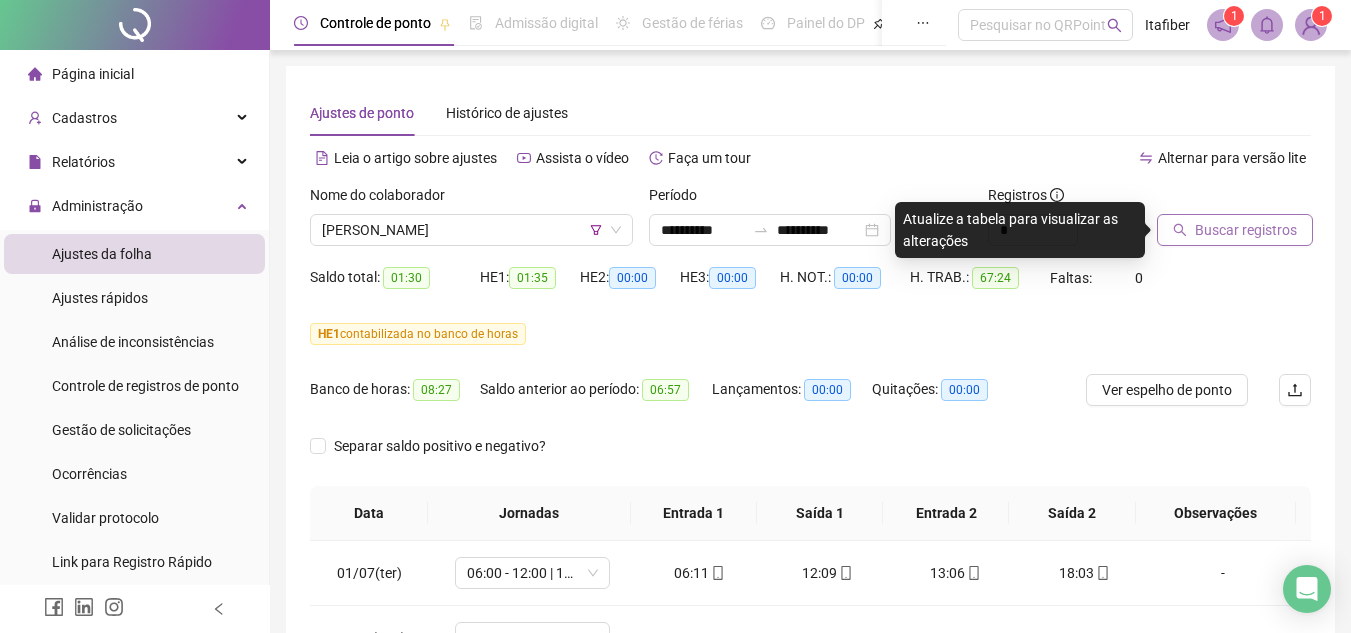 click on "Buscar registros" at bounding box center (1235, 230) 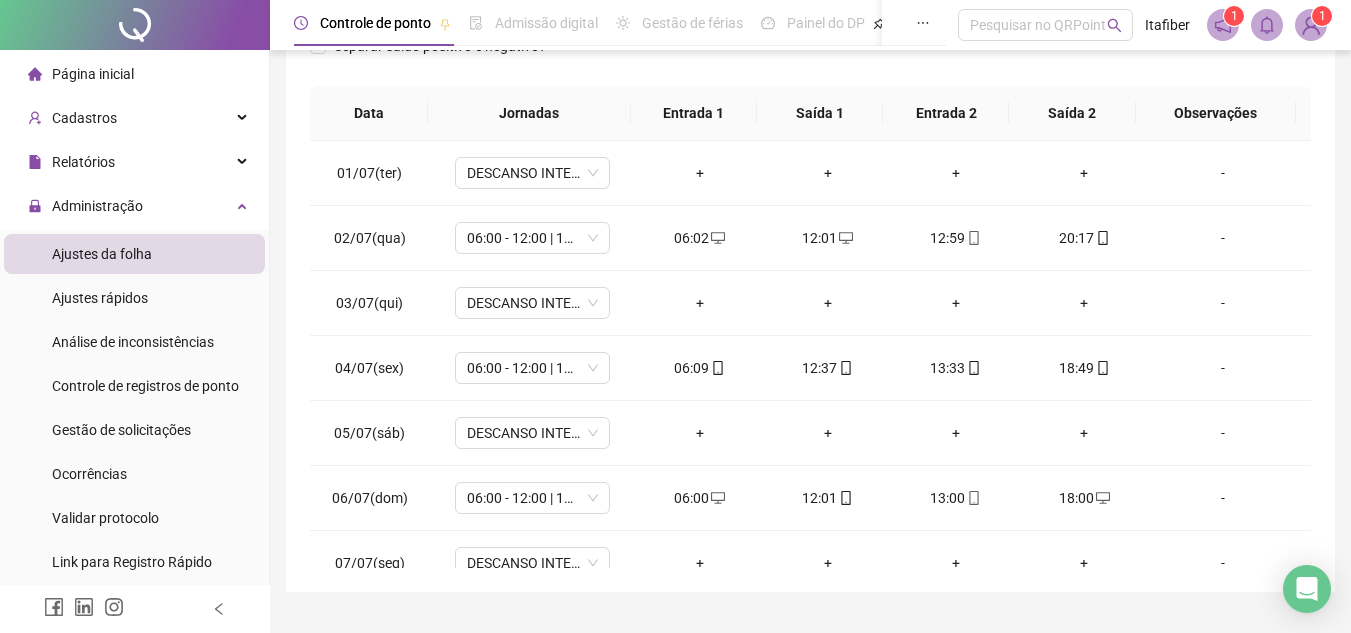 scroll, scrollTop: 445, scrollLeft: 0, axis: vertical 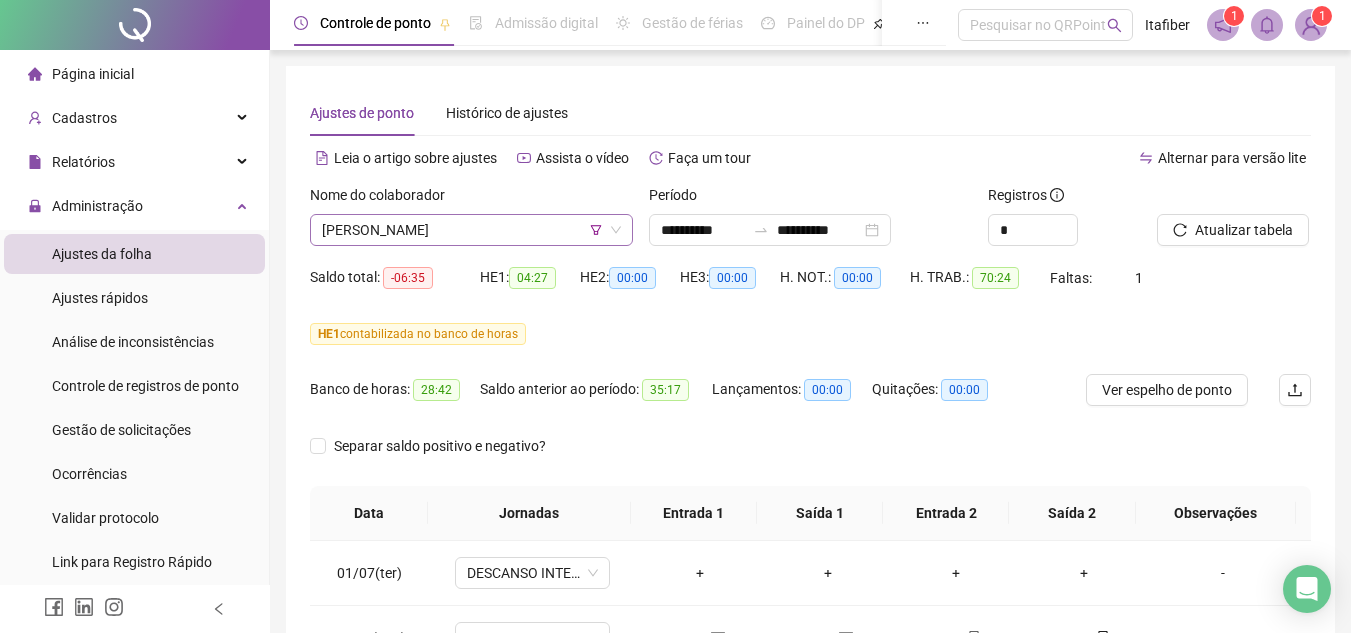 click on "[PERSON_NAME]" at bounding box center [471, 230] 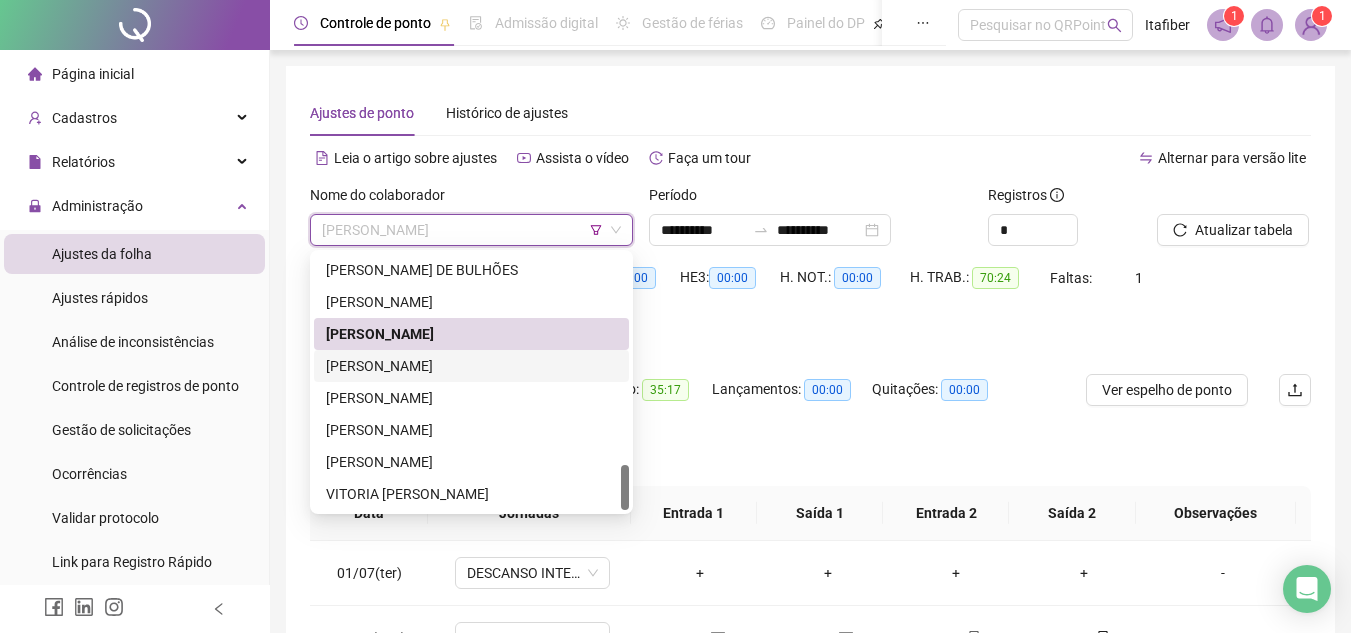 click on "[PERSON_NAME]" at bounding box center [471, 366] 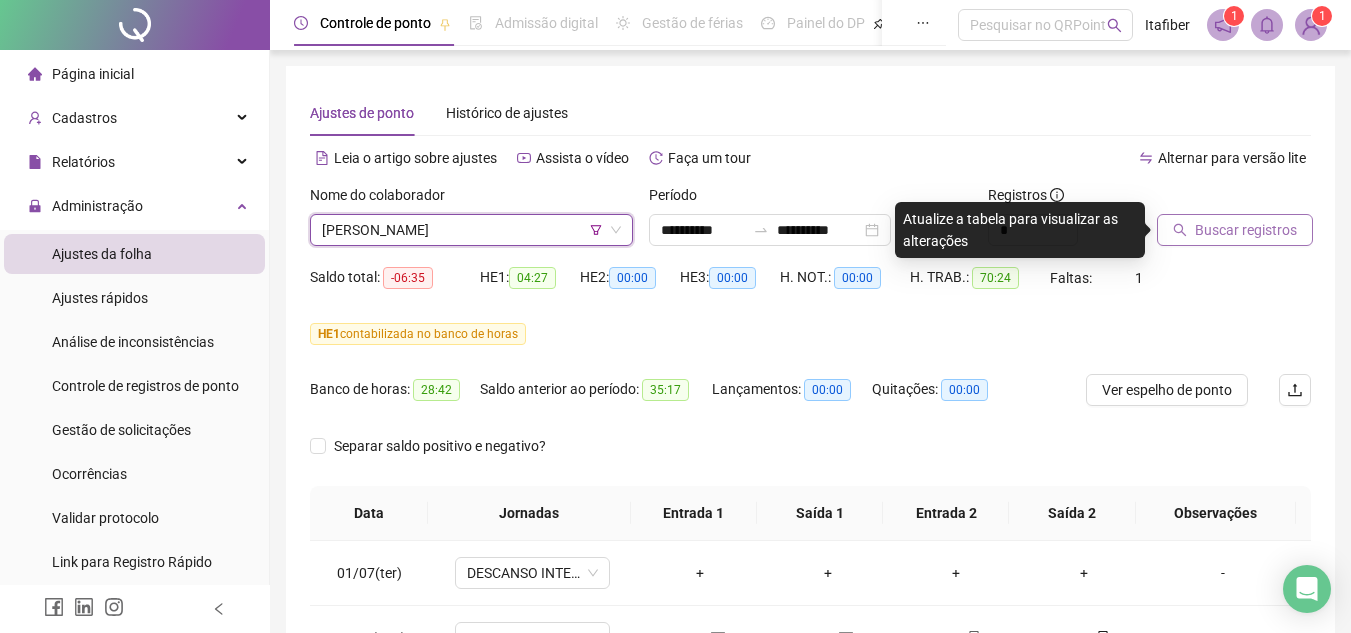 click on "Buscar registros" at bounding box center [1246, 230] 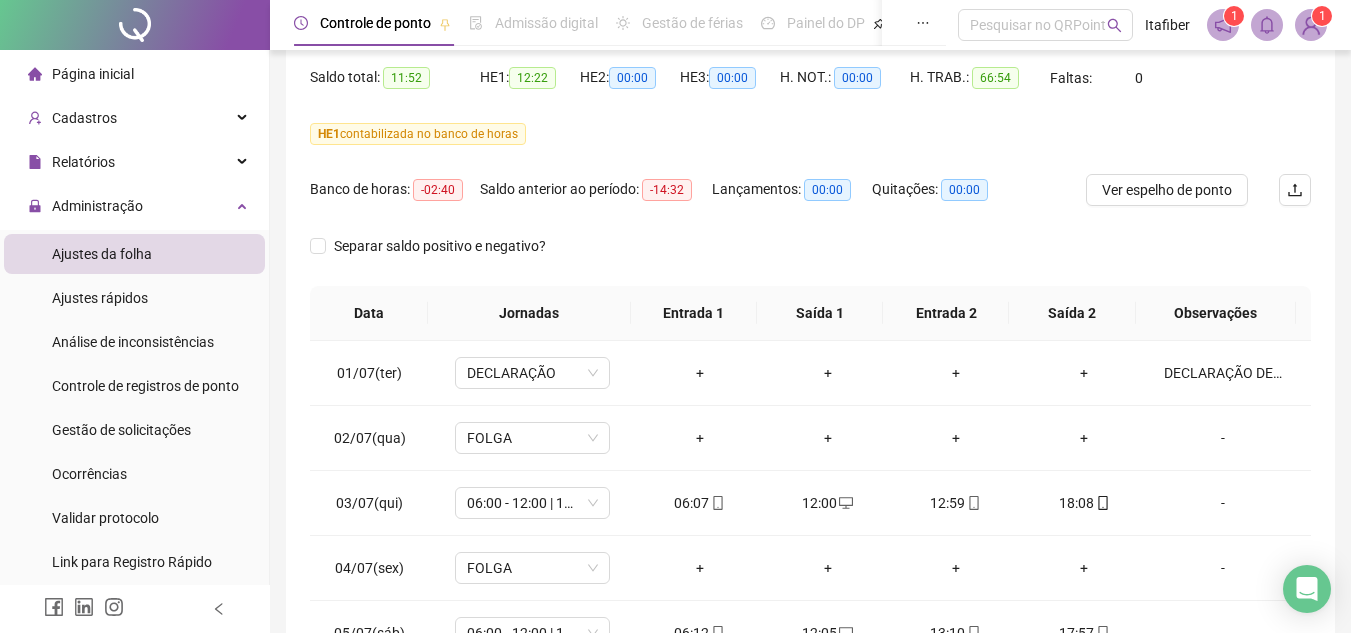 scroll, scrollTop: 300, scrollLeft: 0, axis: vertical 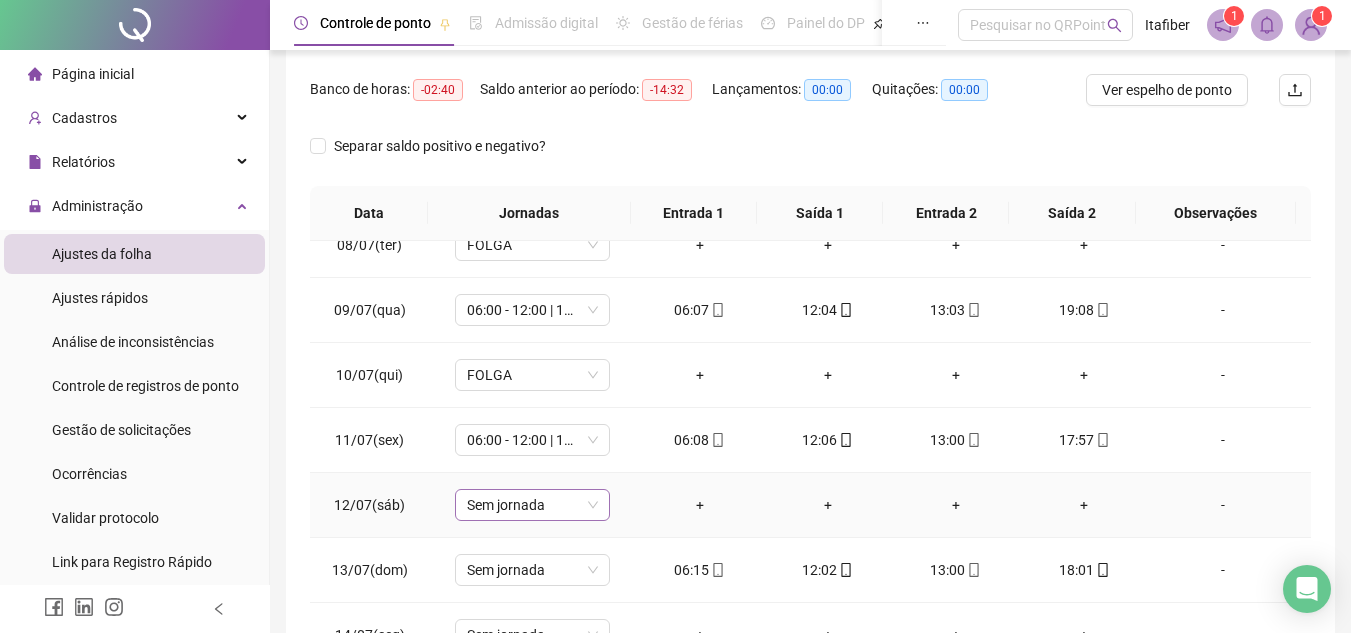 click on "Sem jornada" at bounding box center (532, 505) 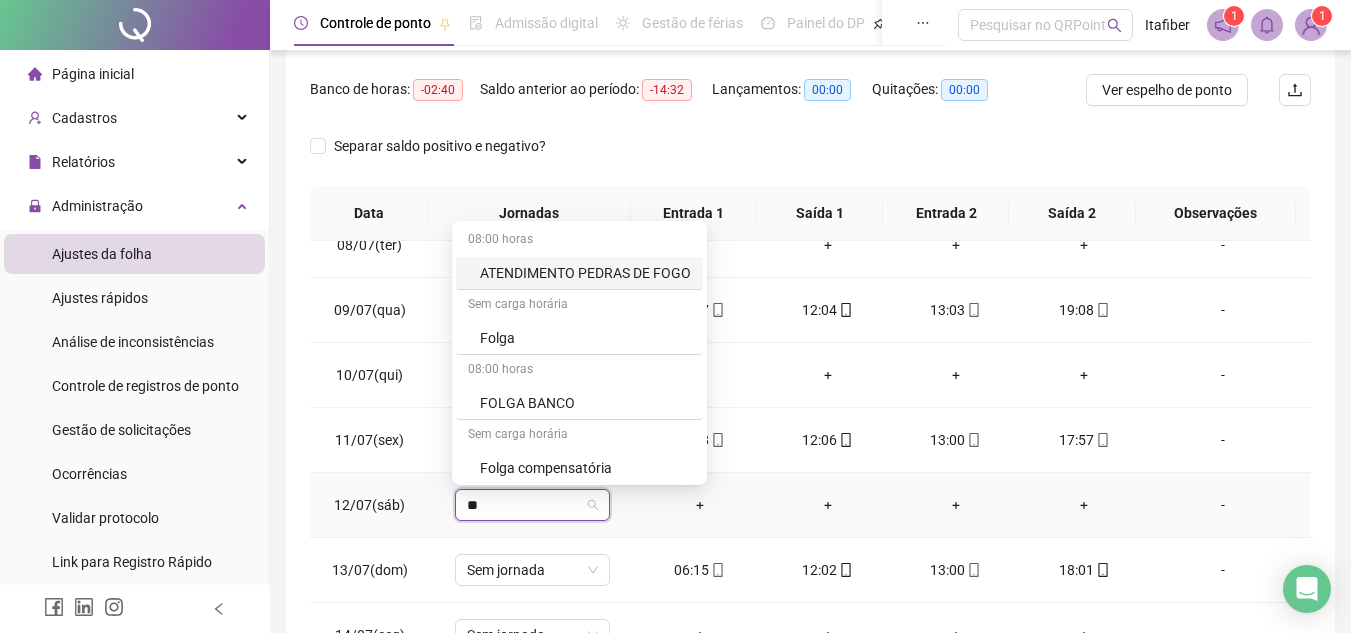 type on "***" 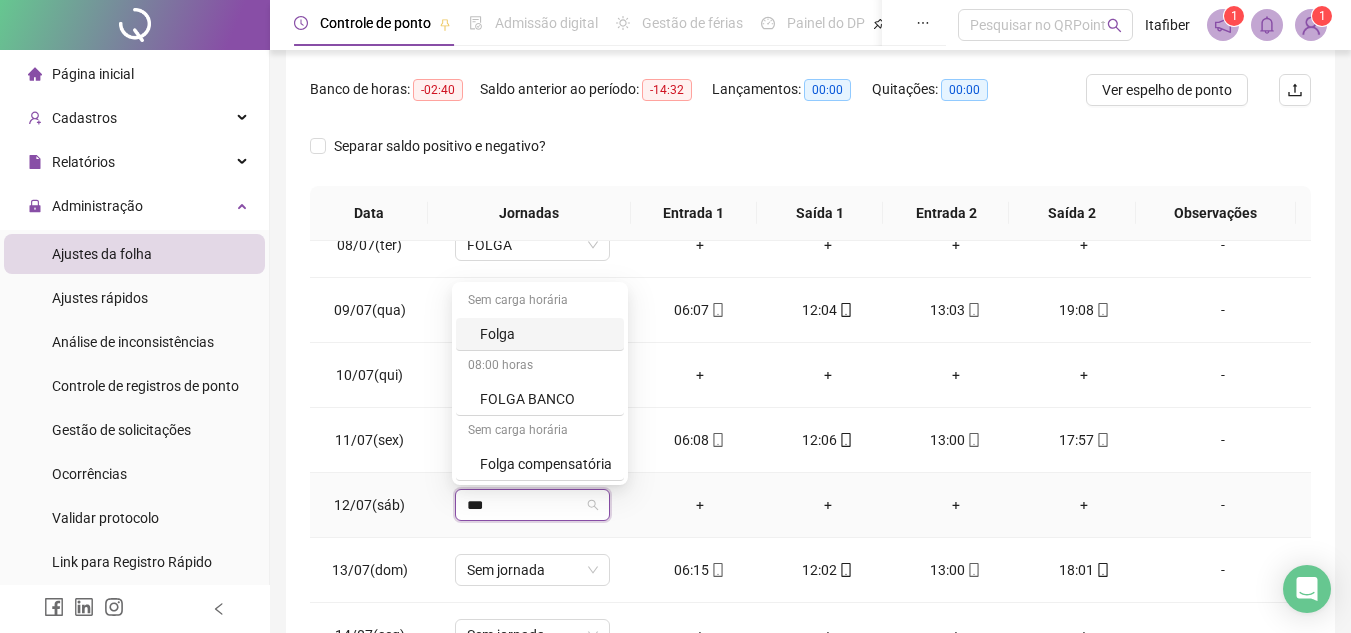 click on "Sem carga horária" at bounding box center [540, 302] 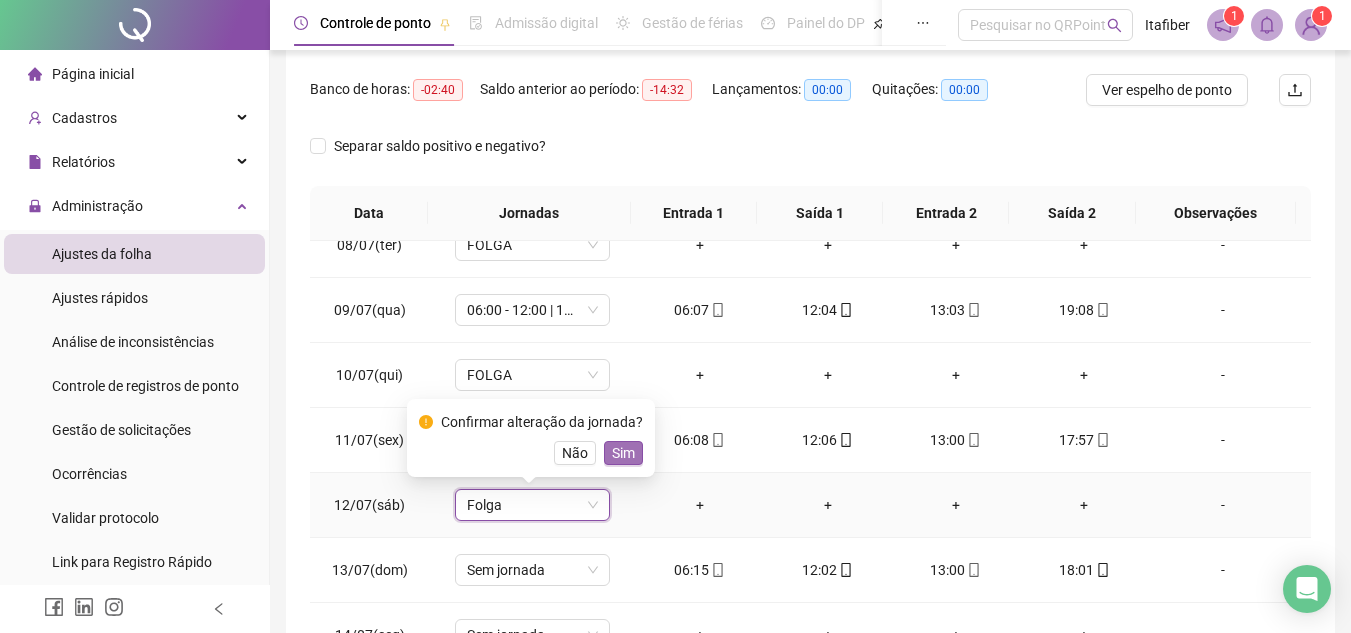 click on "Sim" at bounding box center [623, 453] 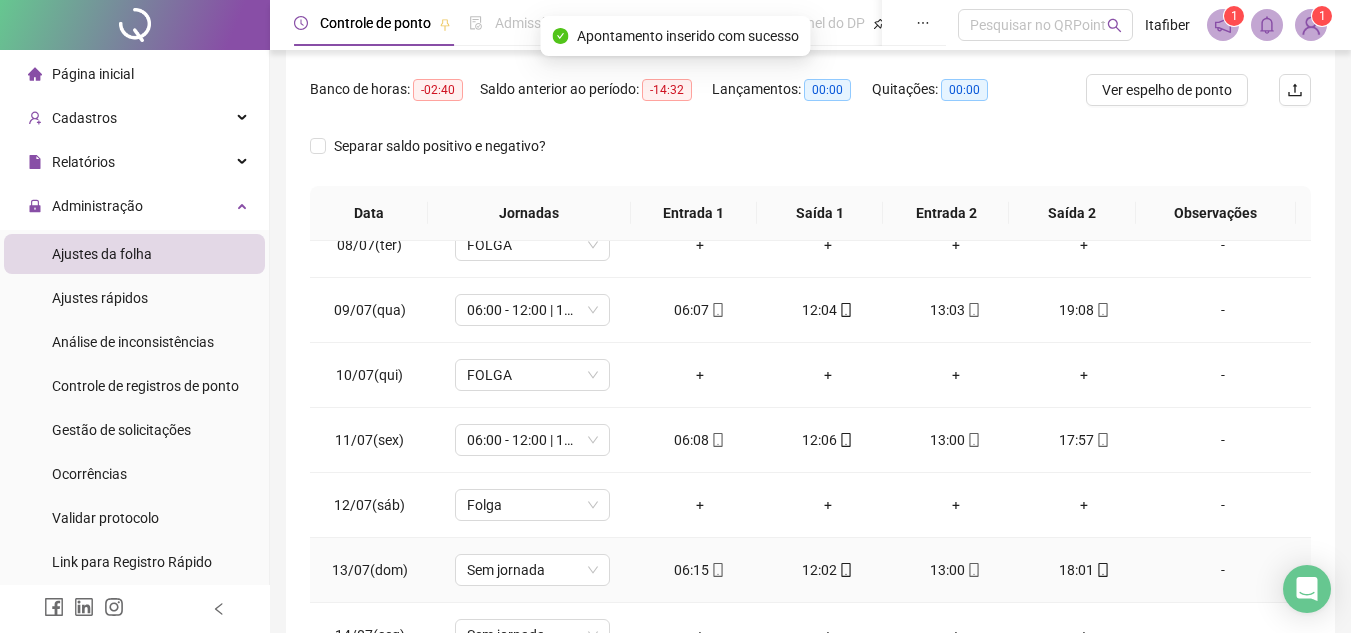 click on "Sem jornada" at bounding box center [532, 570] 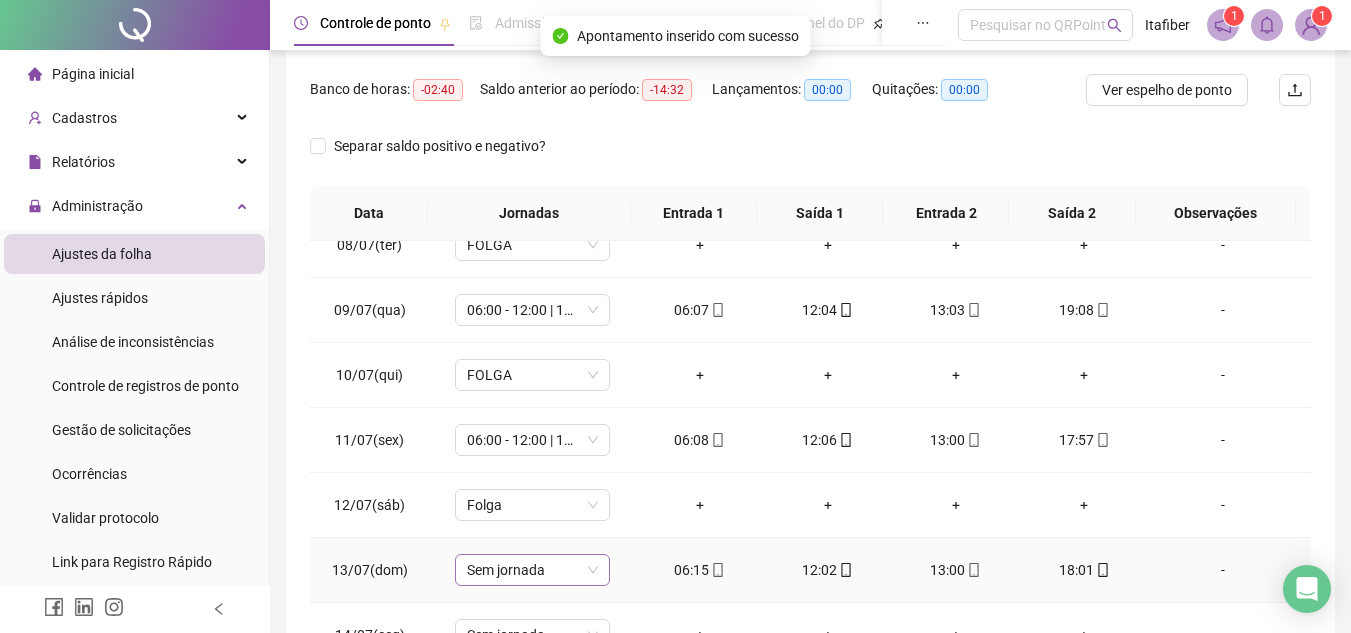 click on "Sem jornada" at bounding box center [532, 570] 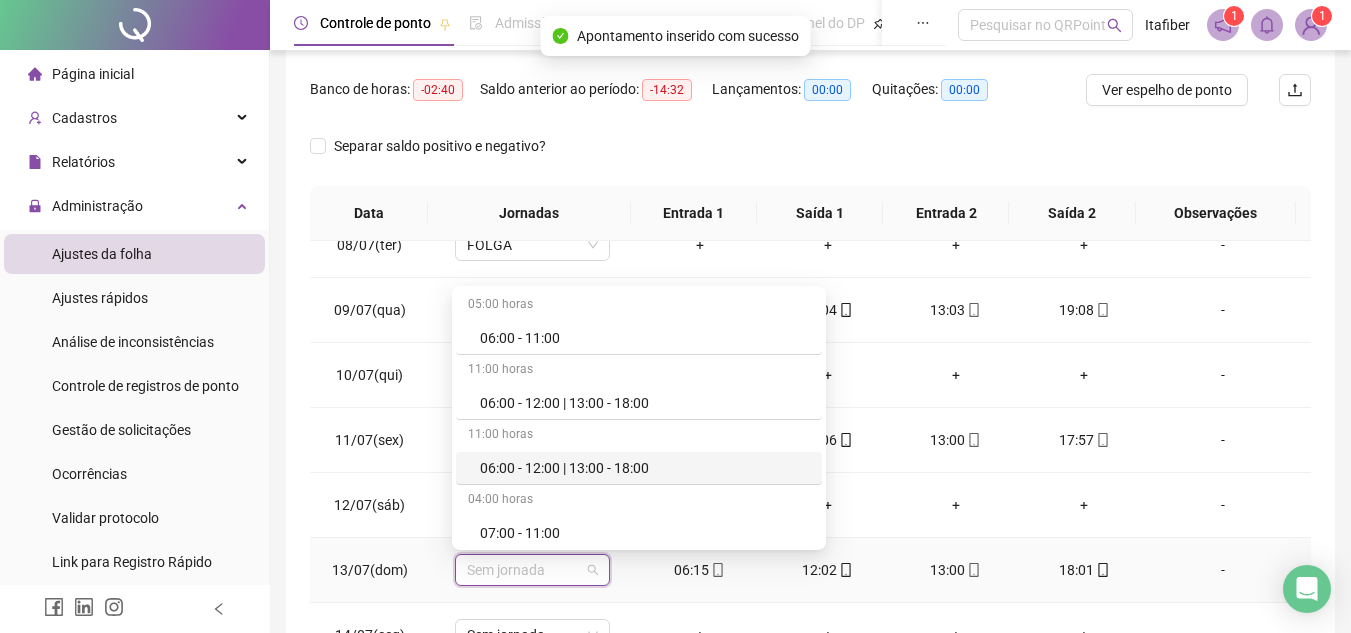 click on "11:00 horas" at bounding box center (639, 436) 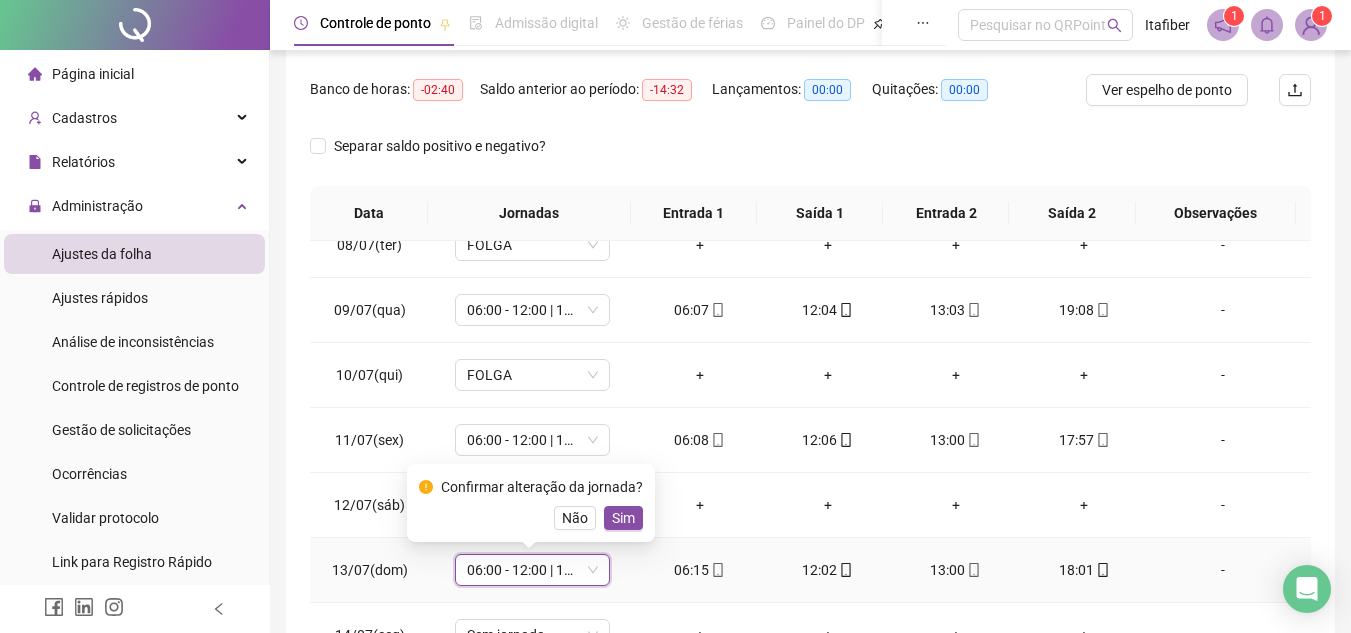click on "Sim" at bounding box center [623, 518] 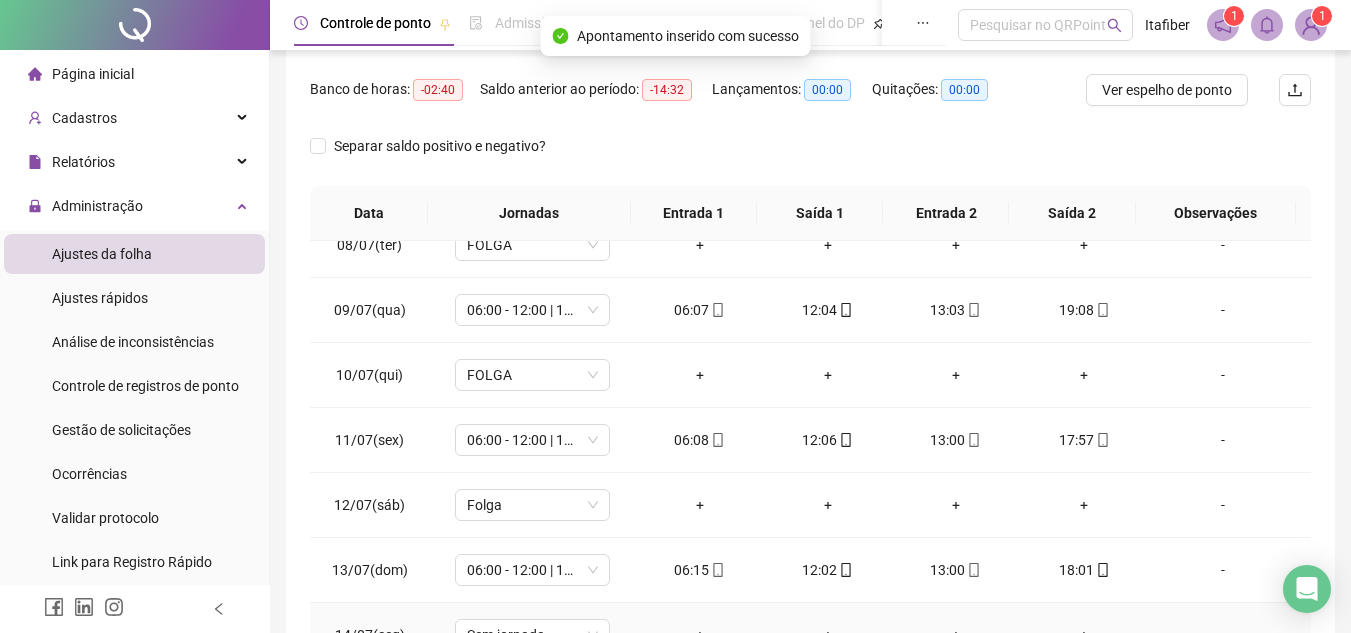 scroll, scrollTop: 445, scrollLeft: 0, axis: vertical 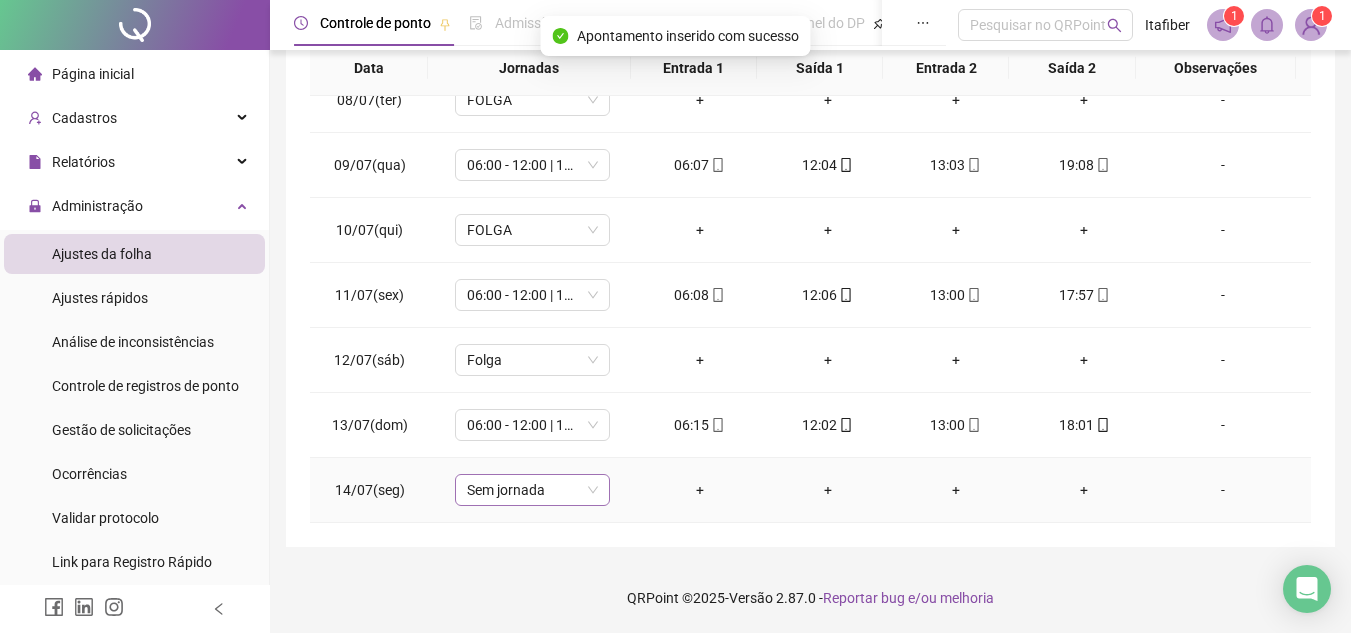 click on "Sem jornada" at bounding box center [532, 490] 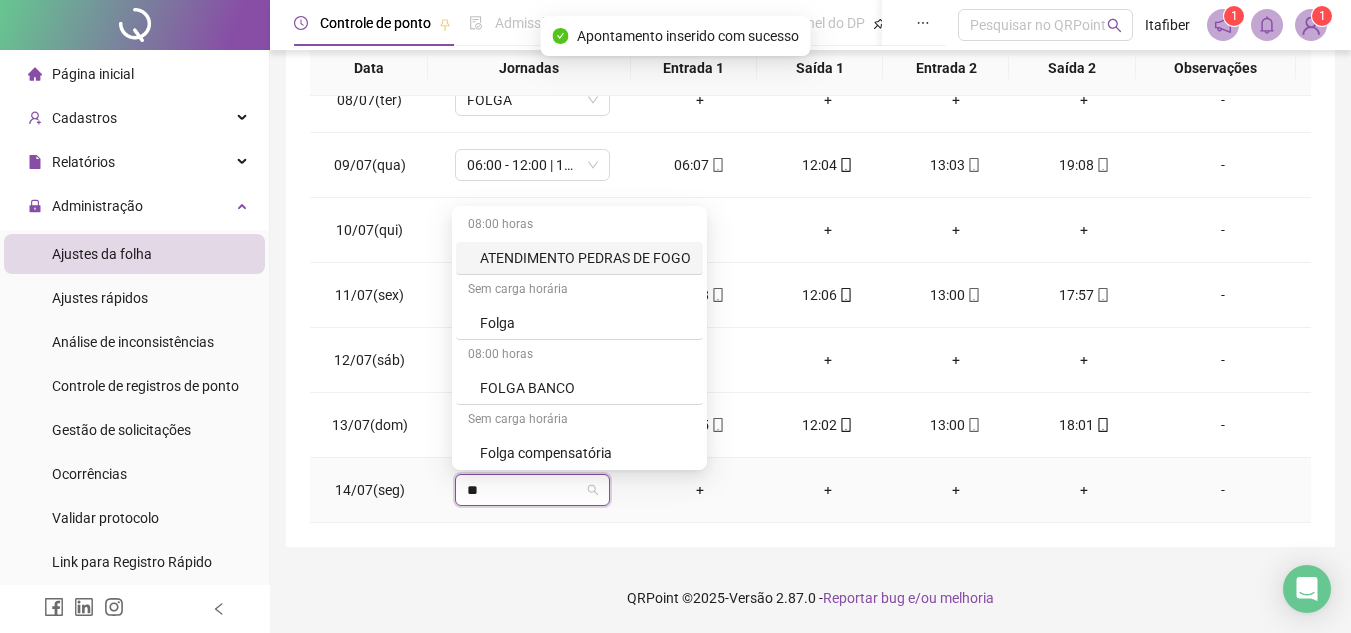 type on "***" 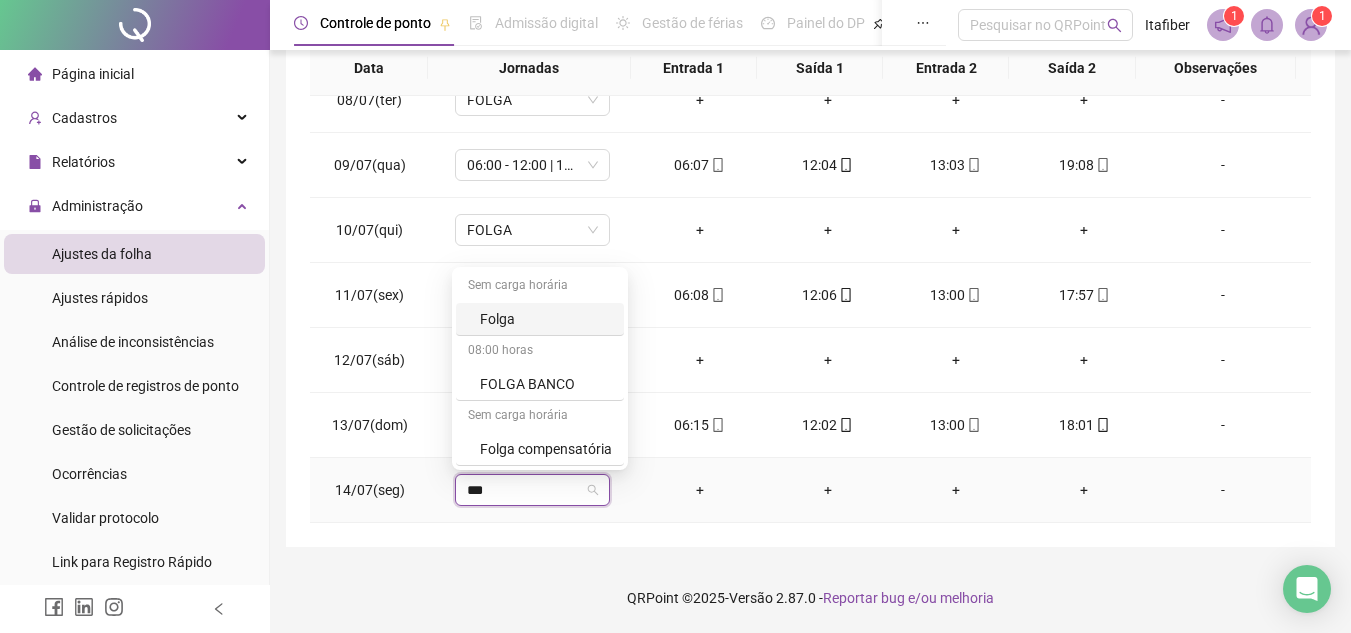 click on "Folga" at bounding box center [546, 319] 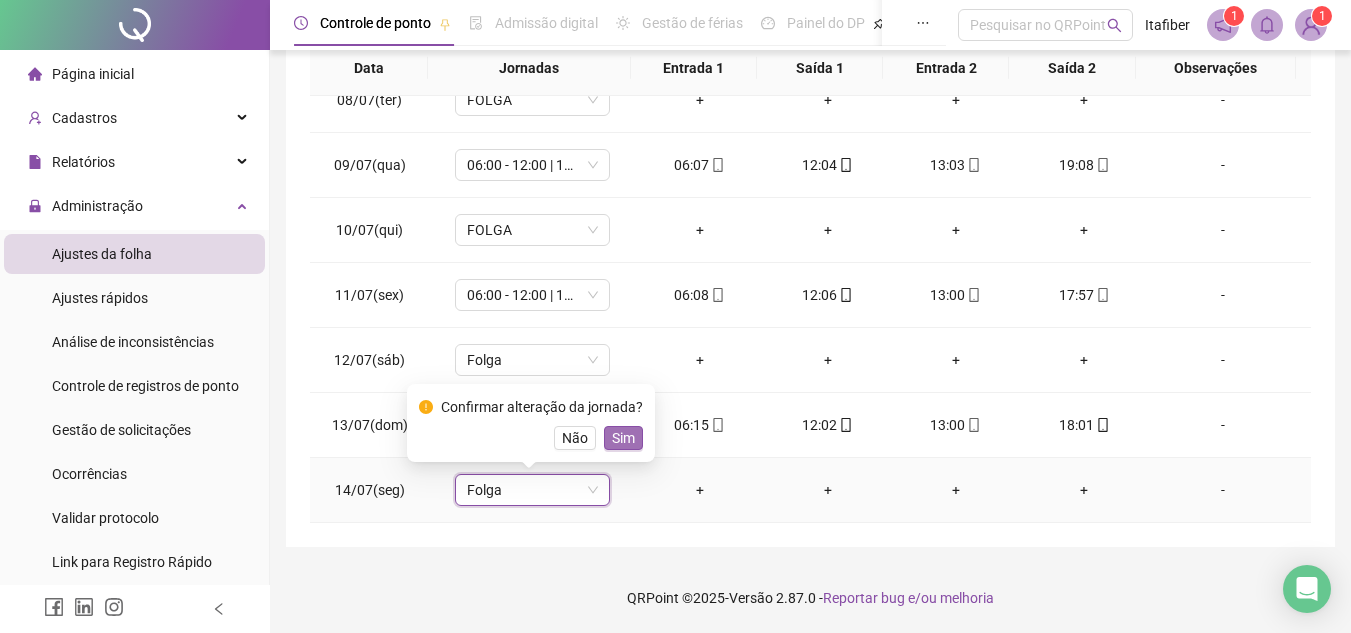 click on "Sim" at bounding box center (623, 438) 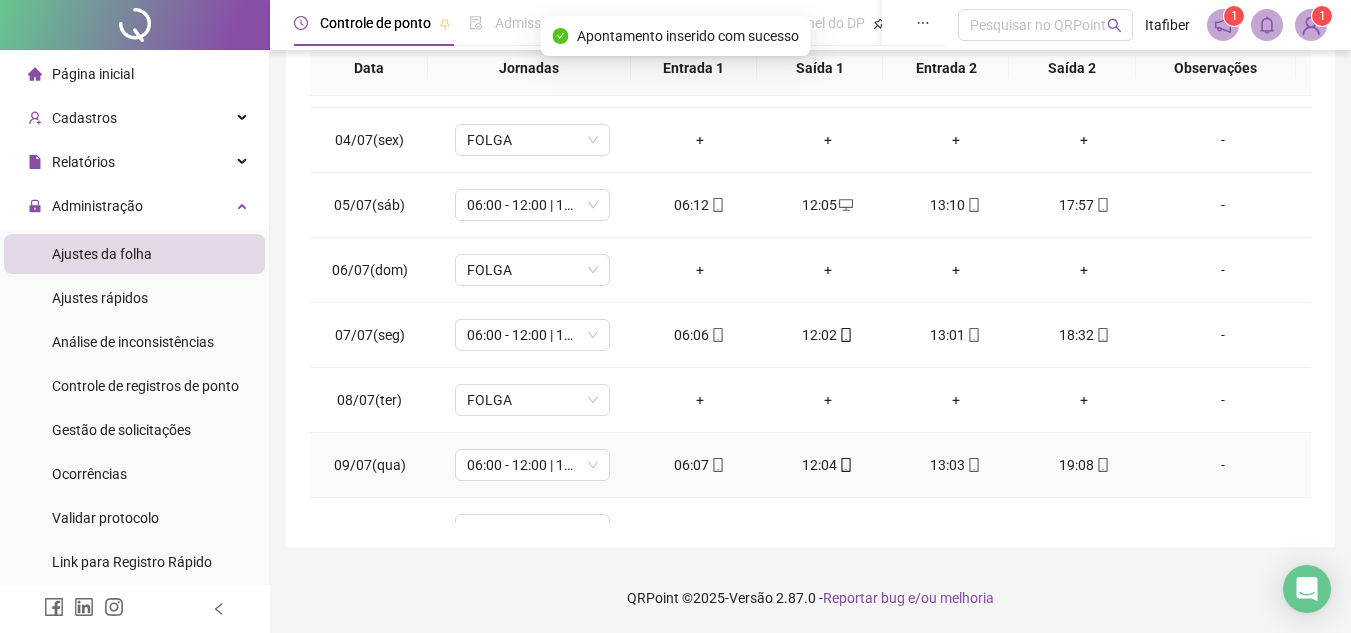 scroll, scrollTop: 0, scrollLeft: 0, axis: both 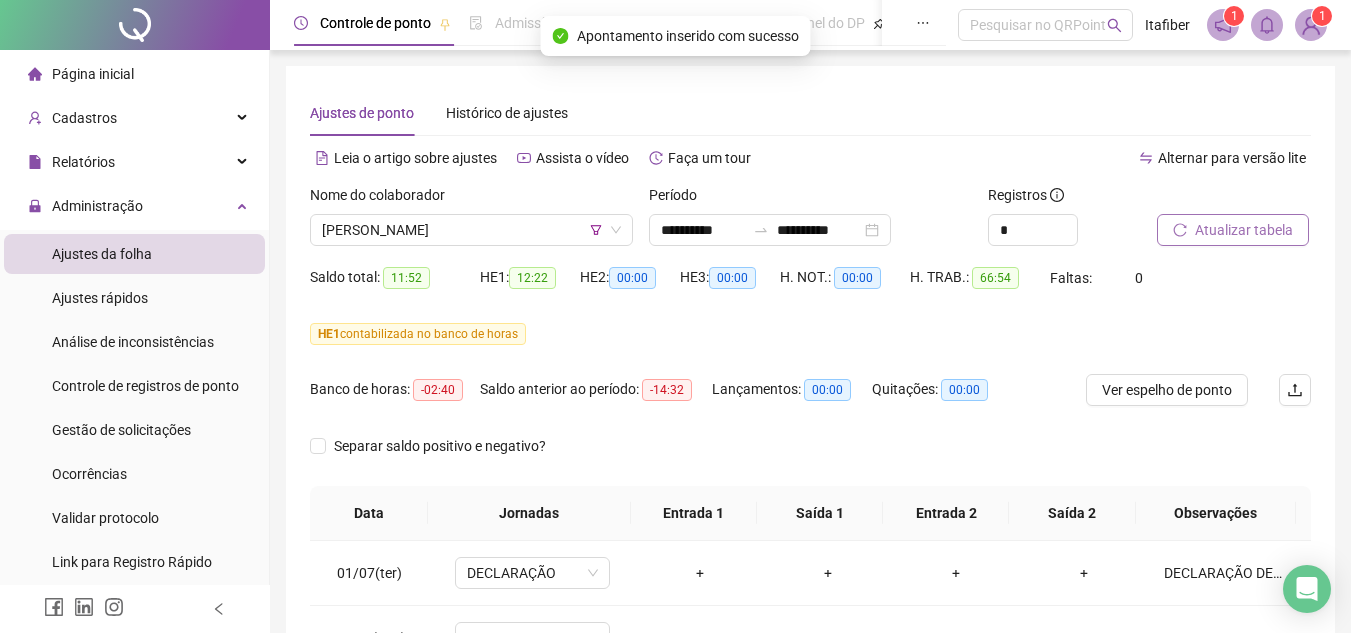 click on "Atualizar tabela" at bounding box center (1244, 230) 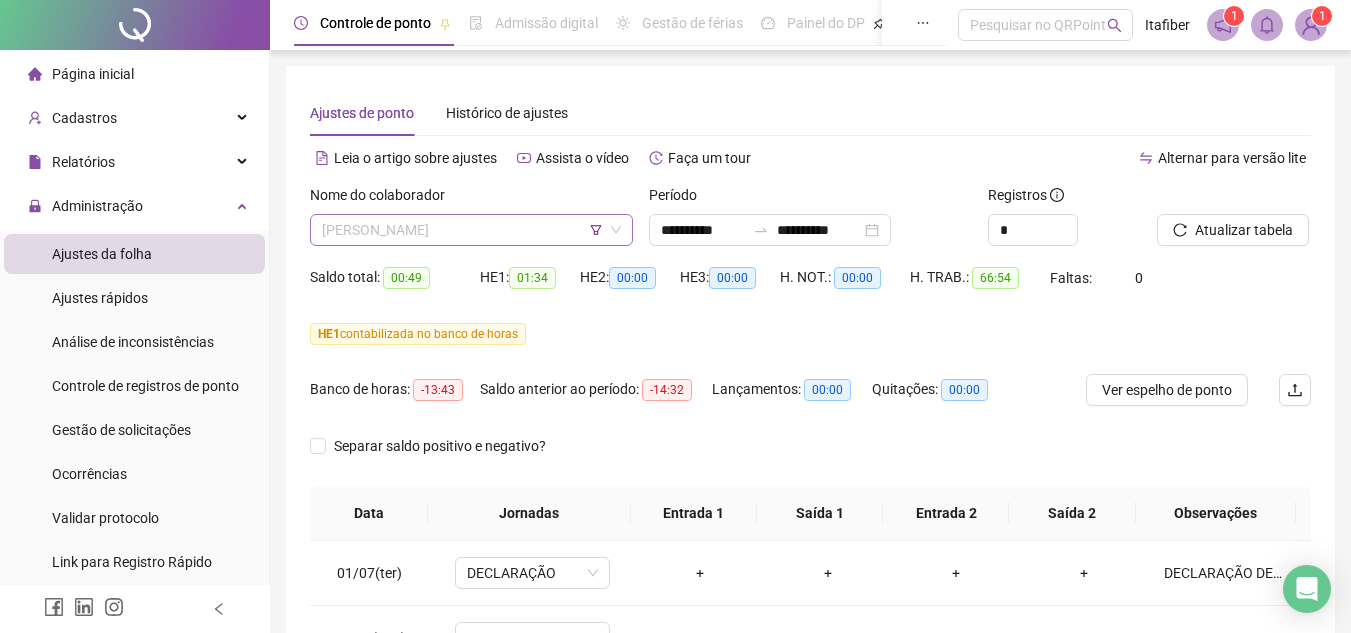 click on "[PERSON_NAME]" at bounding box center (471, 230) 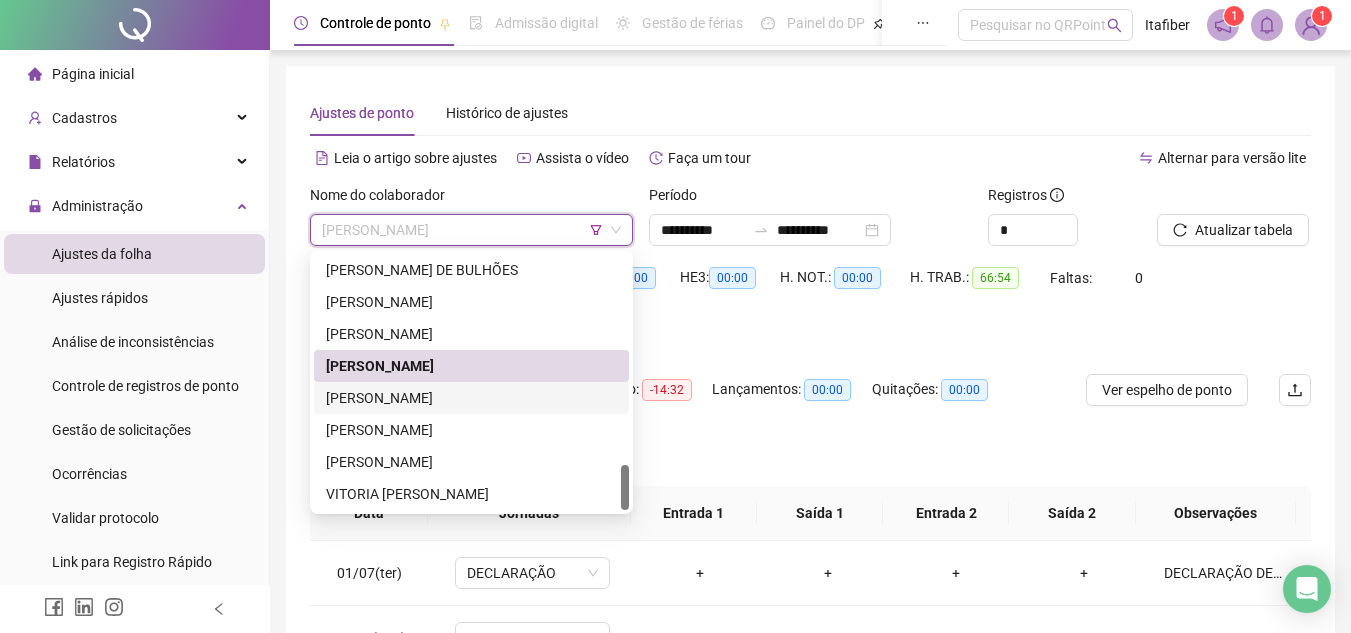 click on "[PERSON_NAME]" at bounding box center (471, 398) 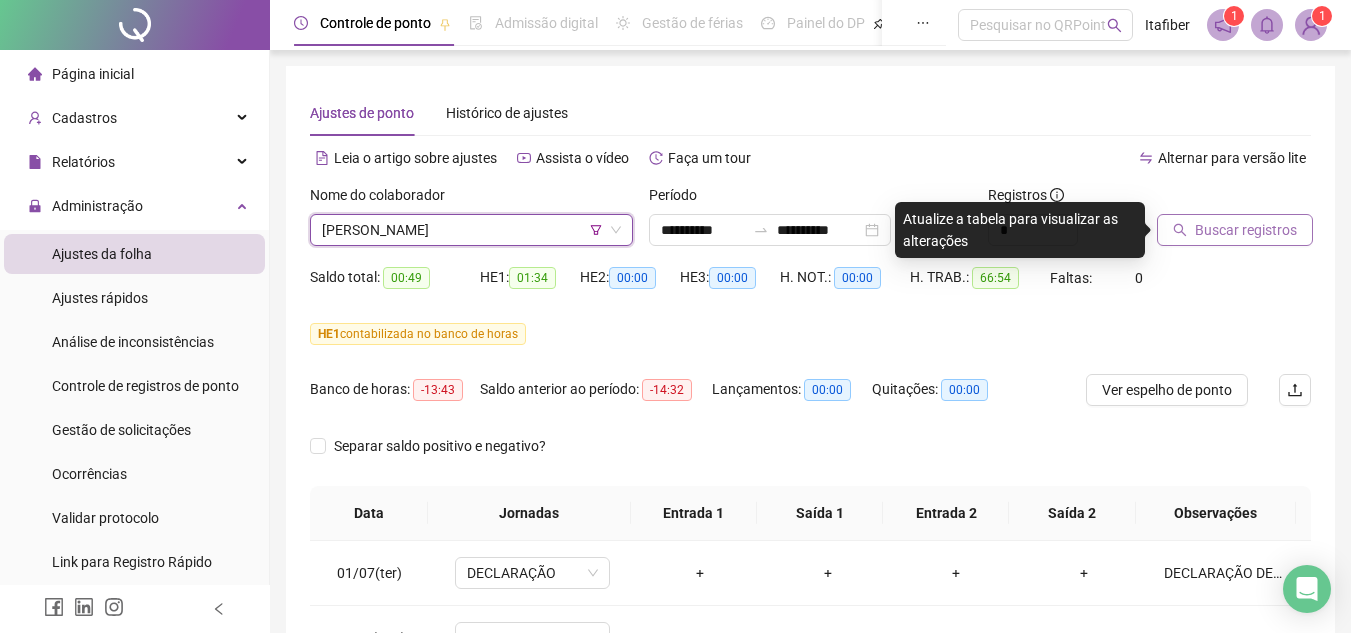 click on "Buscar registros" at bounding box center (1235, 230) 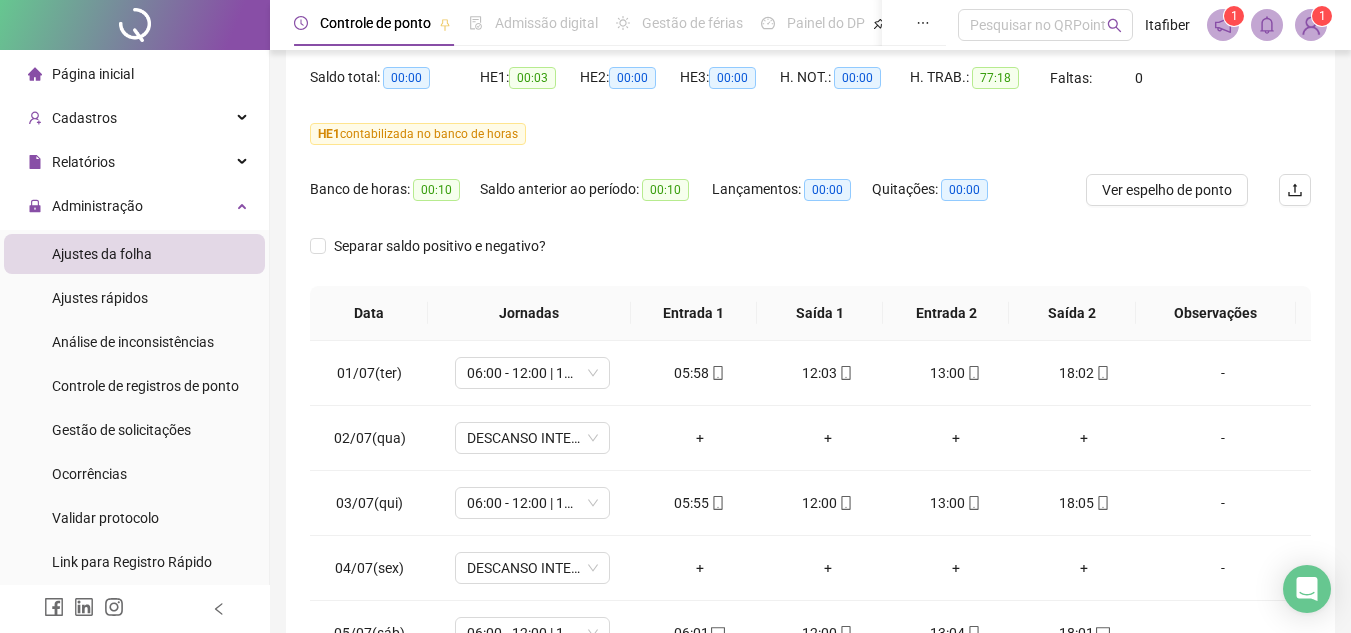 scroll, scrollTop: 445, scrollLeft: 0, axis: vertical 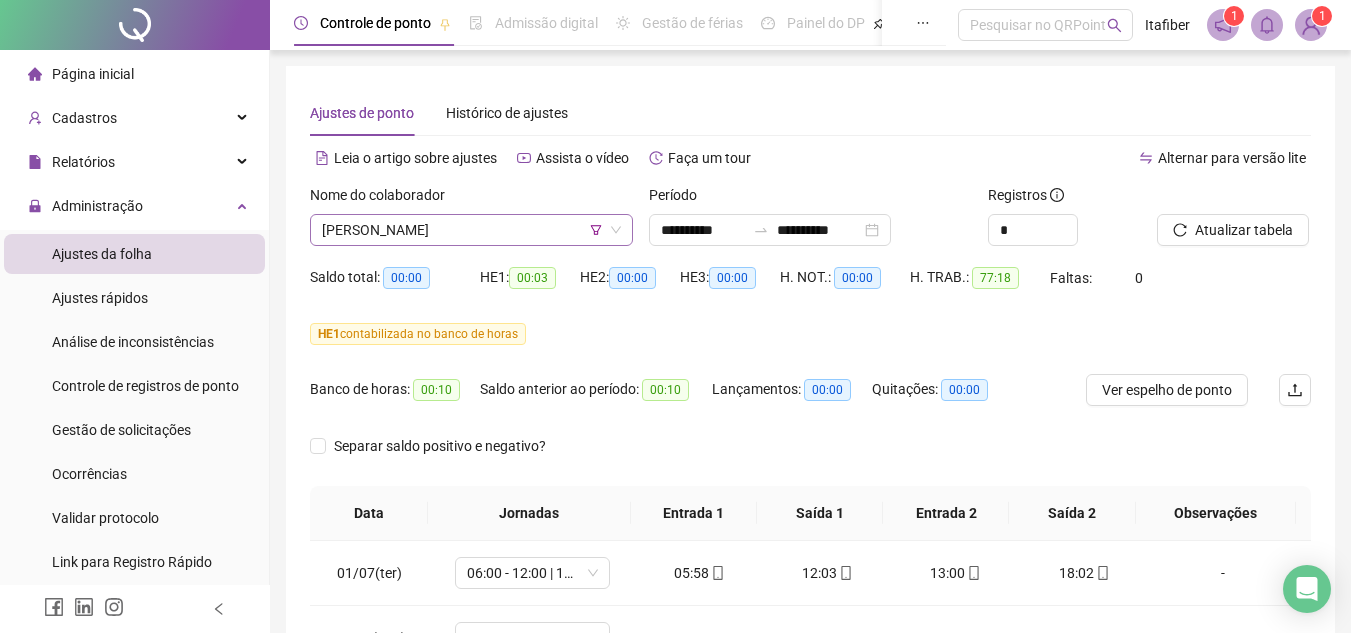 click on "[PERSON_NAME]" at bounding box center (471, 230) 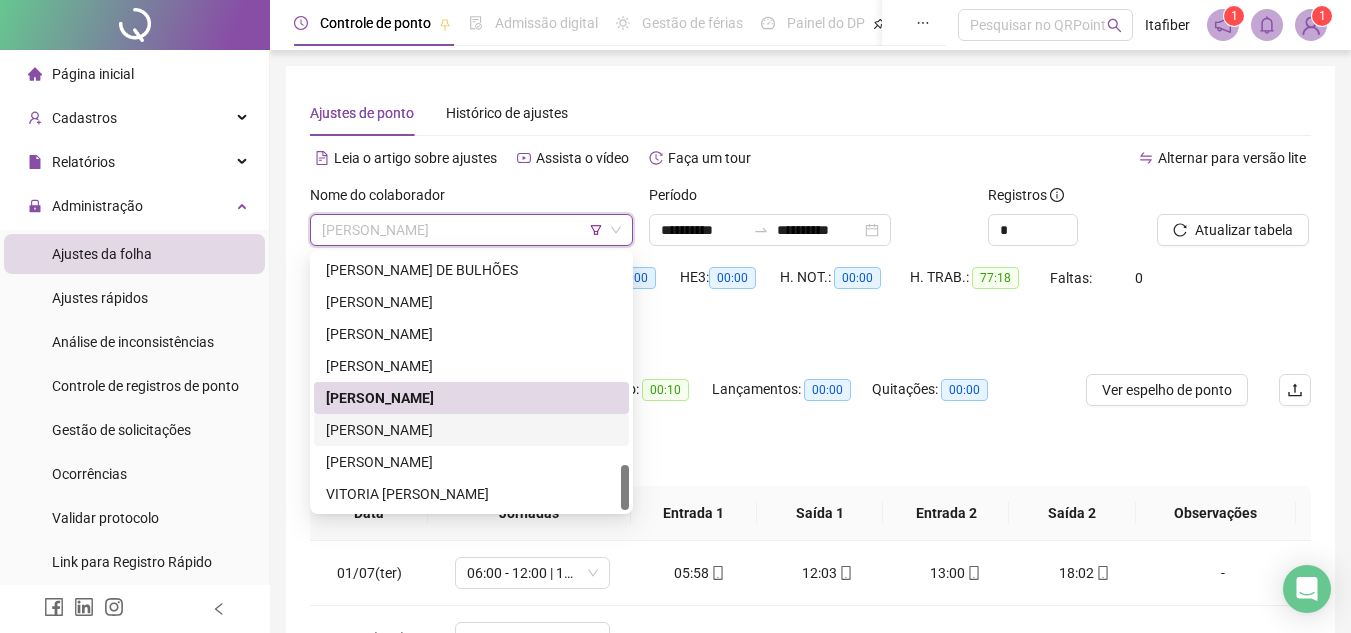 click on "[PERSON_NAME]" at bounding box center (471, 430) 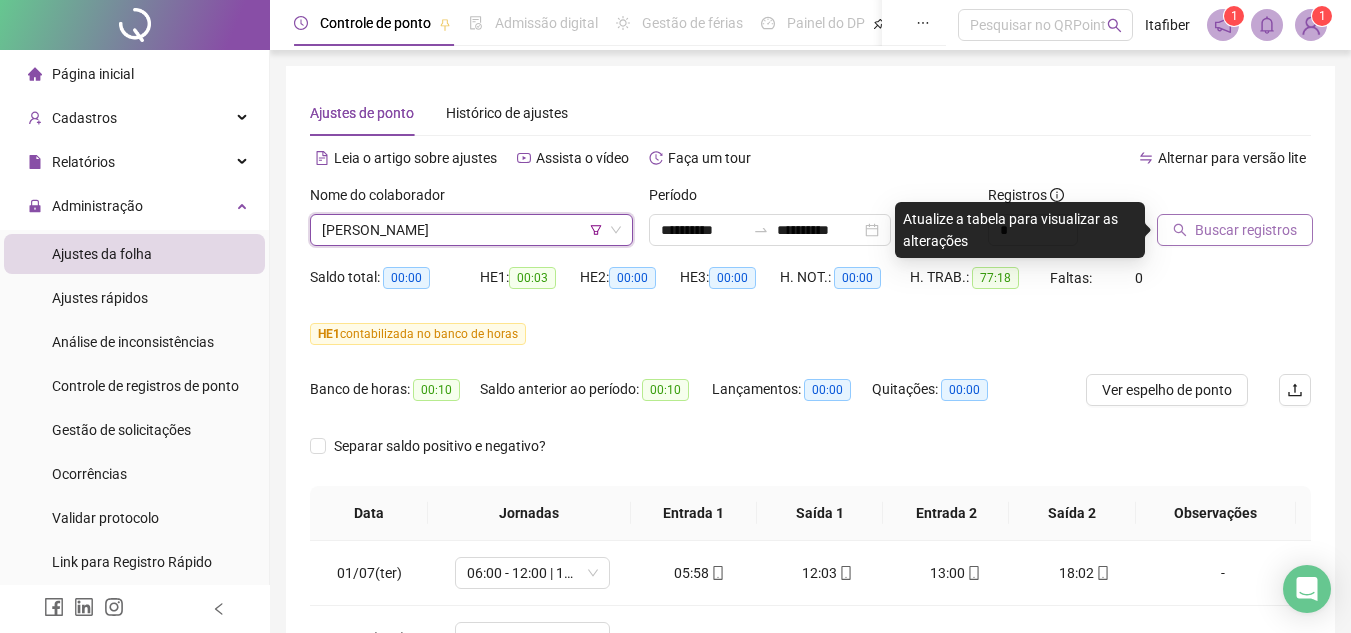 click on "Buscar registros" at bounding box center [1235, 230] 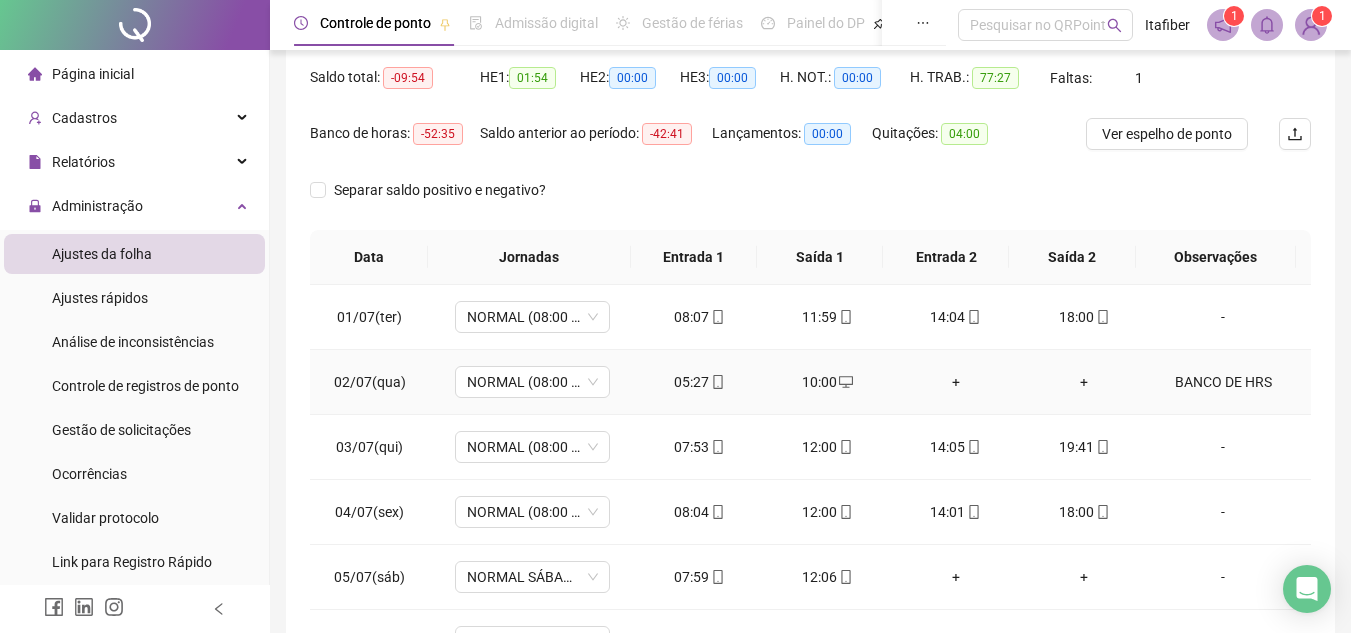 scroll, scrollTop: 300, scrollLeft: 0, axis: vertical 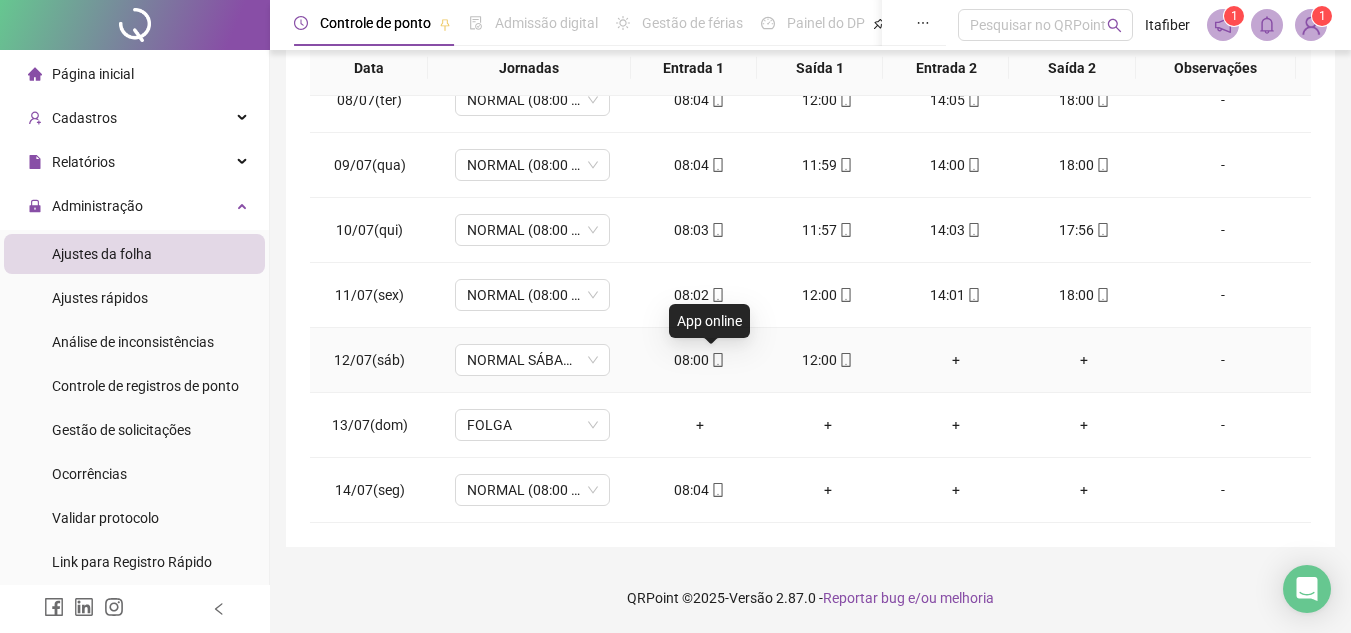 click 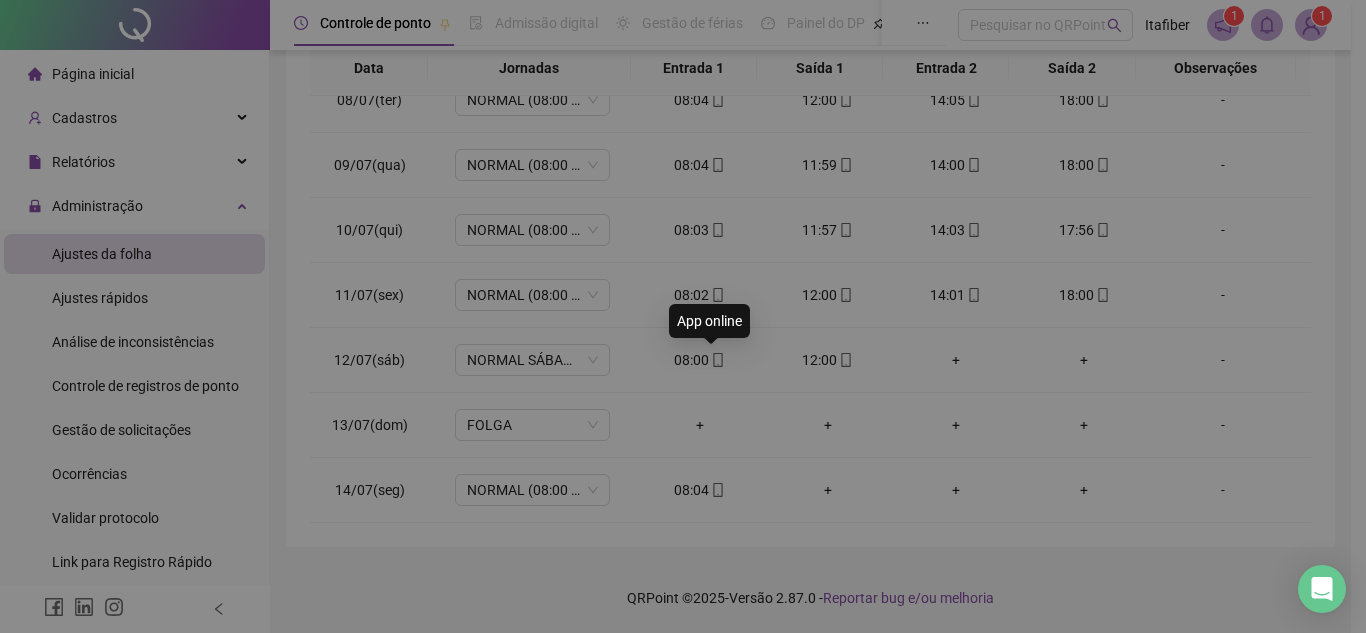 type on "**********" 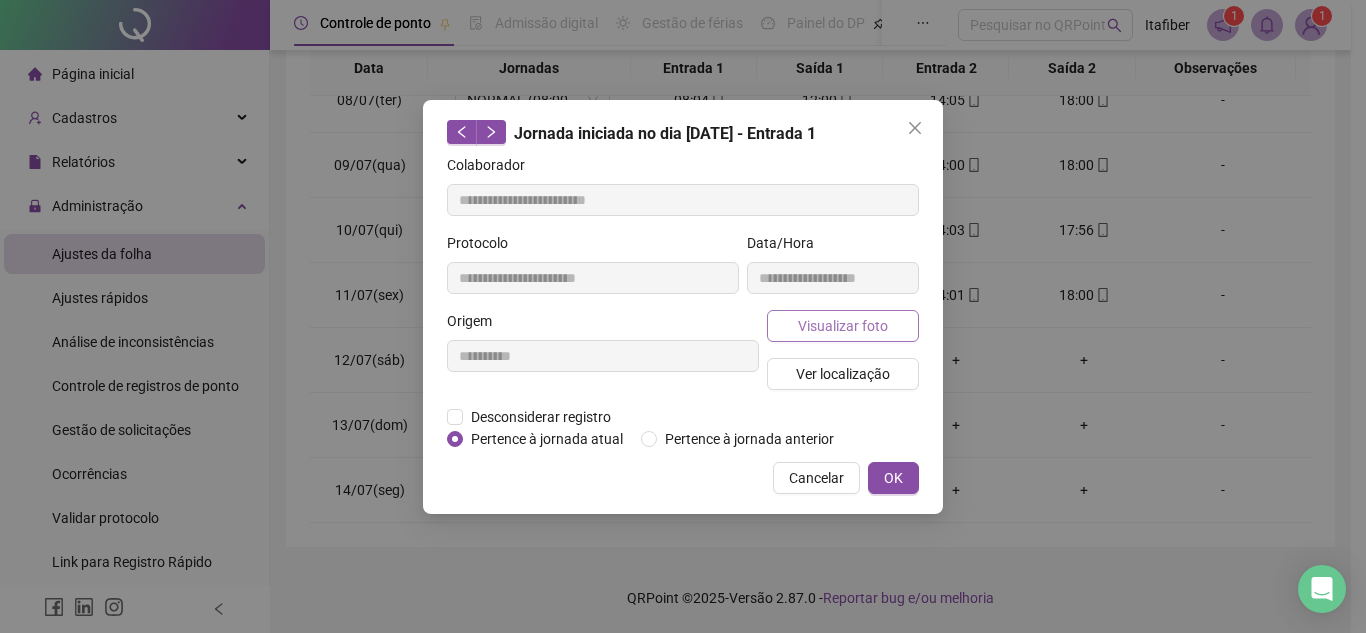 click on "Visualizar foto" at bounding box center (843, 326) 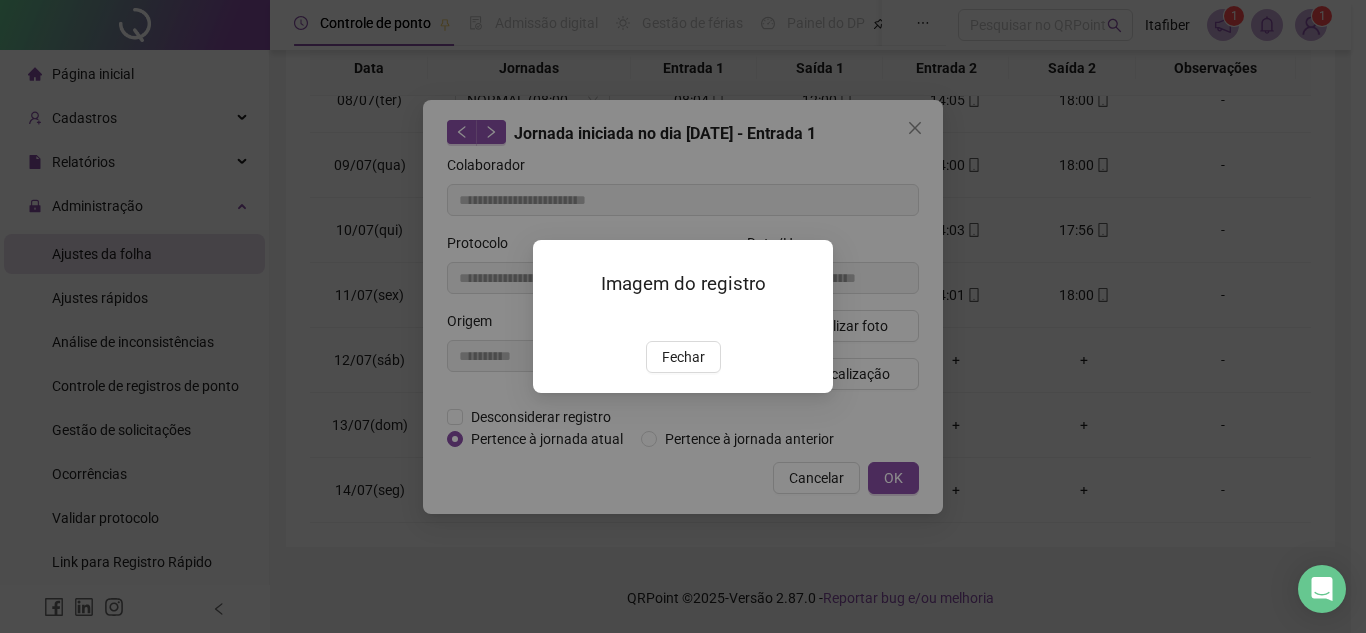 click on "Imagem do registro Fechar" at bounding box center [683, 316] 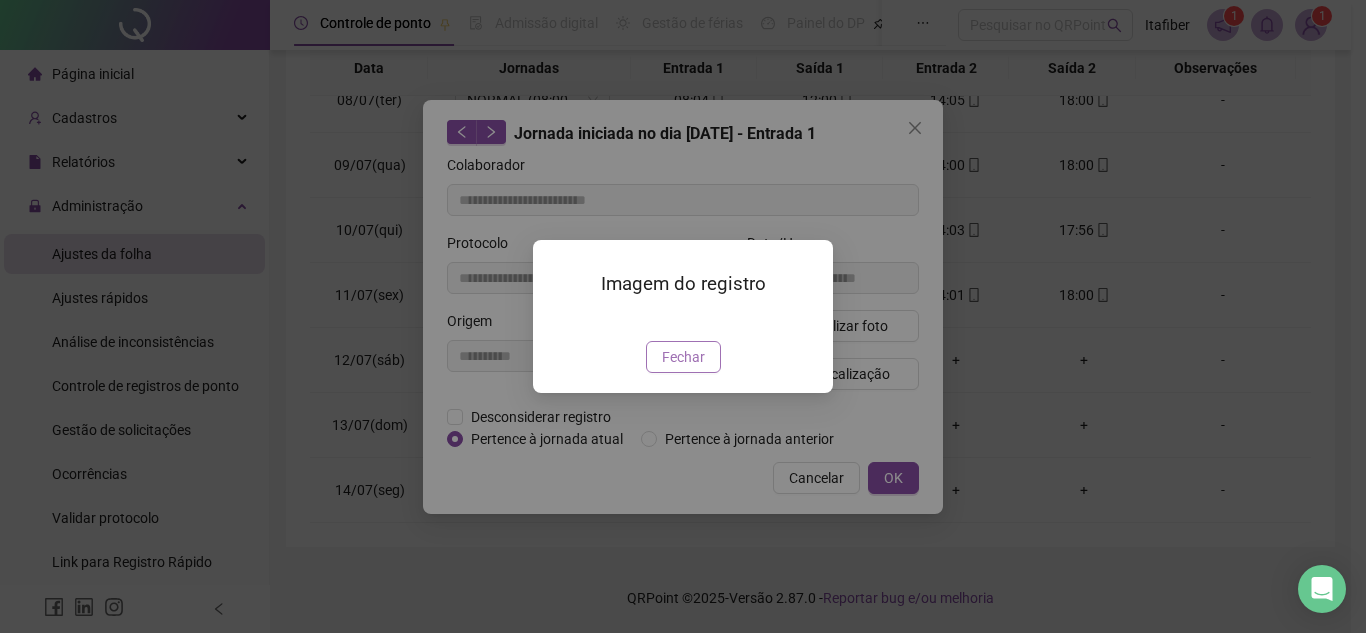 click on "Fechar" at bounding box center (683, 357) 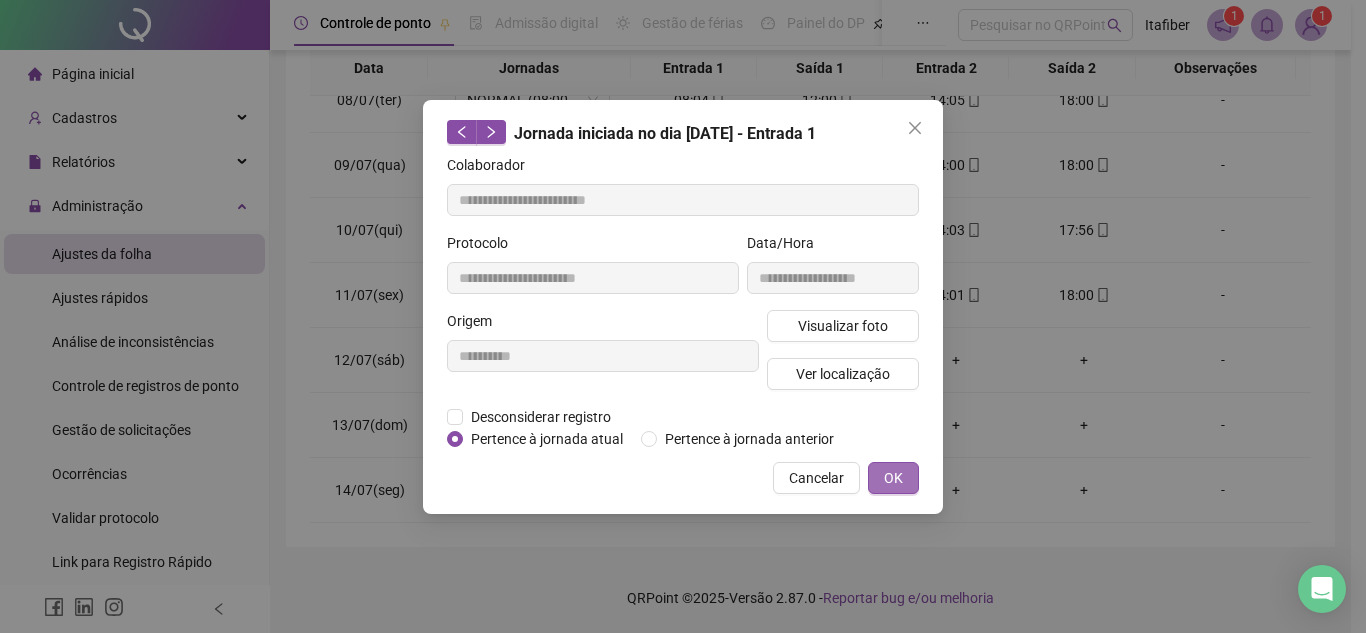 click on "OK" at bounding box center [893, 478] 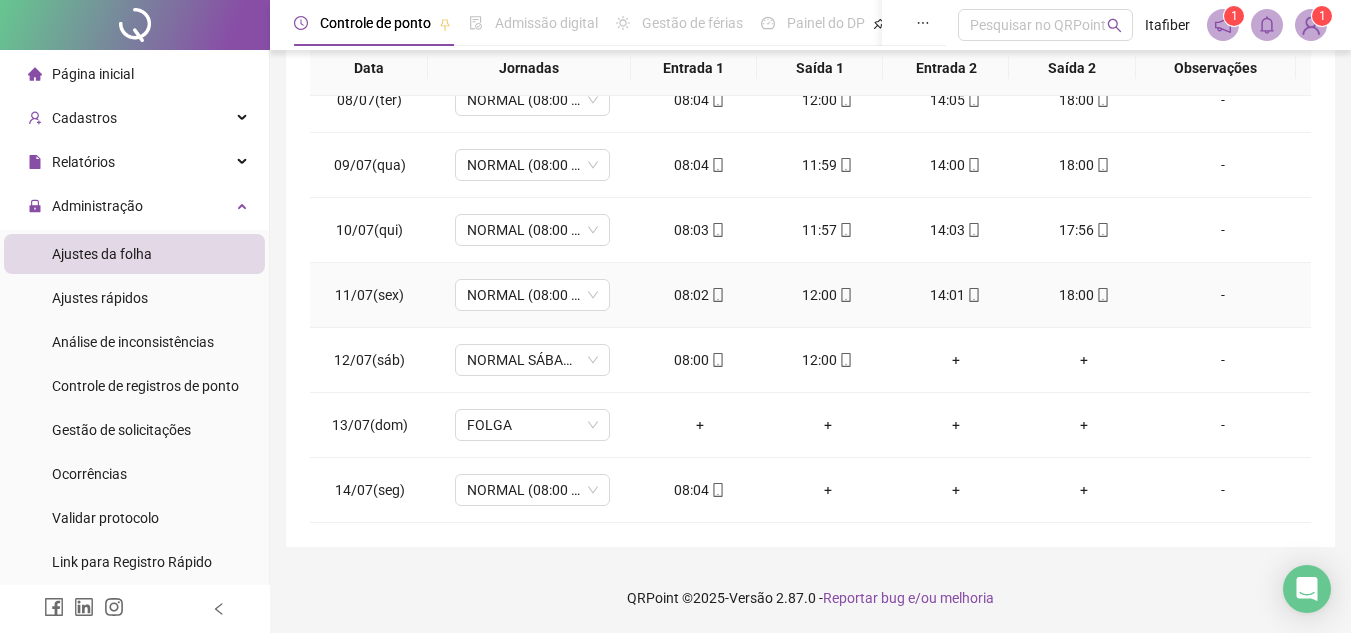 click on "08:02" at bounding box center (700, 295) 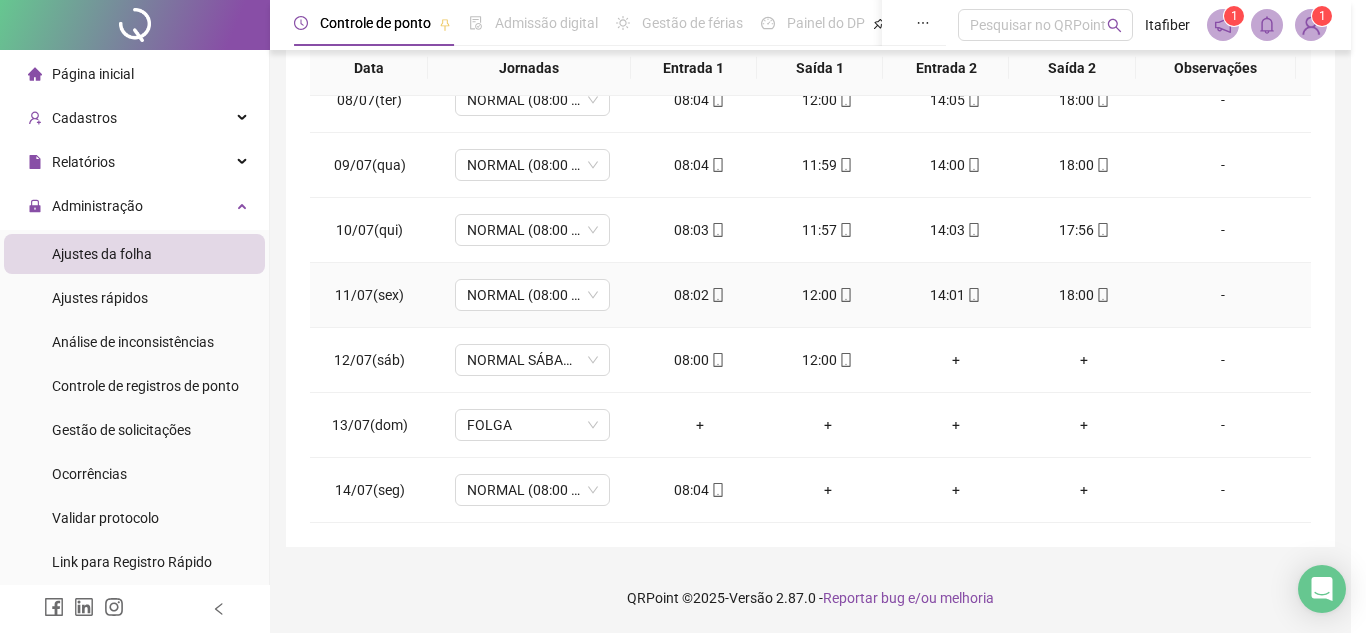 type on "**********" 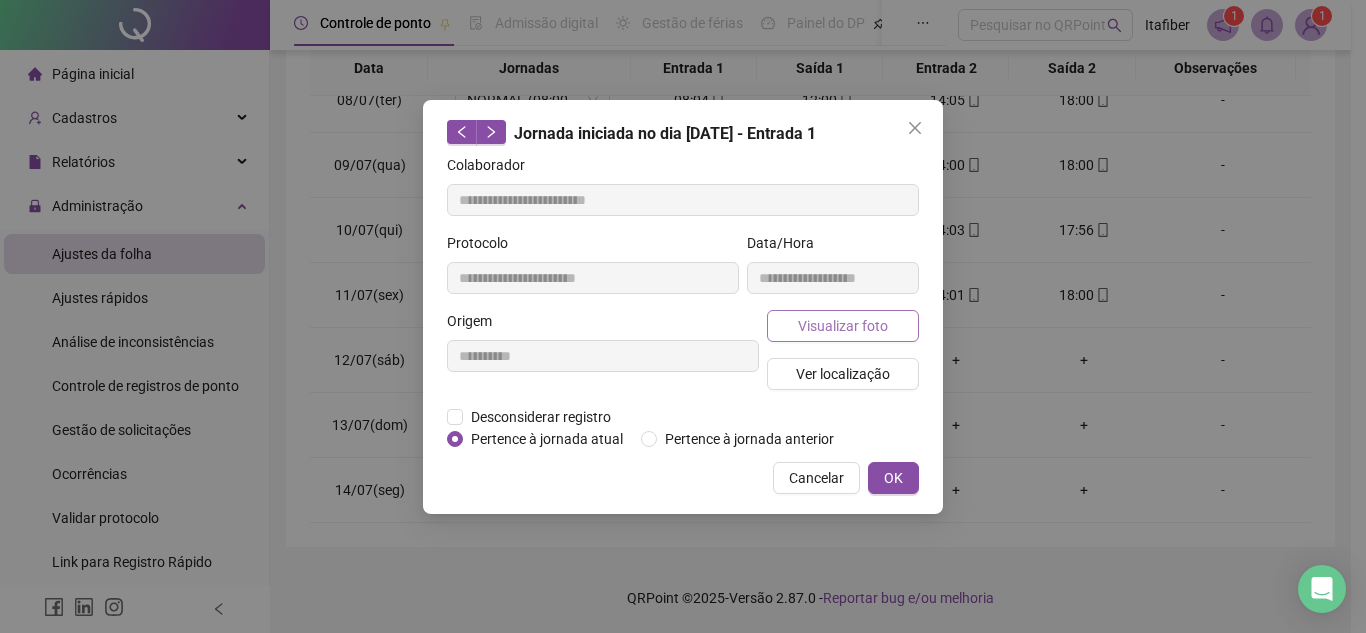 click on "Visualizar foto" at bounding box center (843, 326) 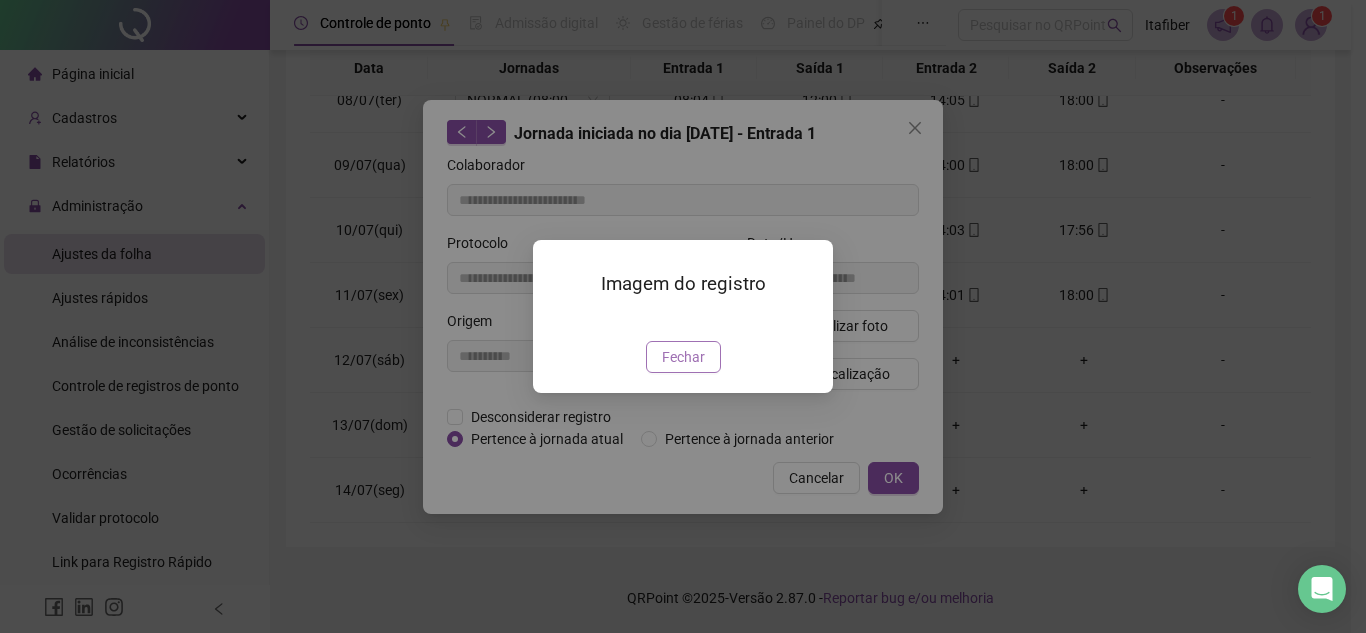 click on "Fechar" at bounding box center [683, 357] 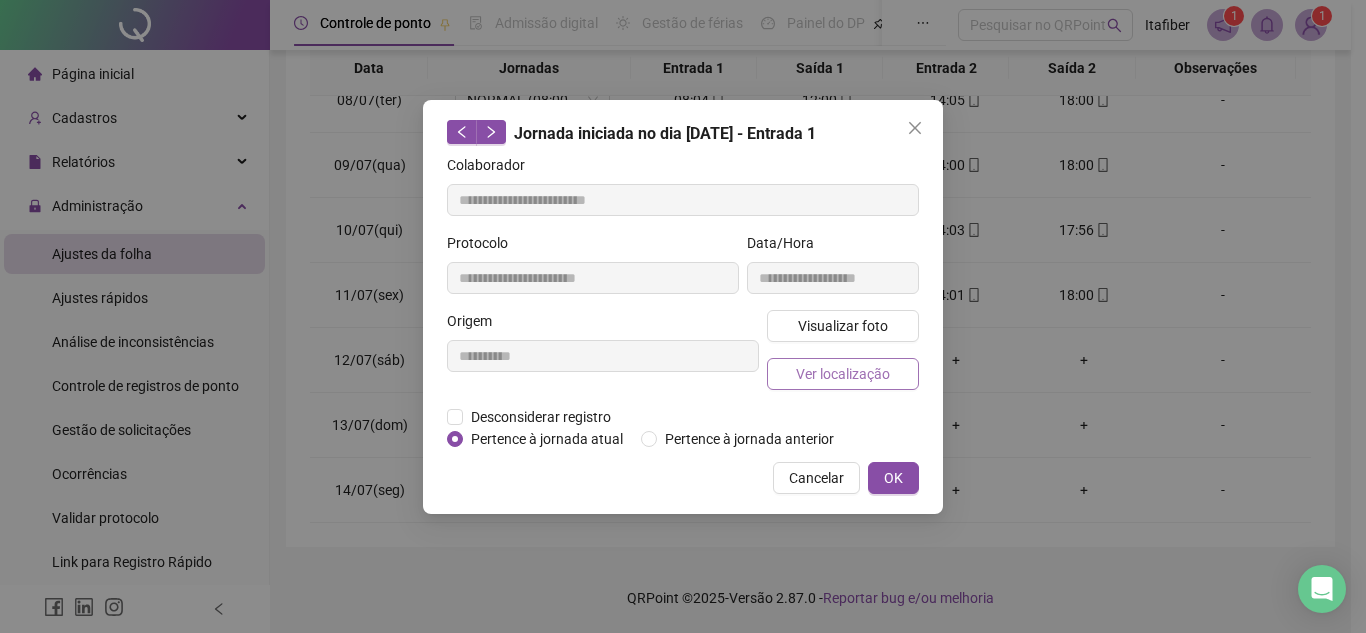 click on "Ver localização" at bounding box center (843, 374) 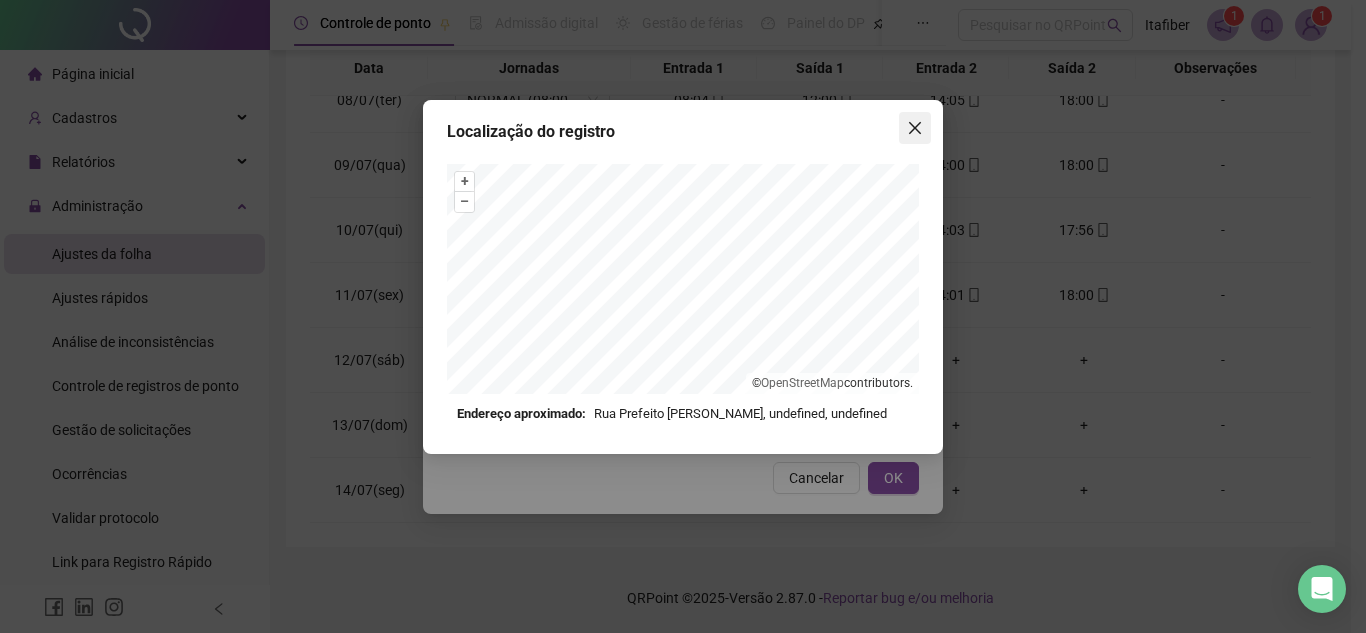 click 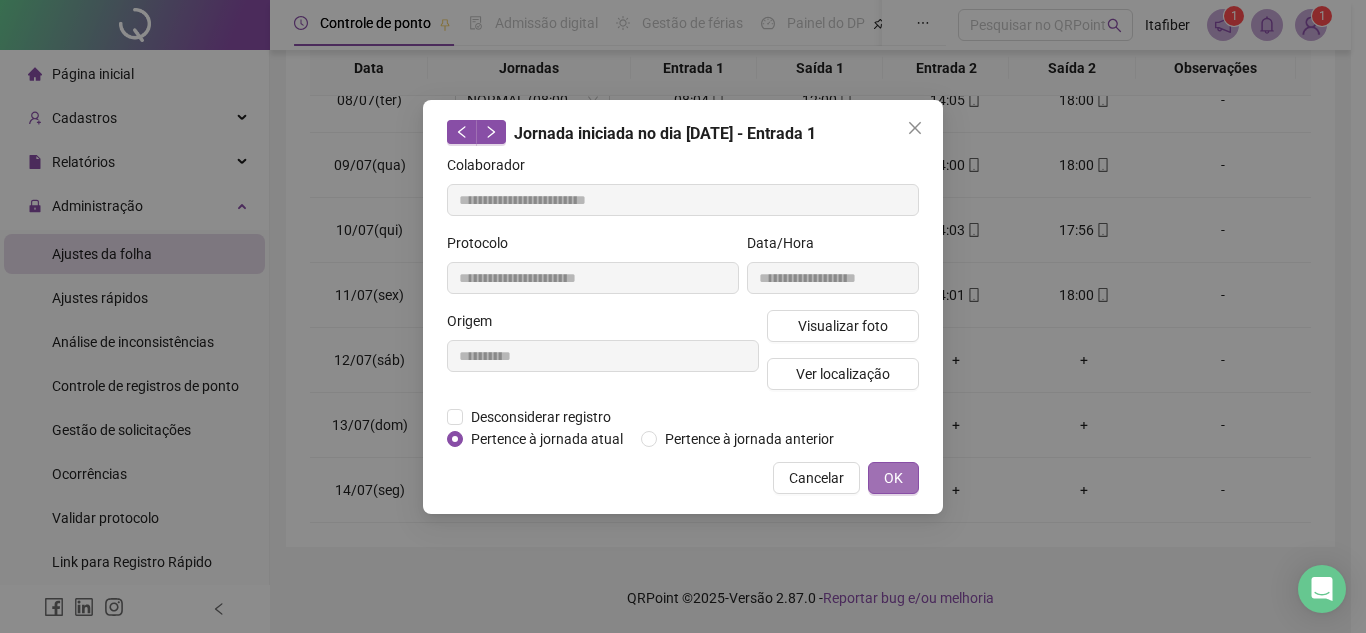 click on "OK" at bounding box center [893, 478] 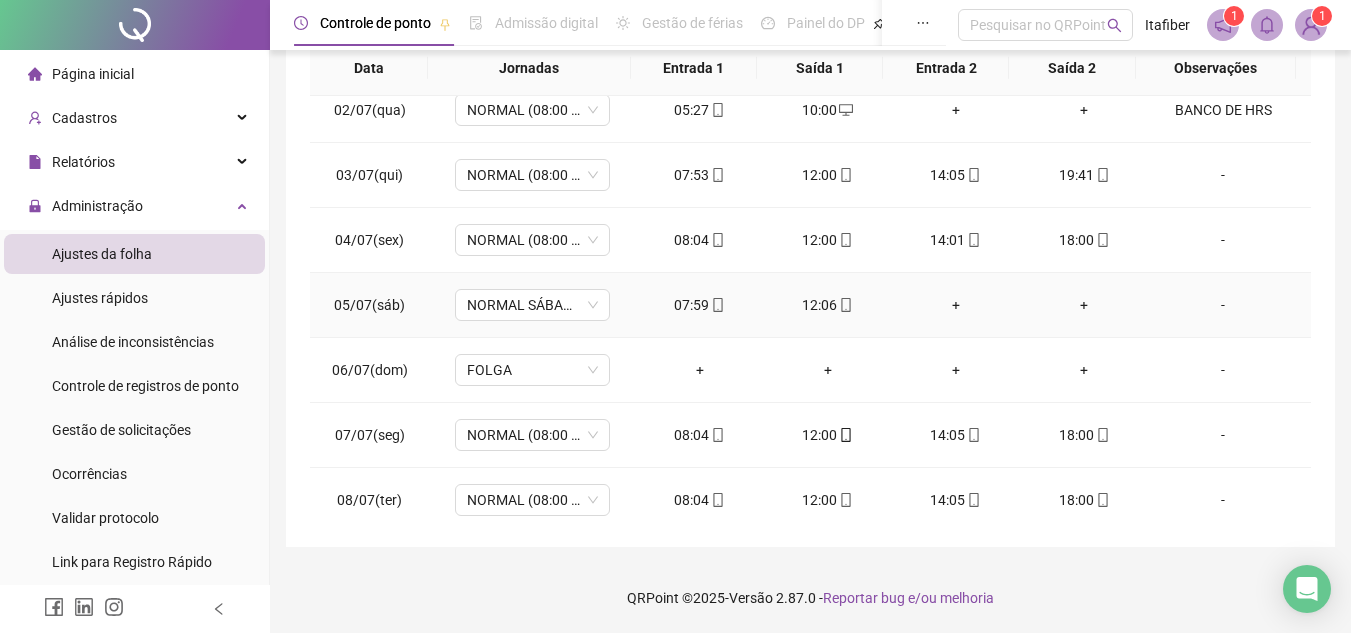 scroll, scrollTop: 0, scrollLeft: 0, axis: both 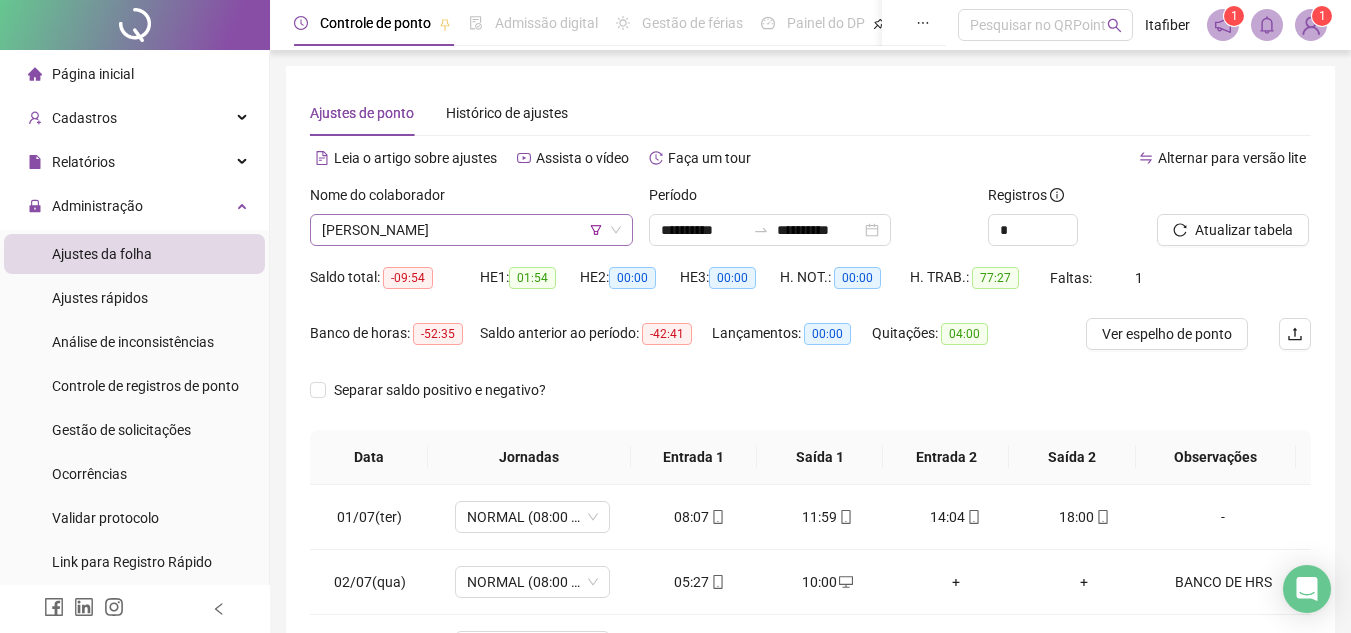 click on "[PERSON_NAME]" at bounding box center [471, 230] 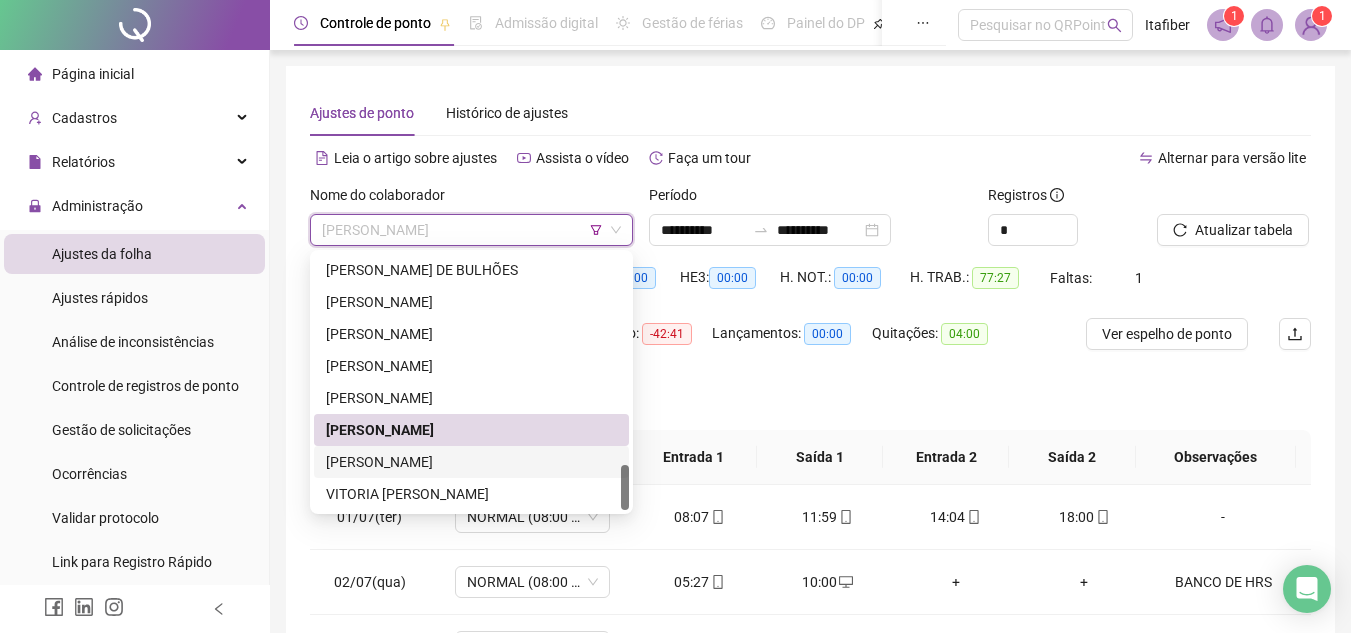 click on "[PERSON_NAME]" at bounding box center (471, 462) 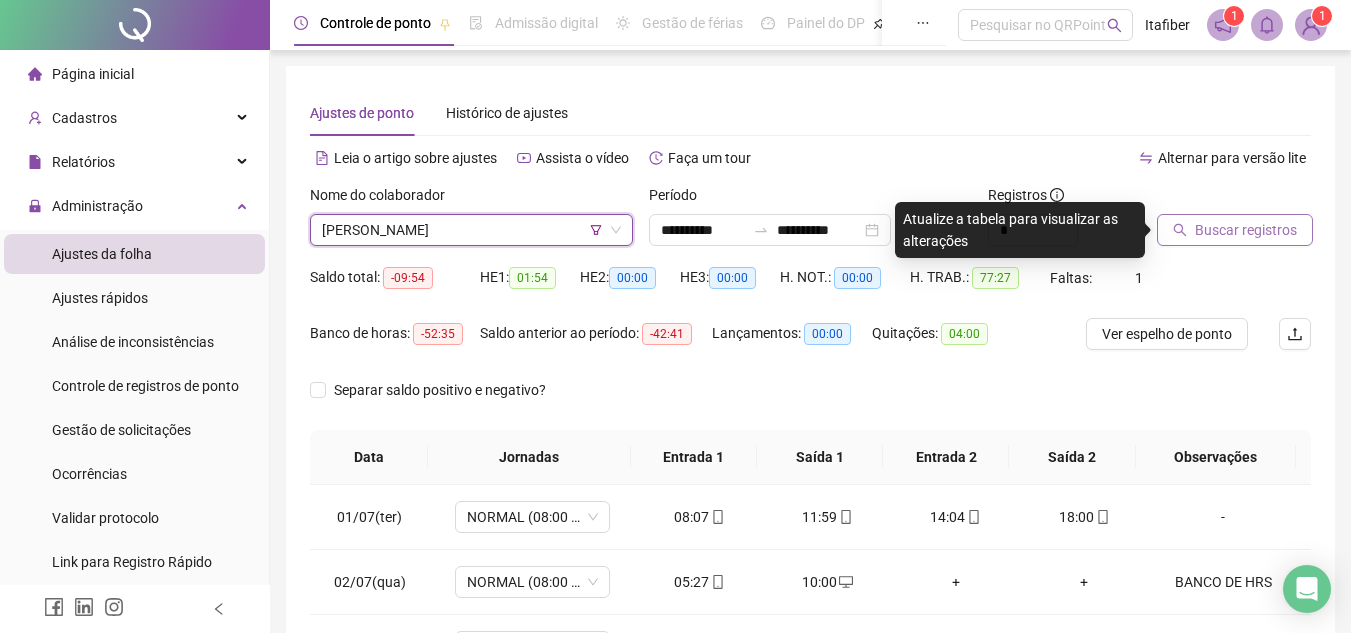 click on "Buscar registros" at bounding box center [1246, 230] 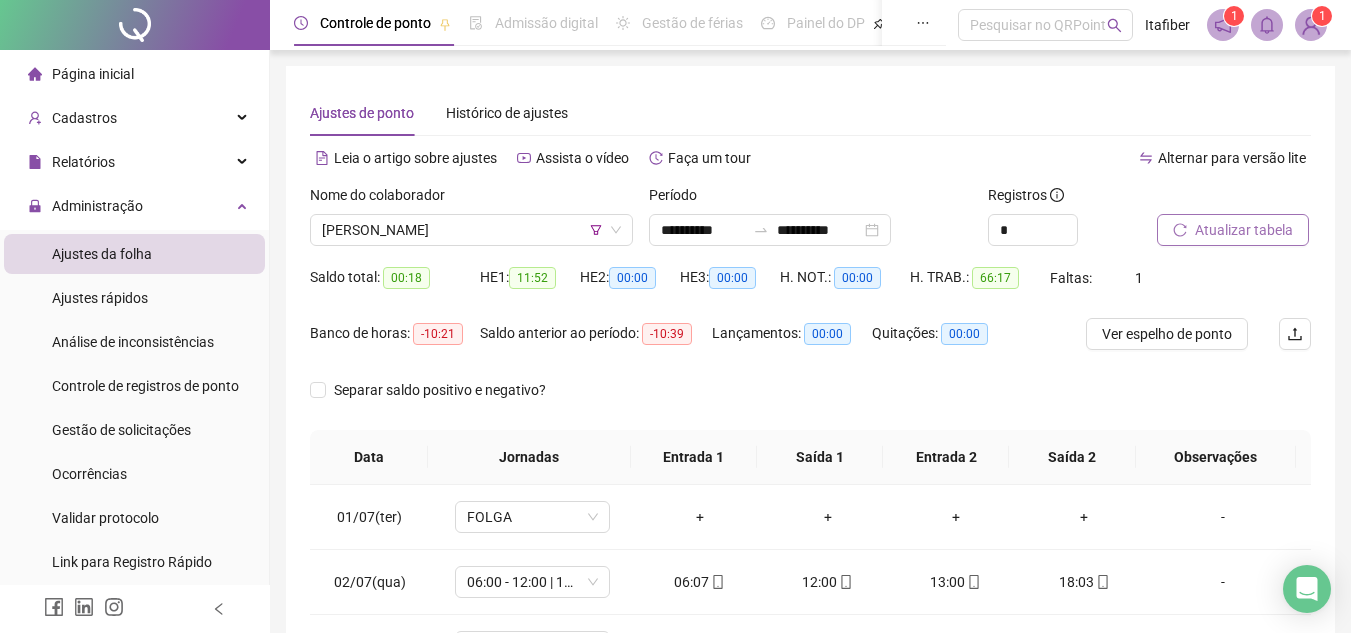 scroll, scrollTop: 100, scrollLeft: 0, axis: vertical 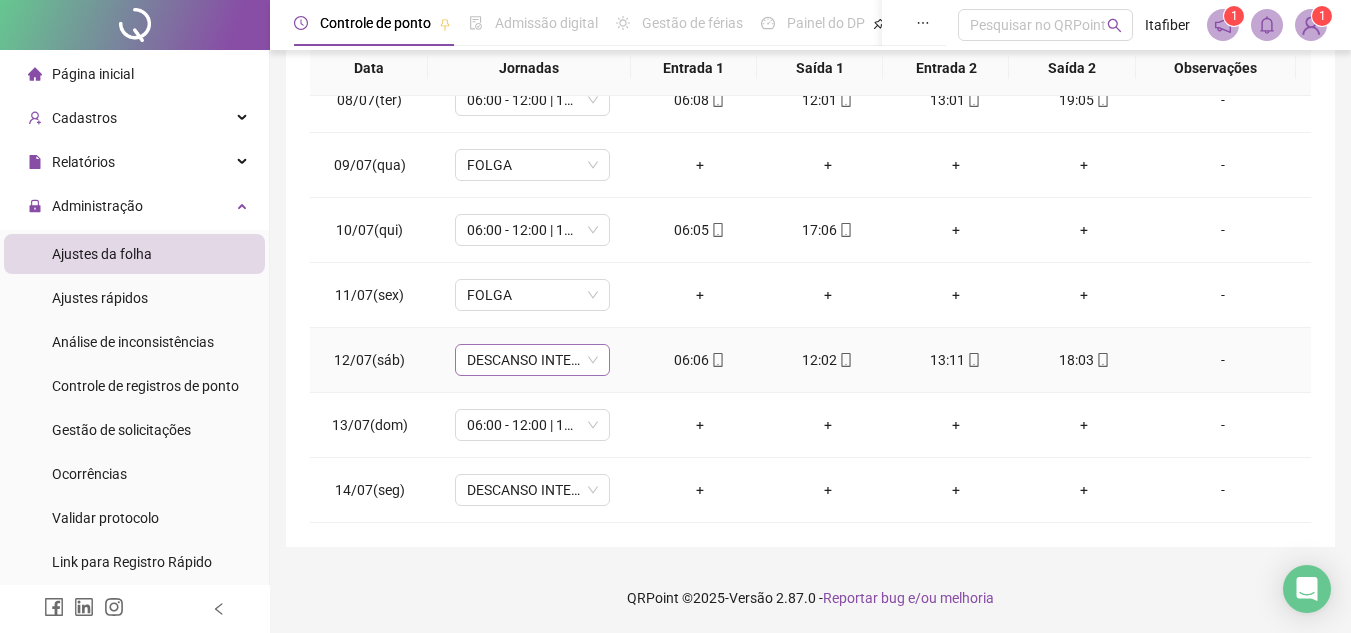 click on "DESCANSO INTER-JORNADA" at bounding box center (532, 360) 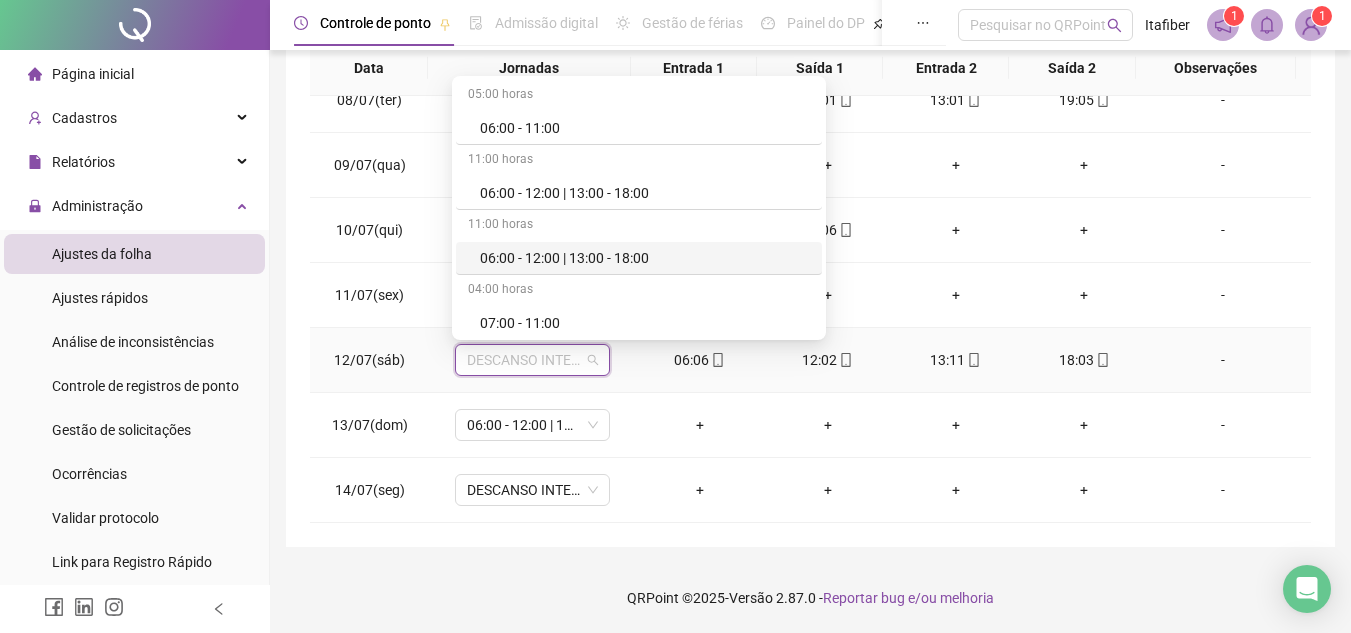 drag, startPoint x: 605, startPoint y: 239, endPoint x: 609, endPoint y: 252, distance: 13.601471 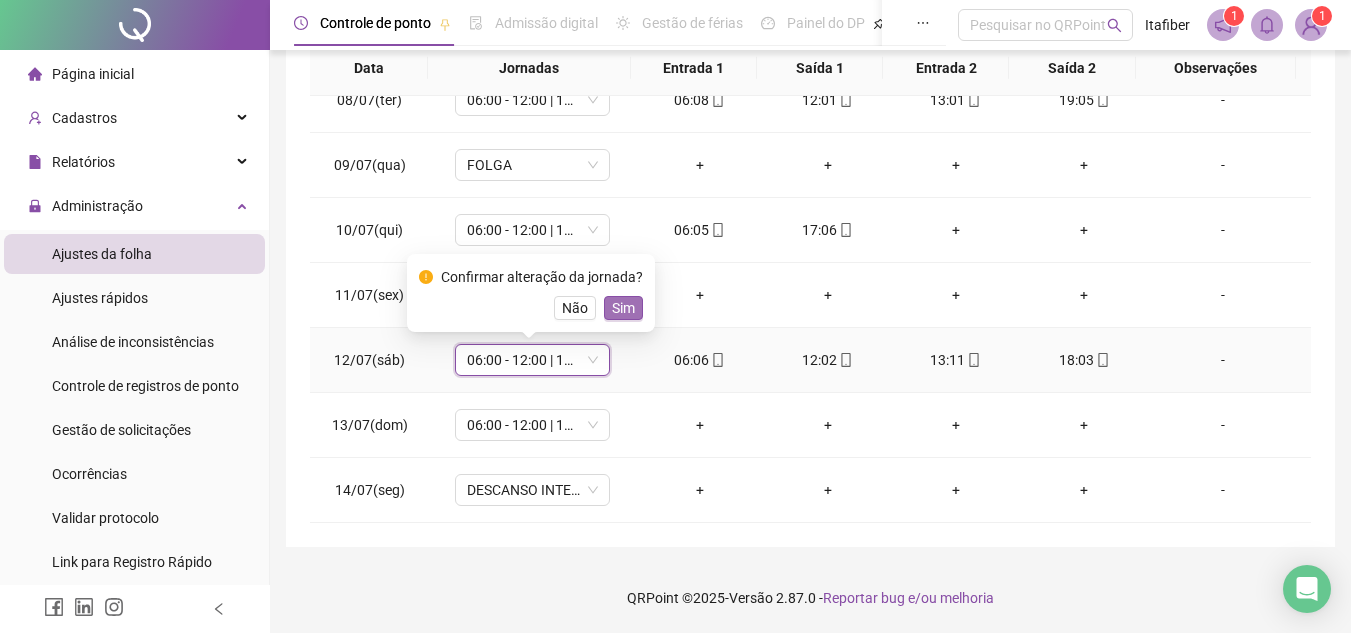 click on "Sim" at bounding box center (623, 308) 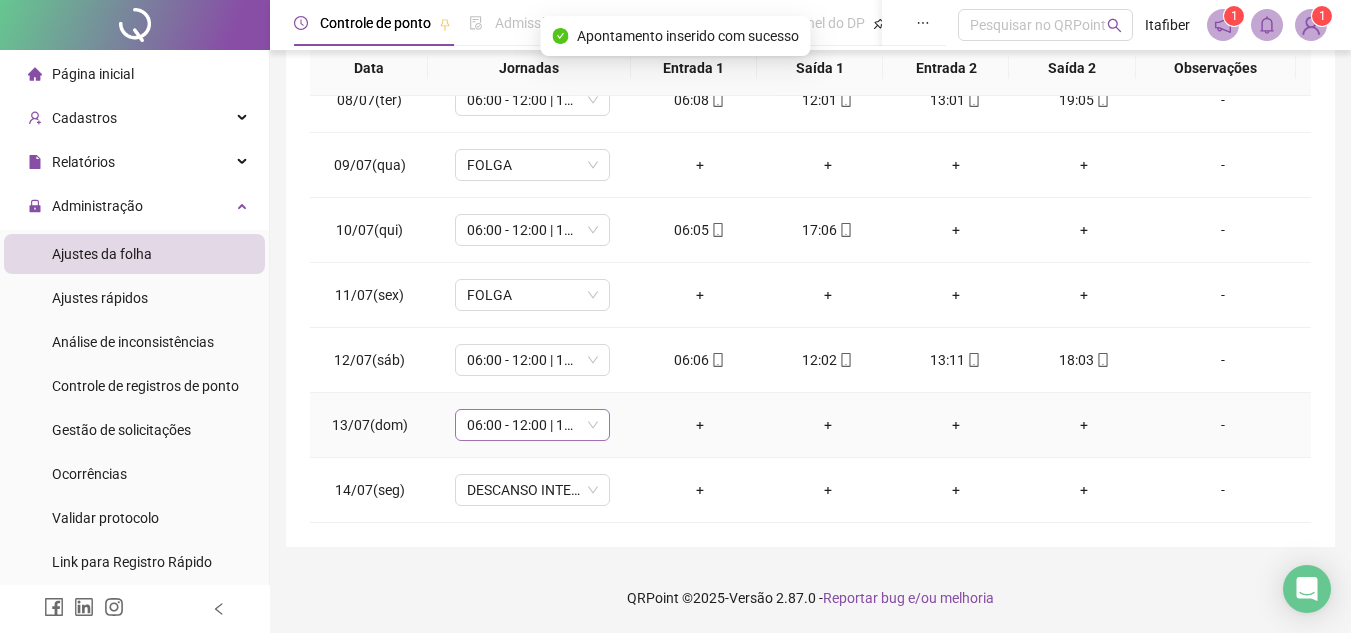 click on "06:00 - 12:00 | 13:00 - 18:00" at bounding box center (532, 425) 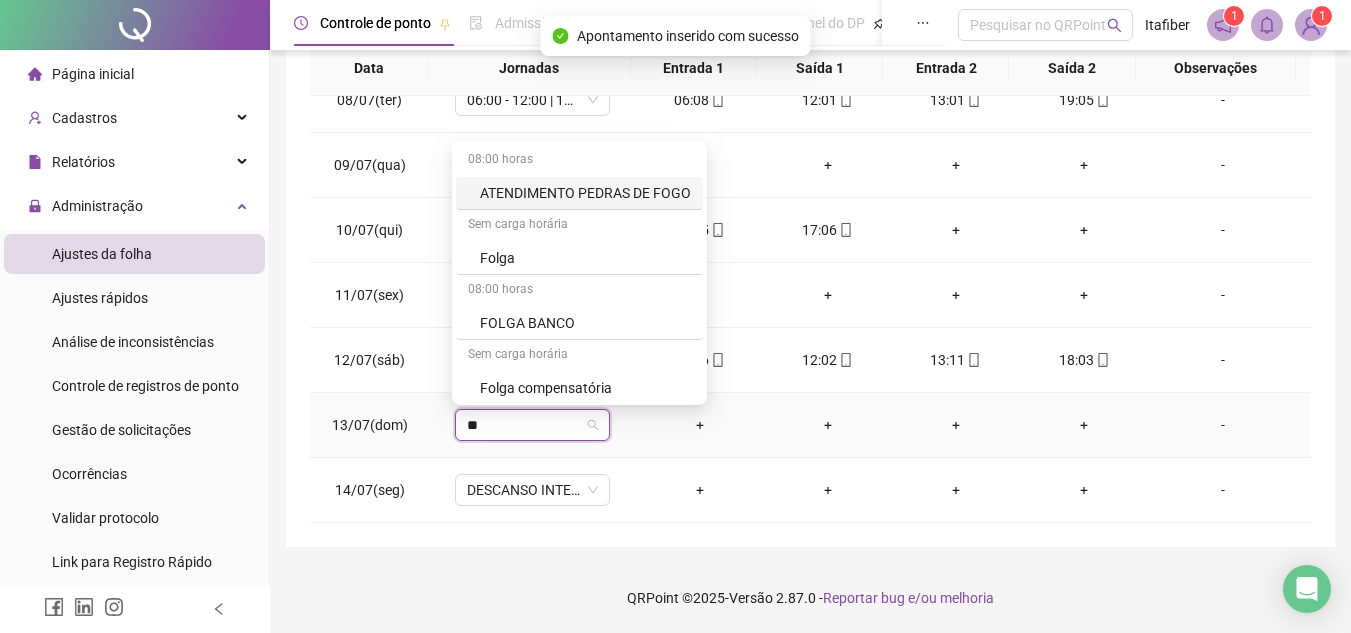 type on "***" 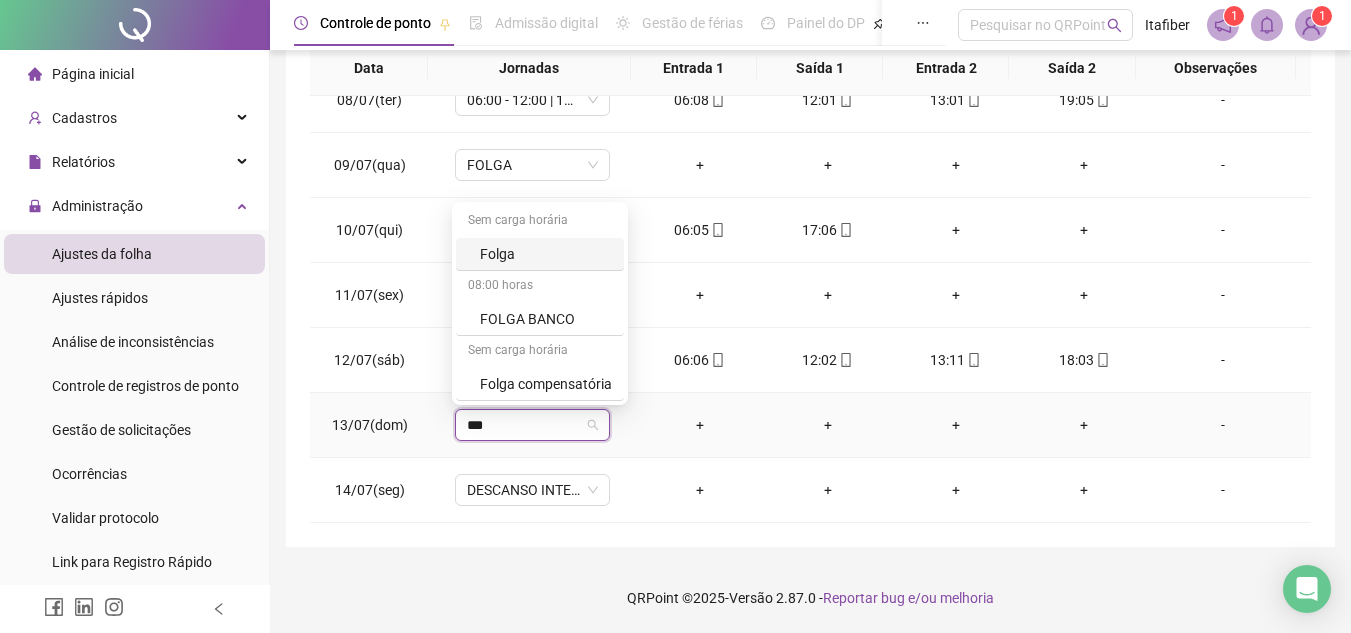 click on "Folga" at bounding box center (546, 254) 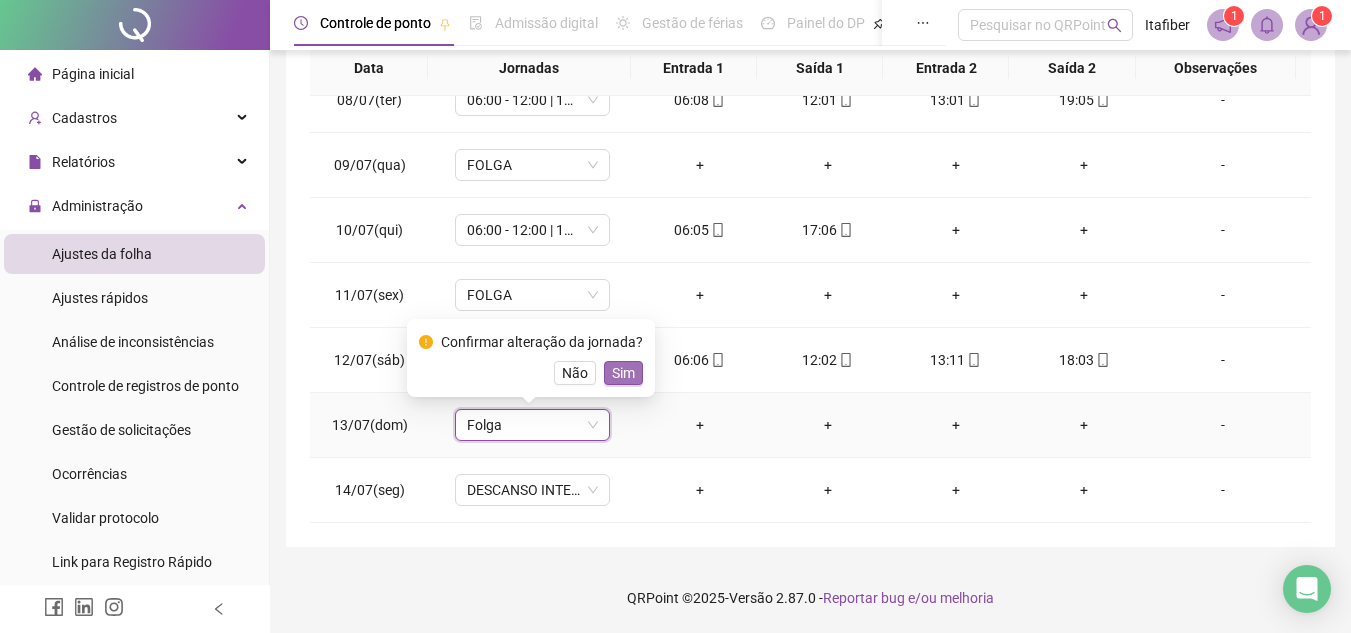 click on "Sim" at bounding box center [623, 373] 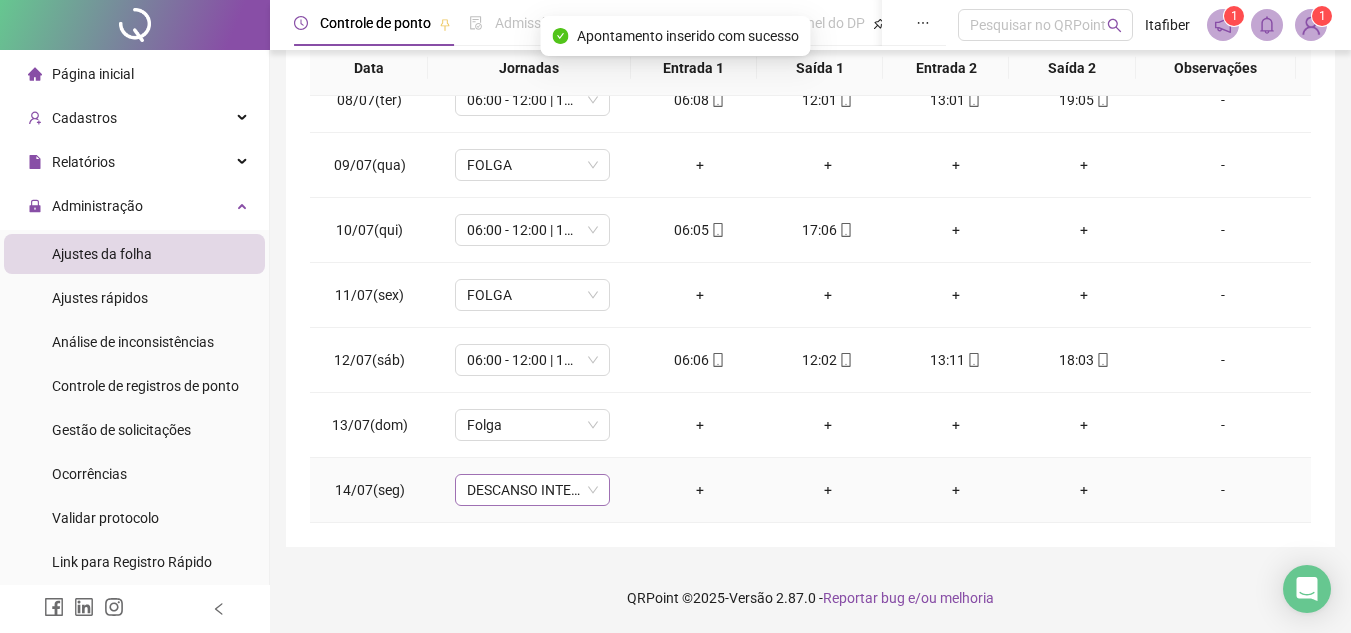 click on "DESCANSO INTER-JORNADA" at bounding box center [532, 490] 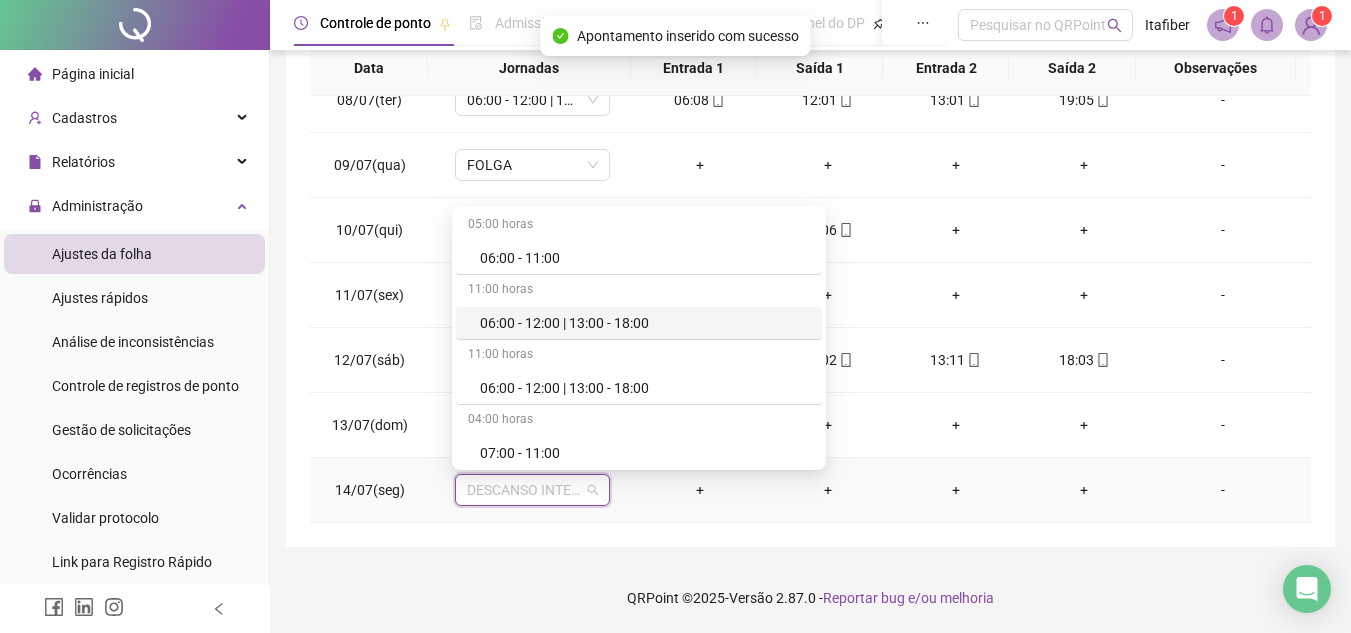 click on "06:00 - 12:00 | 13:00 - 18:00" at bounding box center (645, 323) 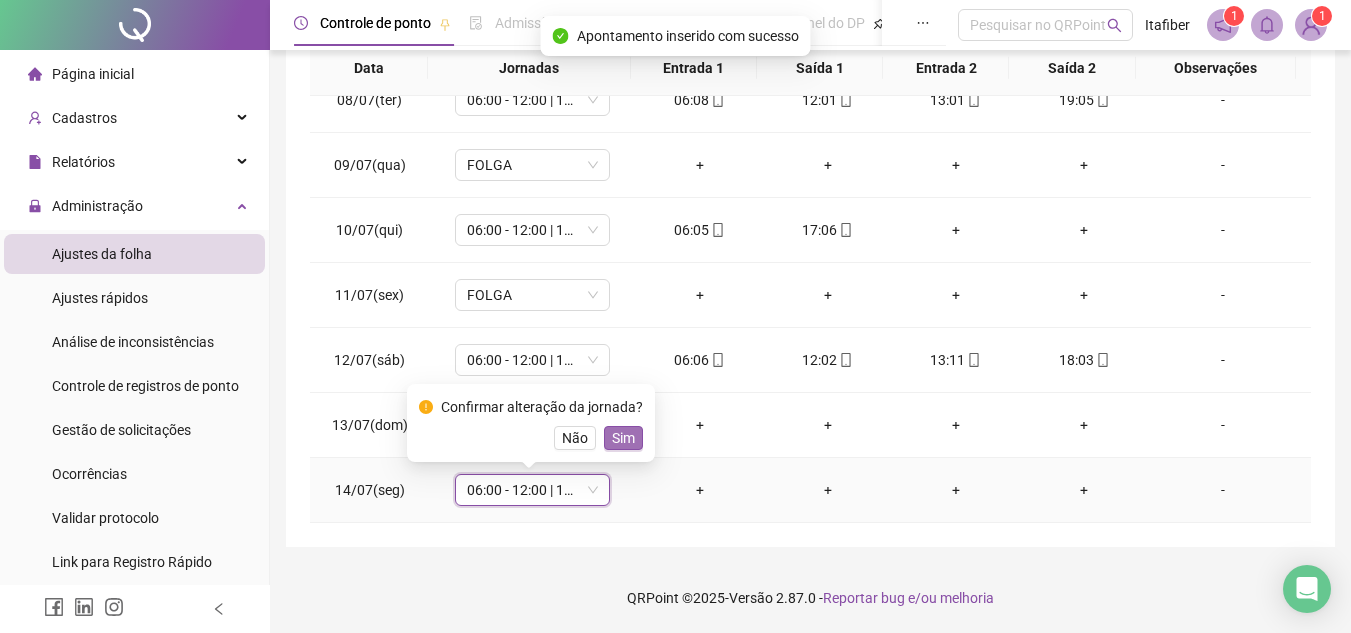 click on "Sim" at bounding box center (623, 438) 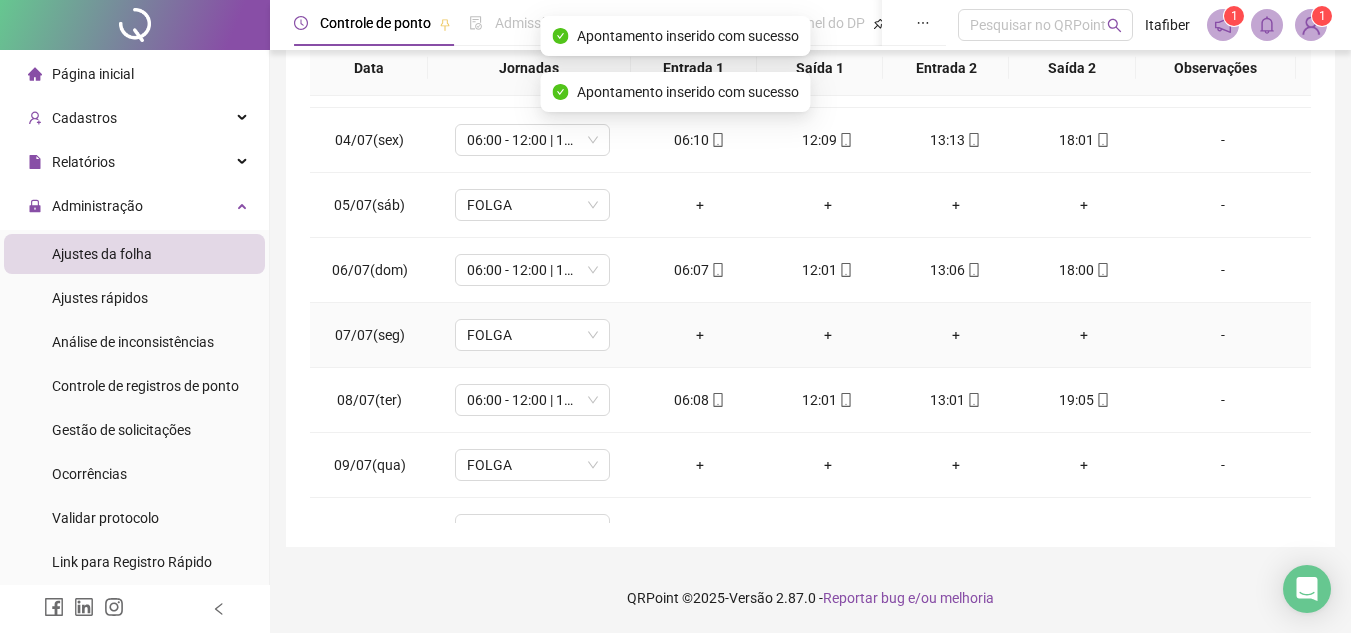scroll, scrollTop: 0, scrollLeft: 0, axis: both 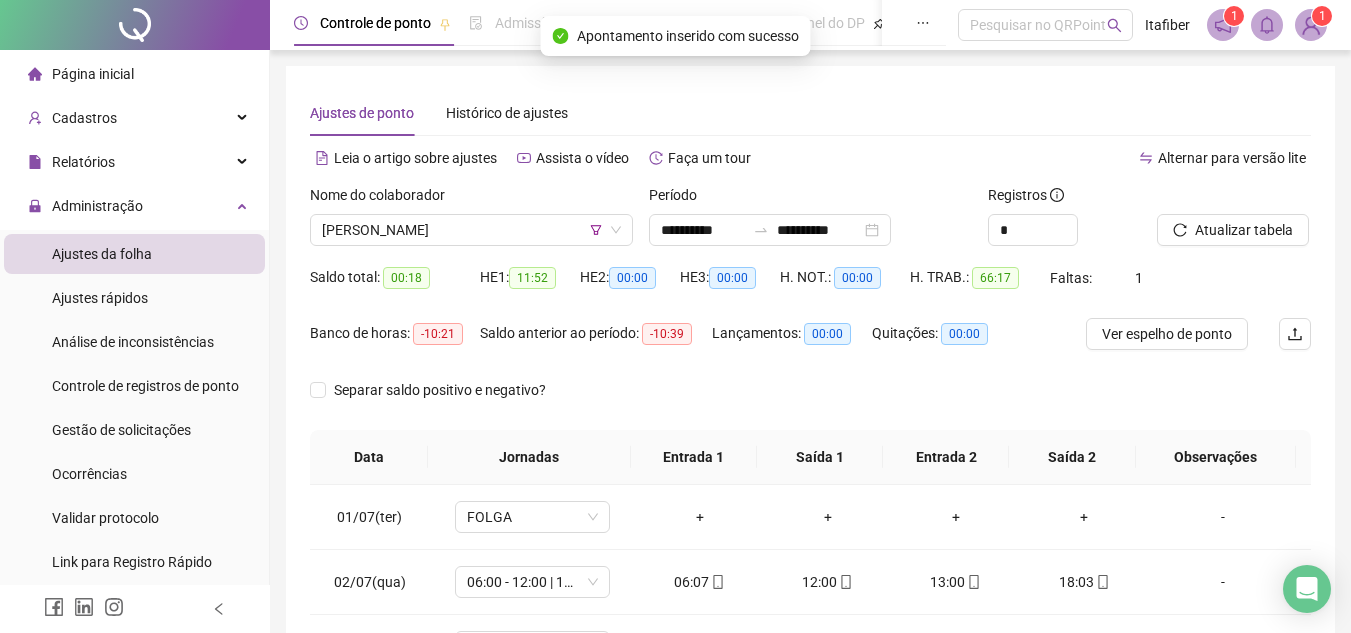 click at bounding box center (1209, 199) 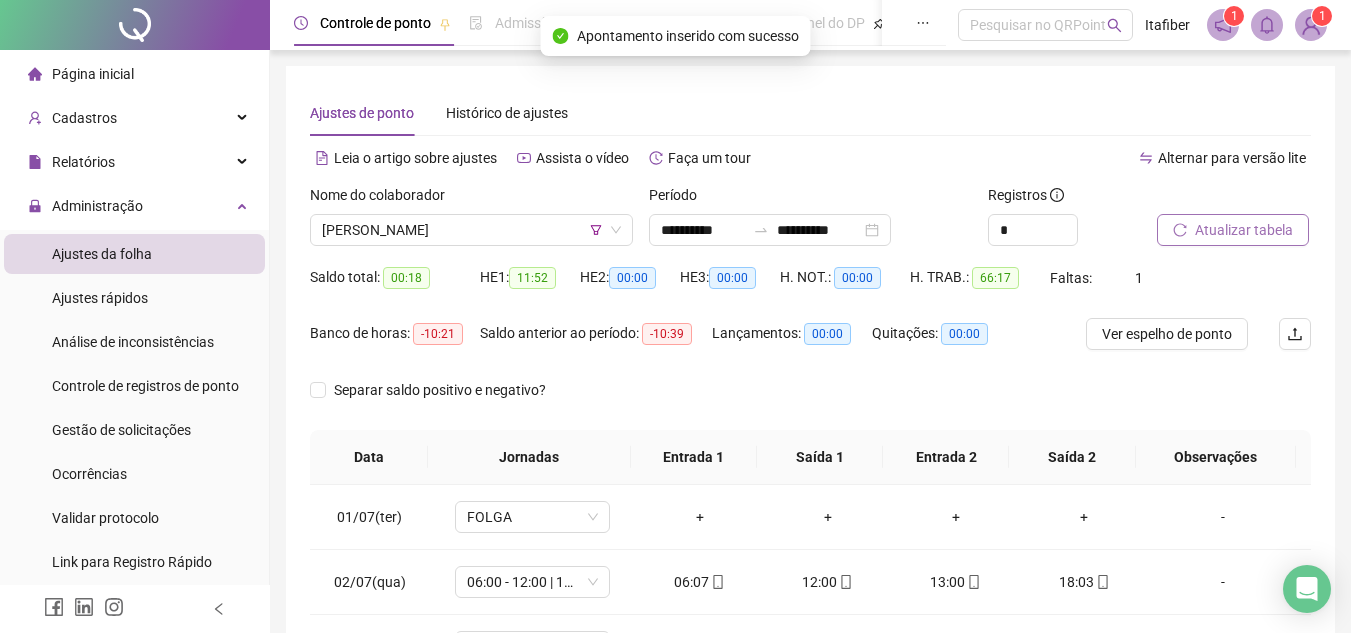 click on "Atualizar tabela" at bounding box center [1233, 230] 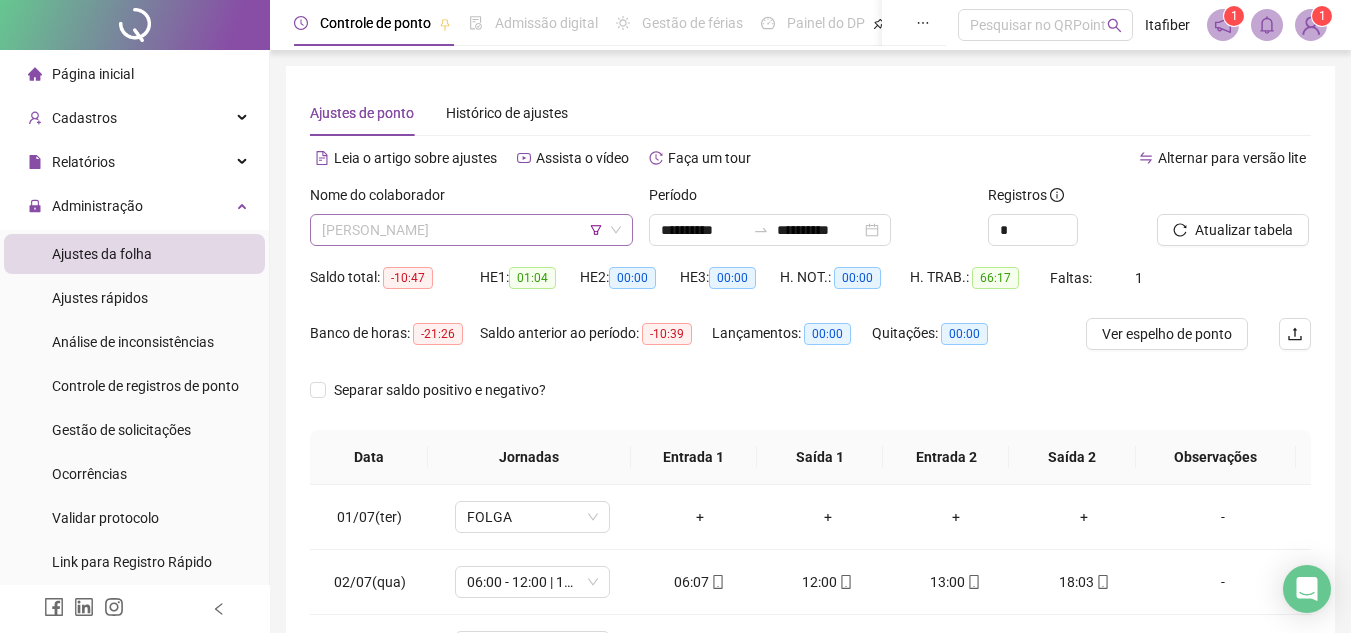 click on "[PERSON_NAME]" at bounding box center [471, 230] 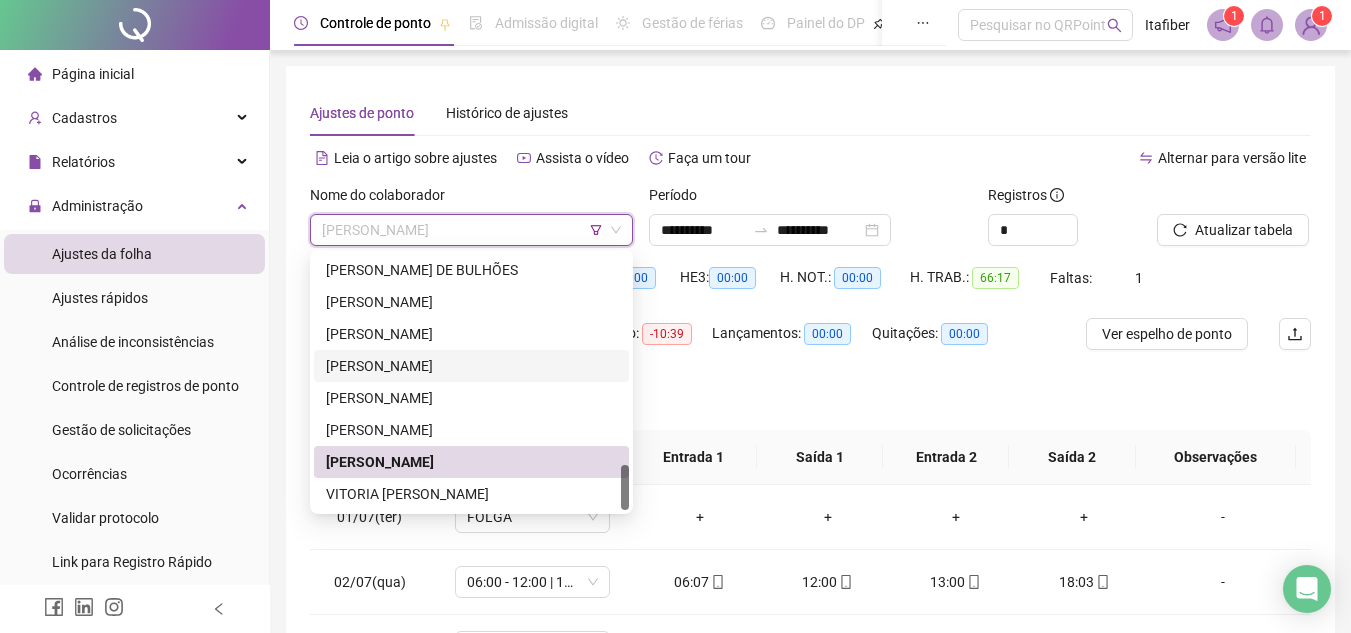 scroll, scrollTop: 100, scrollLeft: 0, axis: vertical 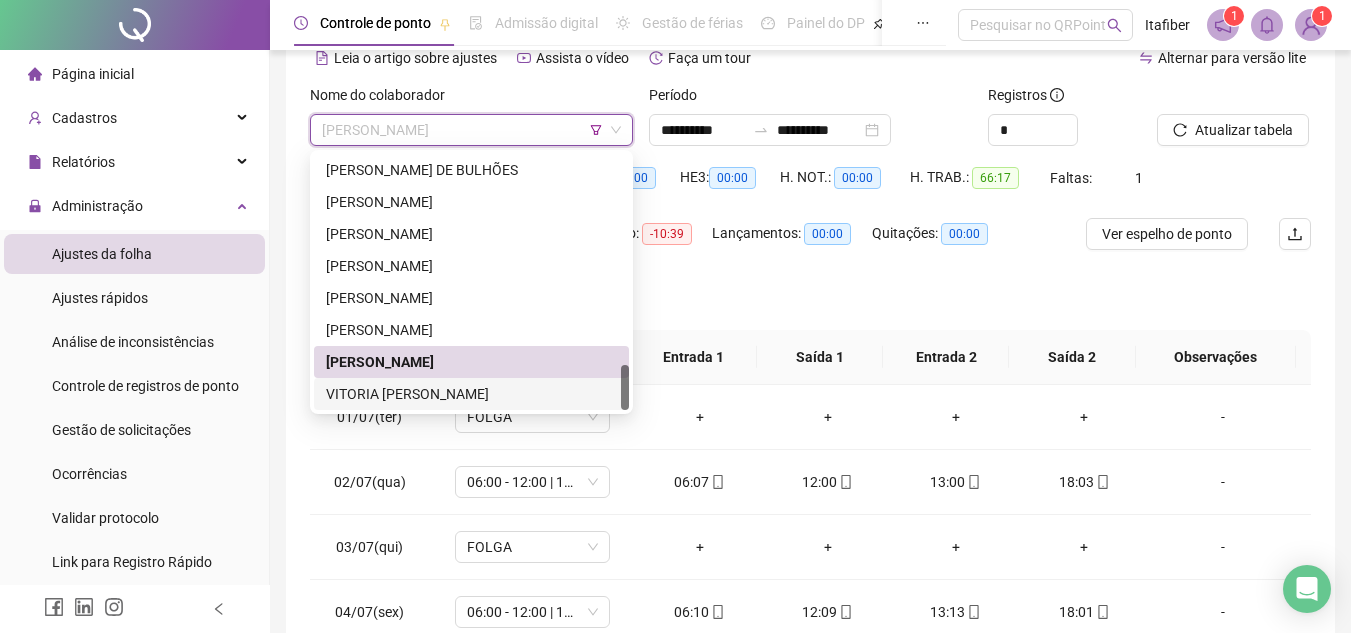 click on "VITORIA [PERSON_NAME]" at bounding box center (471, 394) 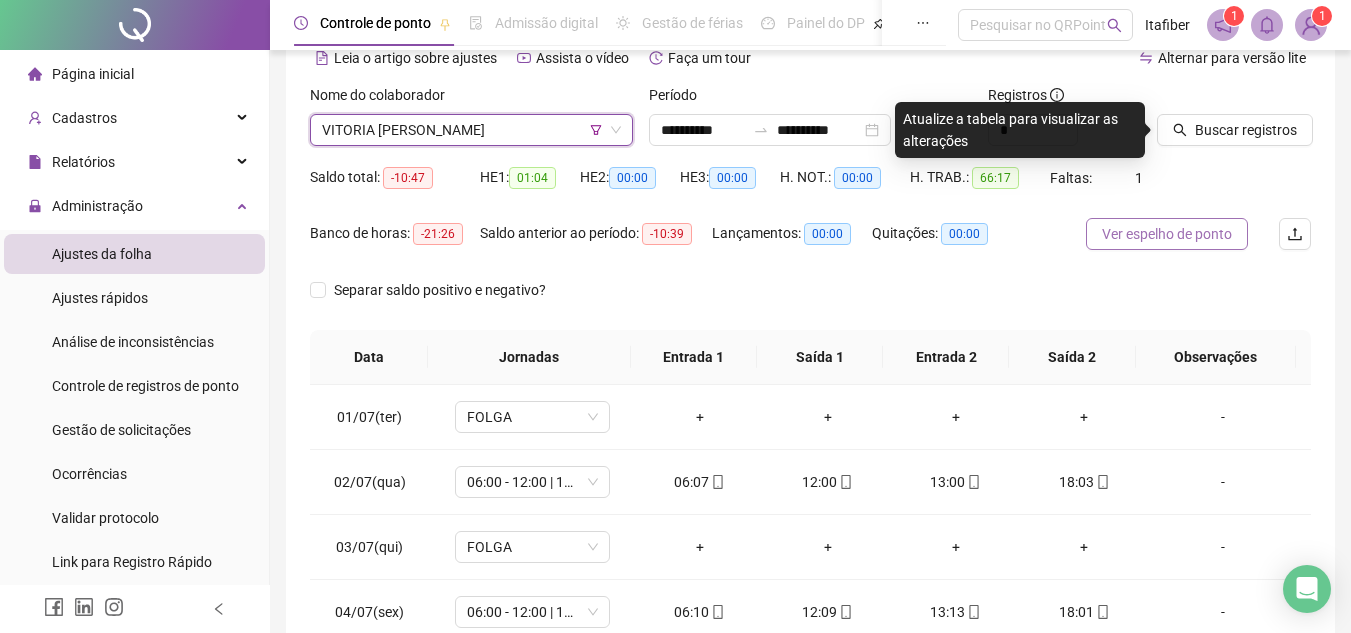 scroll, scrollTop: 0, scrollLeft: 0, axis: both 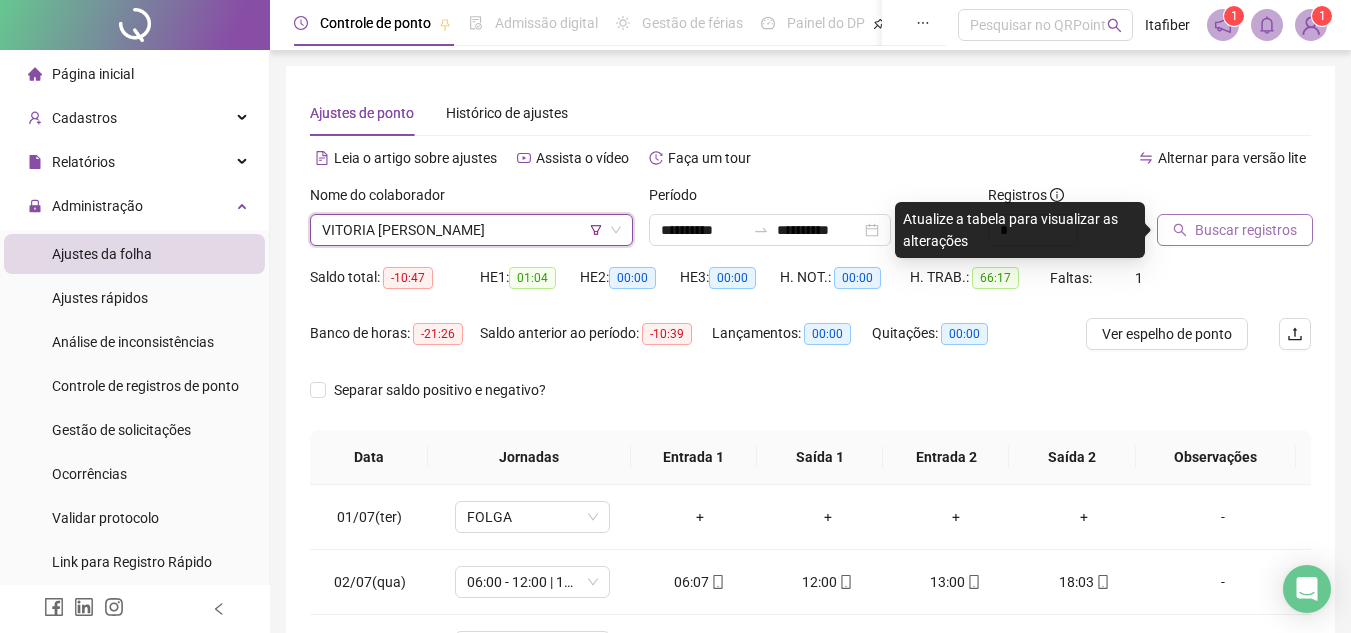 click on "Buscar registros" at bounding box center [1246, 230] 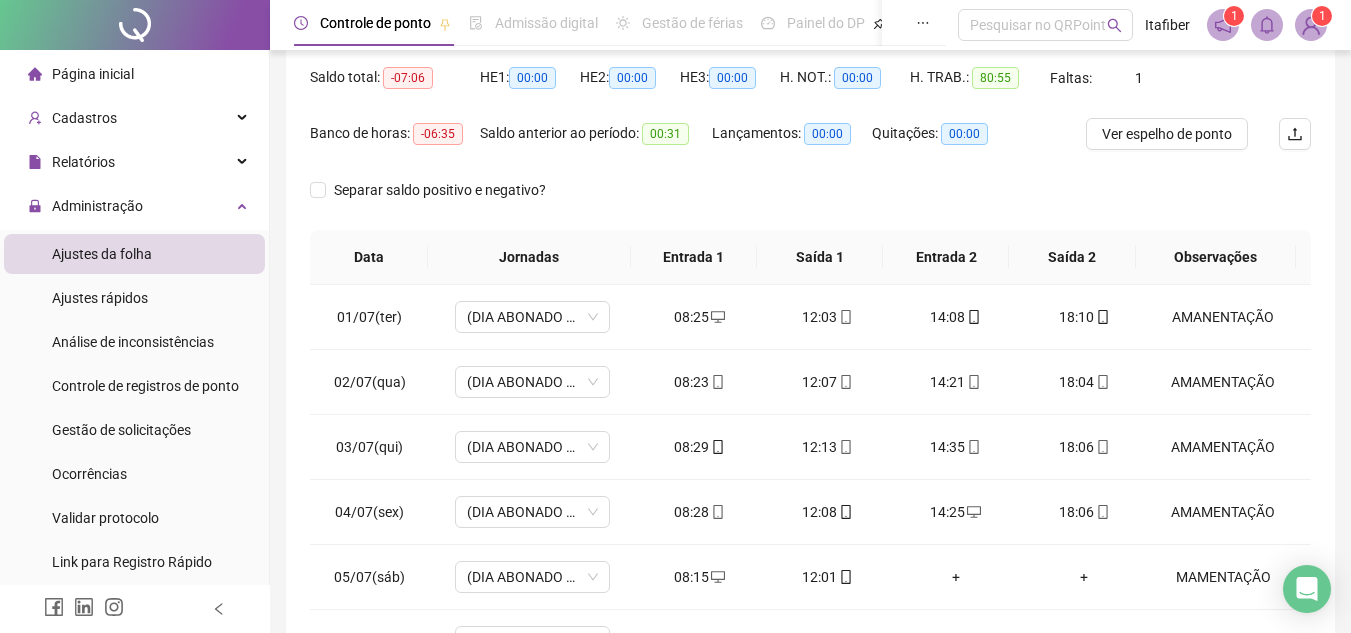 scroll, scrollTop: 389, scrollLeft: 0, axis: vertical 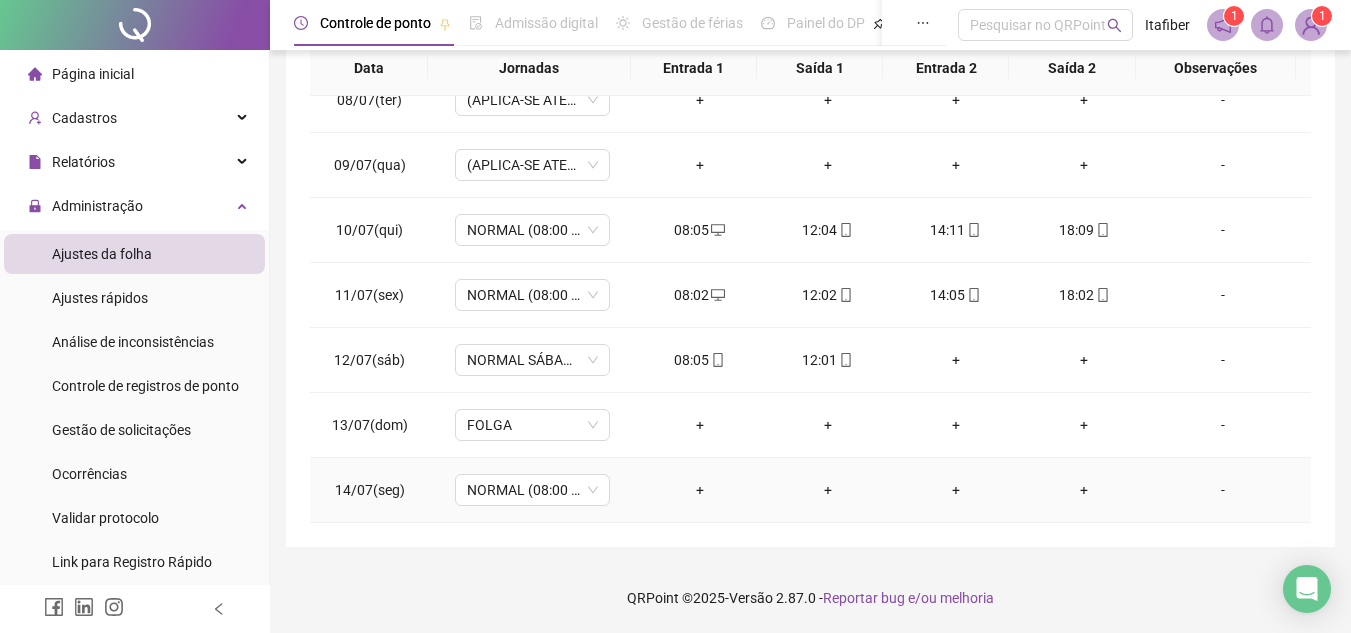 click on "+" at bounding box center [700, 490] 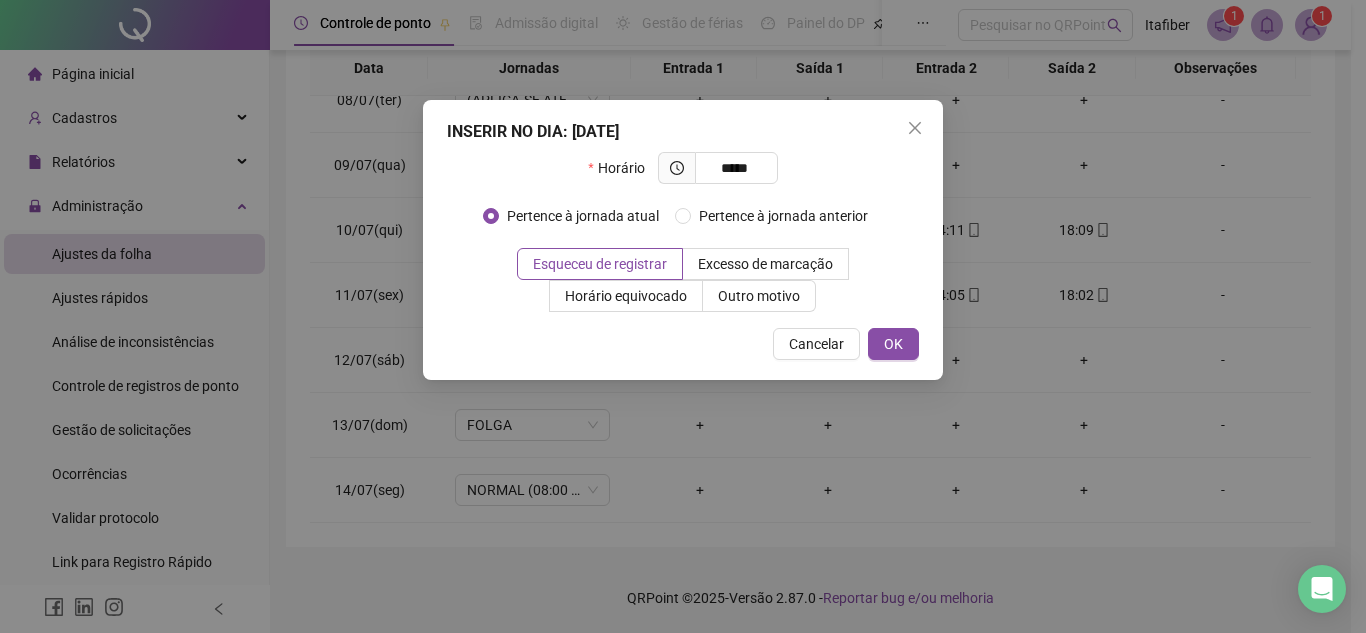 type on "*****" 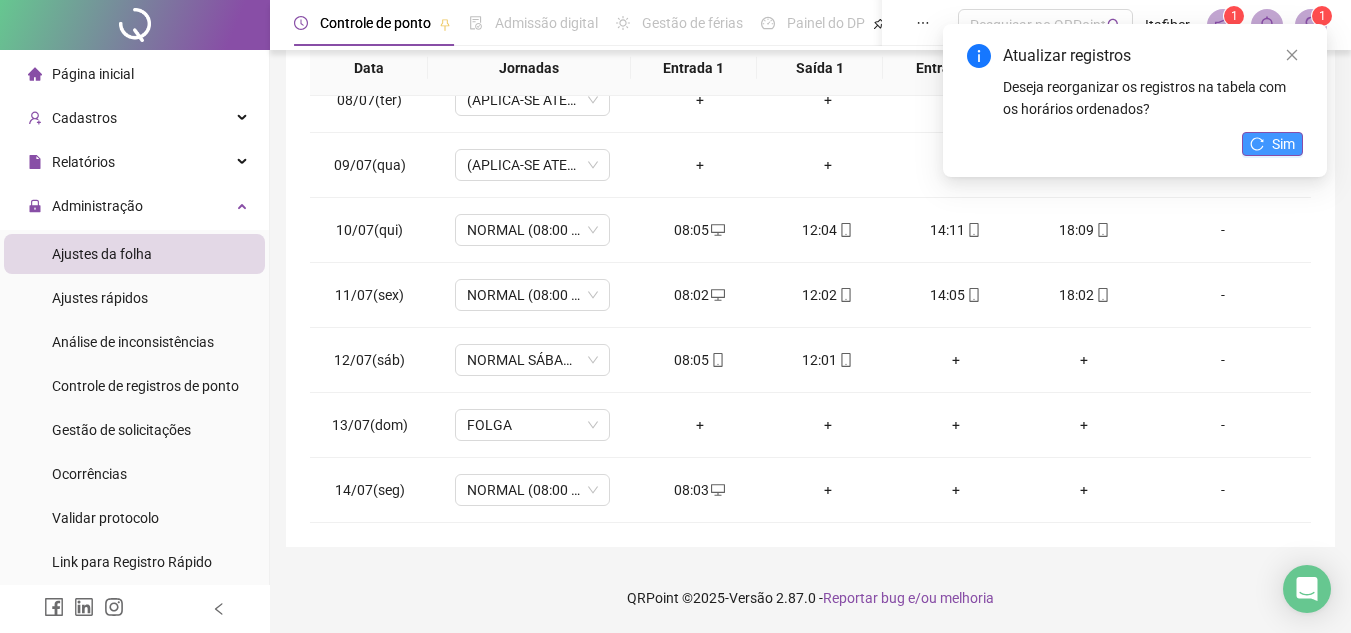 click 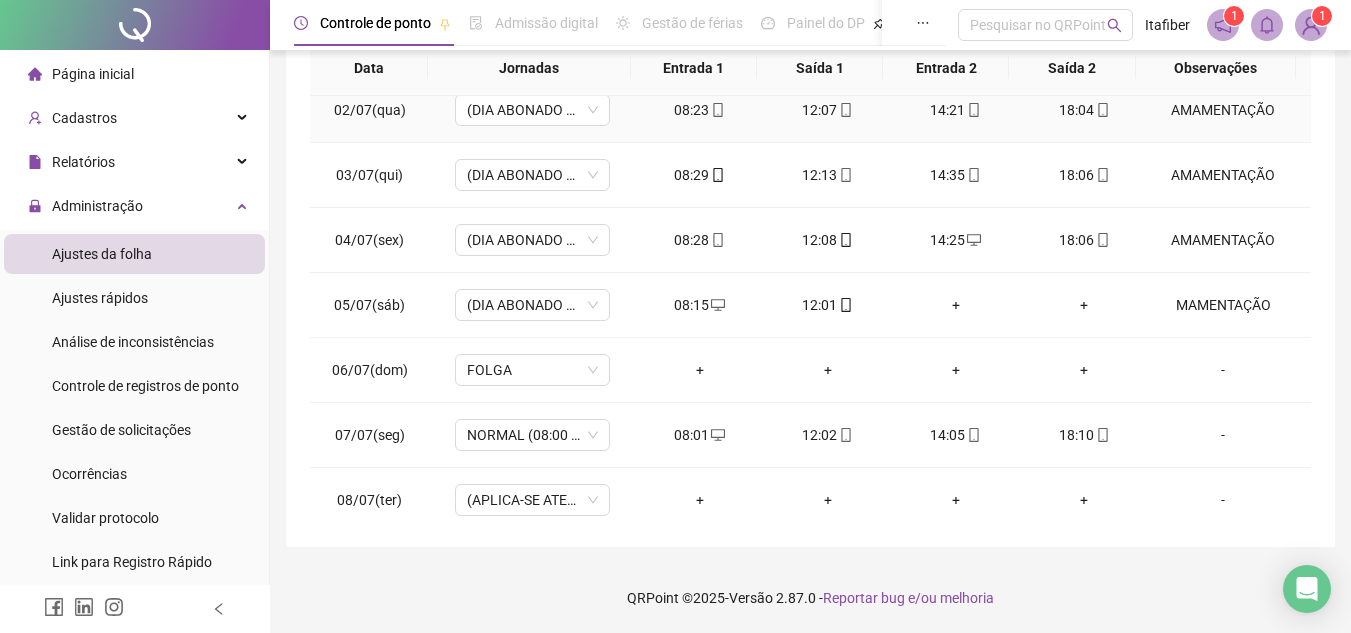 scroll, scrollTop: 0, scrollLeft: 0, axis: both 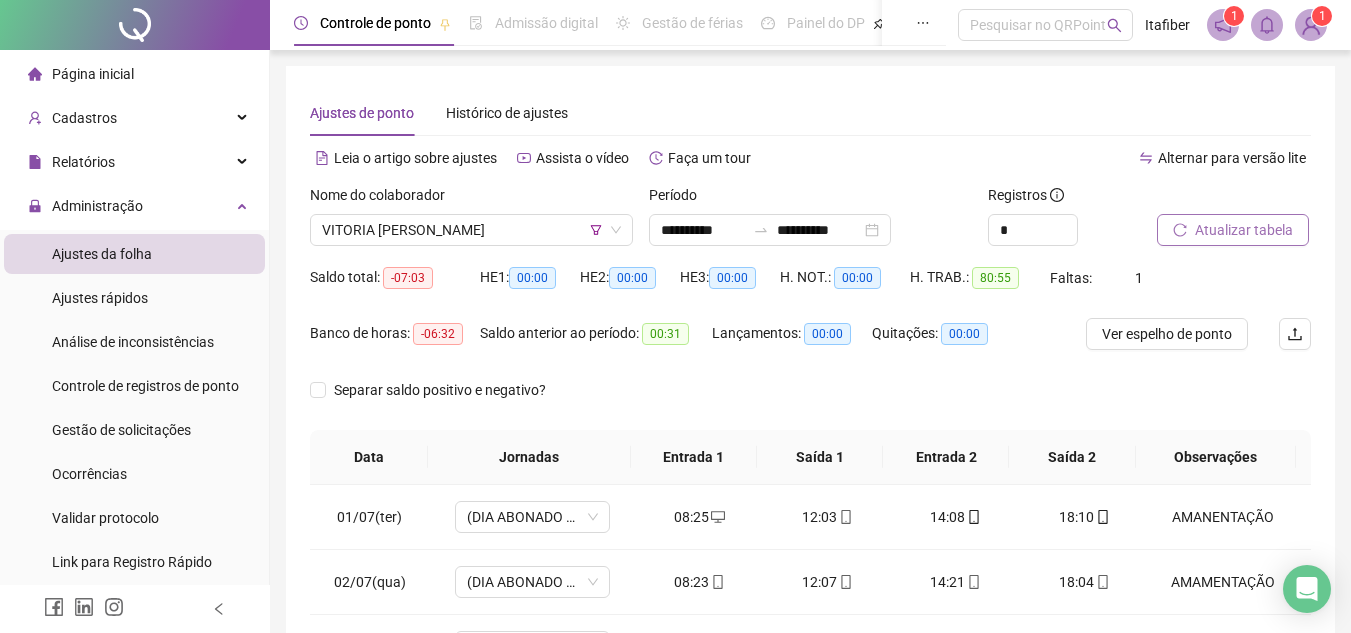 click on "Alternar para versão lite" at bounding box center (1061, 158) 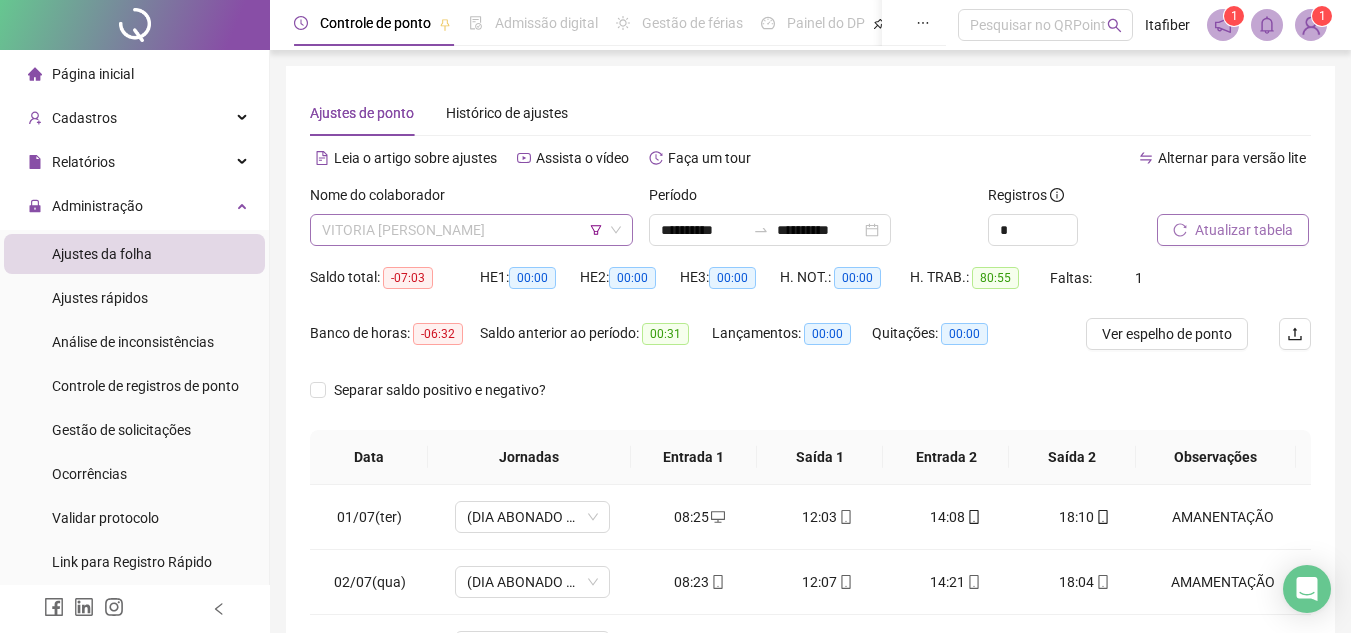 click on "VITORIA [PERSON_NAME]" at bounding box center (471, 230) 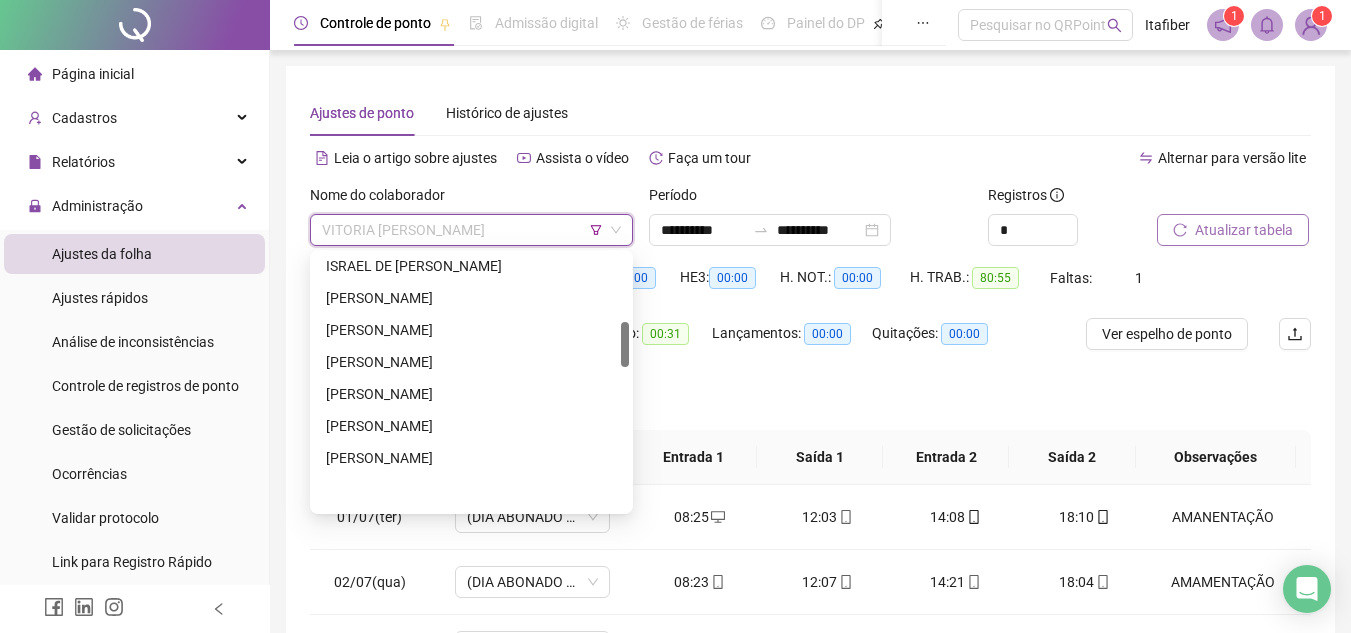 scroll, scrollTop: 384, scrollLeft: 0, axis: vertical 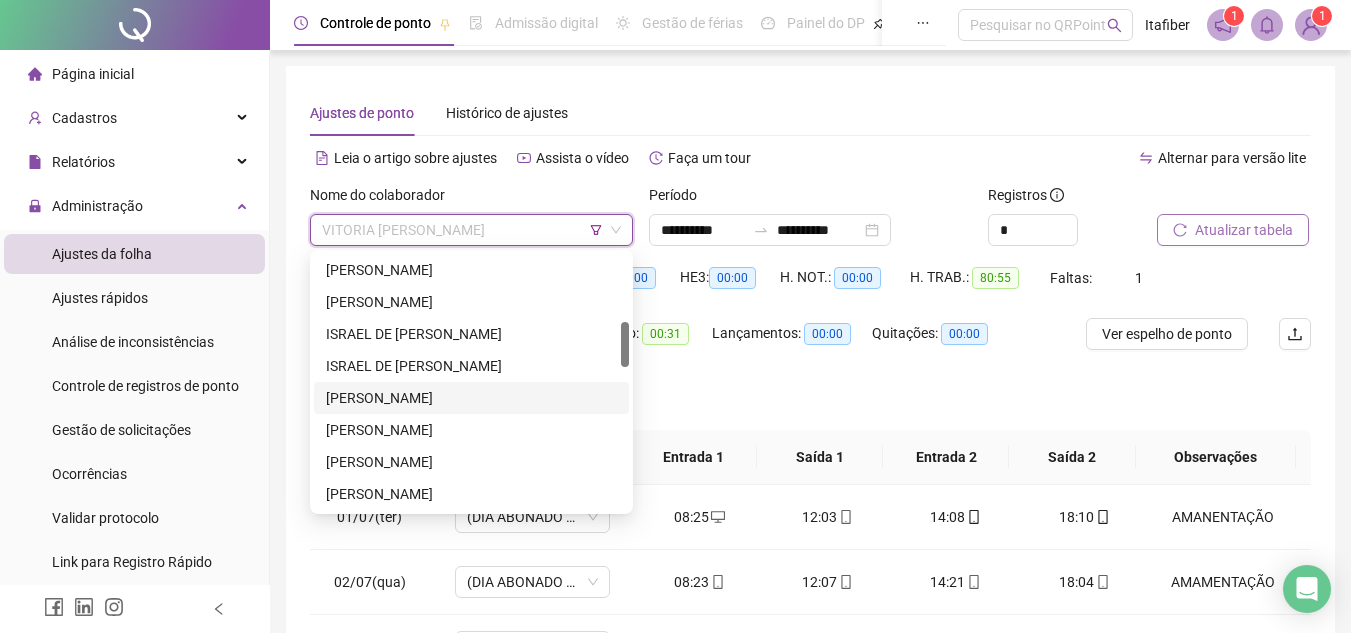 click on "[PERSON_NAME]" at bounding box center (471, 398) 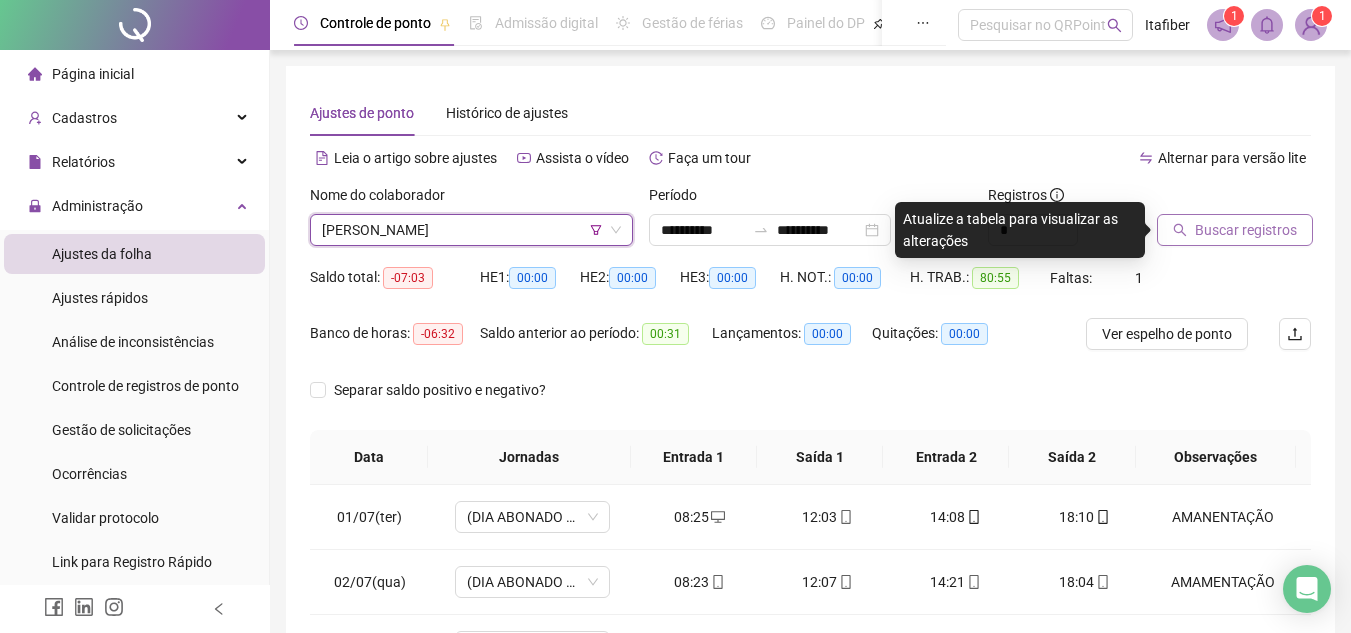 click on "Buscar registros" at bounding box center (1246, 230) 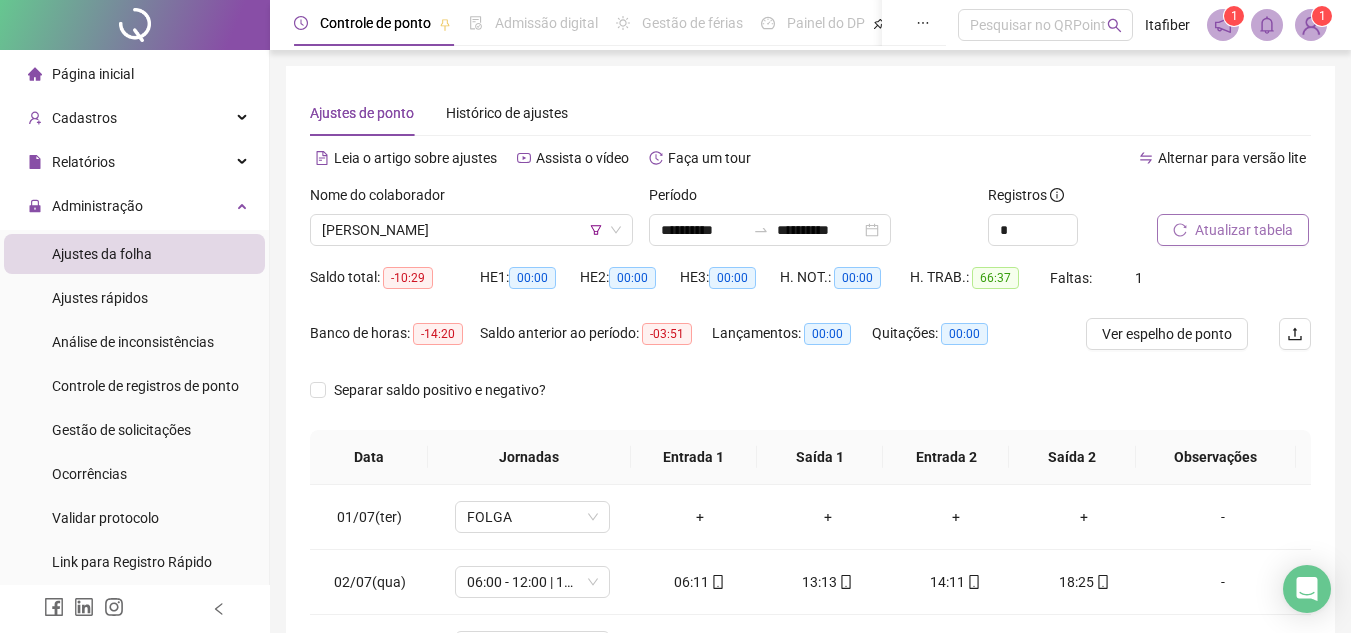 scroll, scrollTop: 389, scrollLeft: 0, axis: vertical 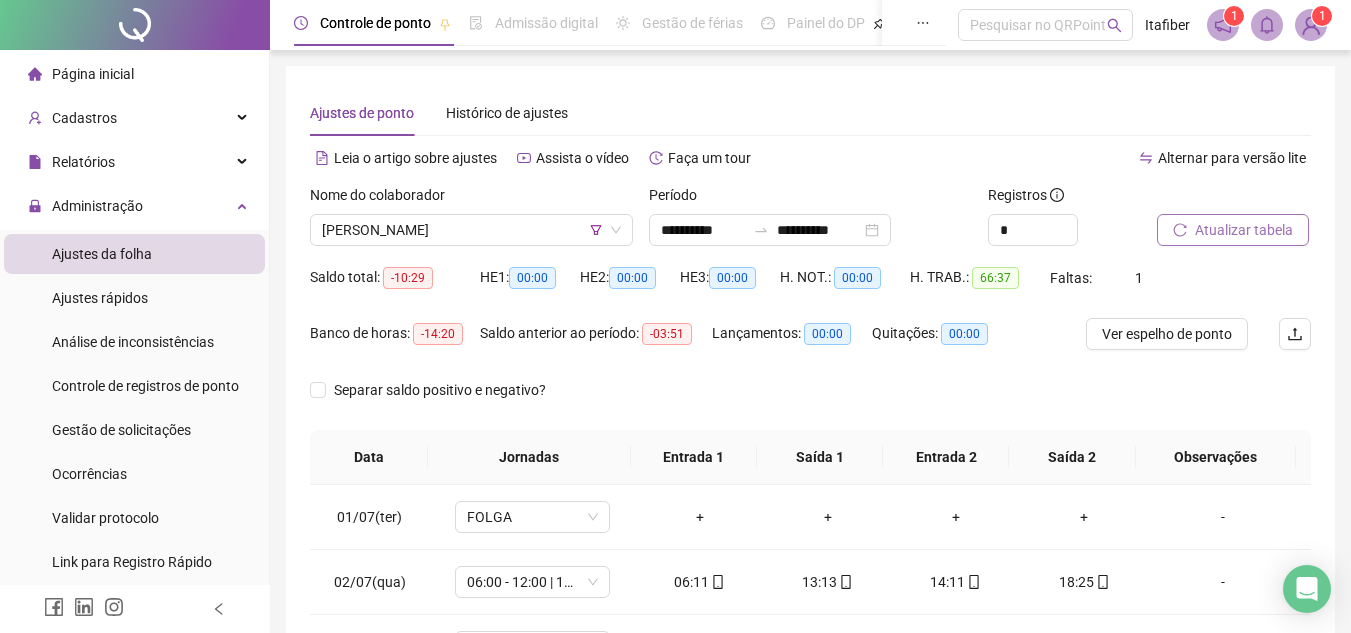 click on "Atualizar tabela" at bounding box center [1244, 230] 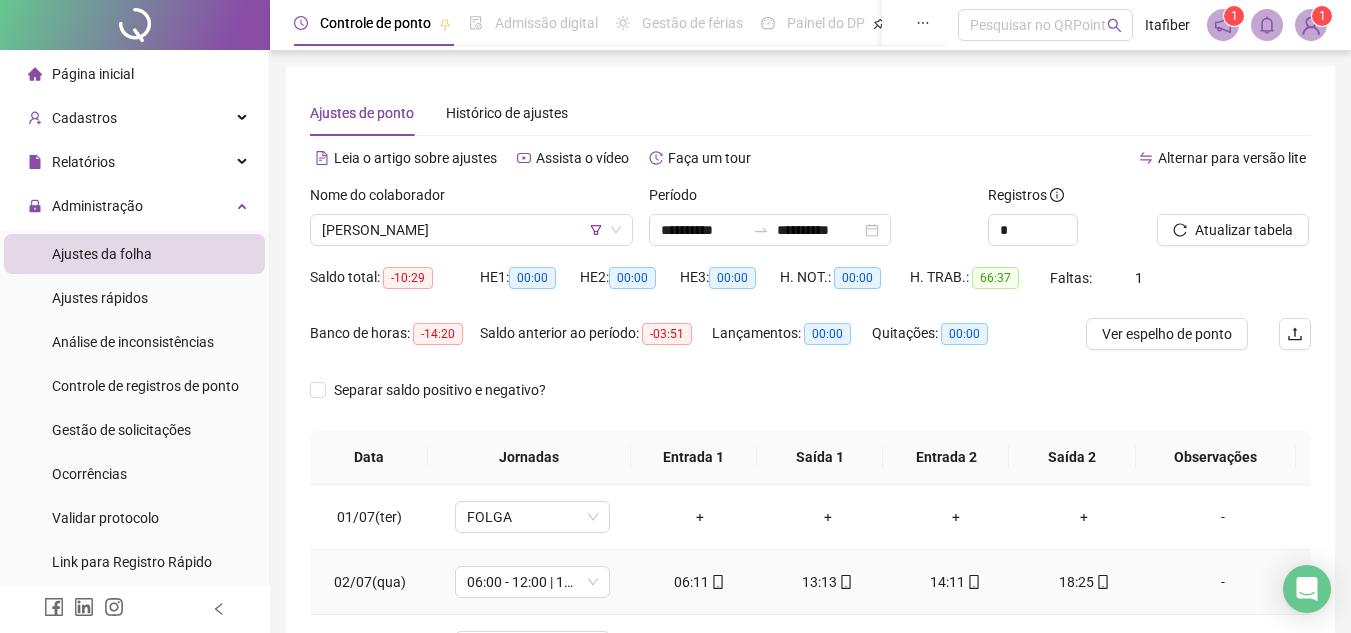 scroll, scrollTop: 389, scrollLeft: 0, axis: vertical 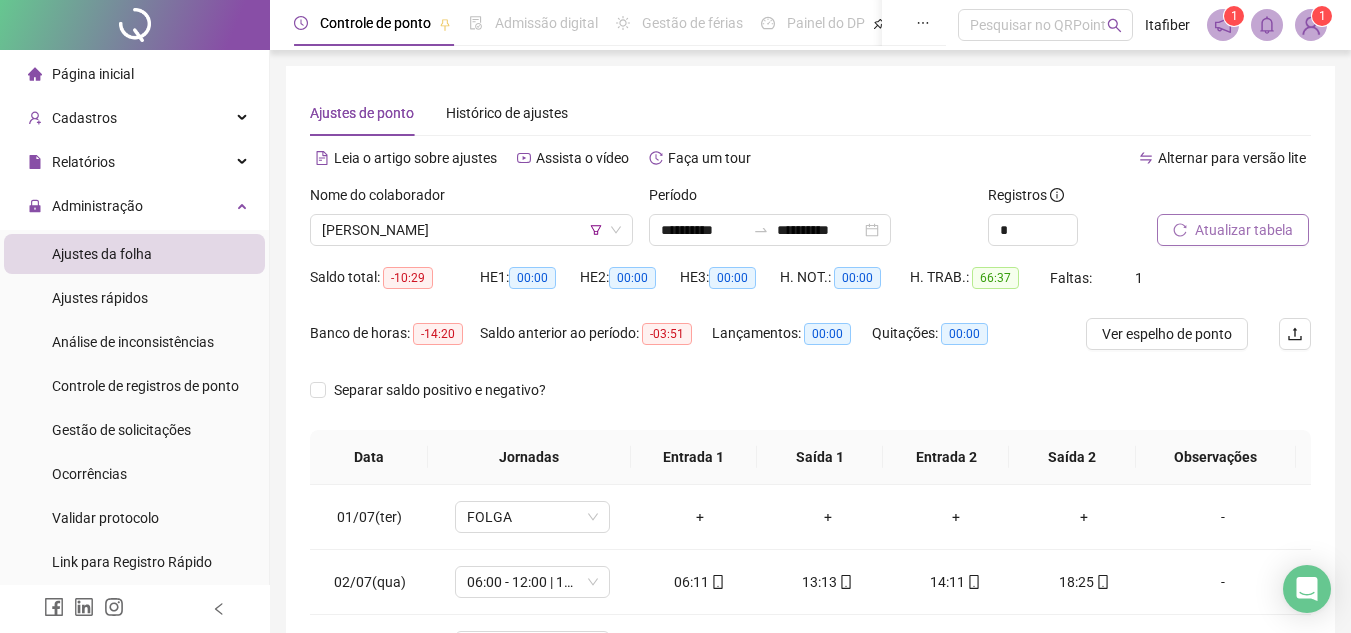 click on "Atualizar tabela" at bounding box center [1244, 230] 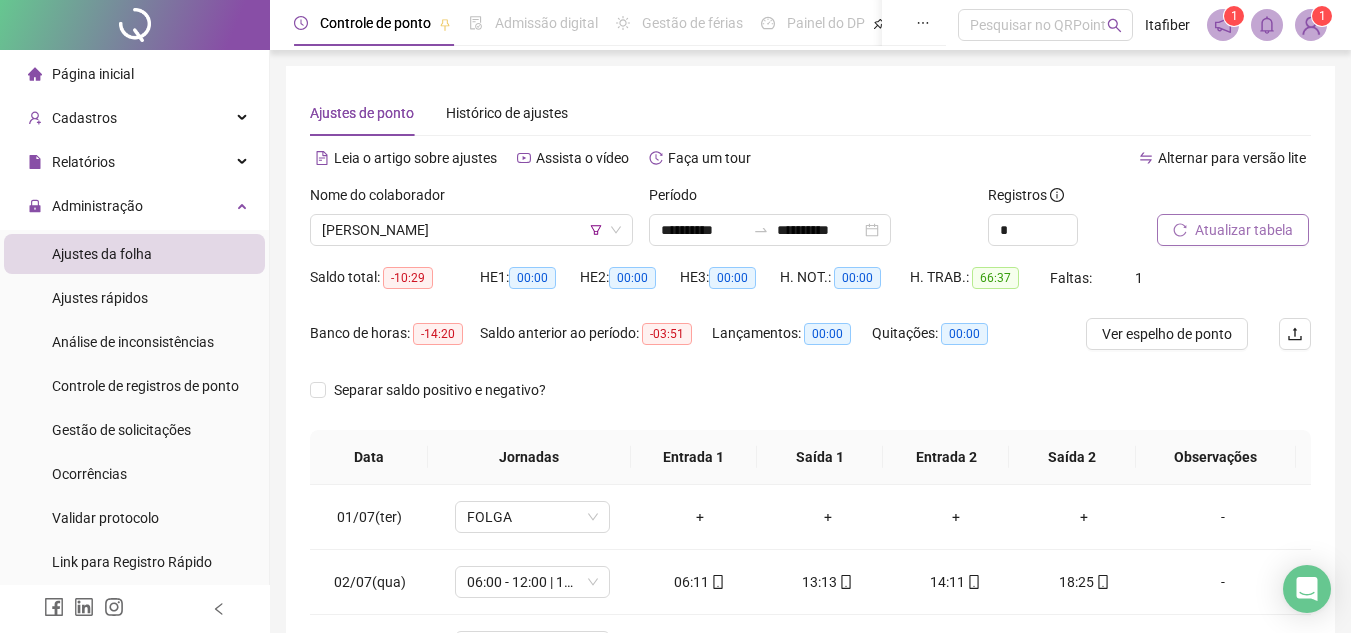 click on "Atualizar tabela" at bounding box center [1244, 230] 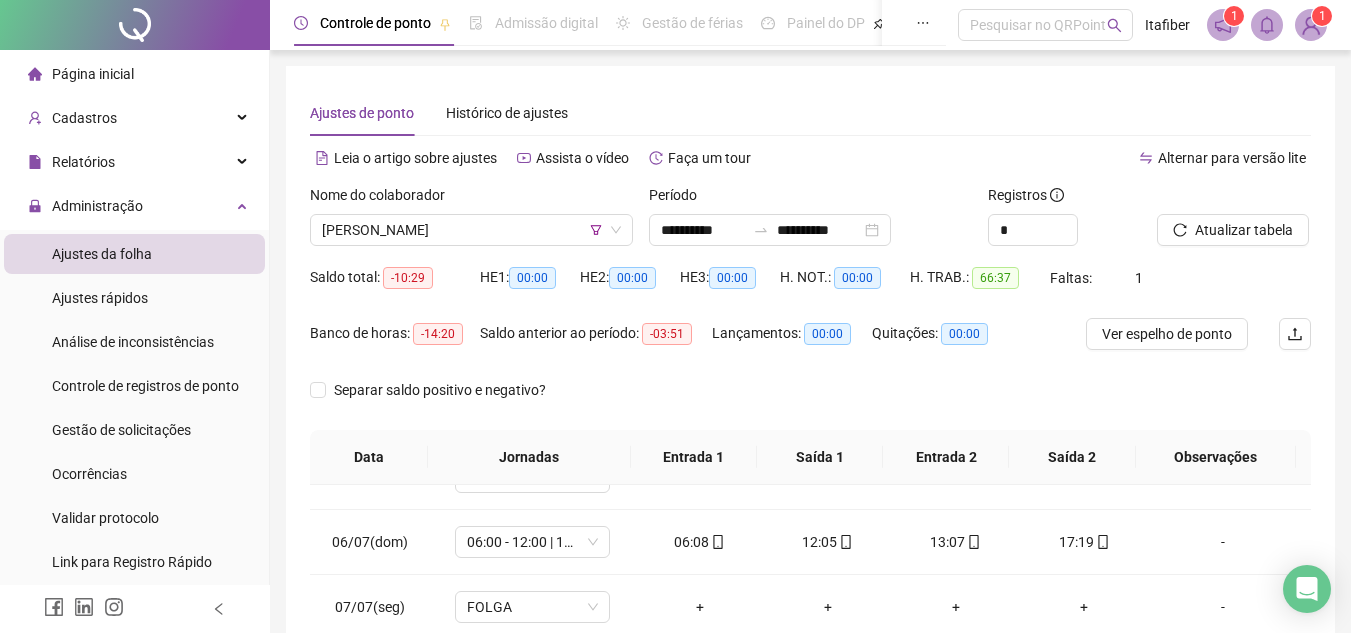 scroll, scrollTop: 483, scrollLeft: 0, axis: vertical 